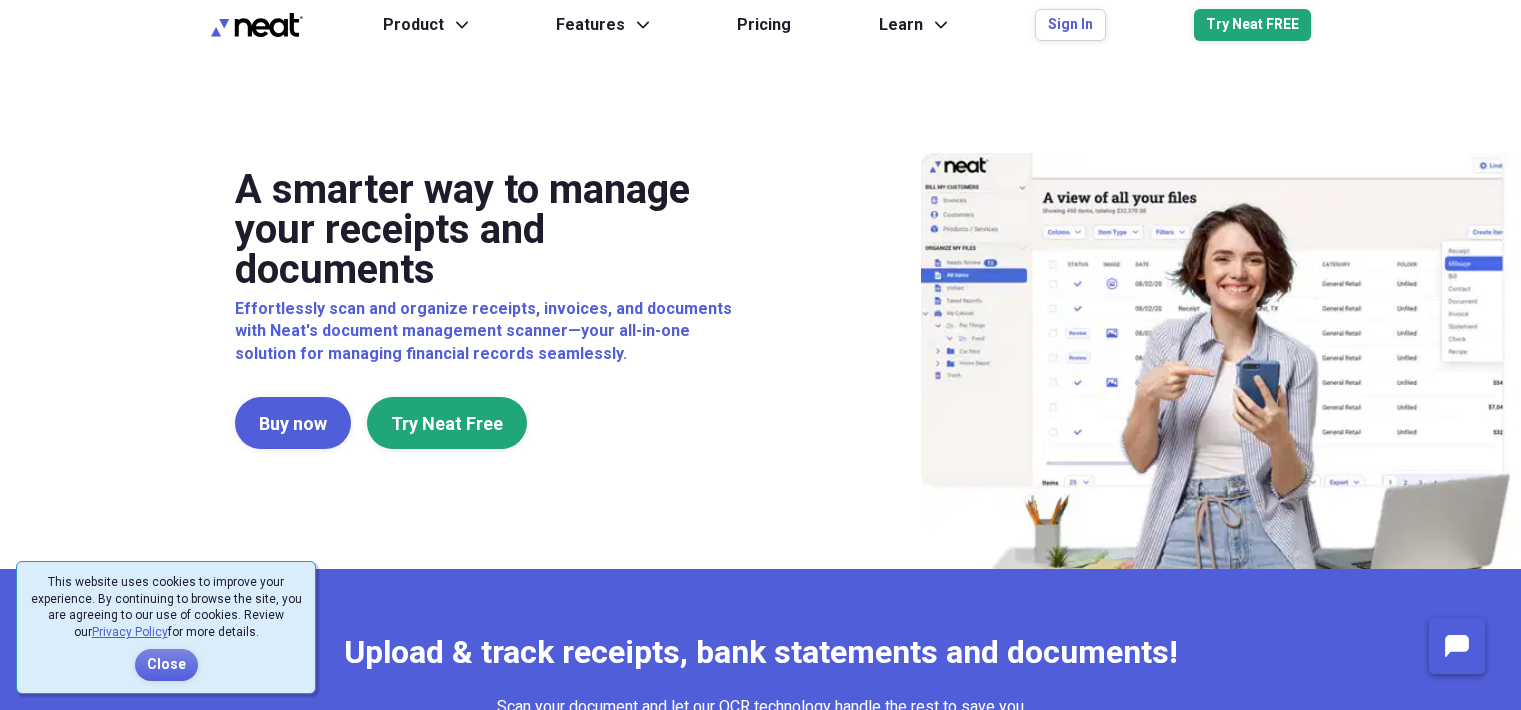 scroll, scrollTop: 0, scrollLeft: 0, axis: both 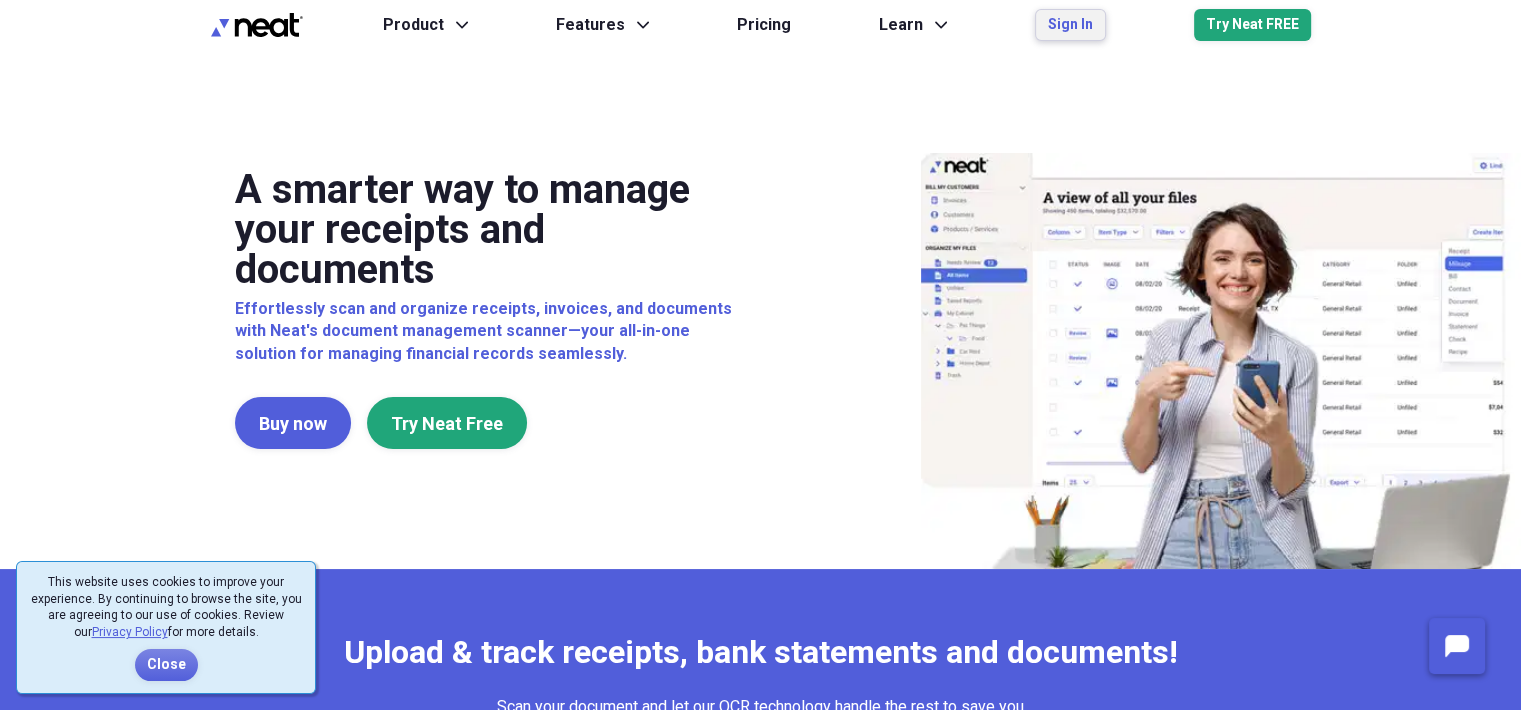 click on "Sign In" at bounding box center [1070, 25] 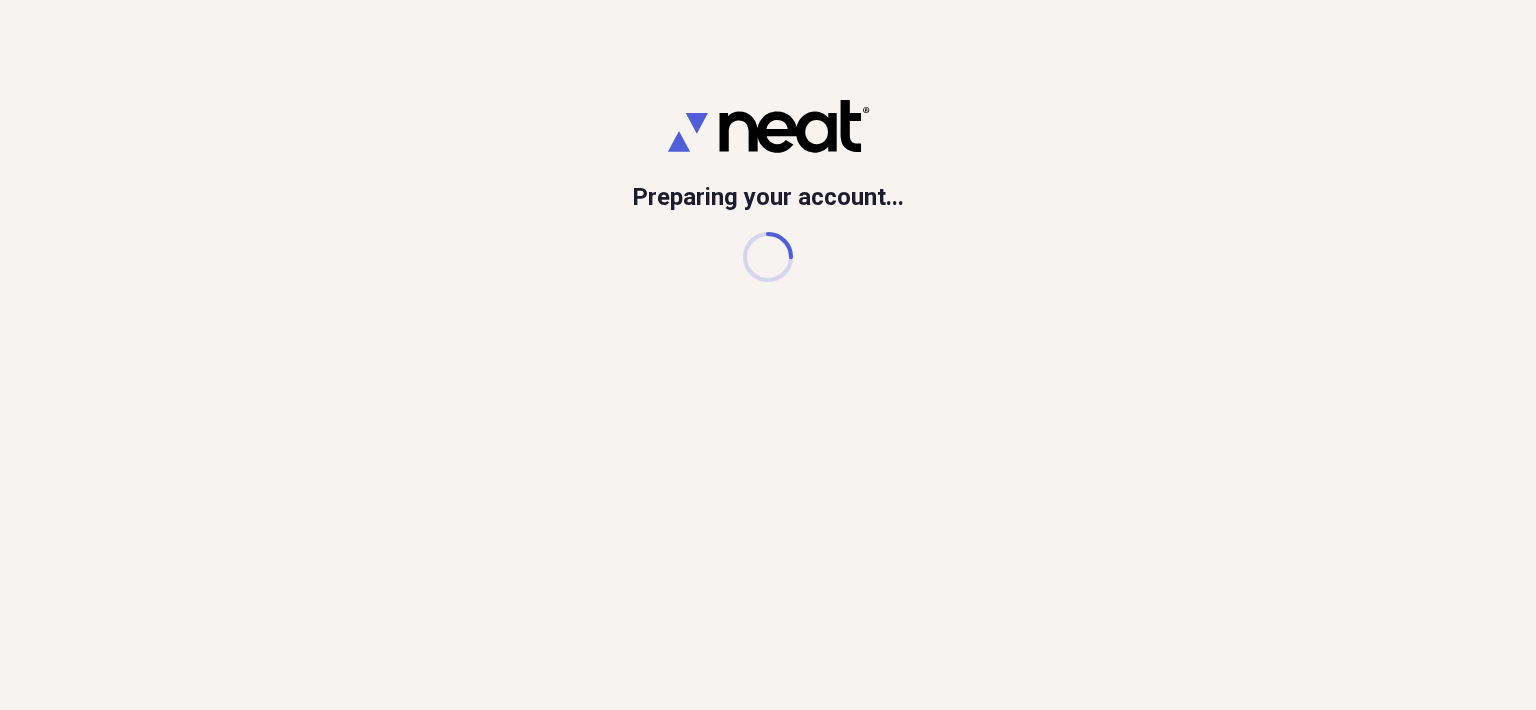 scroll, scrollTop: 0, scrollLeft: 0, axis: both 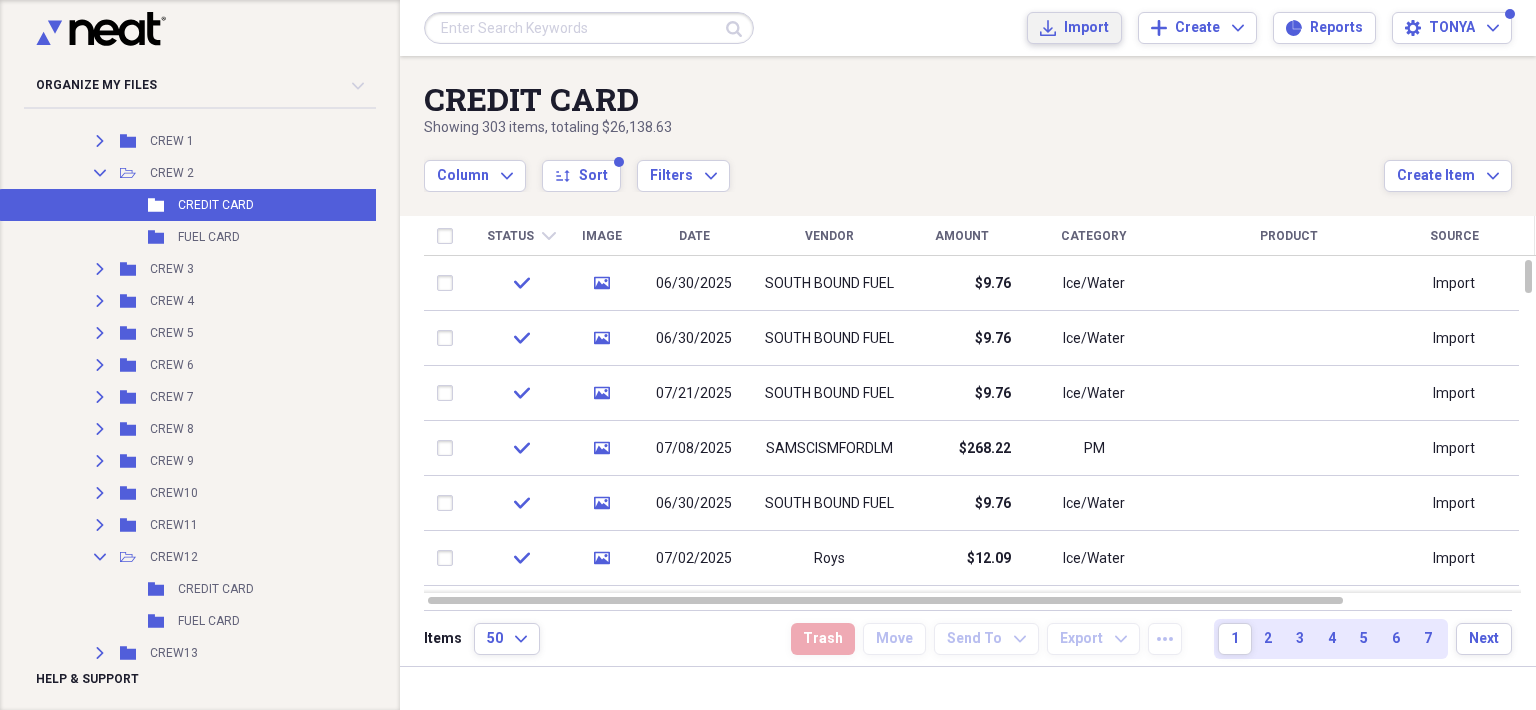 click on "Import" at bounding box center [1086, 28] 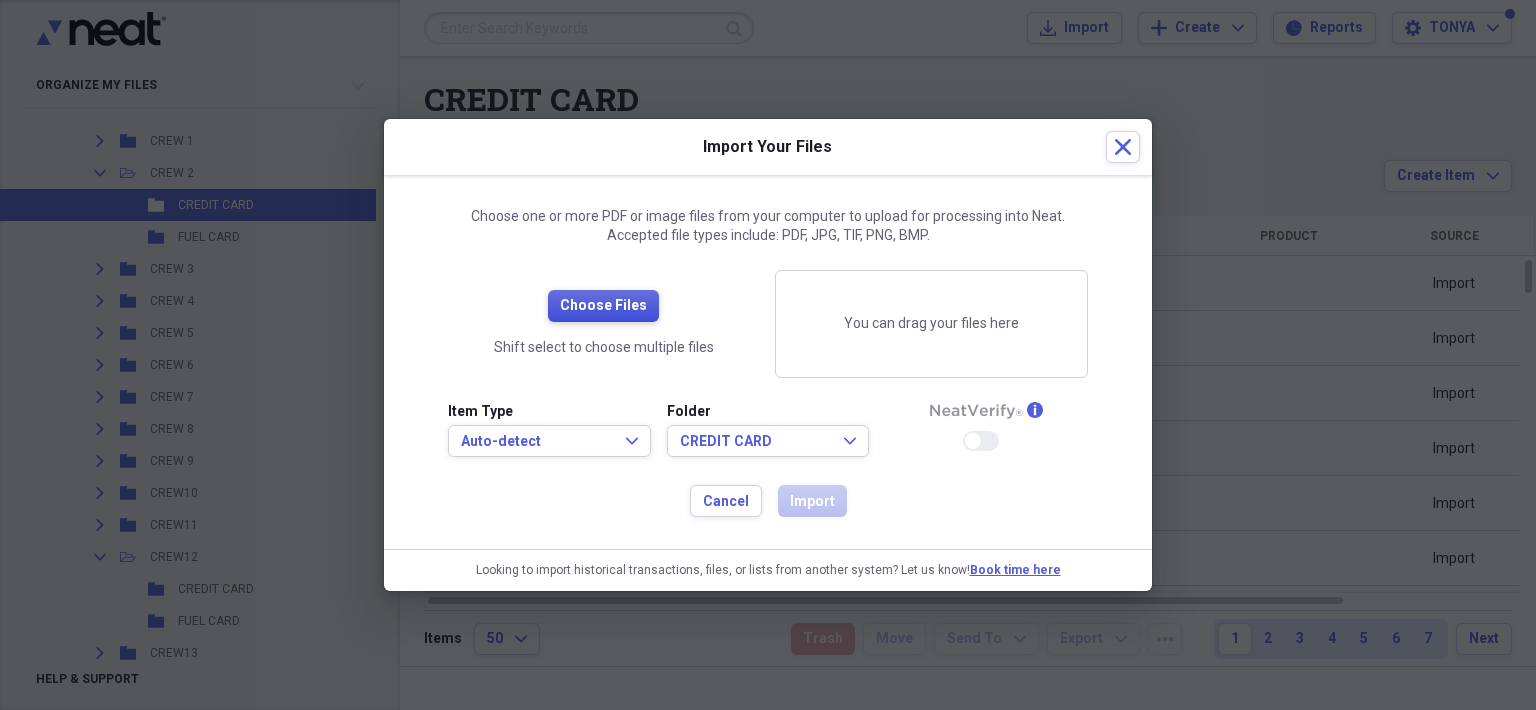 click on "Choose Files" at bounding box center (603, 306) 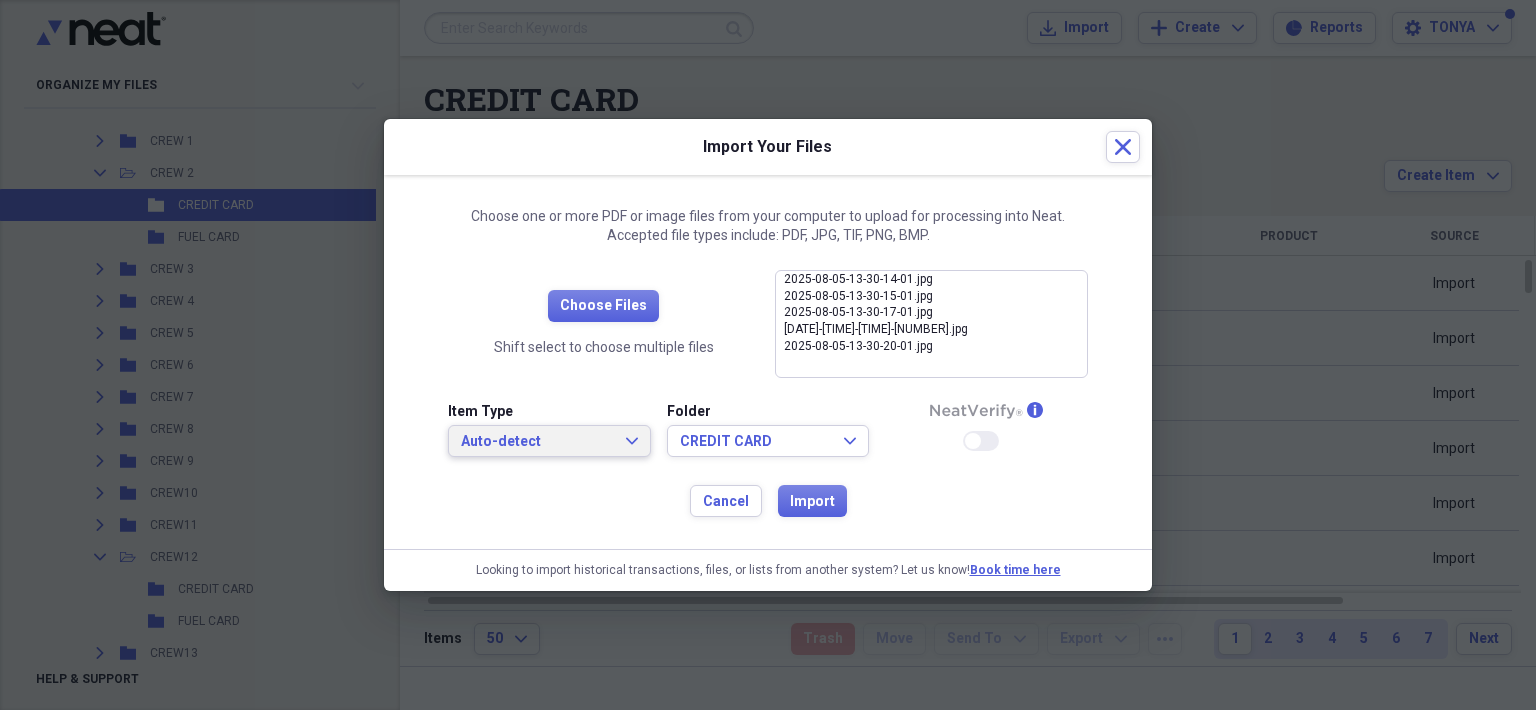 click on "Auto-detect" at bounding box center (537, 442) 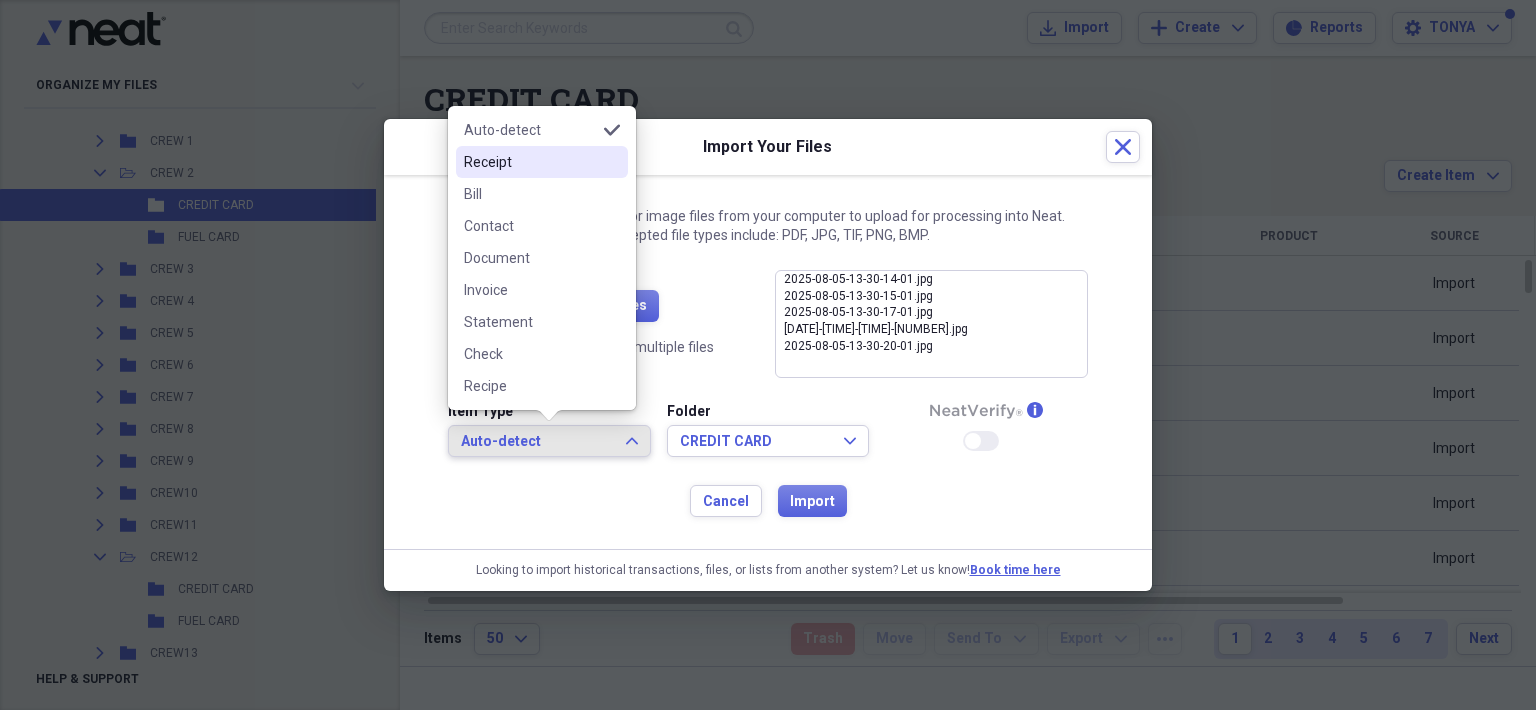 click on "Receipt" at bounding box center (542, 162) 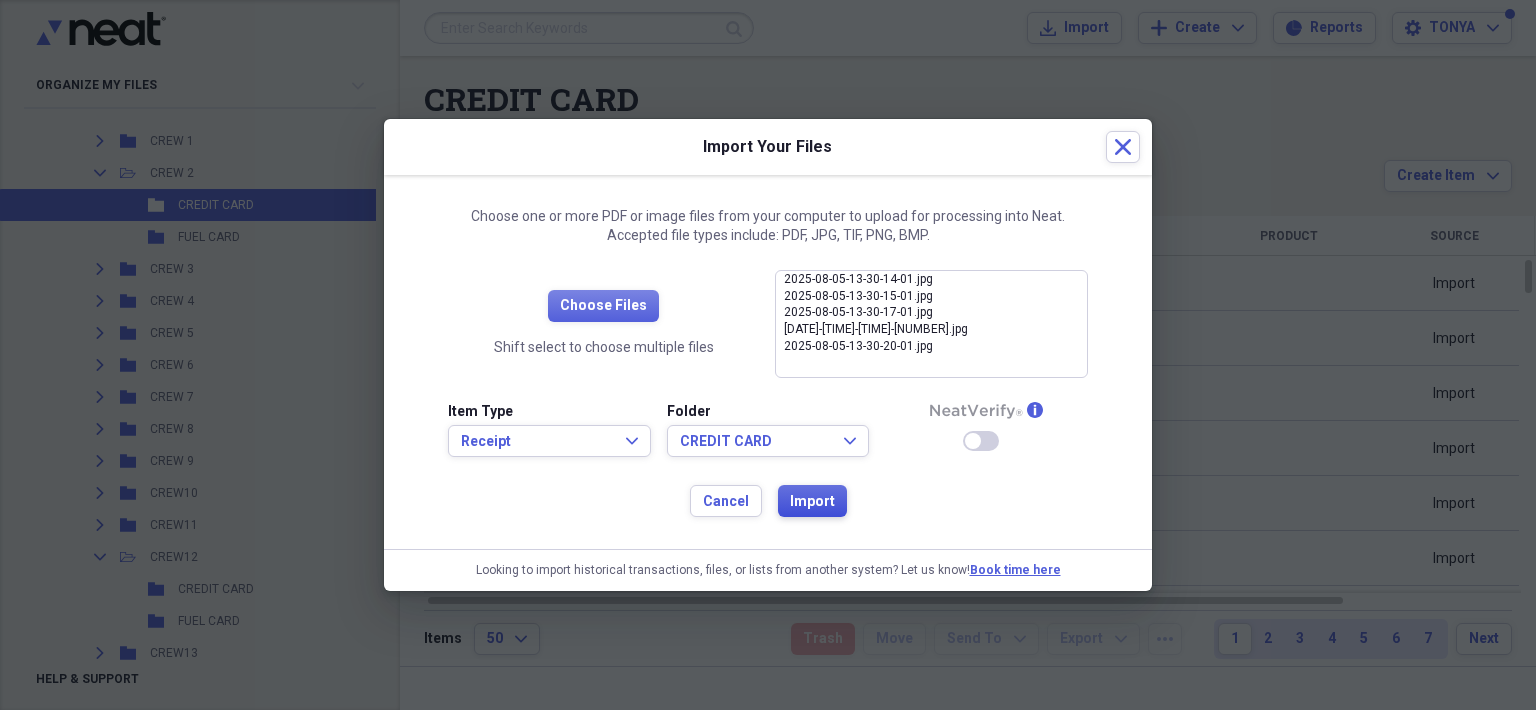 click on "Import" at bounding box center [812, 502] 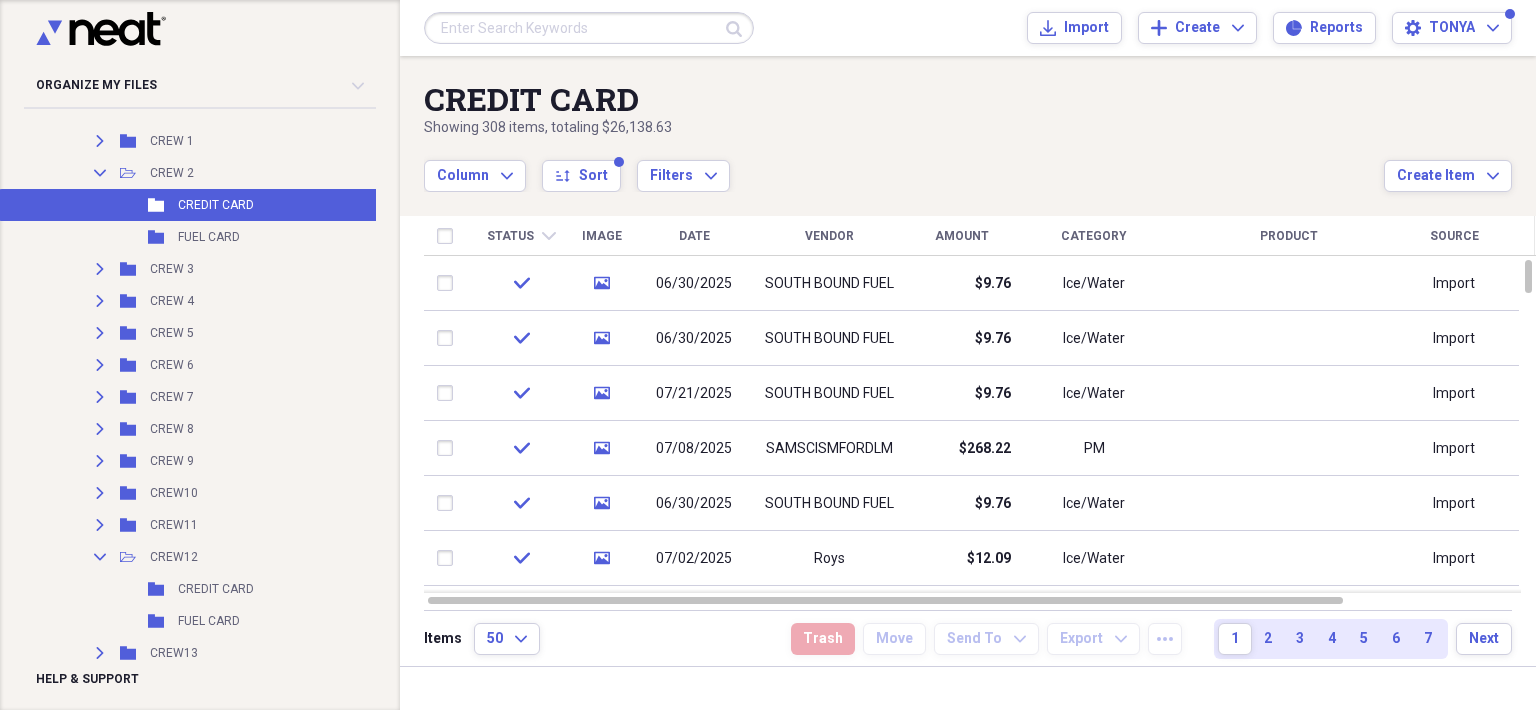 click on "FUEL CARD" at bounding box center (209, 237) 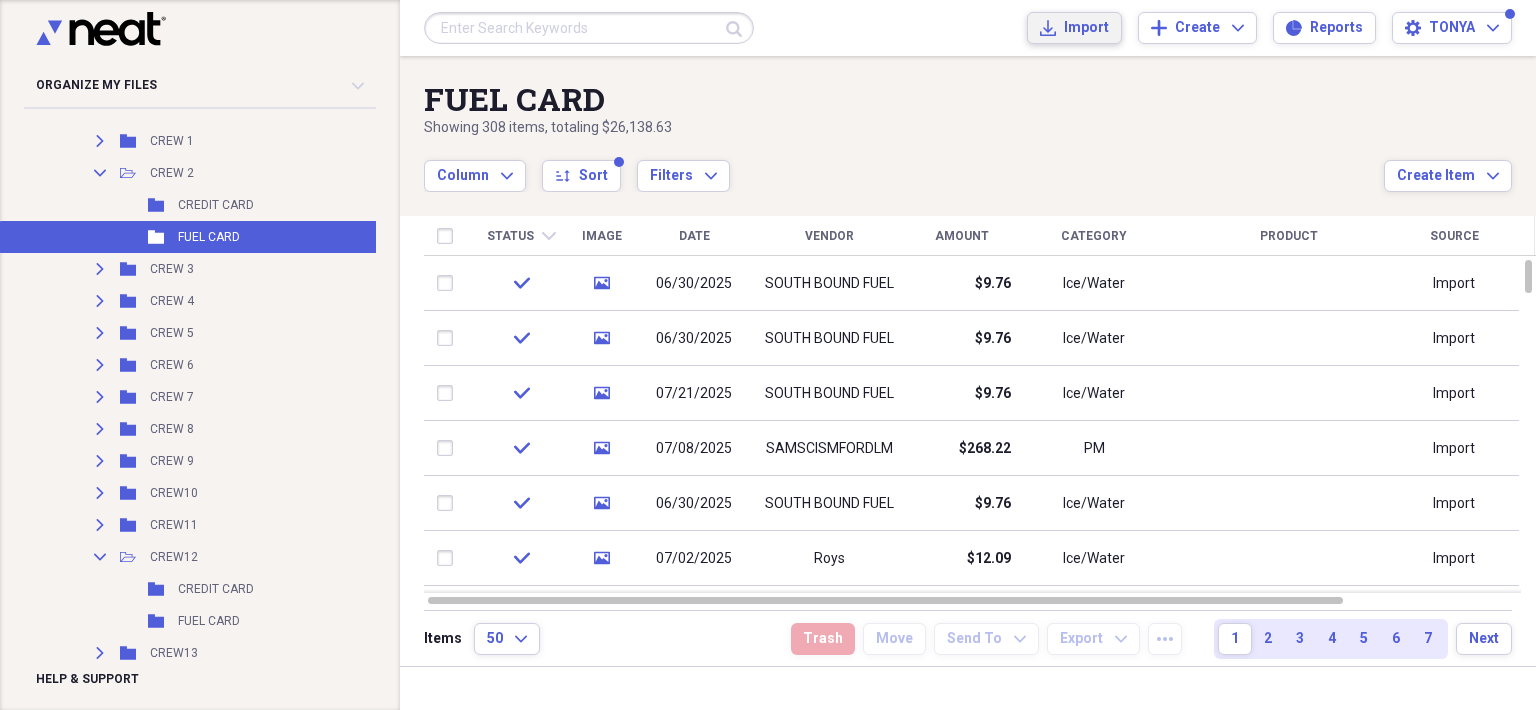 click on "Import" at bounding box center (1086, 28) 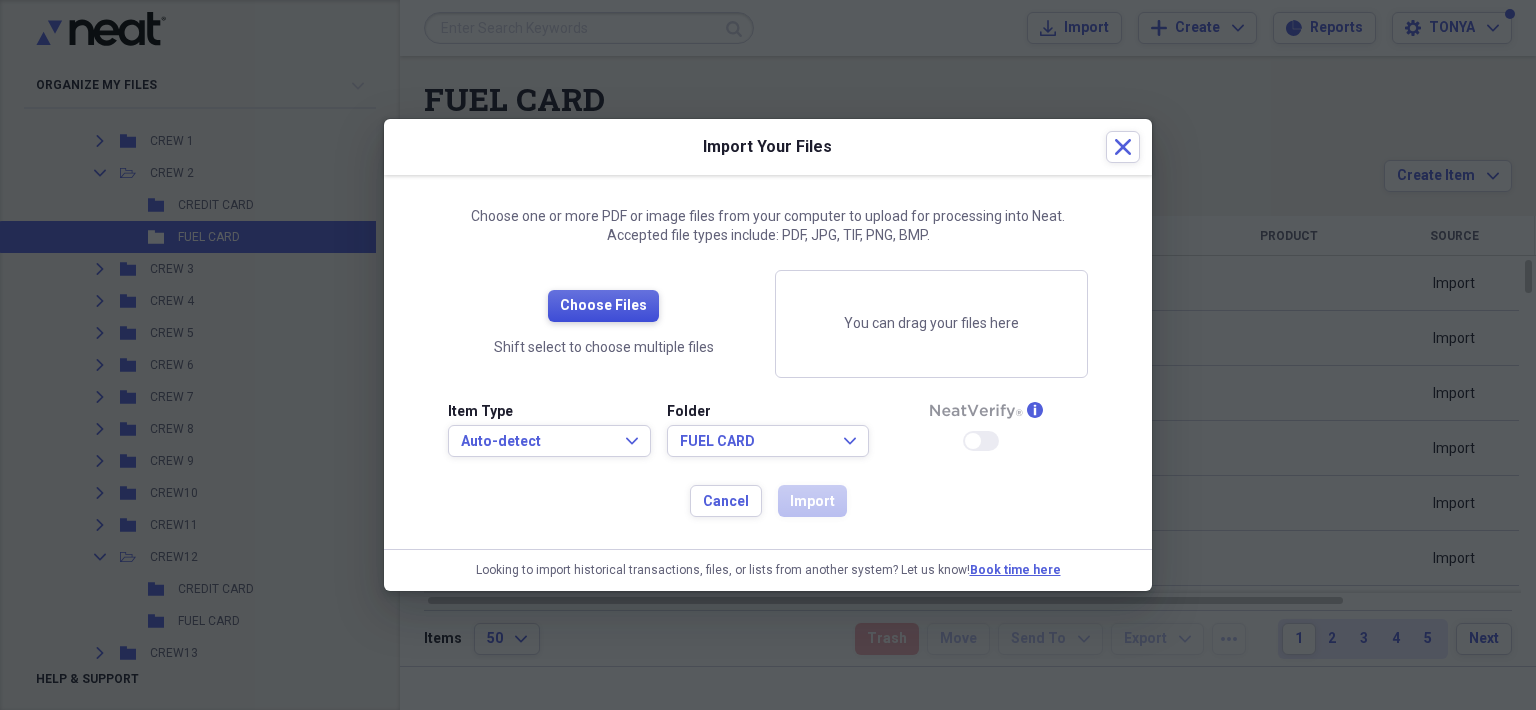 click on "Choose Files" at bounding box center (603, 306) 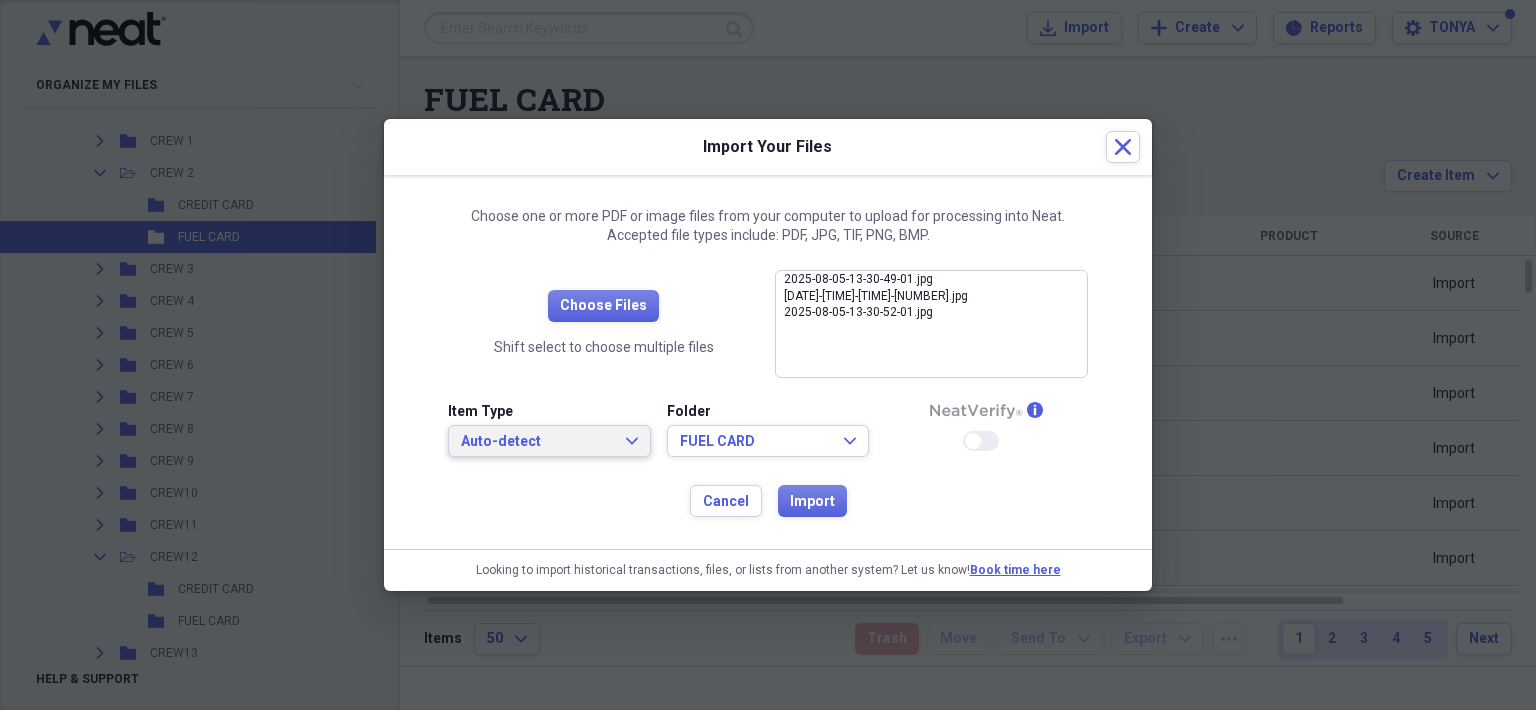 click on "Auto-detect" at bounding box center [537, 442] 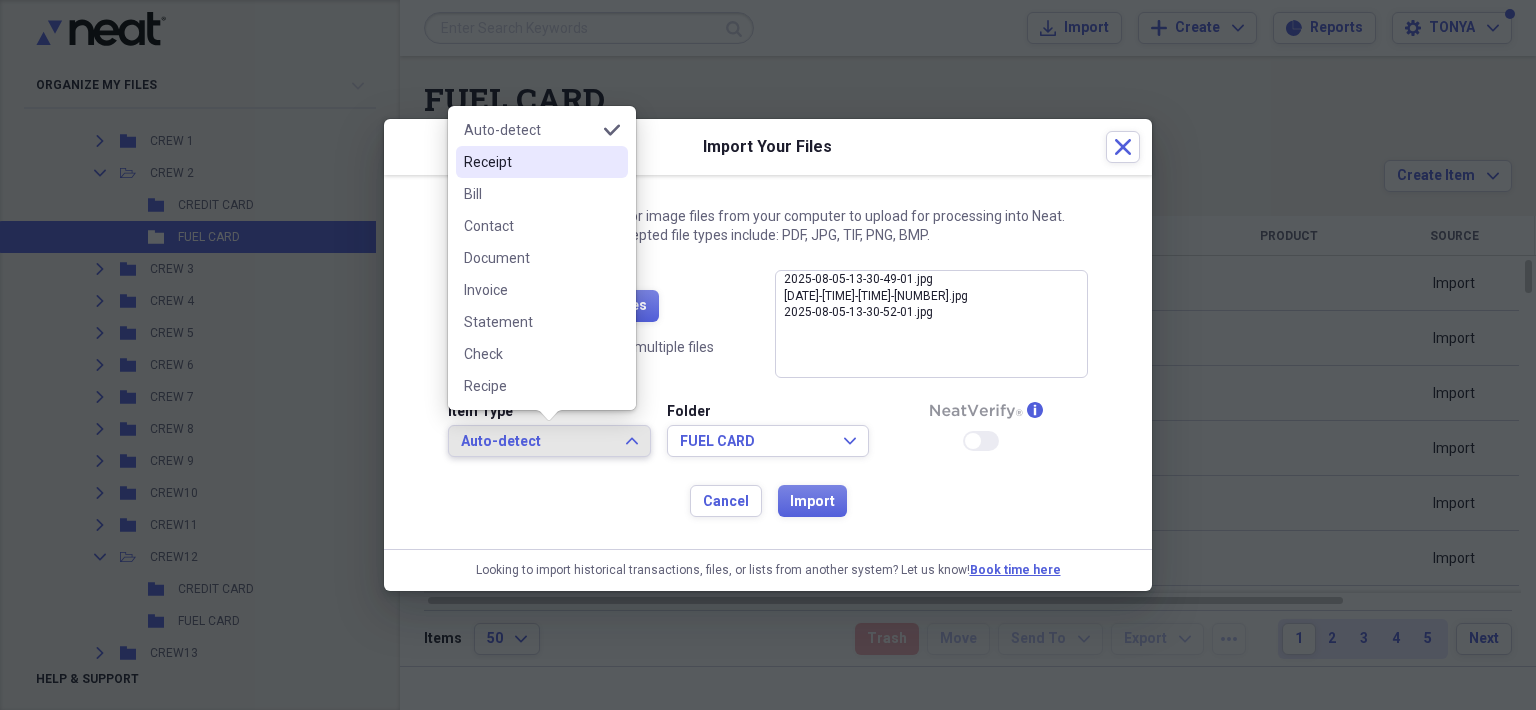 click on "Receipt" at bounding box center [530, 162] 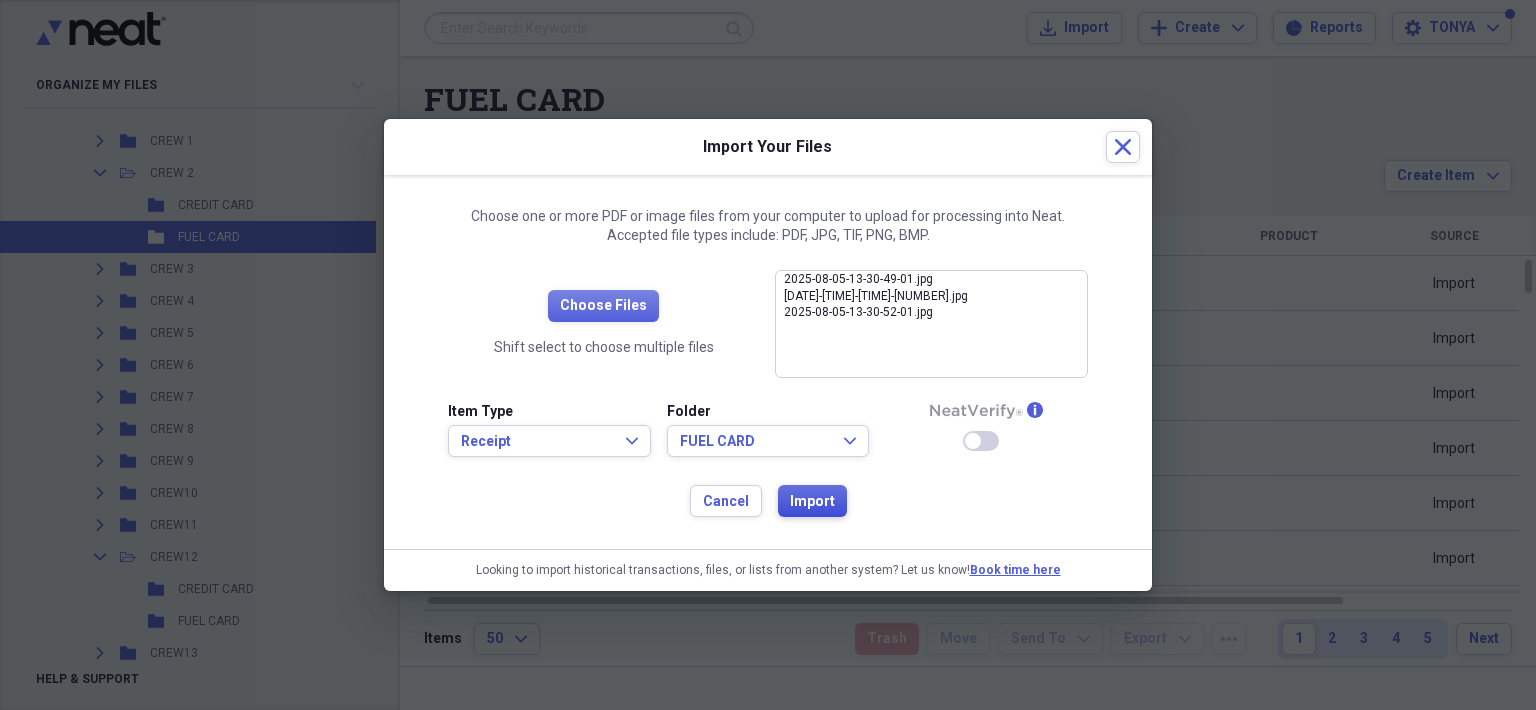 click on "Import" at bounding box center (812, 502) 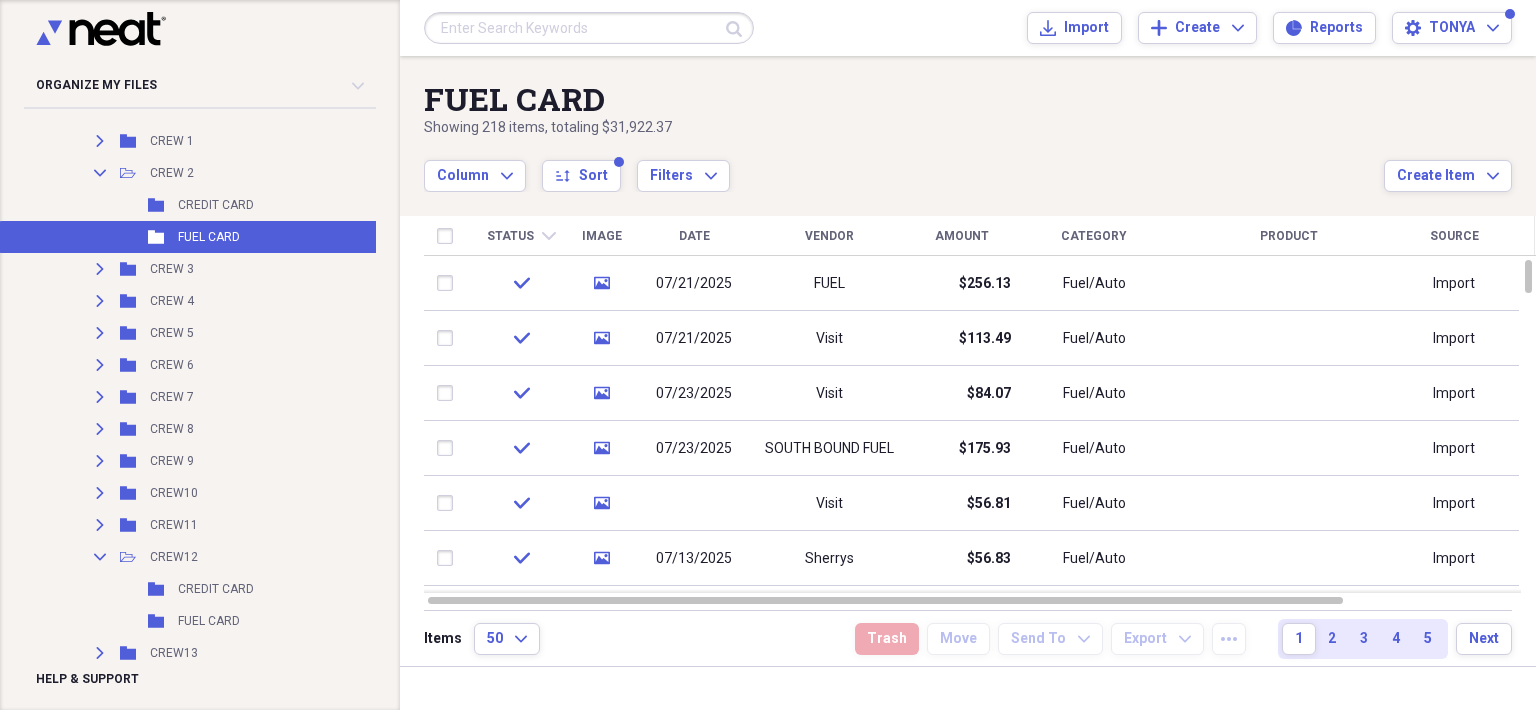 click on "CREDIT CARD" at bounding box center (216, 205) 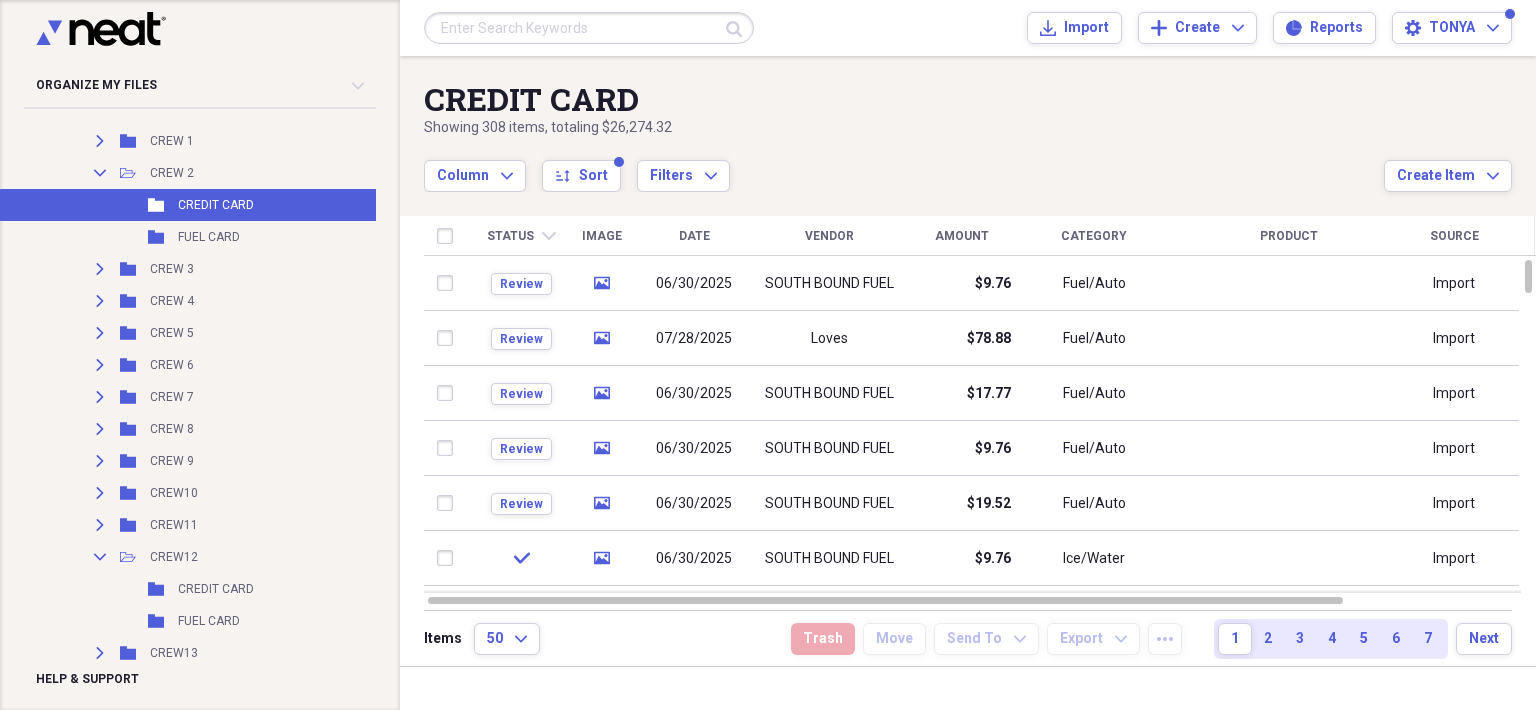 click on "SOUTH BOUND FUEL" at bounding box center [829, 284] 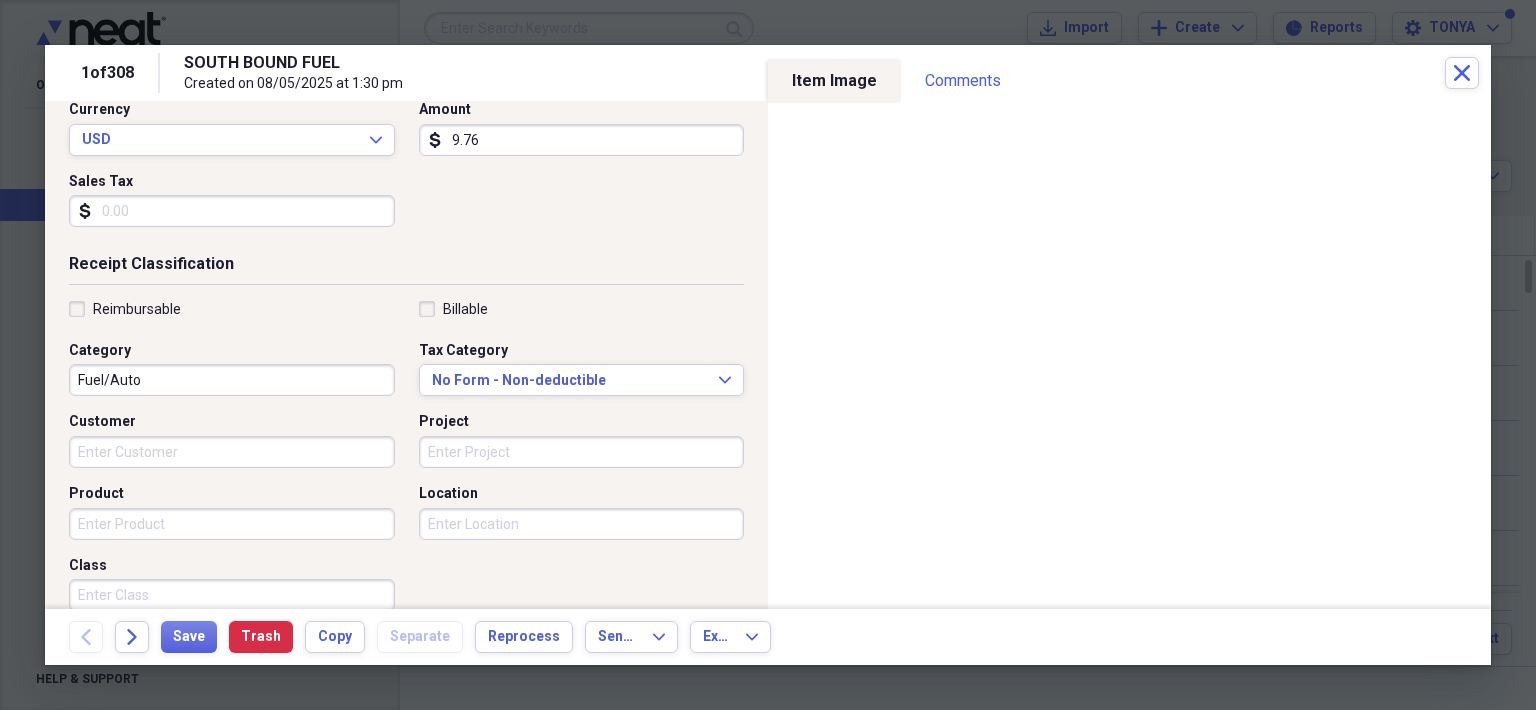 scroll, scrollTop: 300, scrollLeft: 0, axis: vertical 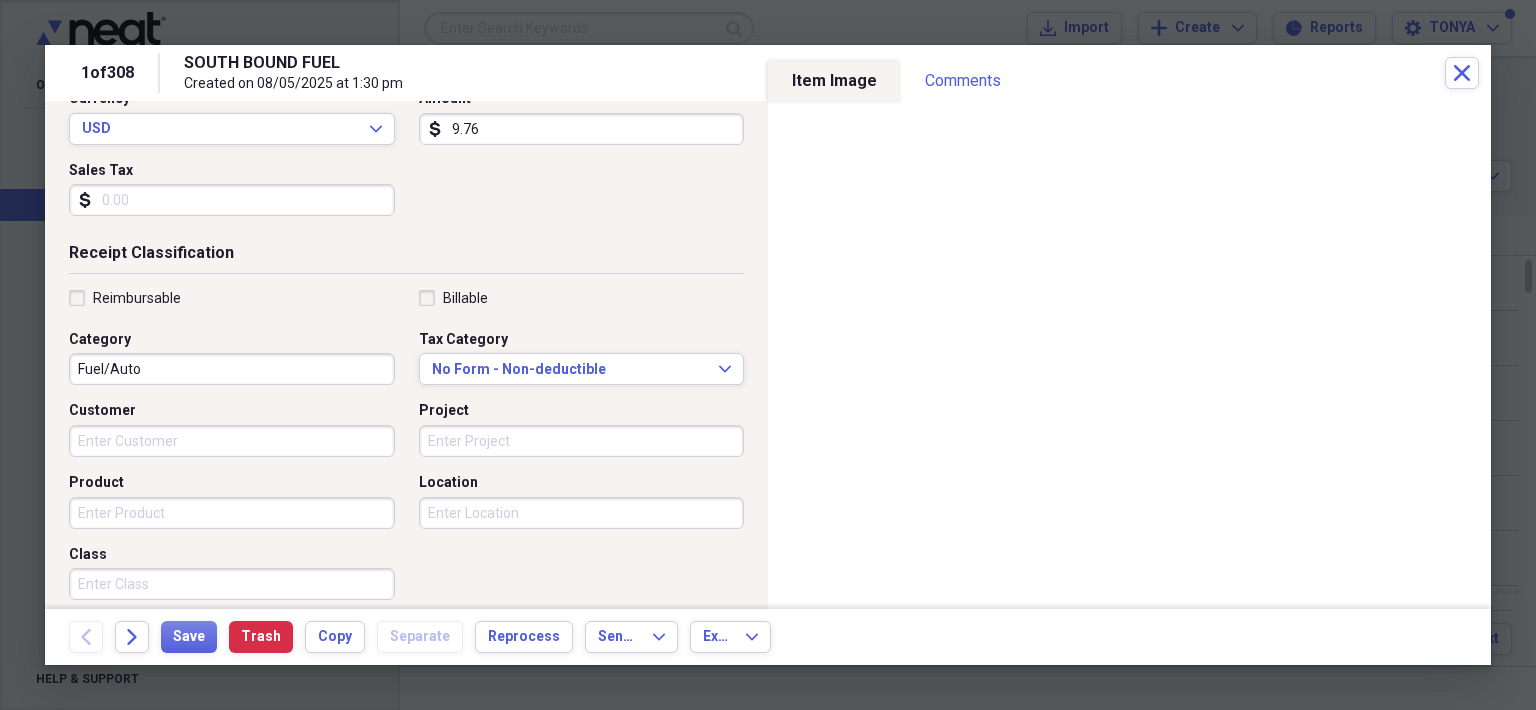 click on "Fuel/Auto" at bounding box center (232, 369) 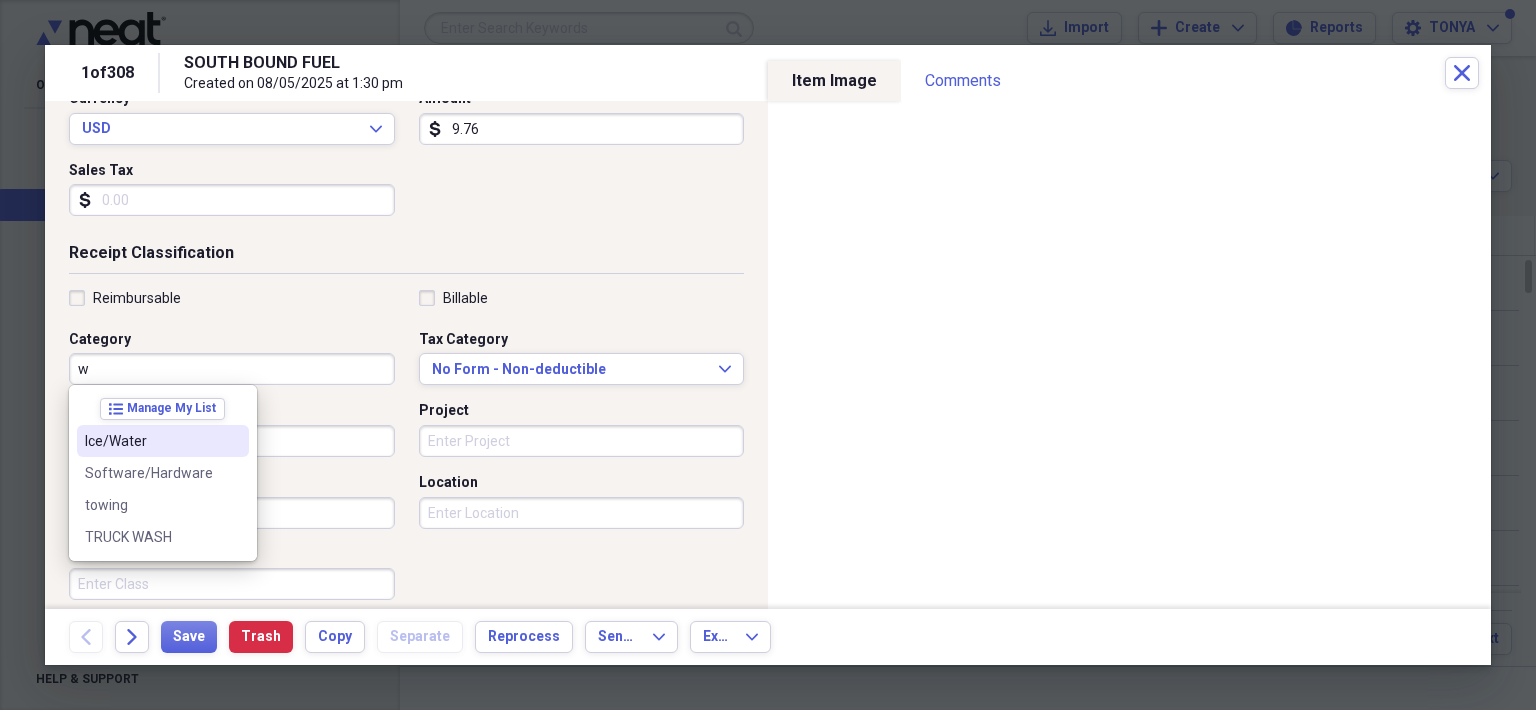 click on "Ice/Water" at bounding box center (151, 441) 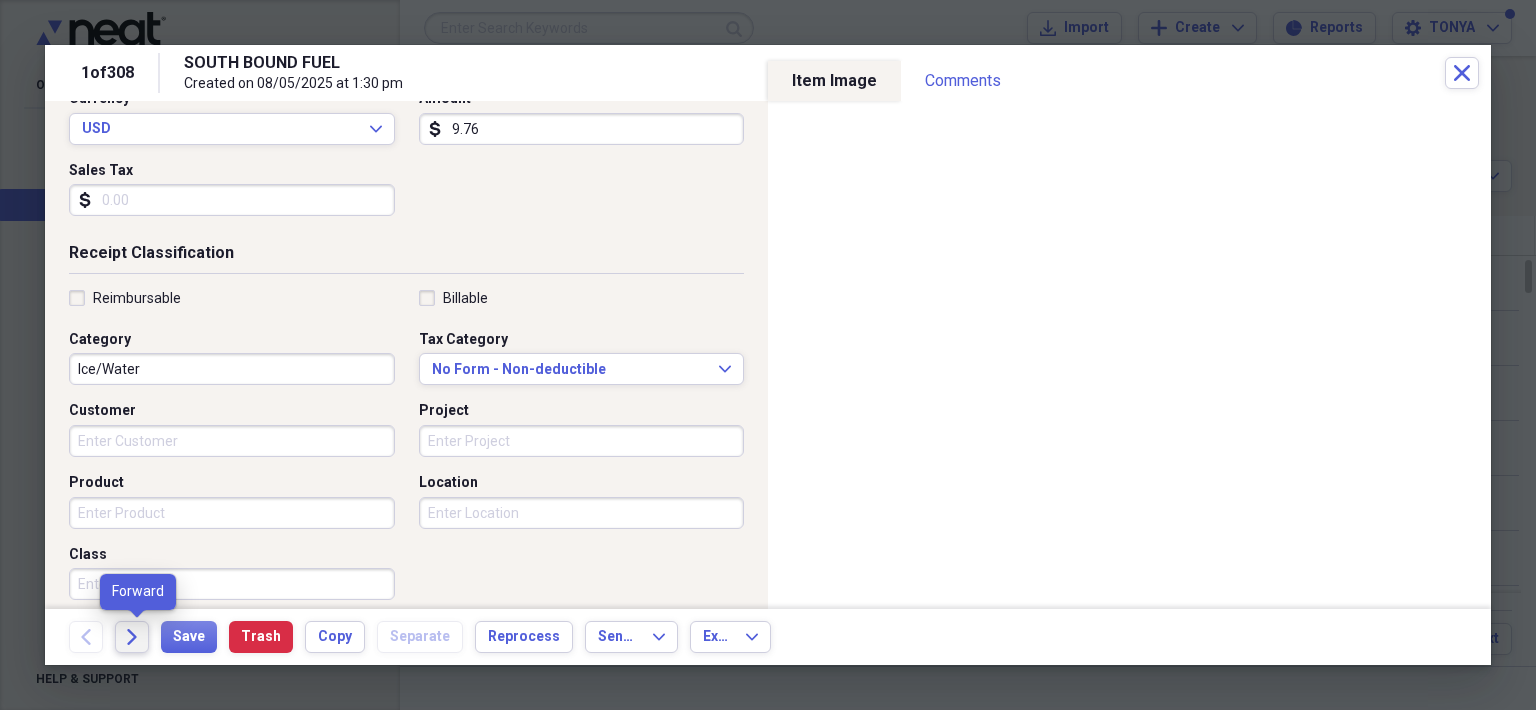 click on "Forward" at bounding box center [132, 637] 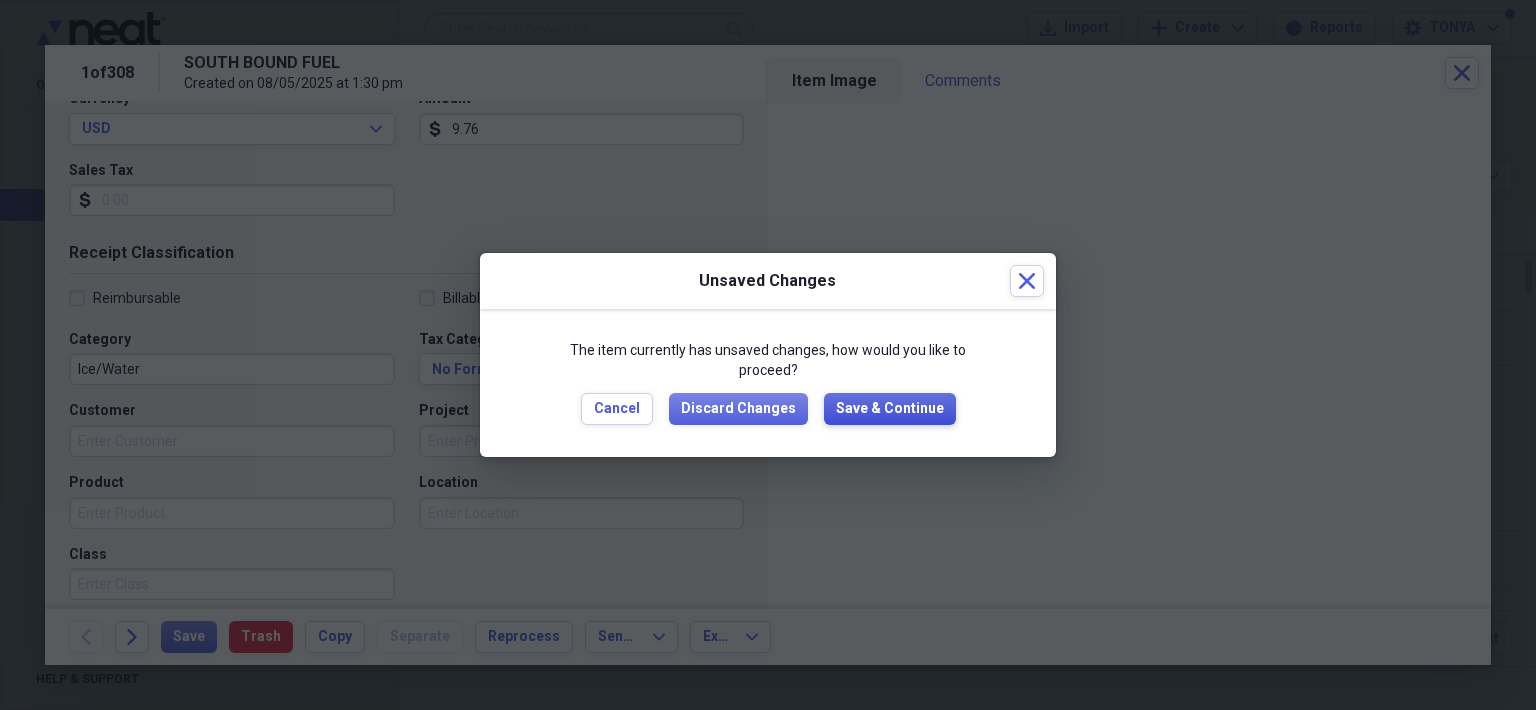 click on "Save & Continue" at bounding box center (890, 409) 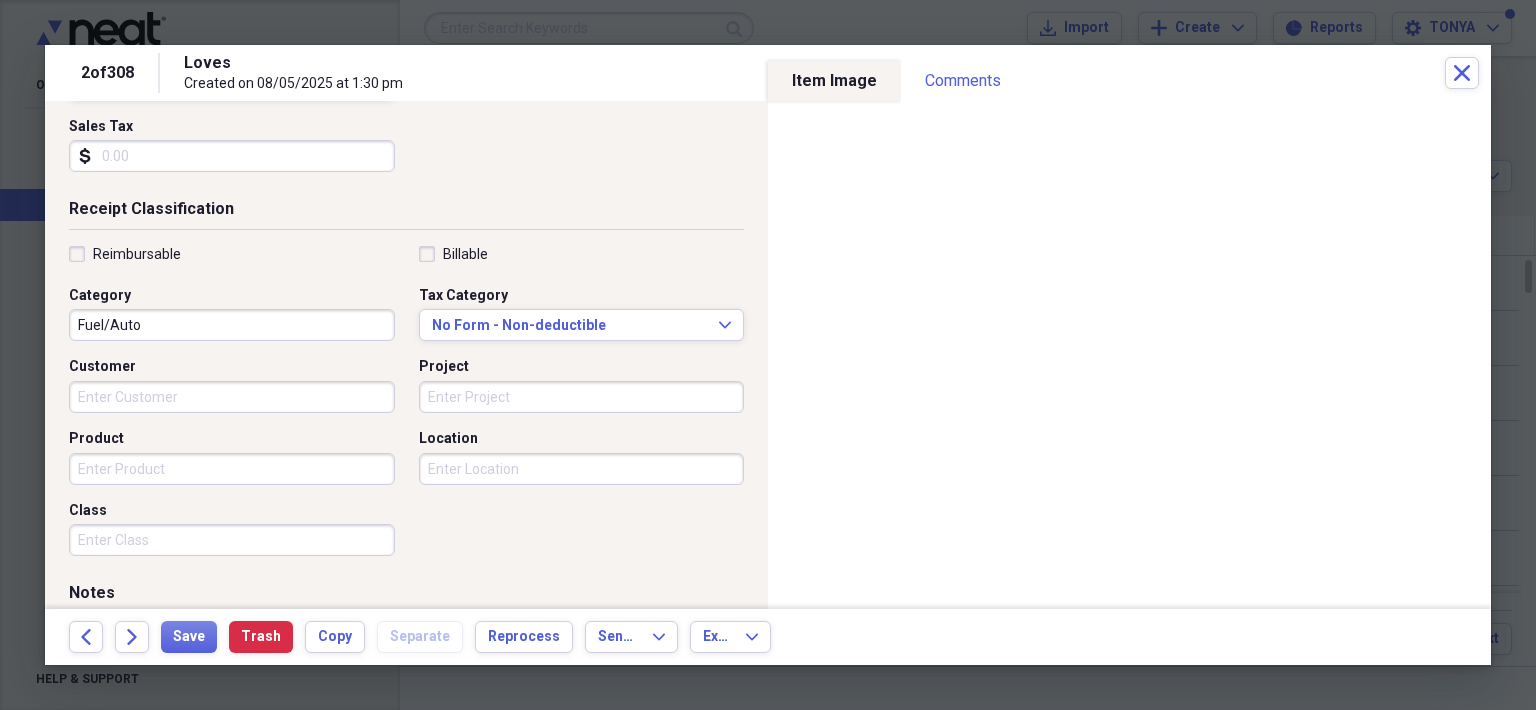 scroll, scrollTop: 400, scrollLeft: 0, axis: vertical 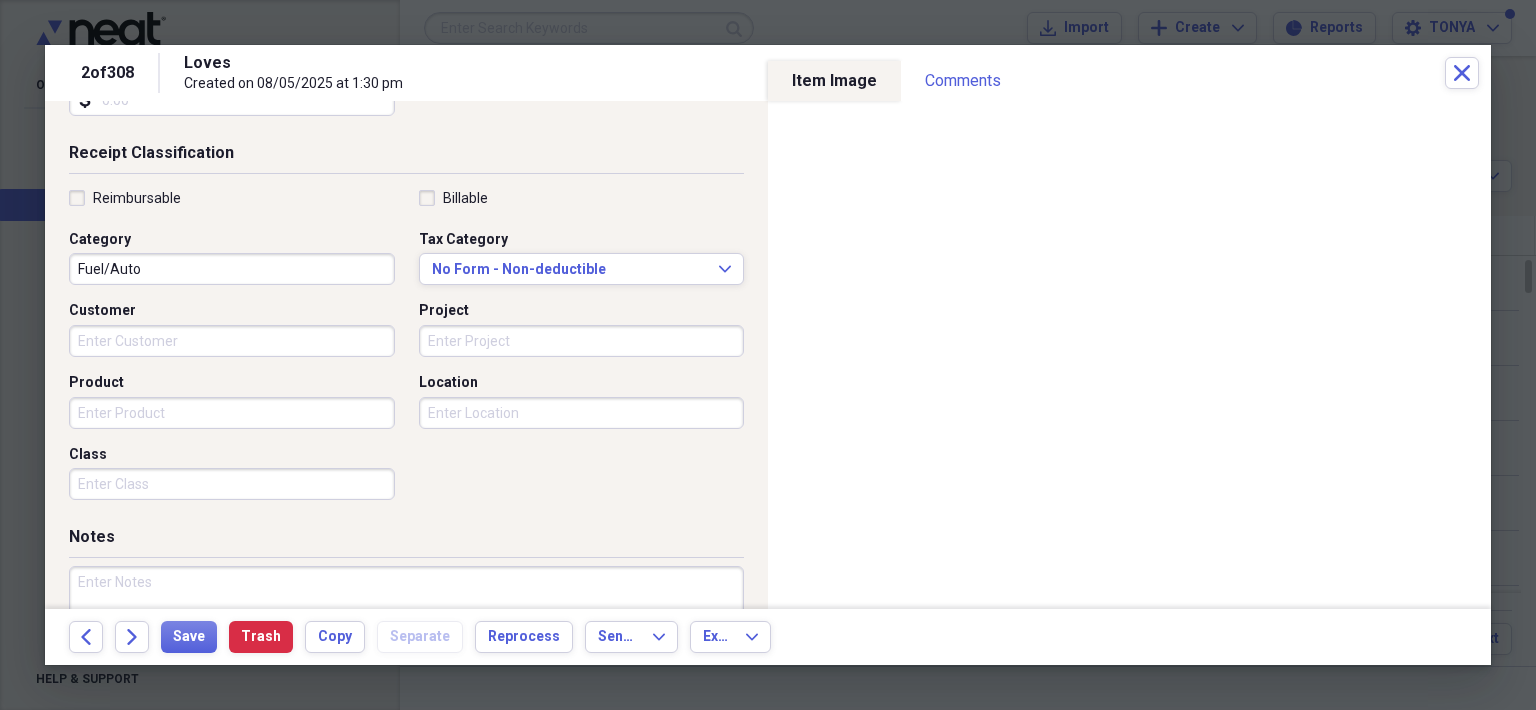 click on "Category Fuel/Auto" at bounding box center [238, 258] 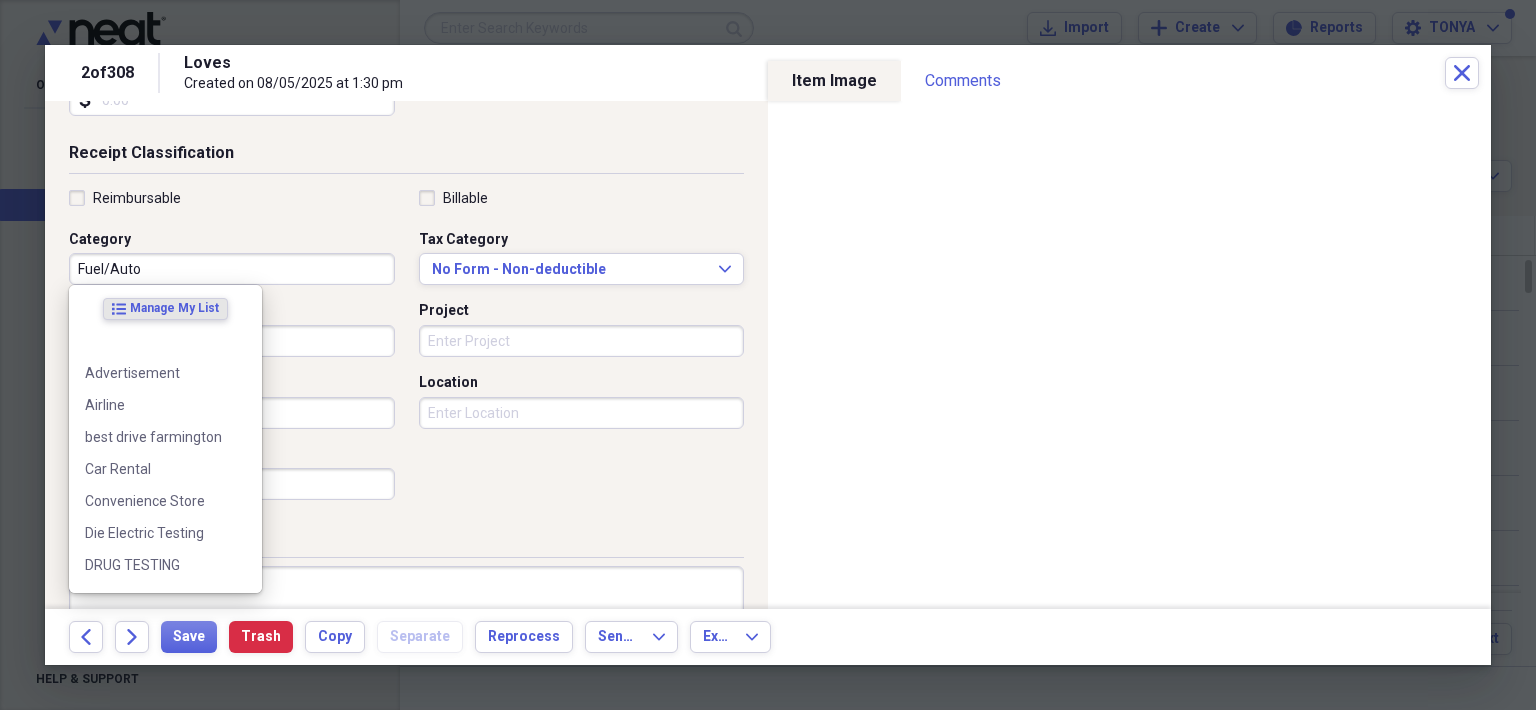 click on "Fuel/Auto" at bounding box center [232, 269] 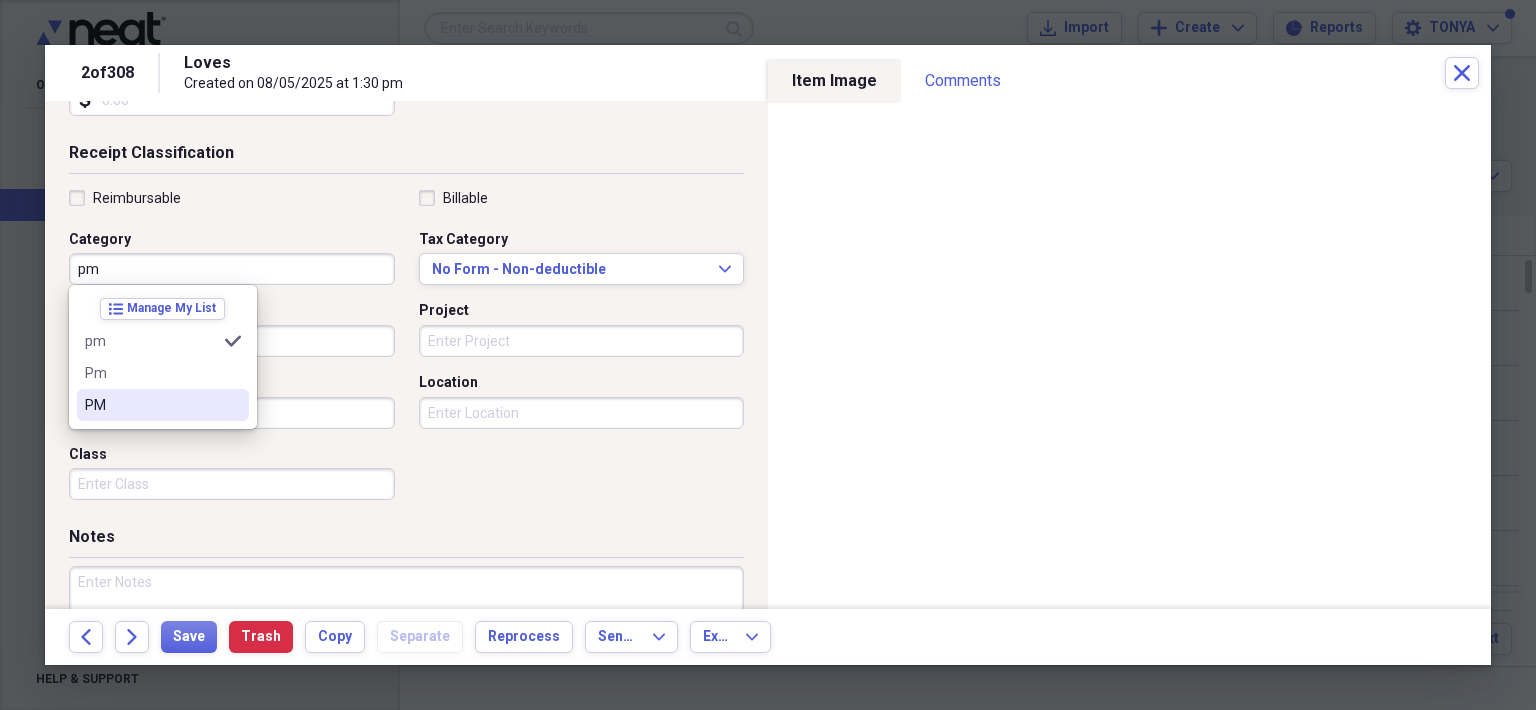 click on "PM" at bounding box center (151, 405) 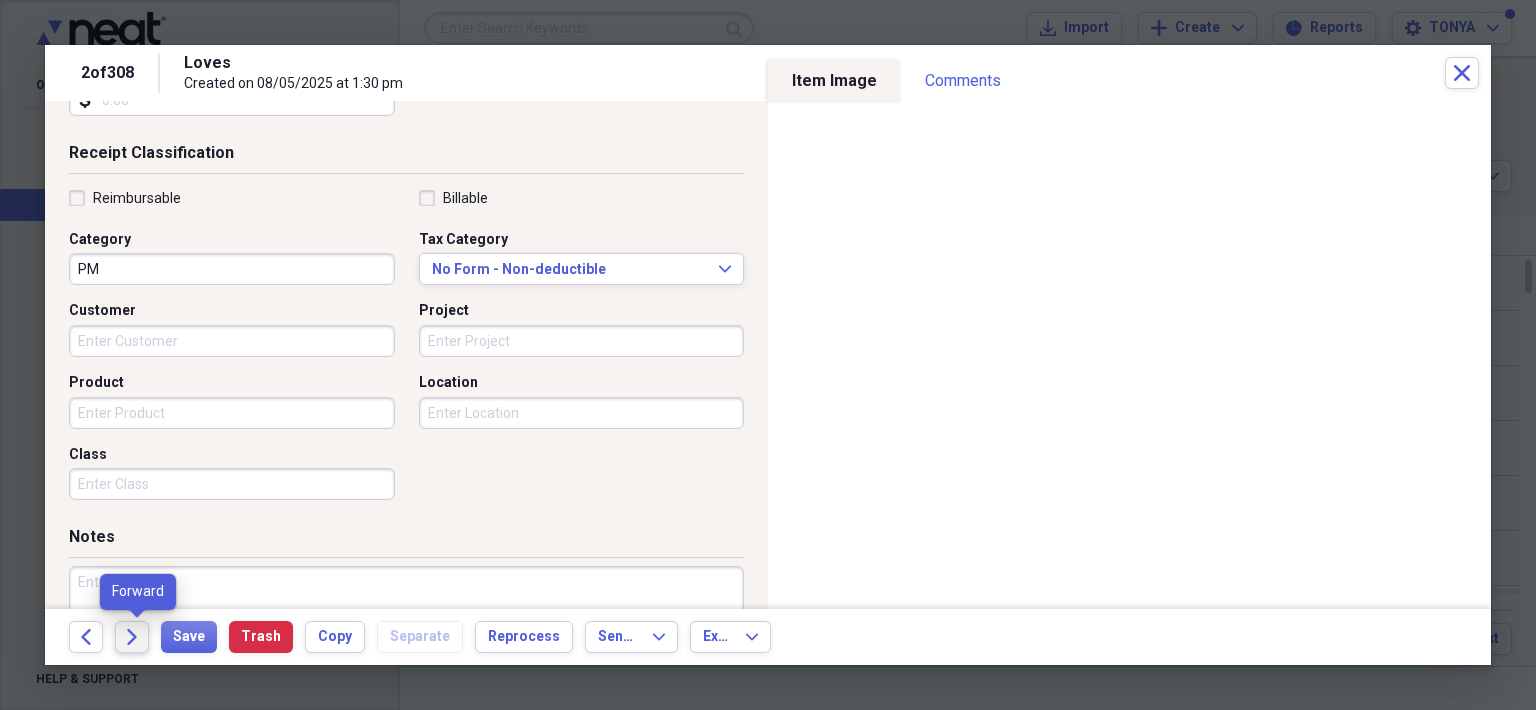 click 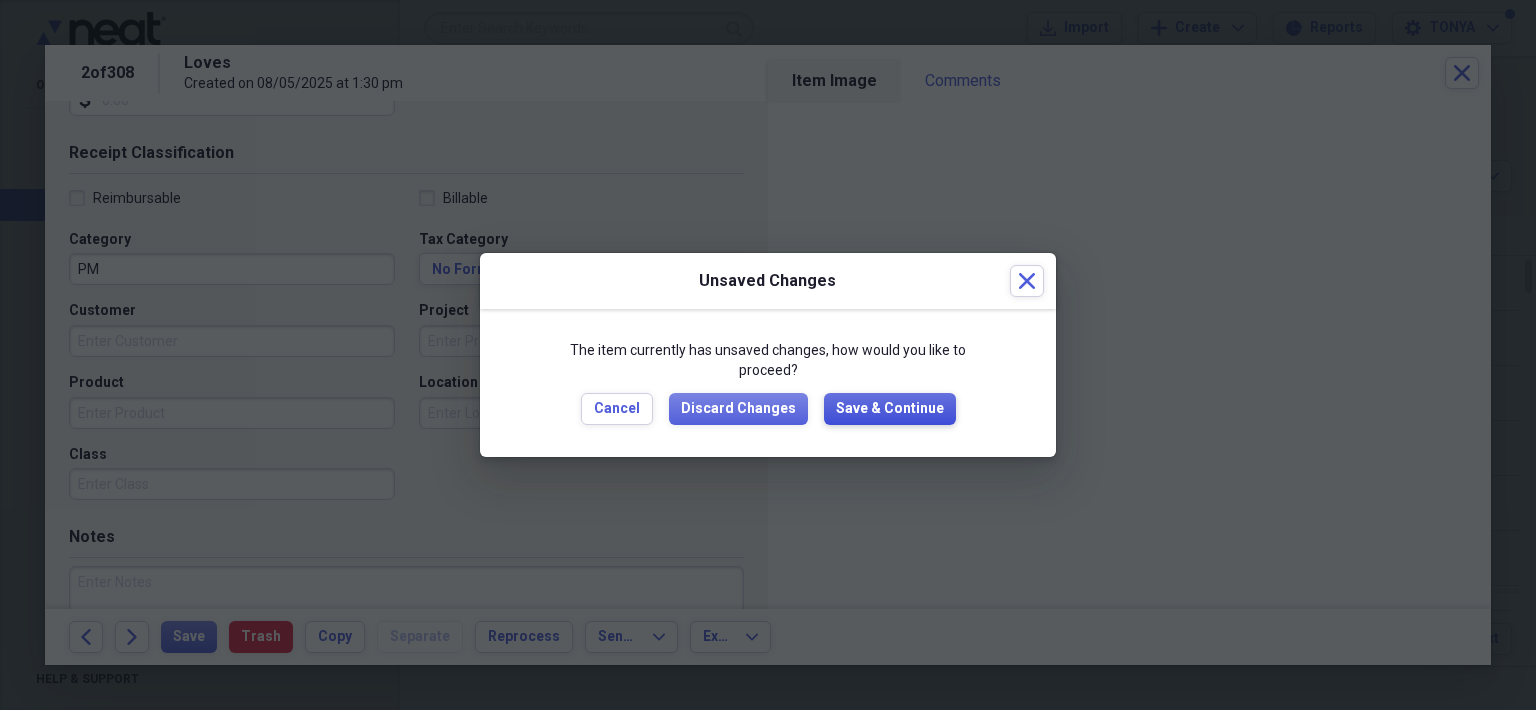 click on "Save & Continue" at bounding box center [890, 409] 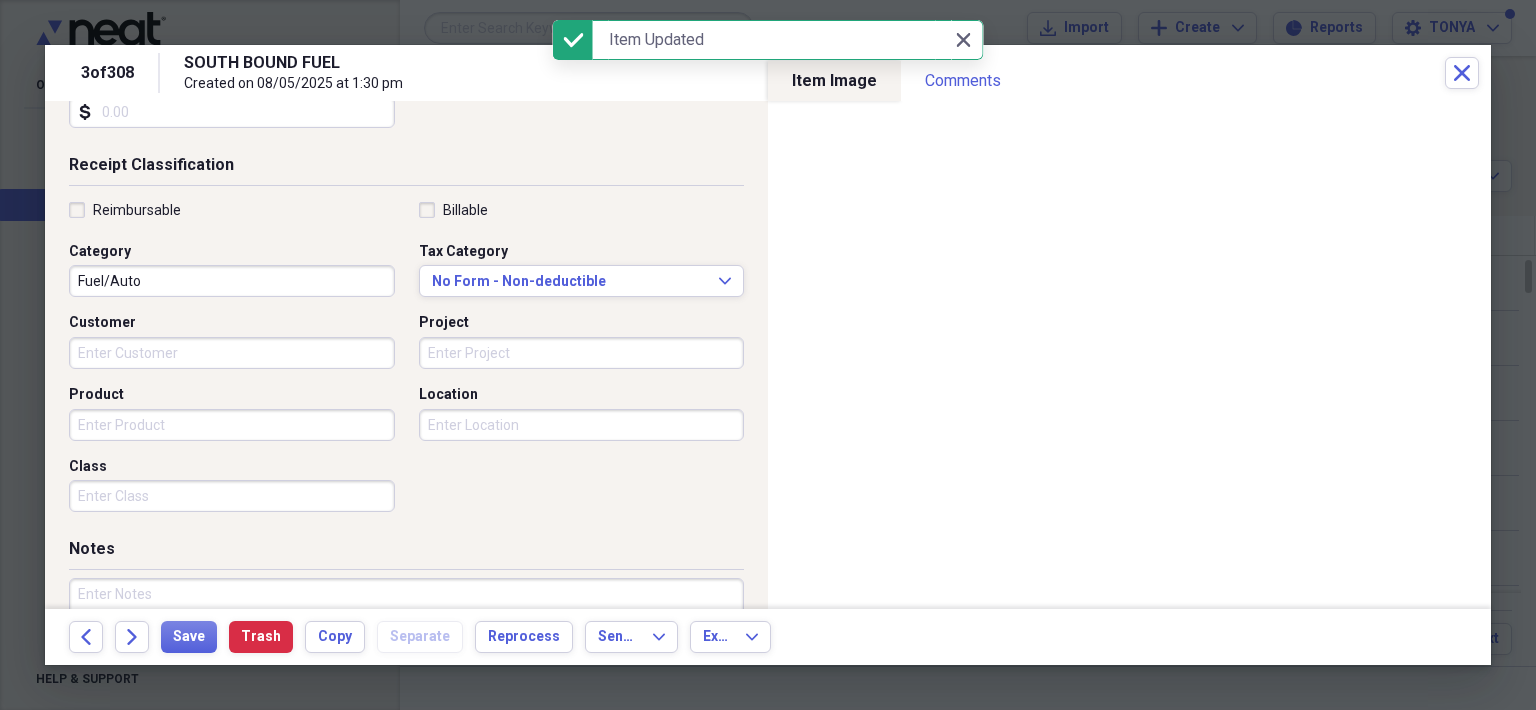 scroll, scrollTop: 400, scrollLeft: 0, axis: vertical 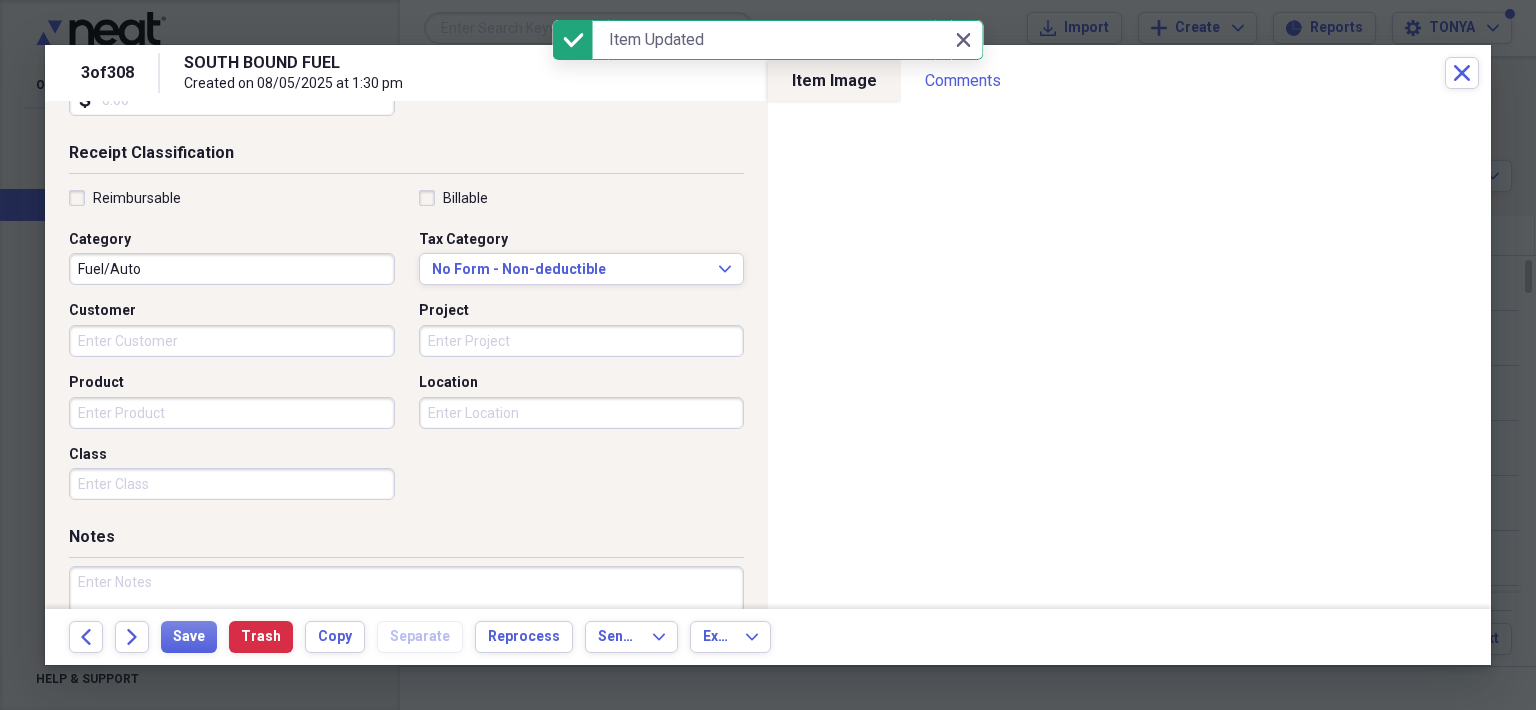 click on "Fuel/Auto" at bounding box center [232, 269] 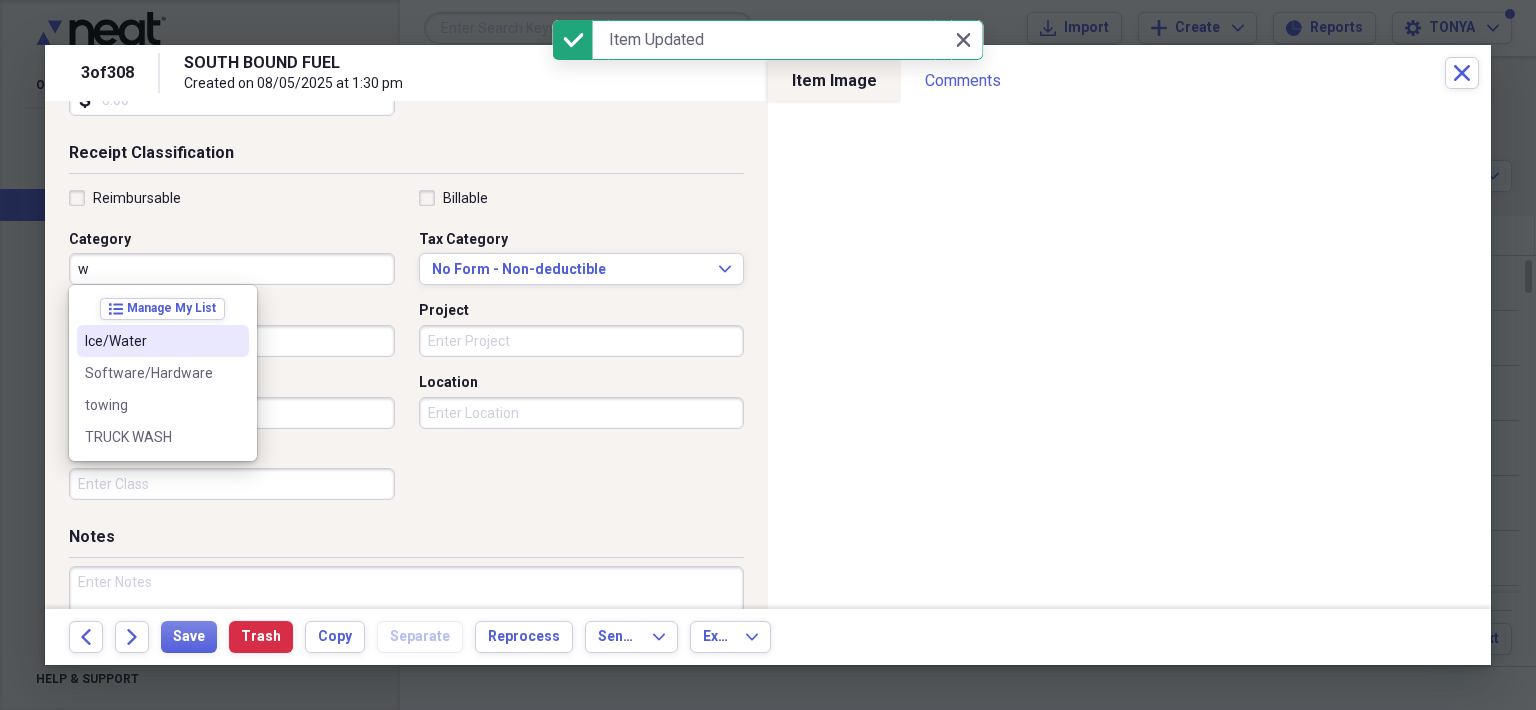 click on "Ice/Water" at bounding box center [163, 341] 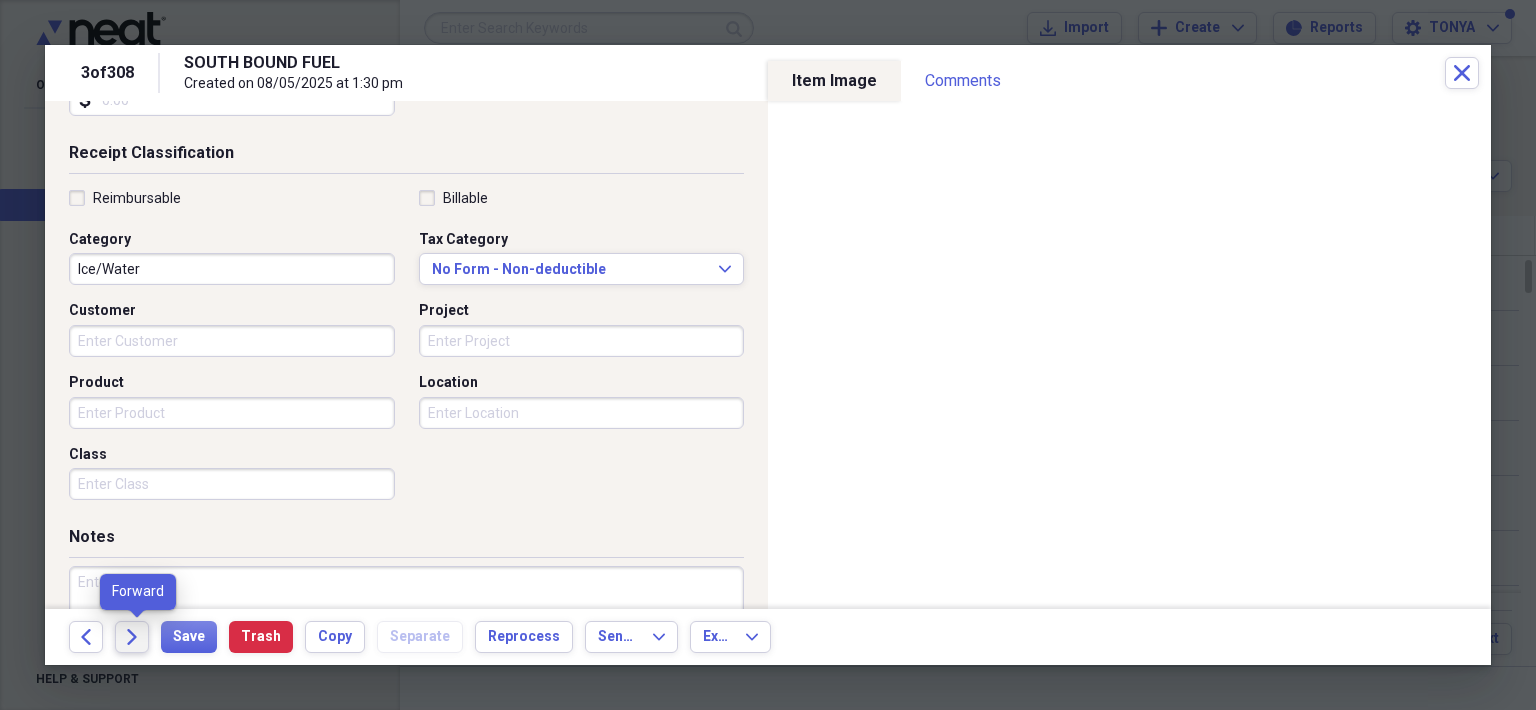 click 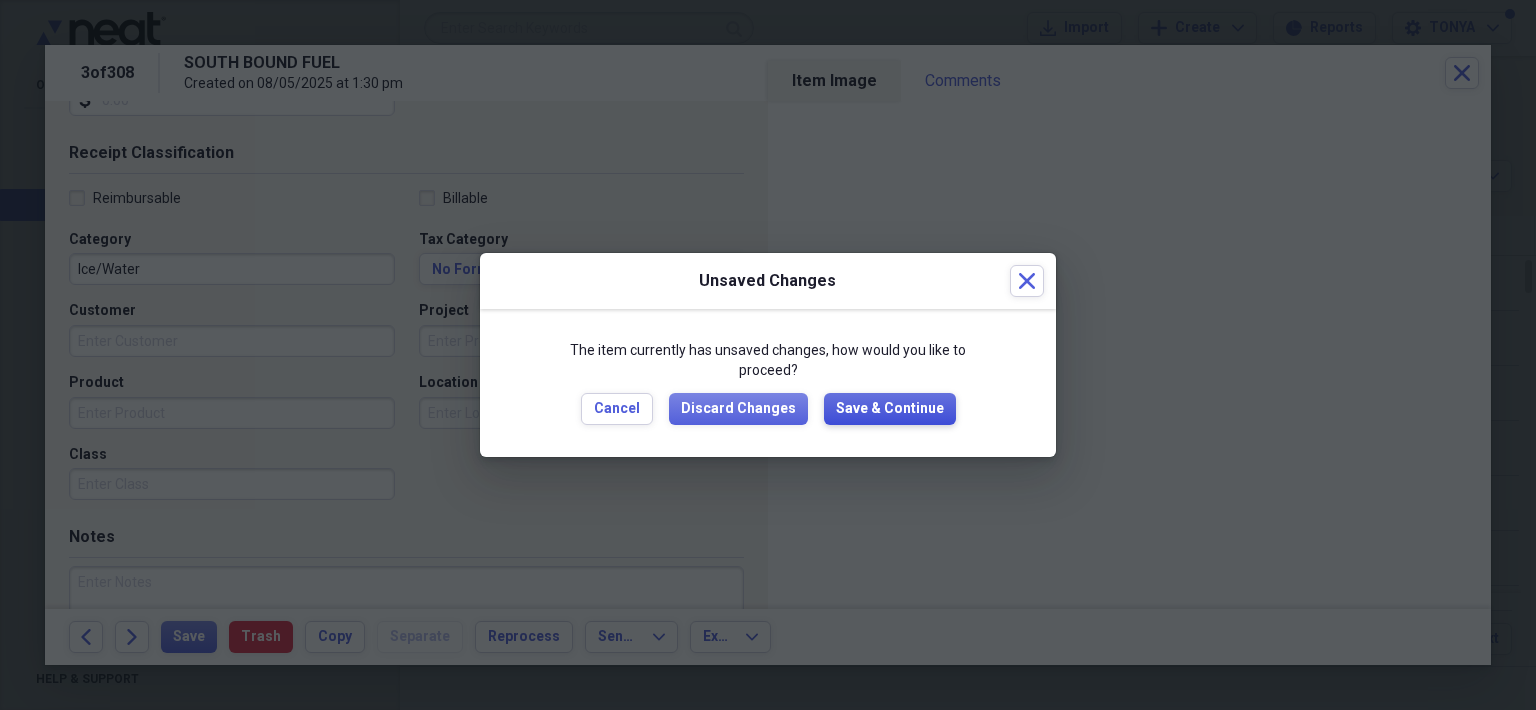 click on "Save & Continue" at bounding box center (890, 409) 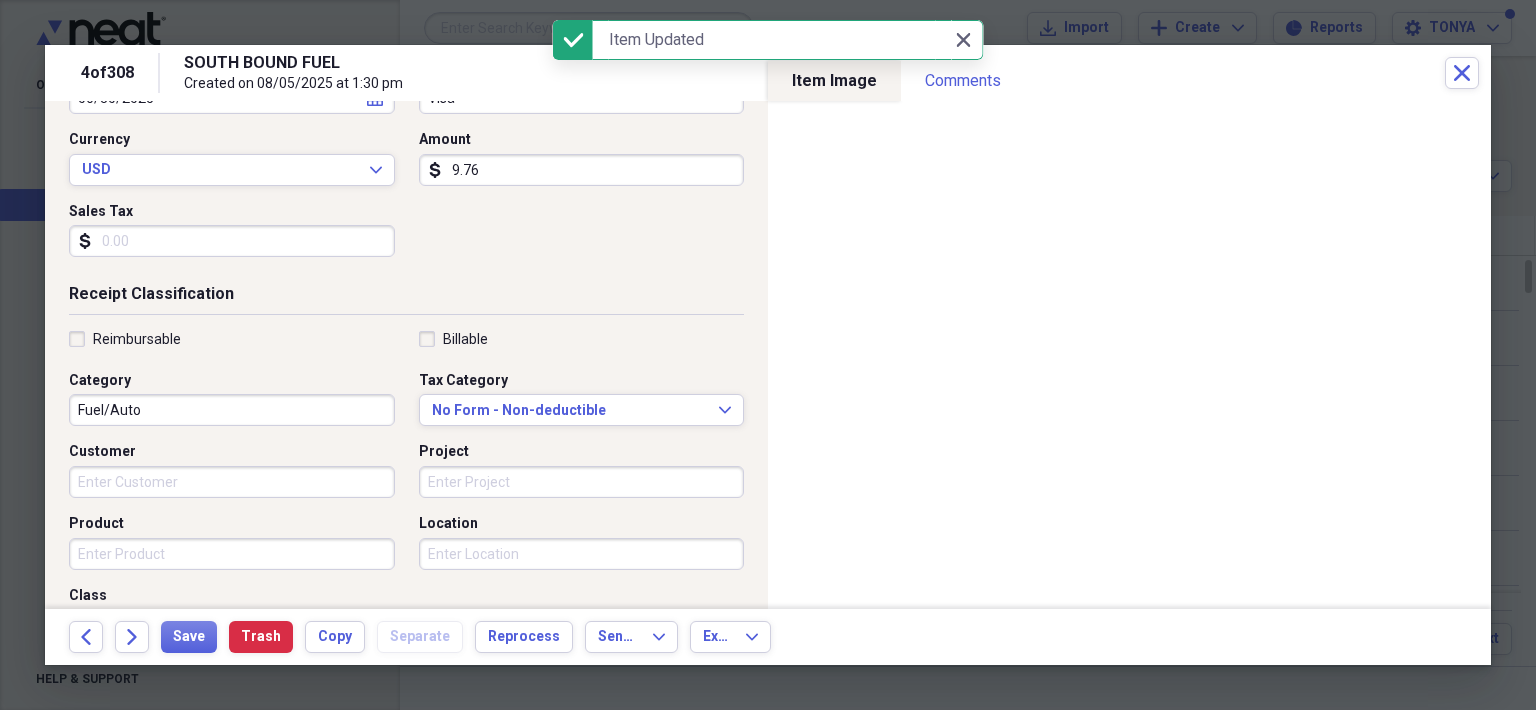 scroll, scrollTop: 400, scrollLeft: 0, axis: vertical 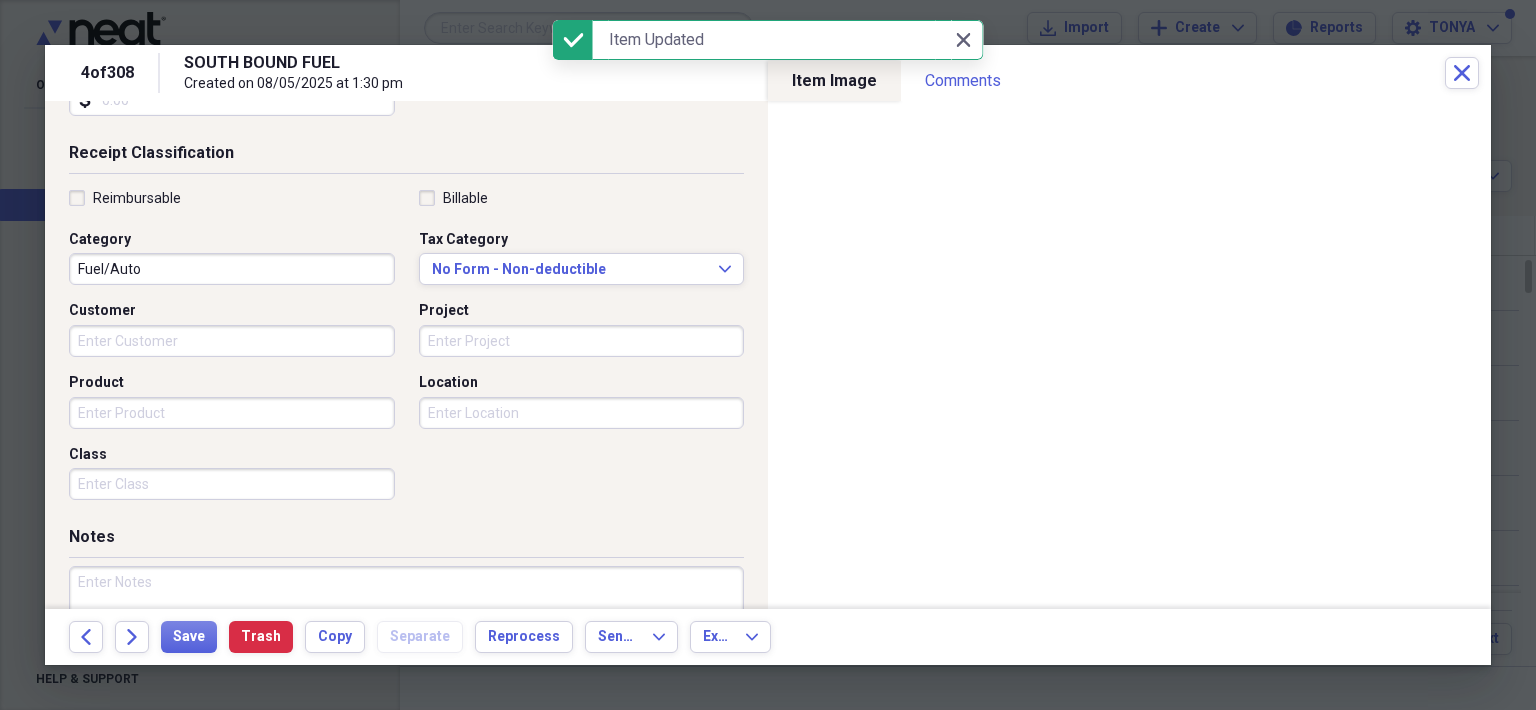 click on "Fuel/Auto" at bounding box center (232, 269) 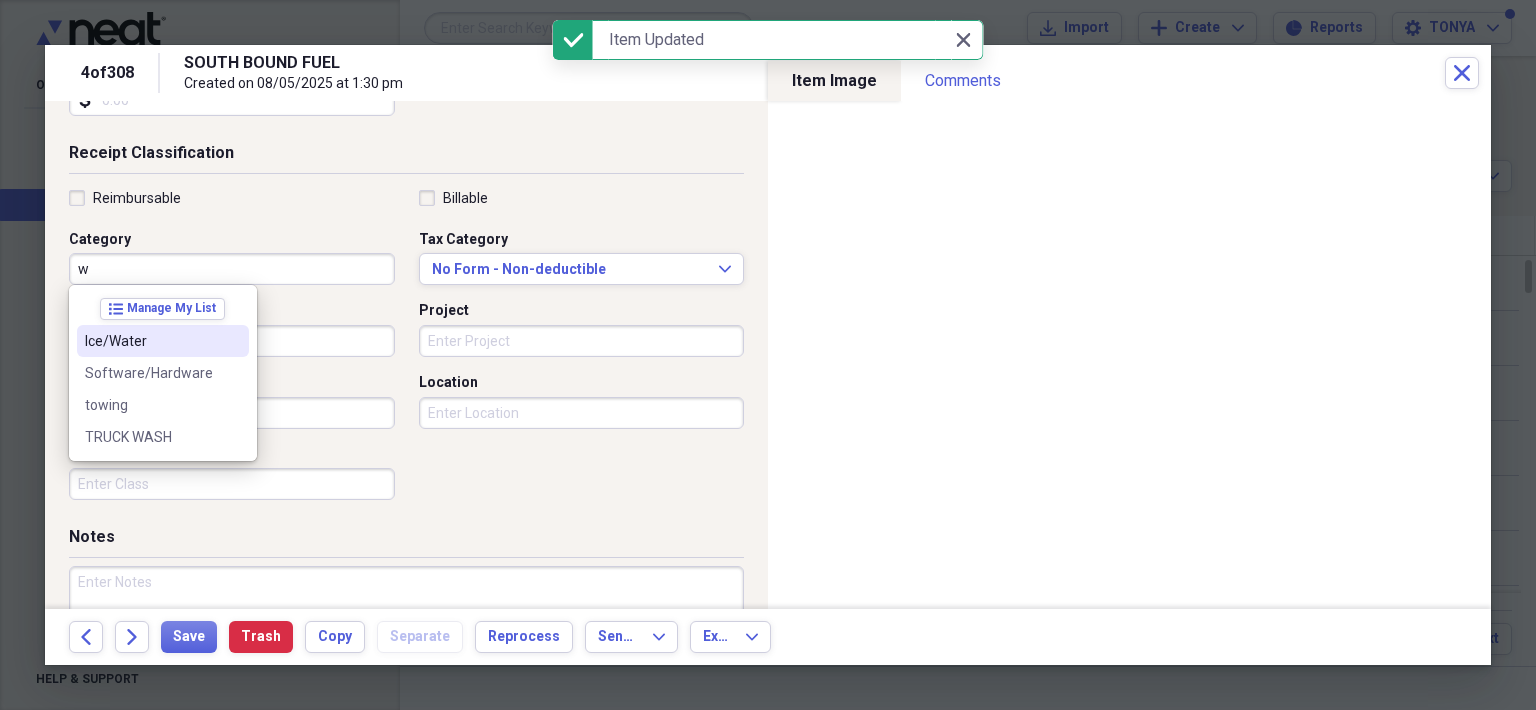 click on "Ice/Water" at bounding box center [151, 341] 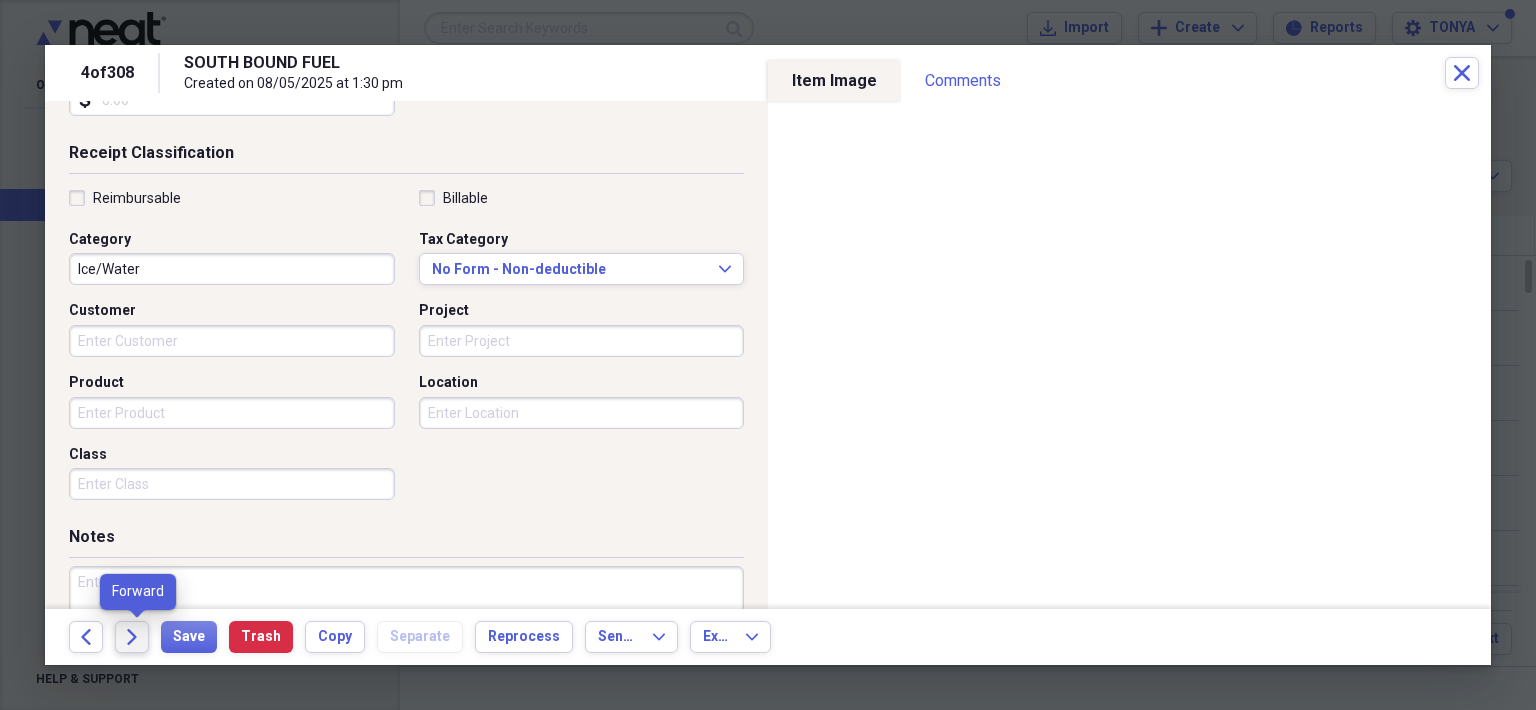 click on "Forward" 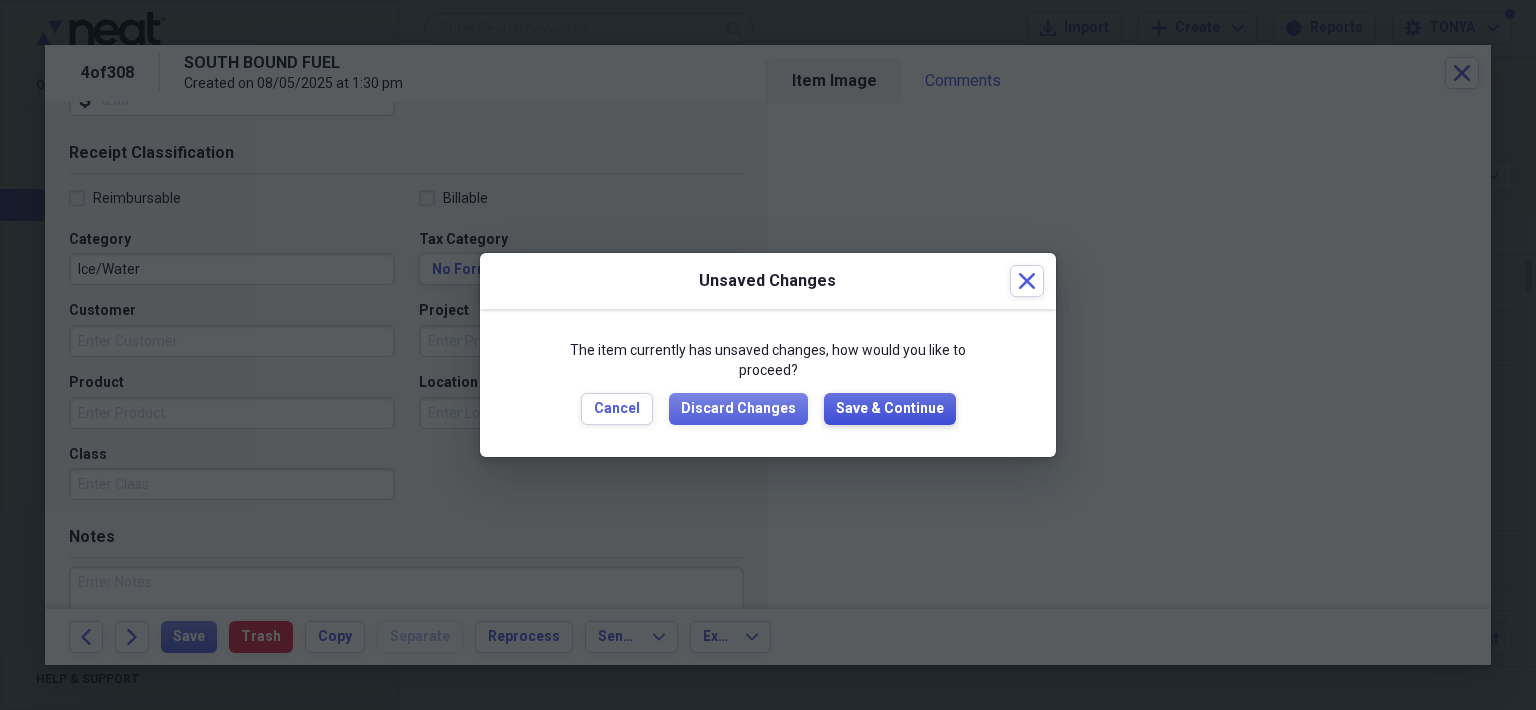 click on "Save & Continue" at bounding box center [890, 409] 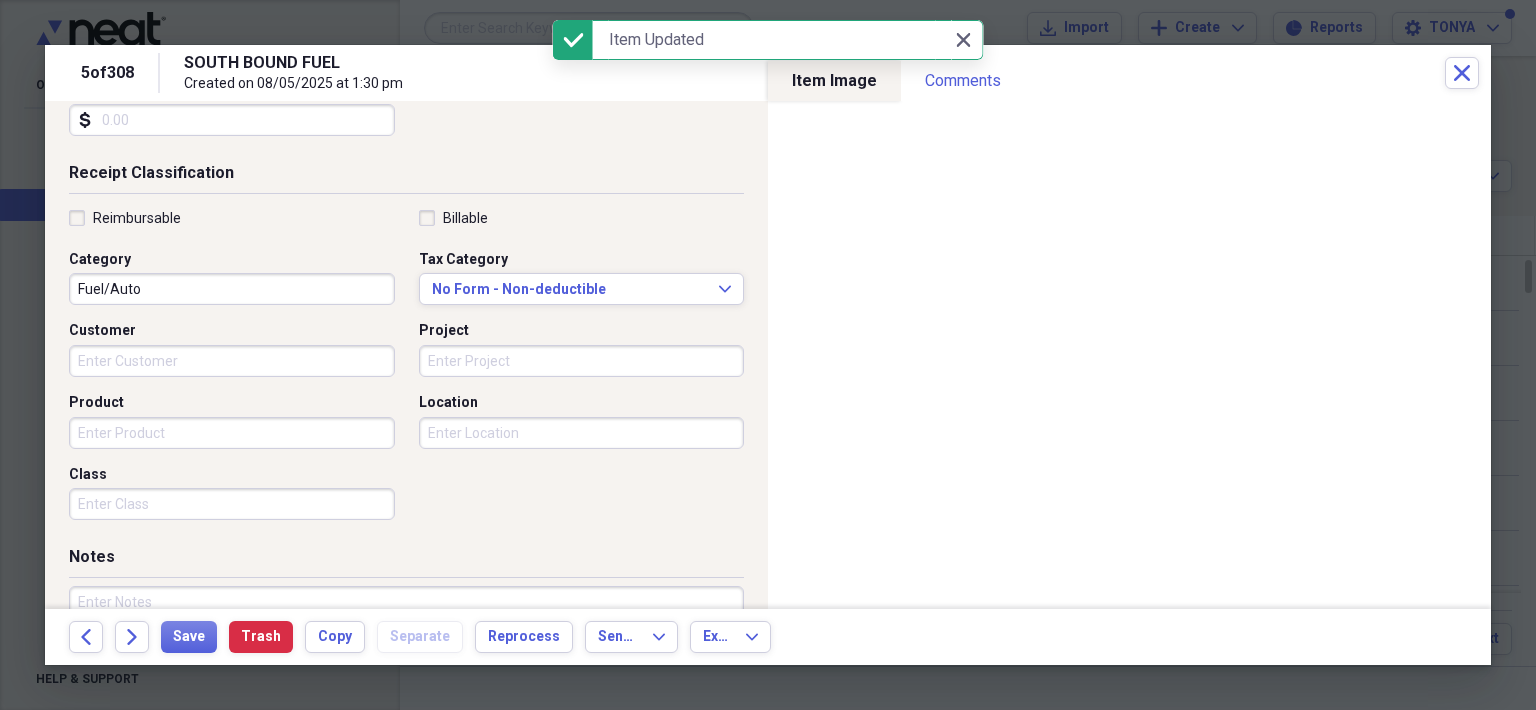 scroll, scrollTop: 400, scrollLeft: 0, axis: vertical 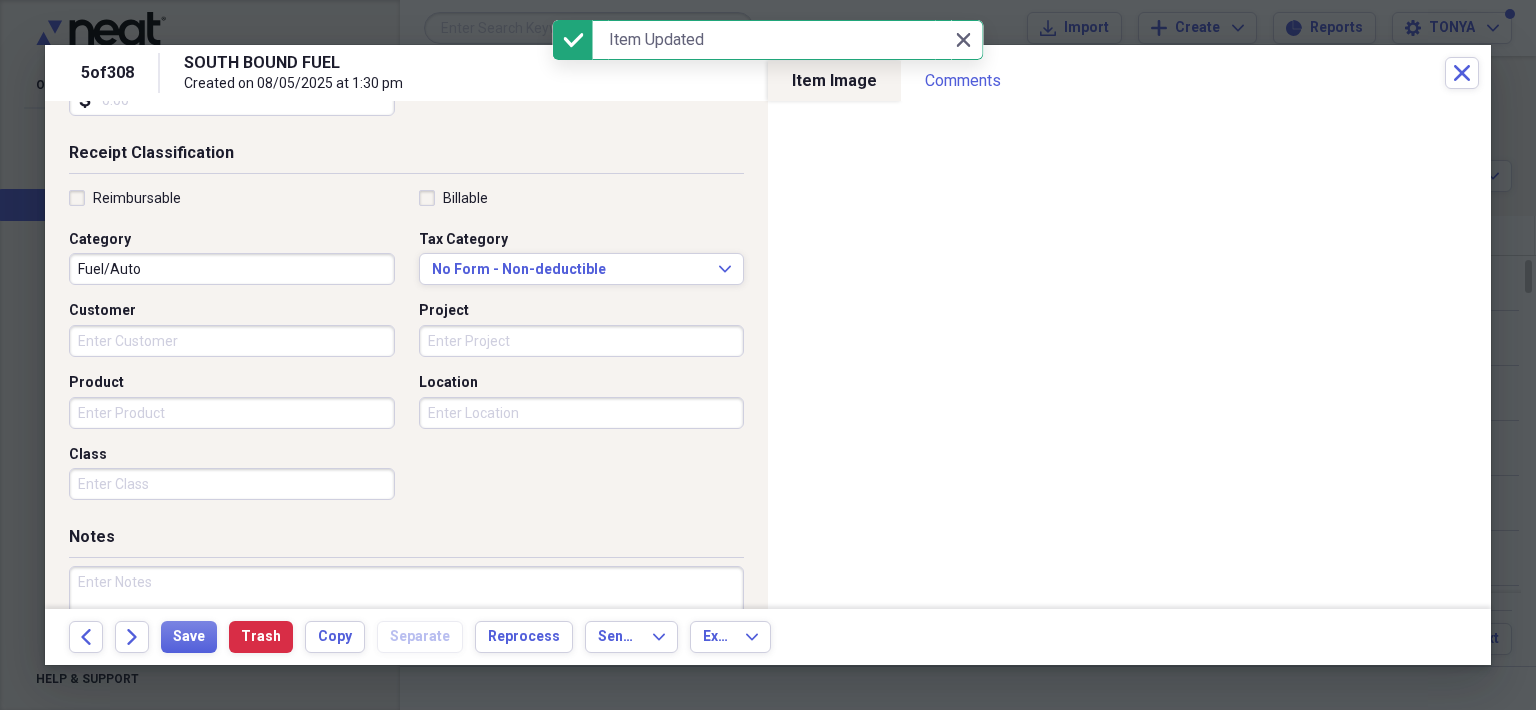 click on "Fuel/Auto" at bounding box center (232, 269) 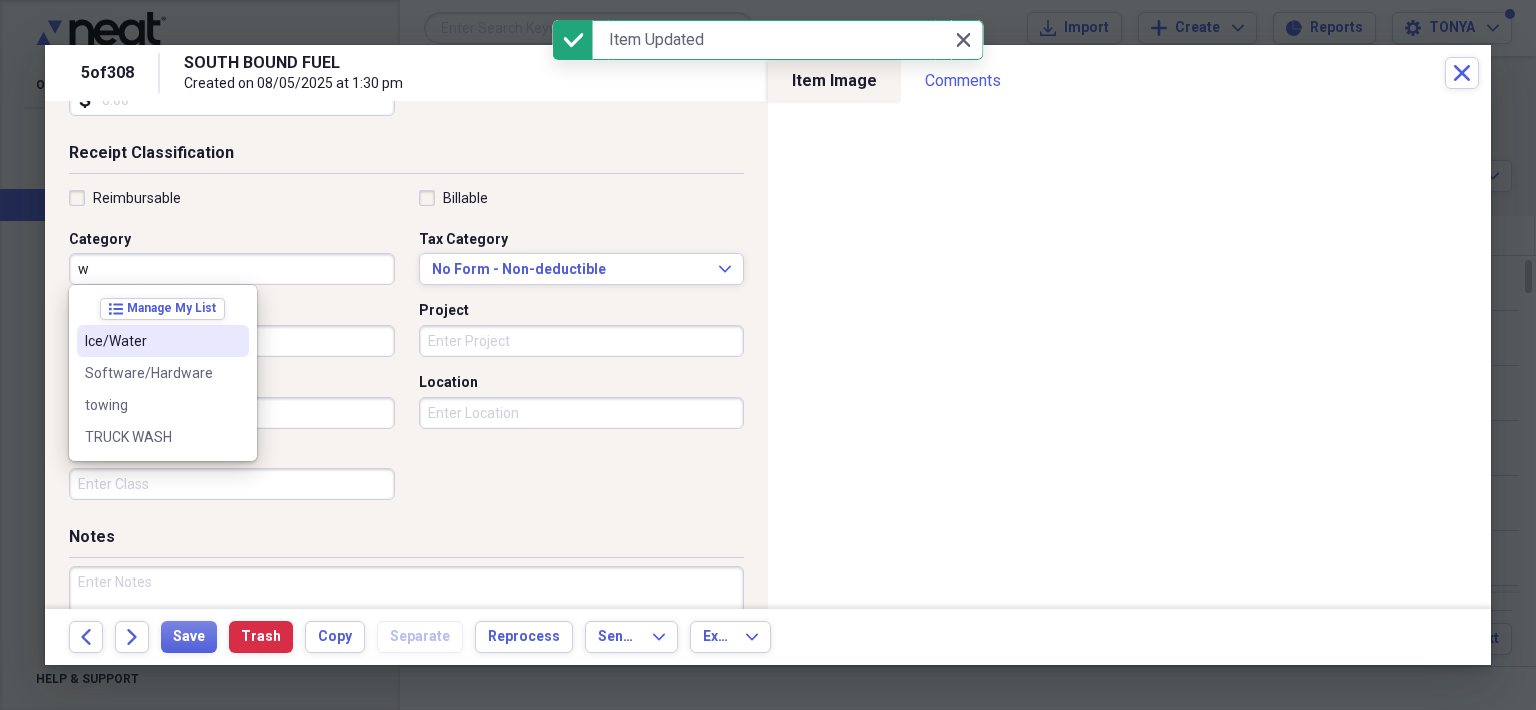 click on "Ice/Water" at bounding box center [151, 341] 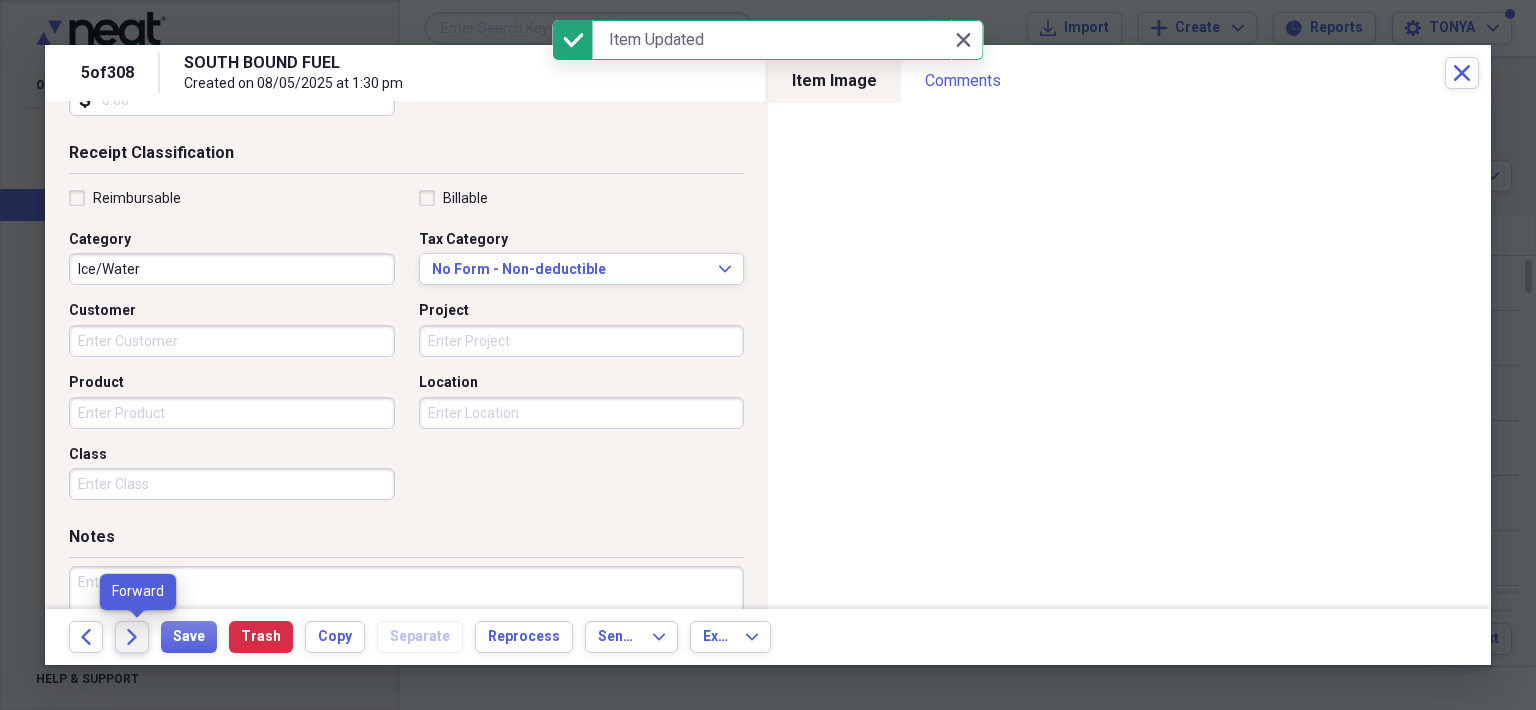 click on "Forward" at bounding box center [132, 637] 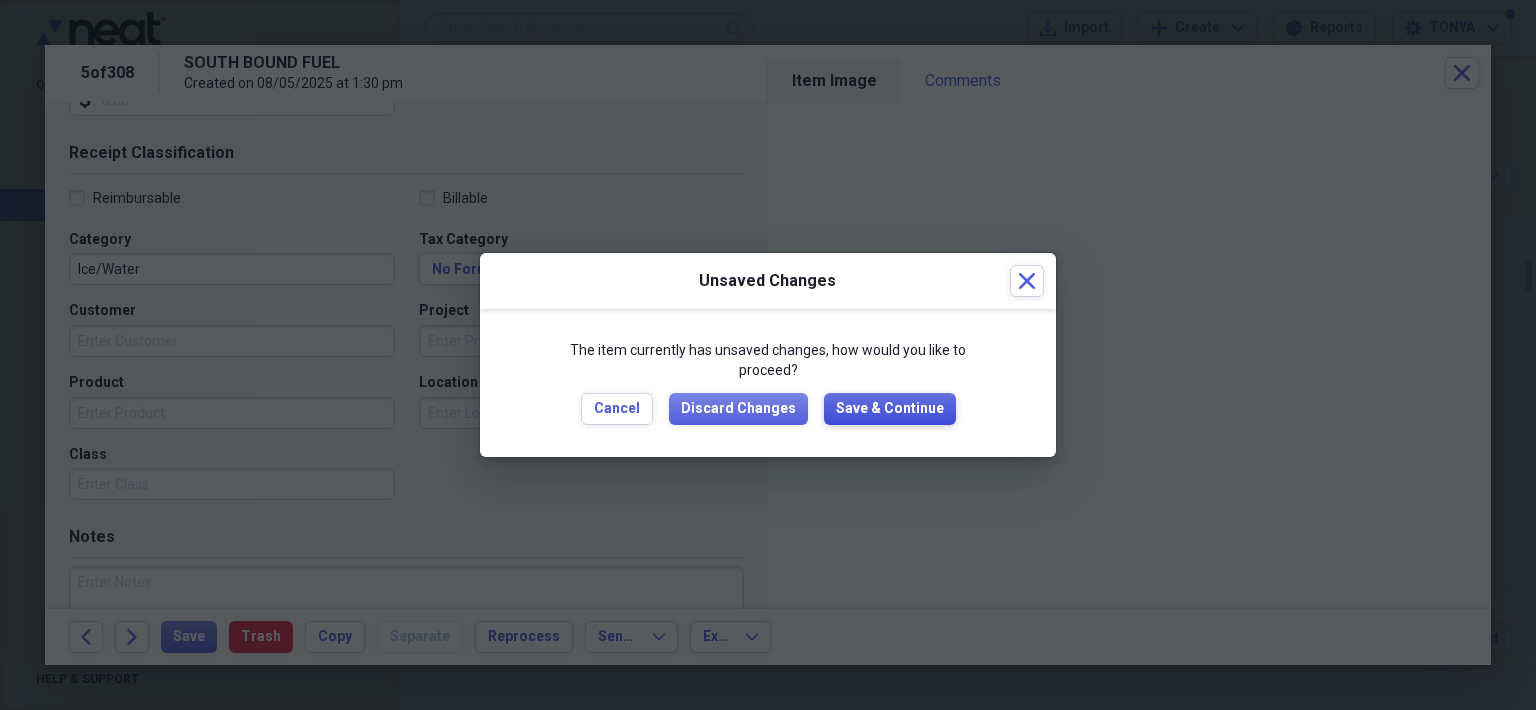 click on "Save & Continue" at bounding box center (890, 409) 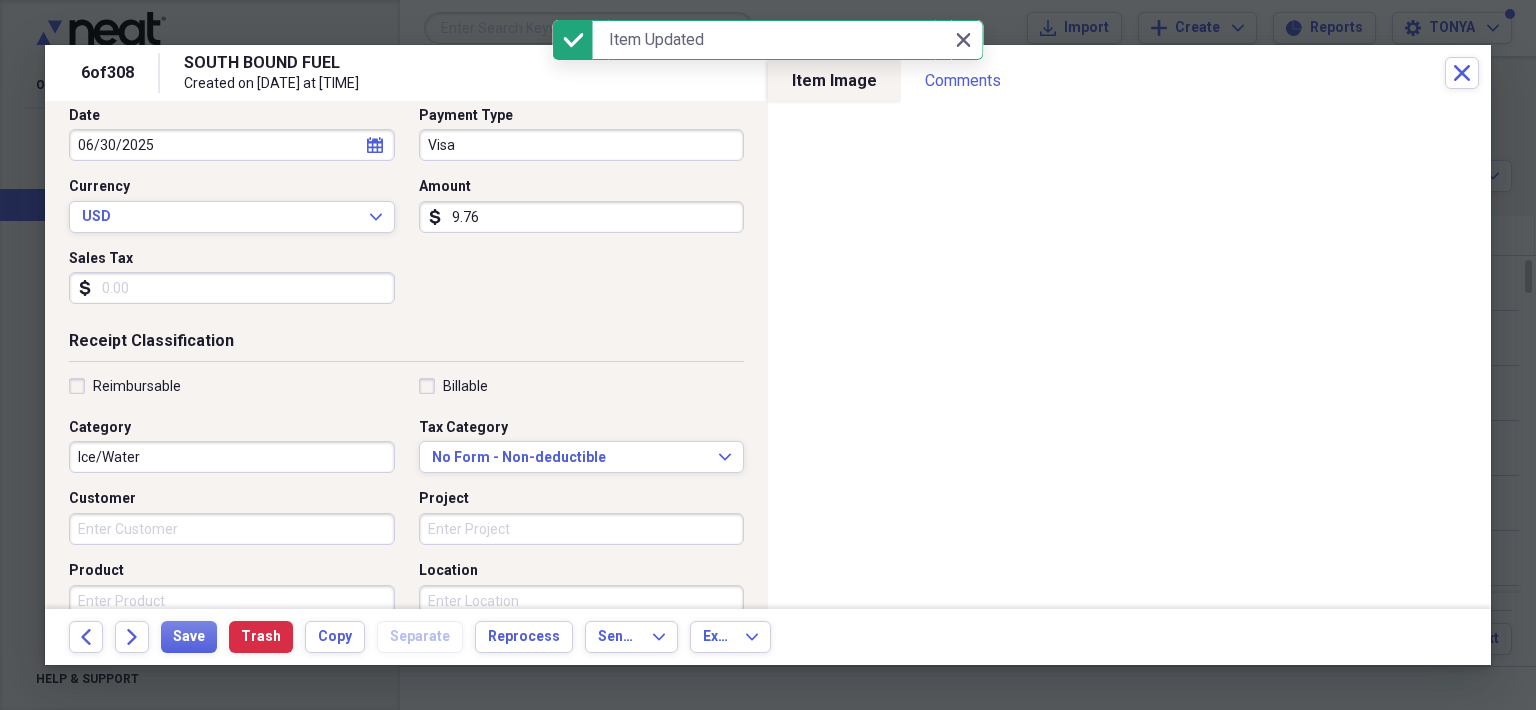 scroll, scrollTop: 300, scrollLeft: 0, axis: vertical 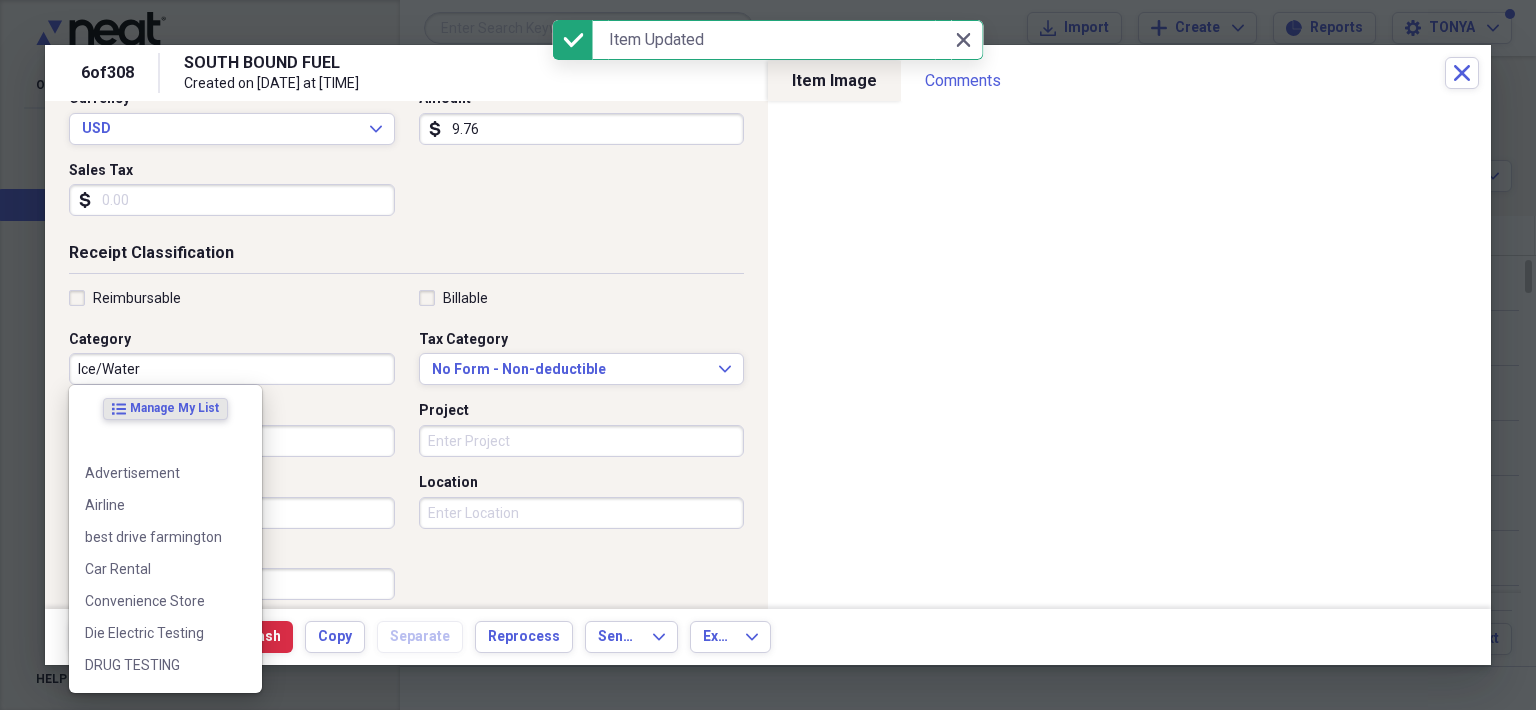 click on "Ice/Water" at bounding box center (232, 369) 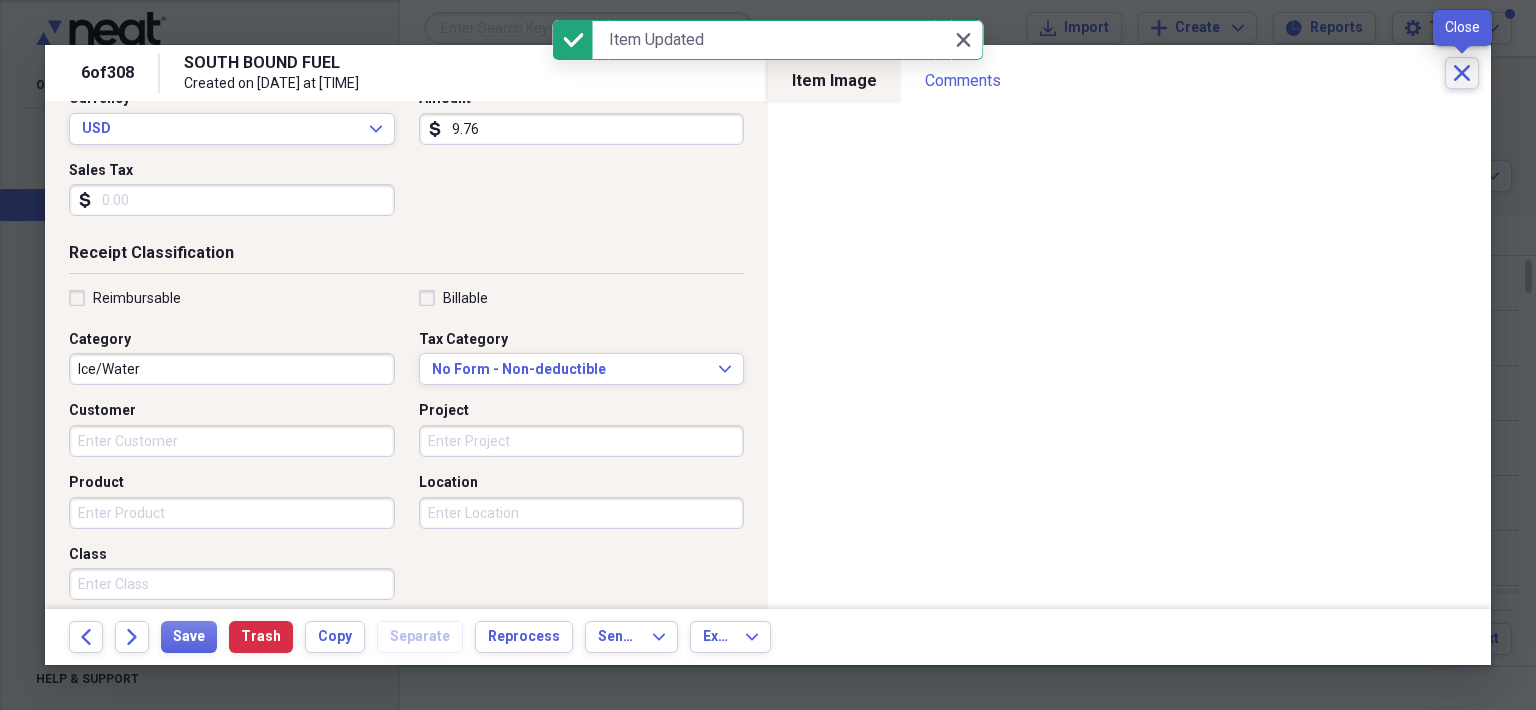 click on "Close" at bounding box center (1462, 73) 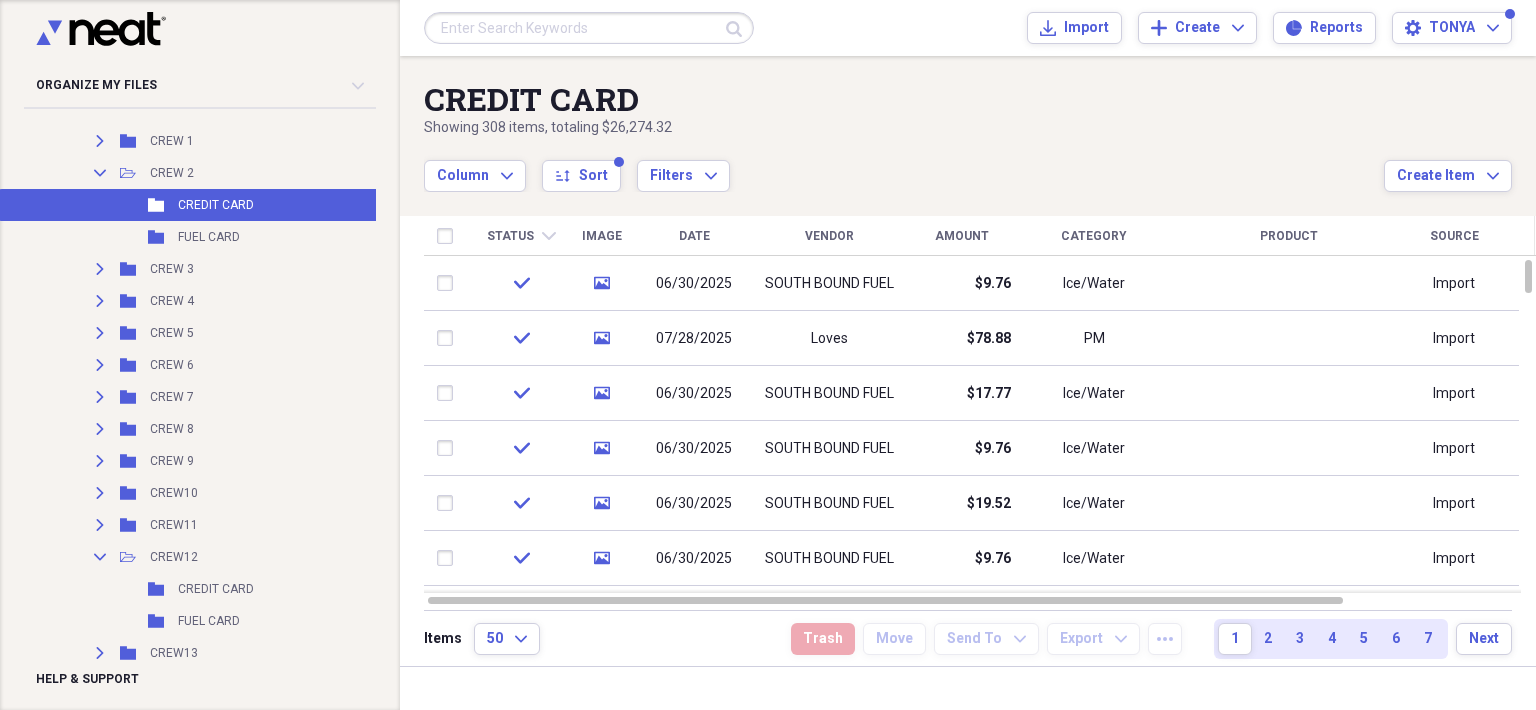 click on "FUEL CARD" at bounding box center [209, 237] 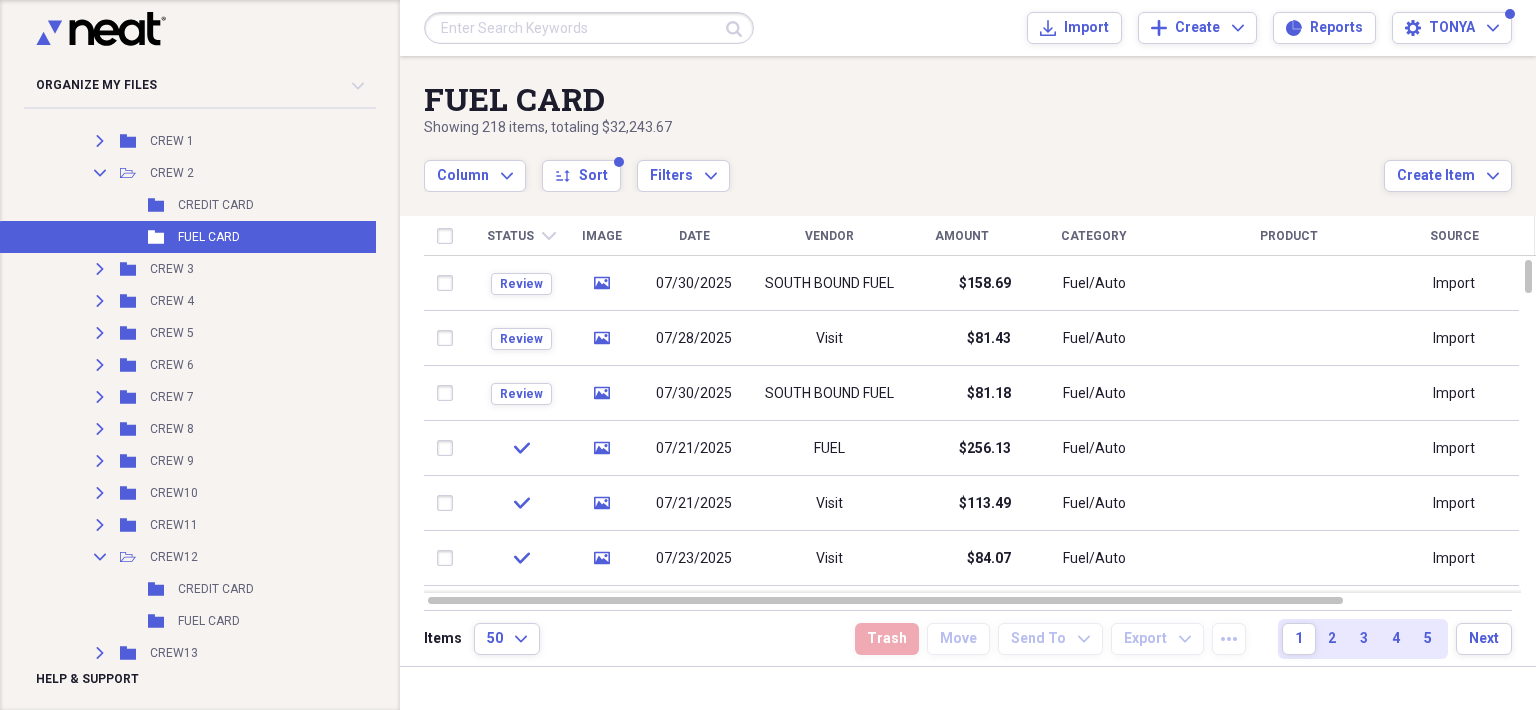 click on "07/30/2025" at bounding box center (694, 284) 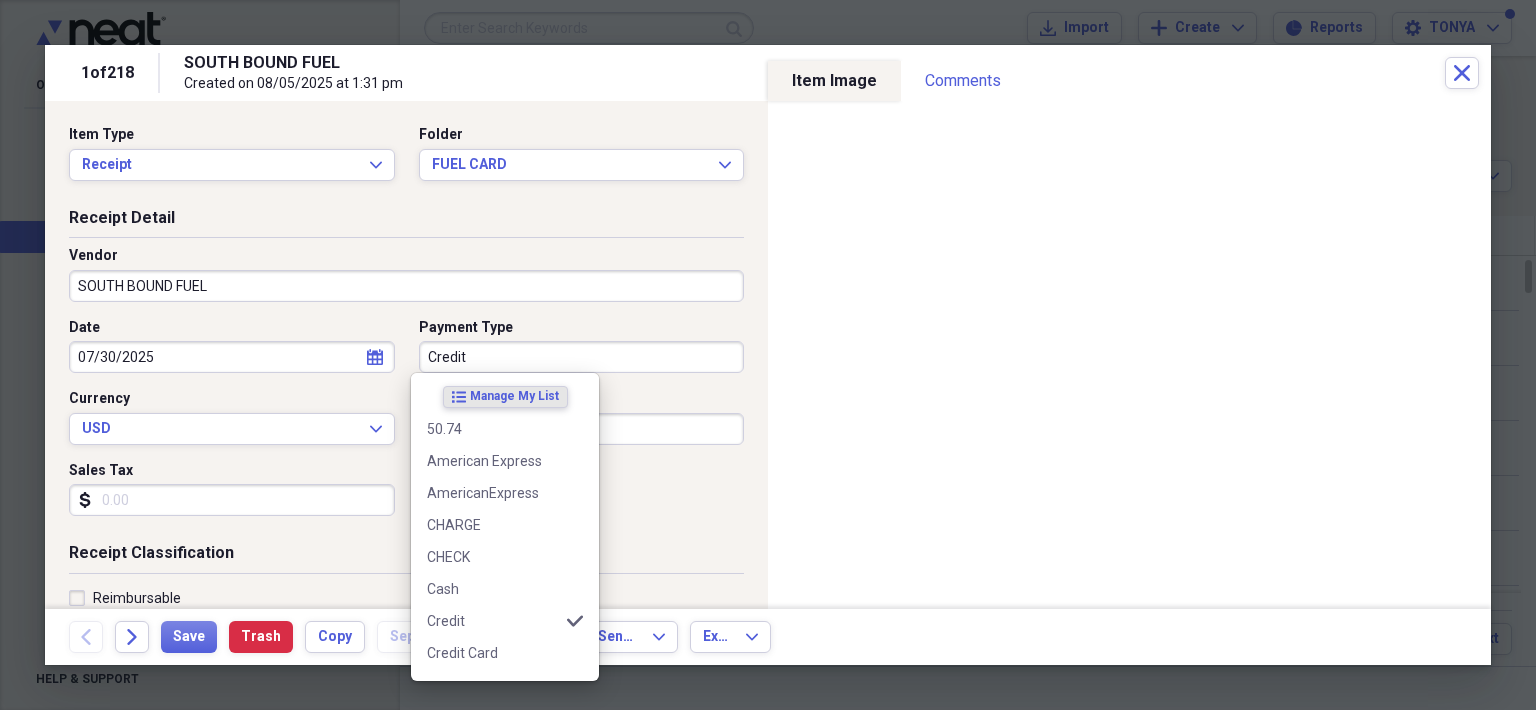 click on "Credit" at bounding box center [582, 357] 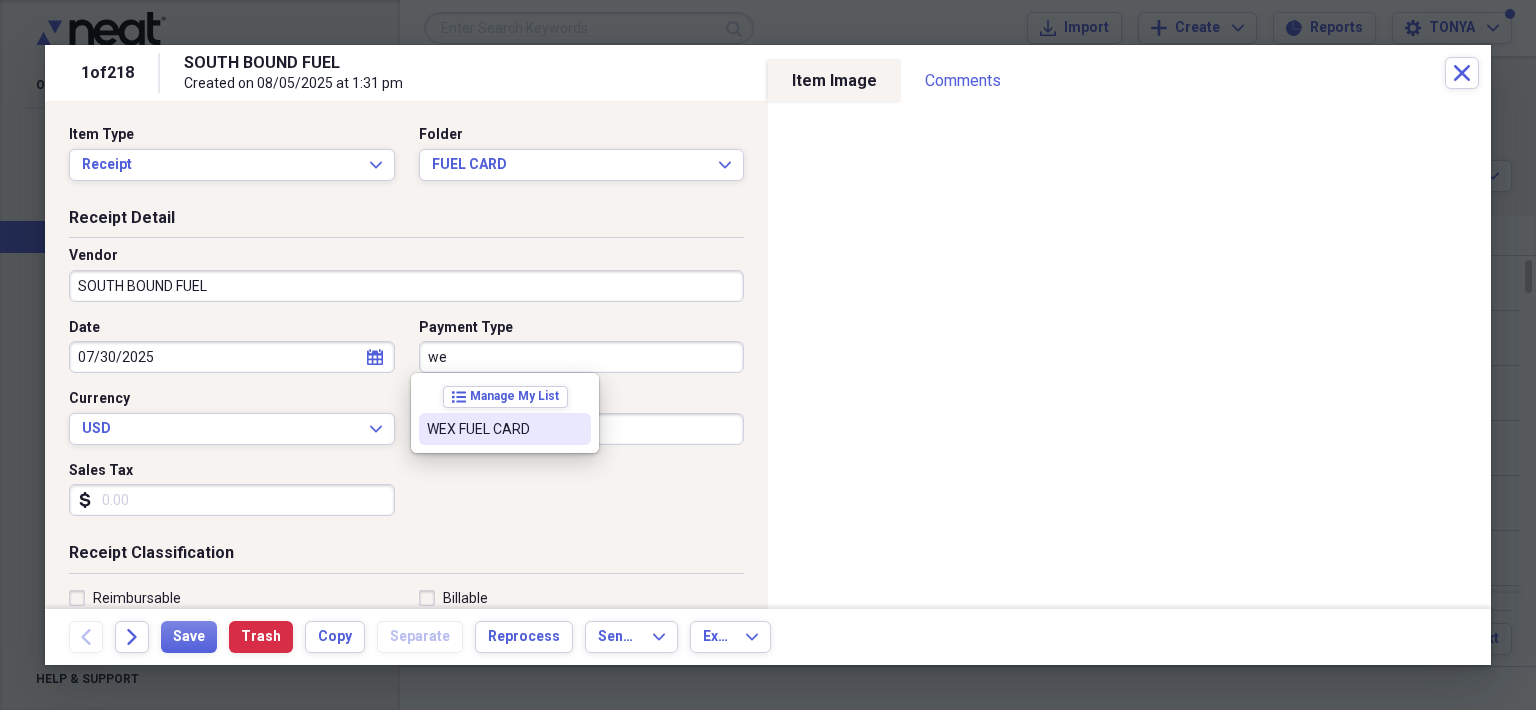 click on "WEX FUEL CARD" at bounding box center (493, 429) 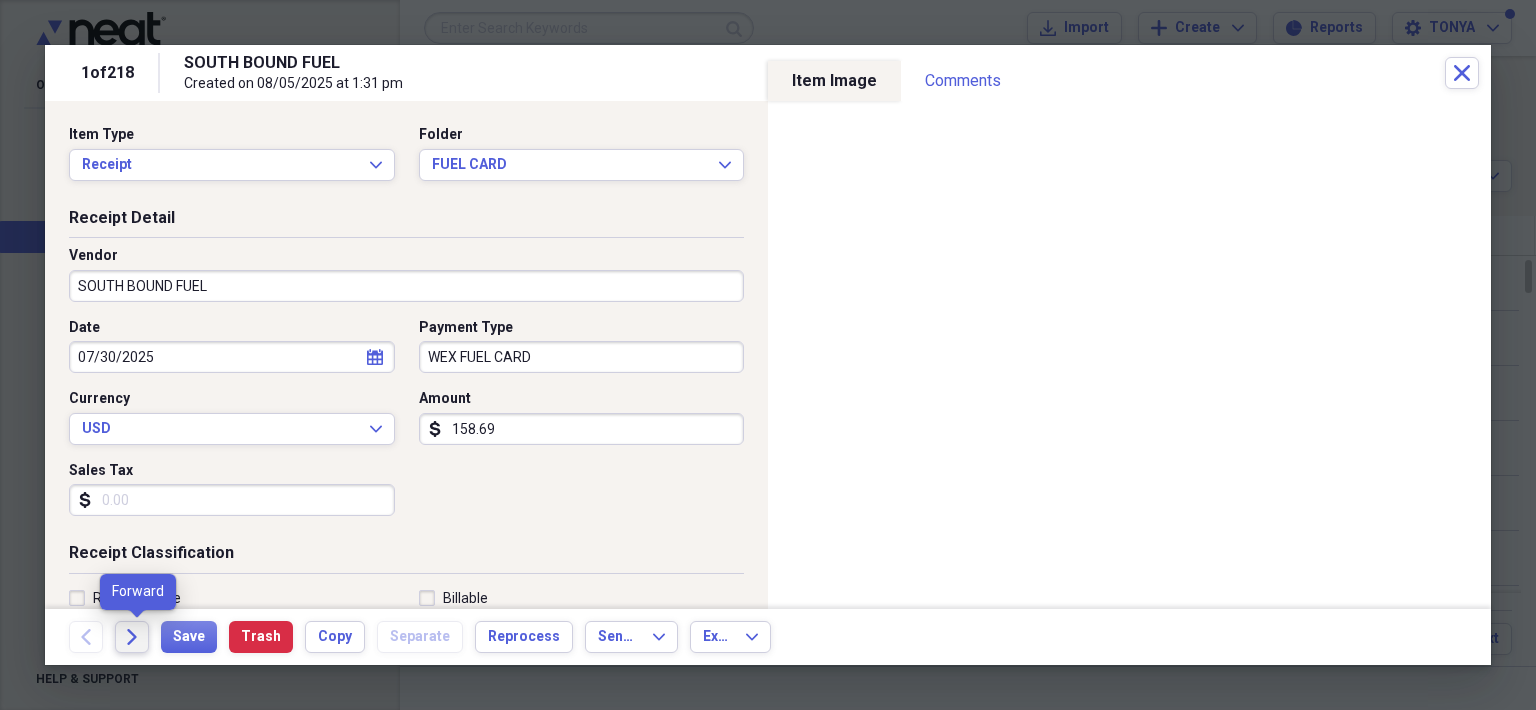 click on "Forward" at bounding box center [132, 637] 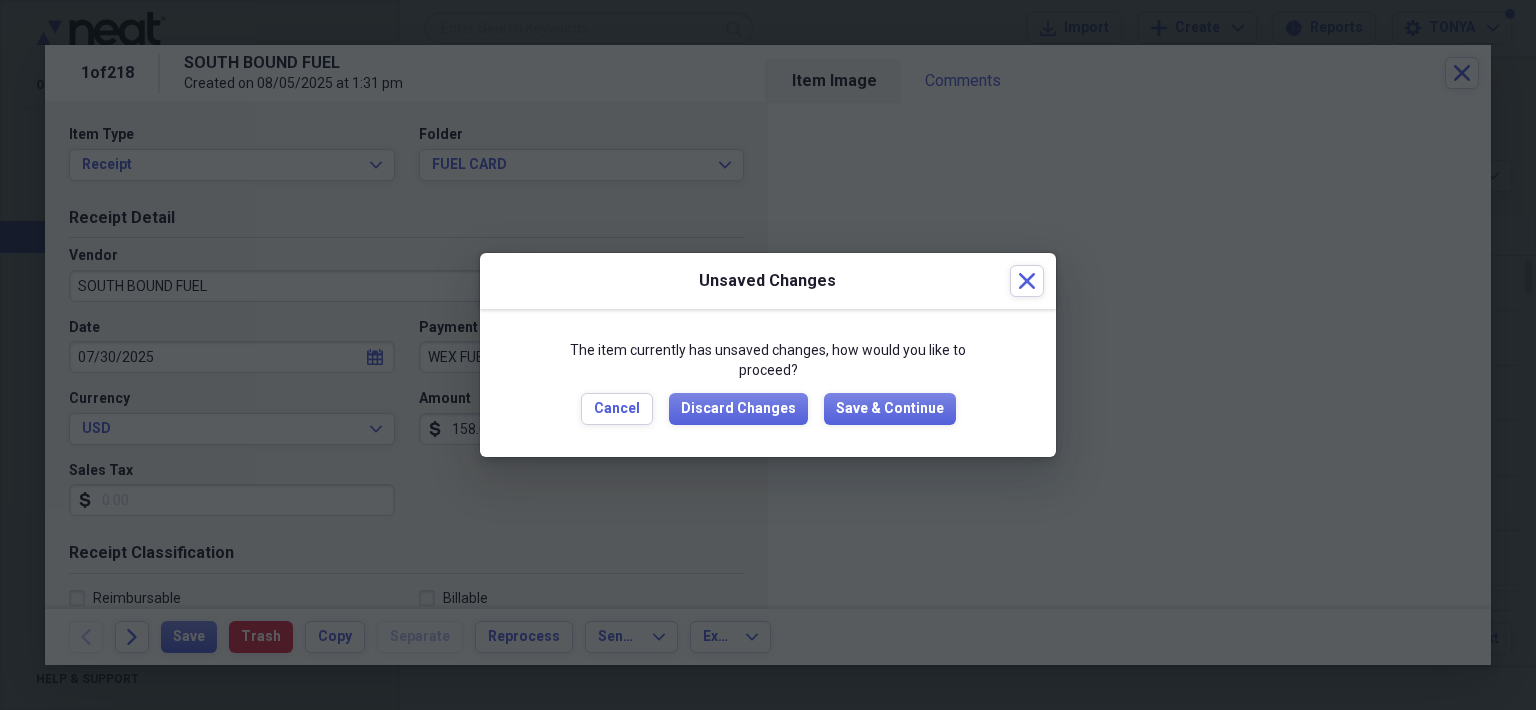 click on "The item currently has unsaved changes, how would you like to proceed? Cancel Discard Changes Save & Continue" at bounding box center [768, 382] 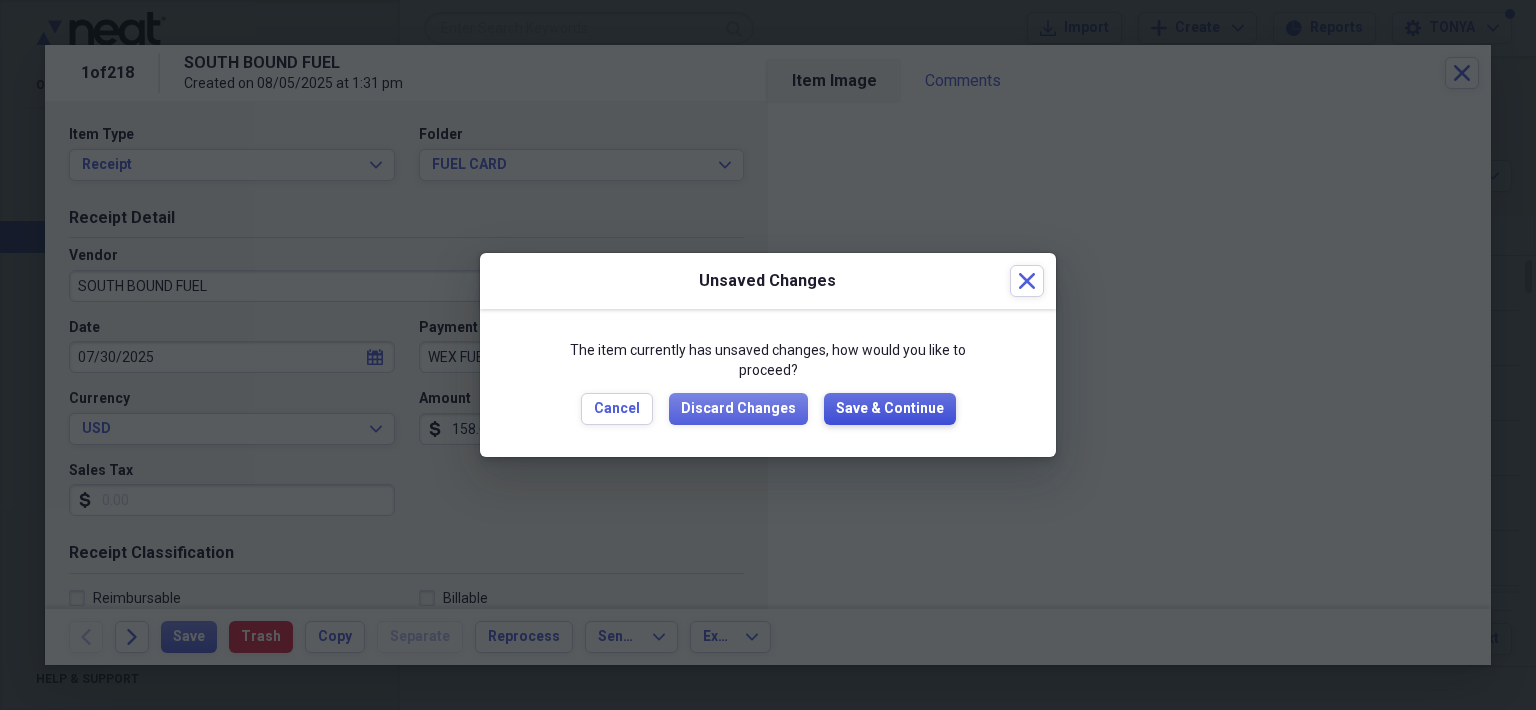 click on "Save & Continue" at bounding box center (890, 409) 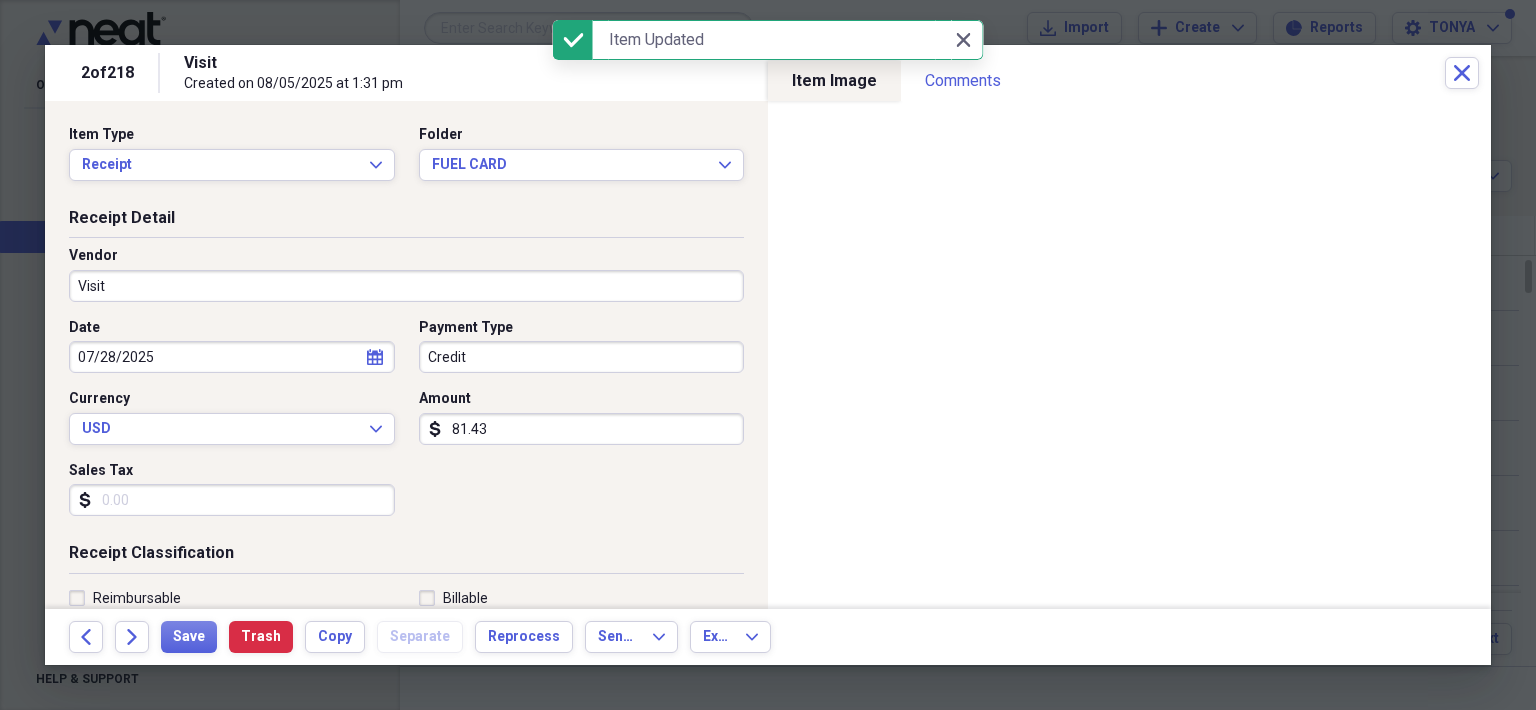 click on "Credit" at bounding box center [582, 357] 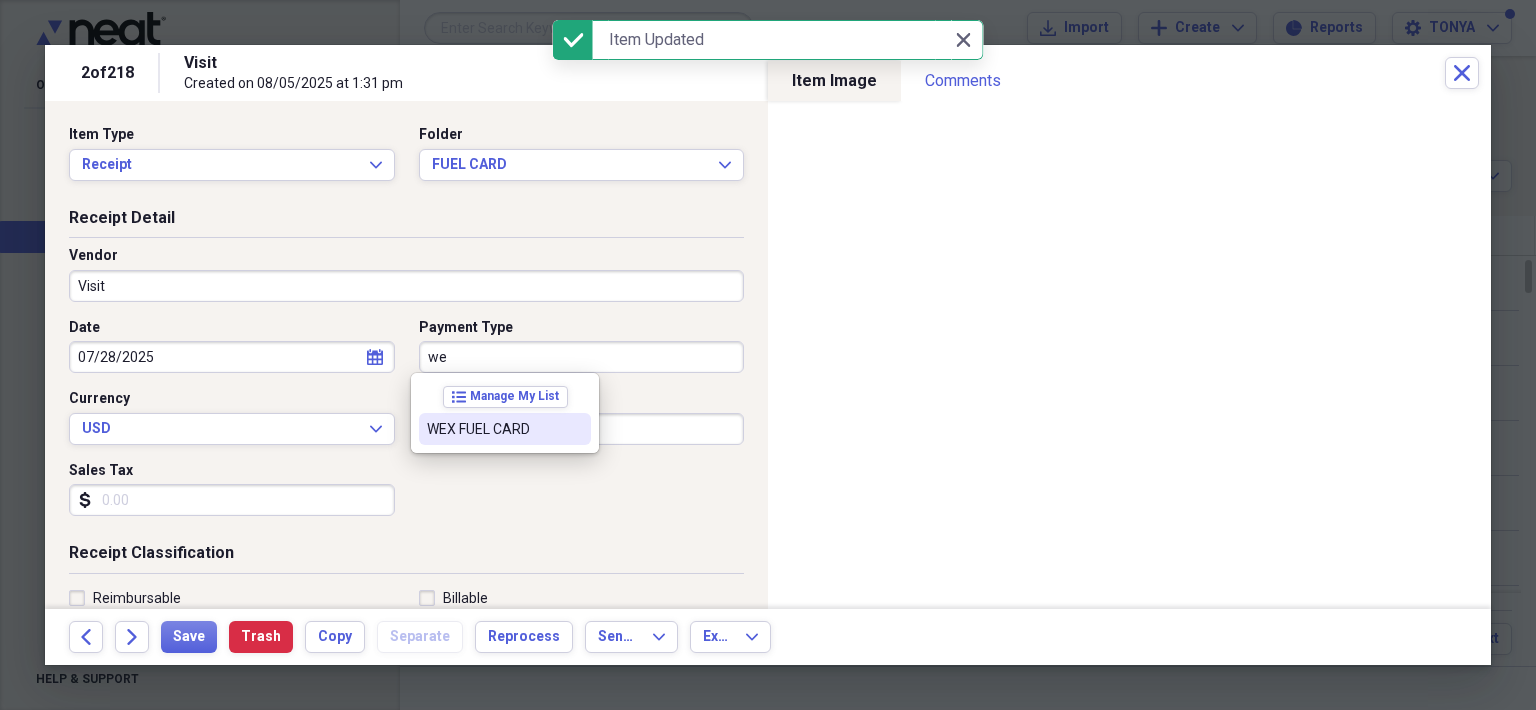 click on "WEX FUEL CARD" at bounding box center (493, 429) 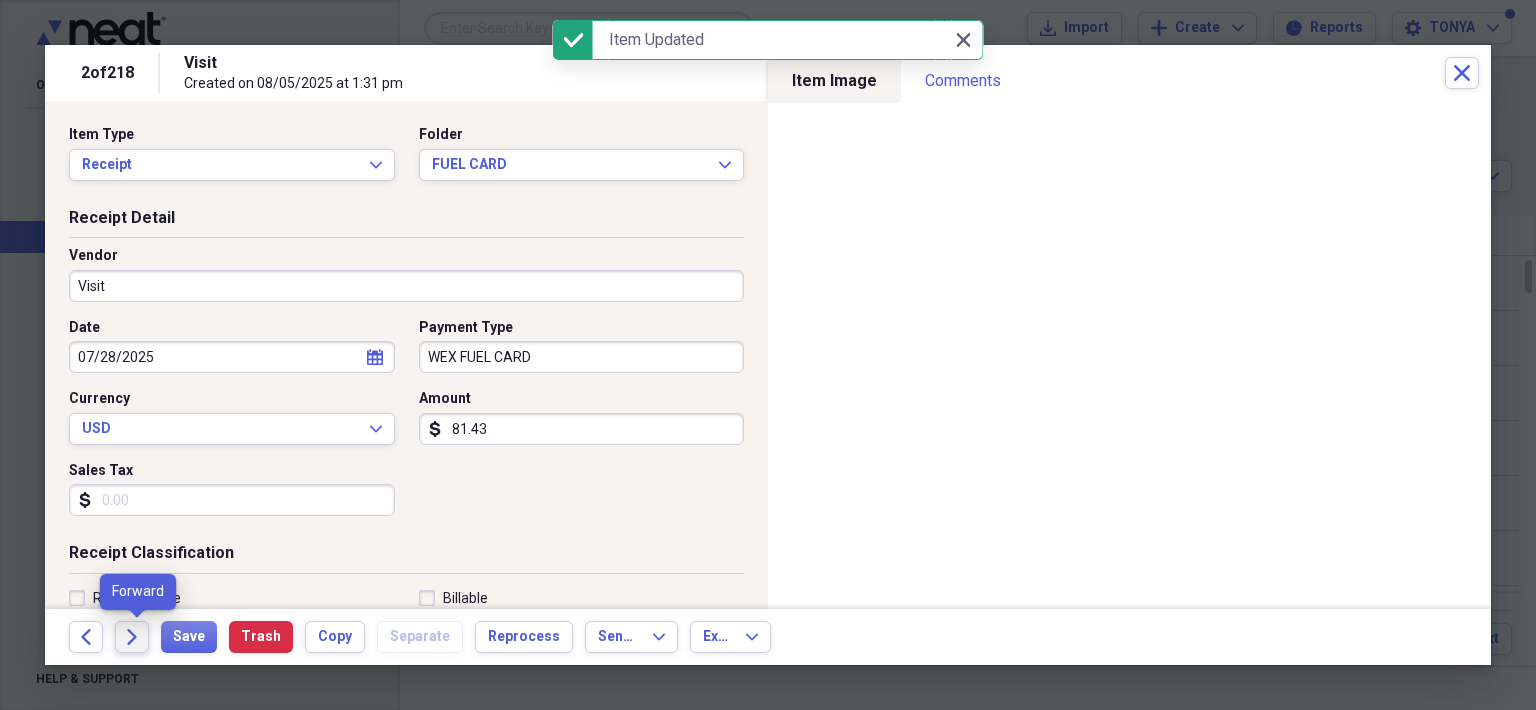 click on "Forward" 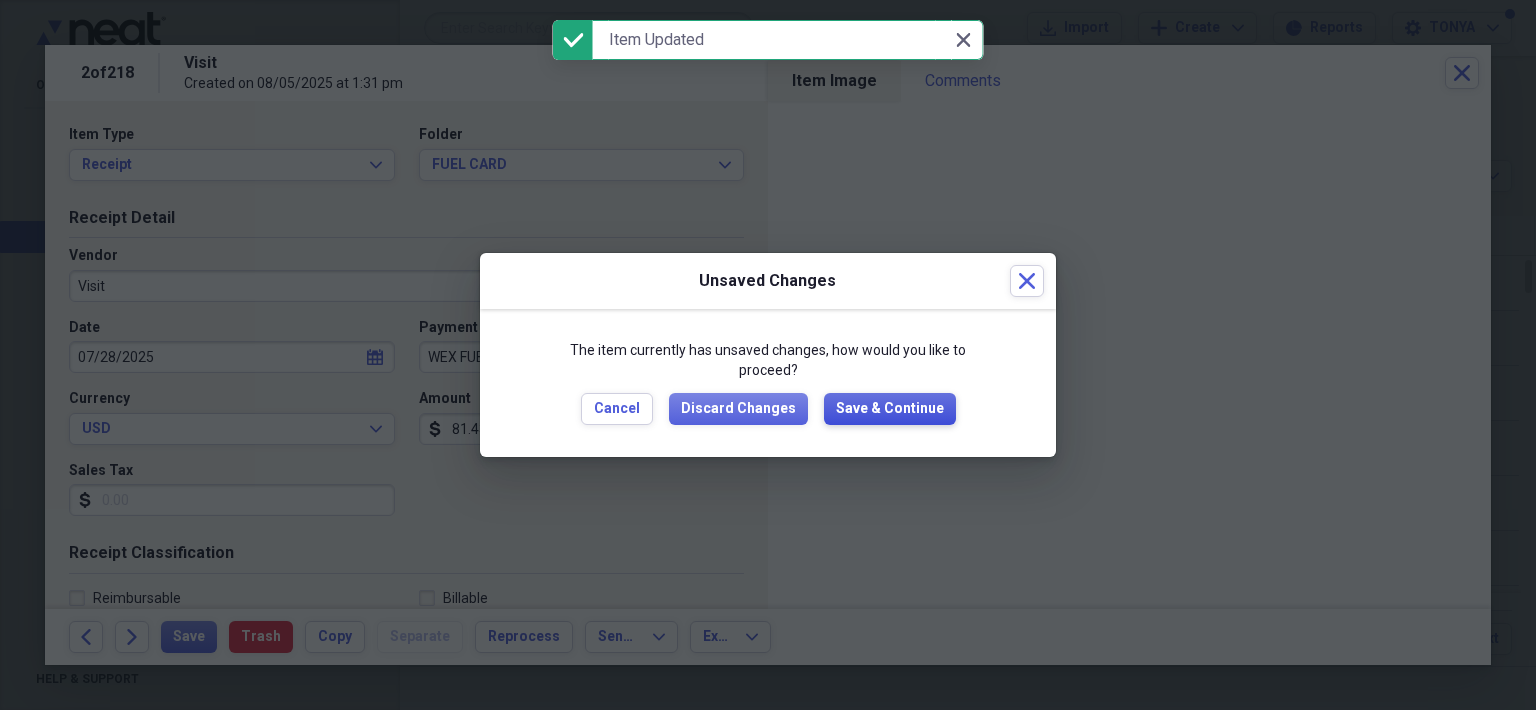 click on "Save & Continue" at bounding box center (890, 409) 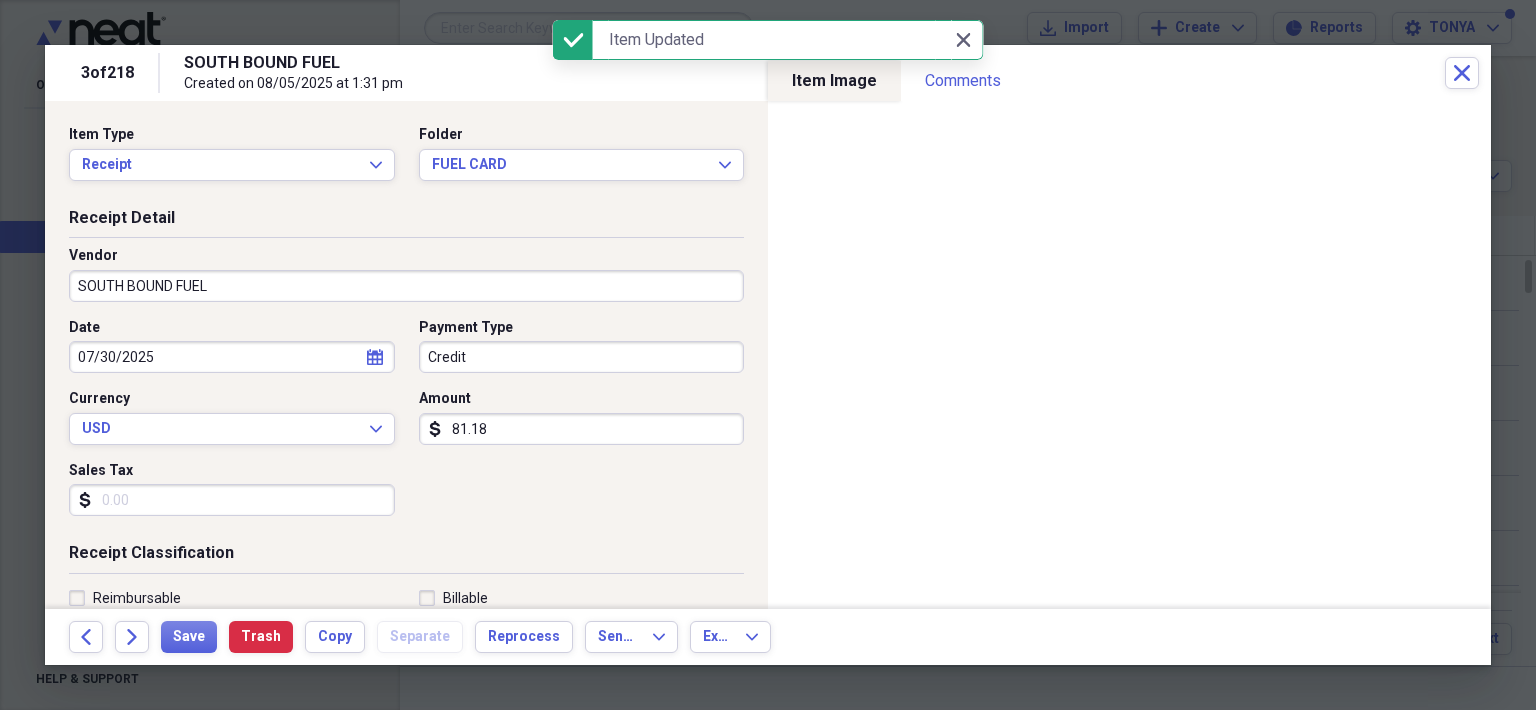 click on "Credit" at bounding box center (582, 357) 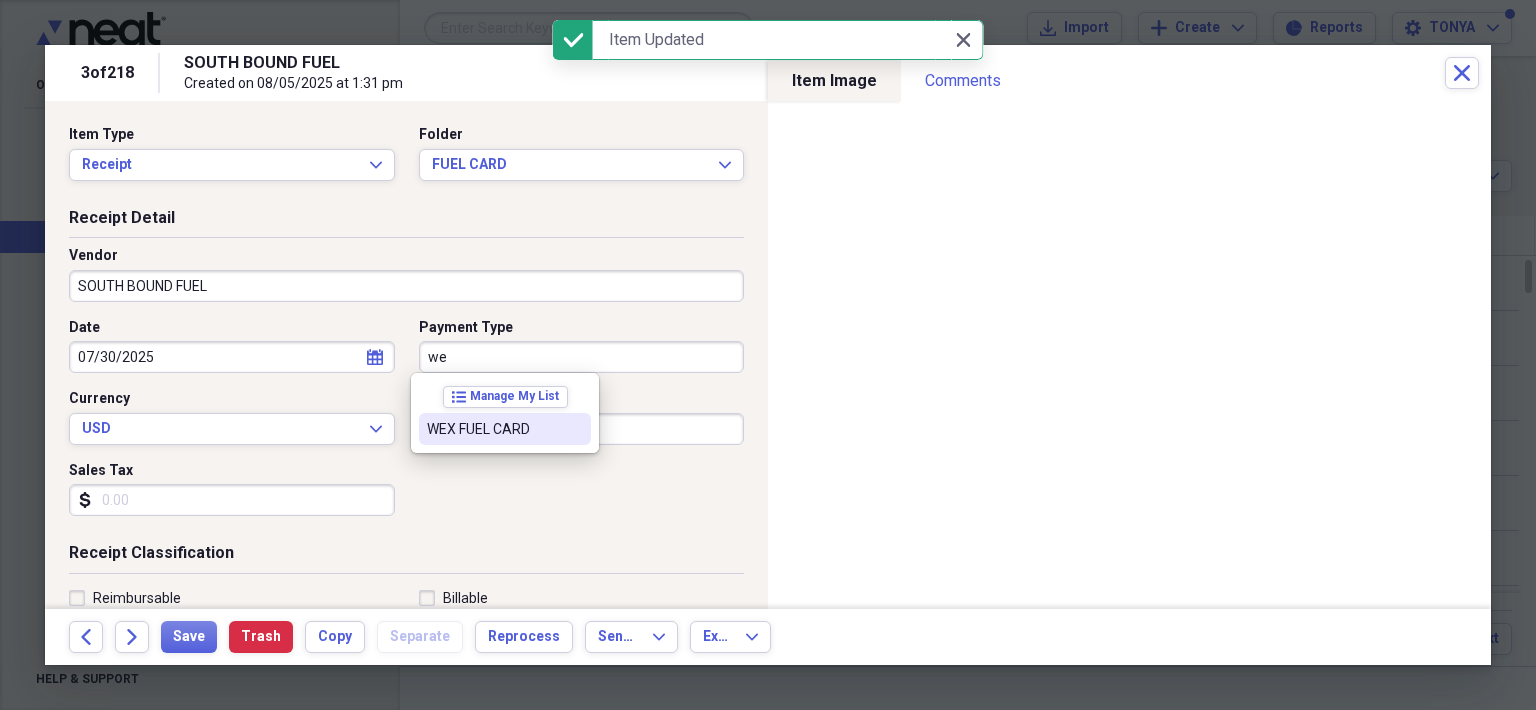 click on "WEX FUEL CARD" at bounding box center (493, 429) 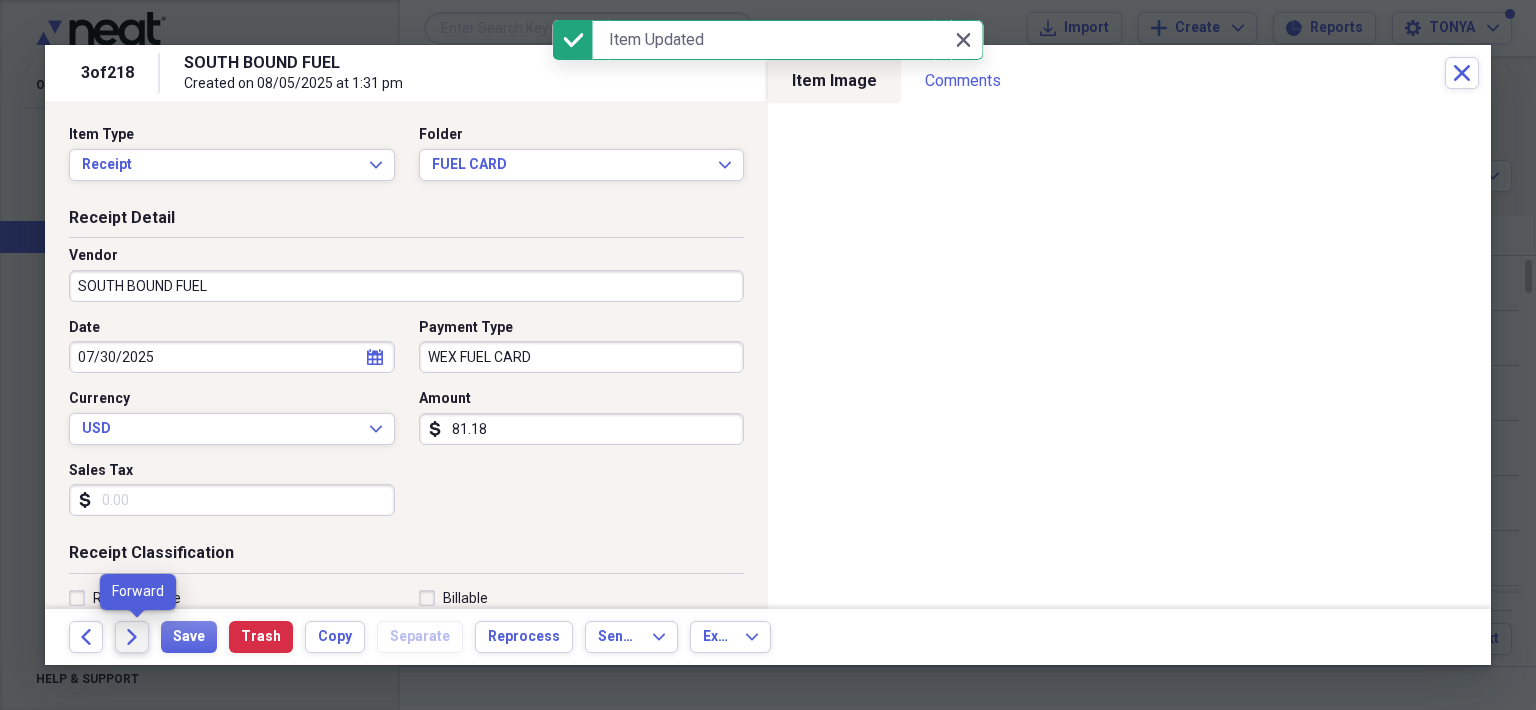 click on "Forward" at bounding box center [132, 637] 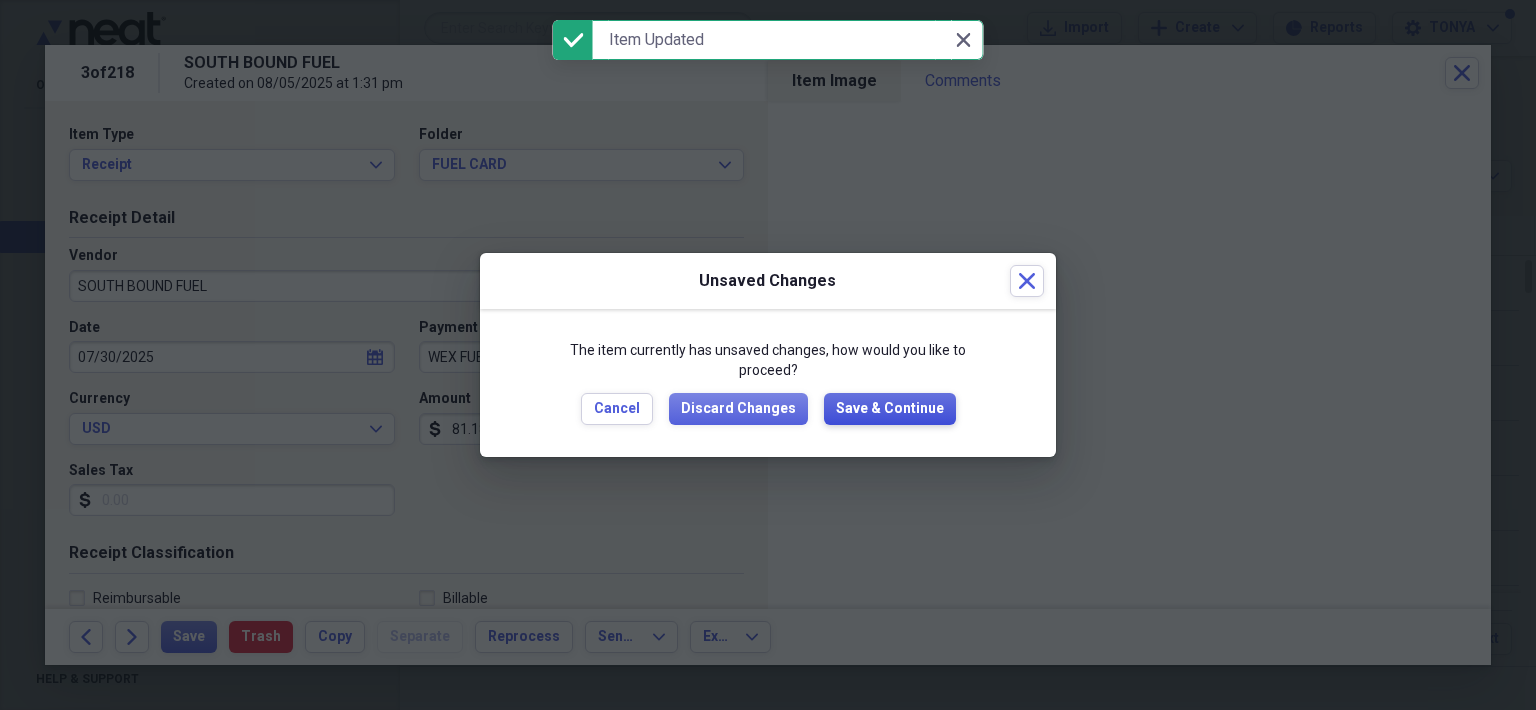 click on "Save & Continue" at bounding box center (890, 409) 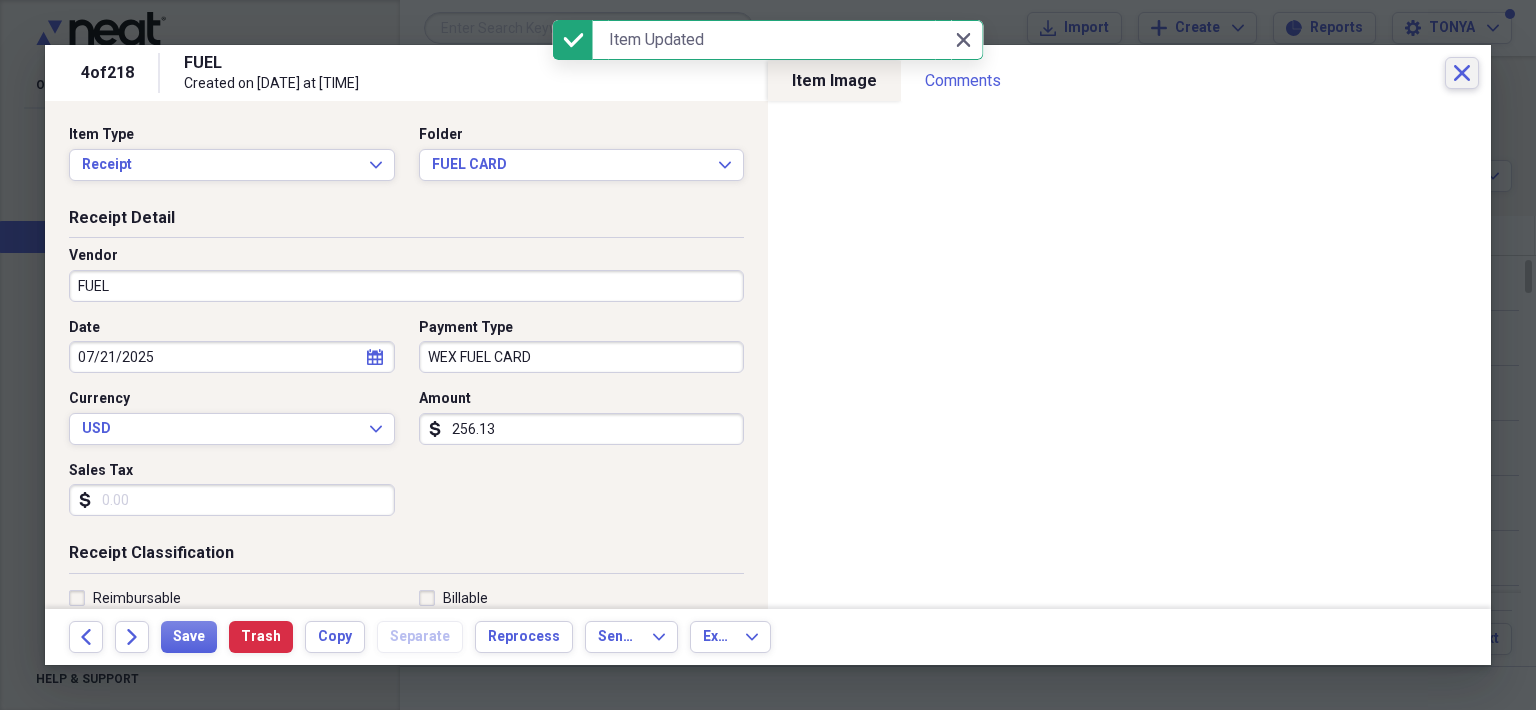 click on "Close" at bounding box center [1462, 73] 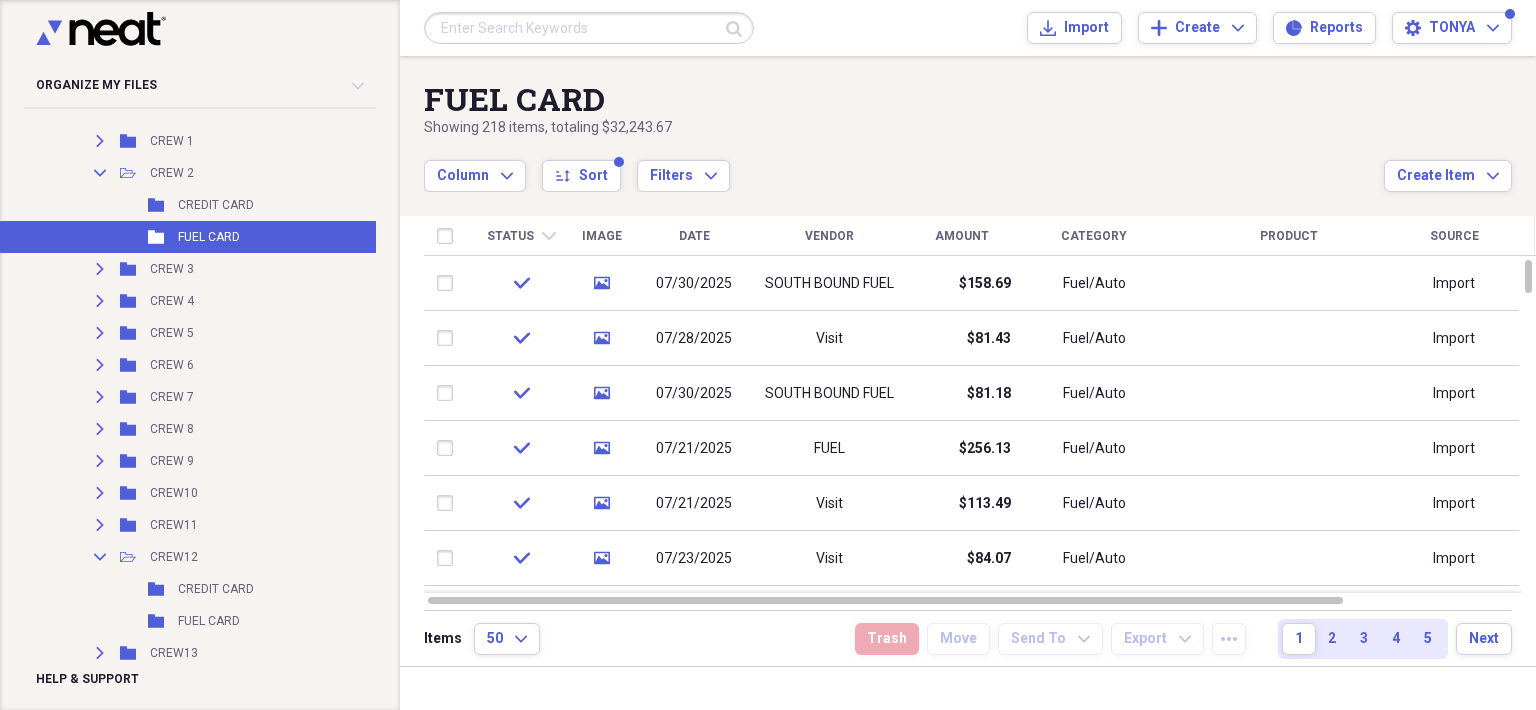 click on "CREDIT CARD" at bounding box center (216, 205) 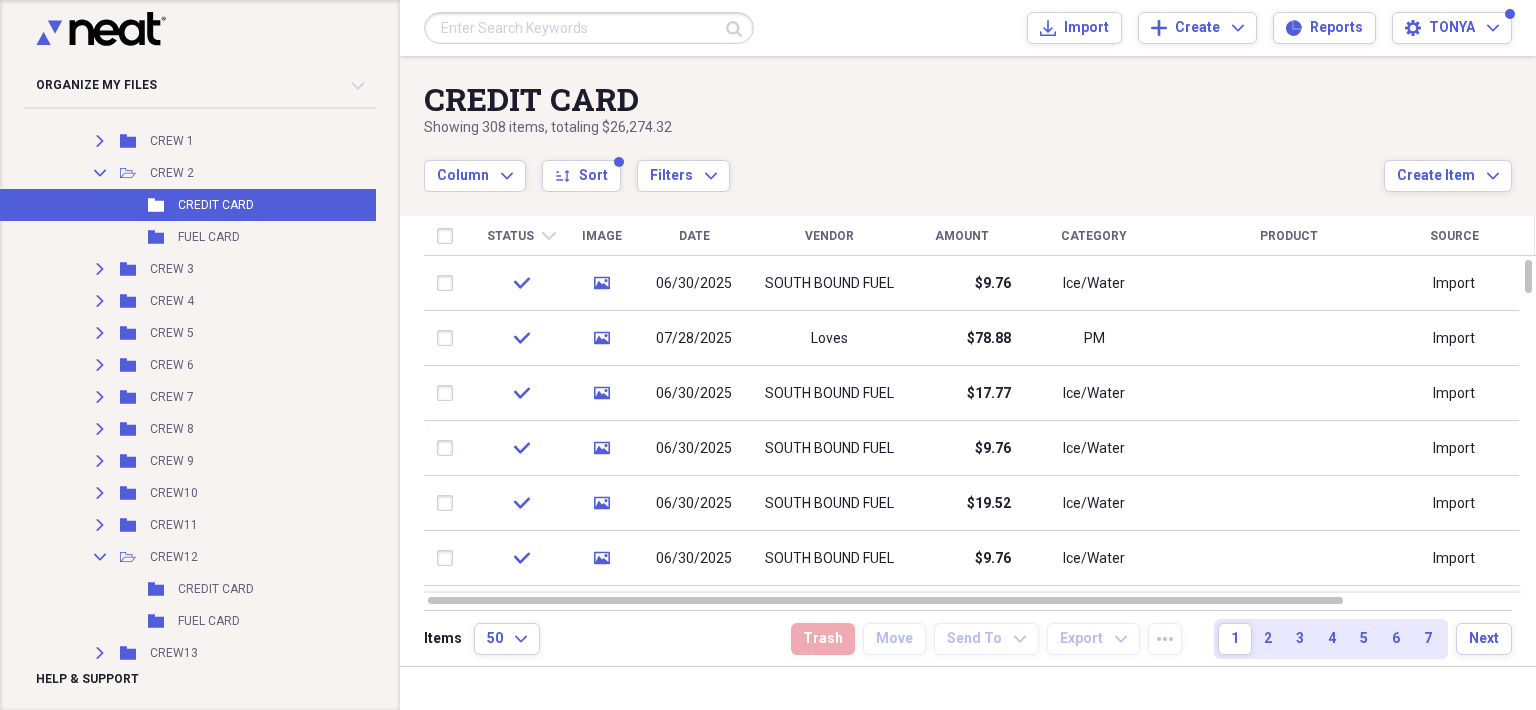 click on "Collapse" 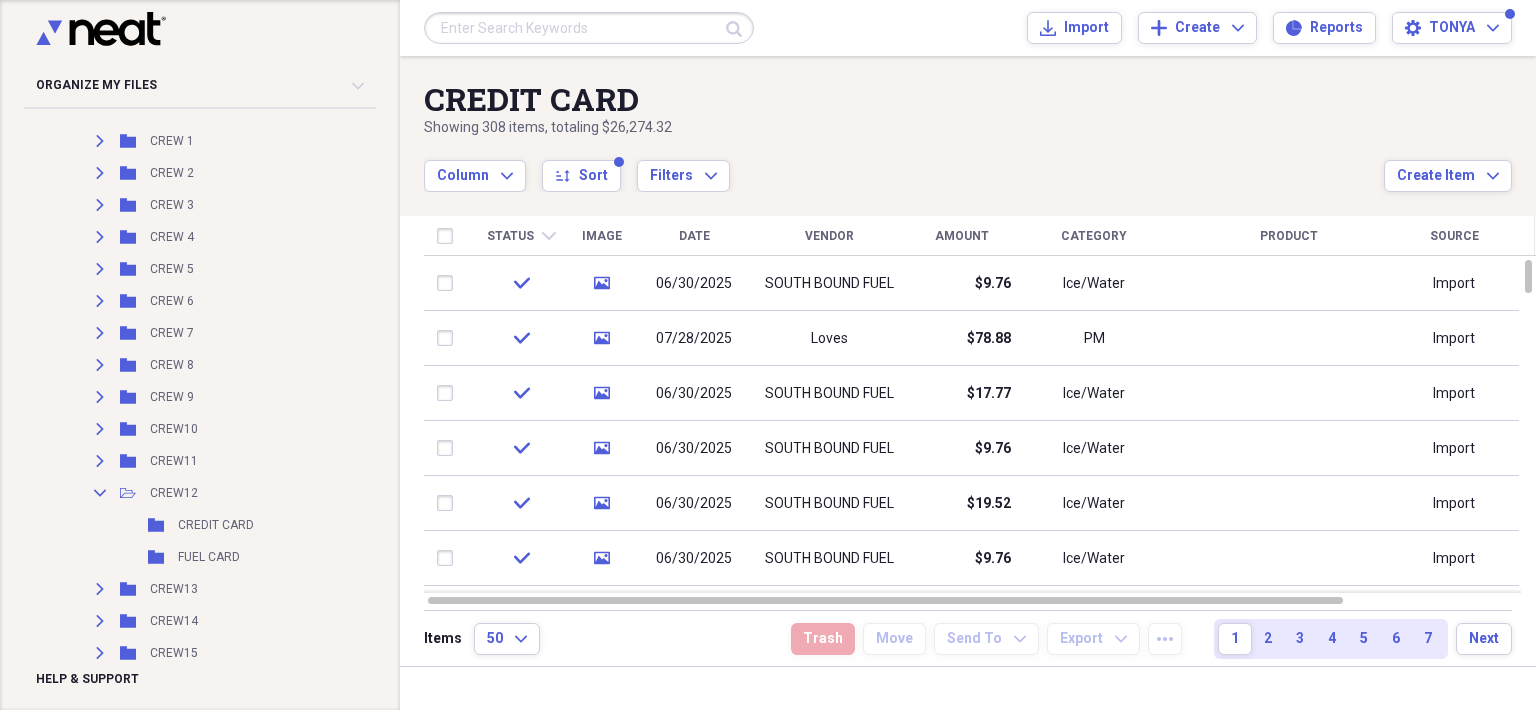 click 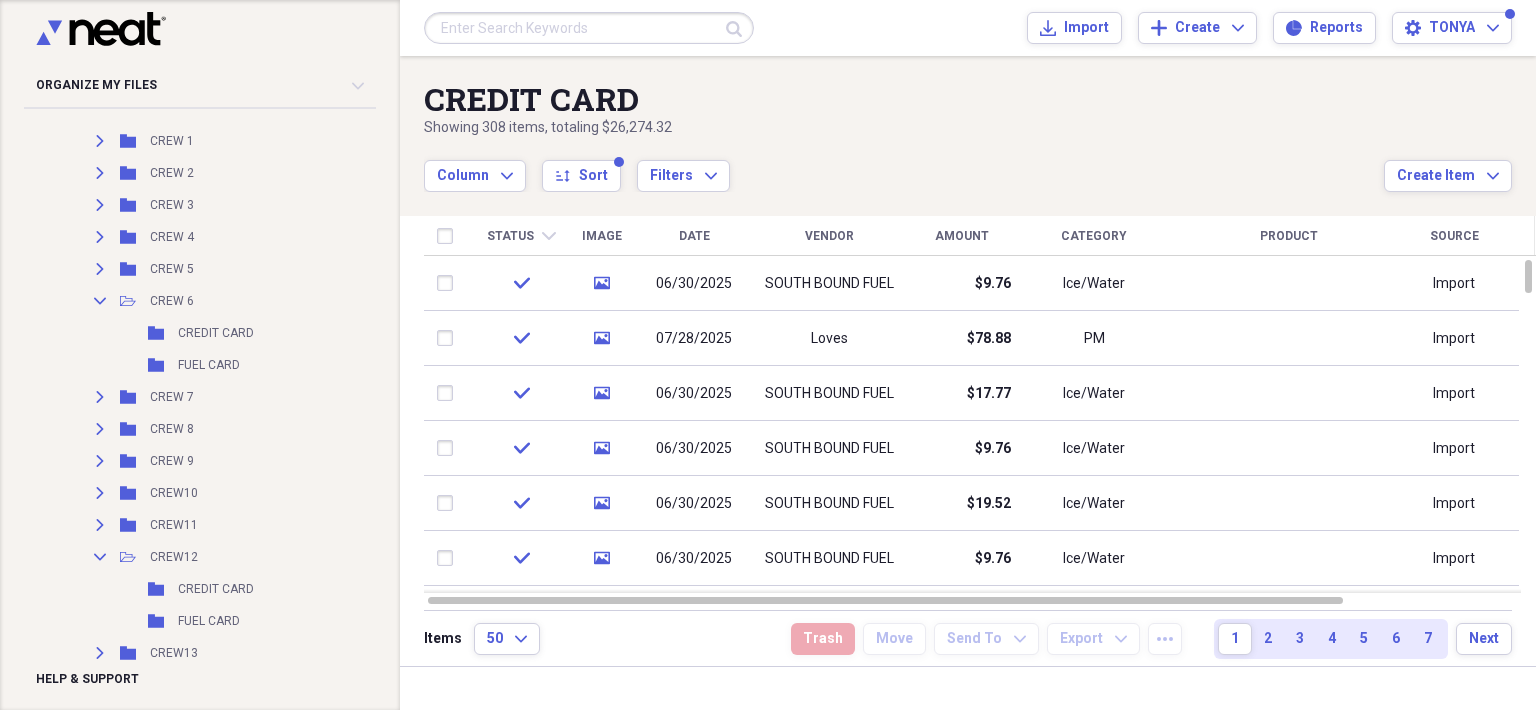 click on "CREDIT CARD" at bounding box center [216, 333] 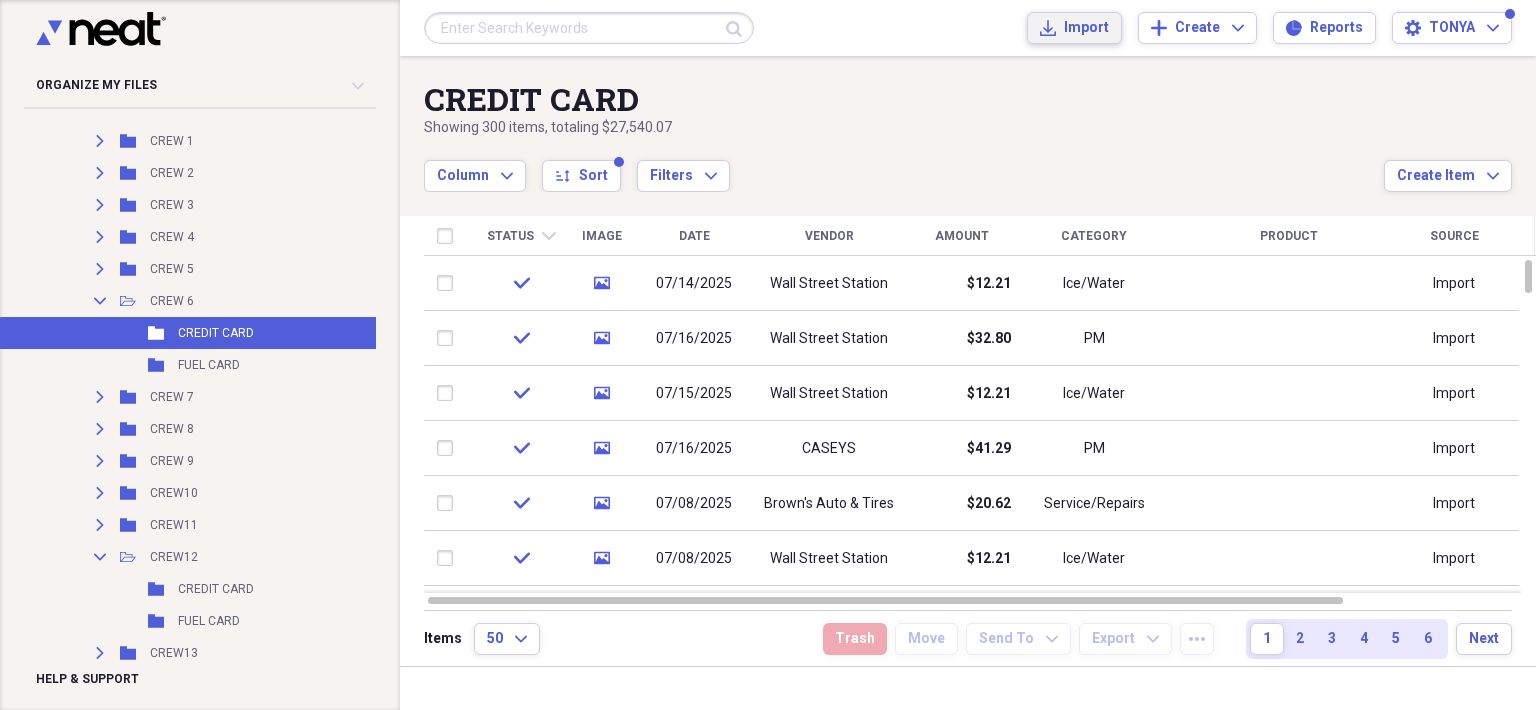 click on "Import Import" at bounding box center (1074, 28) 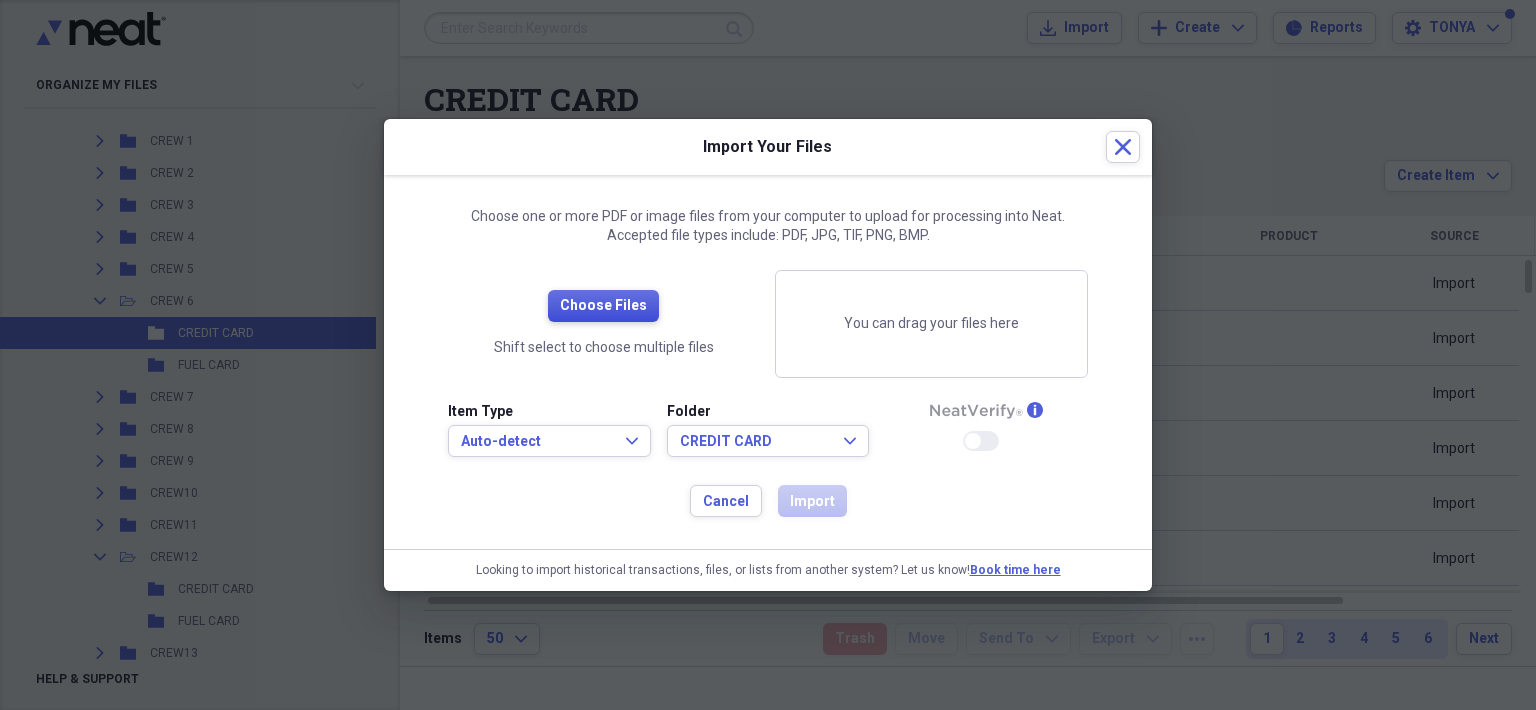 click on "Choose Files" at bounding box center [603, 306] 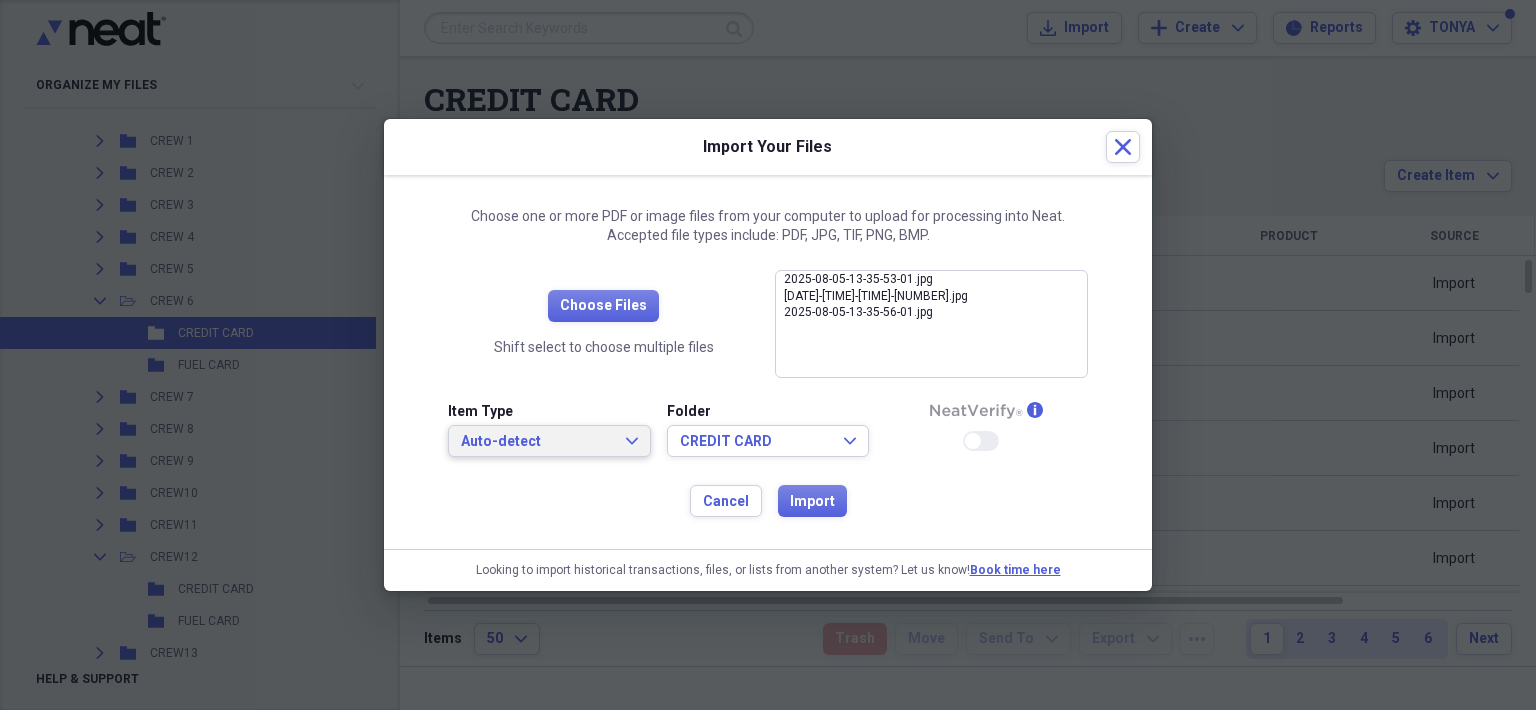 click on "Auto-detect Expand" at bounding box center [549, 441] 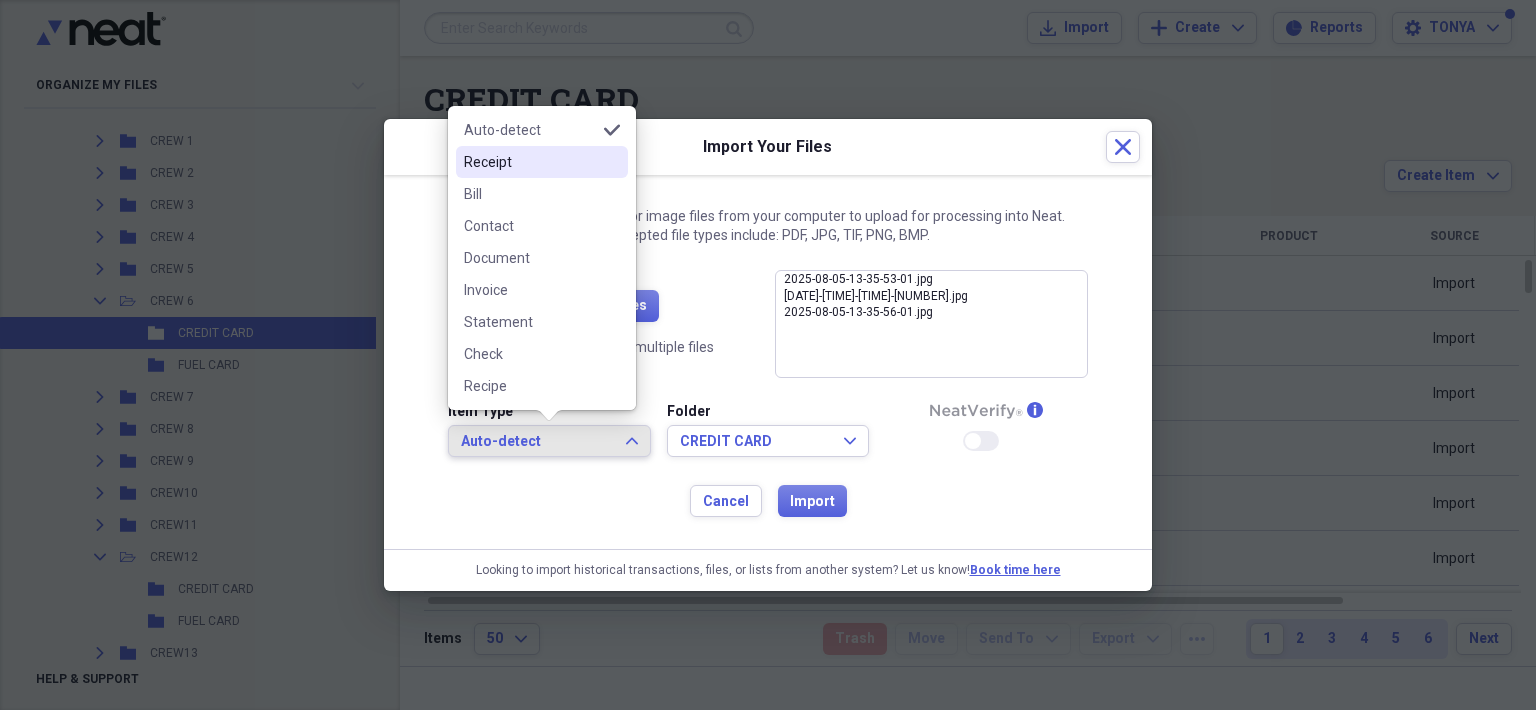click on "Receipt" at bounding box center [530, 162] 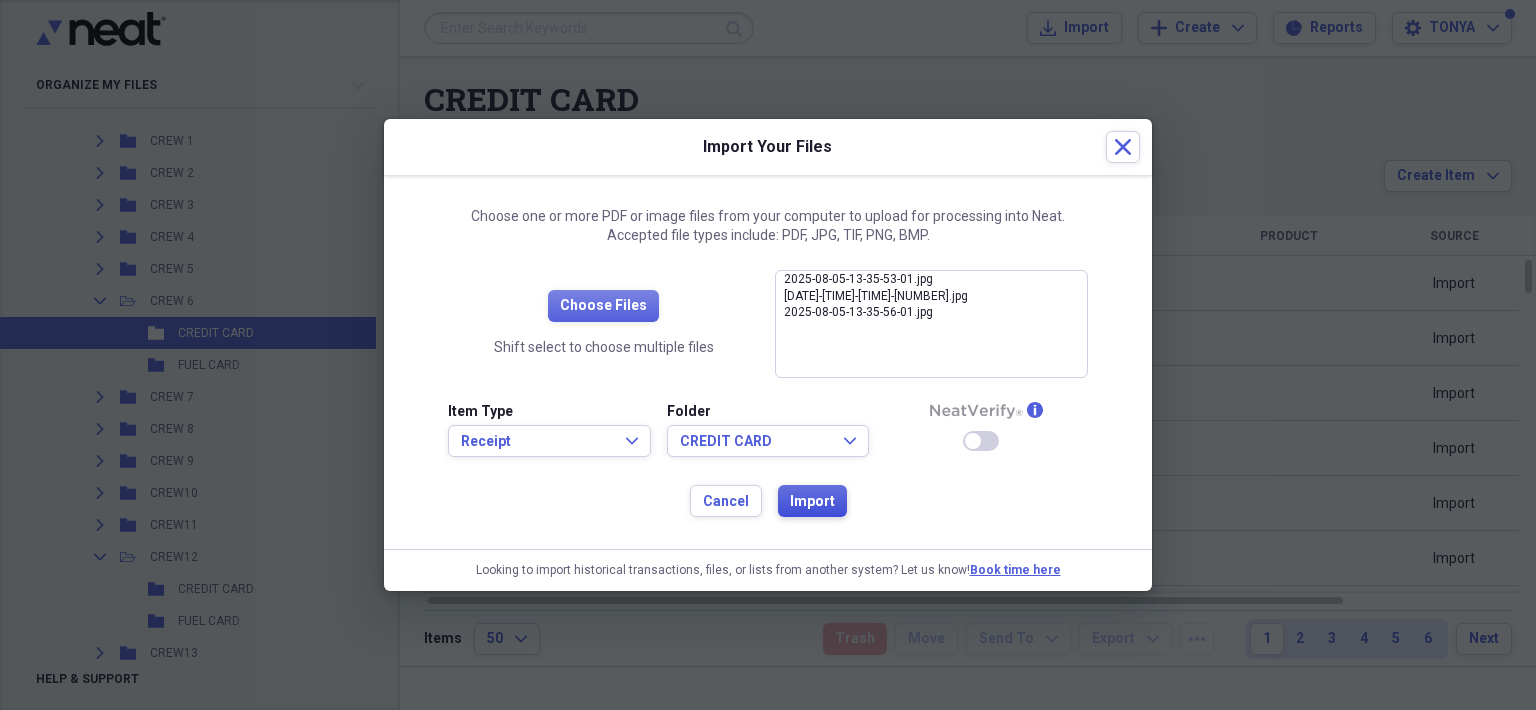 click on "Import" at bounding box center [812, 502] 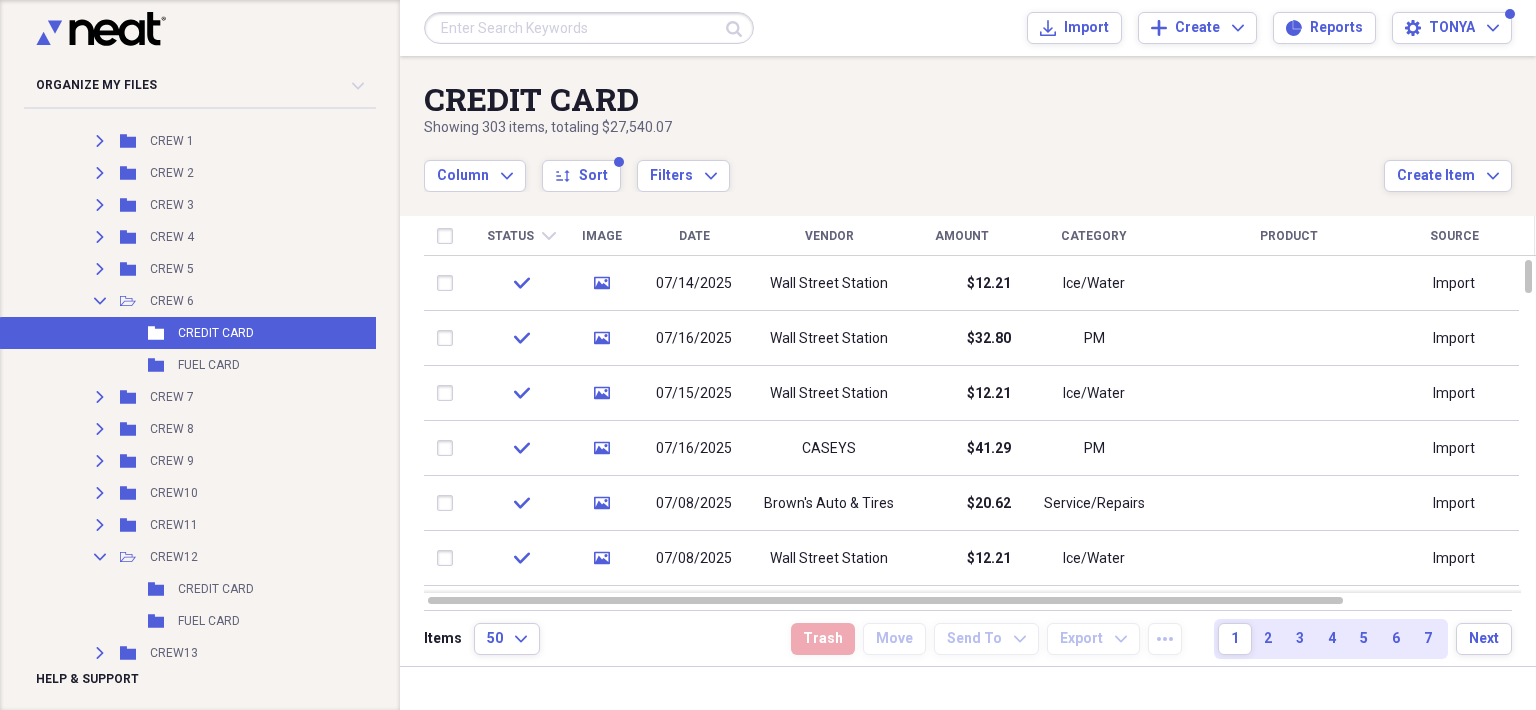 click on "FUEL CARD" at bounding box center (209, 365) 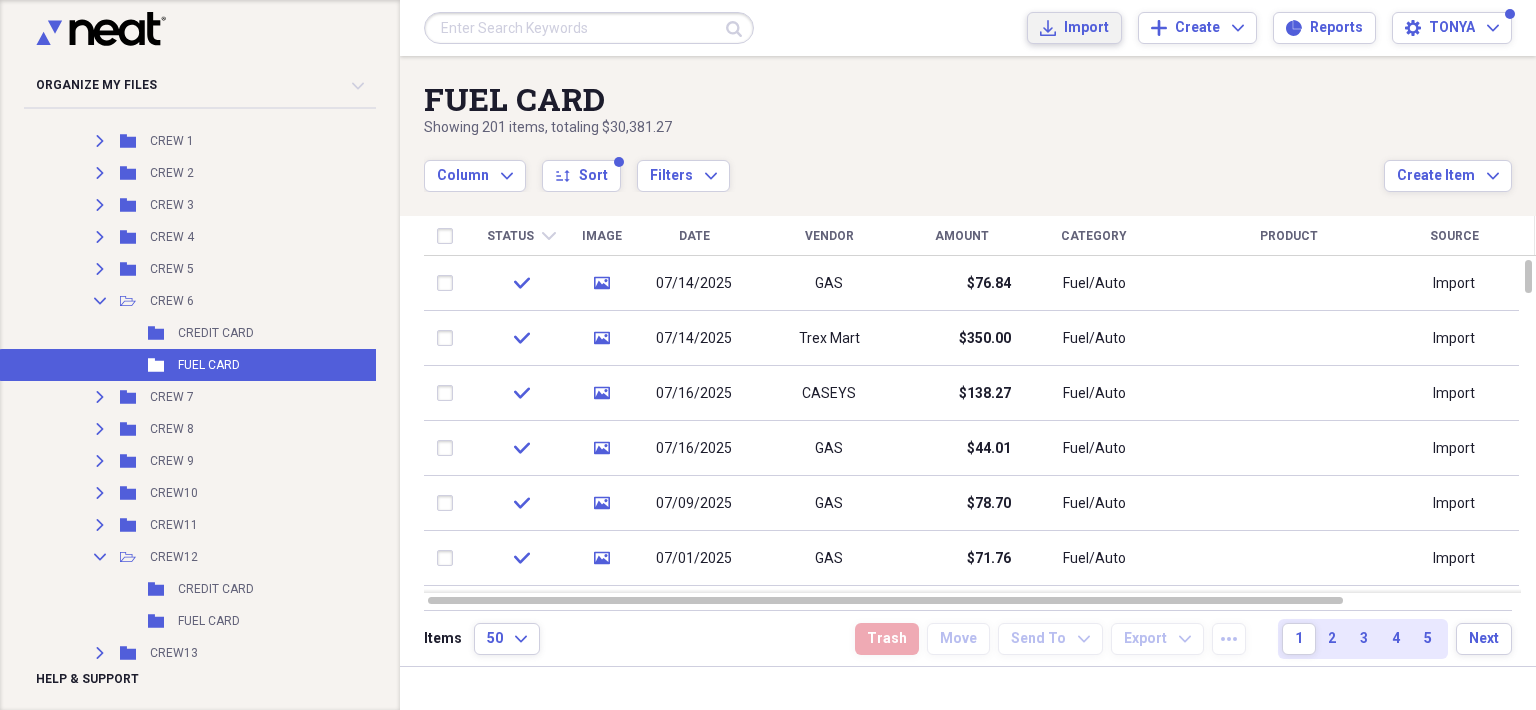 click on "Import" at bounding box center (1086, 28) 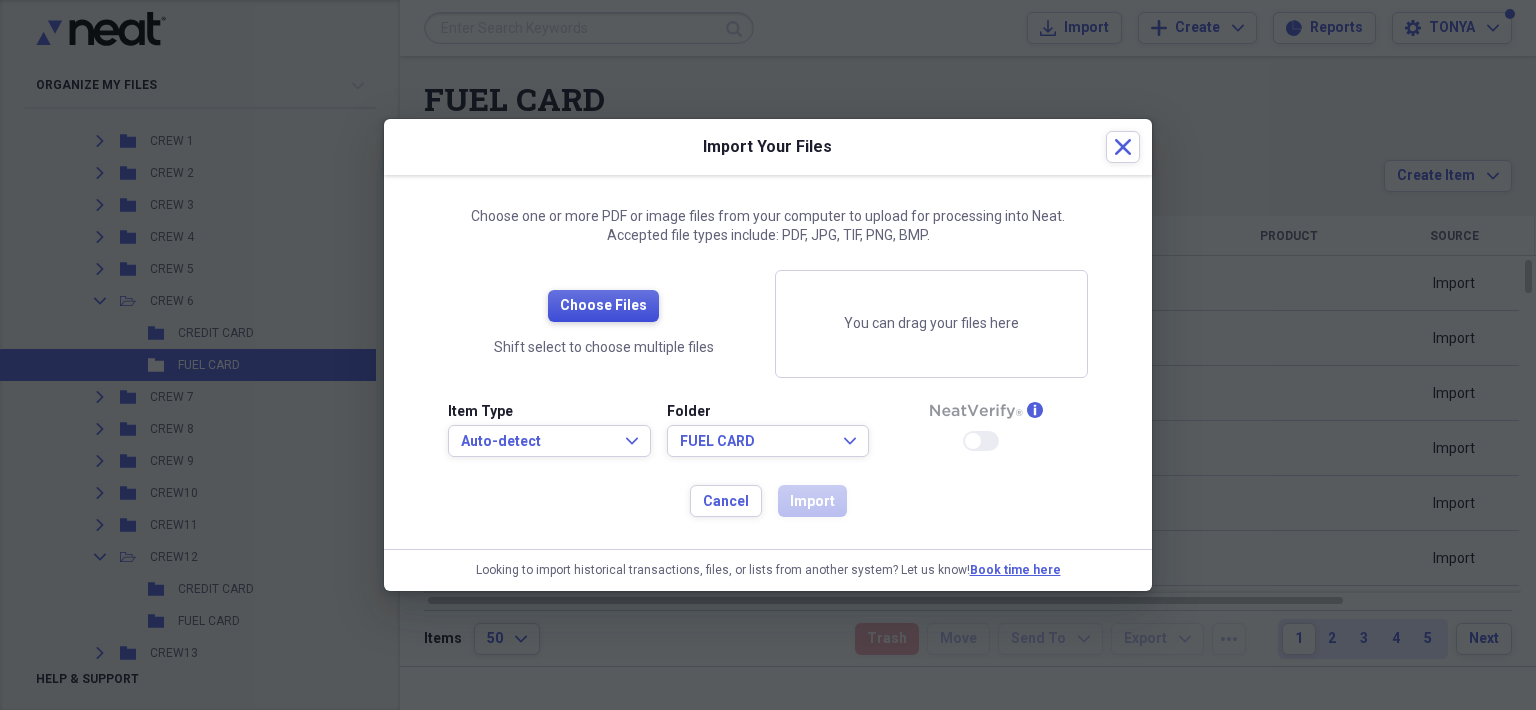 click on "Choose Files" at bounding box center (603, 306) 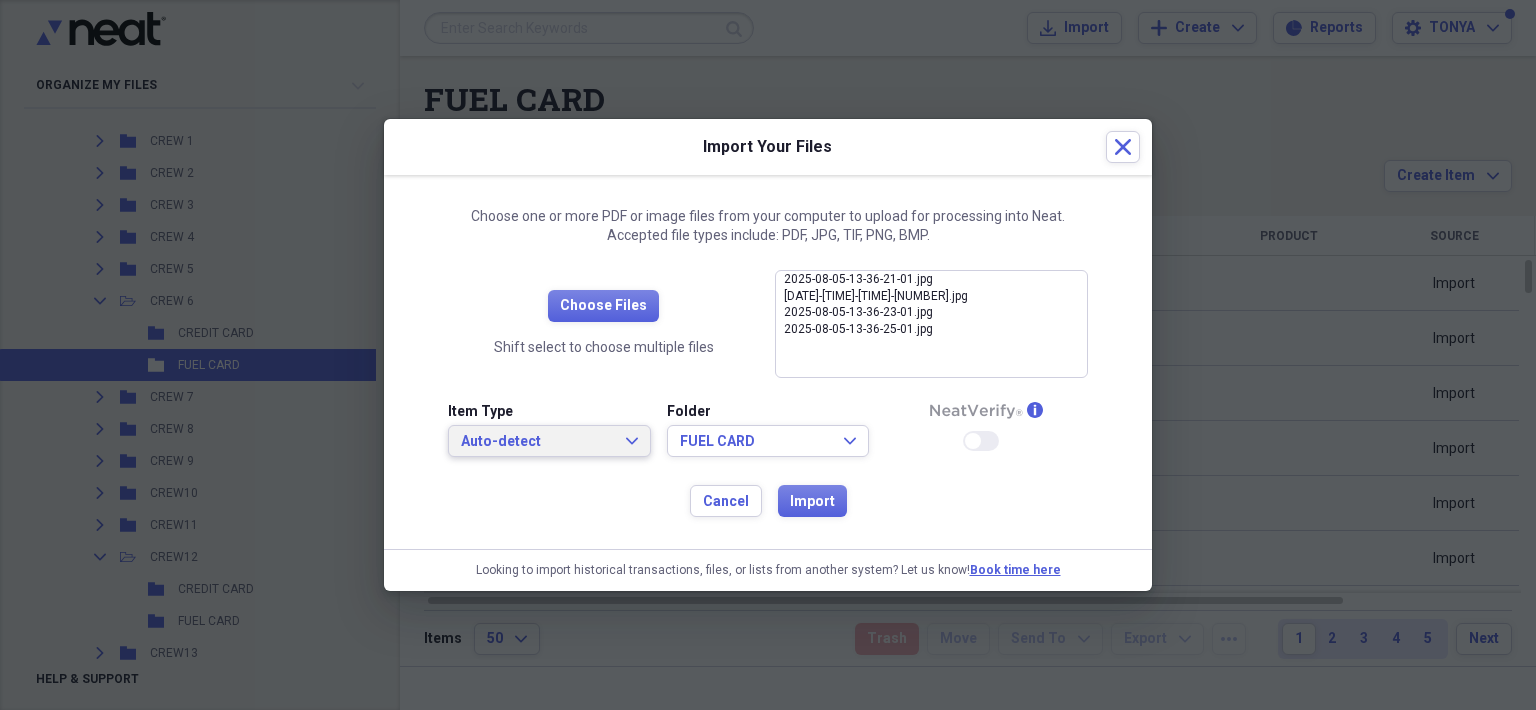 click on "Auto-detect" at bounding box center (537, 442) 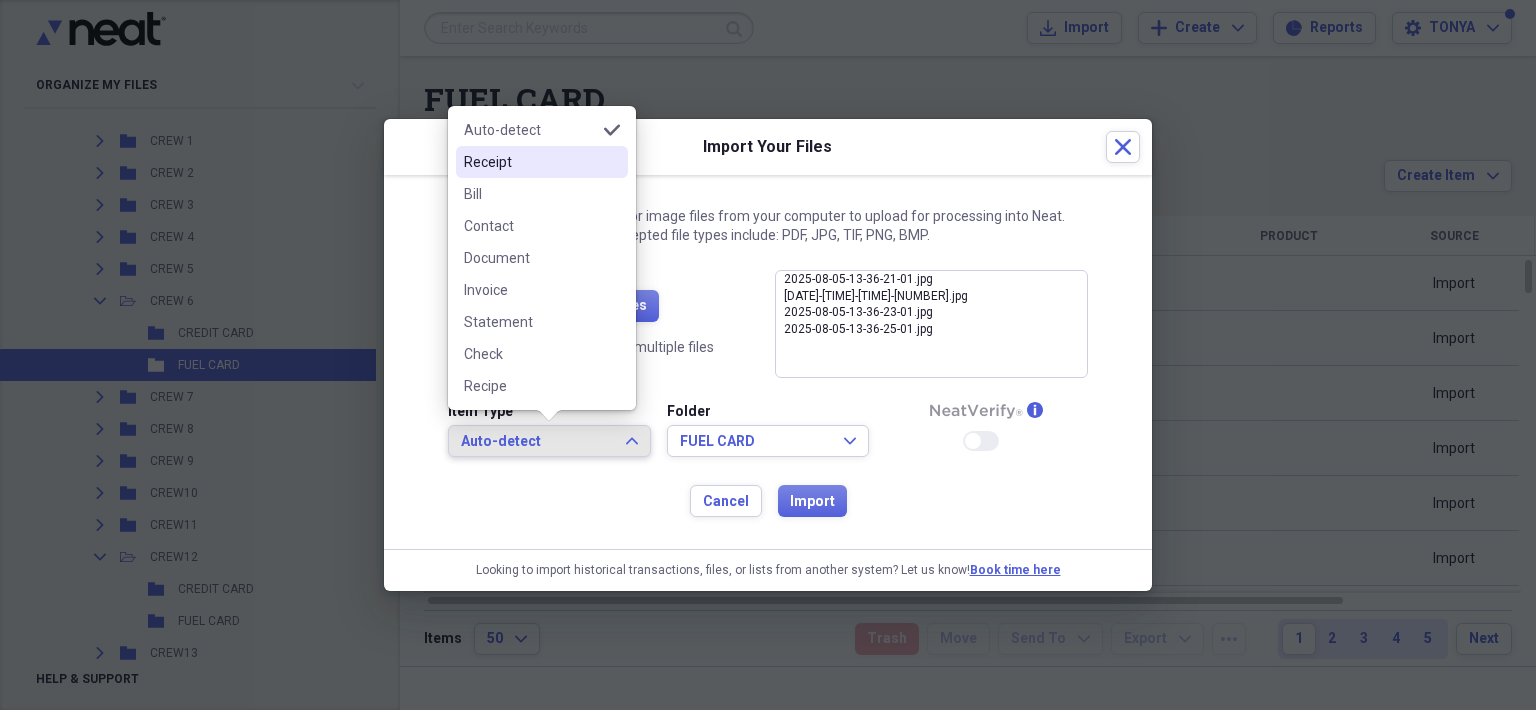 click on "Receipt" at bounding box center (530, 162) 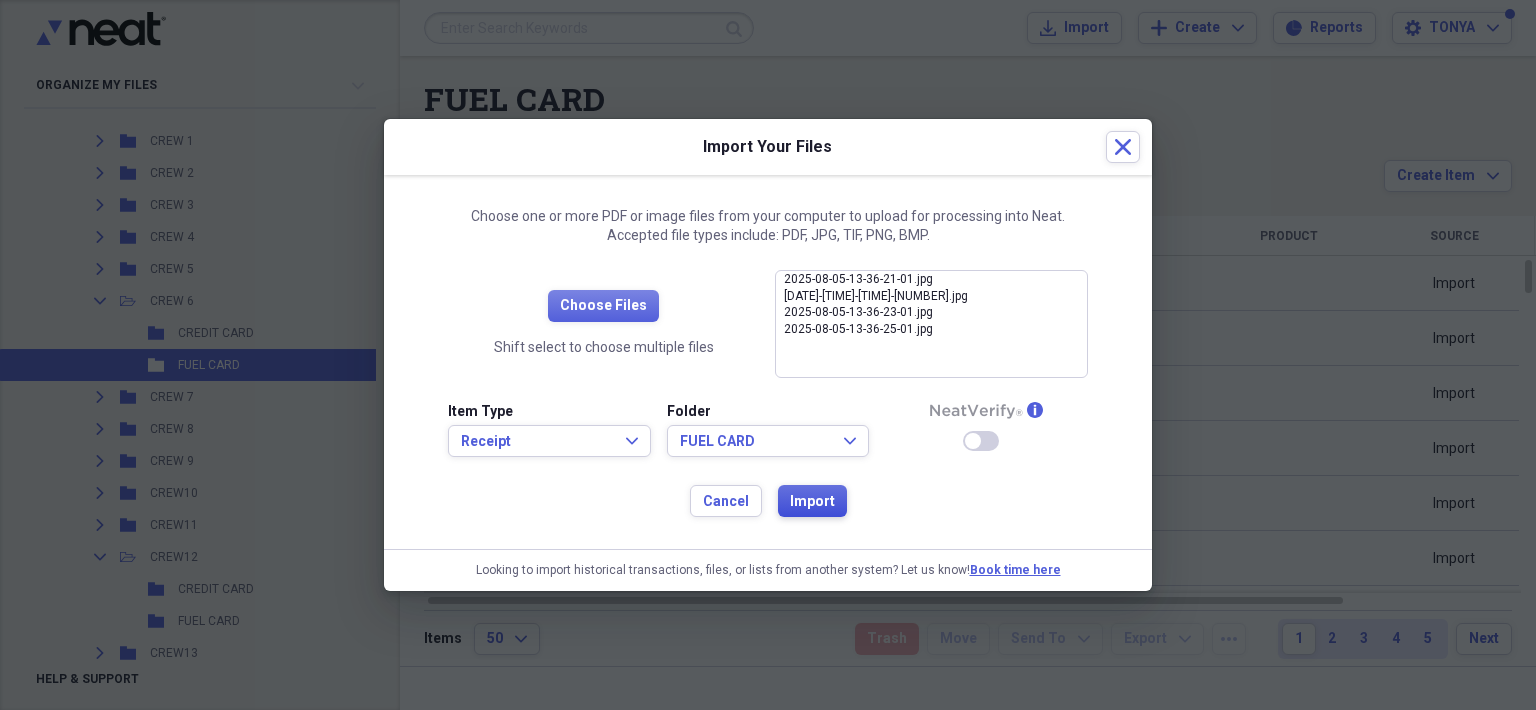 click on "Import" at bounding box center [812, 502] 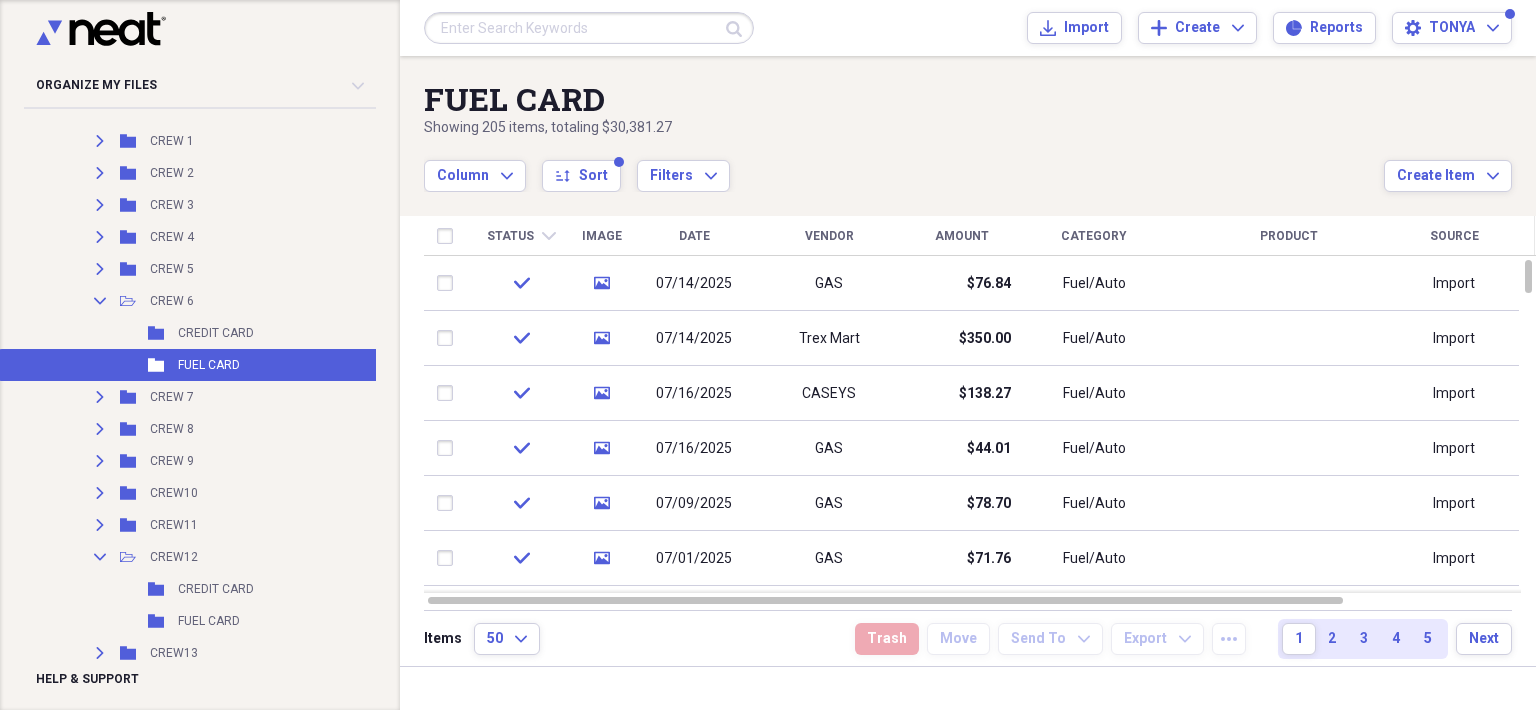 click on "CREDIT CARD" at bounding box center (216, 333) 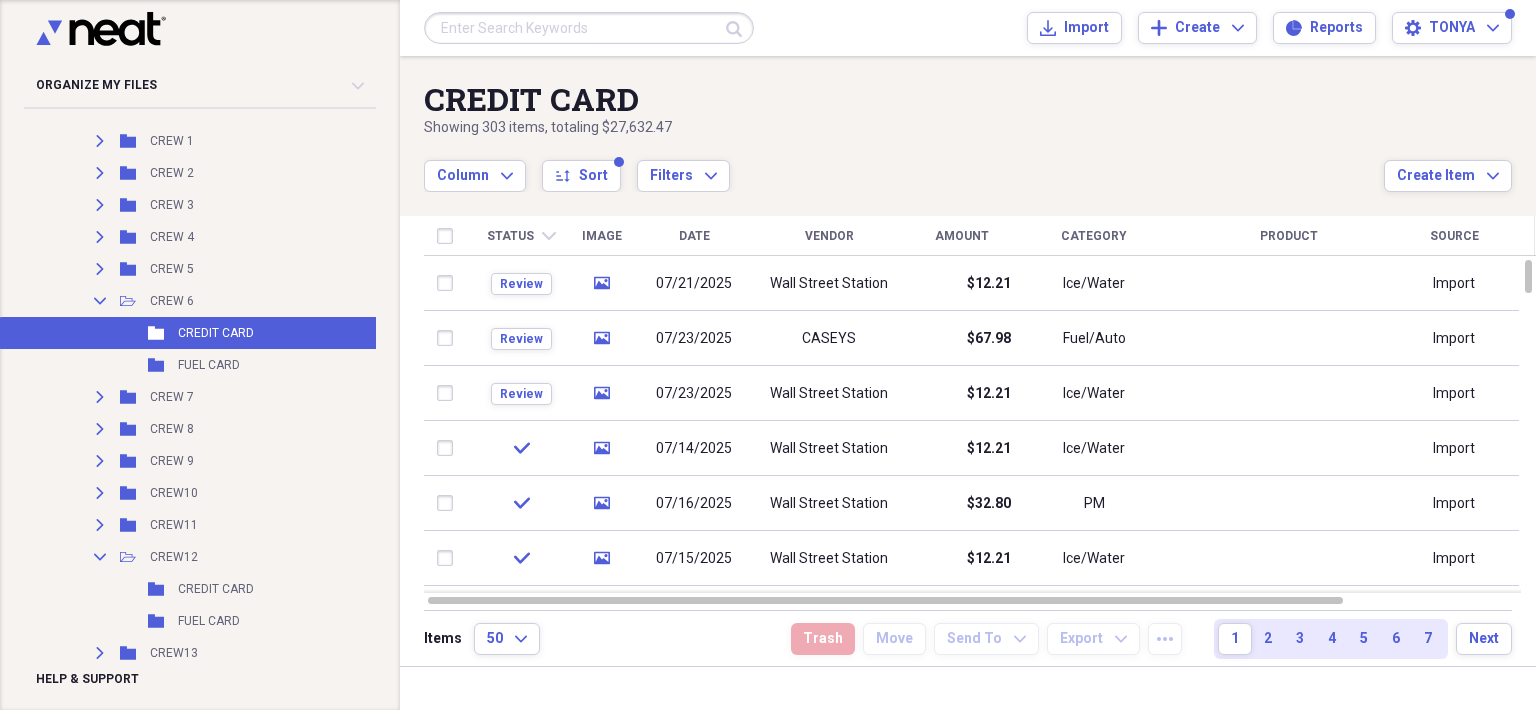 click on "Wall Street Station" at bounding box center (829, 283) 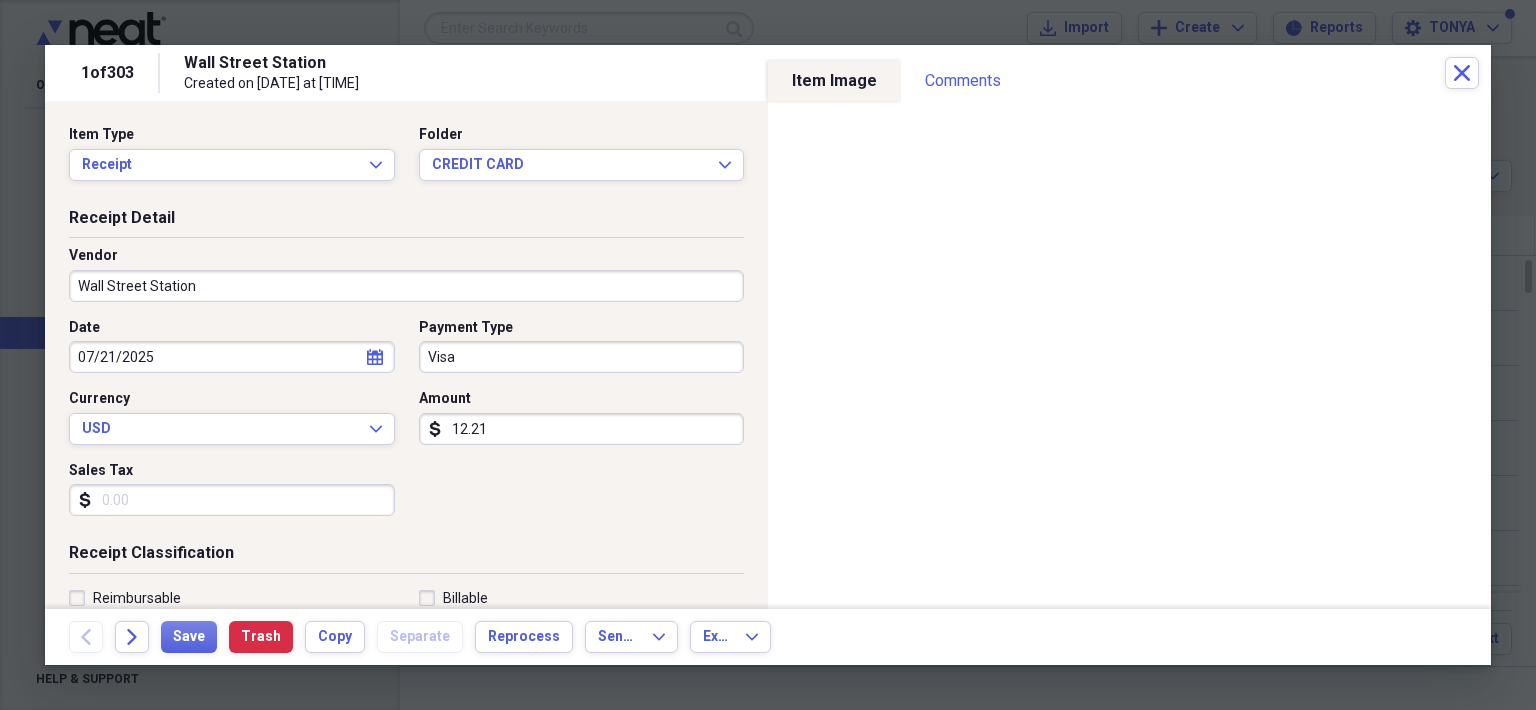 scroll, scrollTop: 100, scrollLeft: 0, axis: vertical 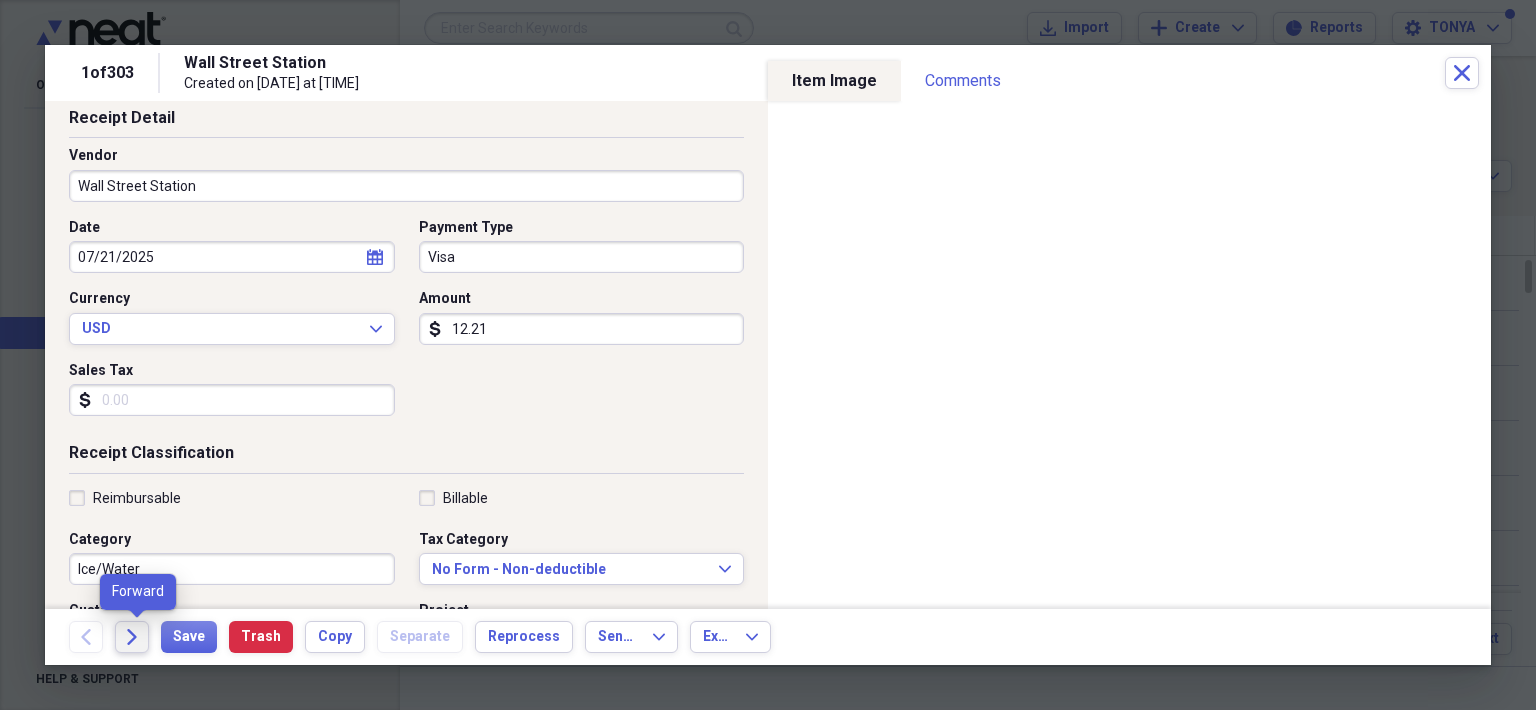 click on "Forward" at bounding box center [132, 637] 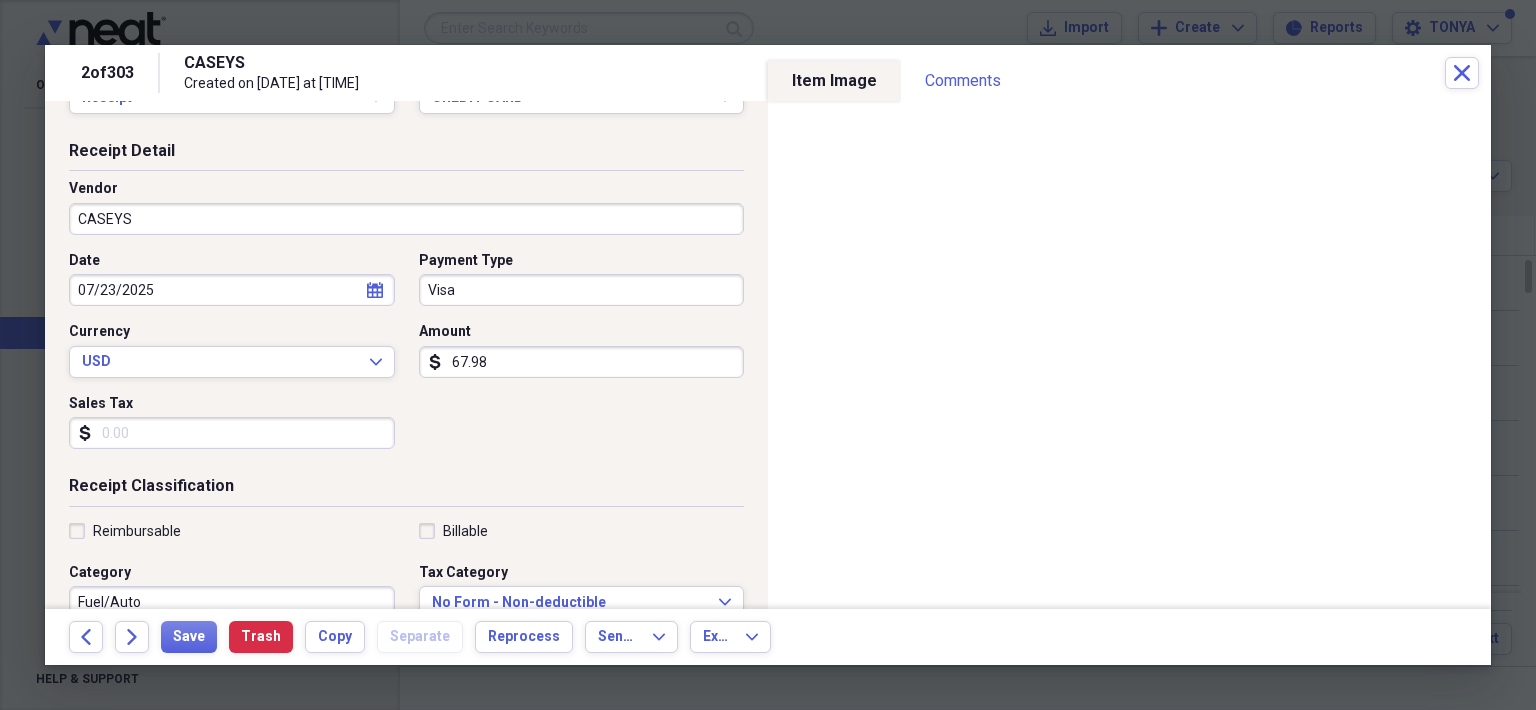 scroll, scrollTop: 100, scrollLeft: 0, axis: vertical 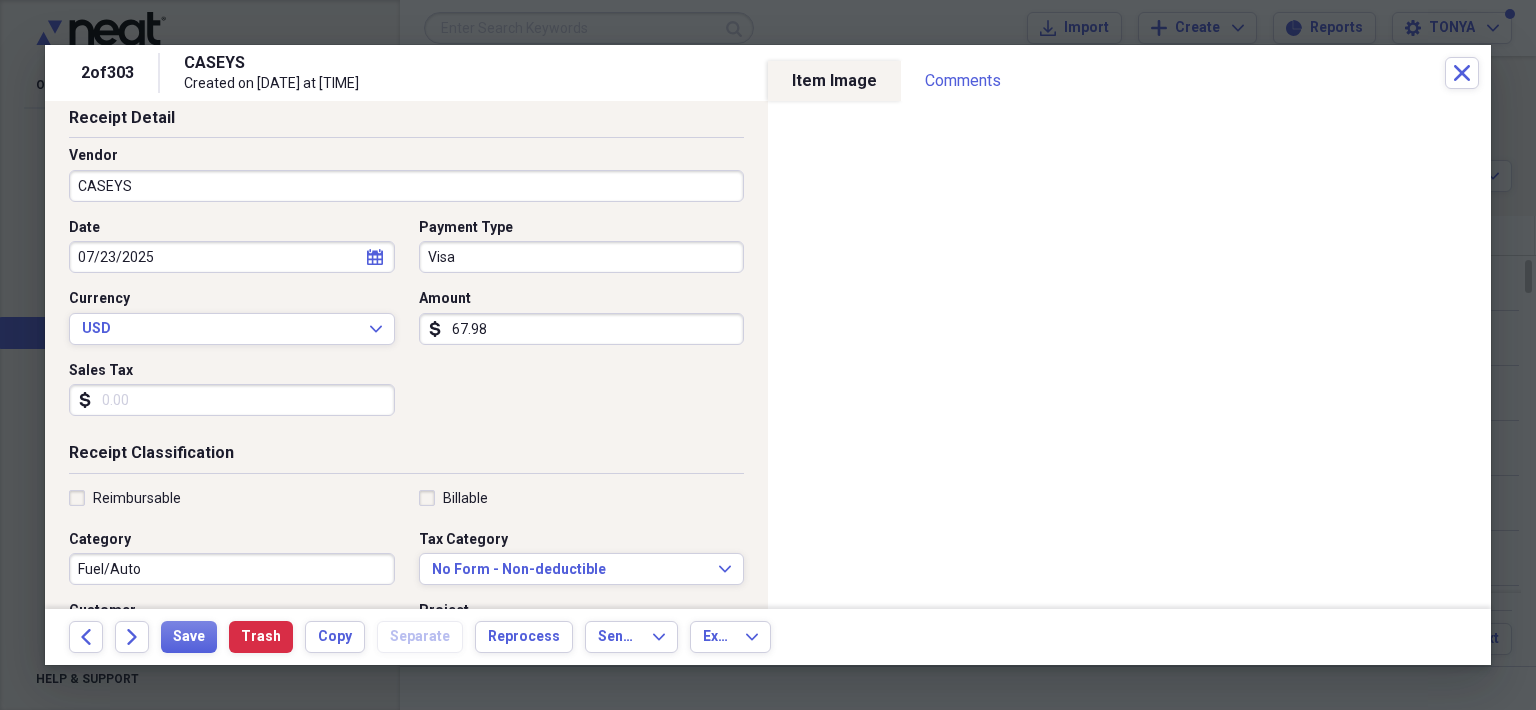click on "Fuel/Auto" at bounding box center (232, 569) 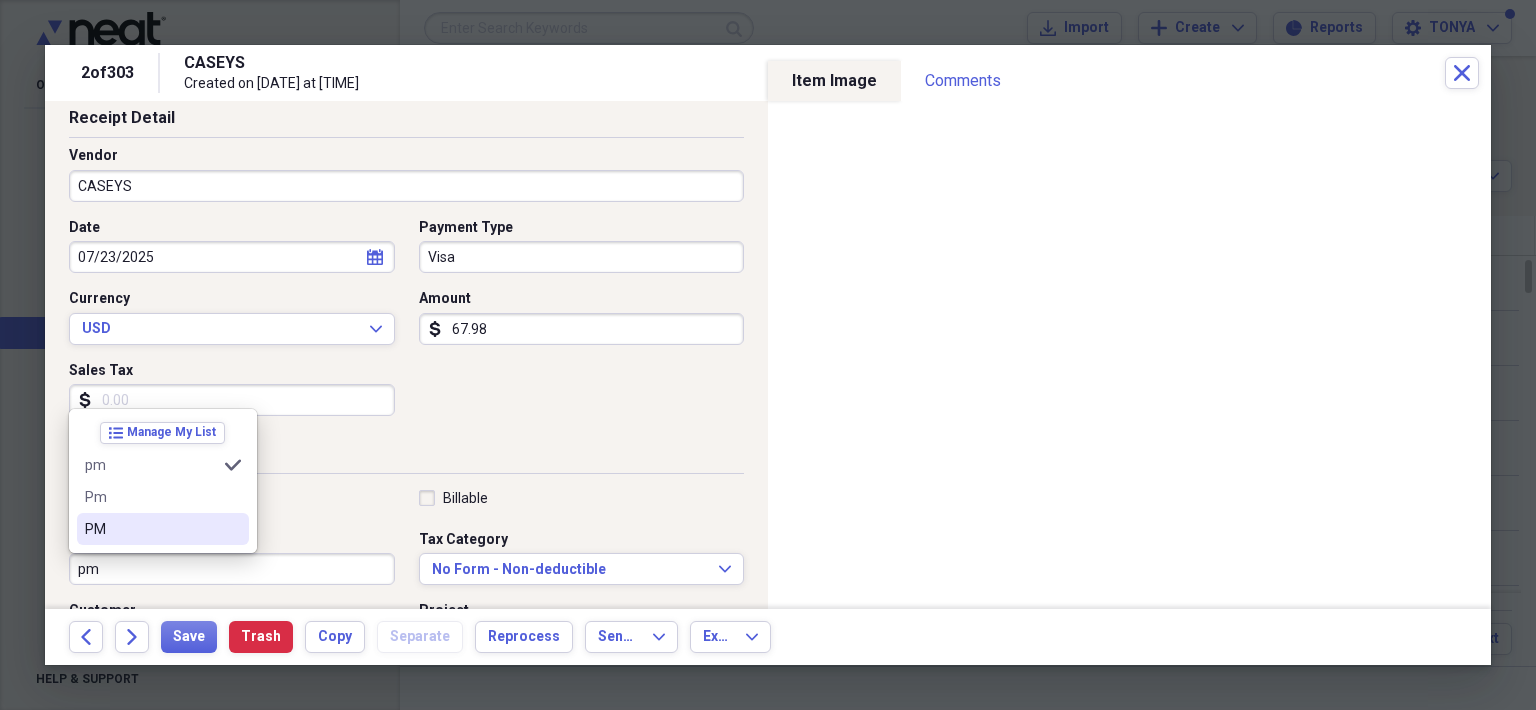 click on "PM" at bounding box center [151, 529] 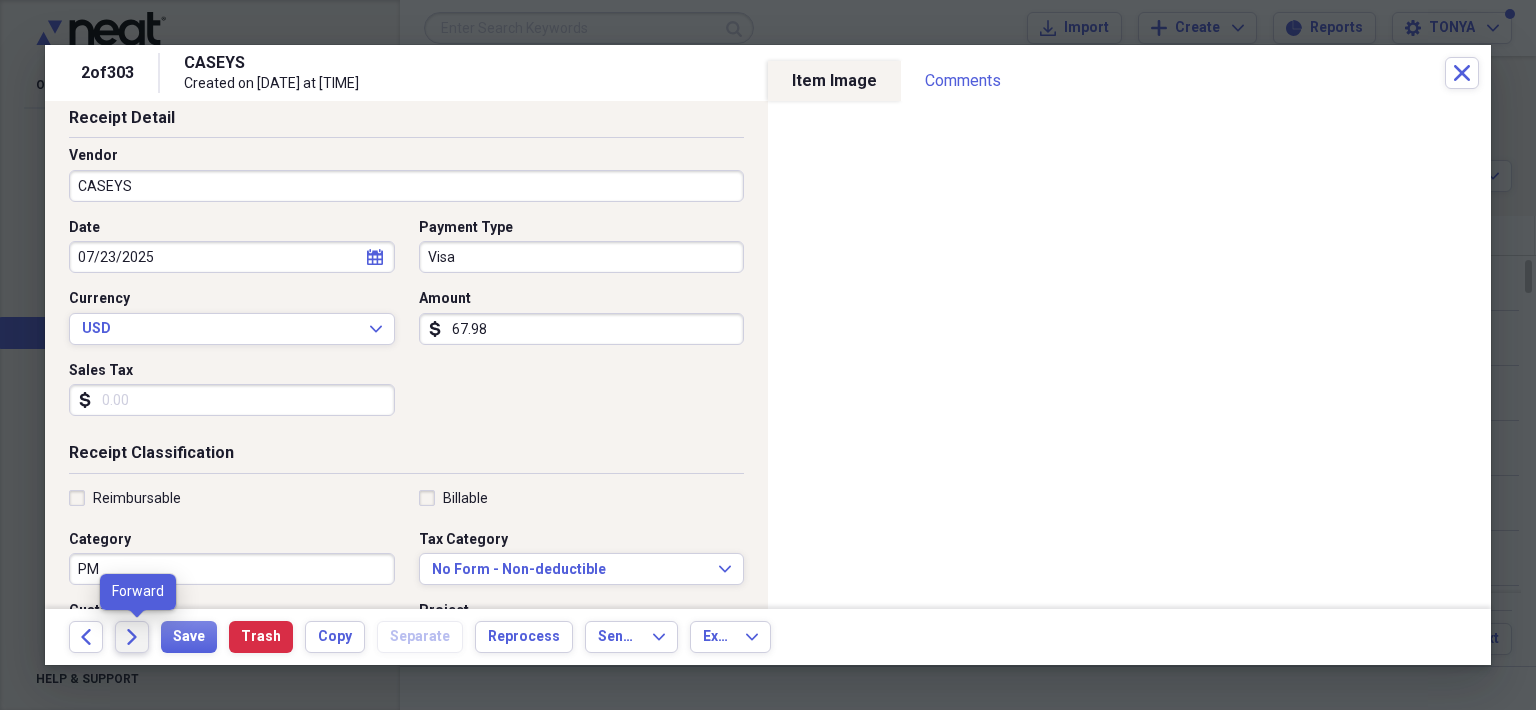 click on "Forward" 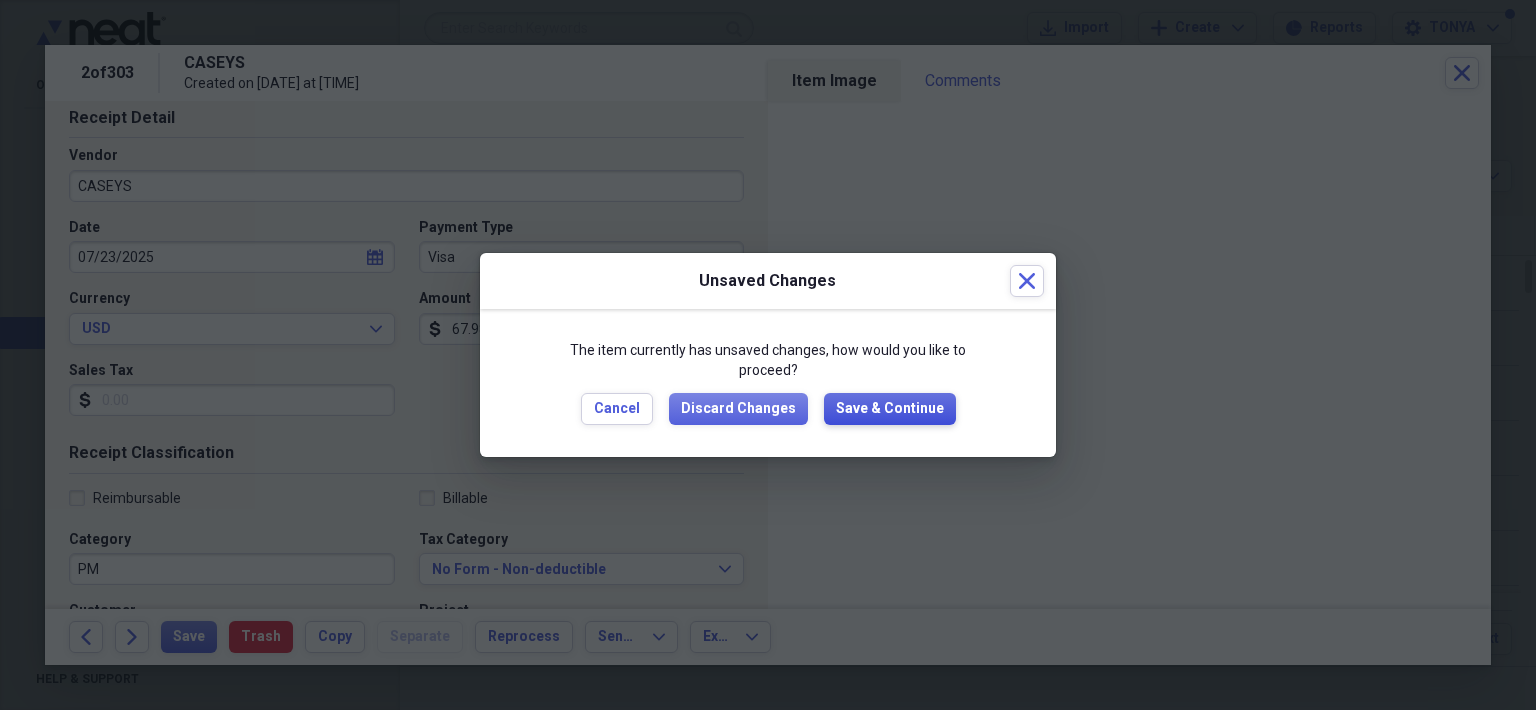 click on "Save & Continue" at bounding box center [890, 409] 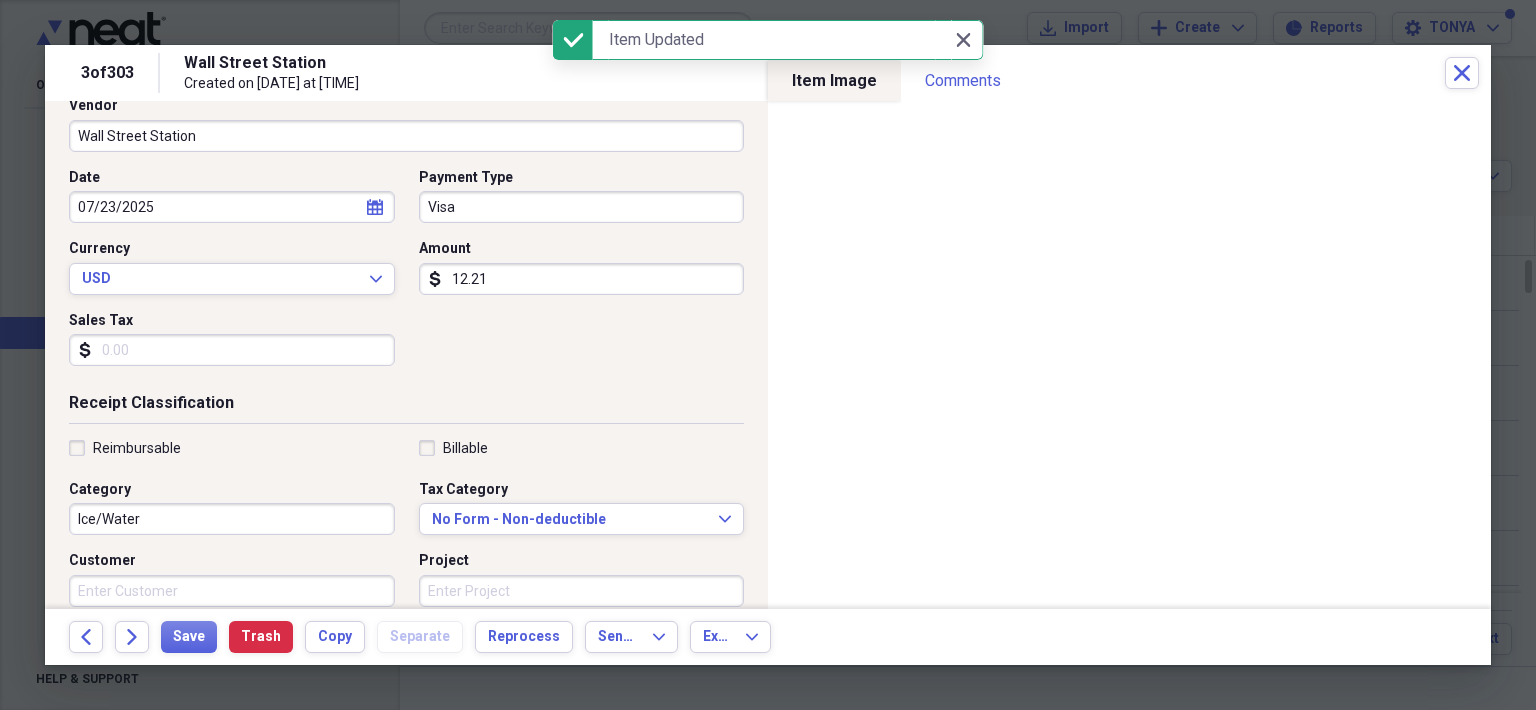 scroll, scrollTop: 200, scrollLeft: 0, axis: vertical 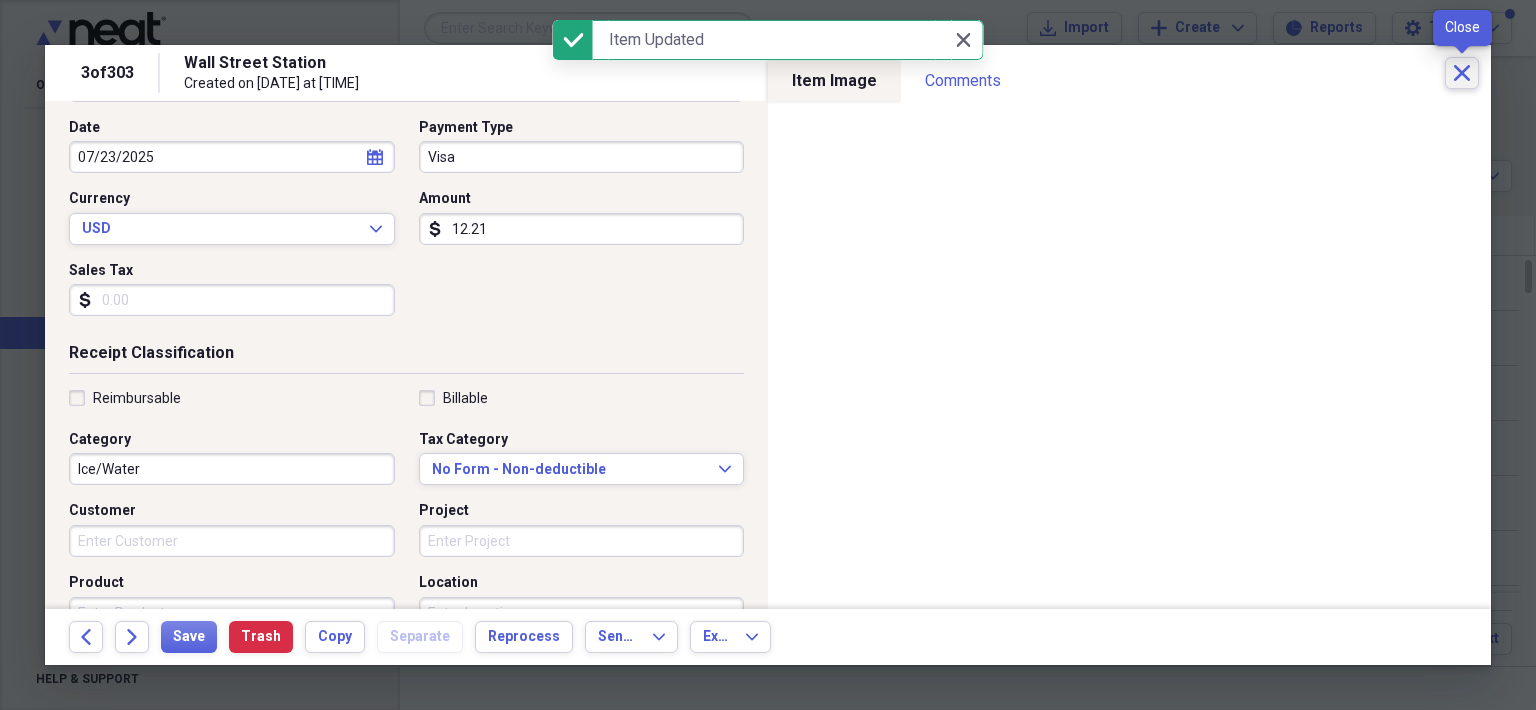 click on "Close" at bounding box center [1462, 73] 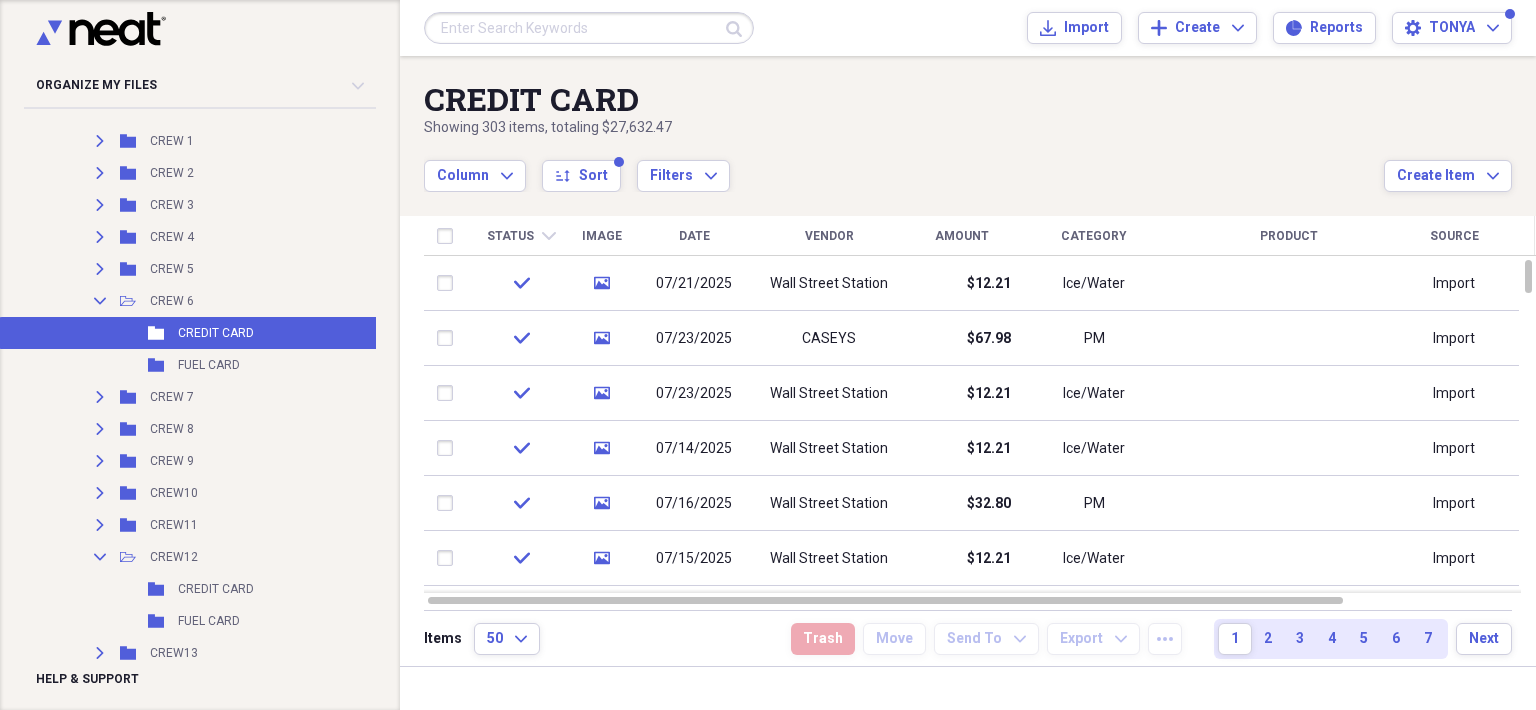 click on "FUEL CARD" at bounding box center (209, 365) 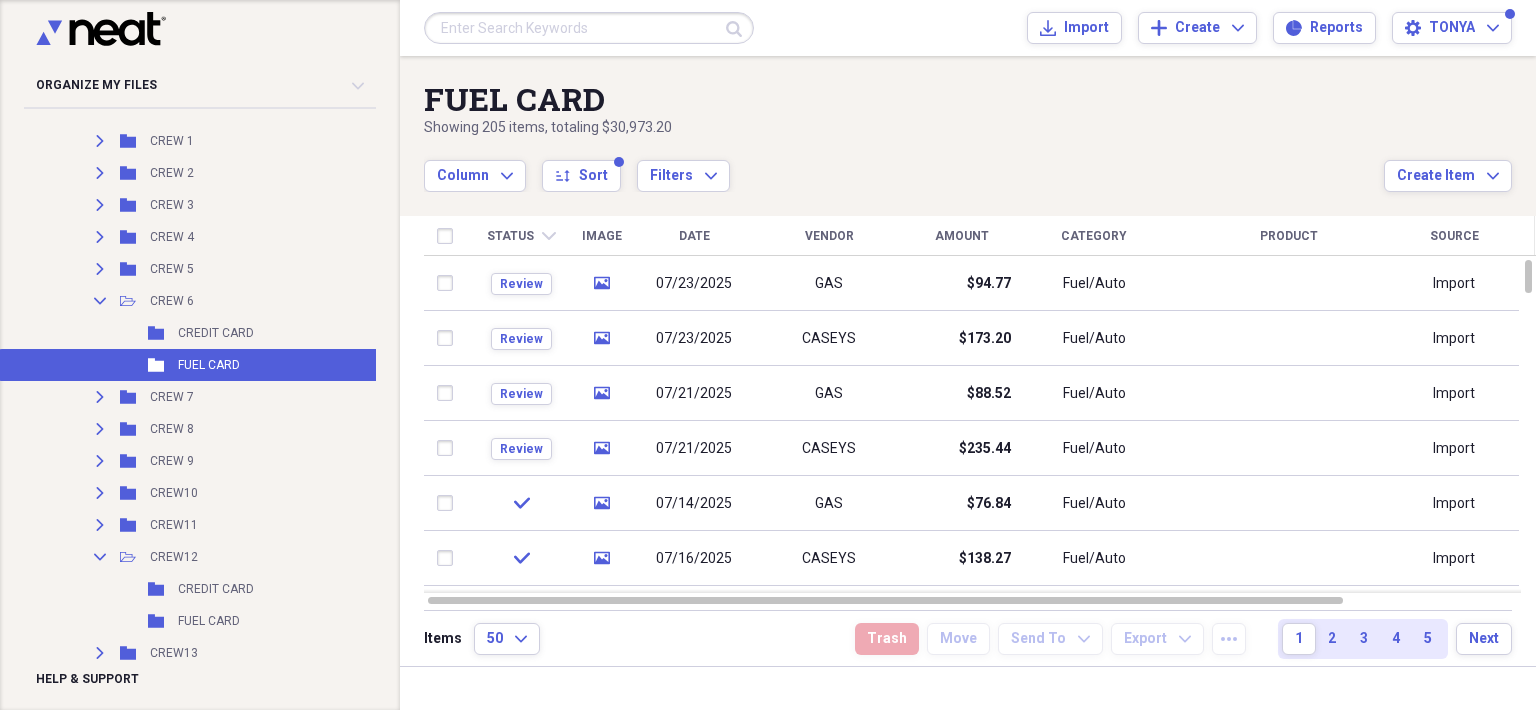 click on "GAS" at bounding box center (829, 283) 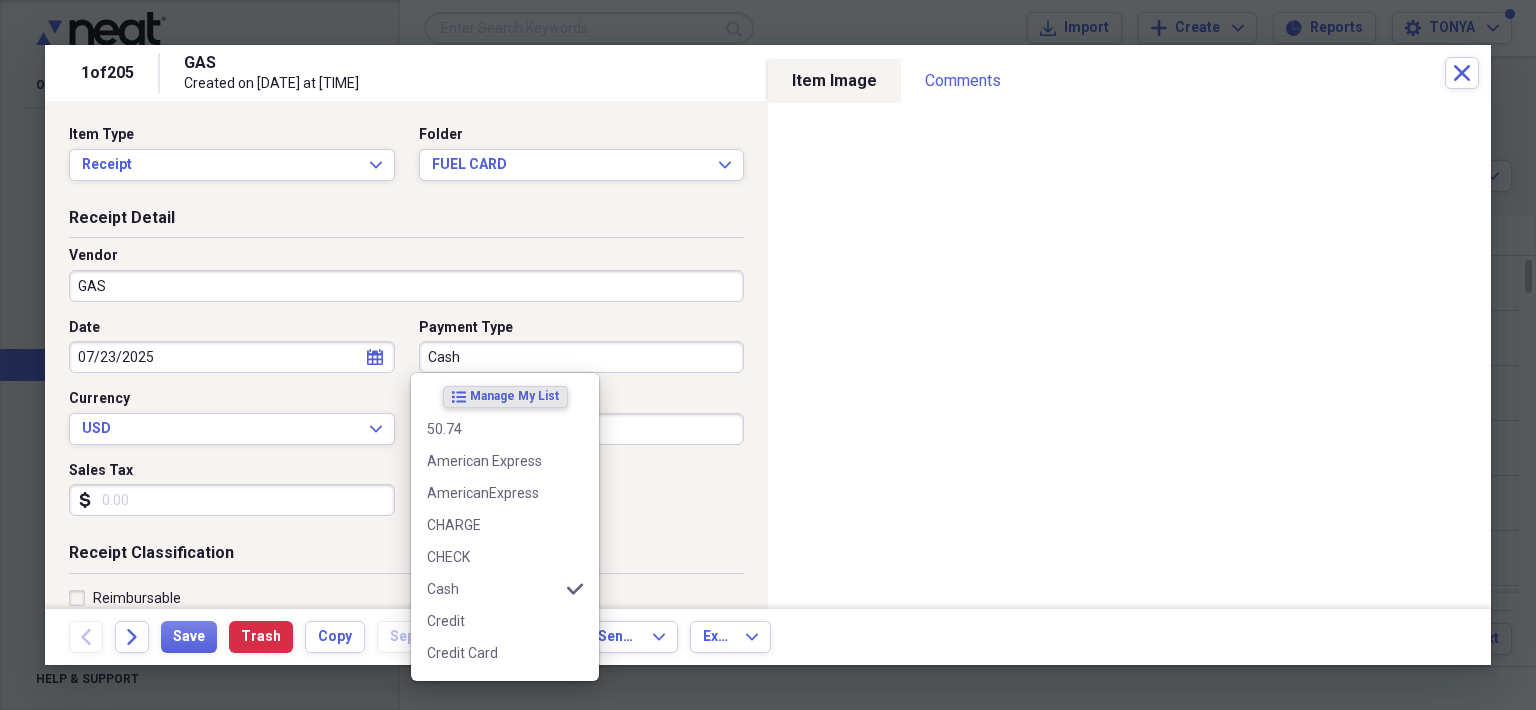 click on "Cash" at bounding box center (582, 357) 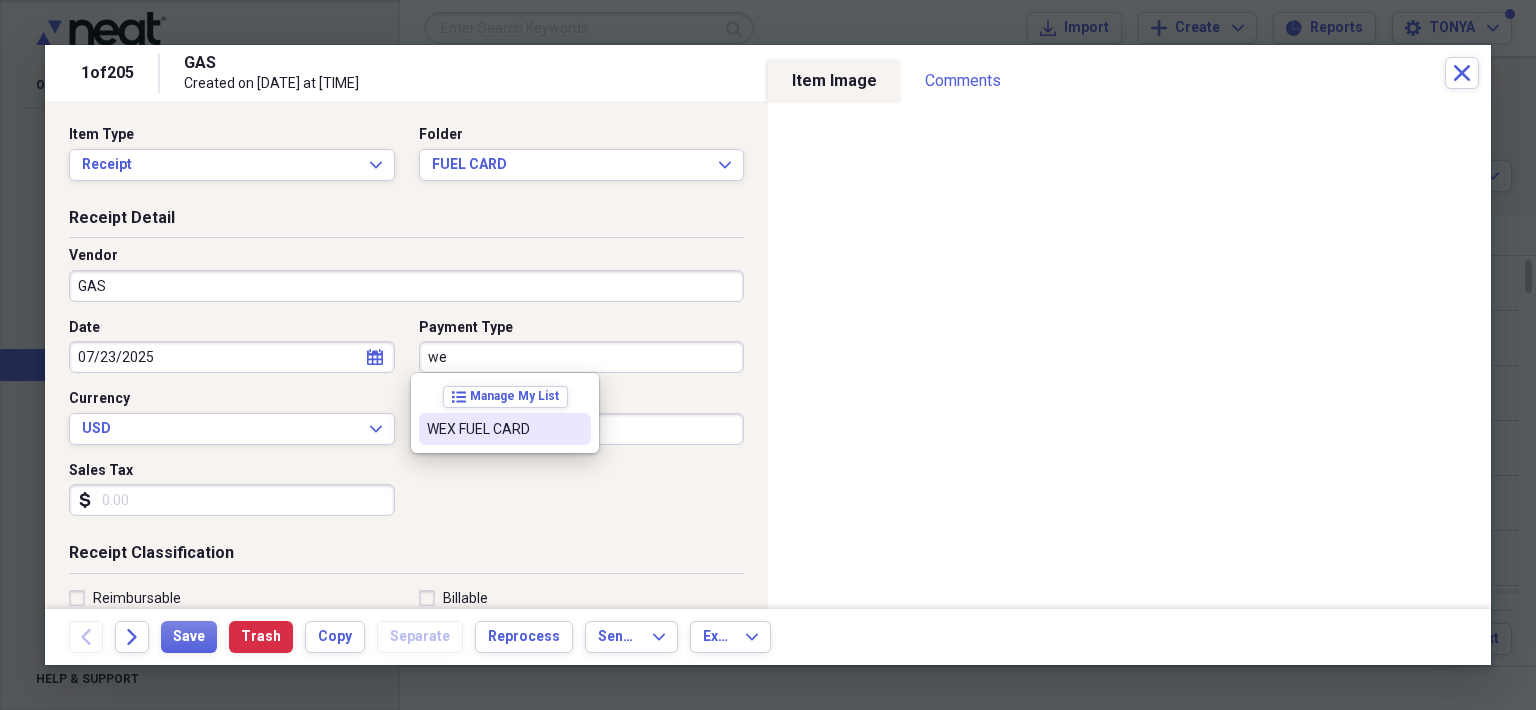 click on "WEX FUEL CARD" at bounding box center (493, 429) 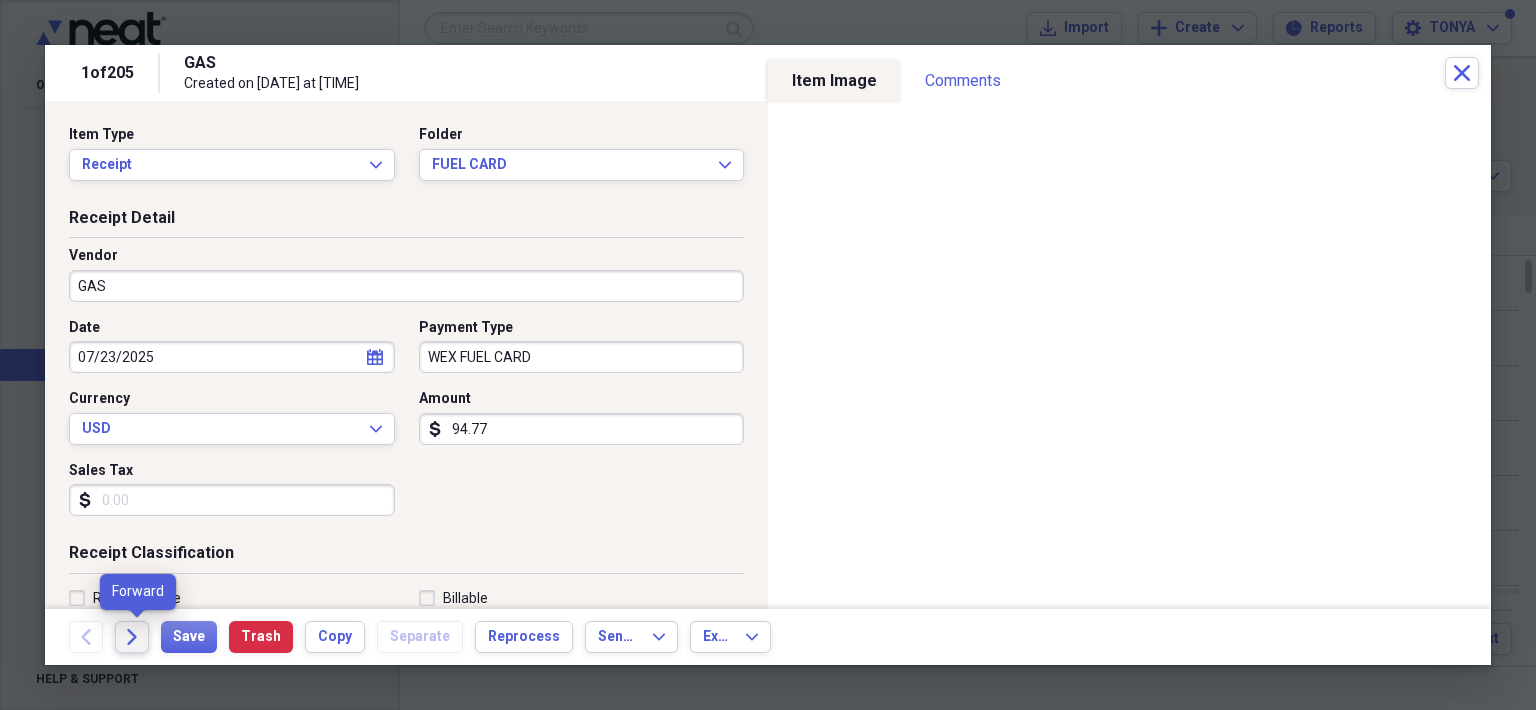 click on "Forward" at bounding box center [132, 637] 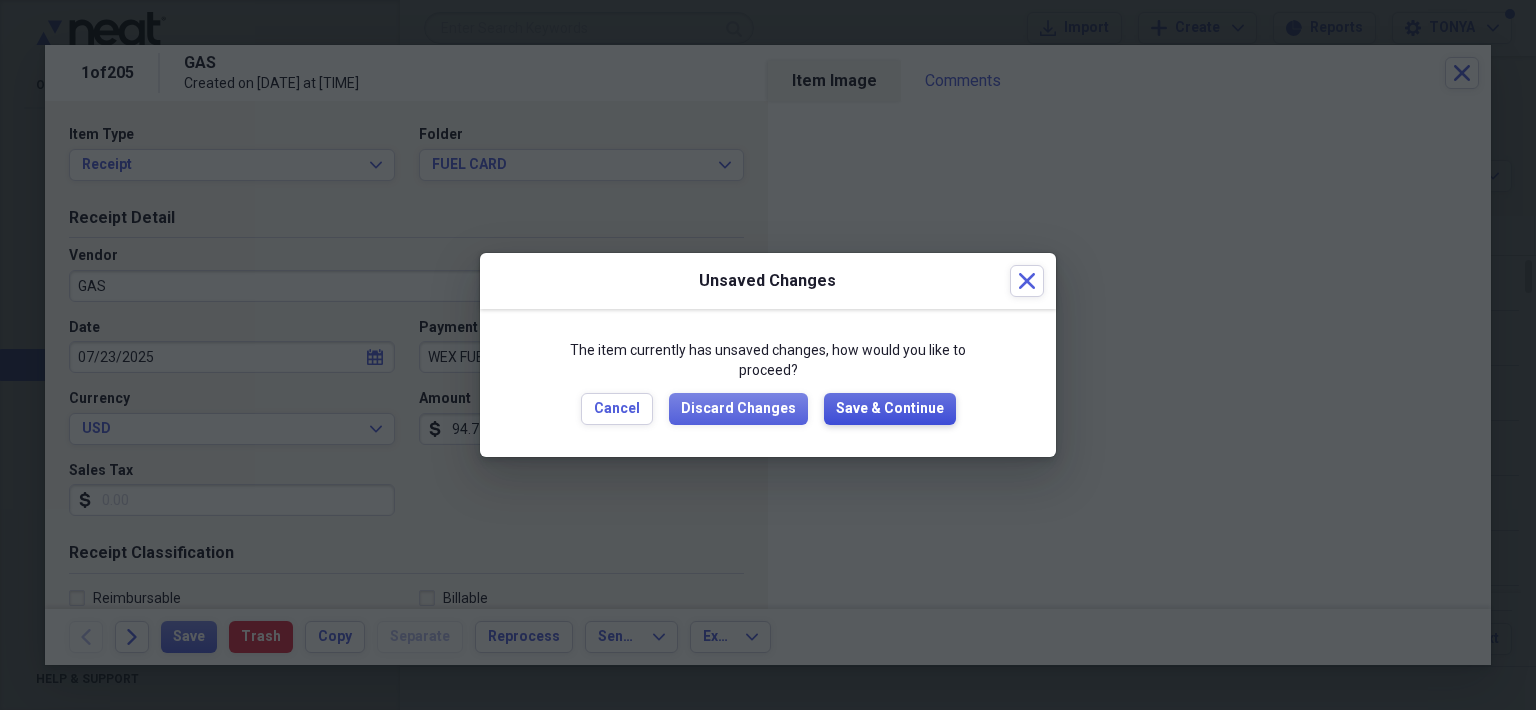 click on "Save & Continue" at bounding box center [890, 409] 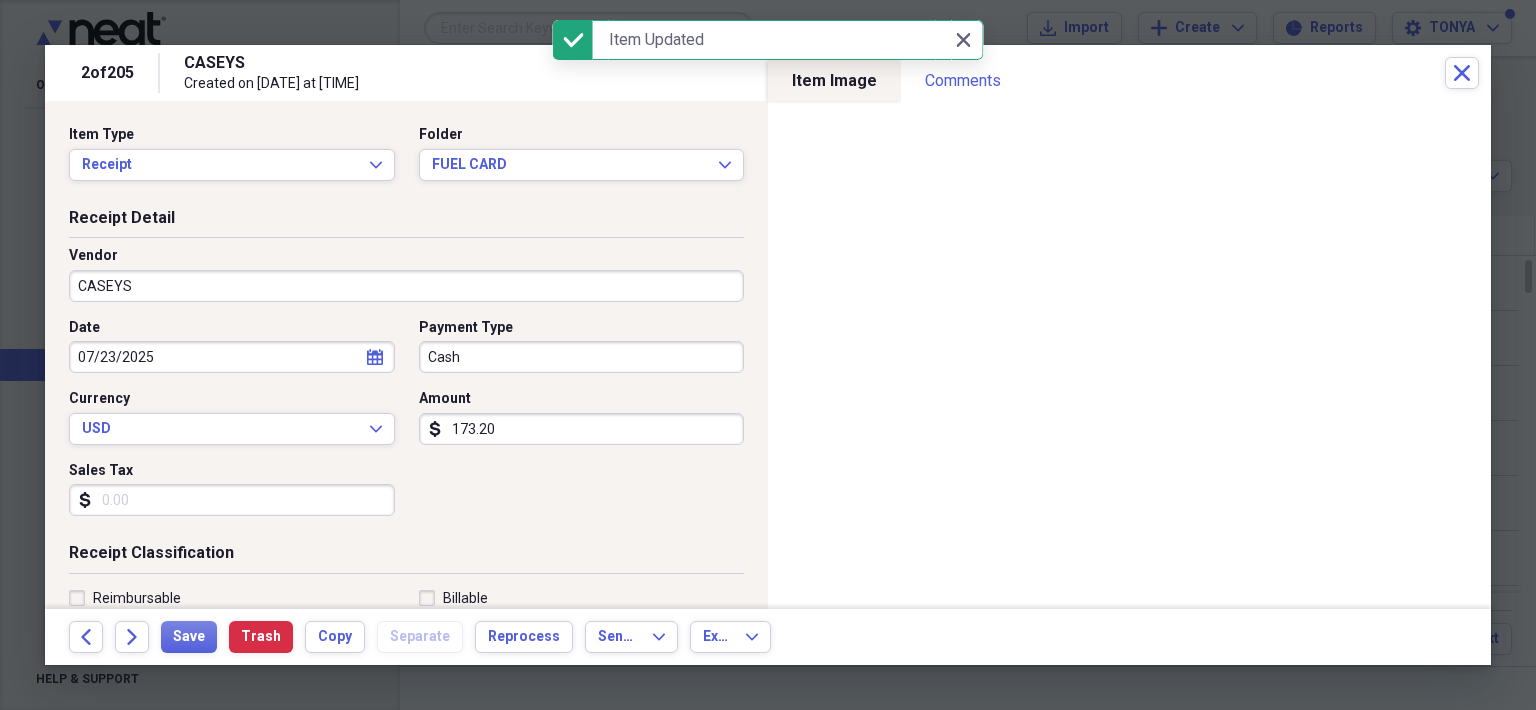 click on "Cash" at bounding box center (582, 357) 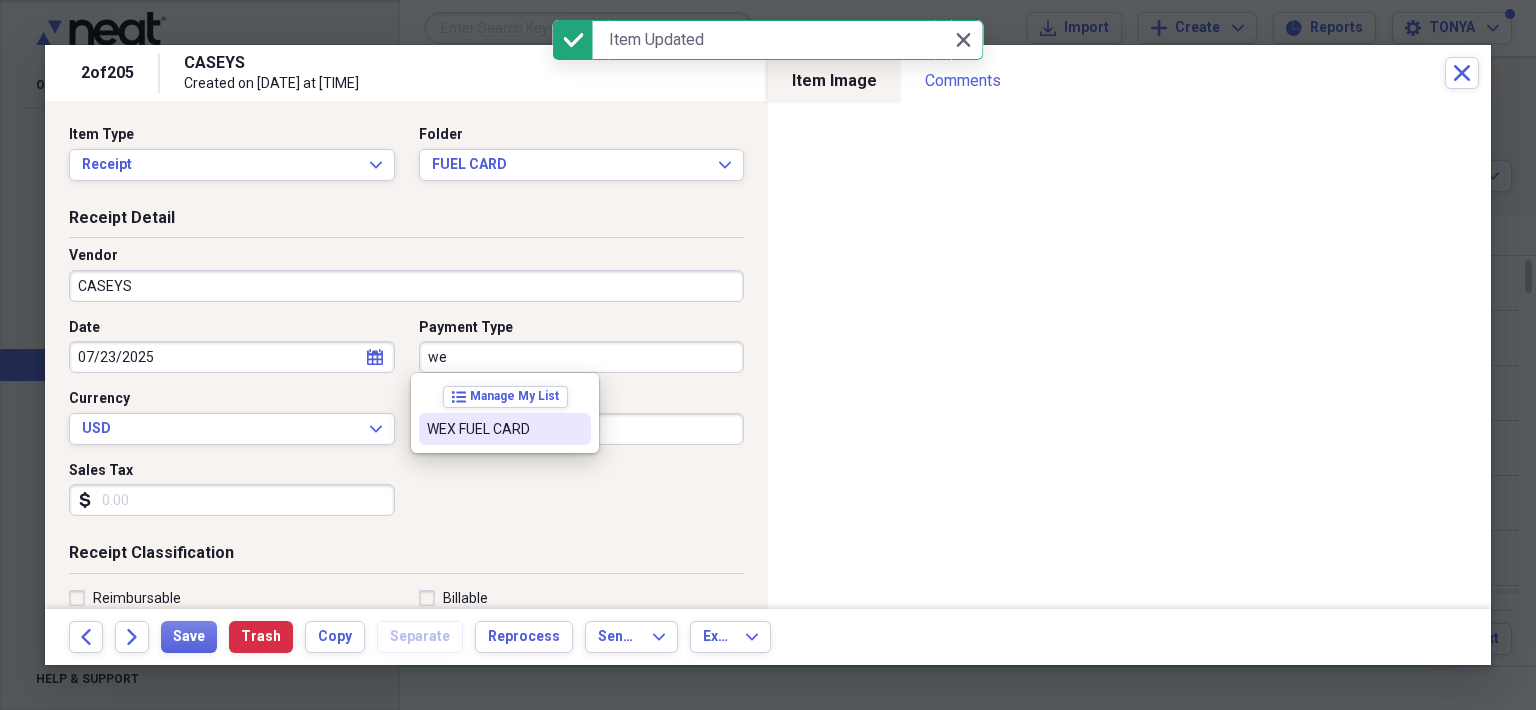 click on "WEX FUEL CARD" at bounding box center [505, 429] 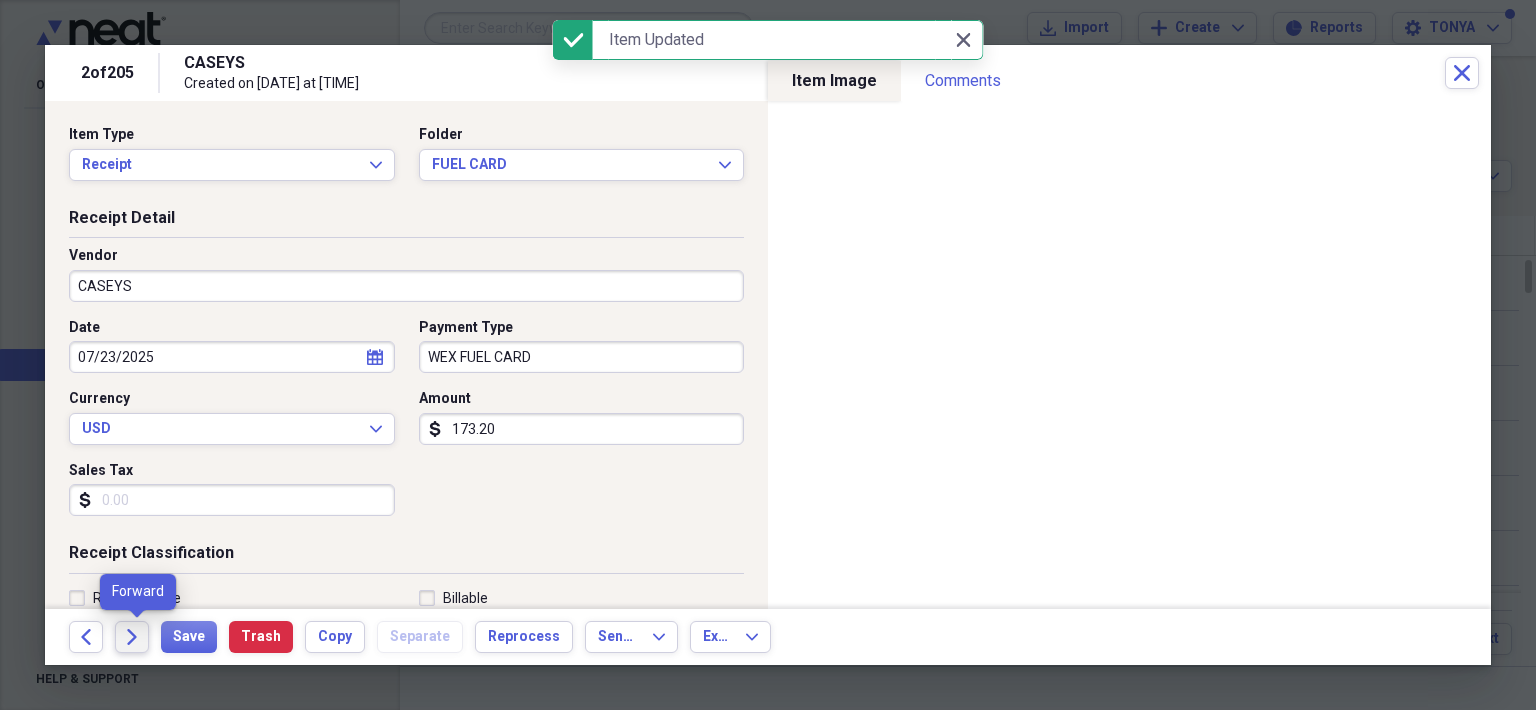 click on "Forward" 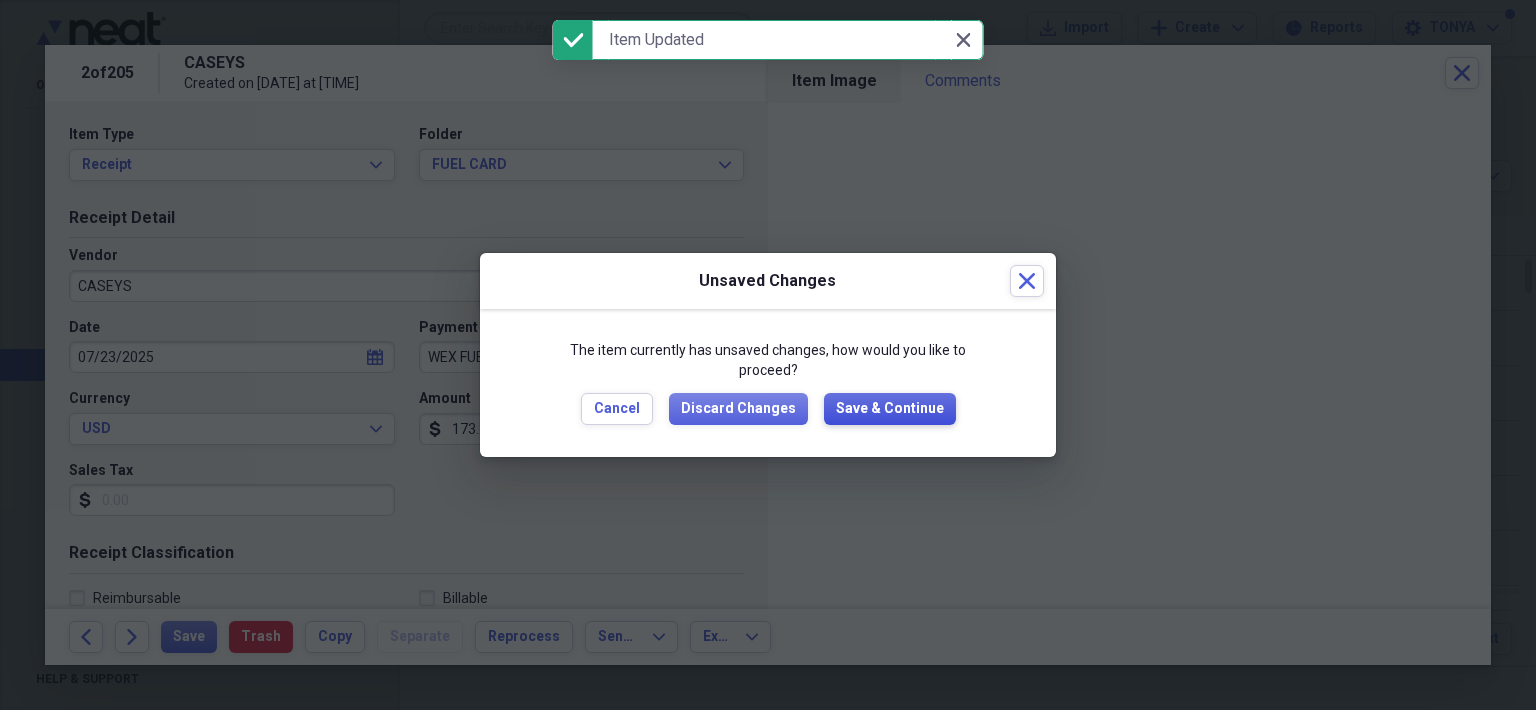 click on "Save & Continue" at bounding box center [890, 409] 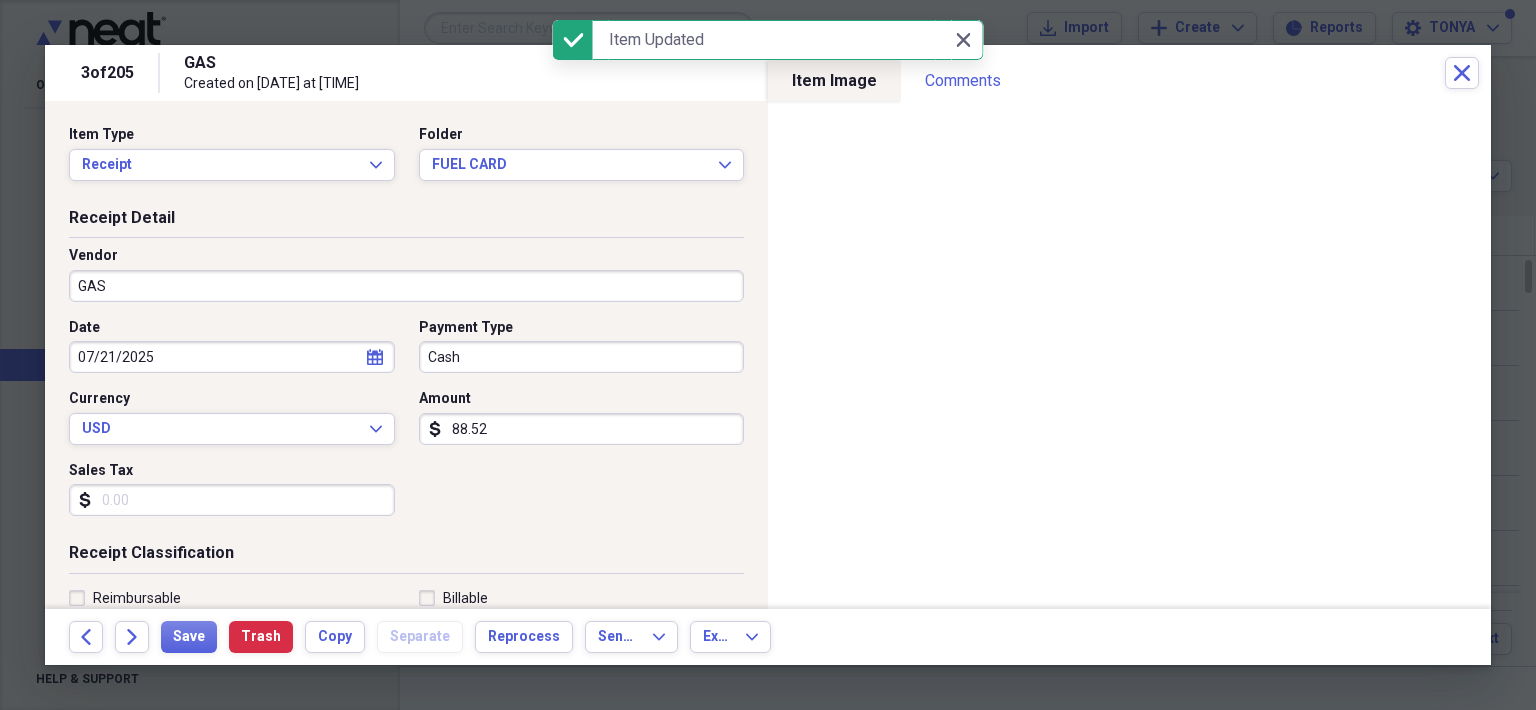 click on "Cash" at bounding box center (582, 357) 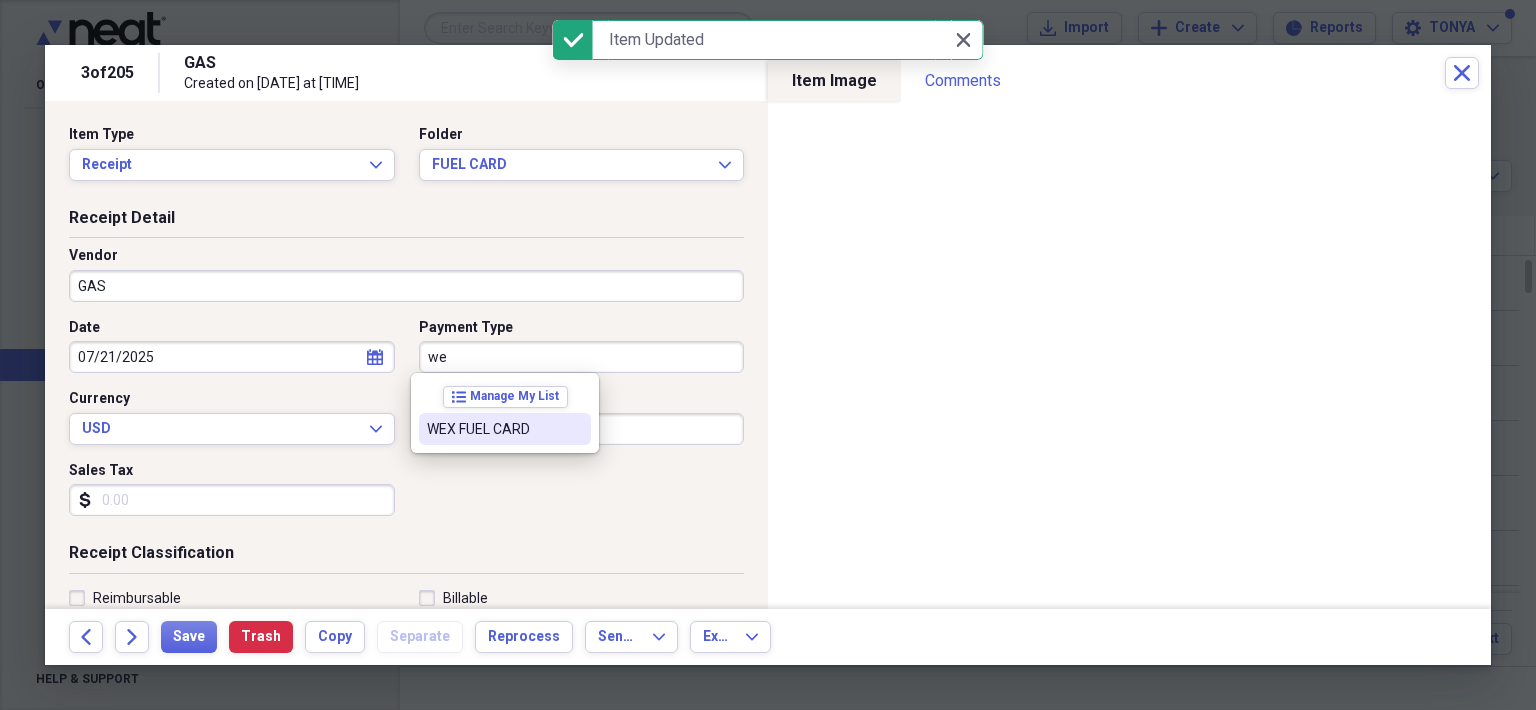 click on "WEX FUEL CARD" at bounding box center (493, 429) 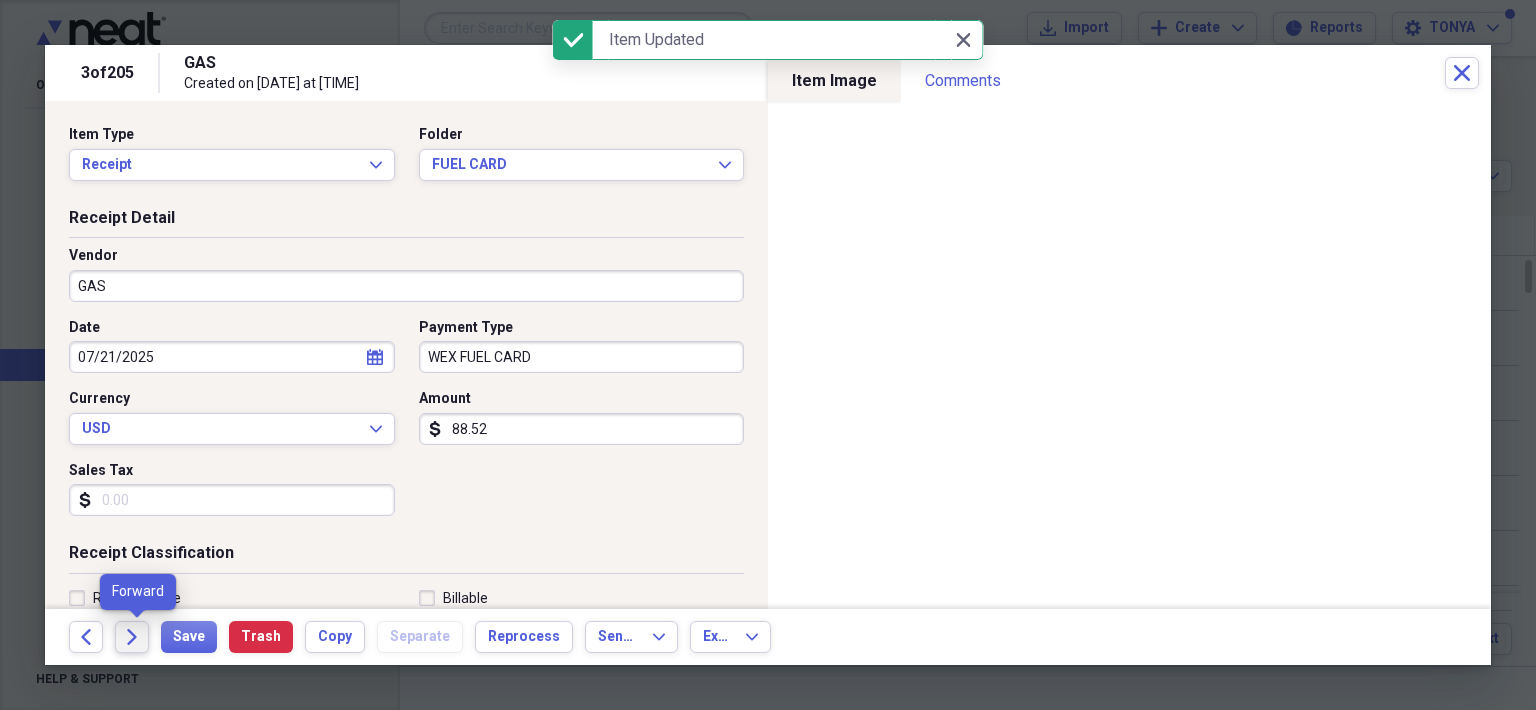 click on "Forward" 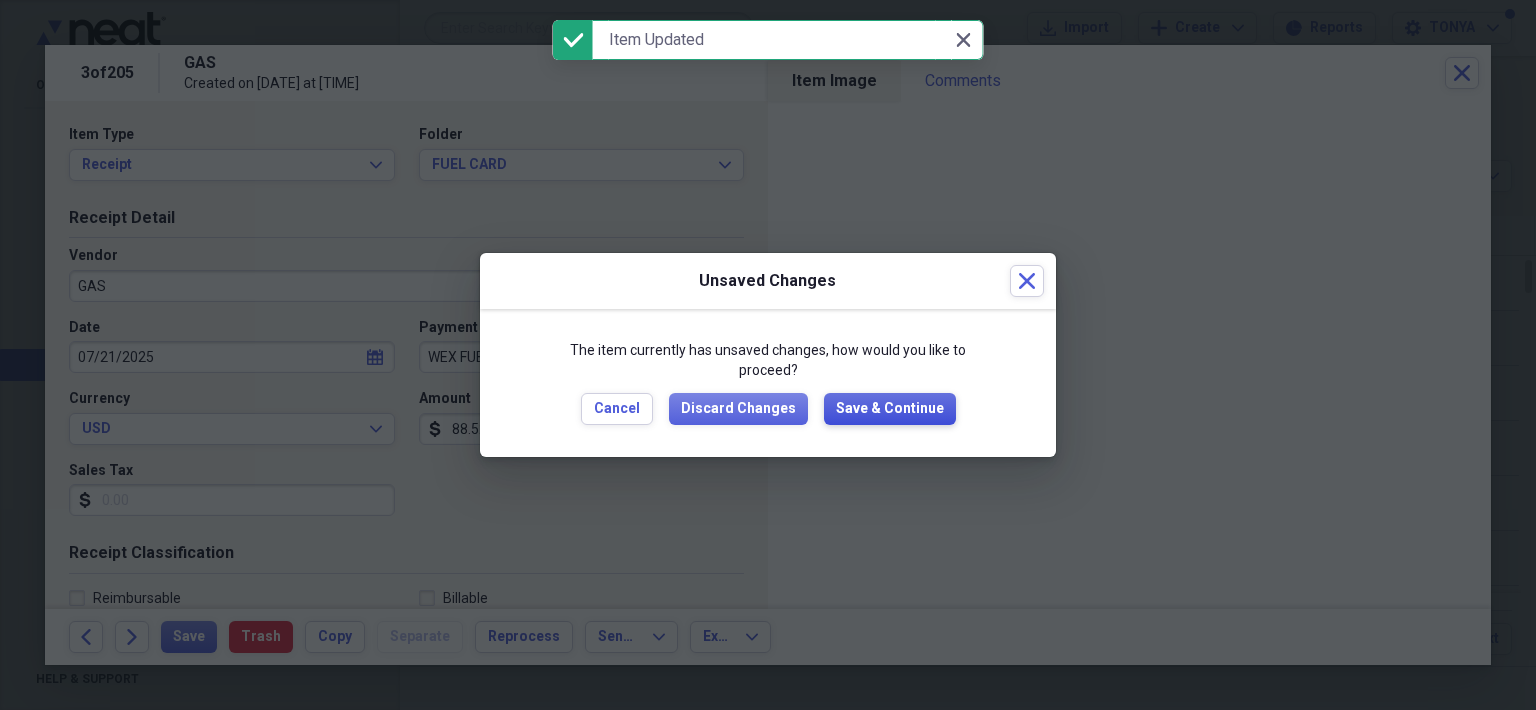 click on "Save & Continue" at bounding box center [890, 409] 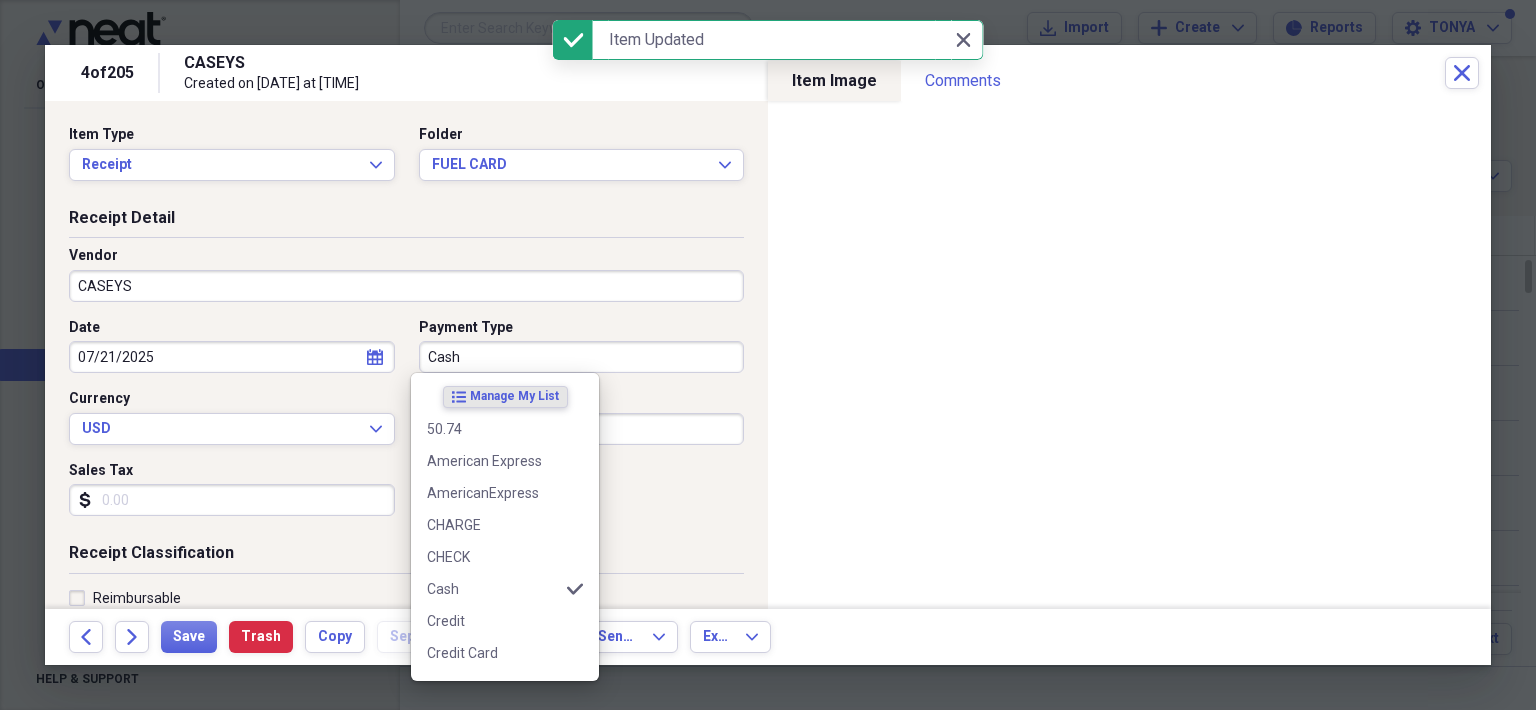 click on "Cash" at bounding box center (582, 357) 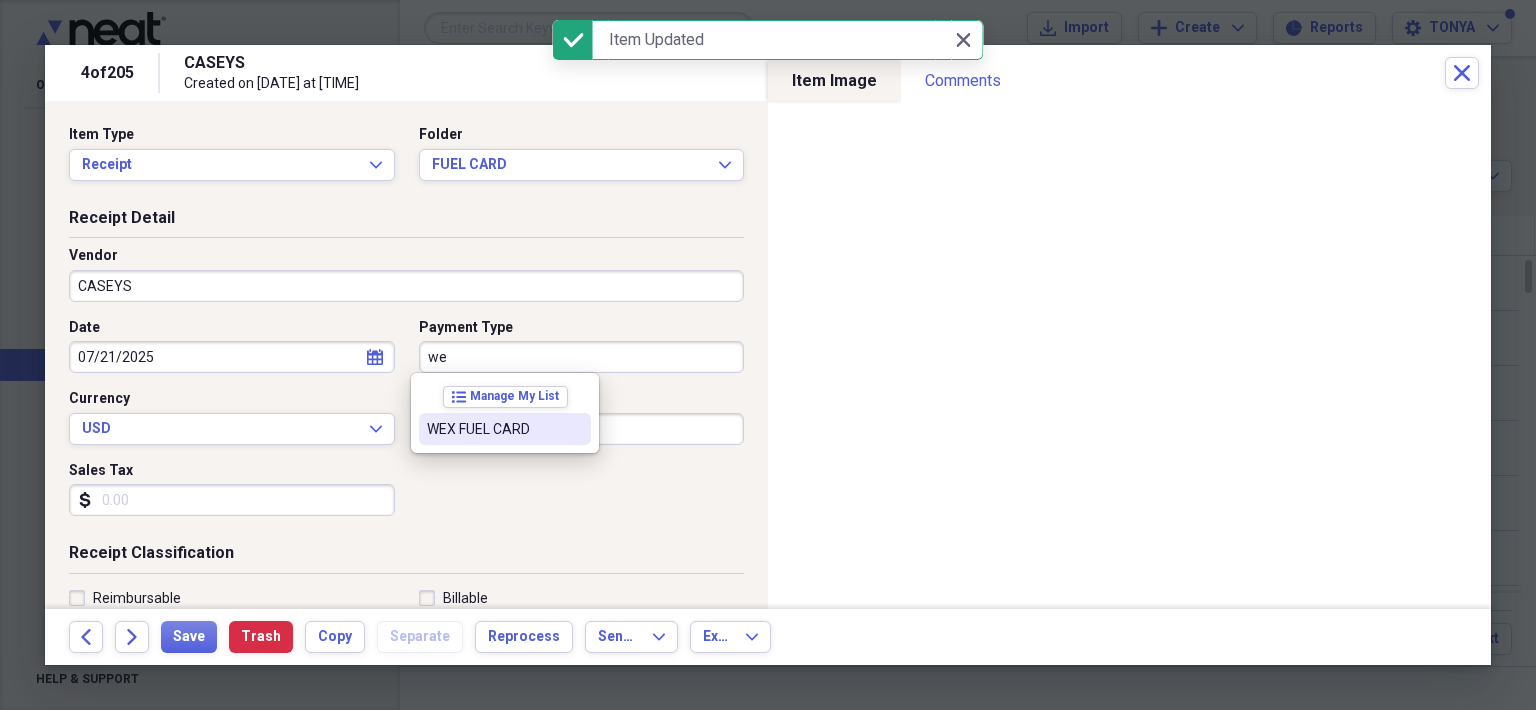click on "WEX FUEL CARD" at bounding box center [493, 429] 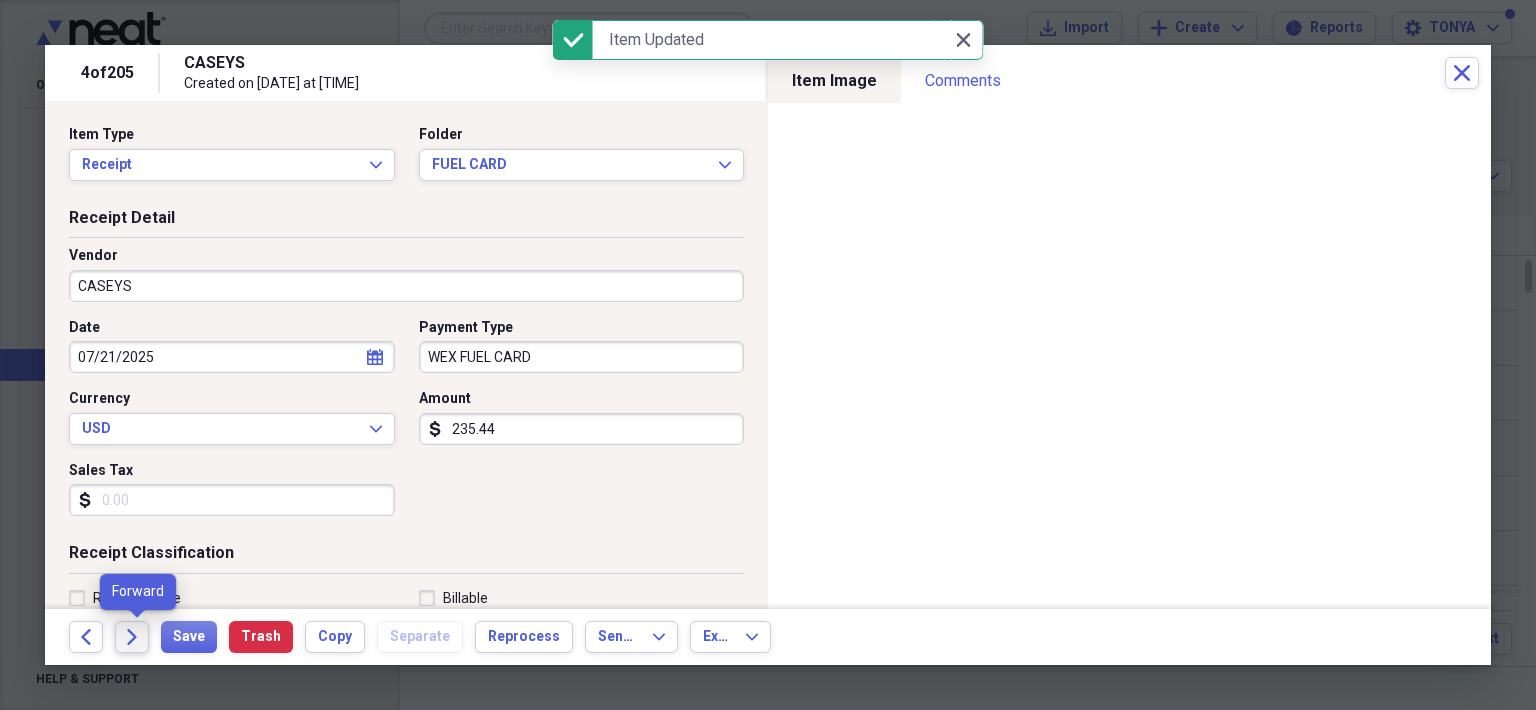 click on "Forward" 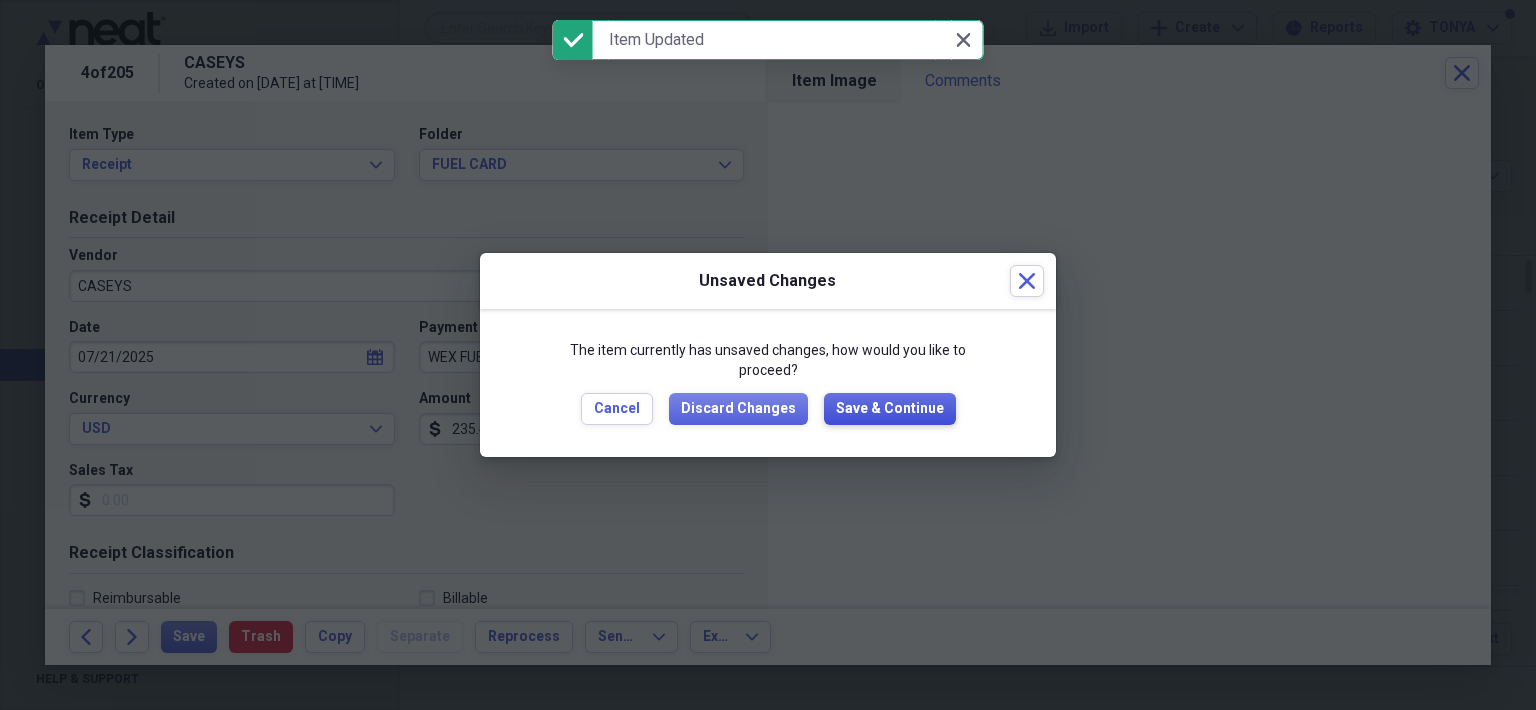 click on "Save & Continue" at bounding box center [890, 409] 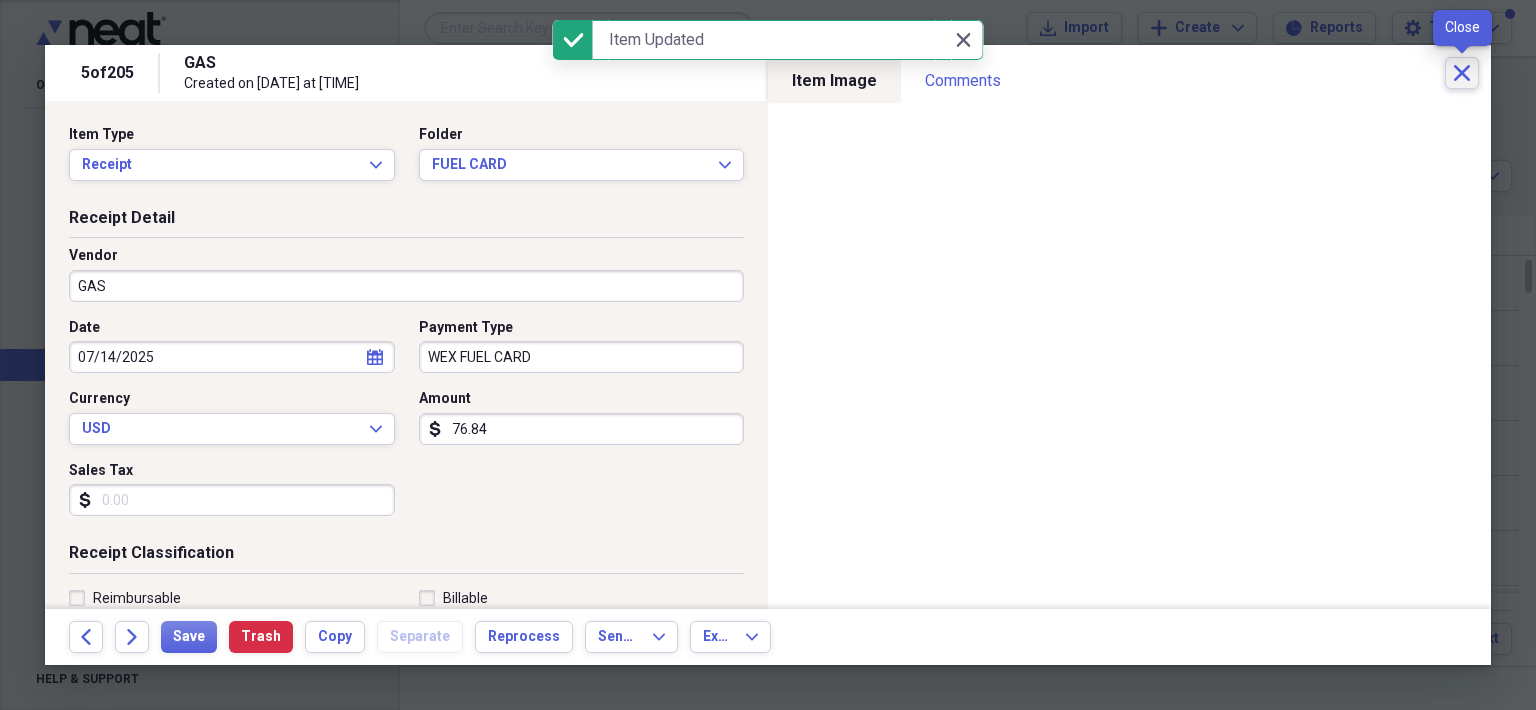click on "Close" 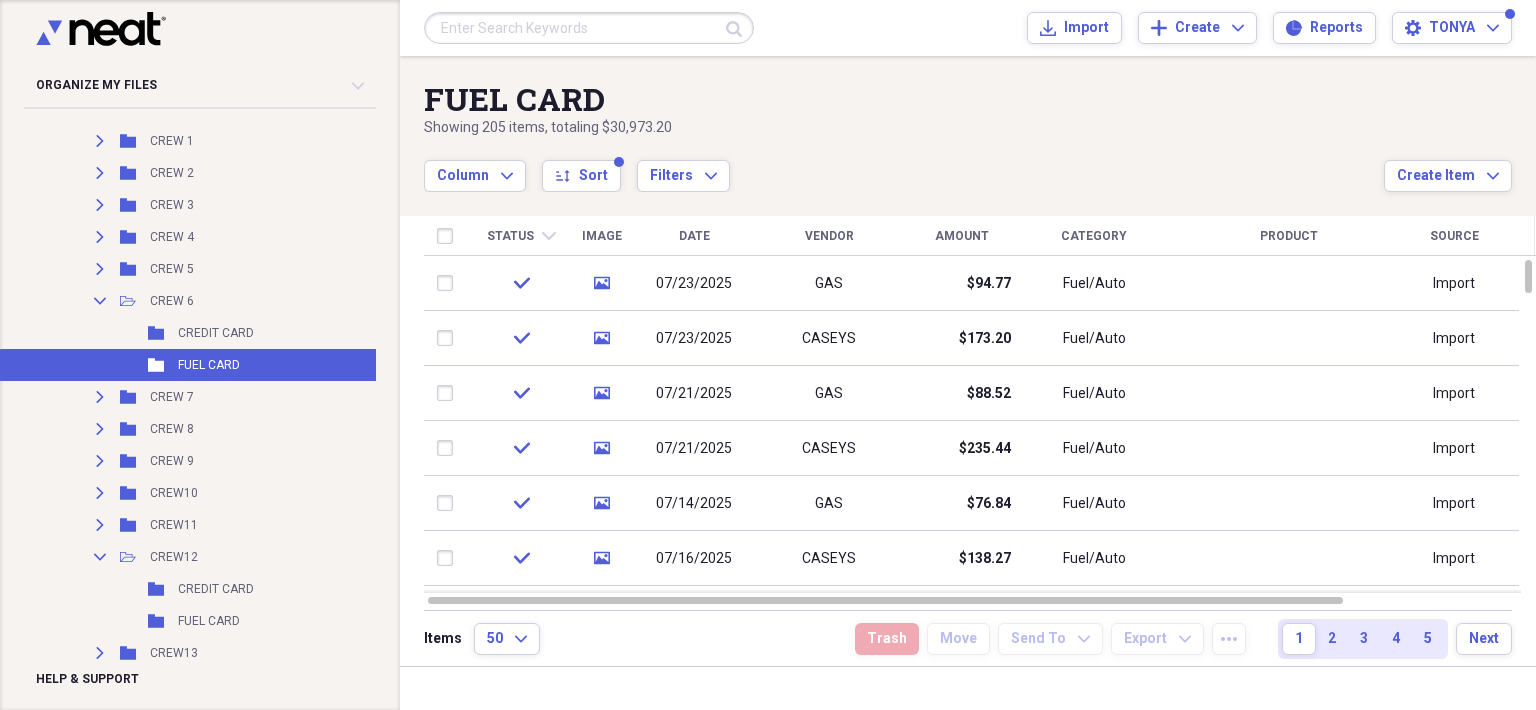 click 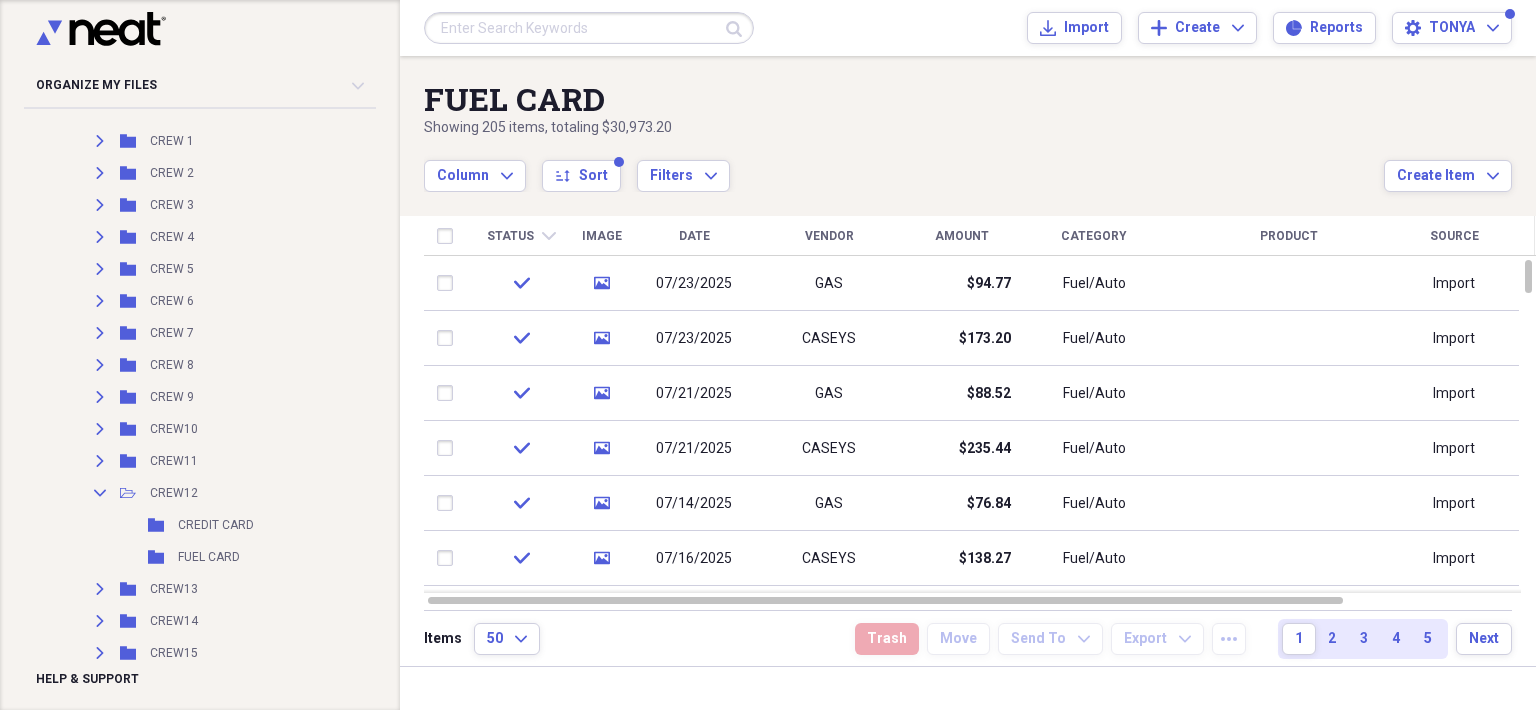 click on "Collapse" 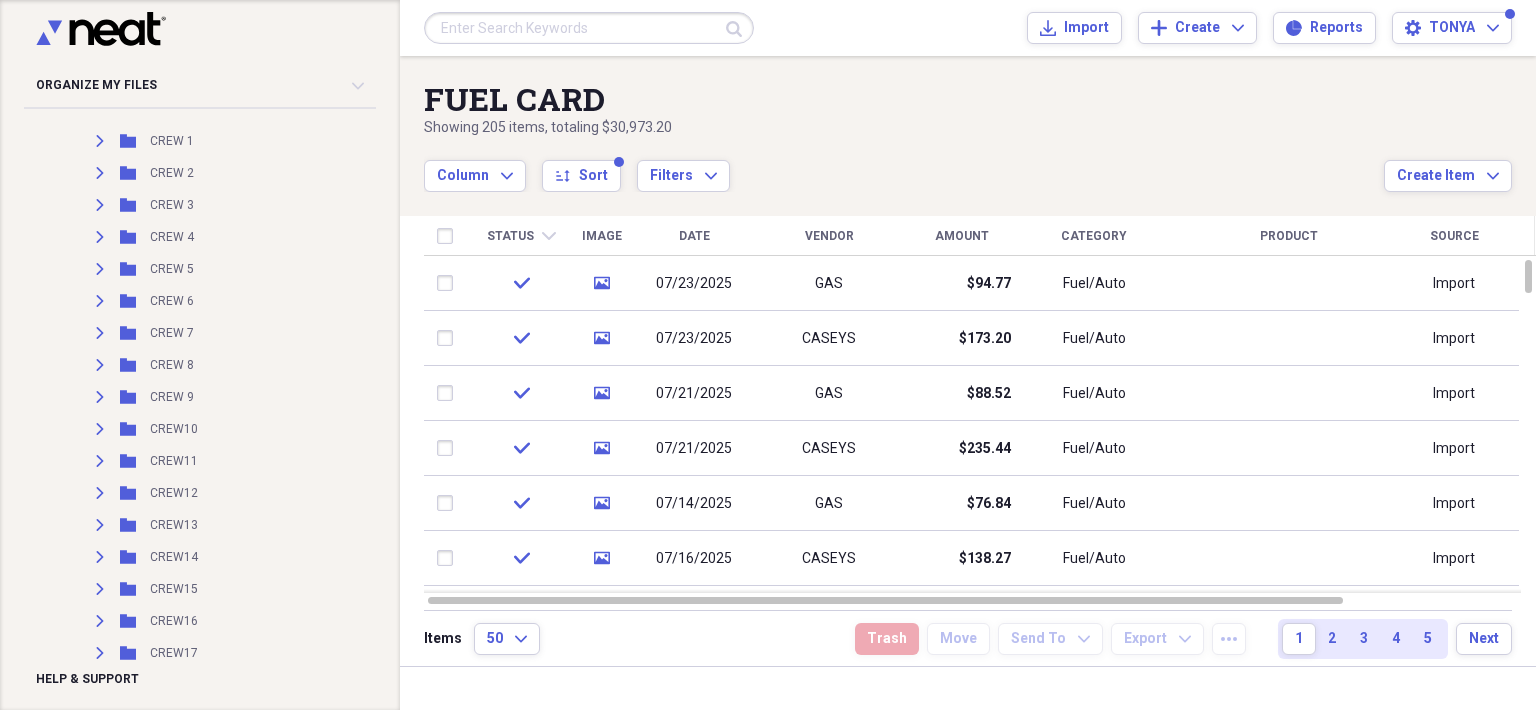 click 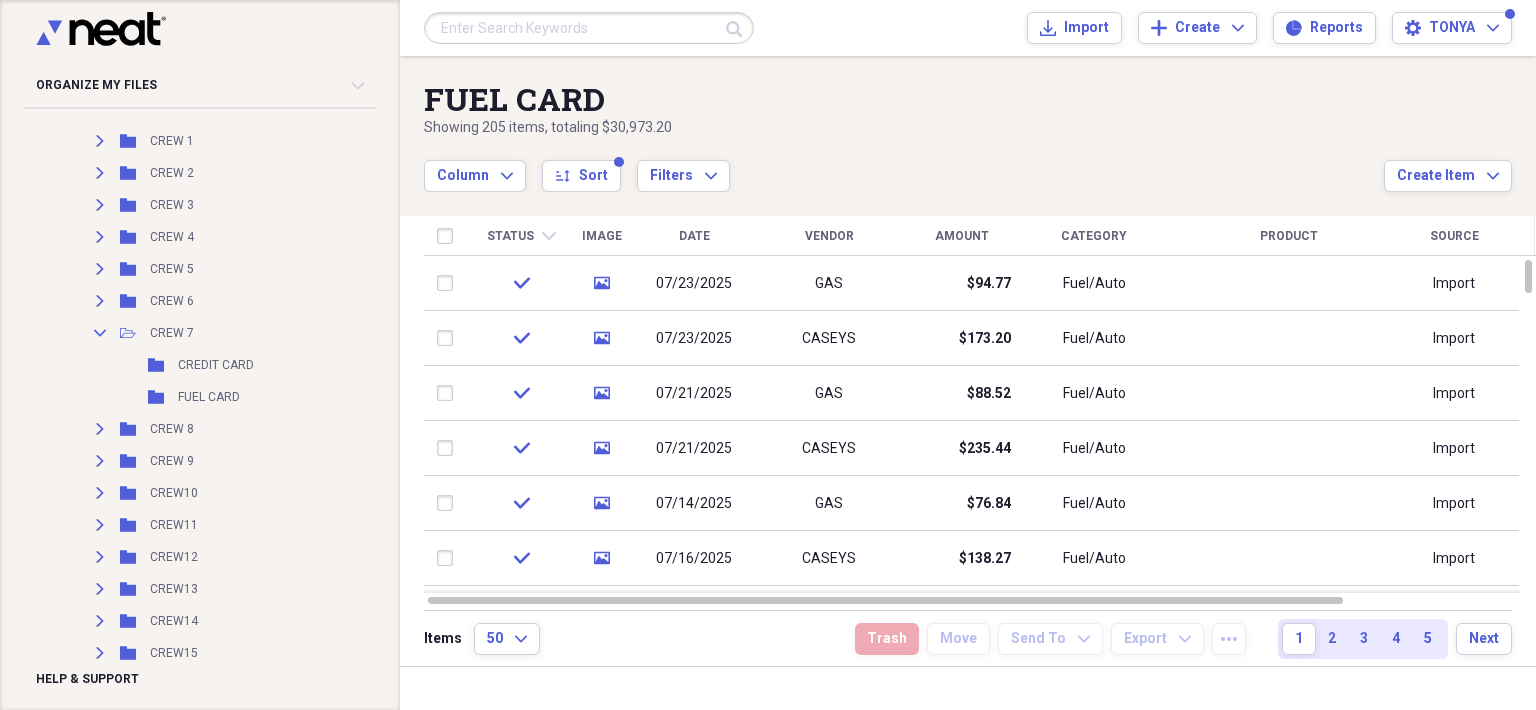 click on "CREDIT CARD" at bounding box center [216, 365] 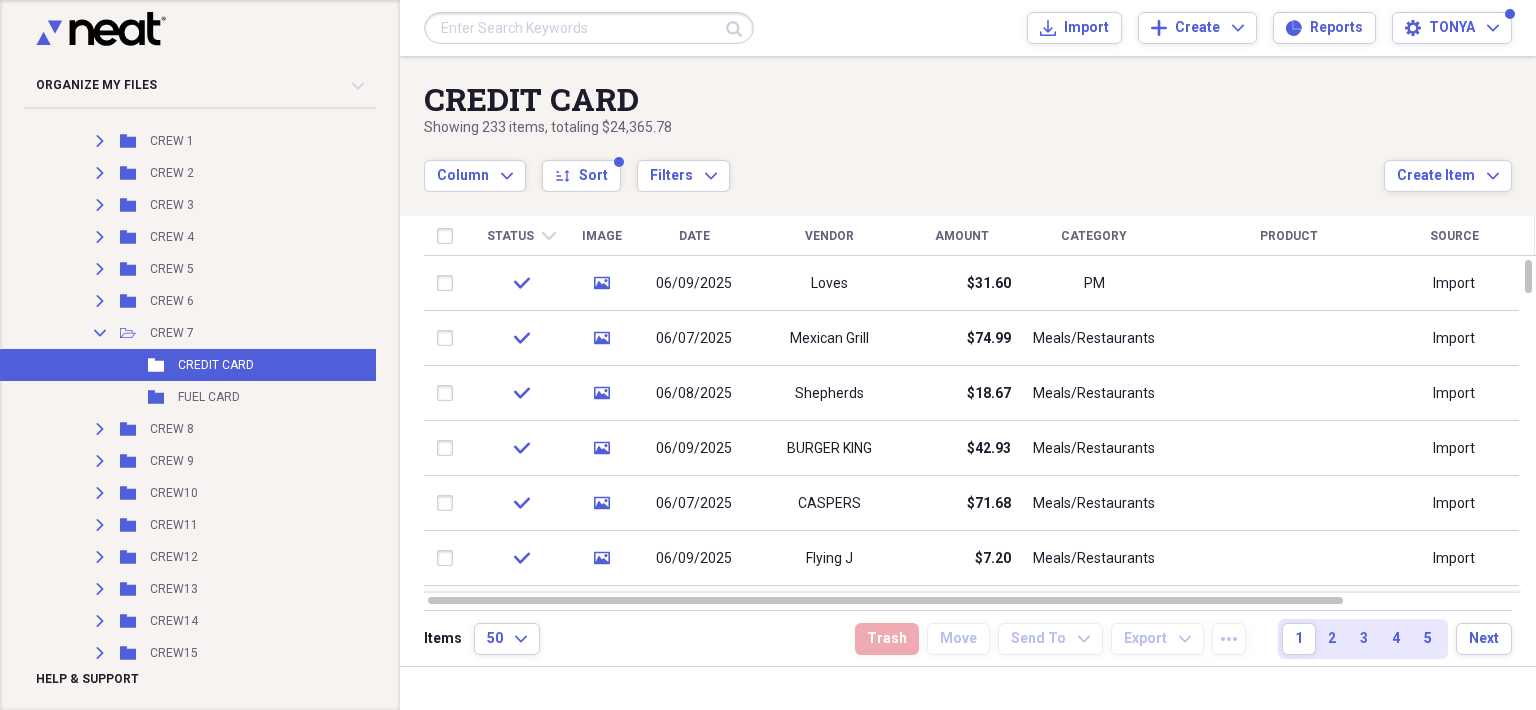 drag, startPoint x: 1081, startPoint y: 71, endPoint x: 899, endPoint y: 101, distance: 184.45596 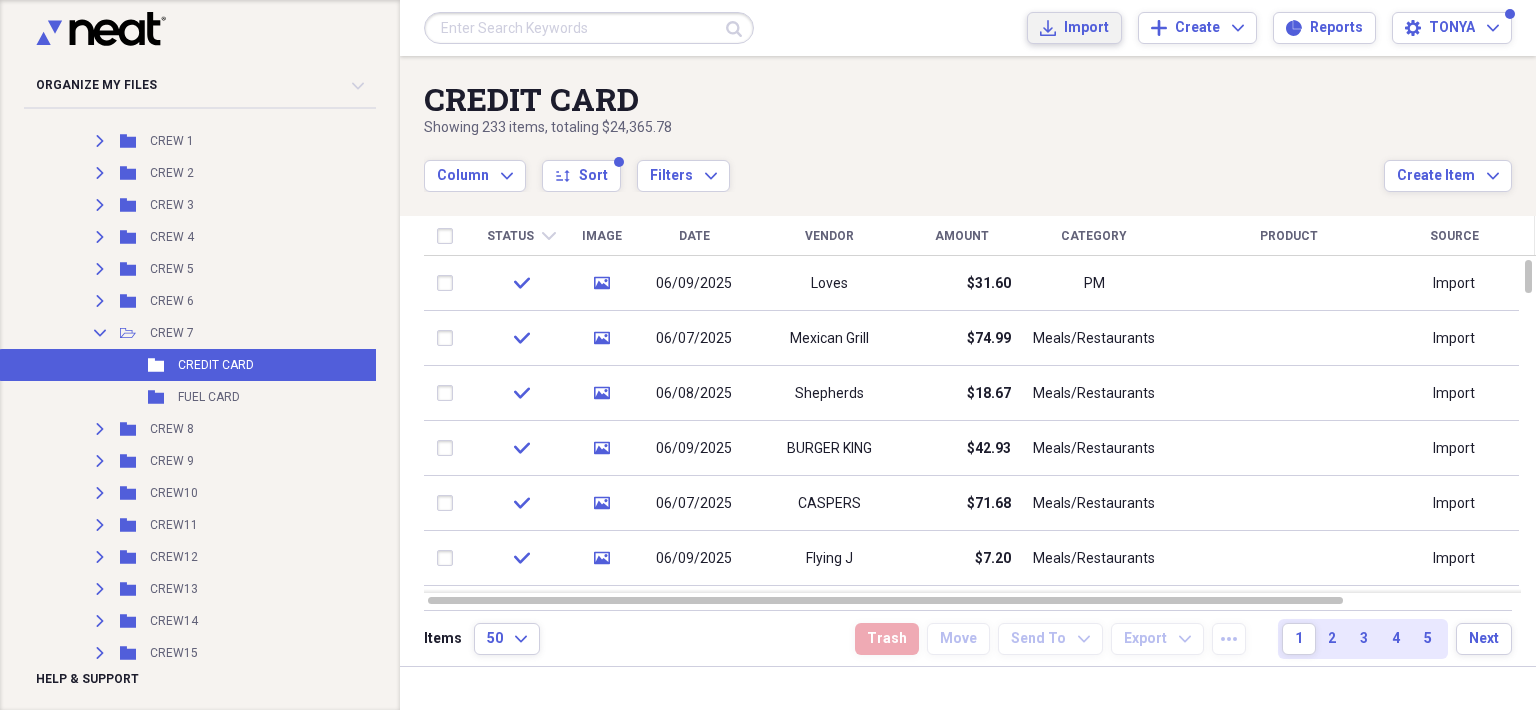 click on "Import" at bounding box center (1086, 28) 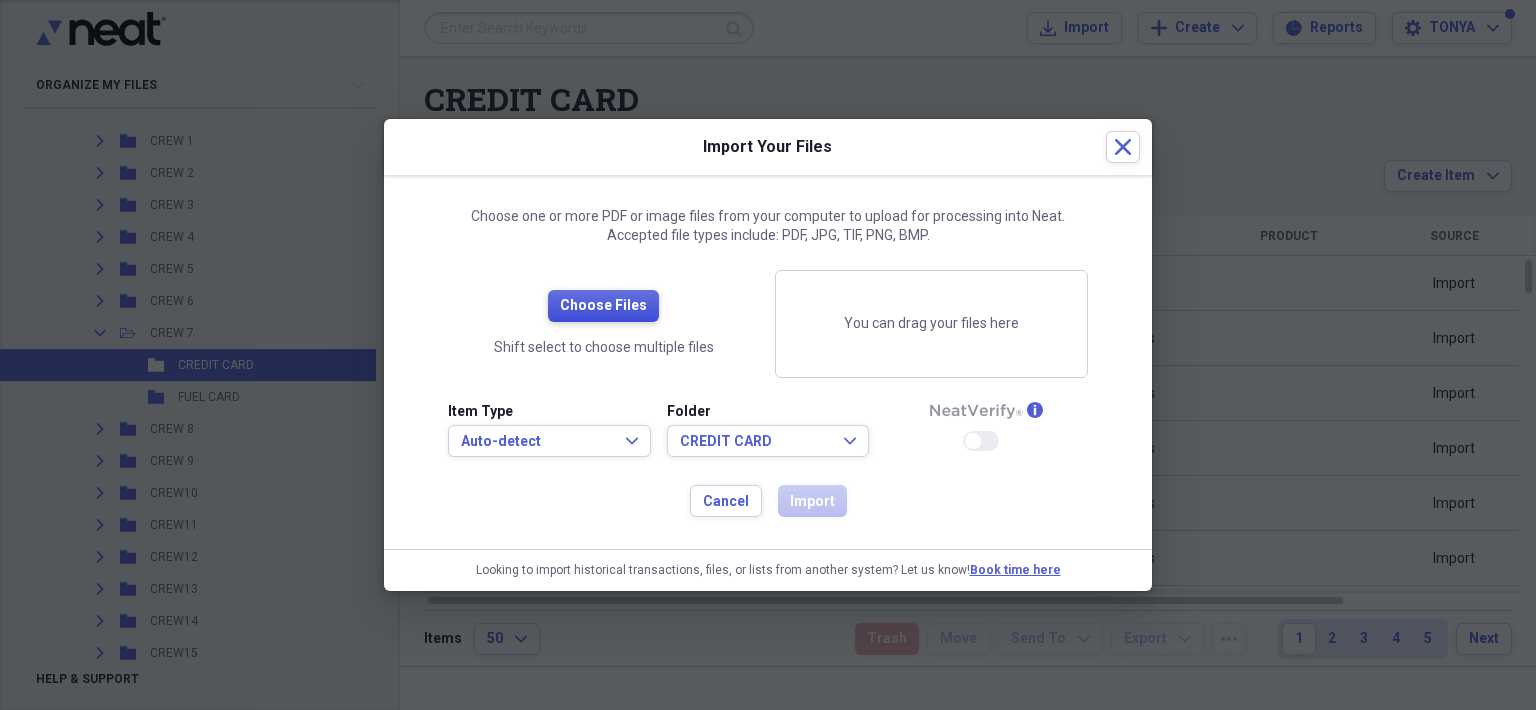 click on "Choose Files" at bounding box center (603, 306) 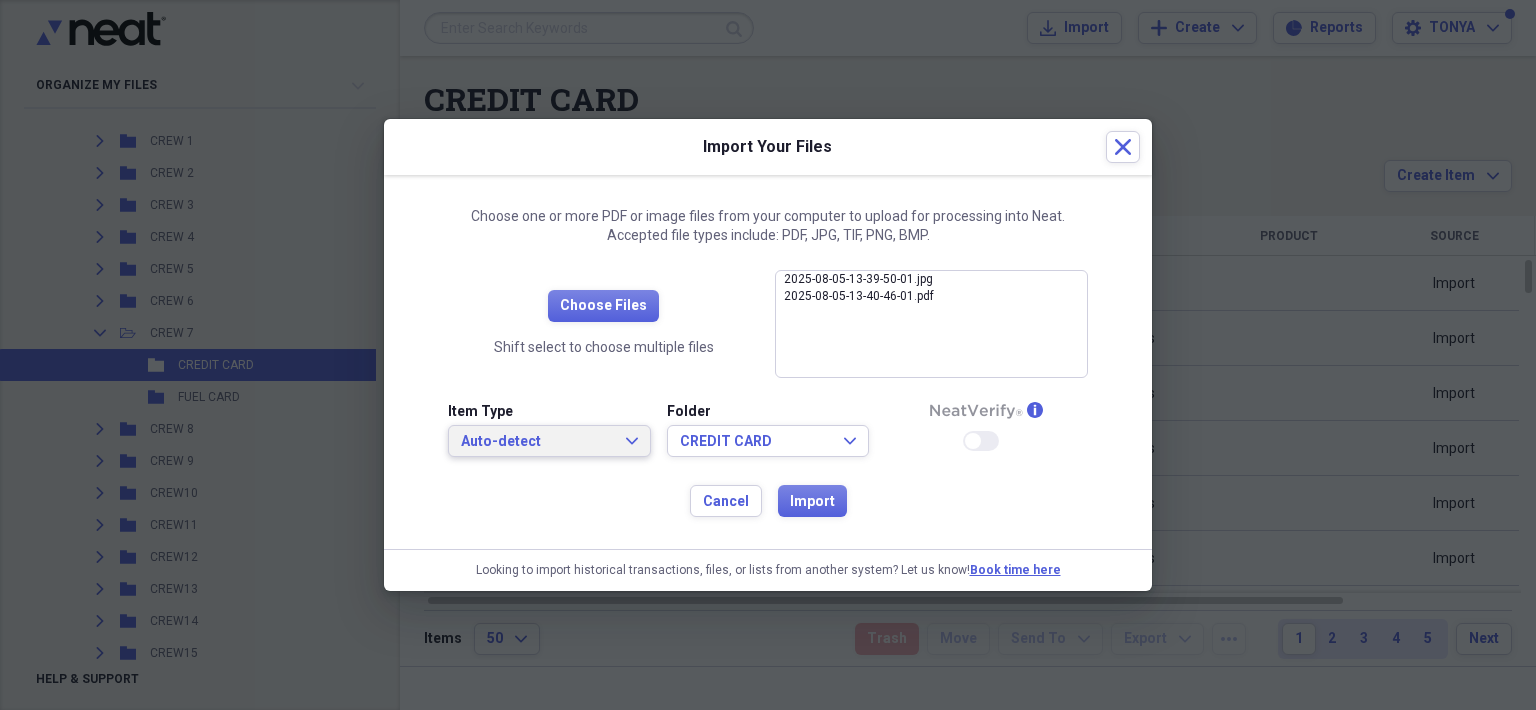click on "Auto-detect" at bounding box center [537, 442] 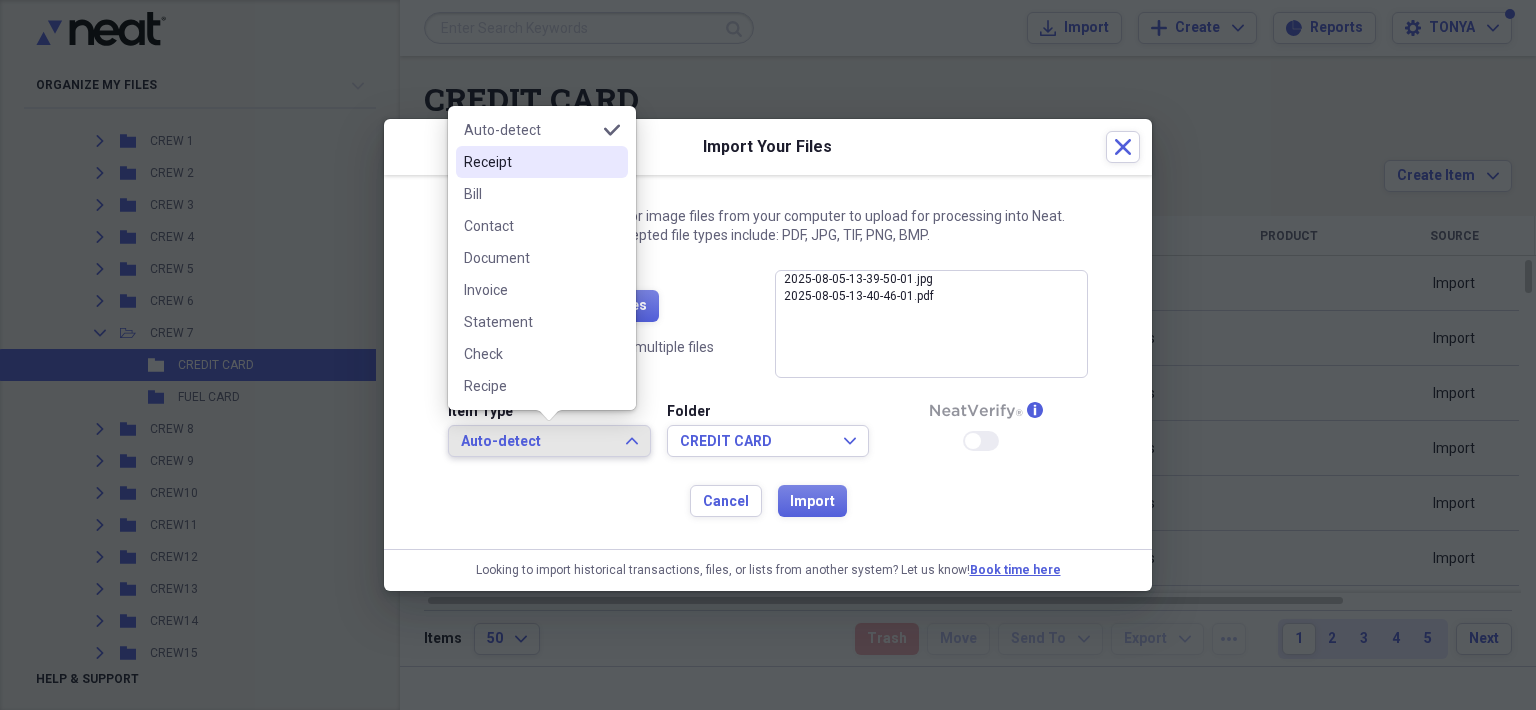 click on "Receipt" at bounding box center (542, 162) 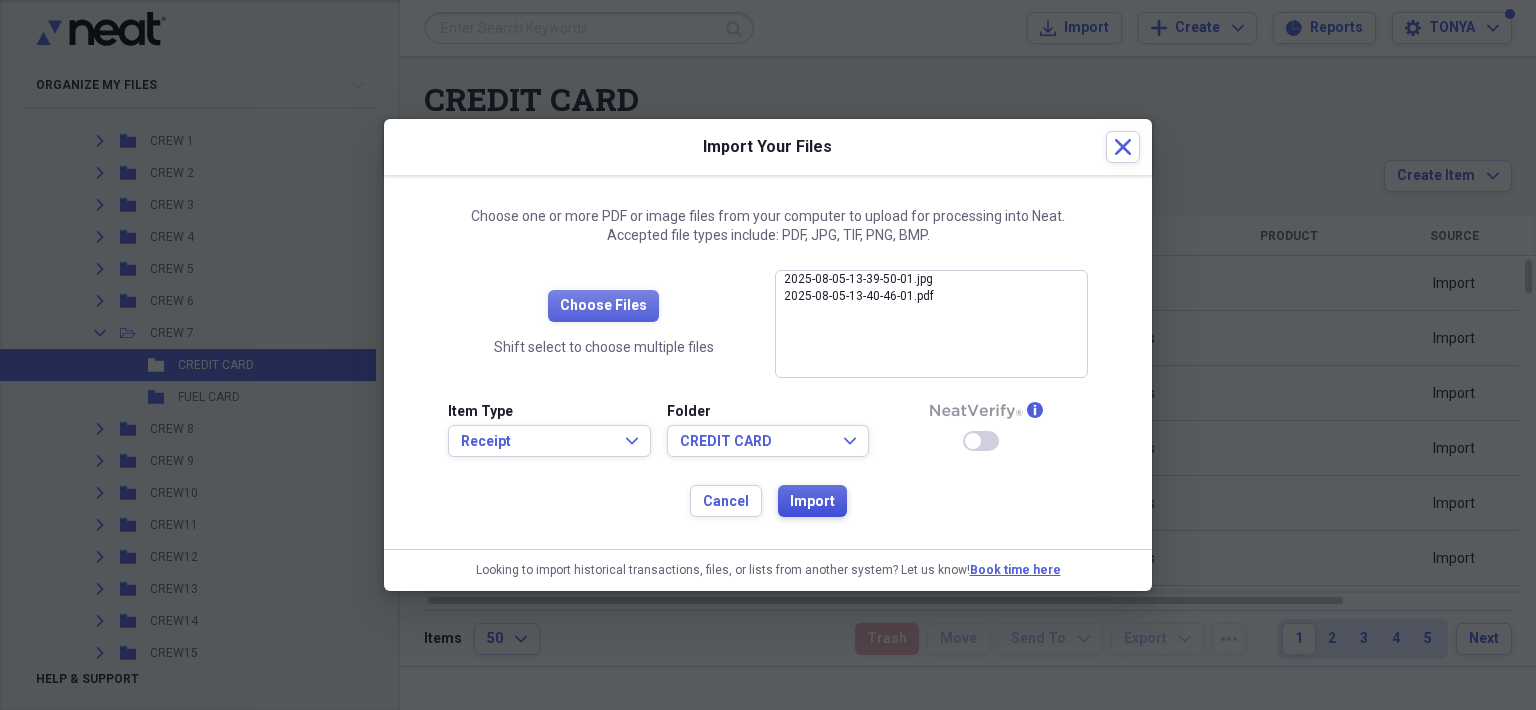 click on "Import" at bounding box center (812, 502) 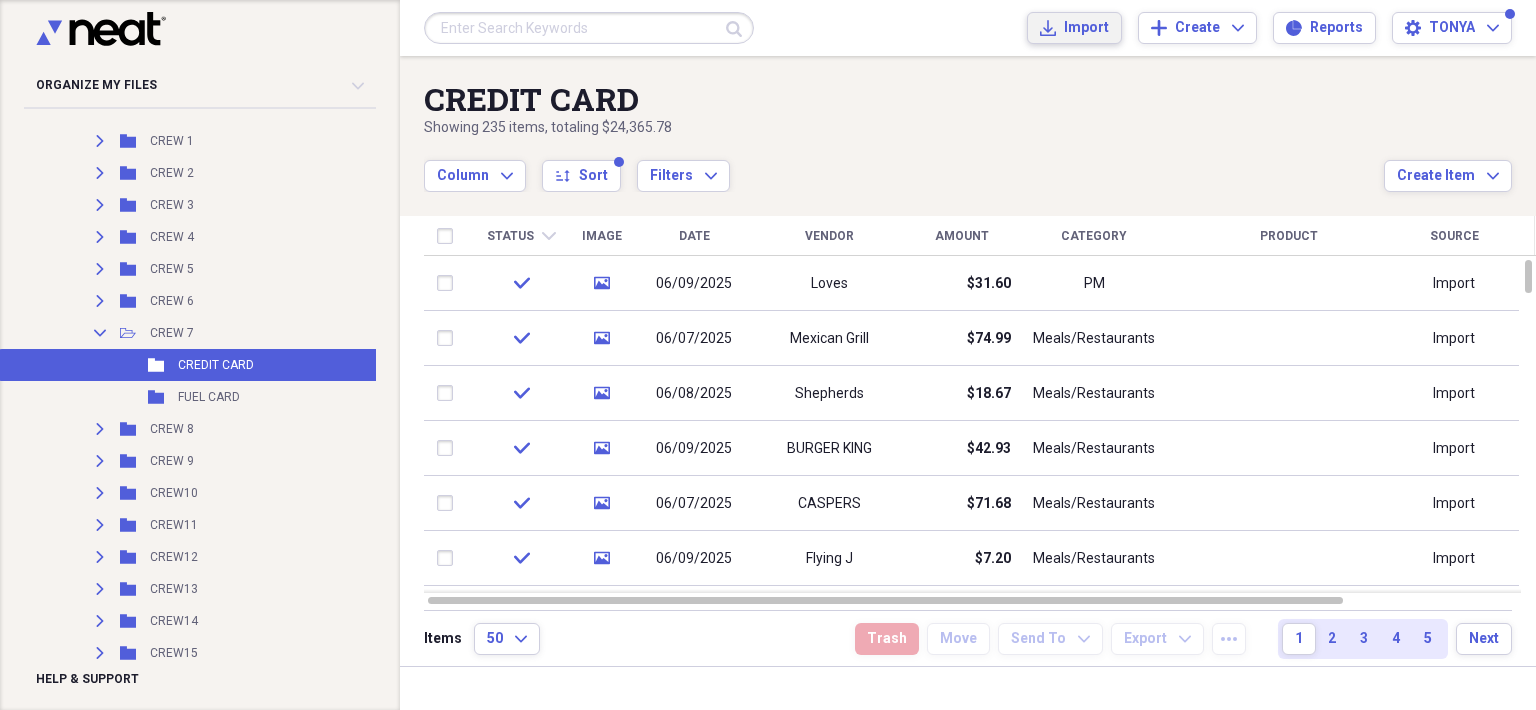 click on "Import" at bounding box center (1086, 28) 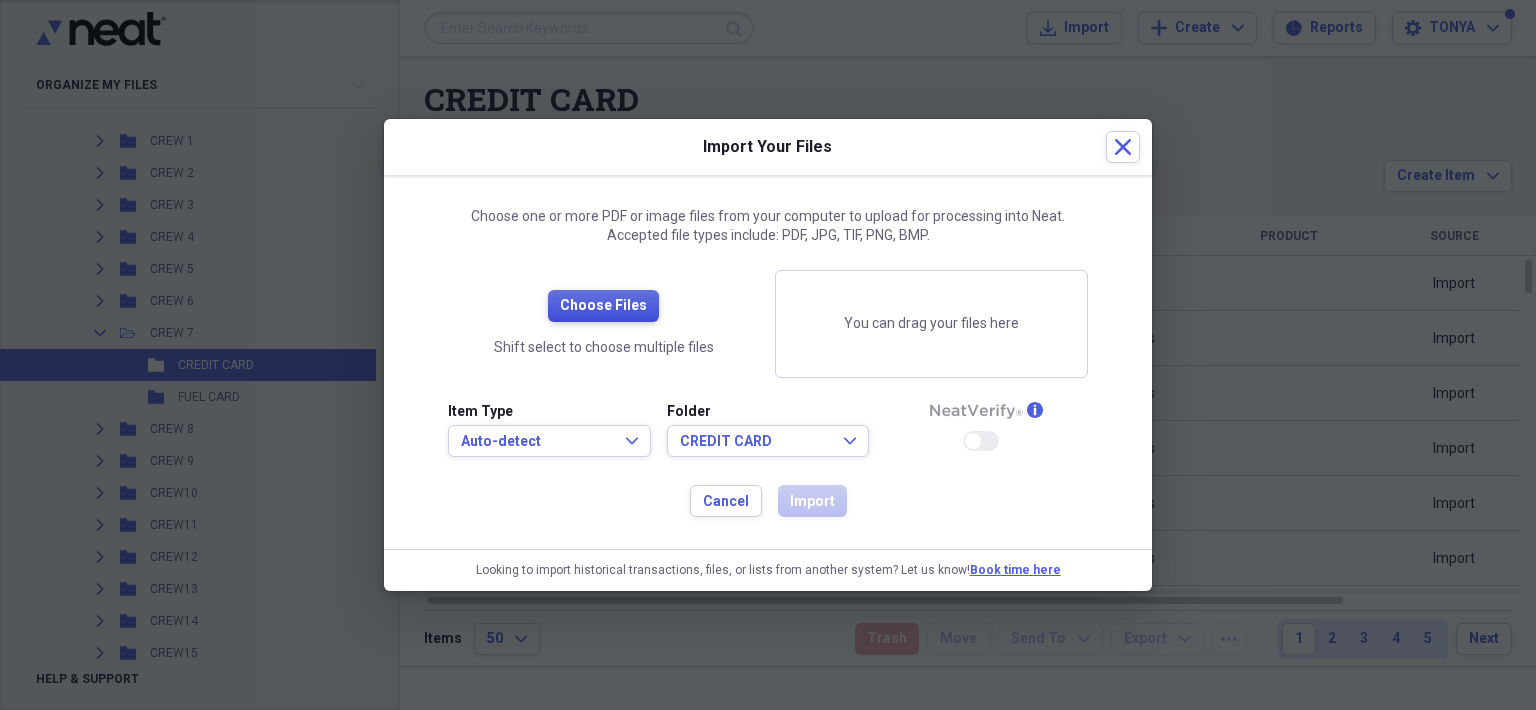 click on "Choose Files" at bounding box center (603, 306) 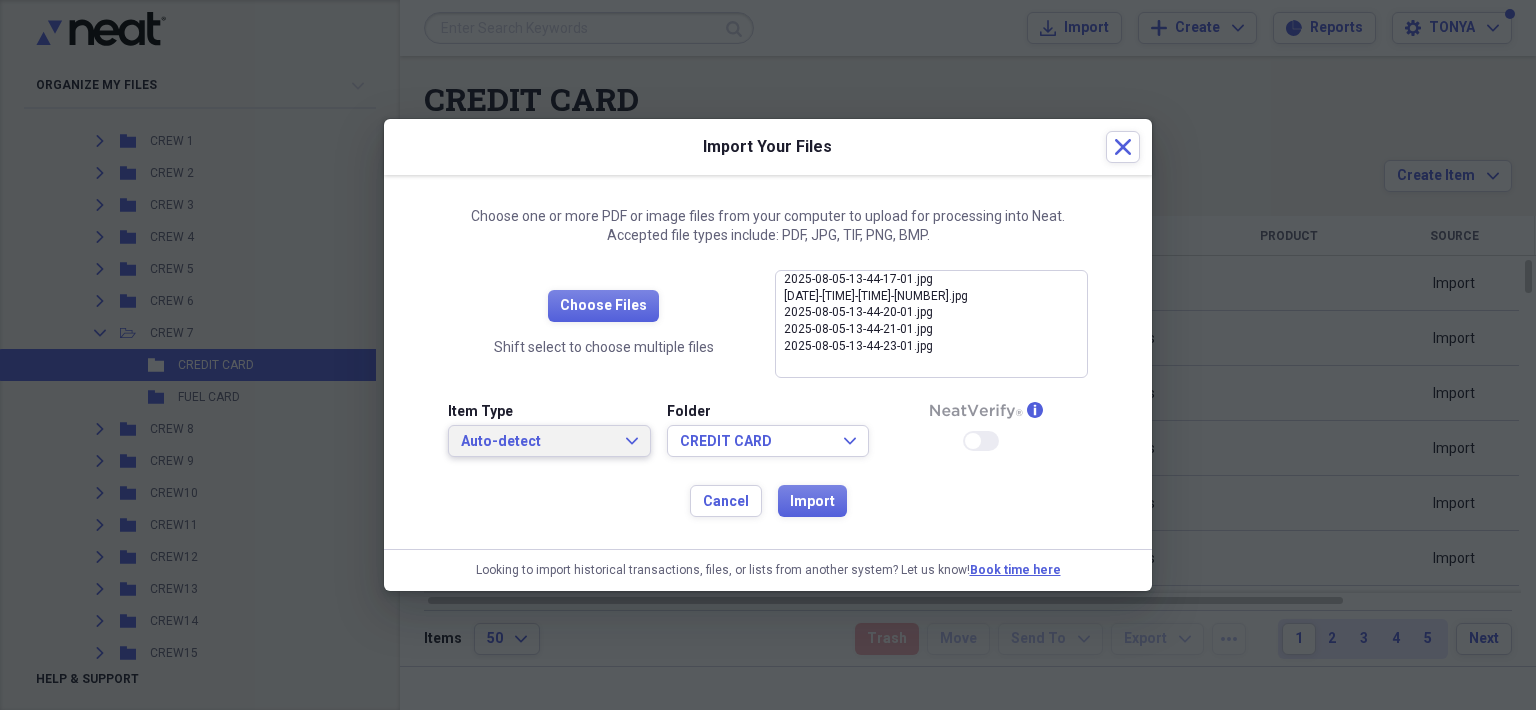click on "Auto-detect" at bounding box center [537, 442] 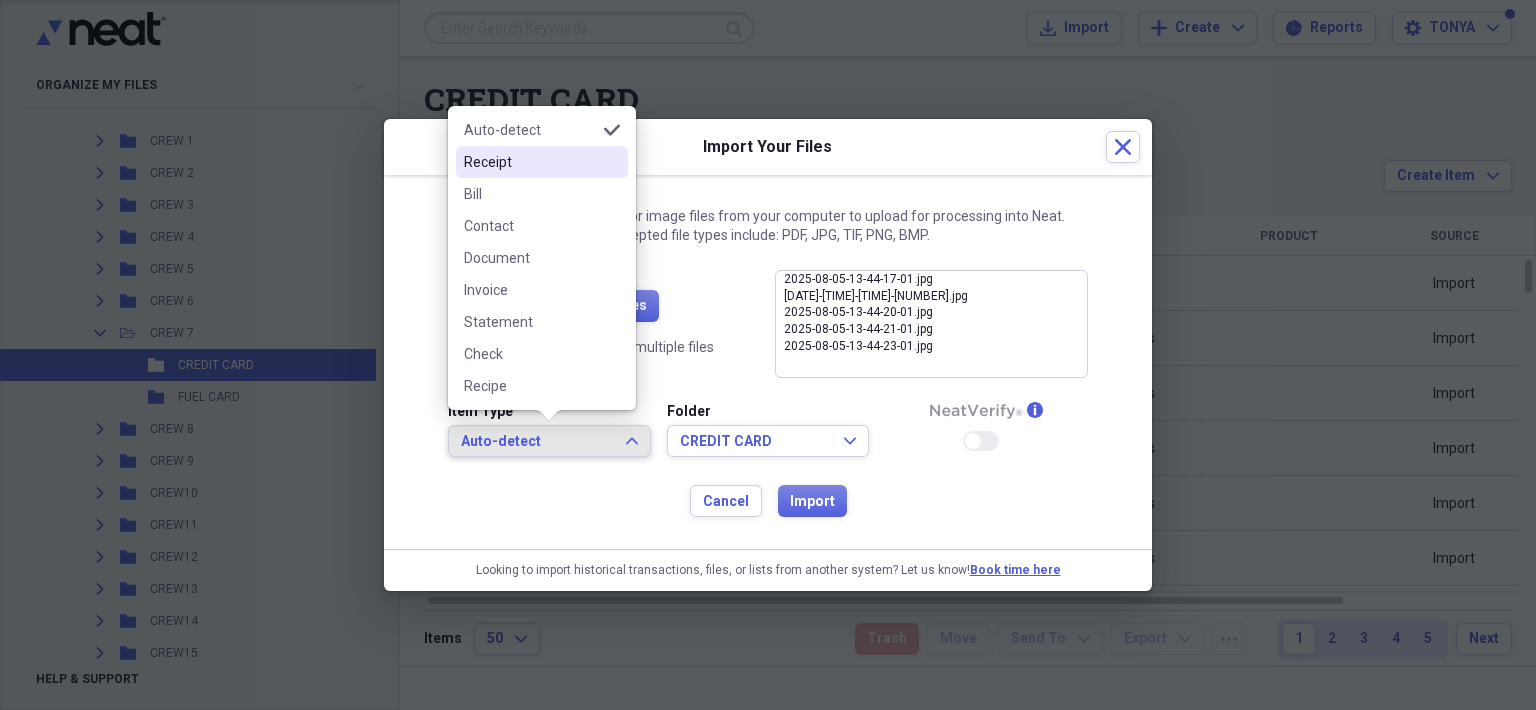 drag, startPoint x: 485, startPoint y: 164, endPoint x: 518, endPoint y: 220, distance: 65 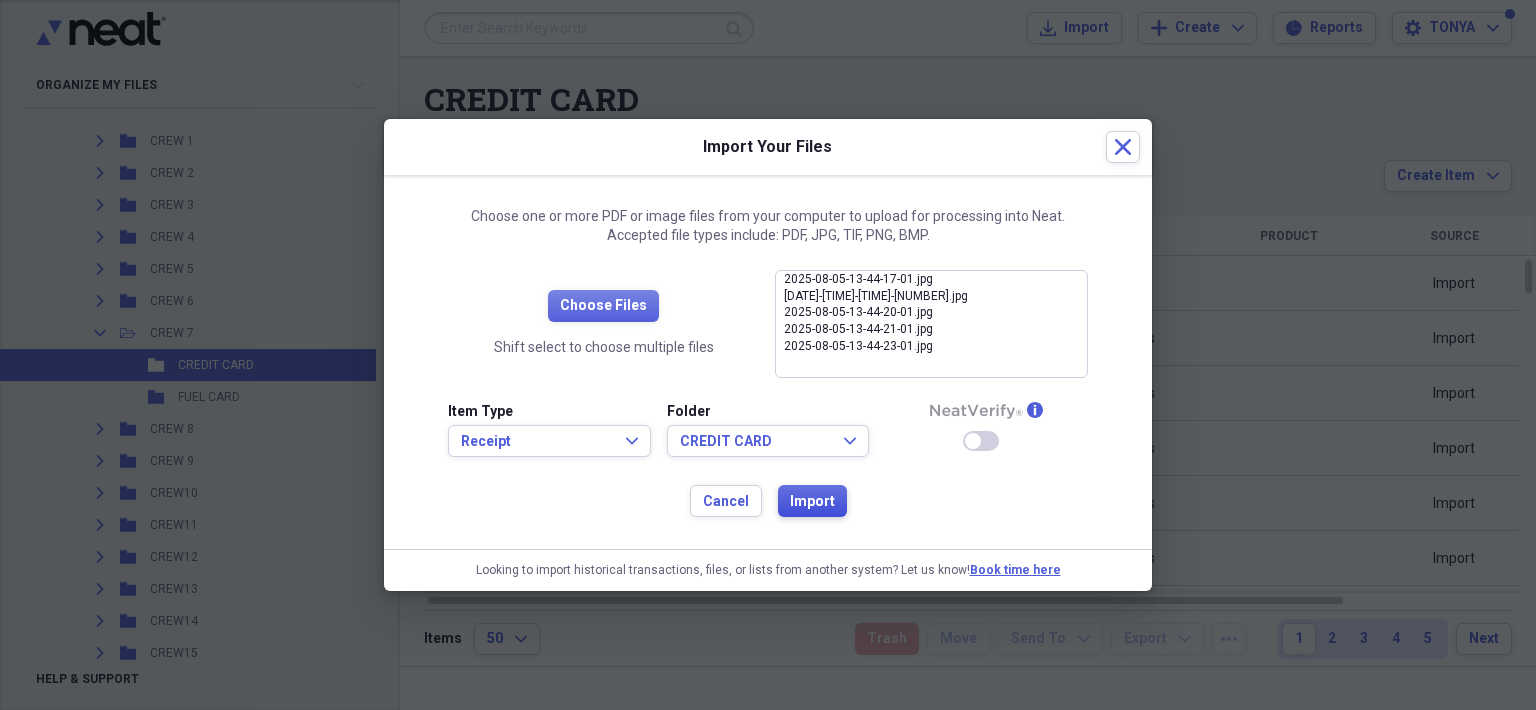 click on "Import" at bounding box center (812, 502) 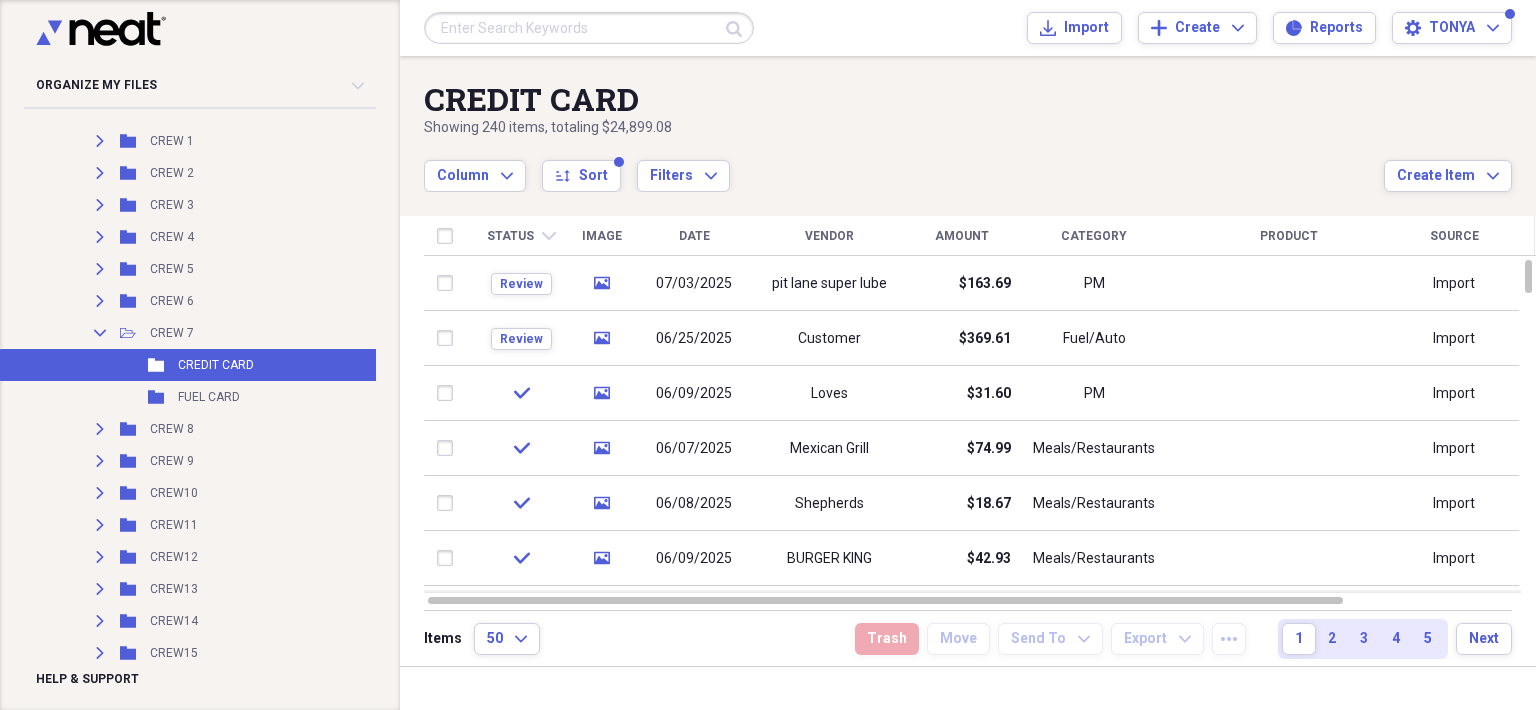 click on "FUEL CARD" at bounding box center (209, 397) 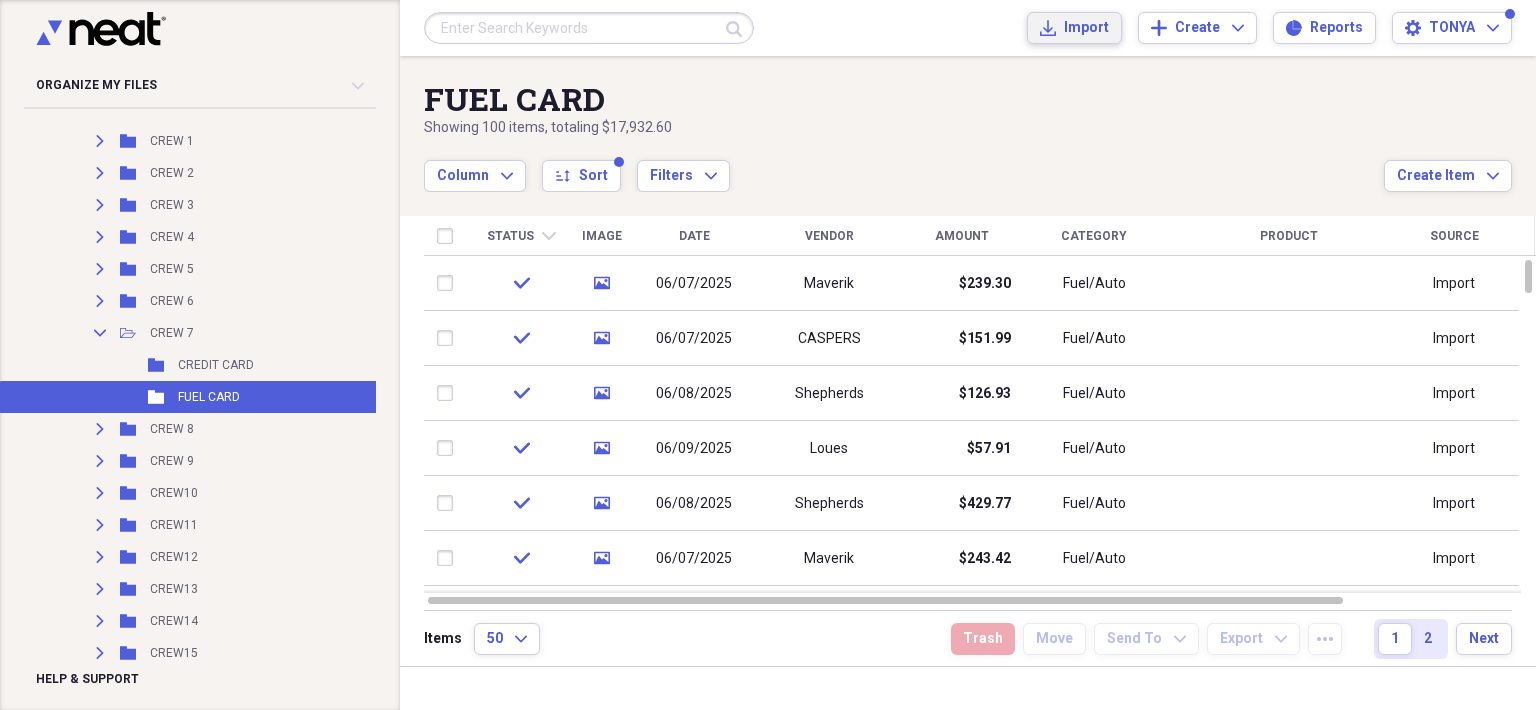 click on "Import" at bounding box center [1086, 28] 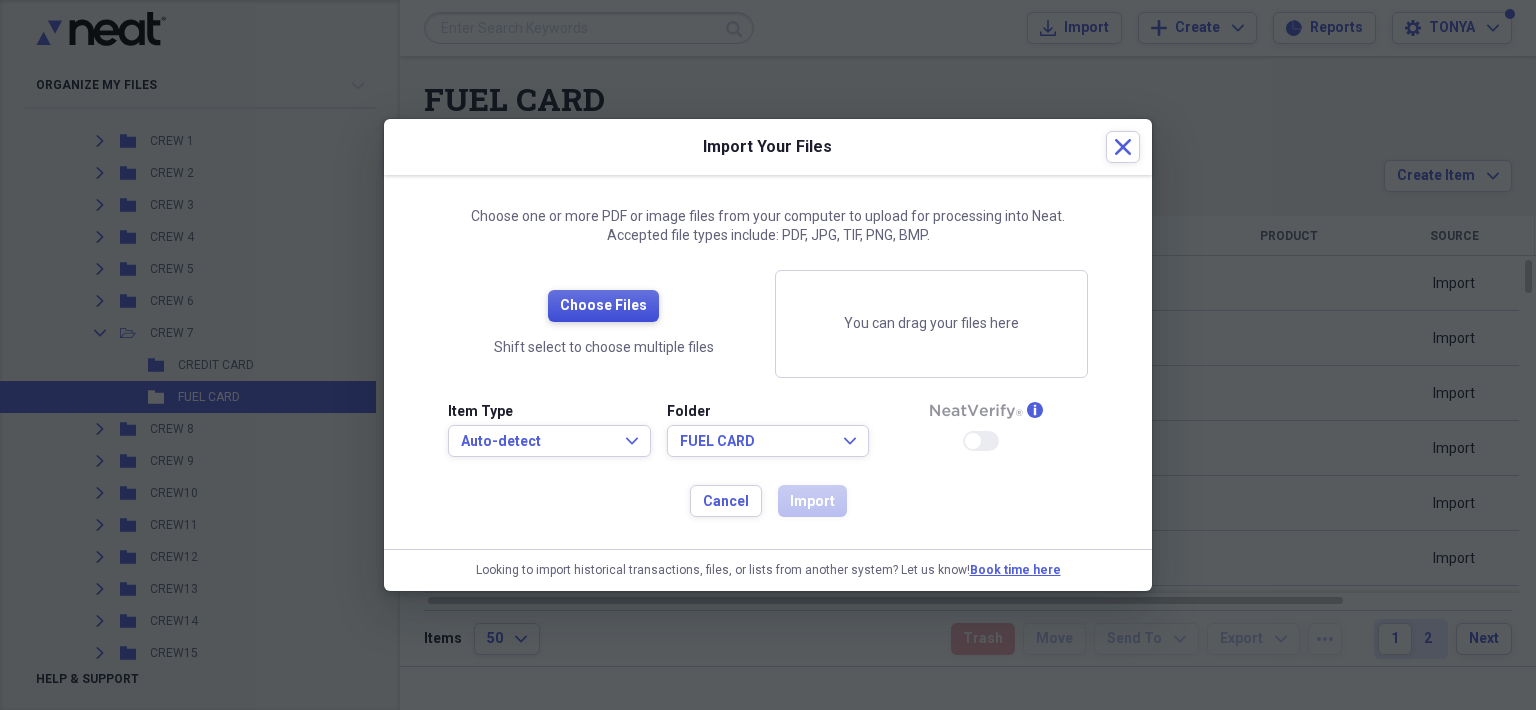 click on "Choose Files" at bounding box center (603, 306) 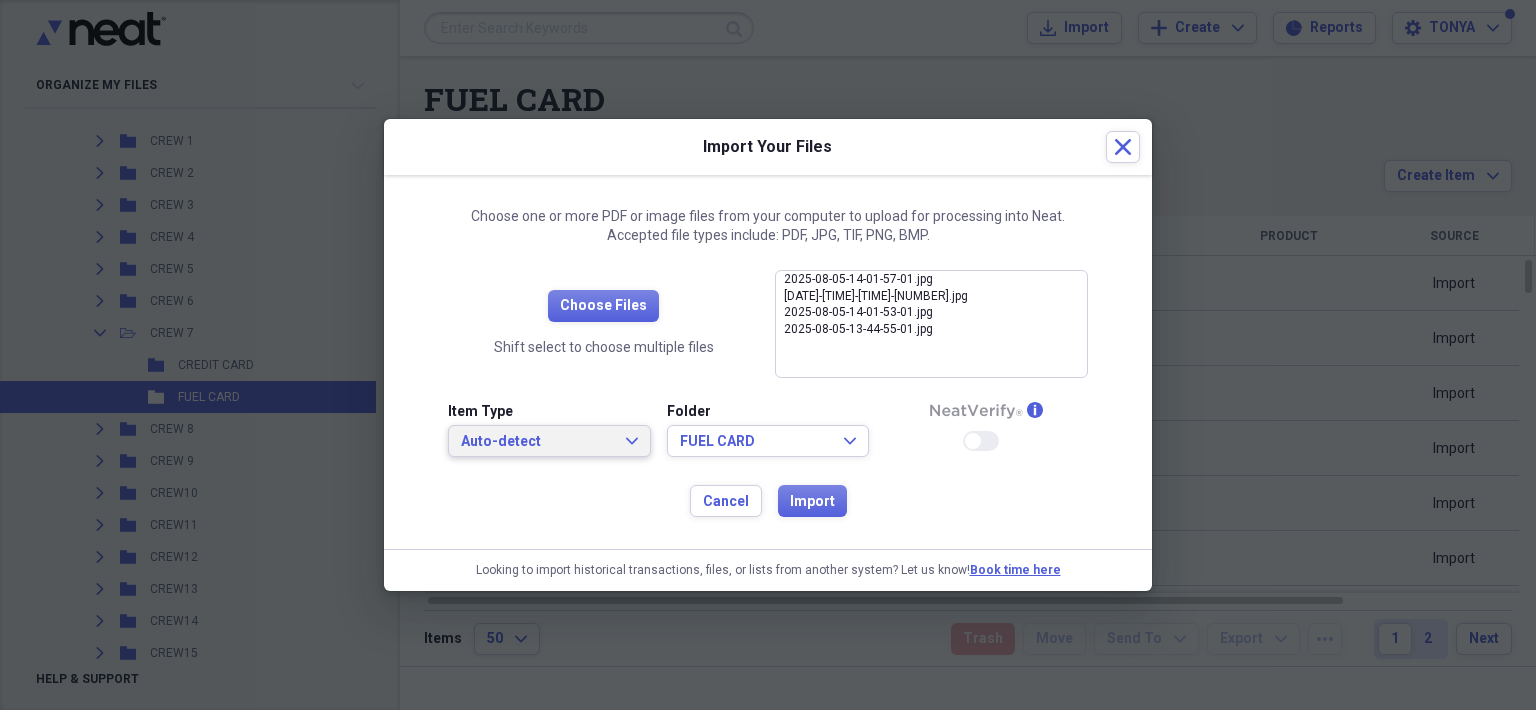 click on "Auto-detect Expand" at bounding box center (549, 441) 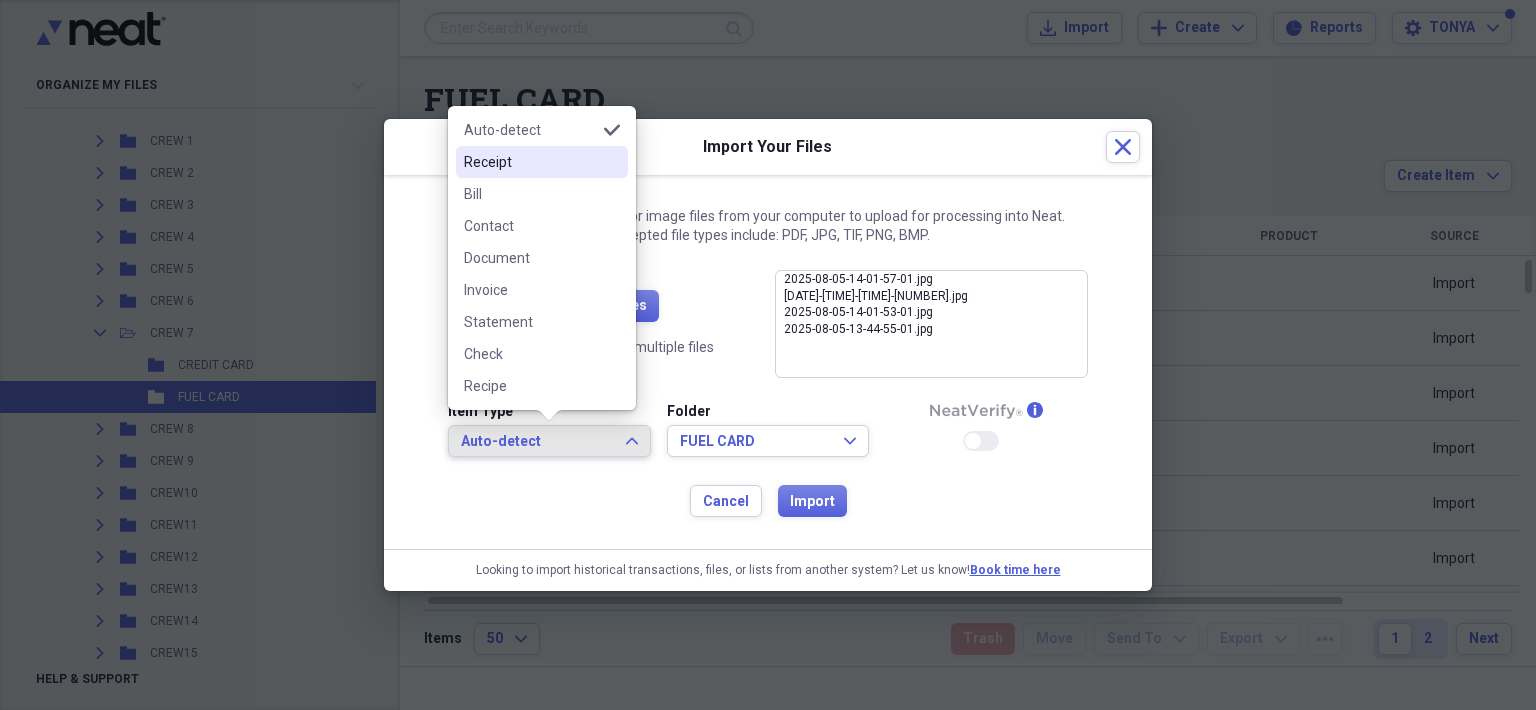 click on "Receipt" at bounding box center [542, 162] 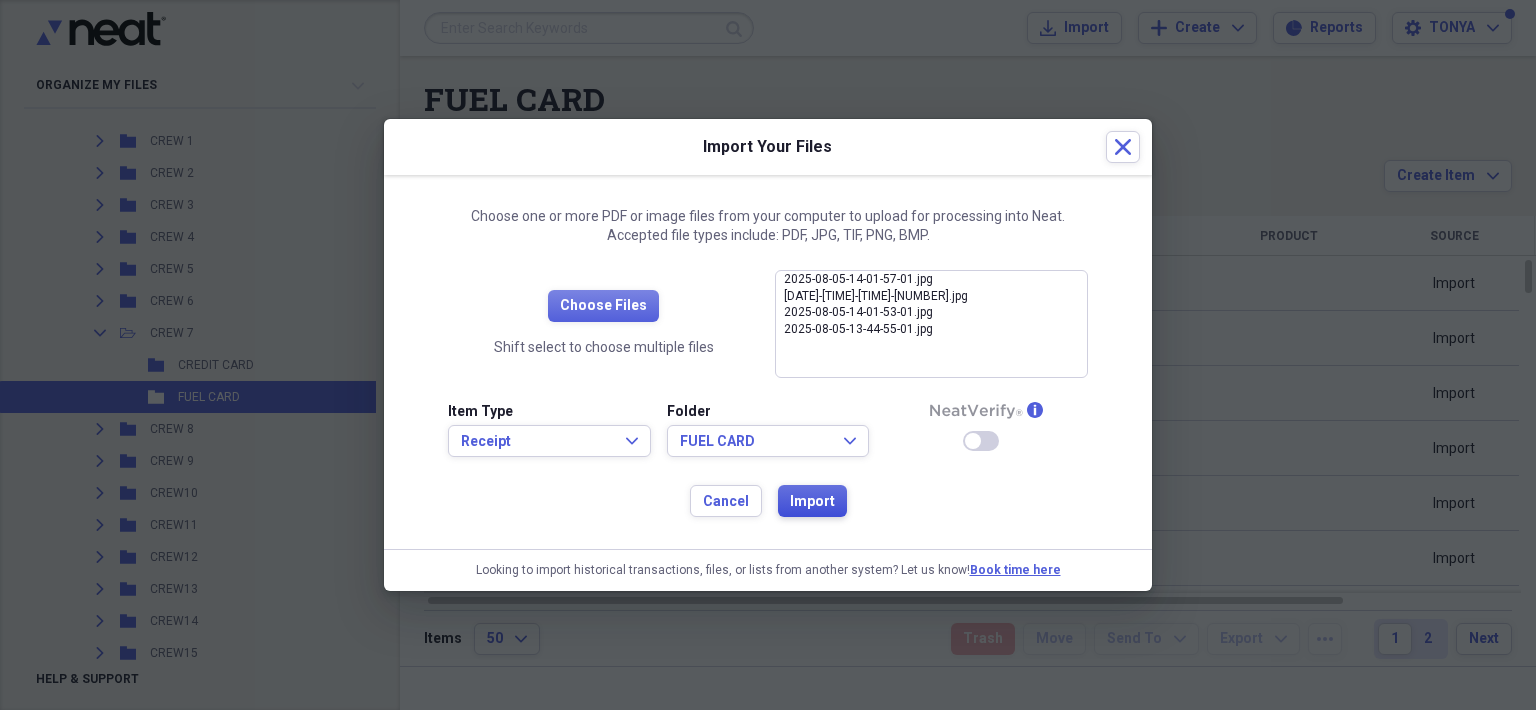 click on "Import" at bounding box center (812, 501) 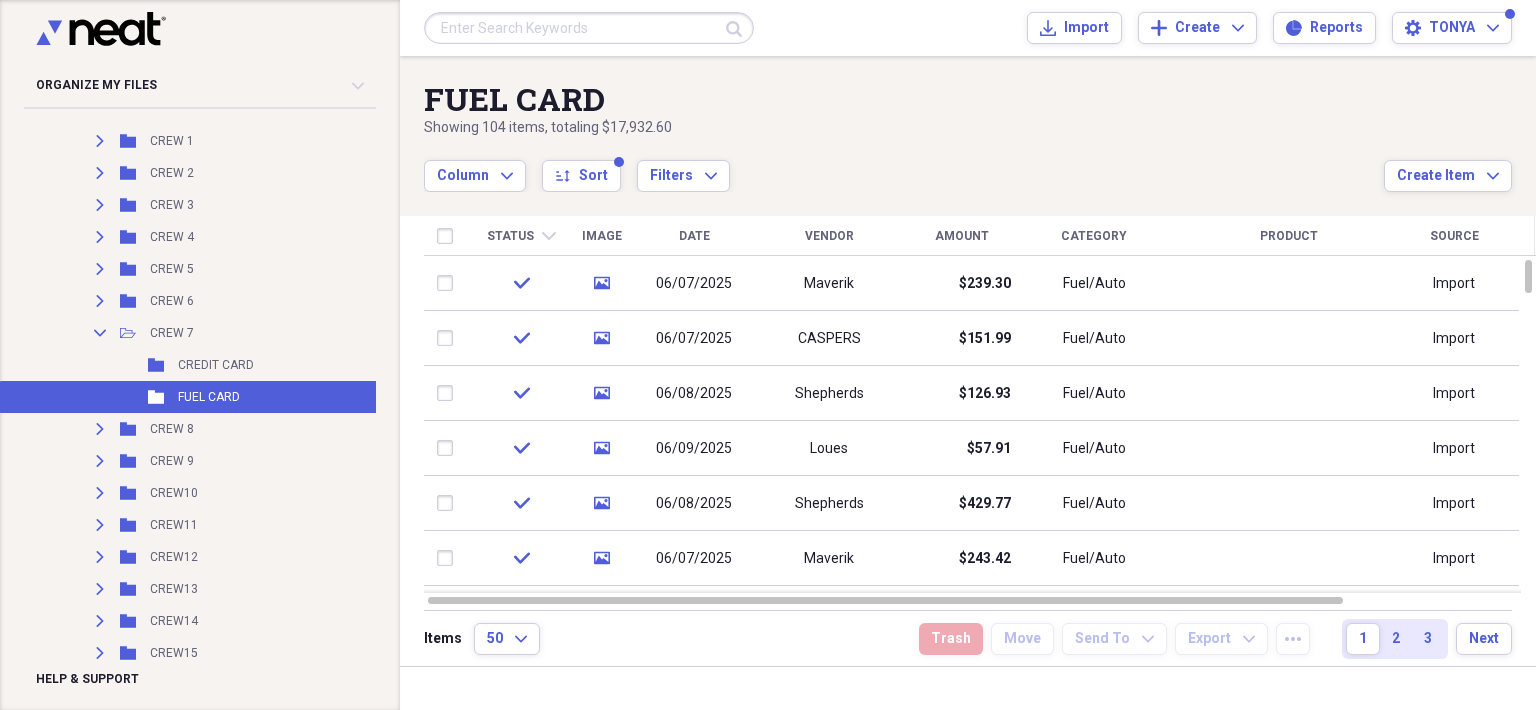 drag, startPoint x: 226, startPoint y: 357, endPoint x: 238, endPoint y: 360, distance: 12.369317 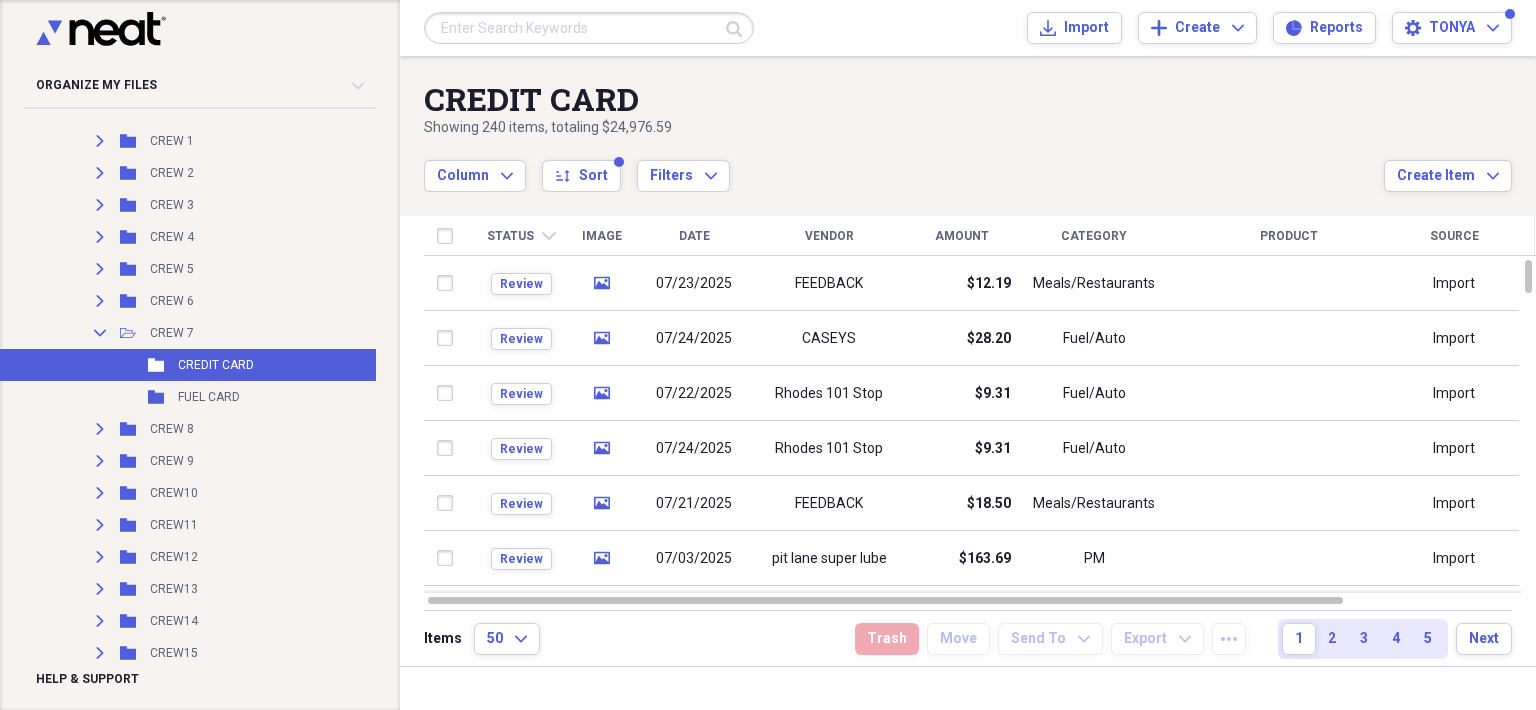 click on "FEEDBACK" at bounding box center [829, 284] 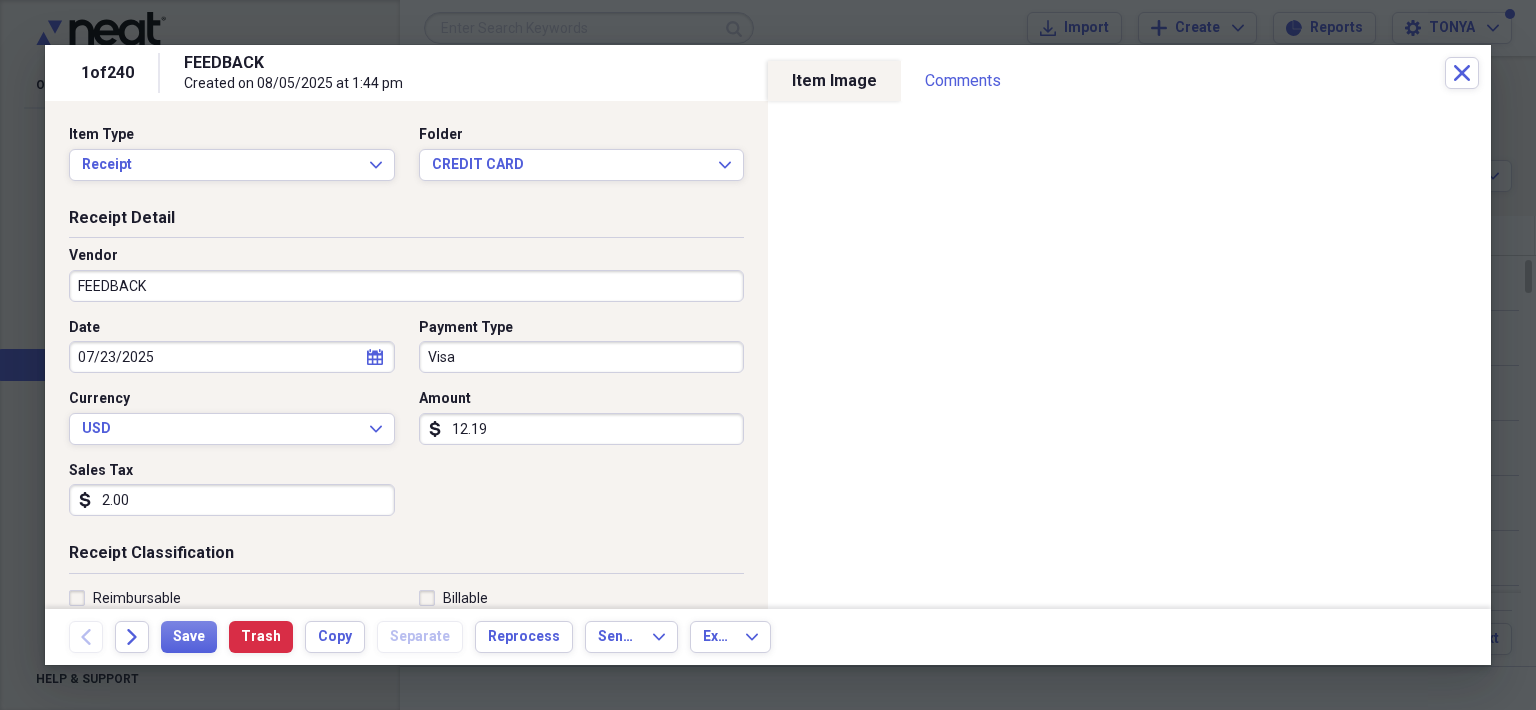 click on "FEEDBACK" at bounding box center [406, 286] 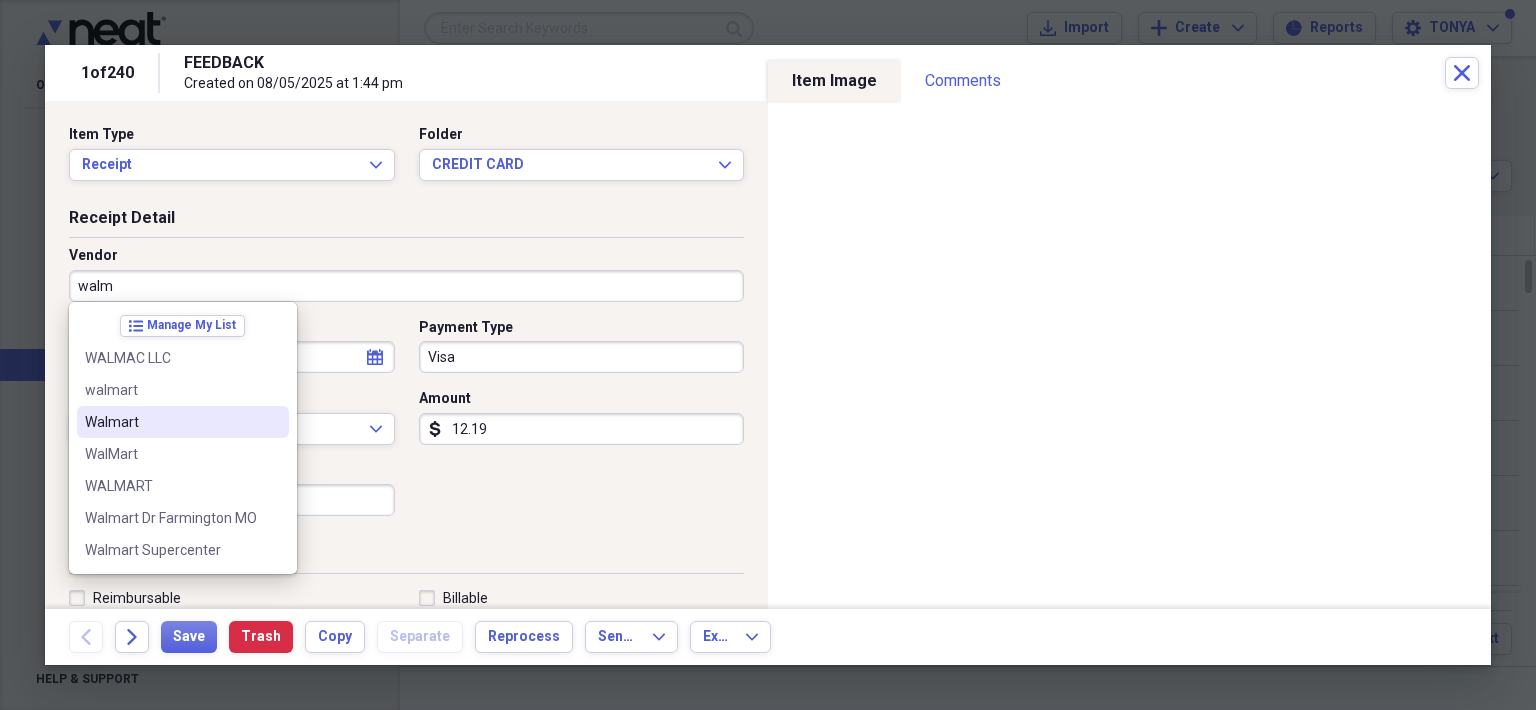 click on "Walmart" at bounding box center (171, 422) 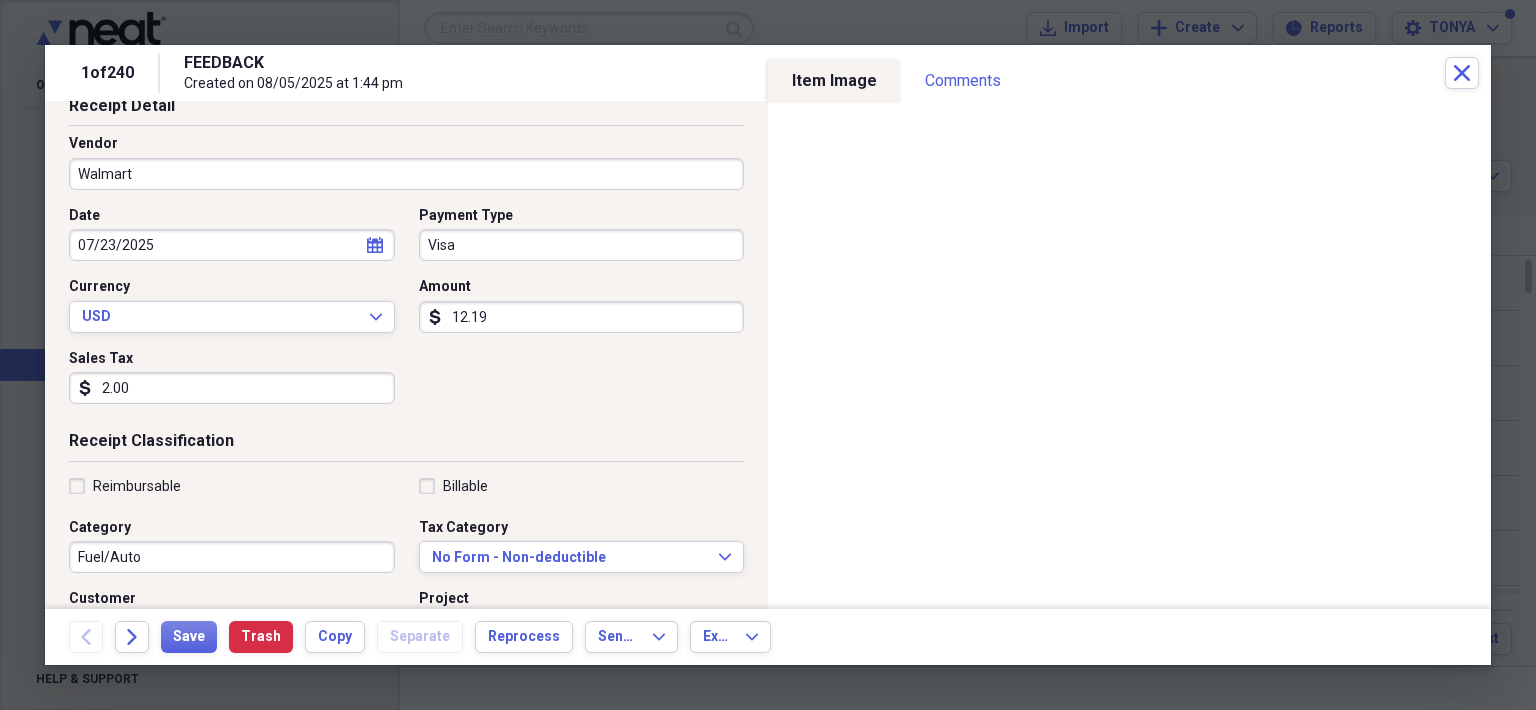 scroll, scrollTop: 300, scrollLeft: 0, axis: vertical 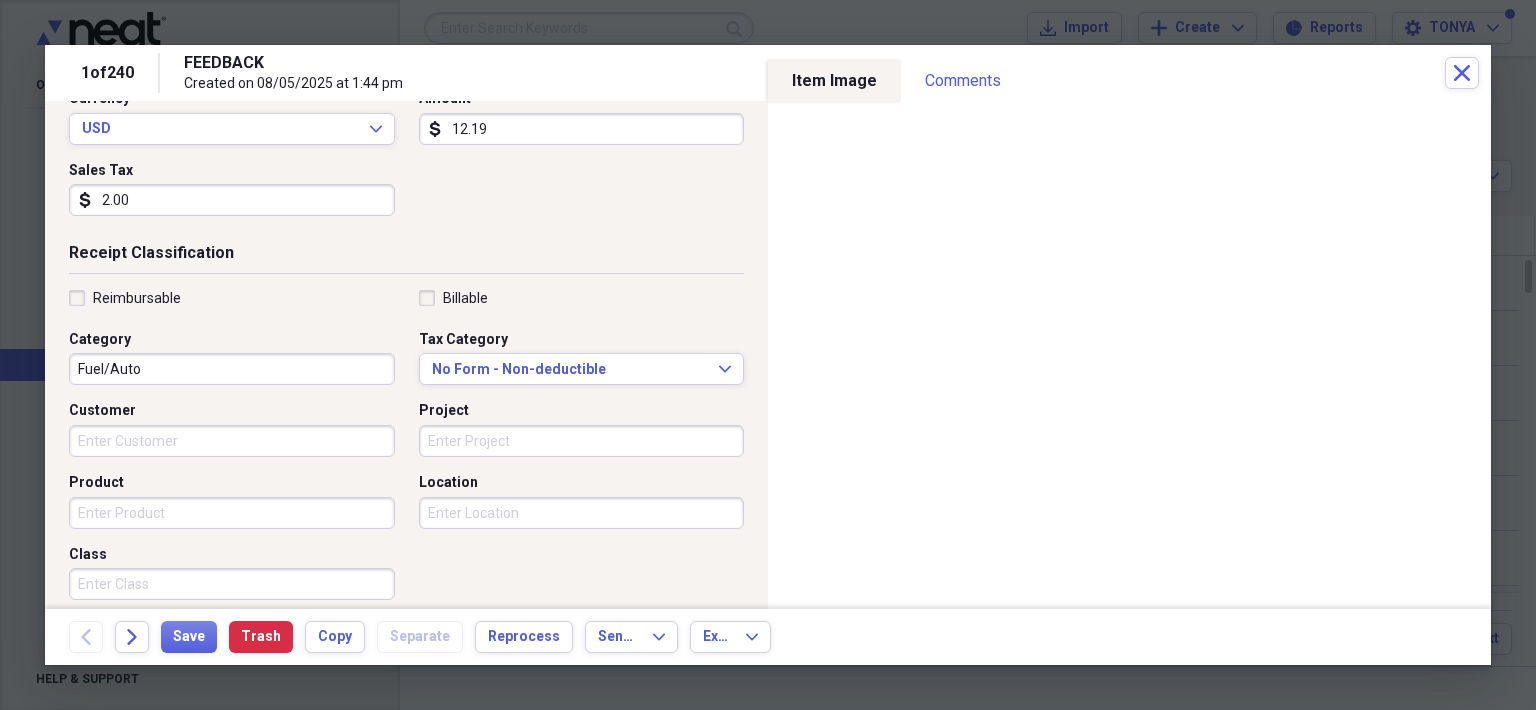 click on "Fuel/Auto" at bounding box center (232, 369) 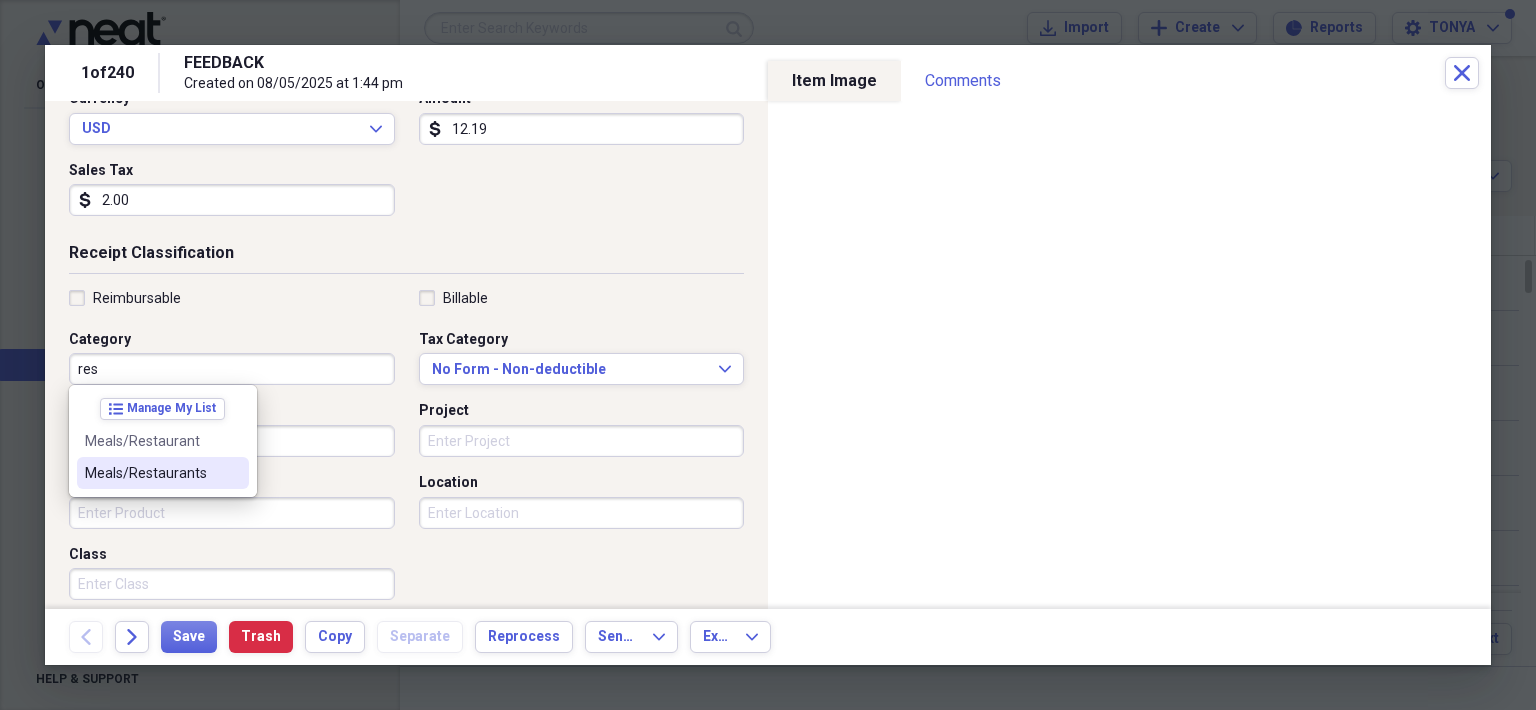 drag, startPoint x: 149, startPoint y: 457, endPoint x: 173, endPoint y: 470, distance: 27.294687 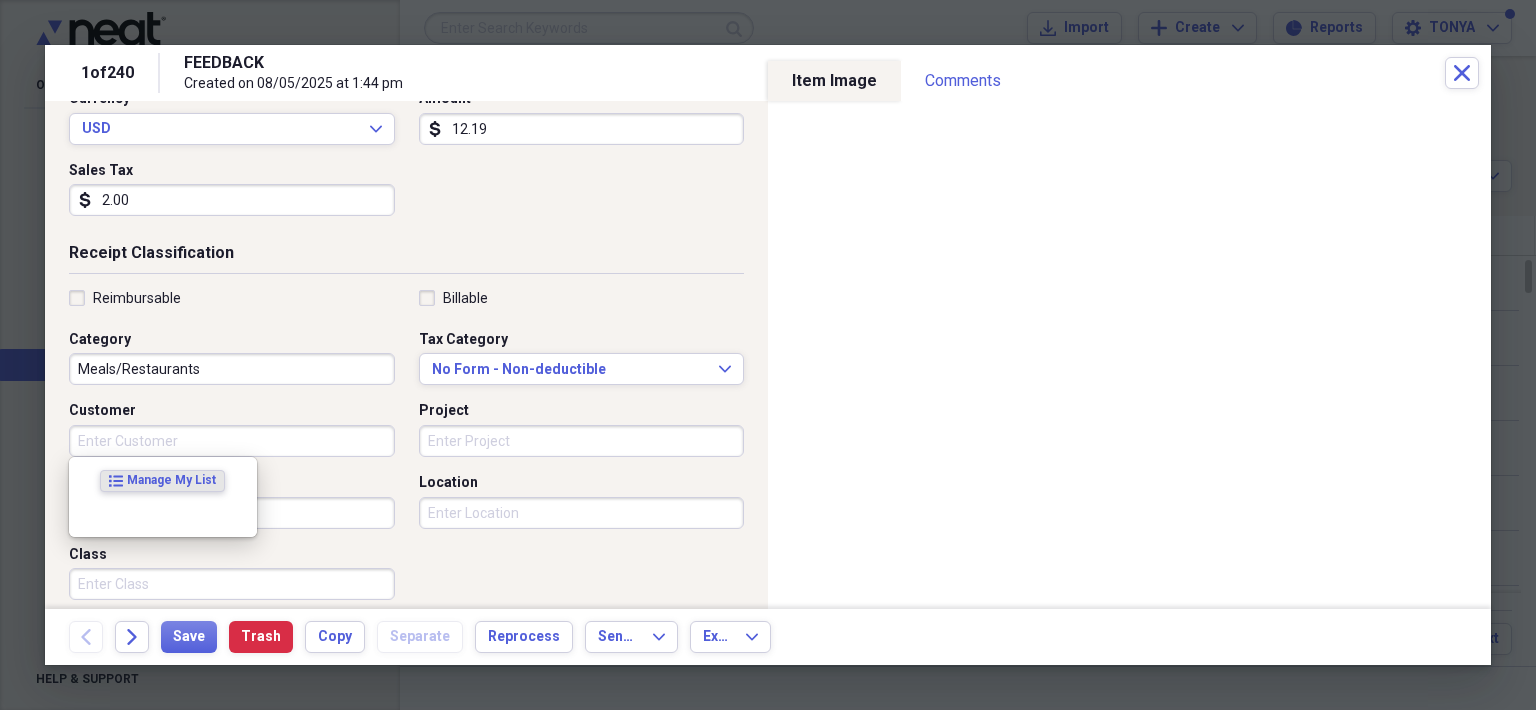 click on "Customer" at bounding box center (232, 441) 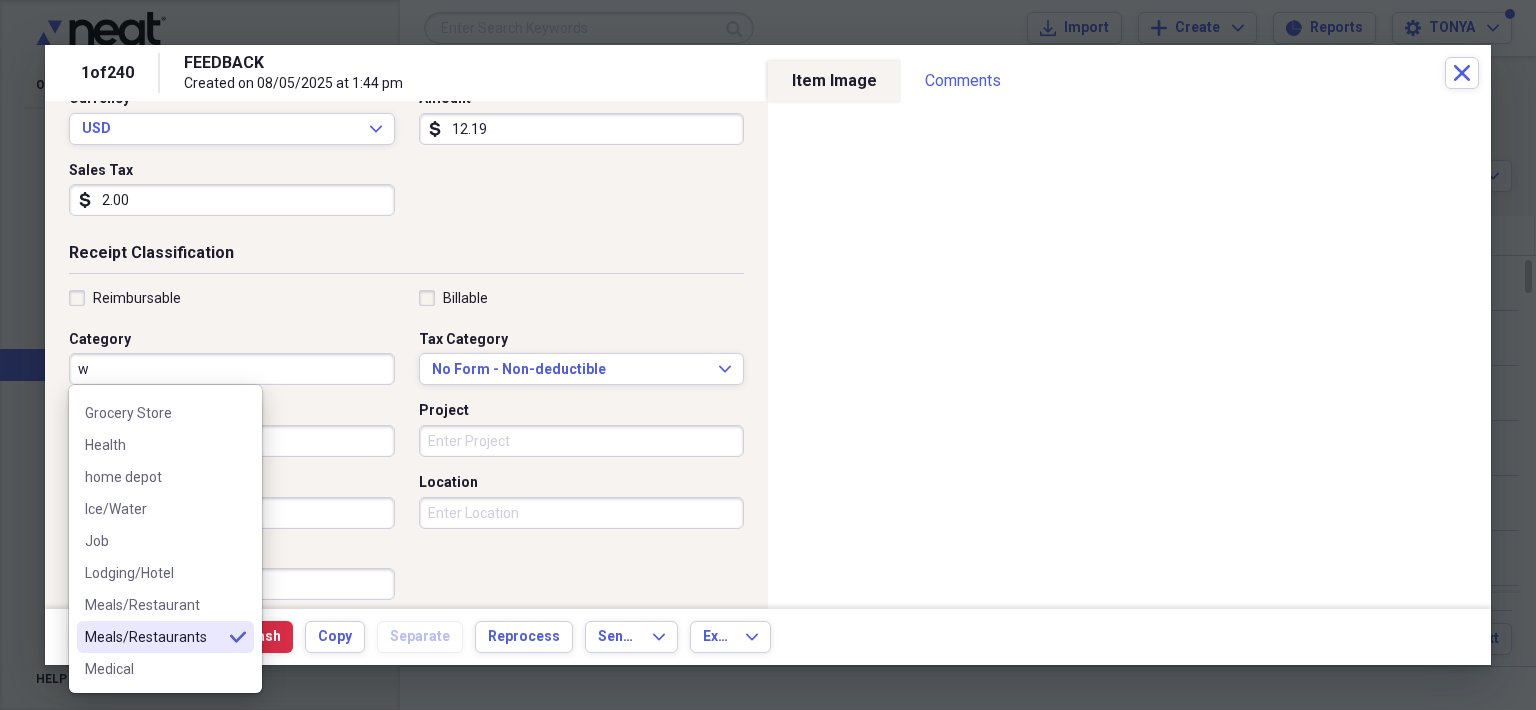 scroll, scrollTop: 0, scrollLeft: 0, axis: both 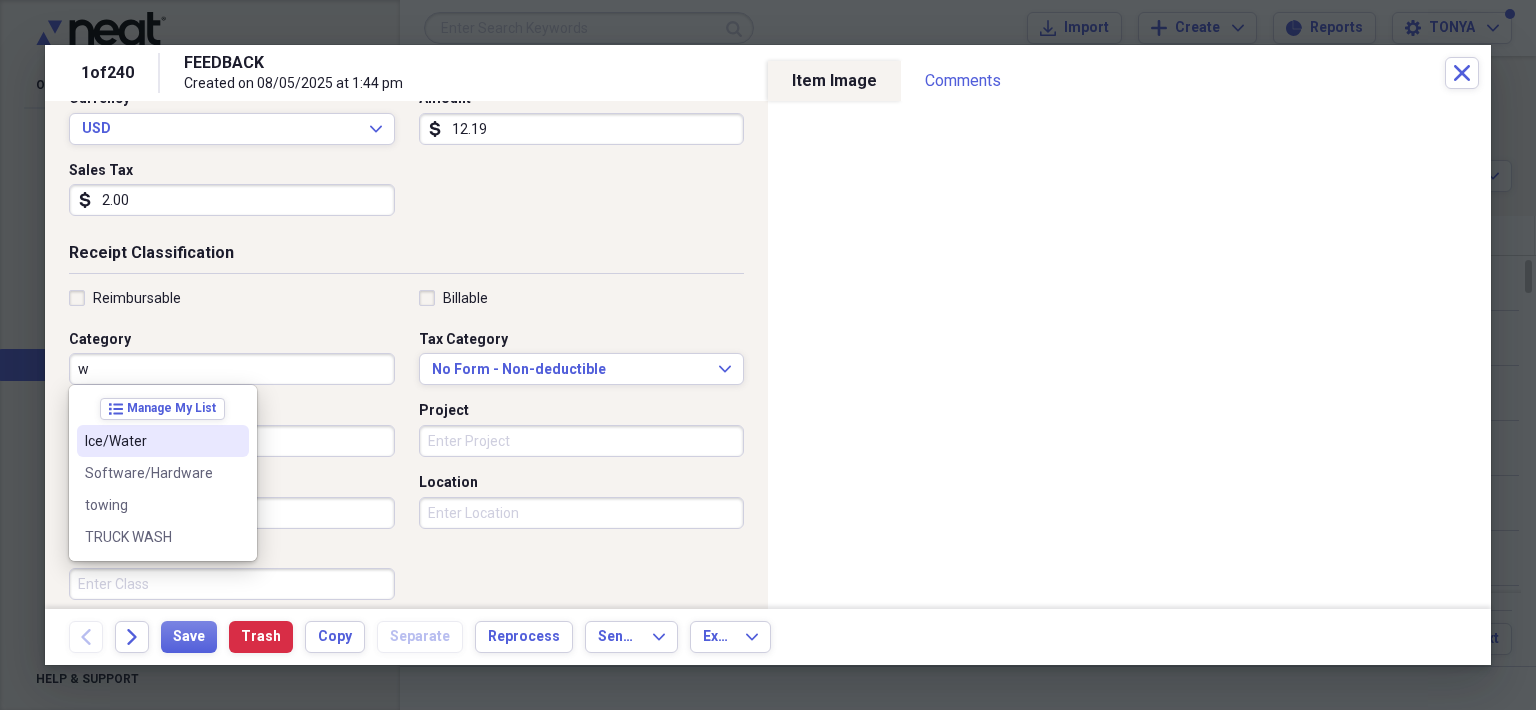 click on "Ice/Water" at bounding box center (151, 441) 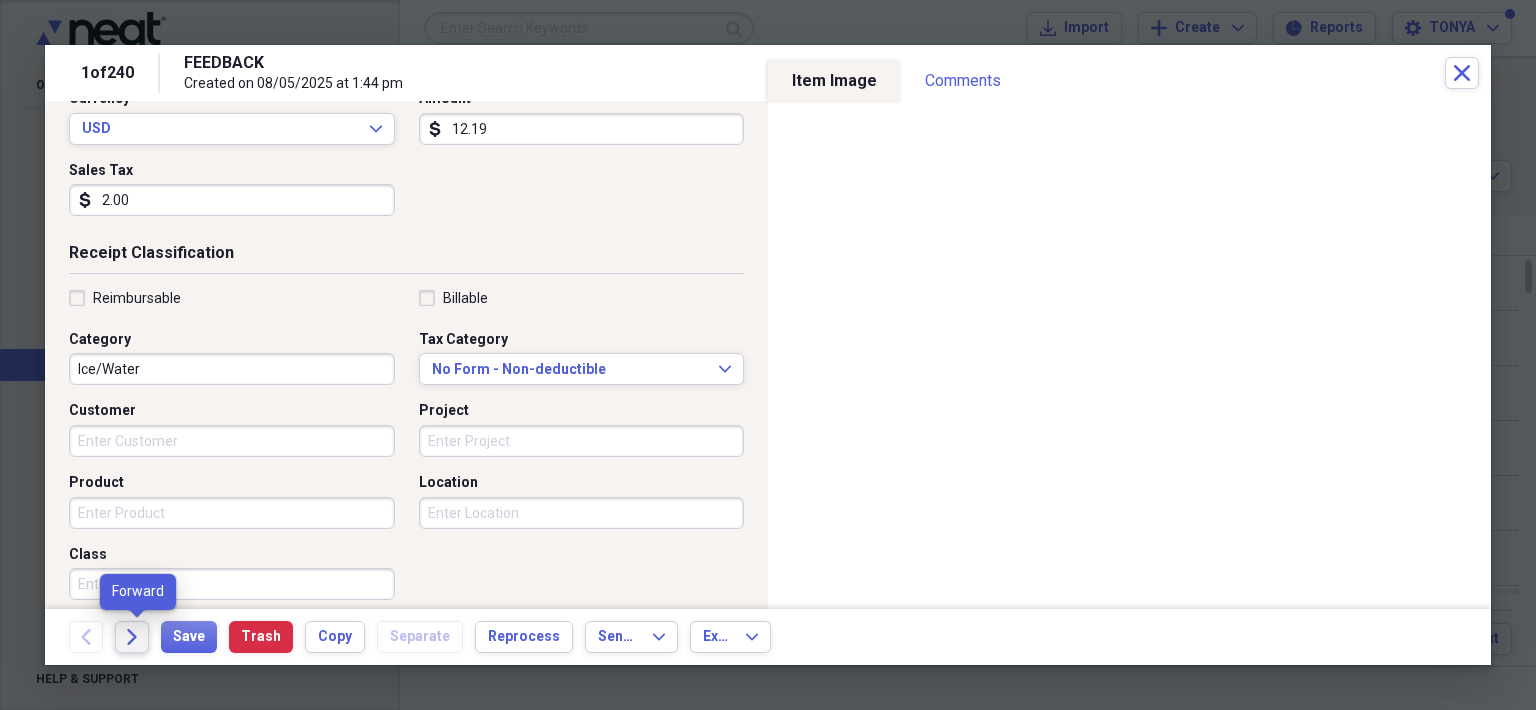 click on "Forward" at bounding box center [132, 637] 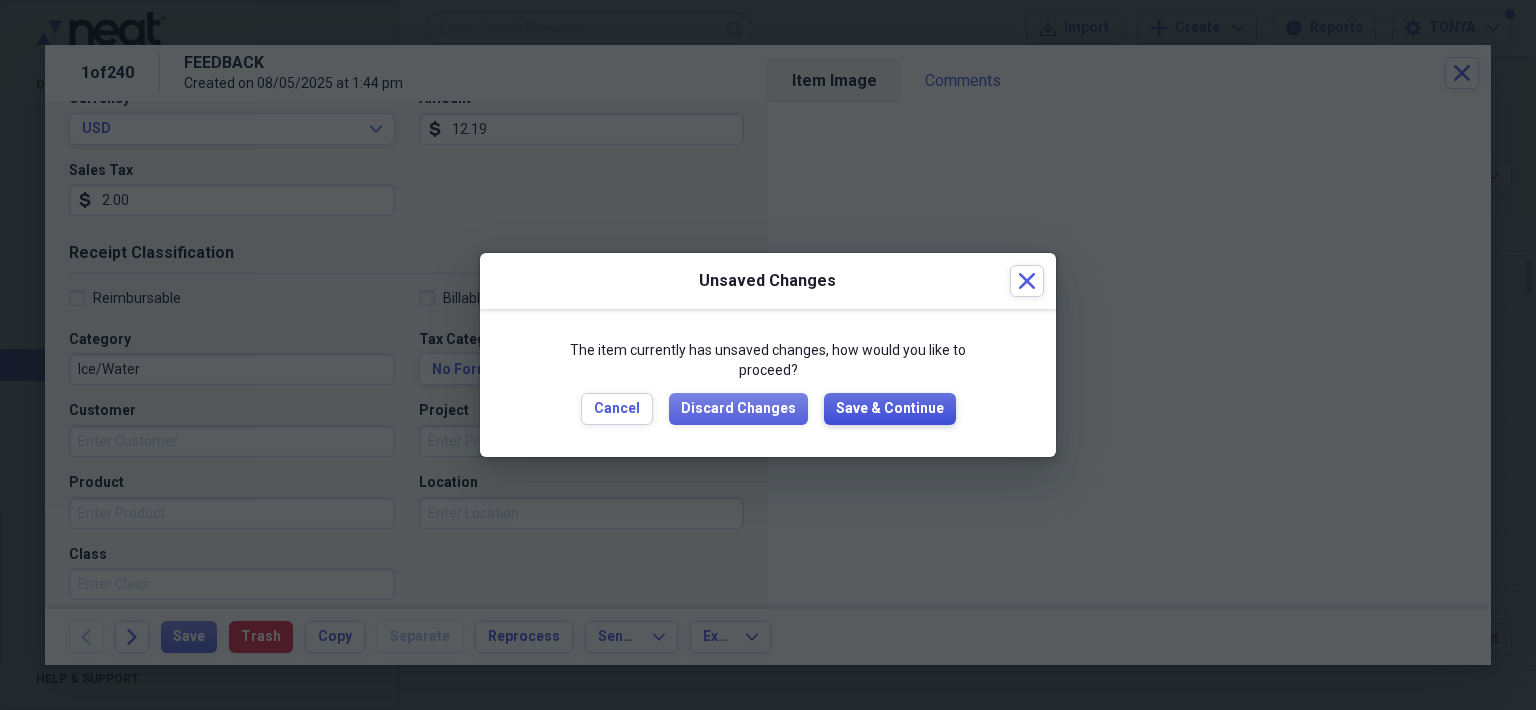 click on "Save & Continue" at bounding box center (890, 409) 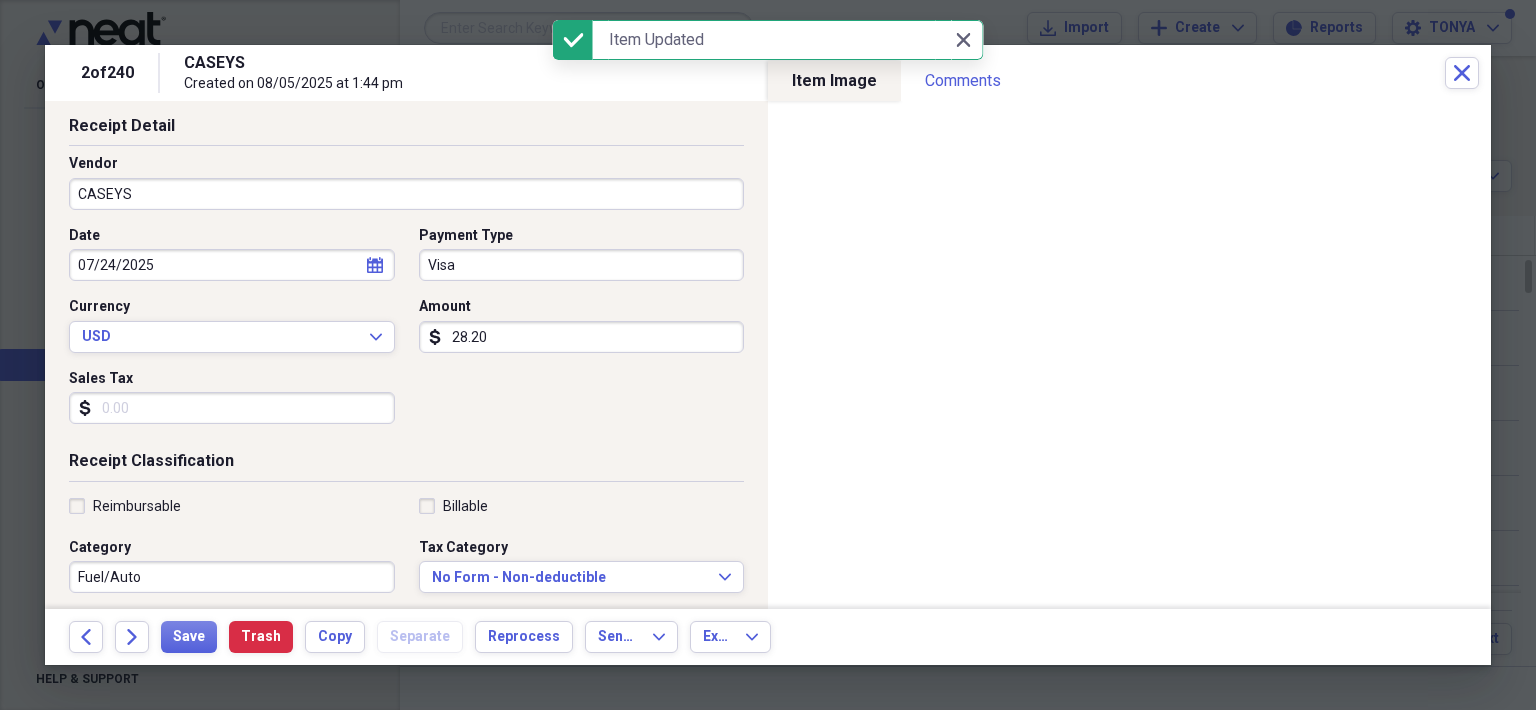scroll, scrollTop: 300, scrollLeft: 0, axis: vertical 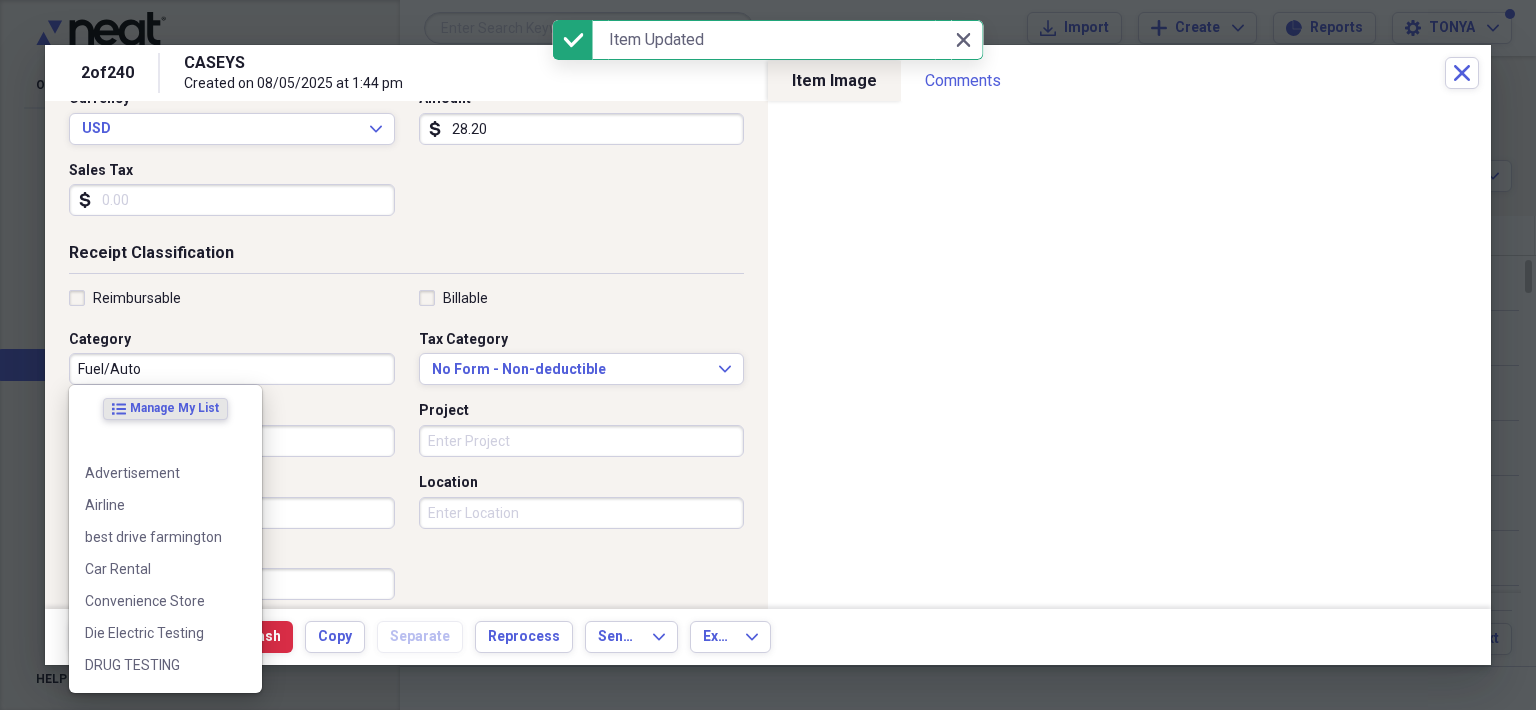 click on "Fuel/Auto" at bounding box center [232, 369] 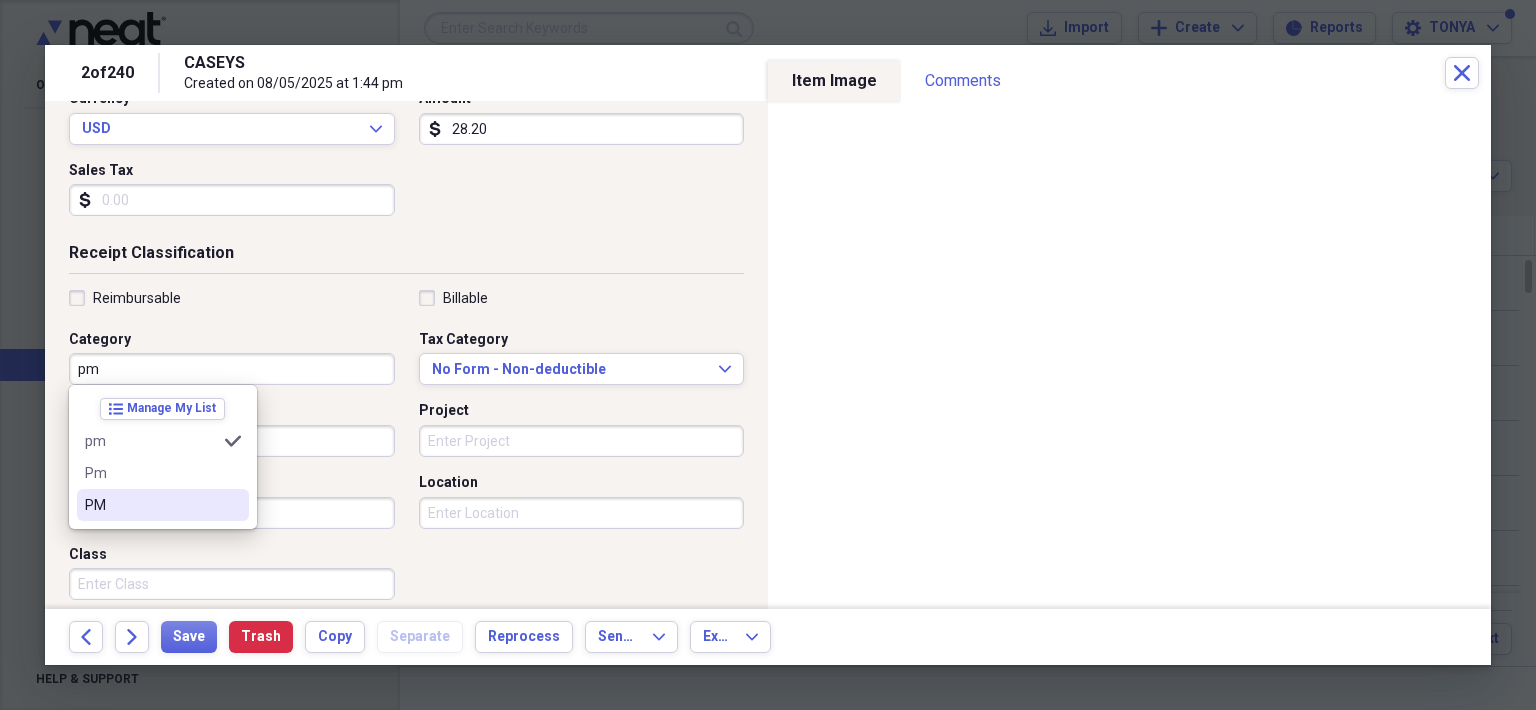 drag, startPoint x: 140, startPoint y: 499, endPoint x: 127, endPoint y: 537, distance: 40.16217 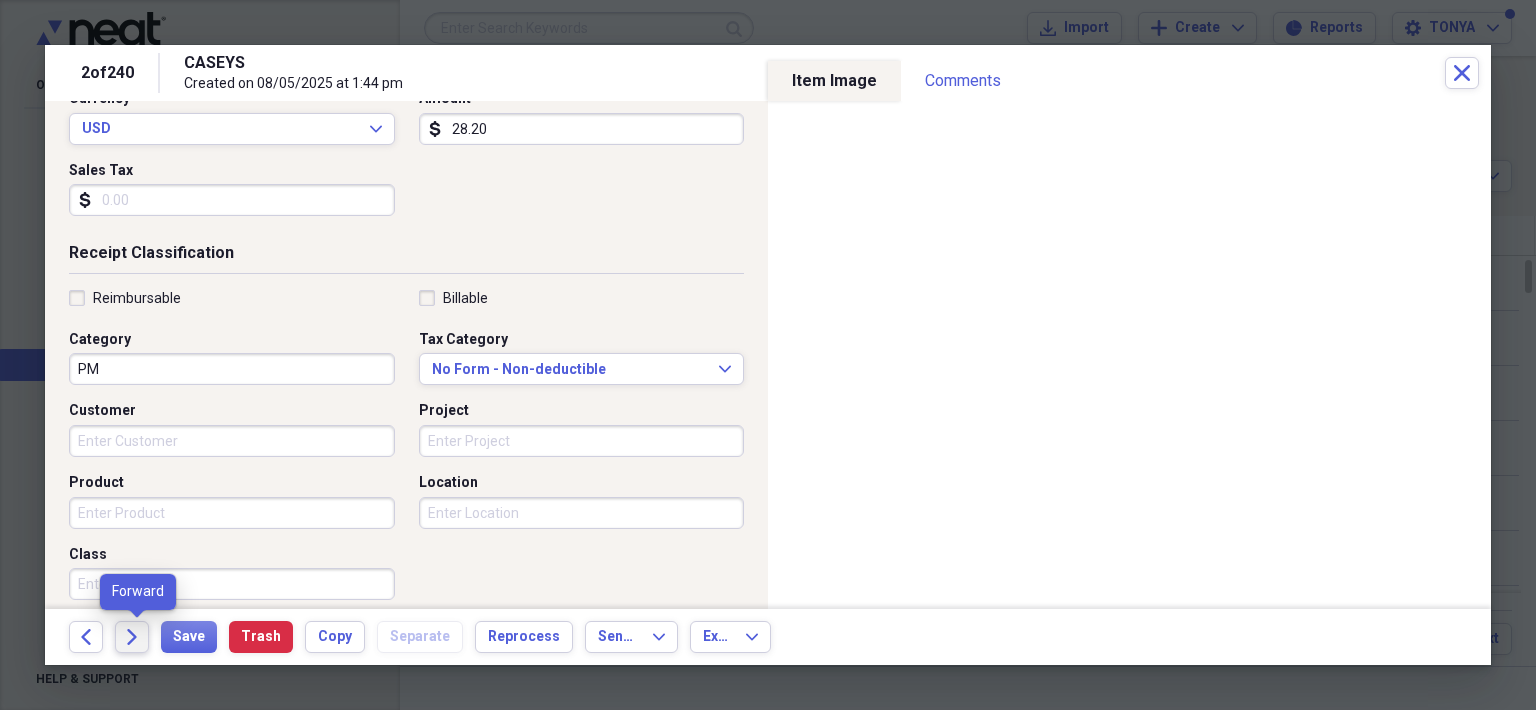 click on "Forward" at bounding box center (132, 637) 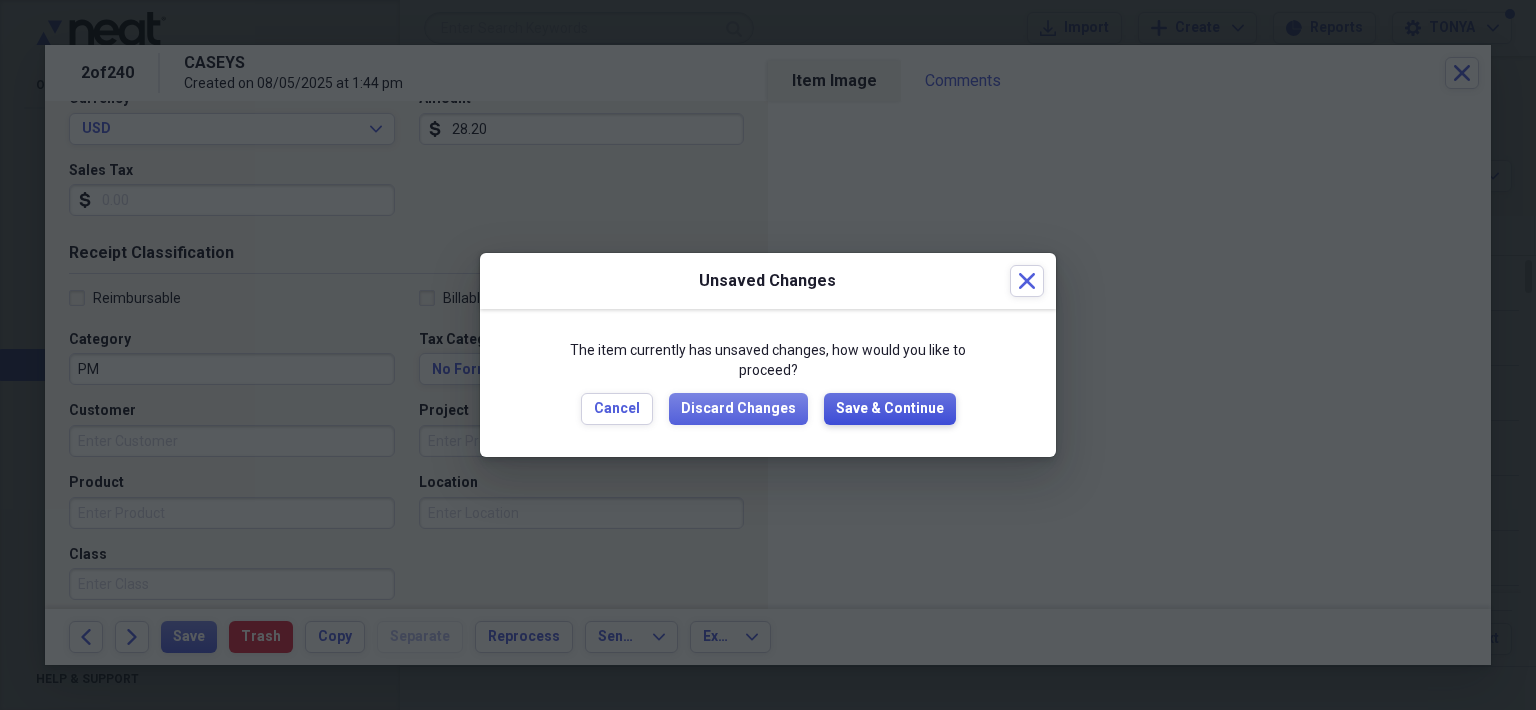 click on "Save & Continue" at bounding box center [890, 409] 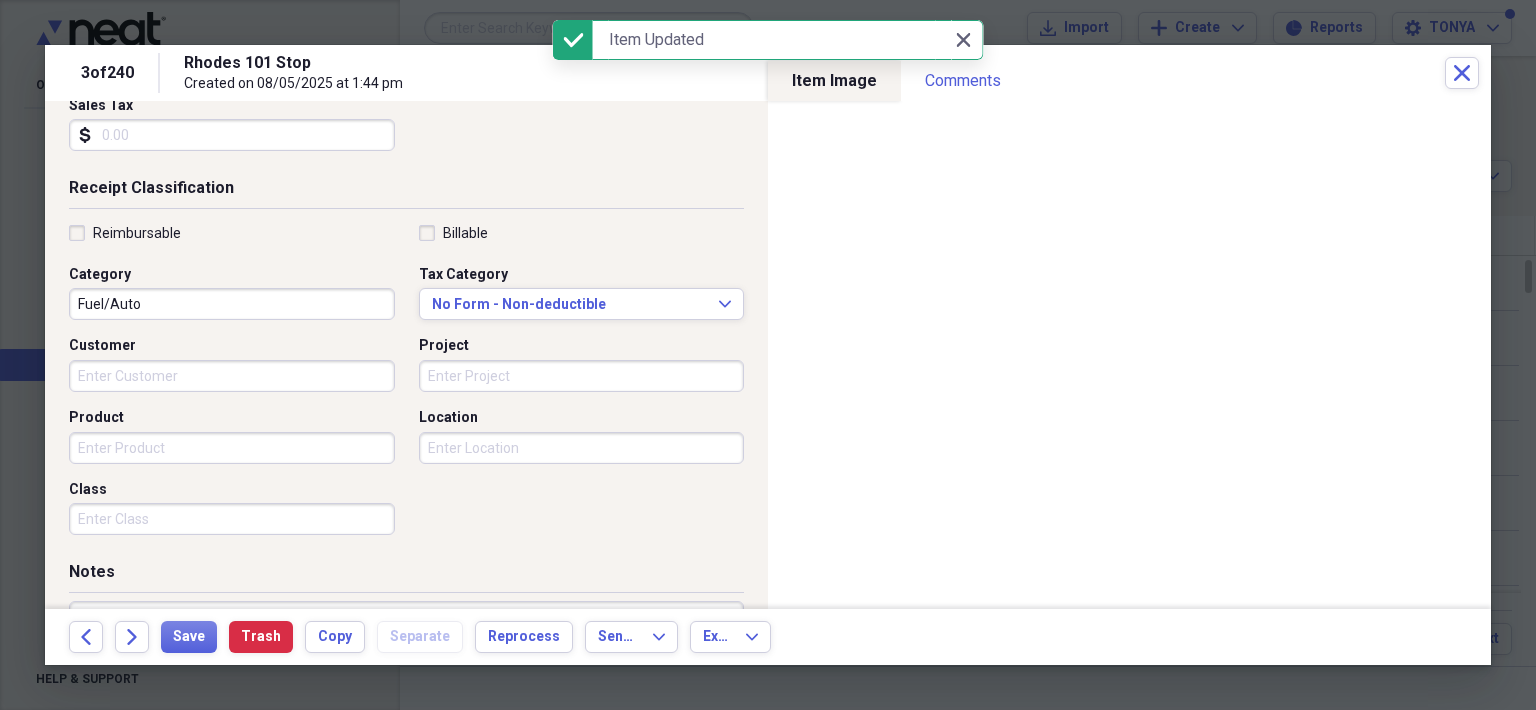 scroll, scrollTop: 400, scrollLeft: 0, axis: vertical 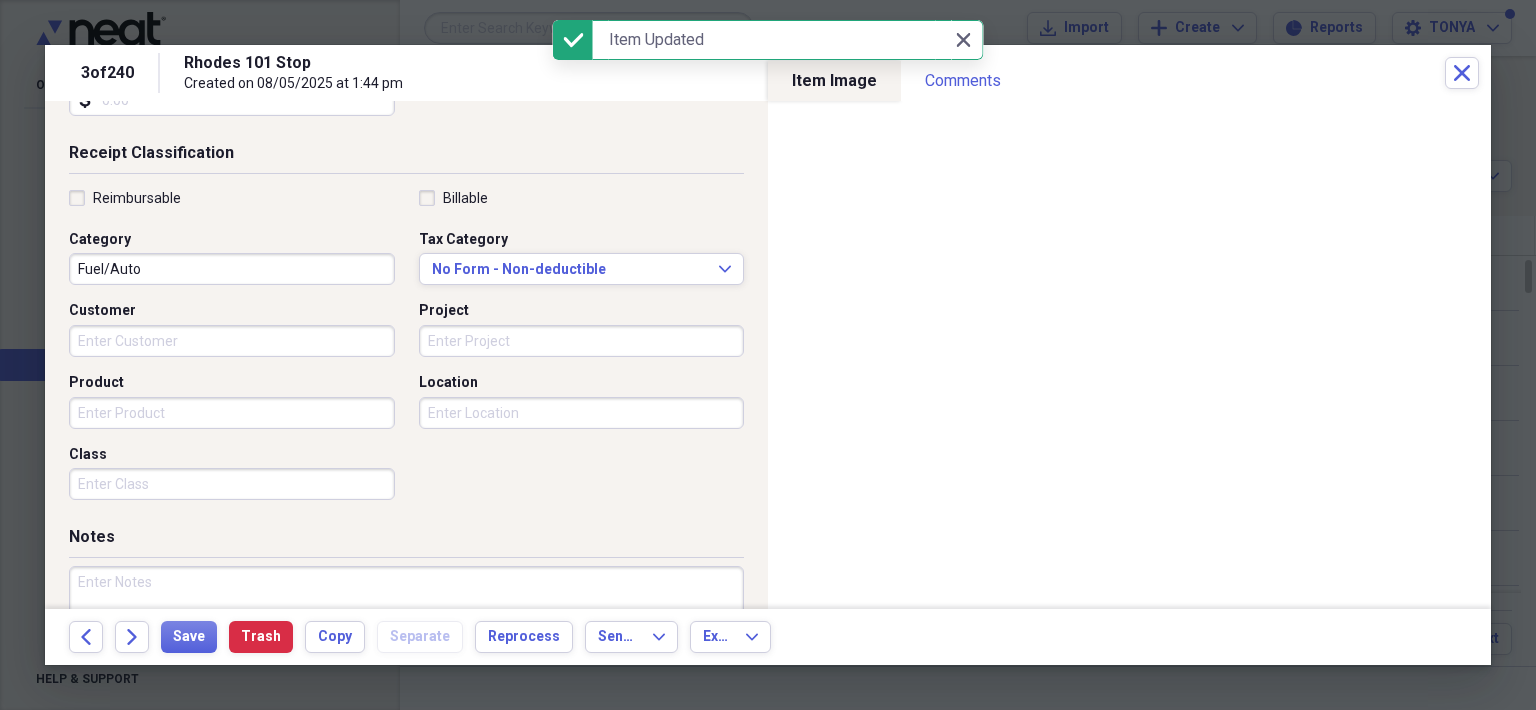 click on "Fuel/Auto" at bounding box center (232, 269) 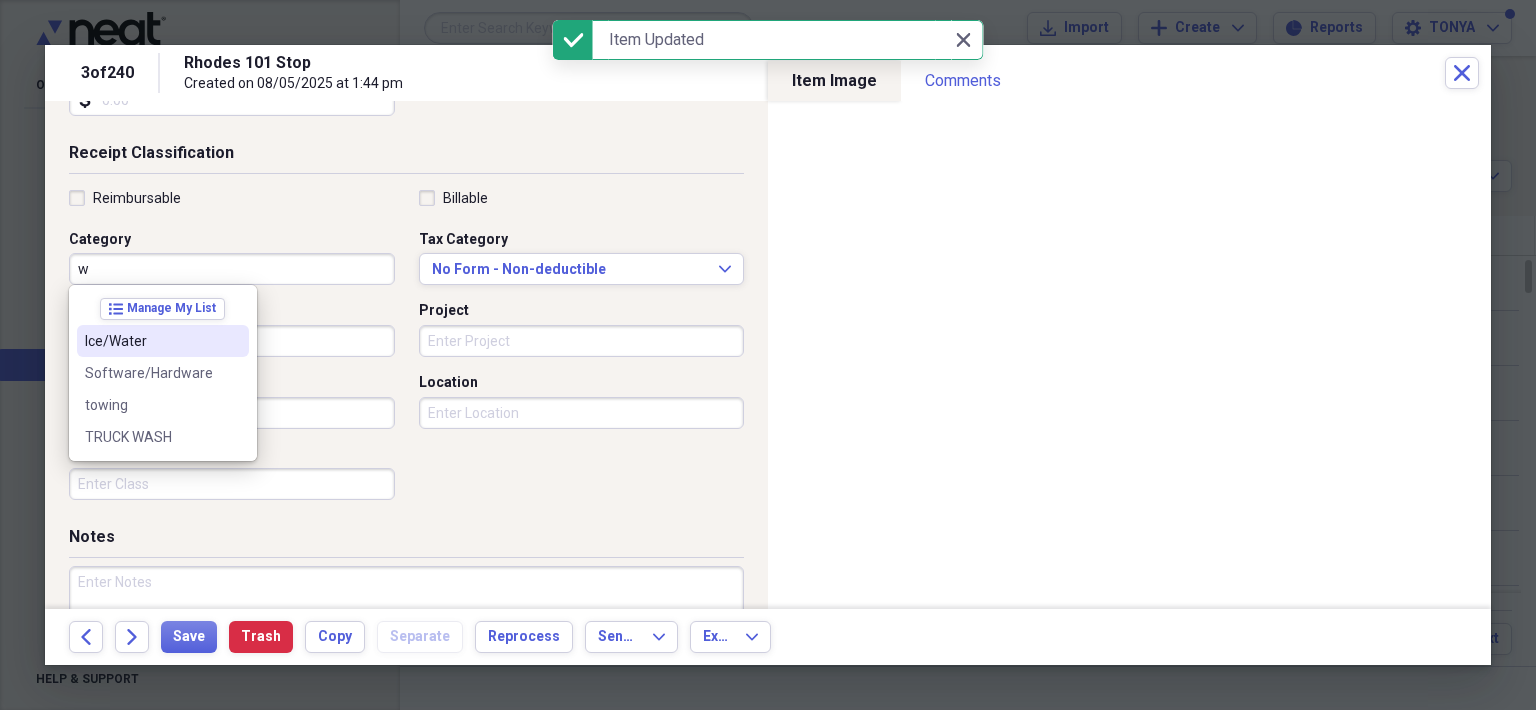 click on "Ice/Water" at bounding box center [151, 341] 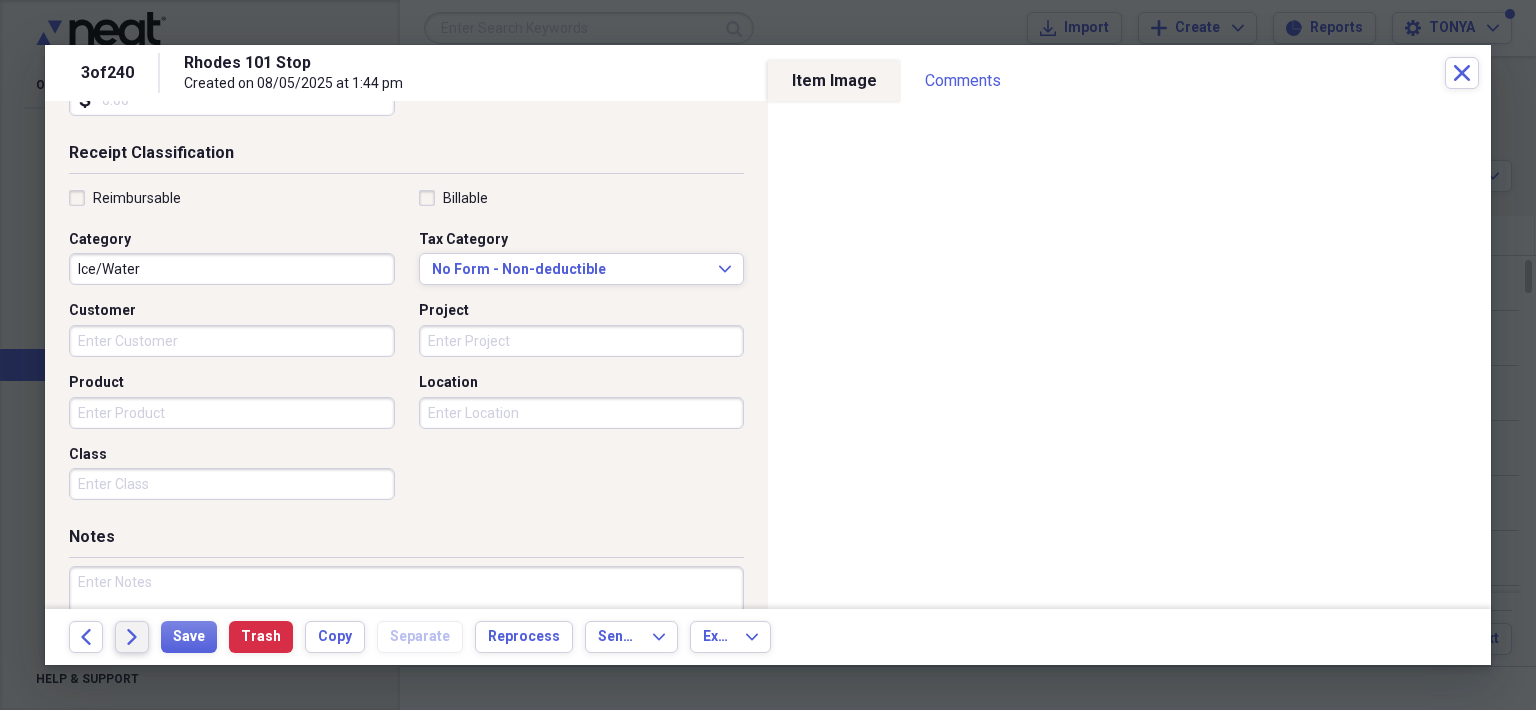 click on "Forward" at bounding box center (132, 637) 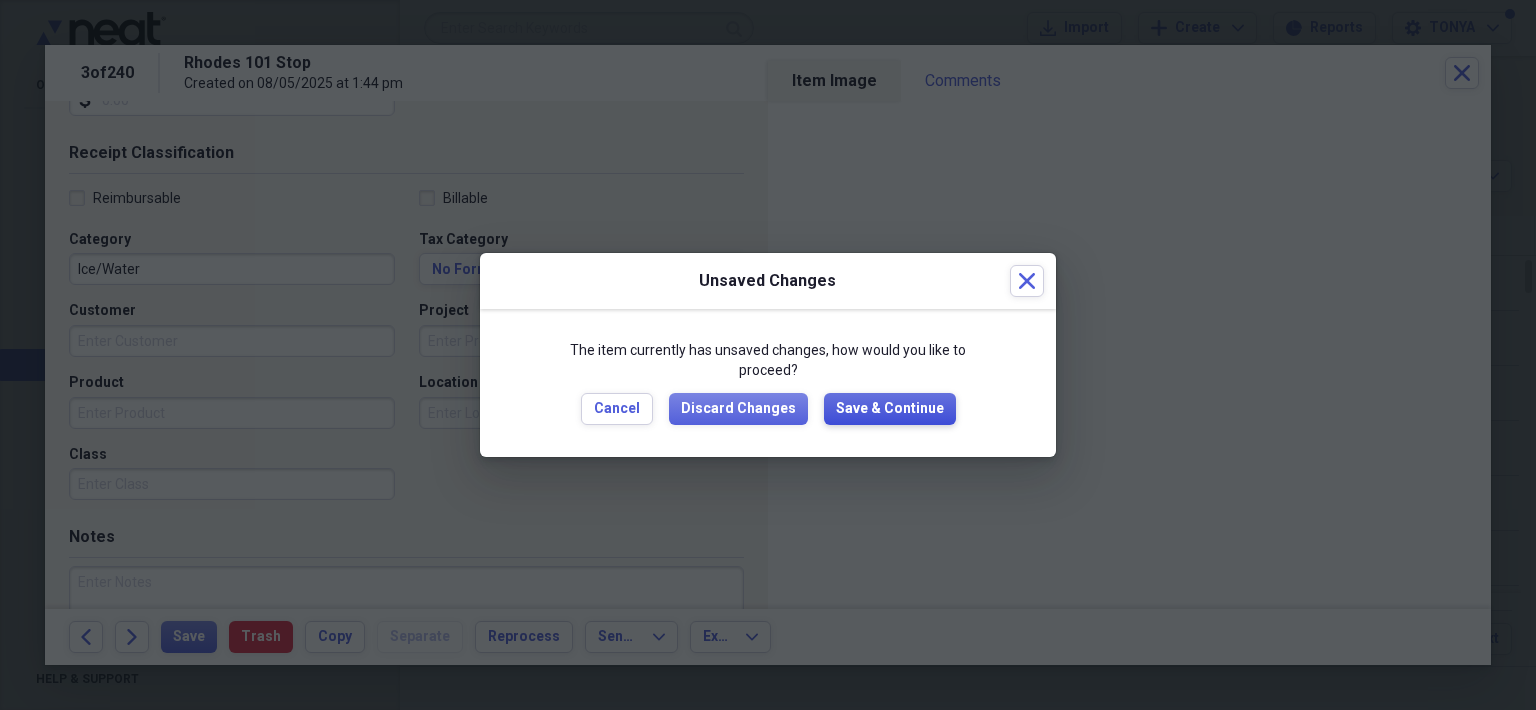 click on "Save & Continue" at bounding box center (890, 409) 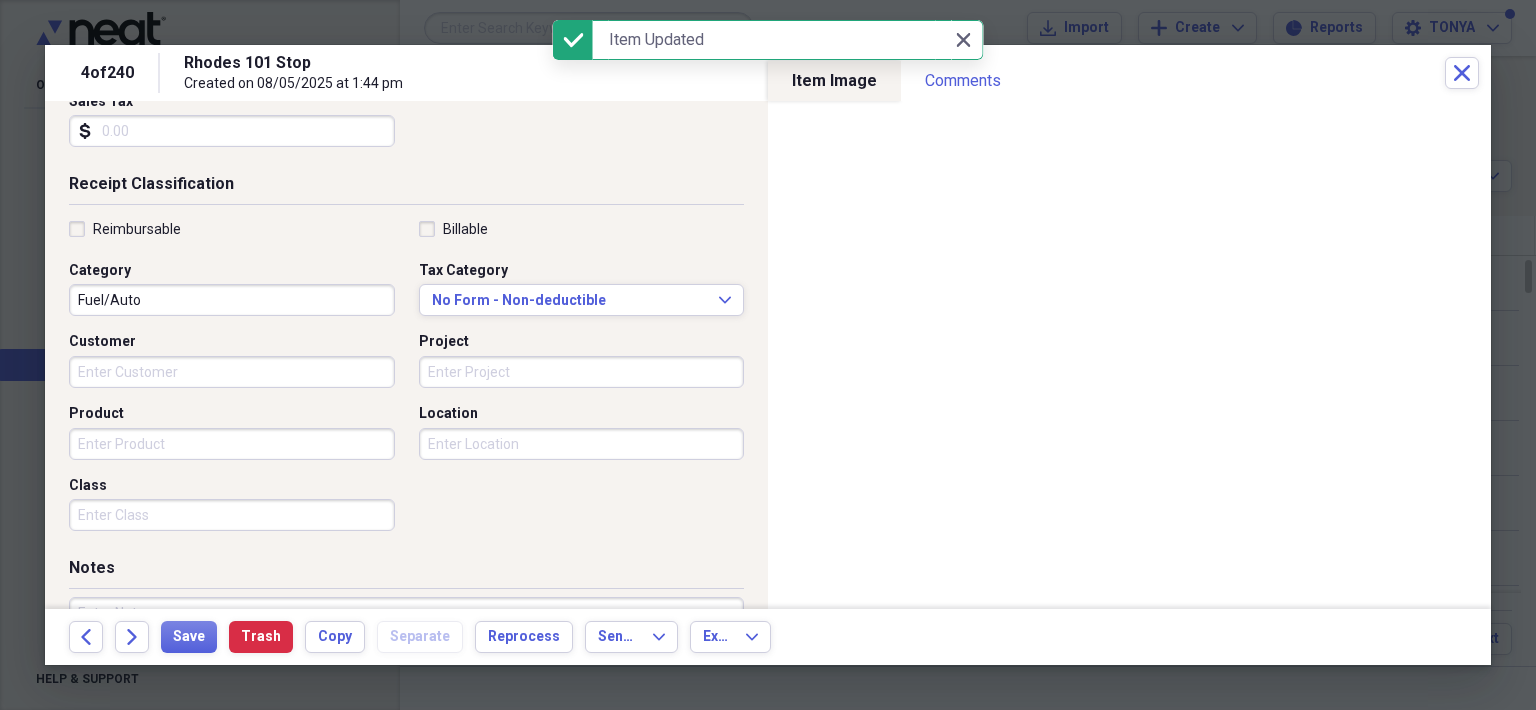 scroll, scrollTop: 500, scrollLeft: 0, axis: vertical 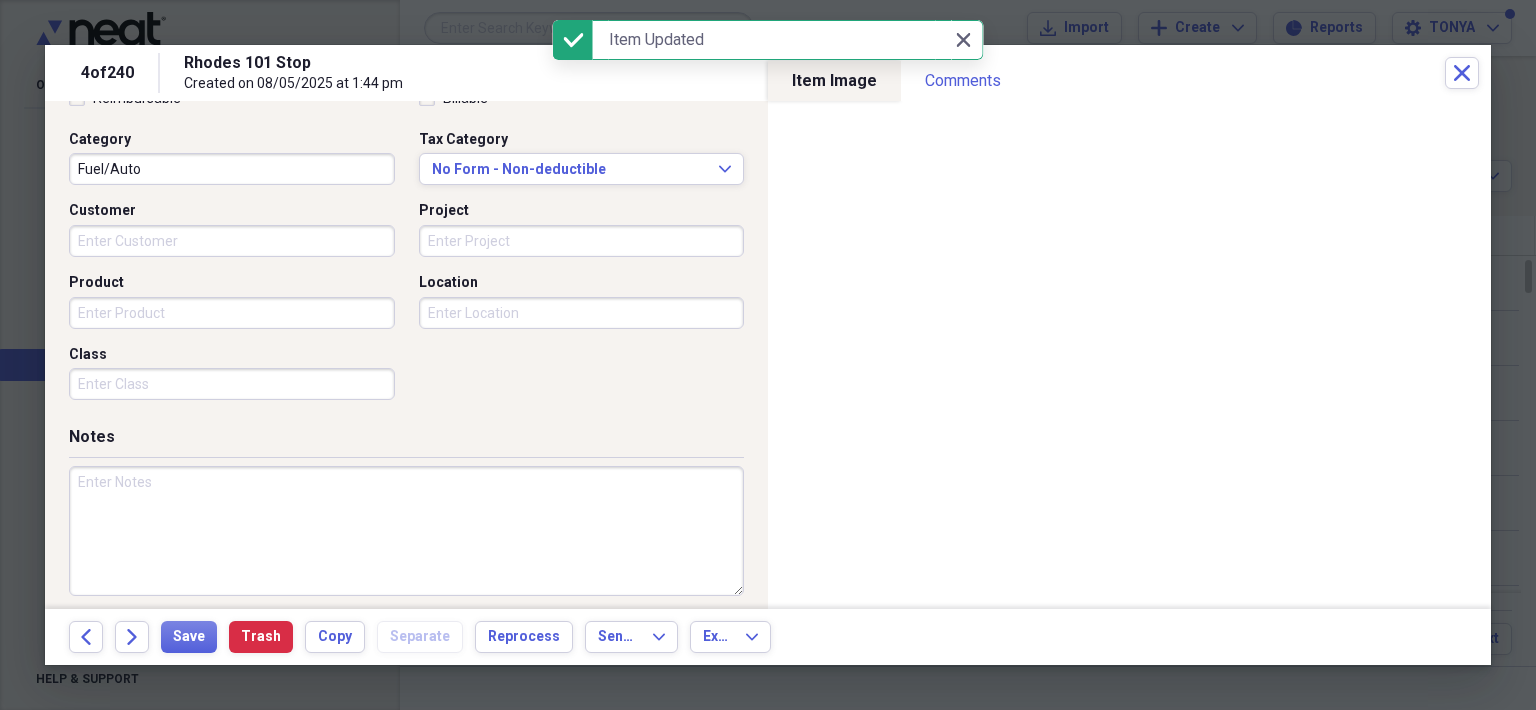 click on "Fuel/Auto" at bounding box center (232, 169) 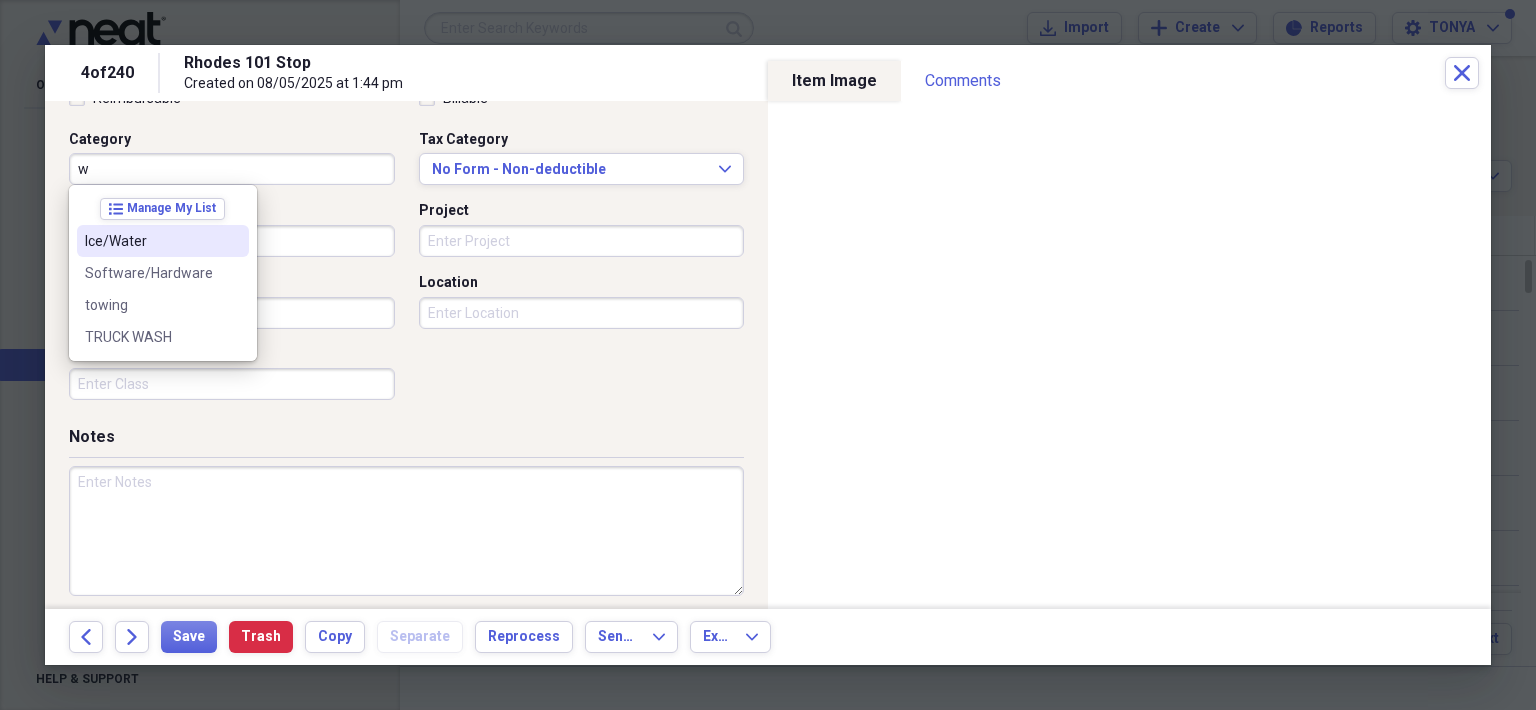 click on "Ice/Water" at bounding box center [151, 241] 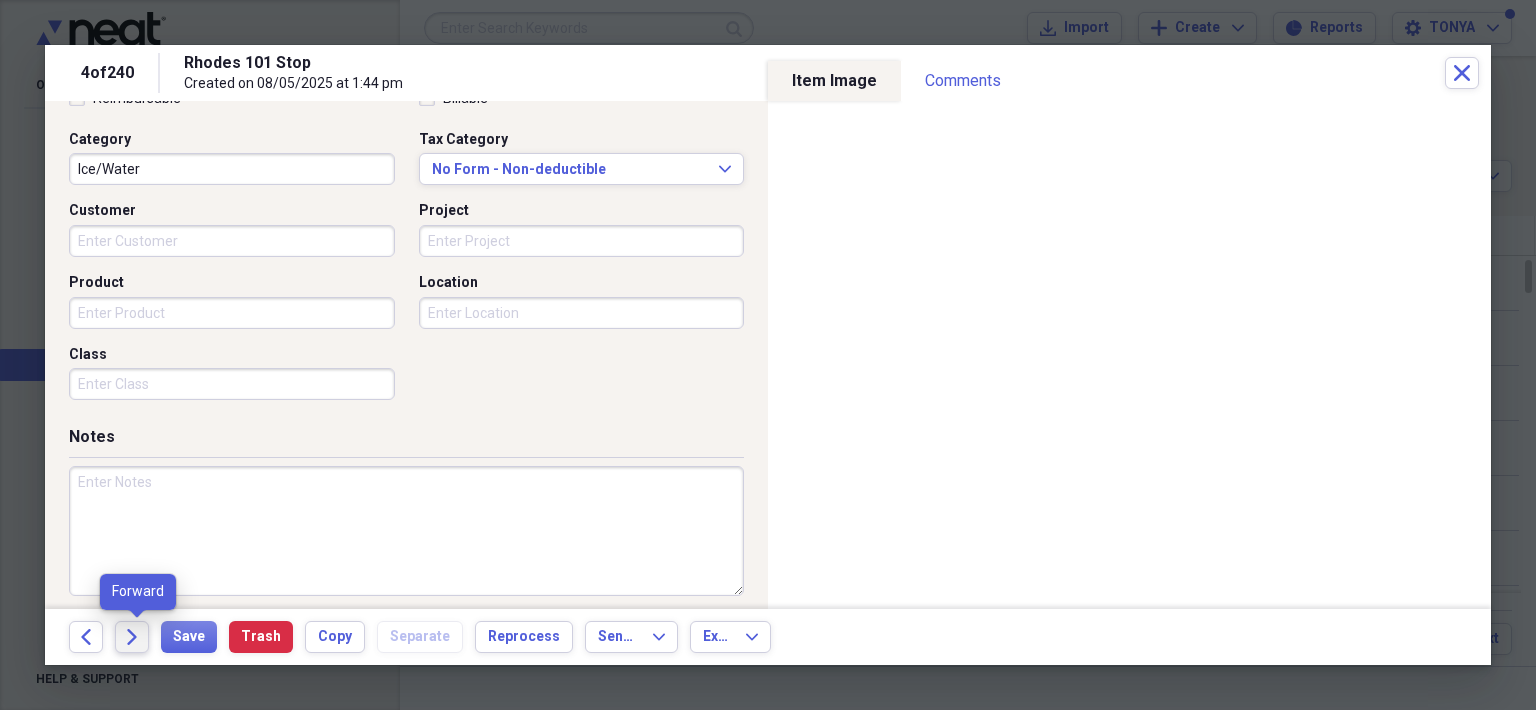 click on "Forward" at bounding box center [132, 637] 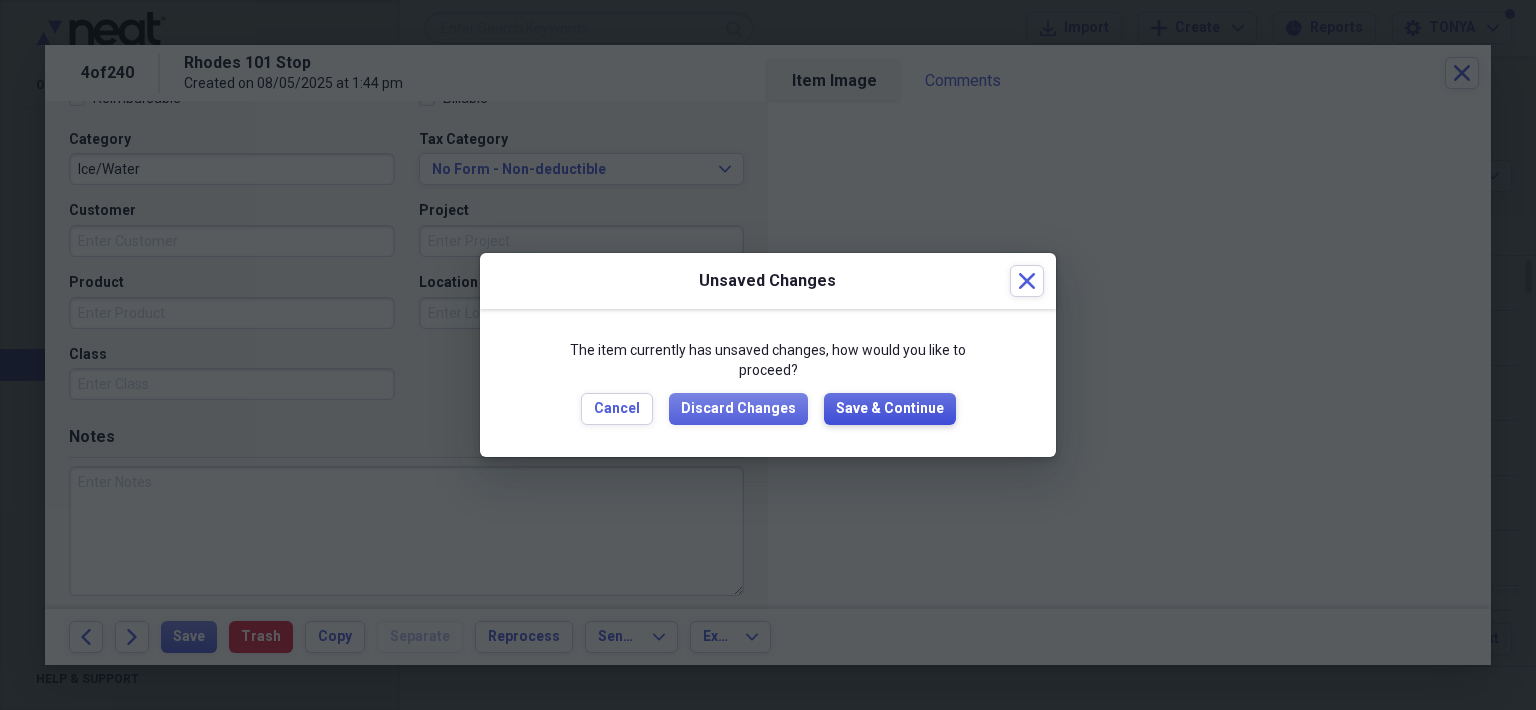 click on "Save & Continue" at bounding box center [890, 409] 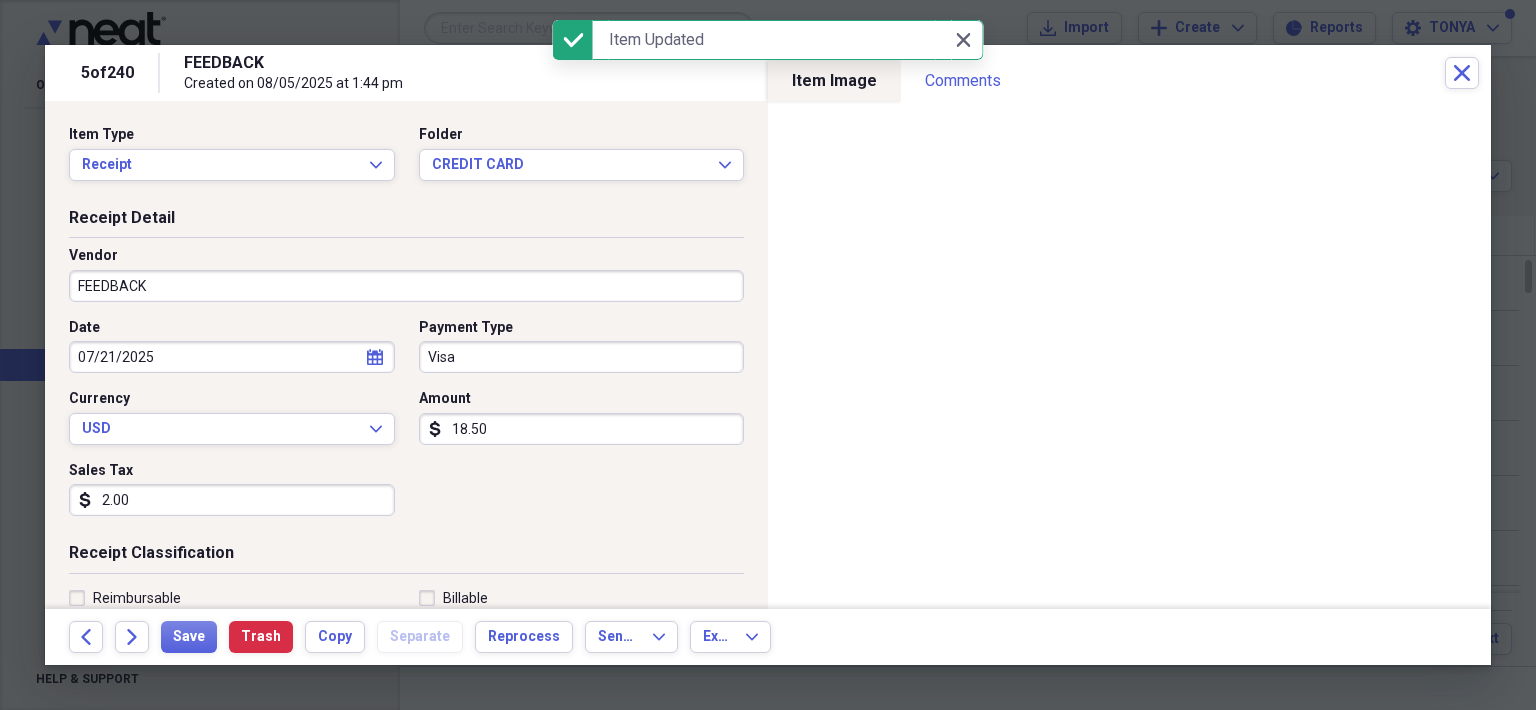 click on "FEEDBACK" at bounding box center [406, 286] 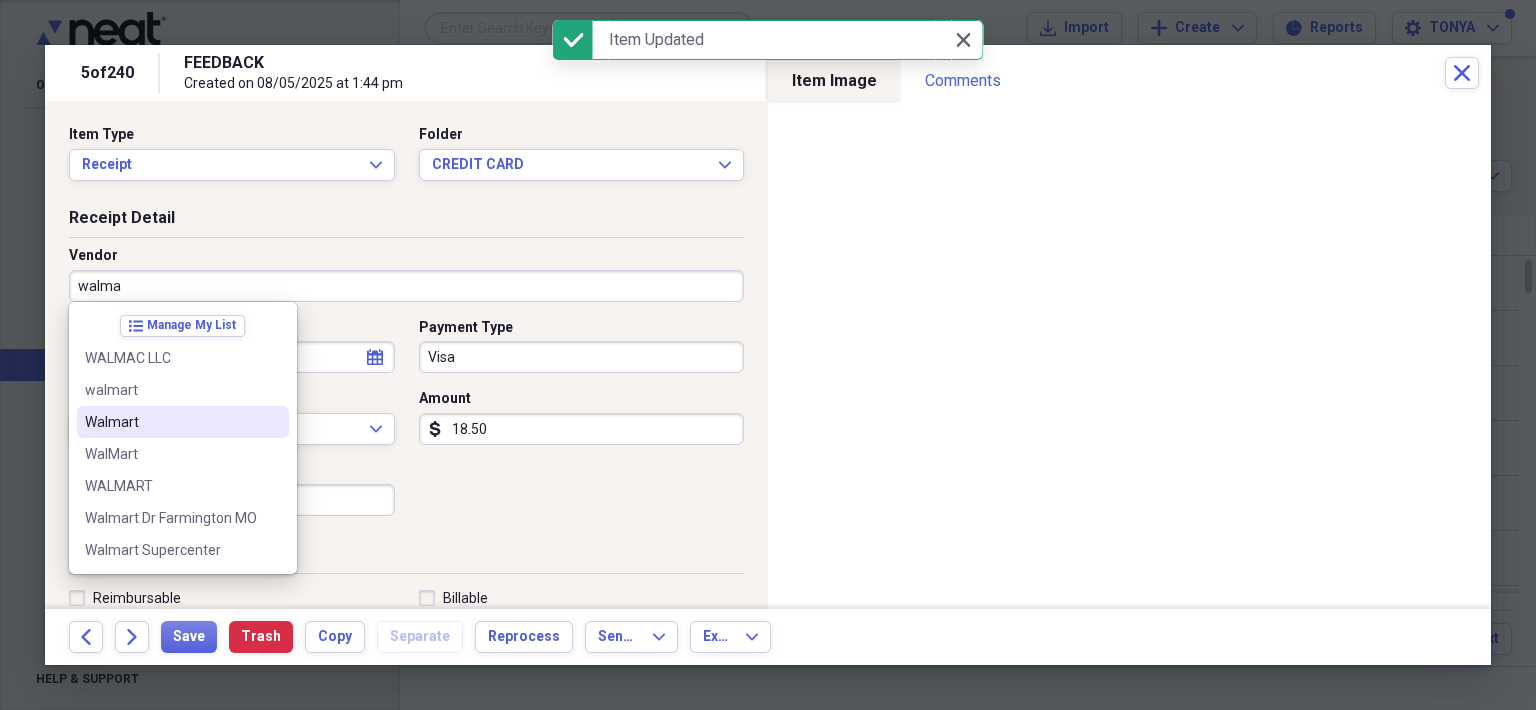 click on "Walmart" at bounding box center [171, 422] 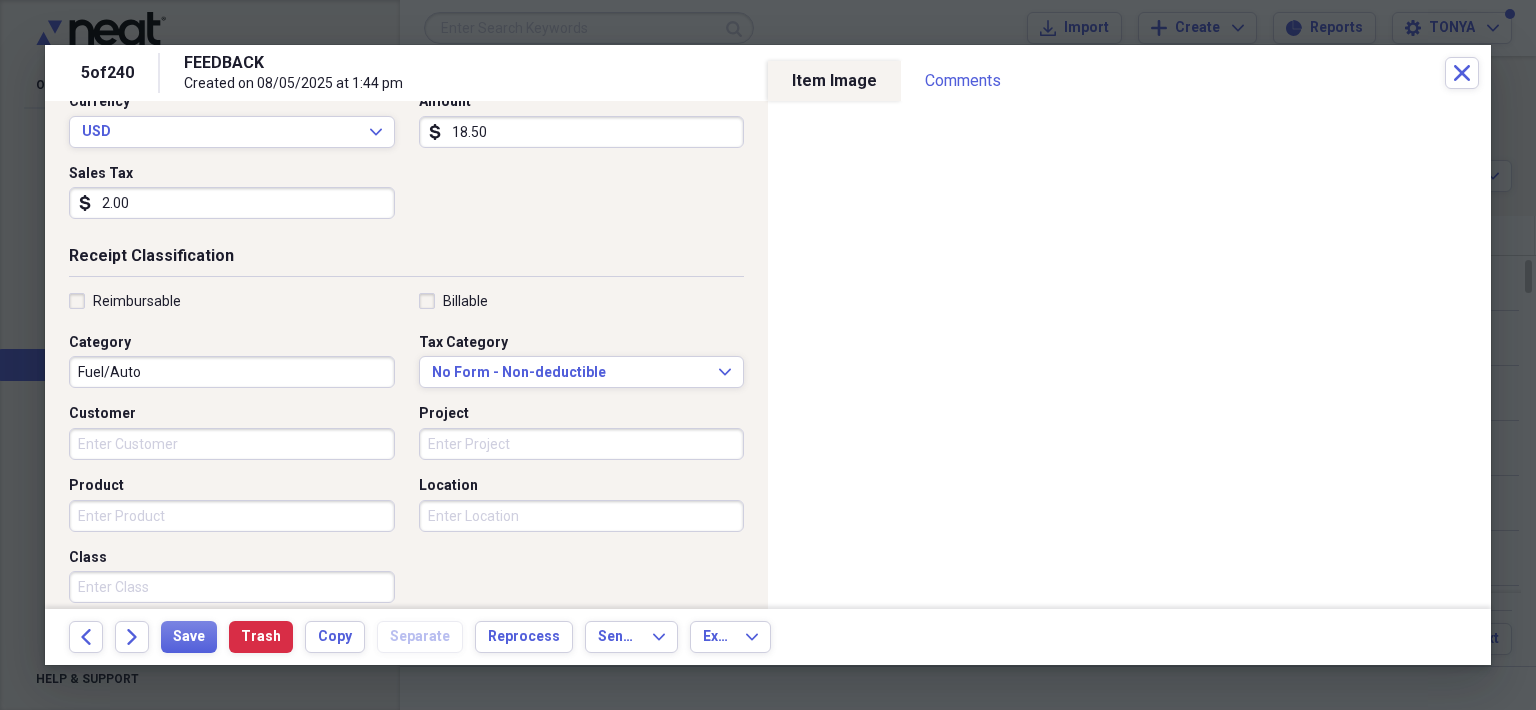 scroll, scrollTop: 300, scrollLeft: 0, axis: vertical 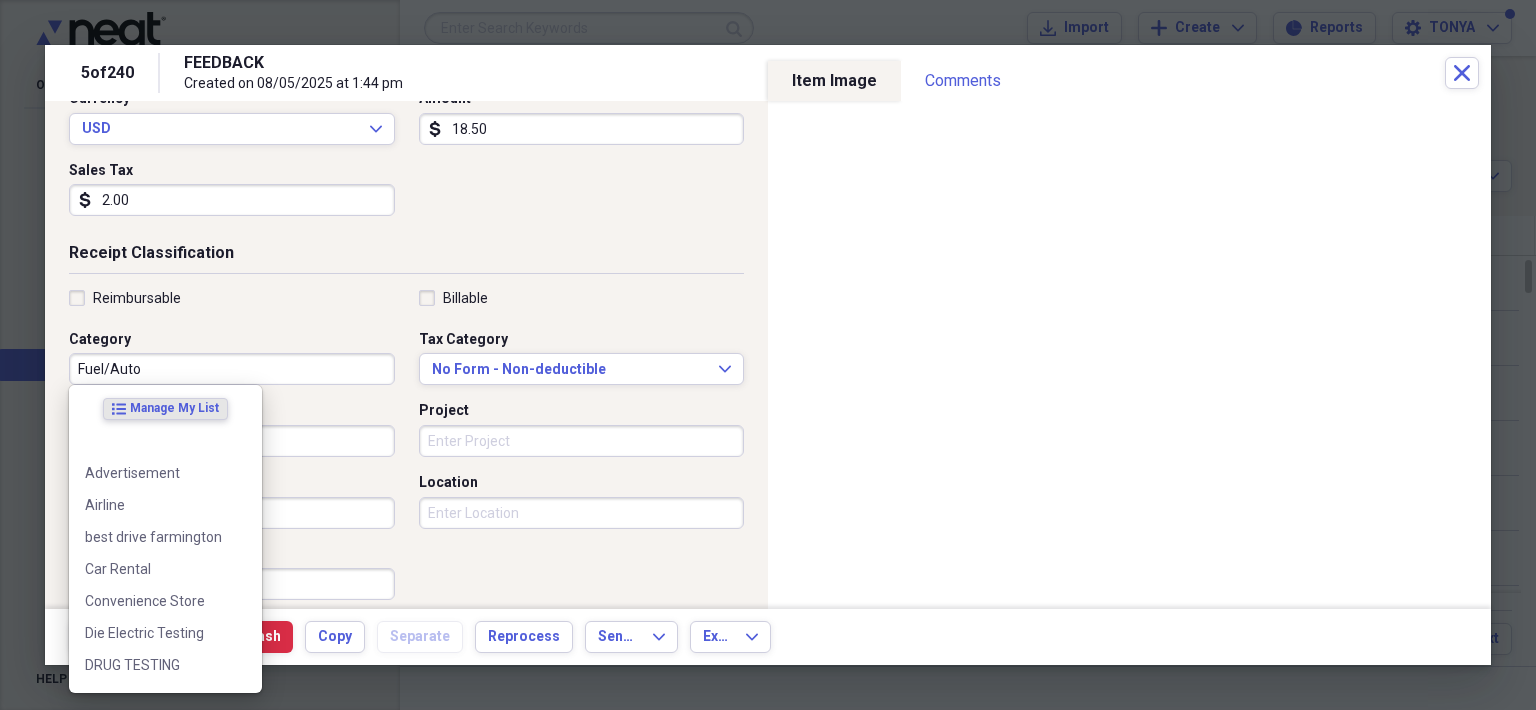 click on "Fuel/Auto" at bounding box center [232, 369] 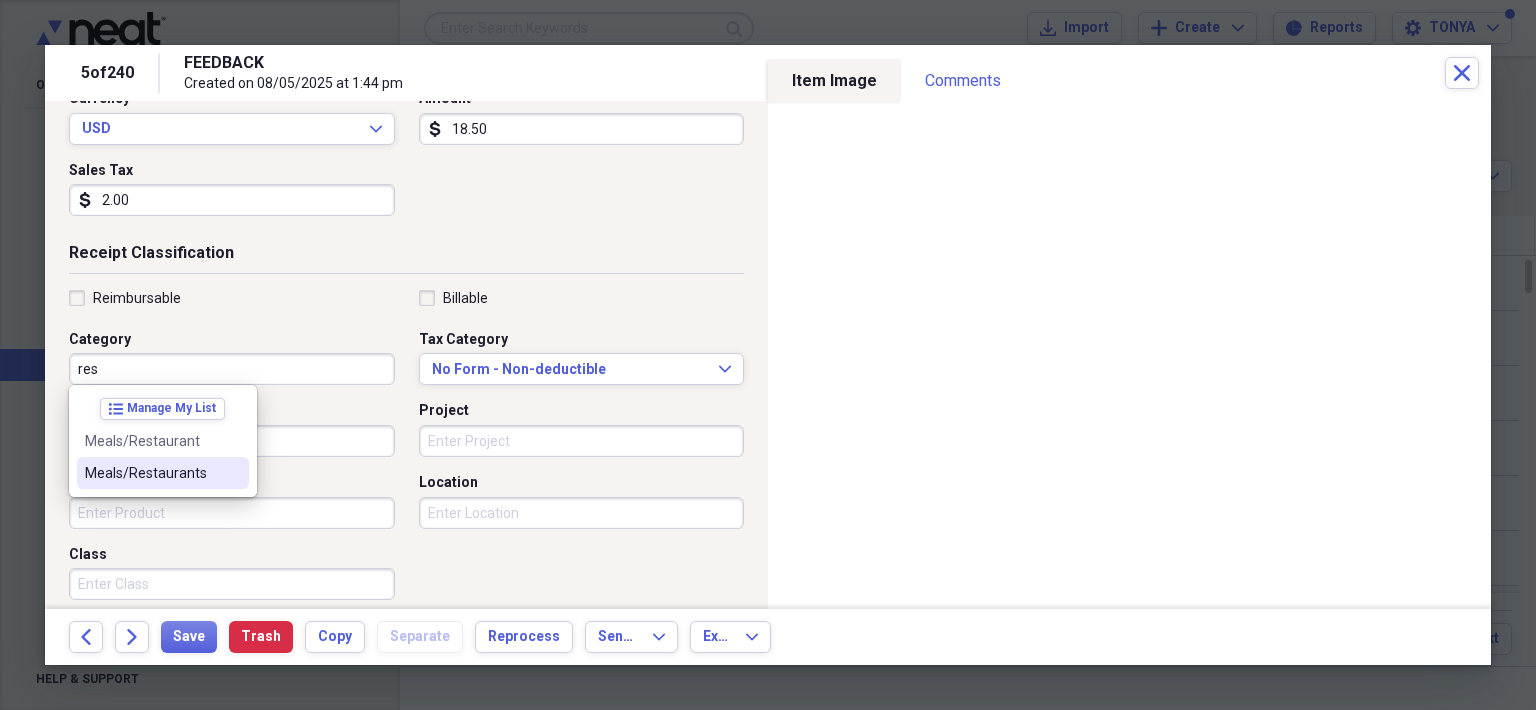 click on "Meals/Restaurants" at bounding box center (151, 473) 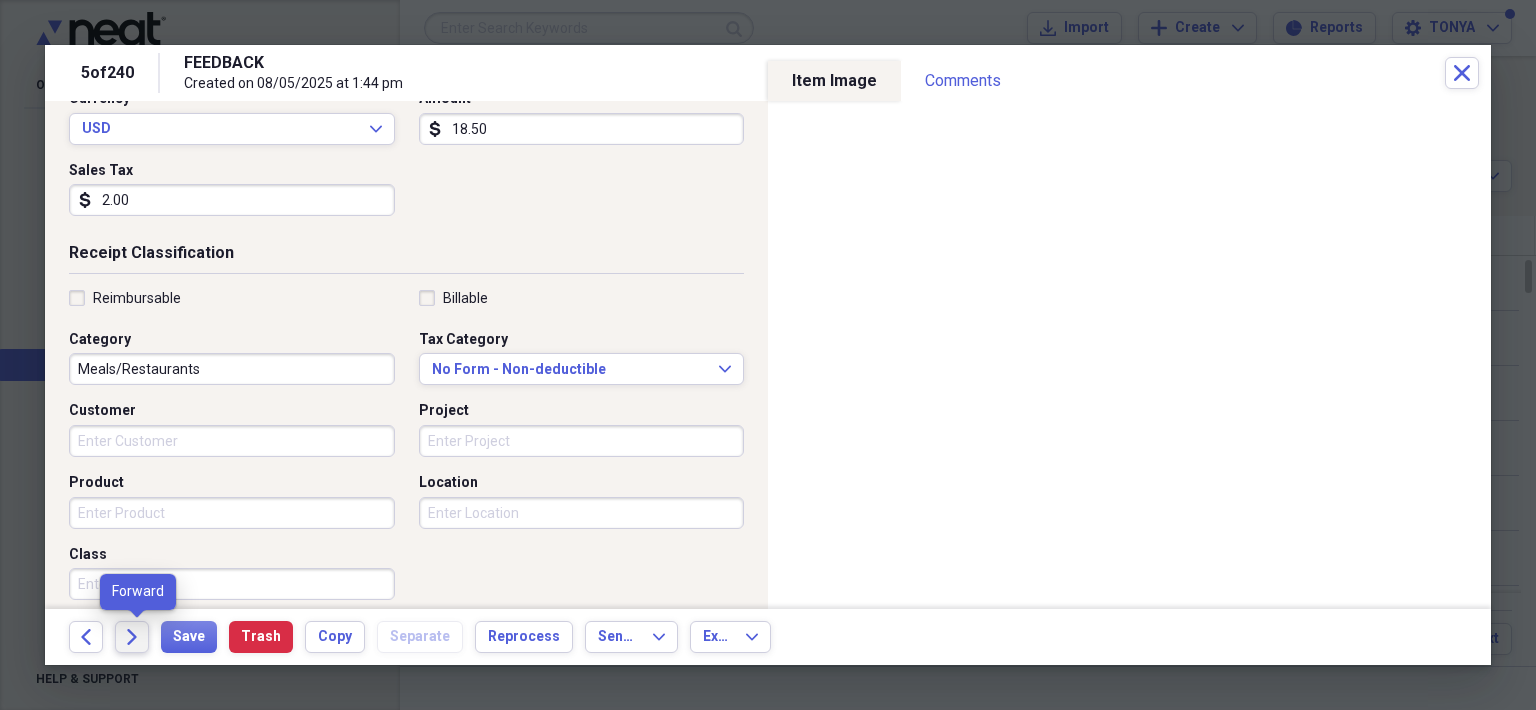 click on "Forward" 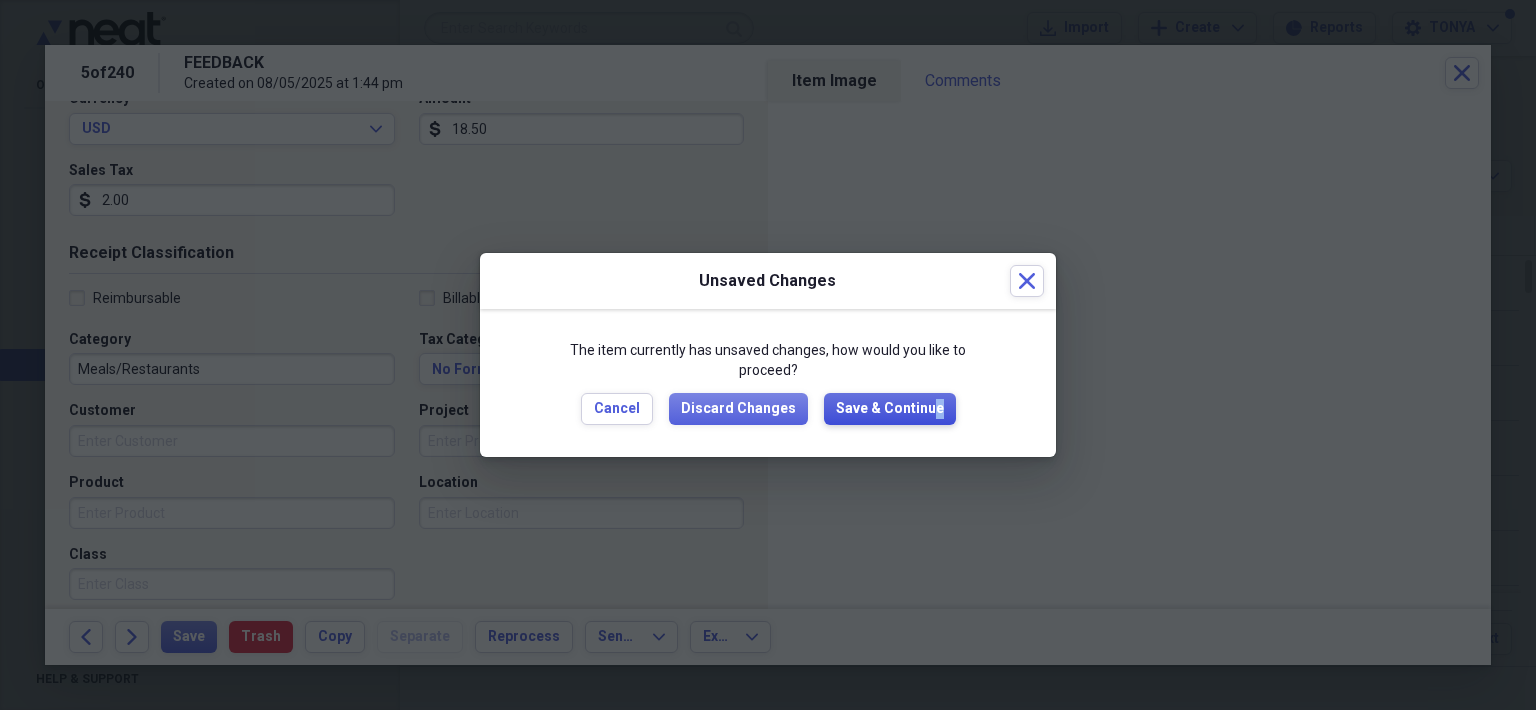 click on "Save & Continue" at bounding box center [890, 409] 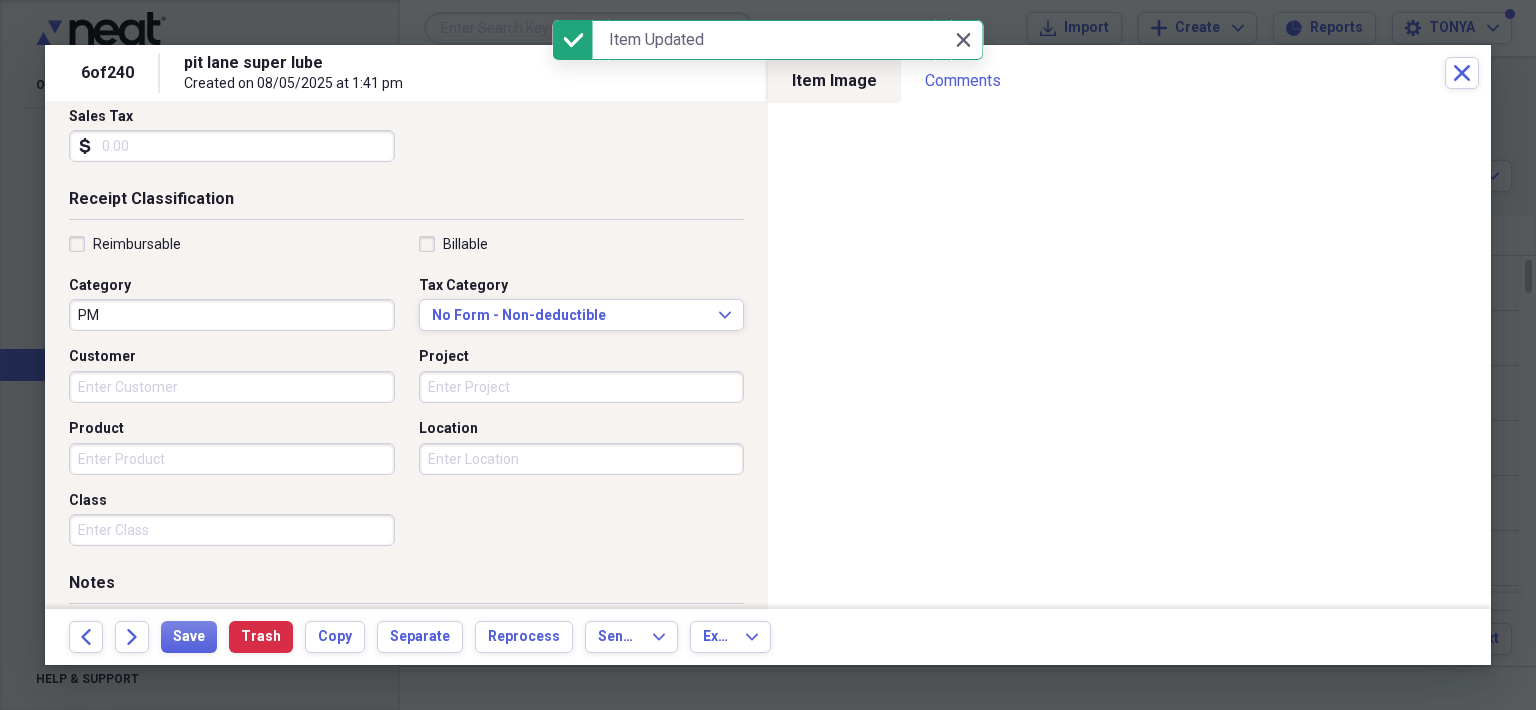 scroll, scrollTop: 400, scrollLeft: 0, axis: vertical 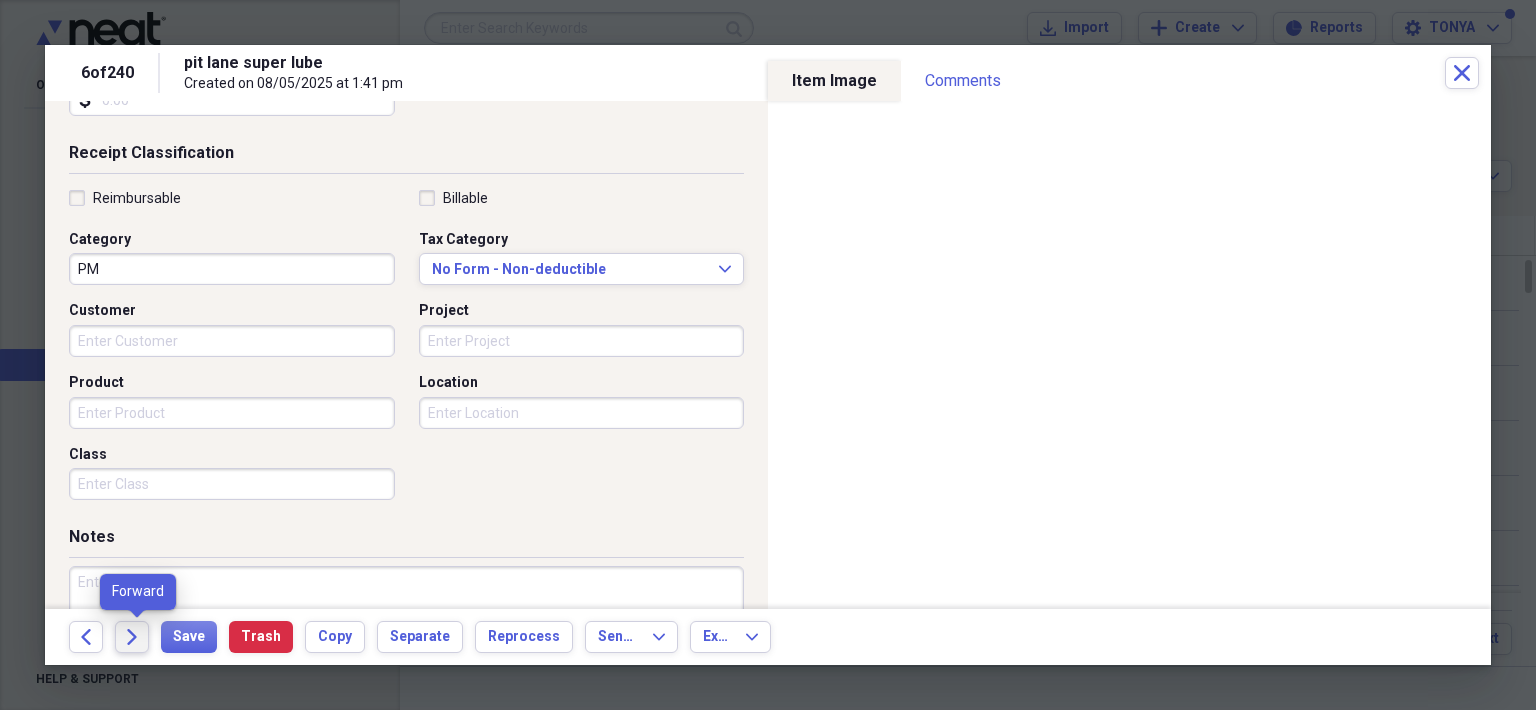 click on "Forward" 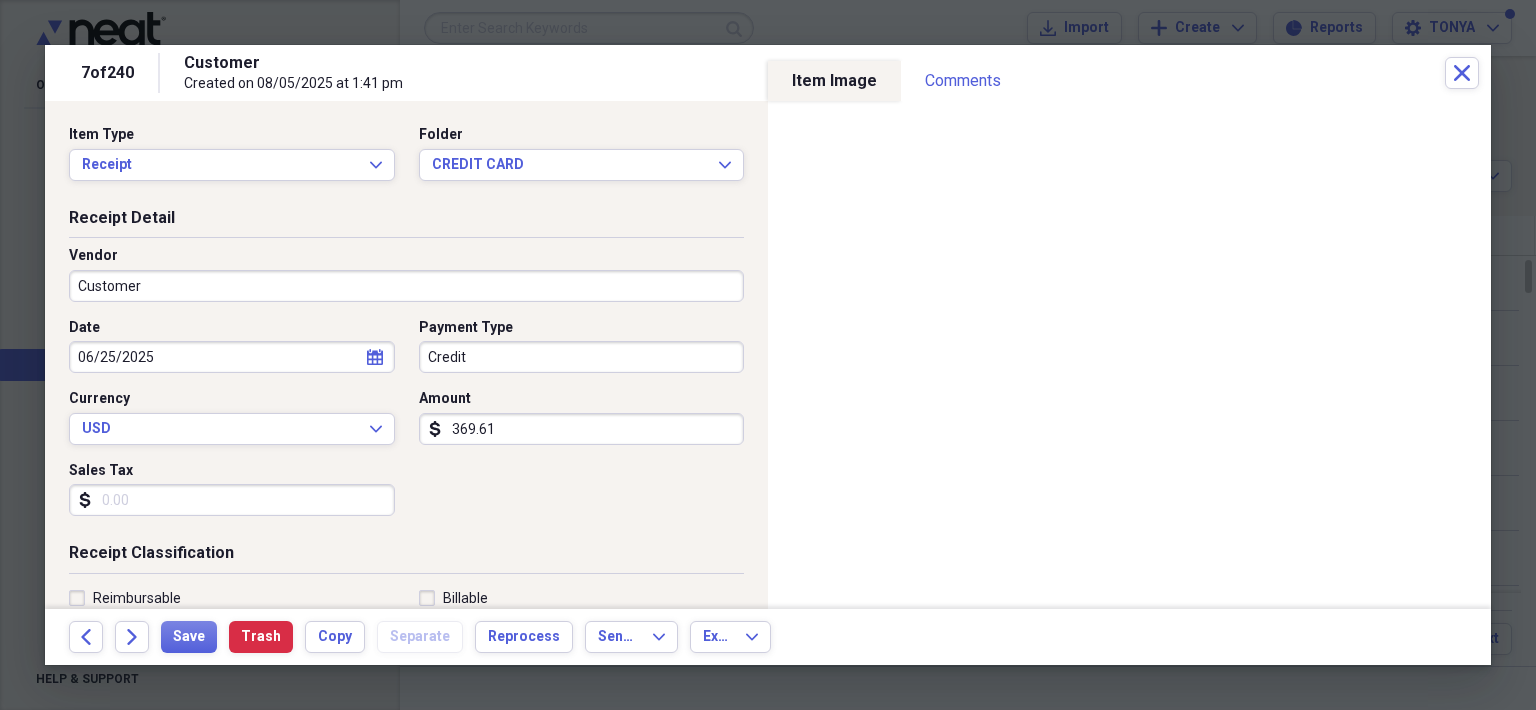 click on "Customer" at bounding box center (406, 286) 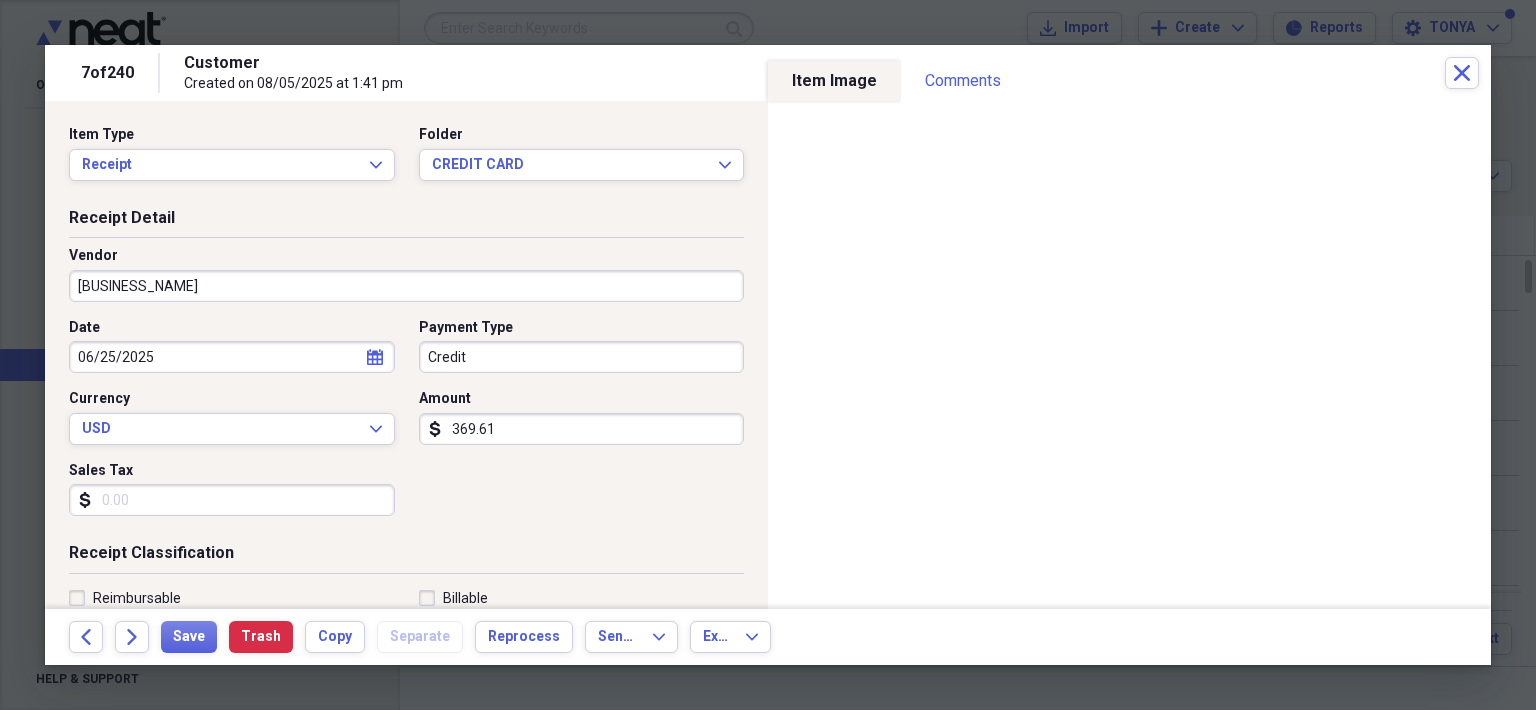 type on "[BUSINESS_NAME]" 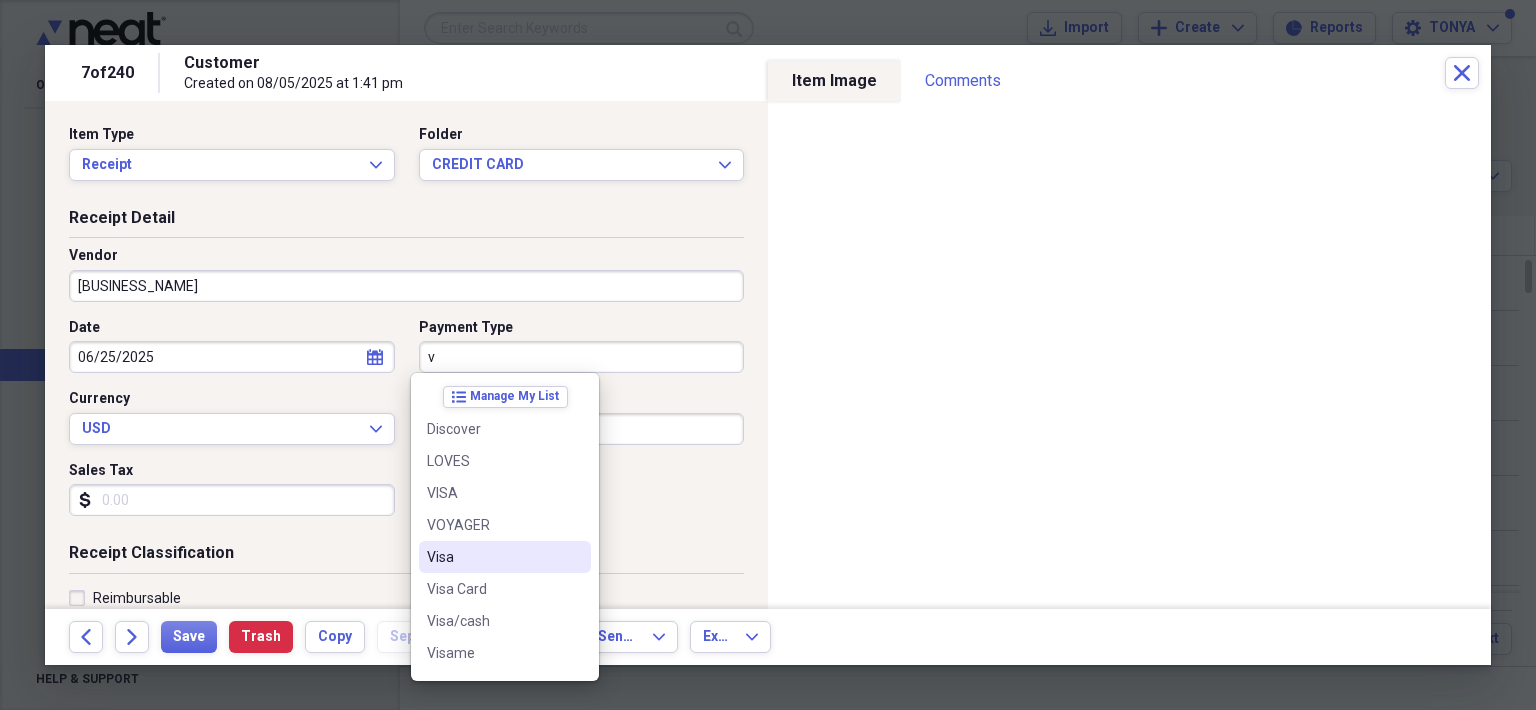 click on "Visa" at bounding box center (493, 557) 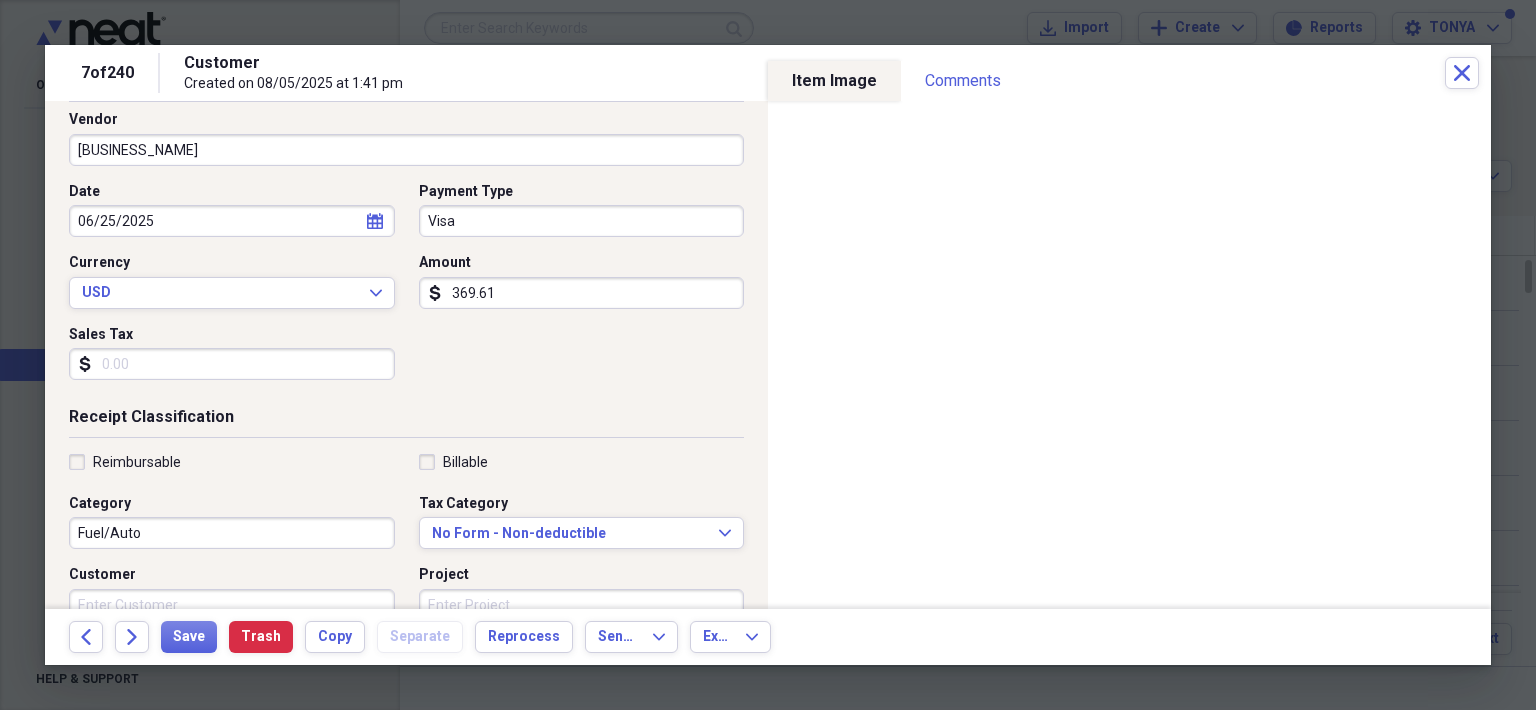 scroll, scrollTop: 400, scrollLeft: 0, axis: vertical 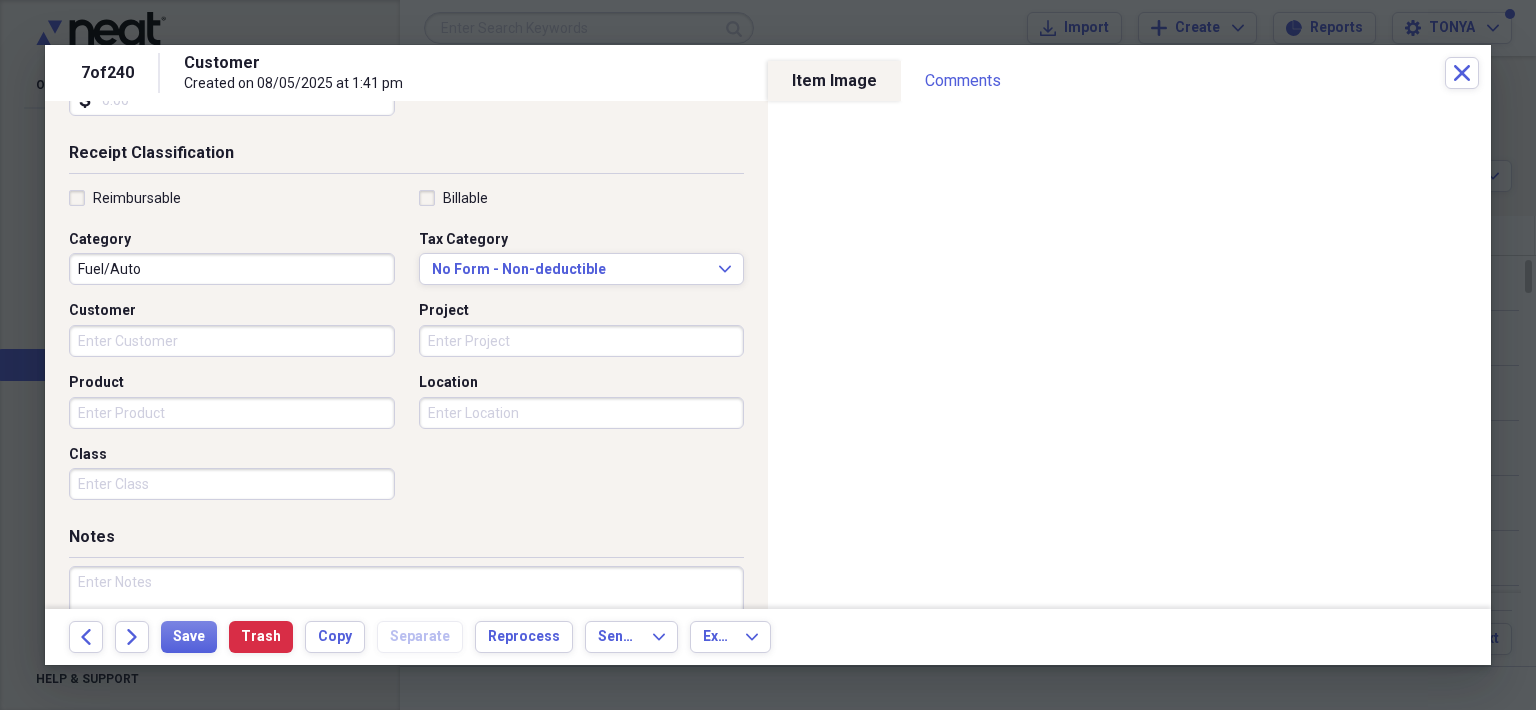 click on "Fuel/Auto" at bounding box center (232, 269) 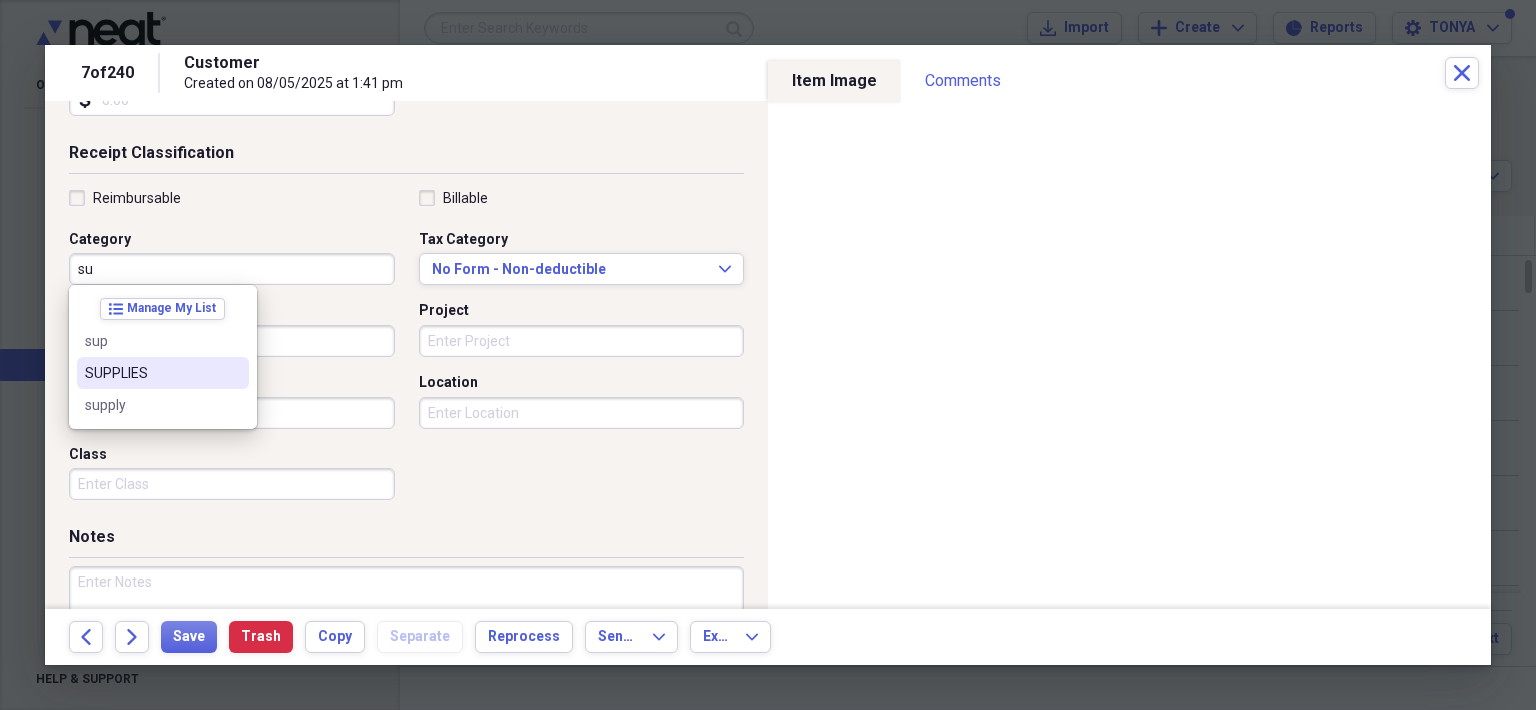 click on "SUPPLIES" at bounding box center (151, 373) 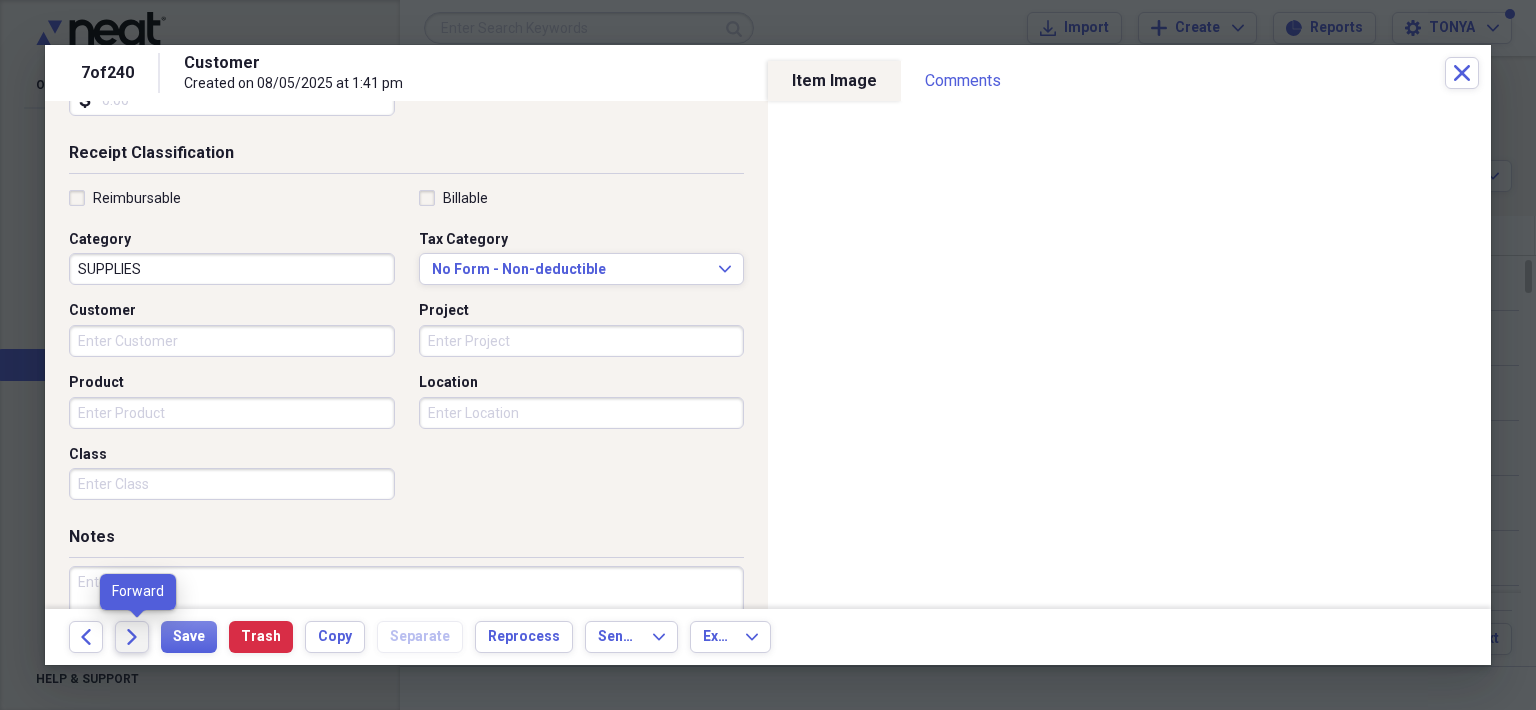 click on "Forward" 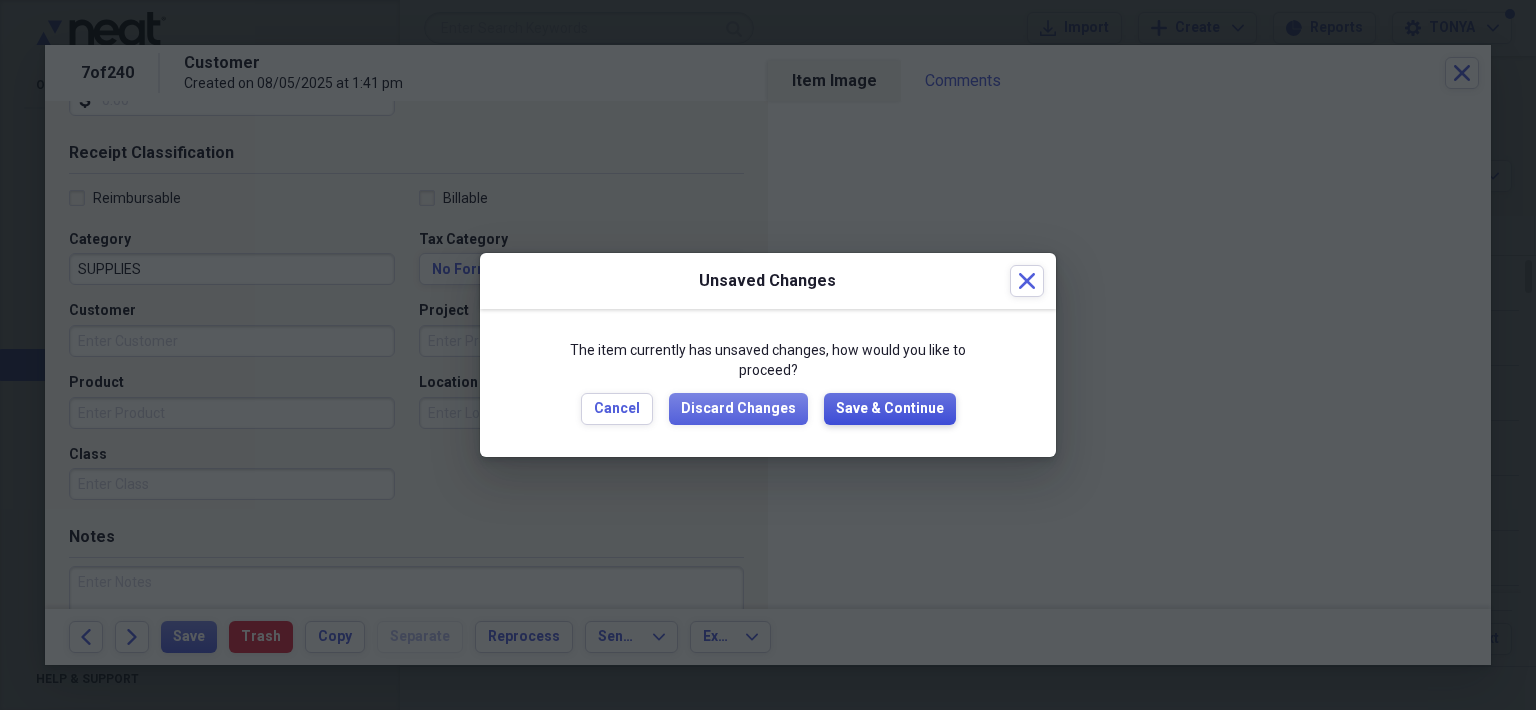 click on "Save & Continue" at bounding box center (890, 409) 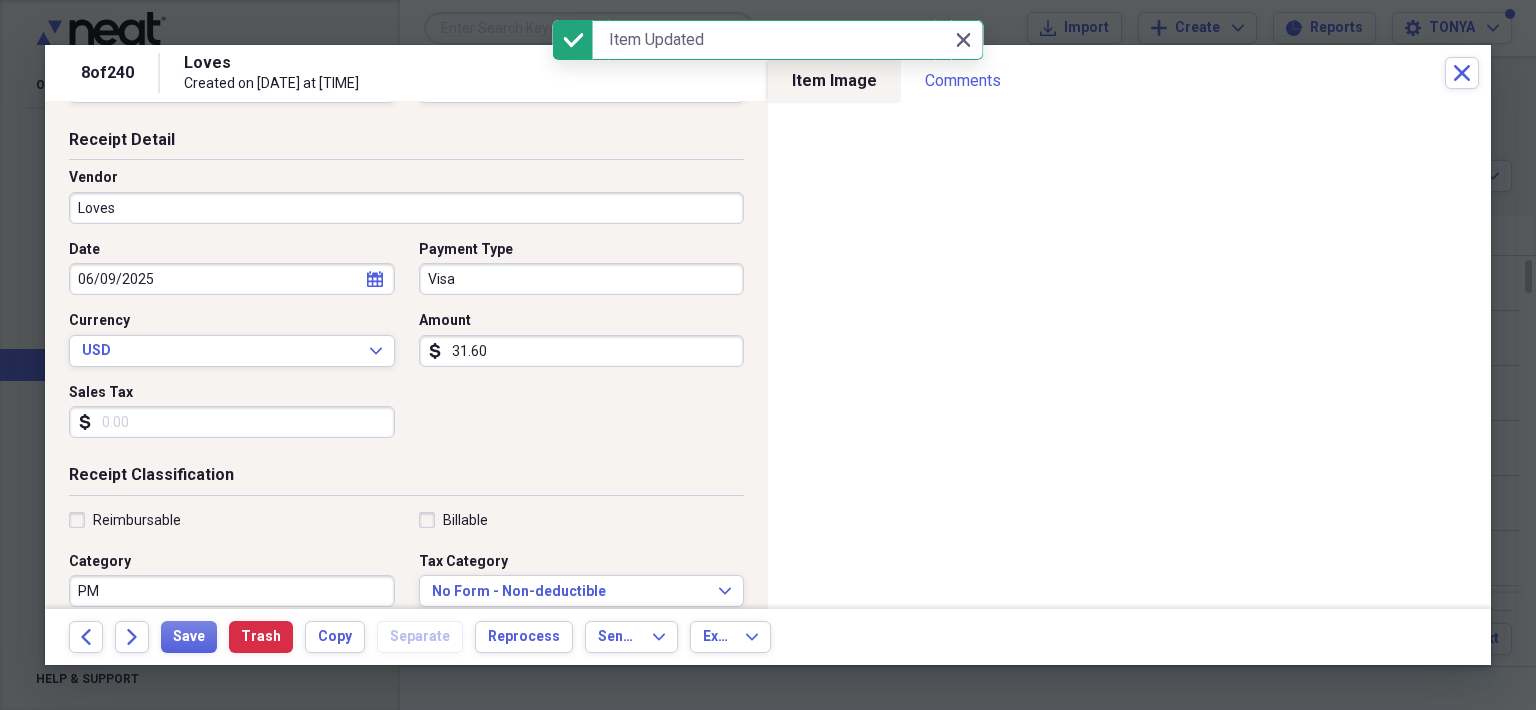 scroll, scrollTop: 200, scrollLeft: 0, axis: vertical 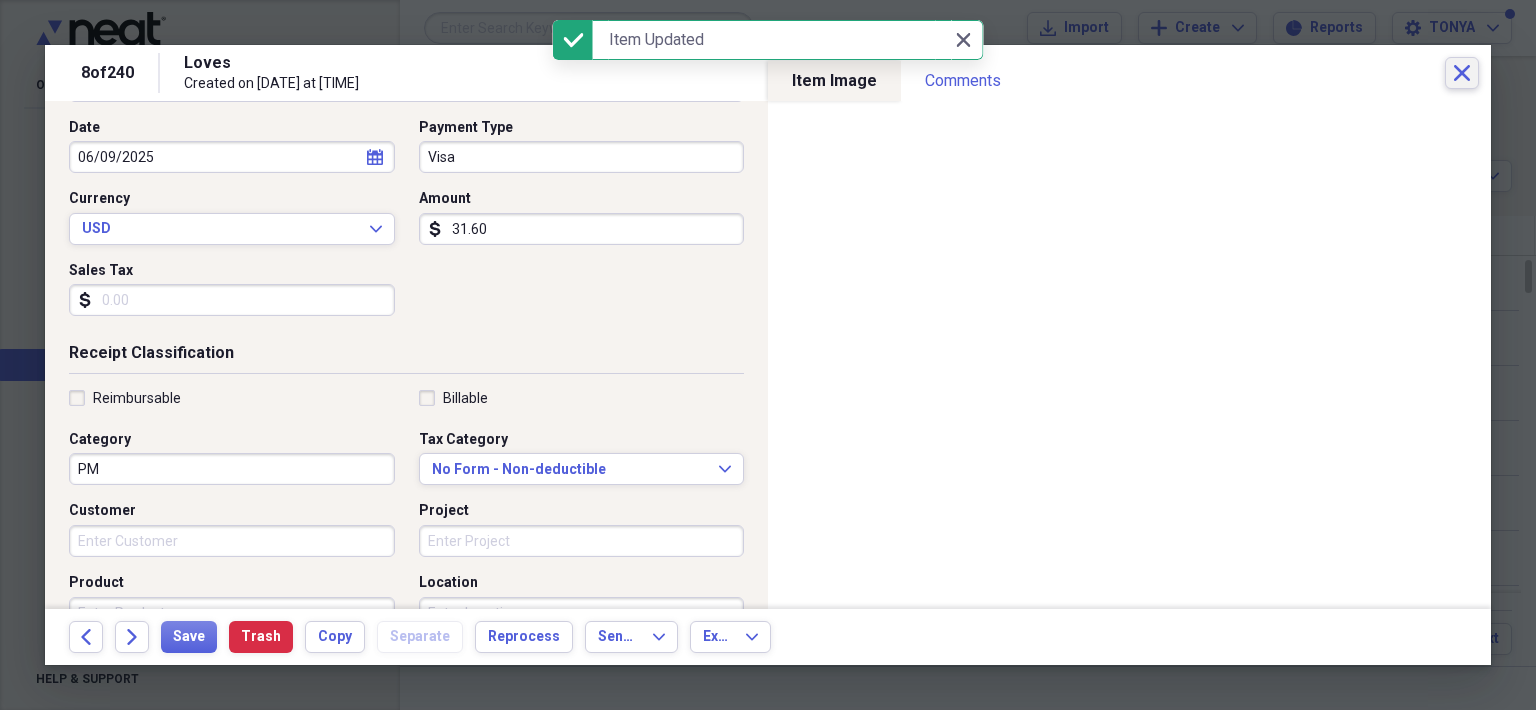 click 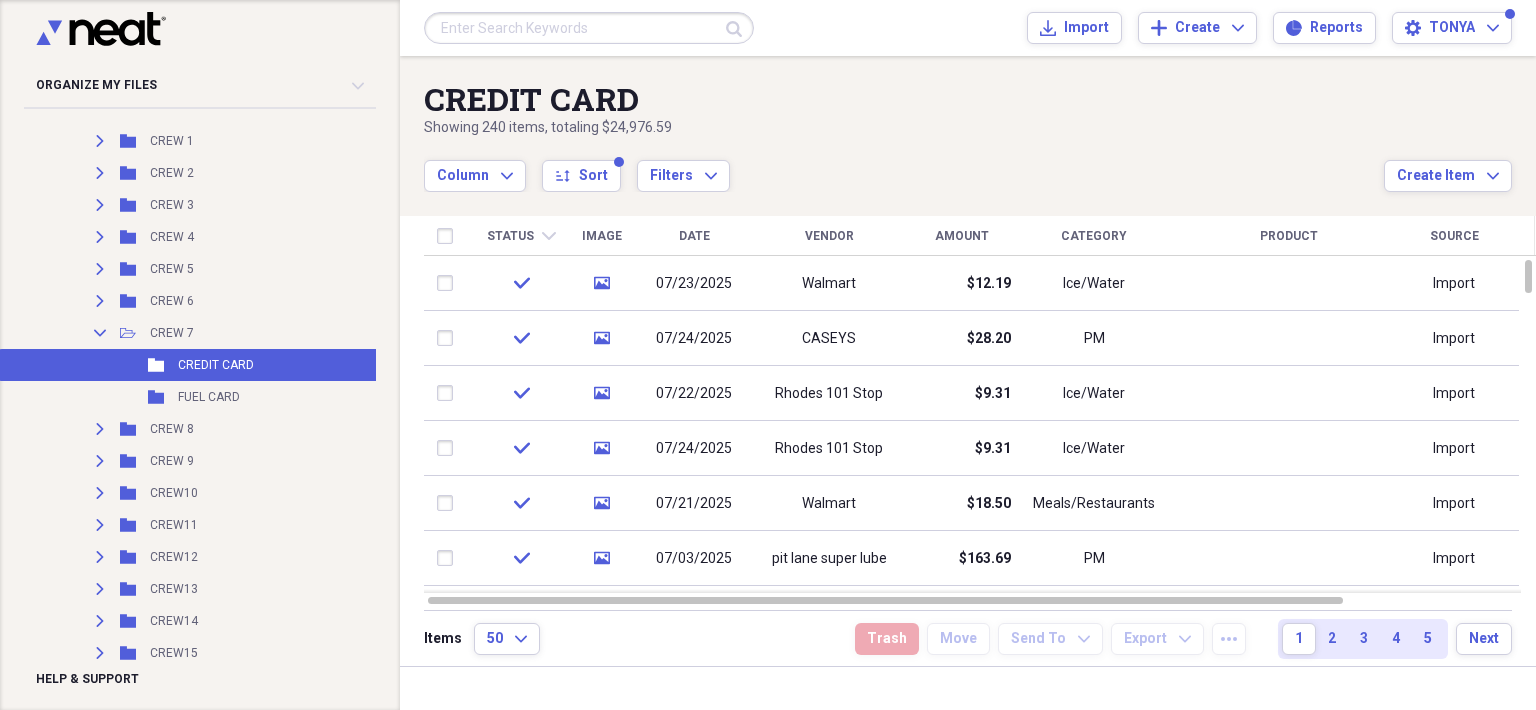 click on "Folder FUEL CARD Add Folder" at bounding box center [218, 397] 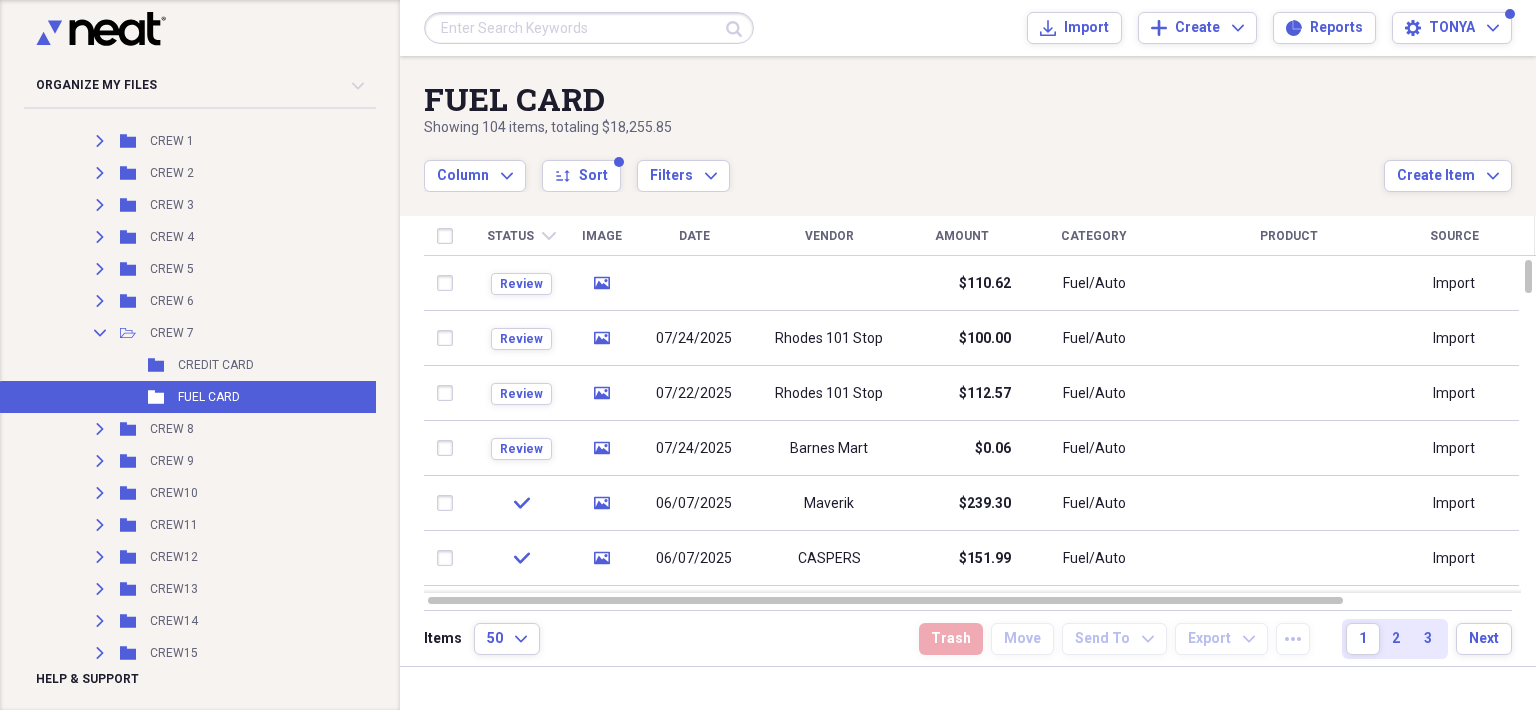 click at bounding box center (449, 283) 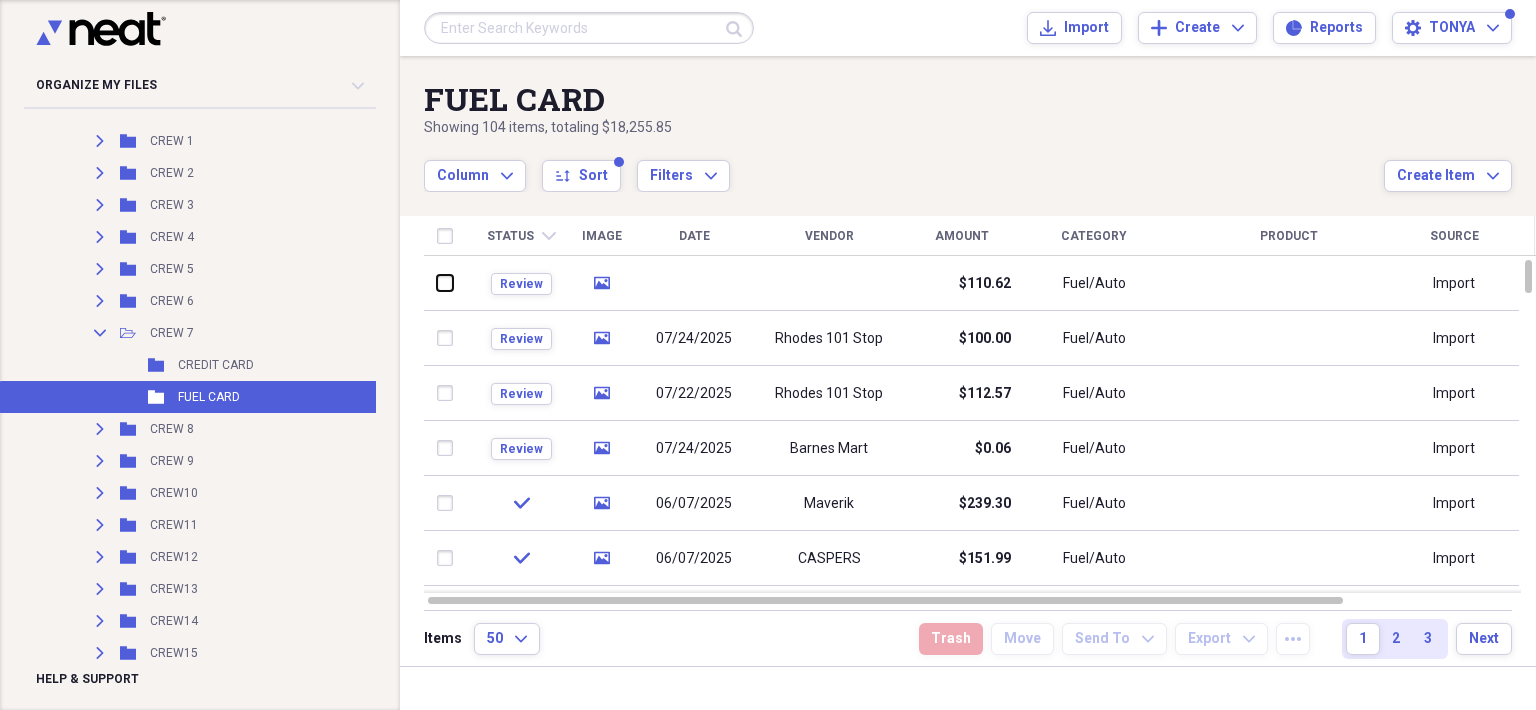 click at bounding box center (437, 283) 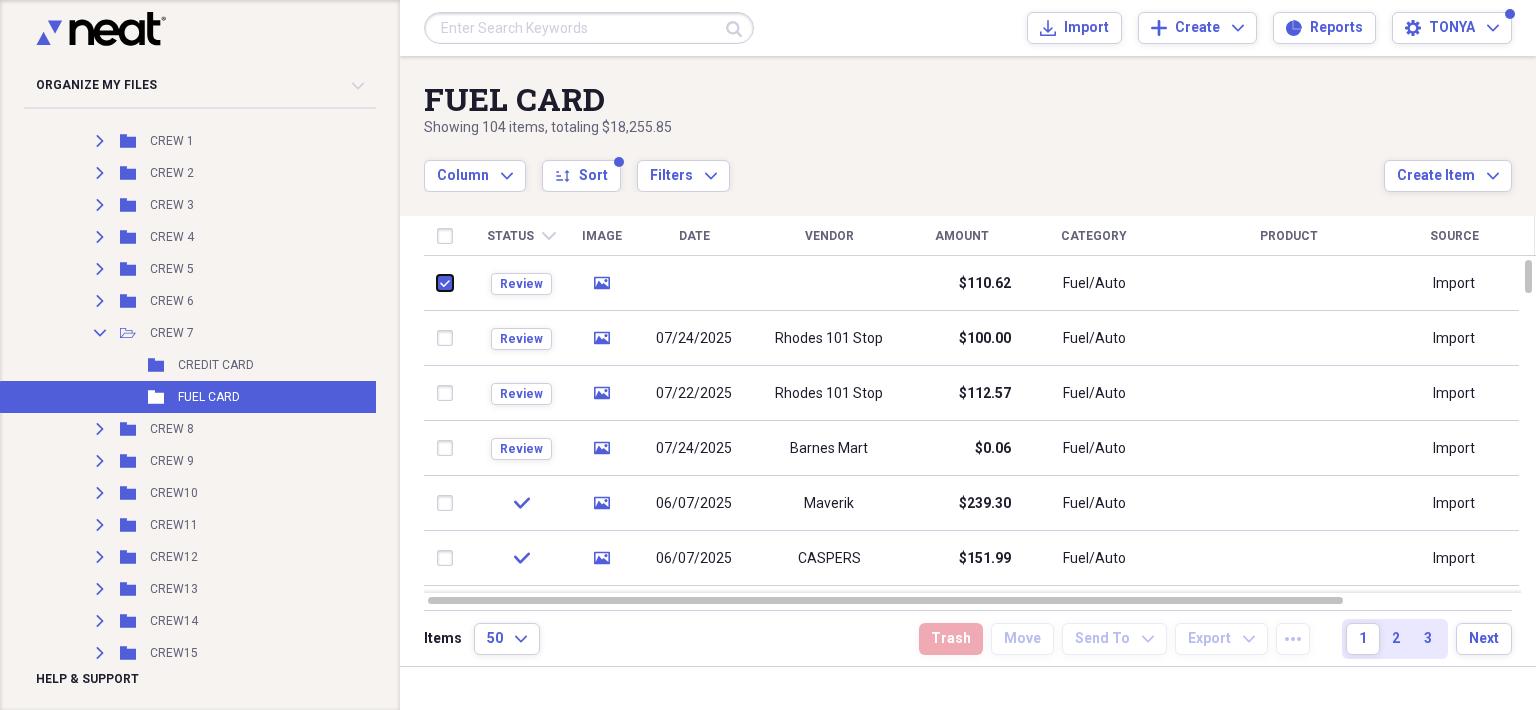 checkbox on "true" 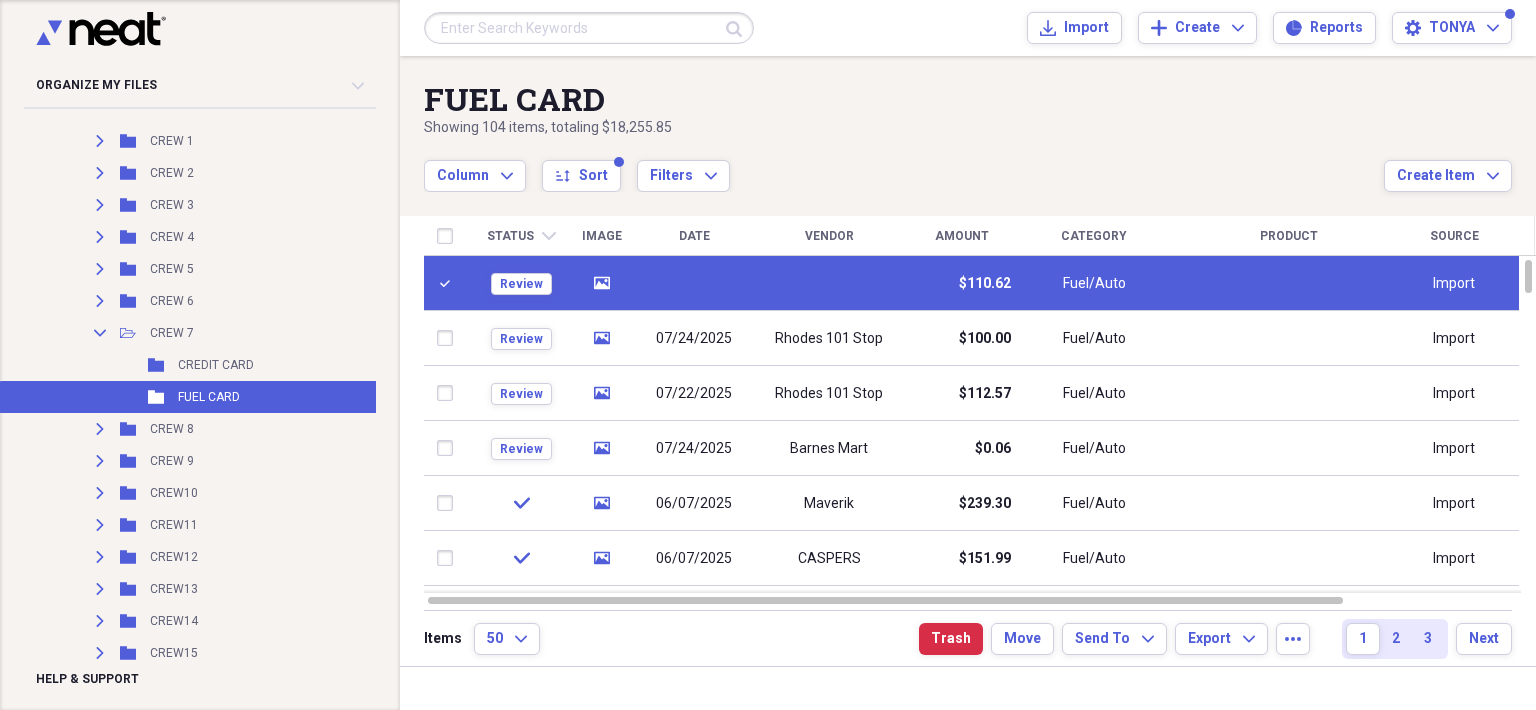 click at bounding box center [449, 393] 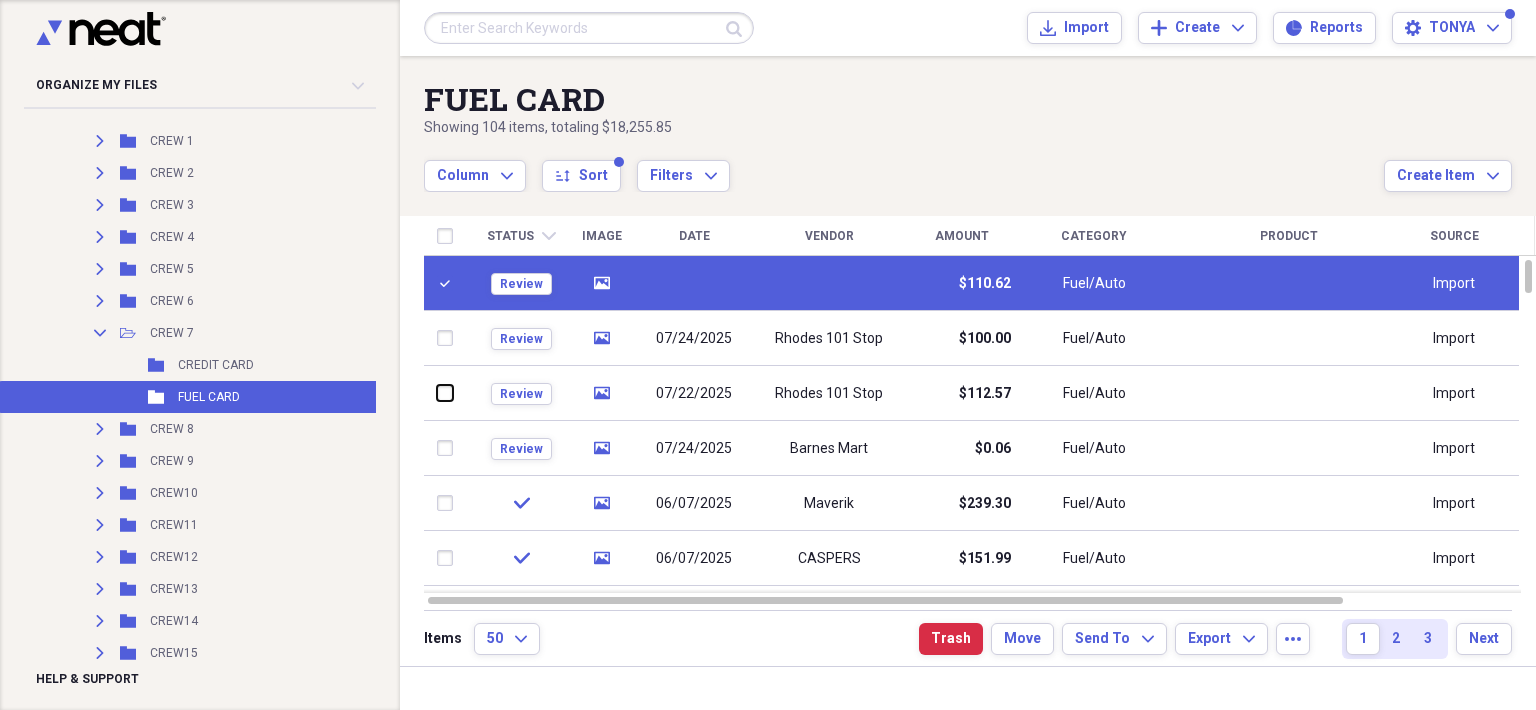 click at bounding box center [437, 393] 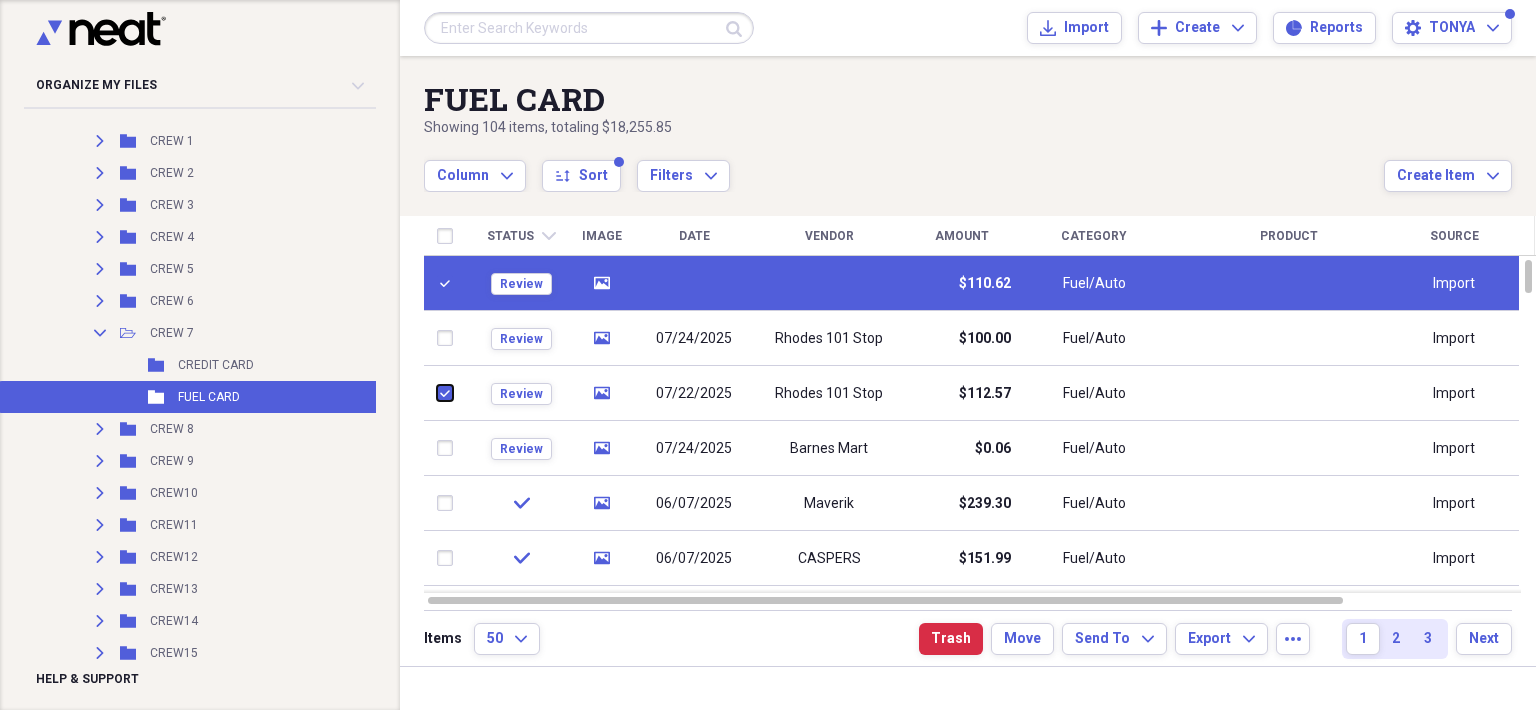 checkbox on "true" 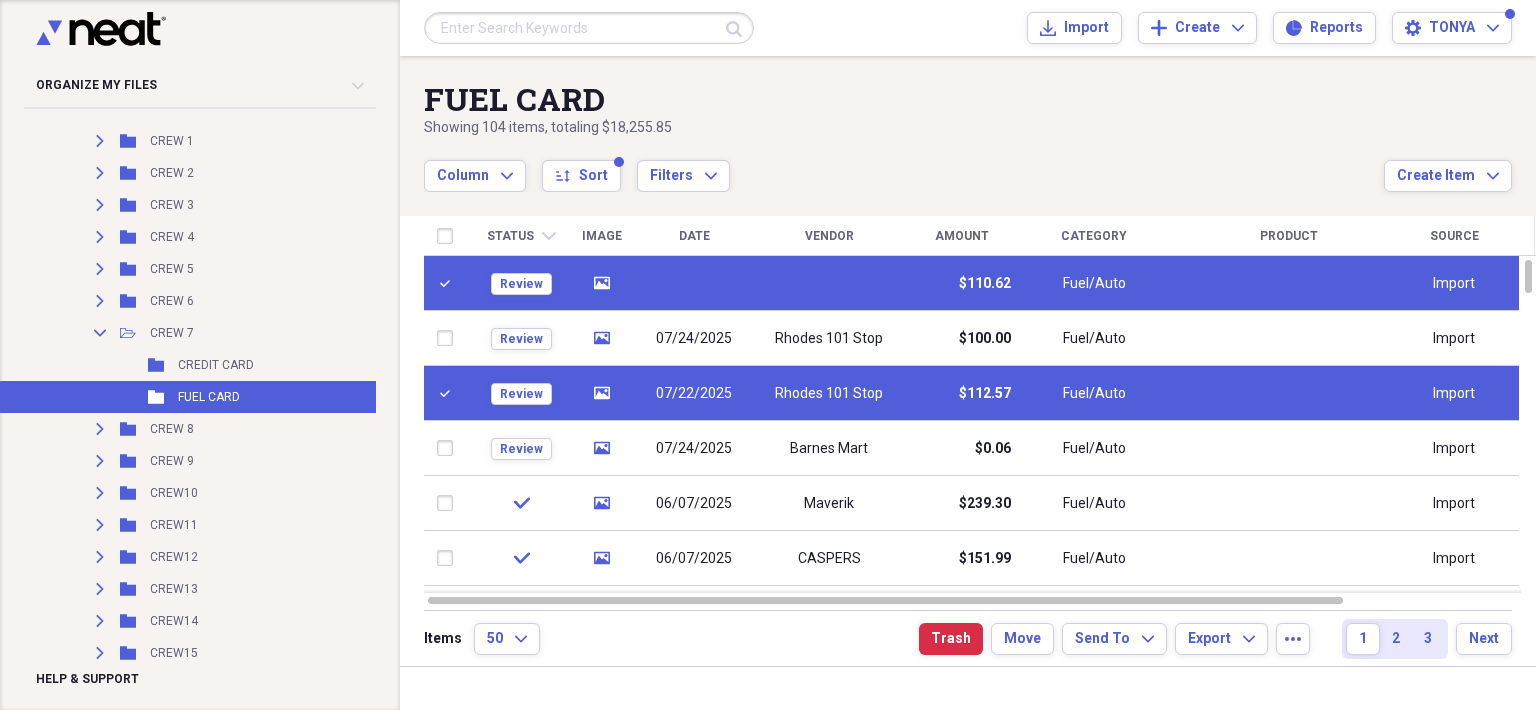 click at bounding box center (449, 448) 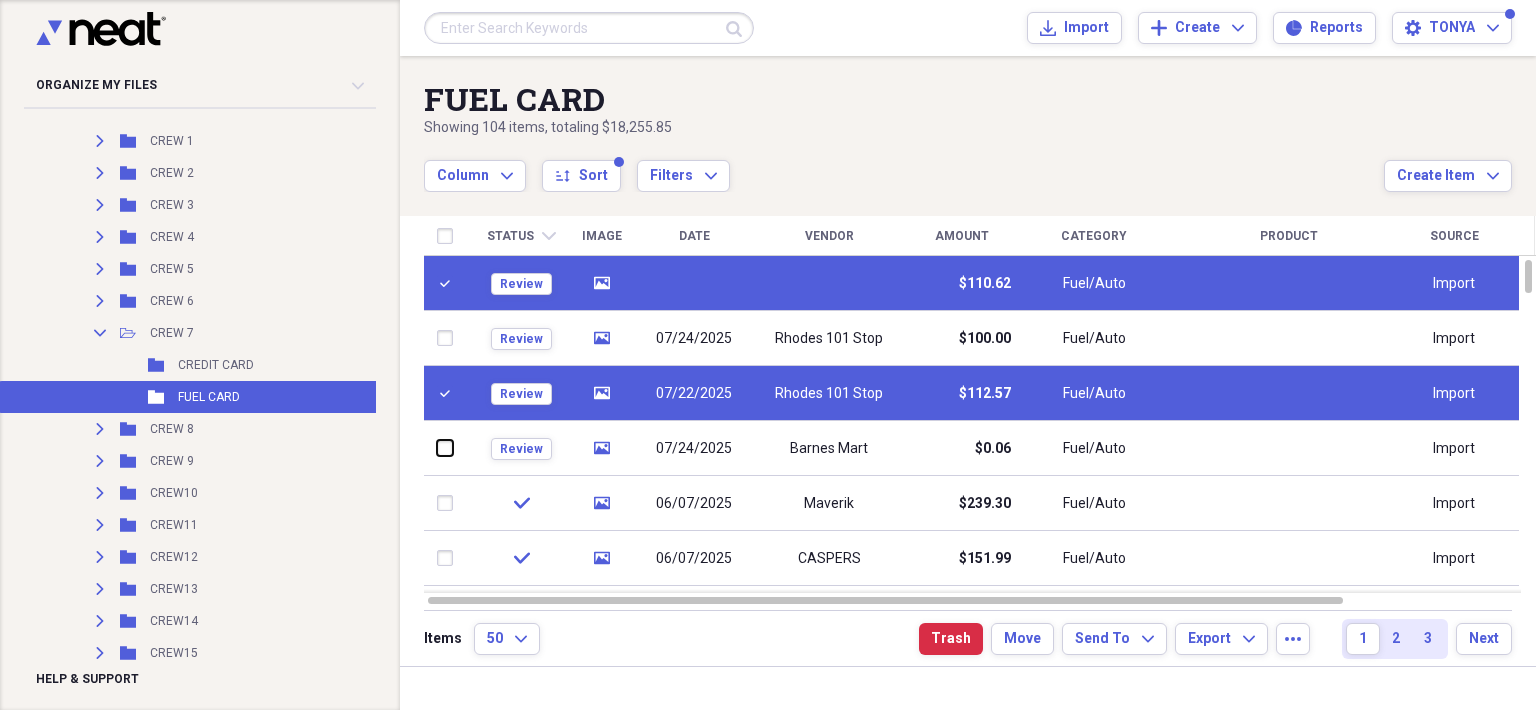 click at bounding box center (437, 448) 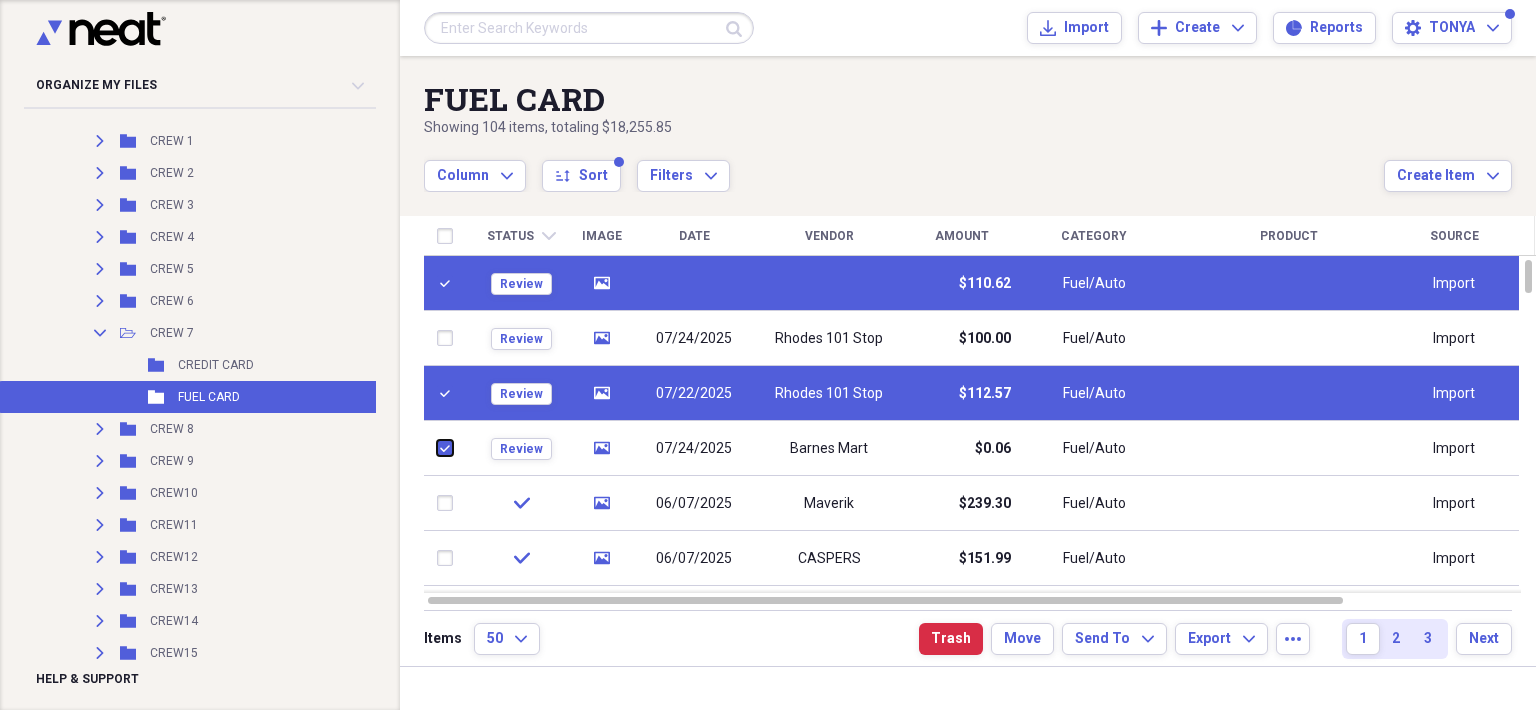 checkbox on "true" 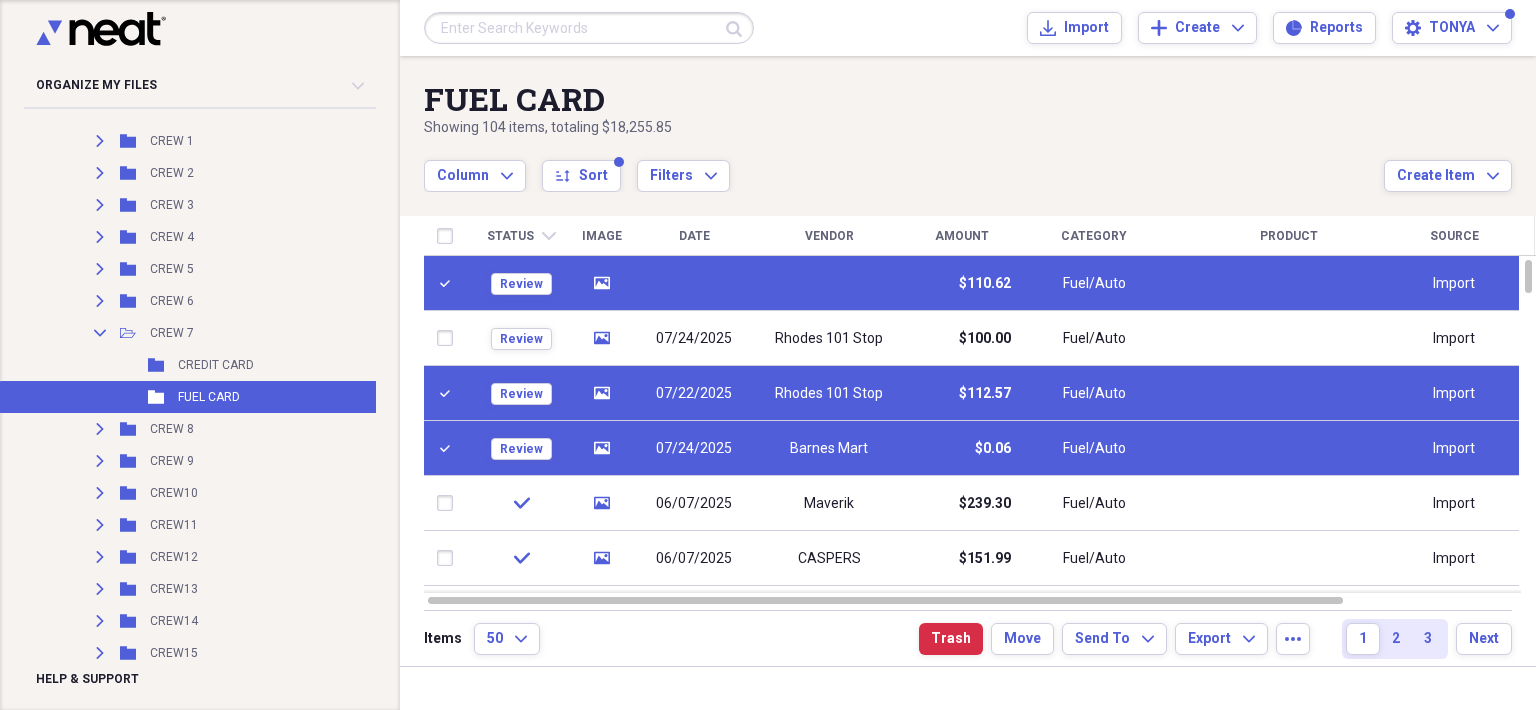 click at bounding box center [449, 338] 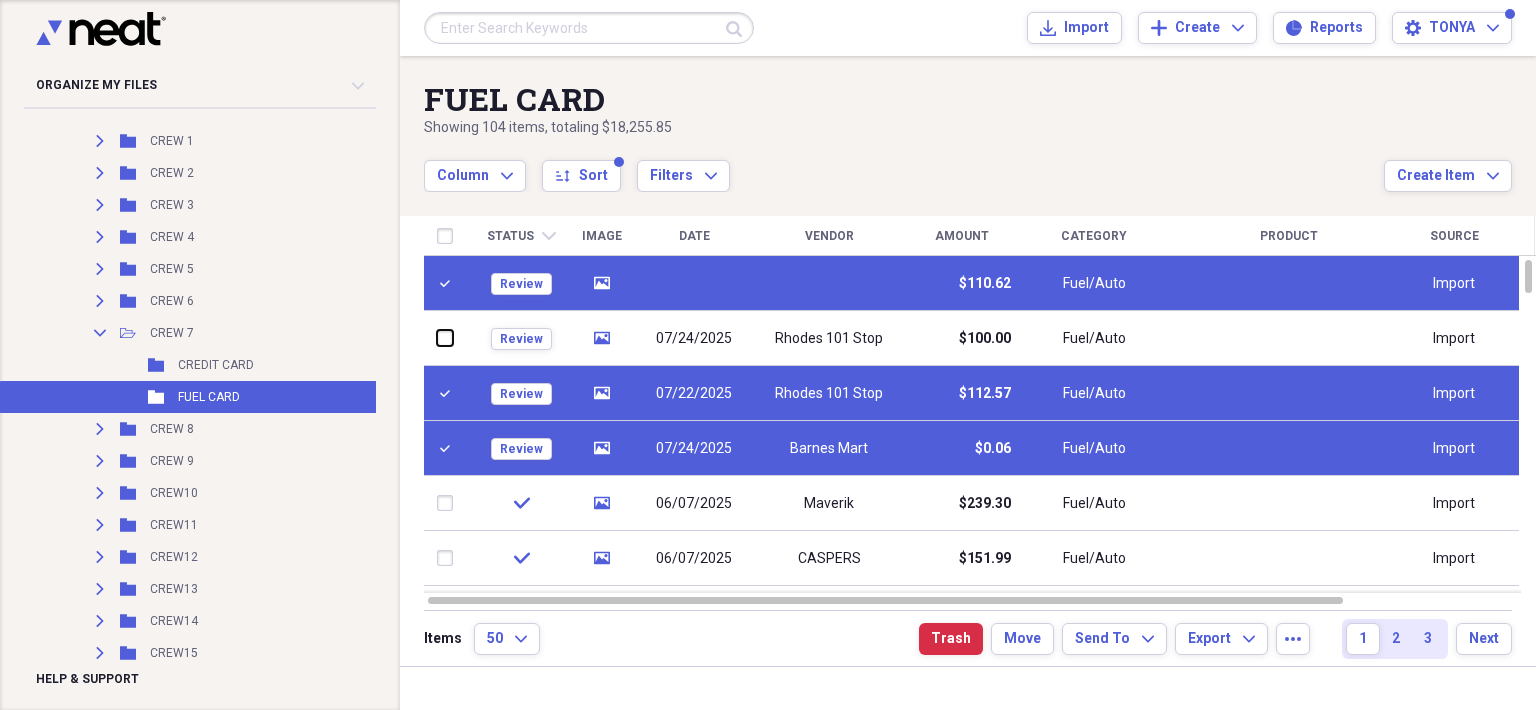 click at bounding box center (437, 338) 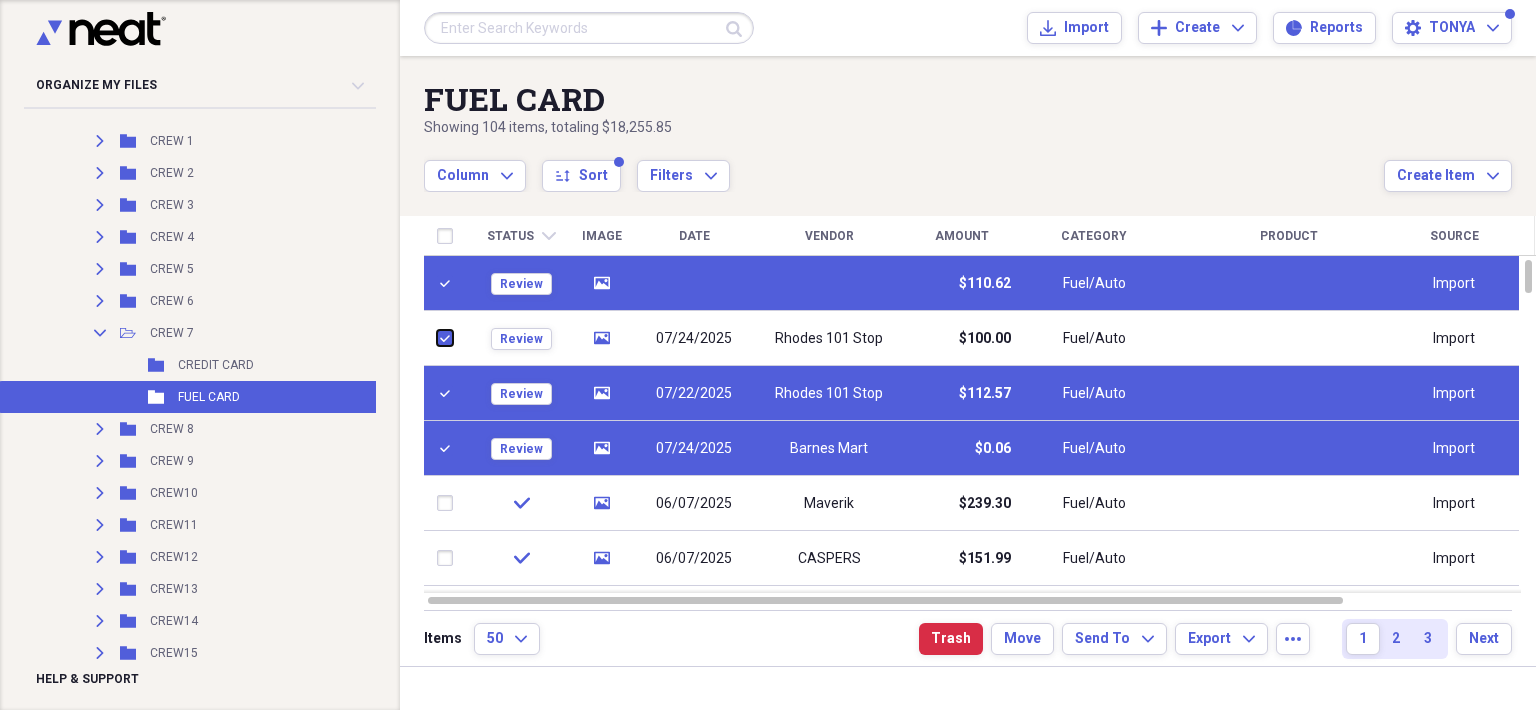 checkbox on "true" 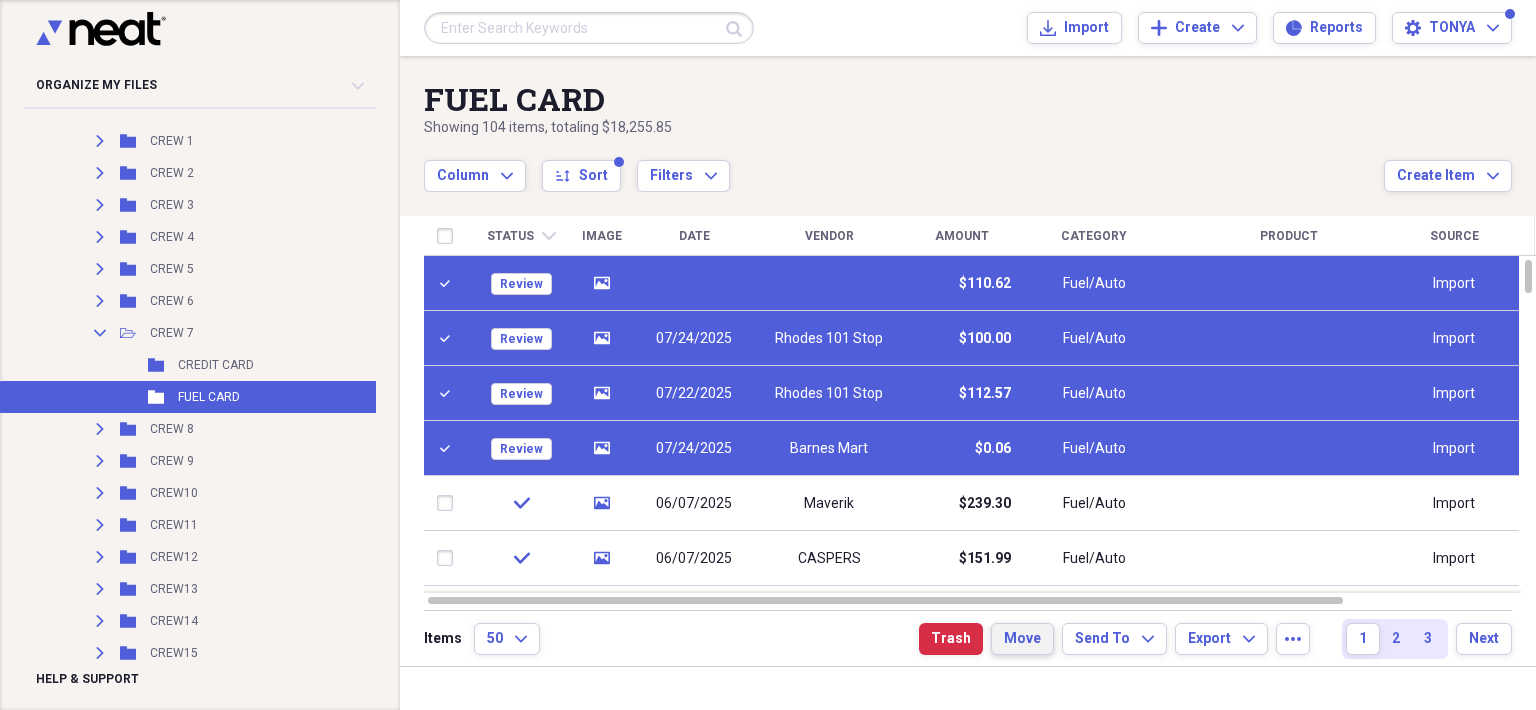 click on "Move" at bounding box center [1022, 639] 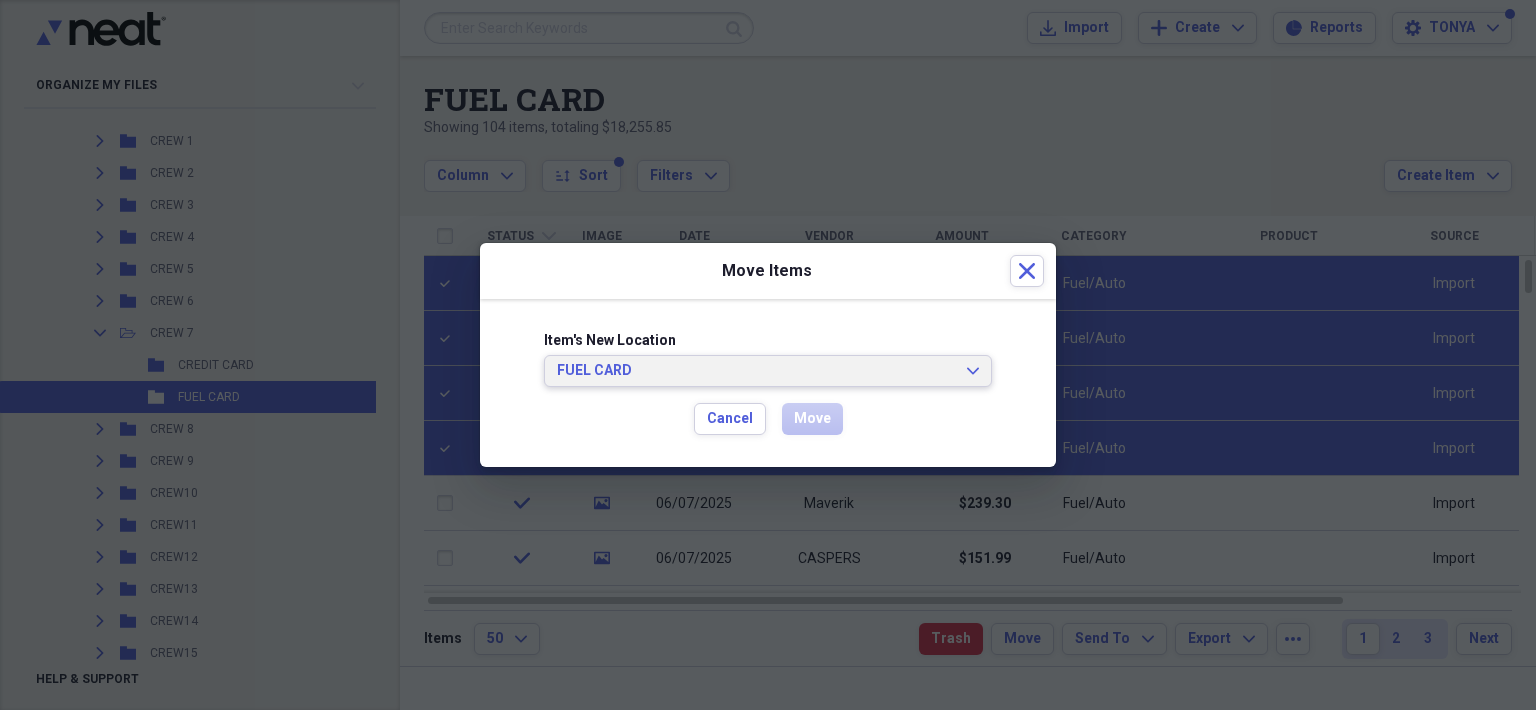 click on "FUEL CARD" at bounding box center (756, 371) 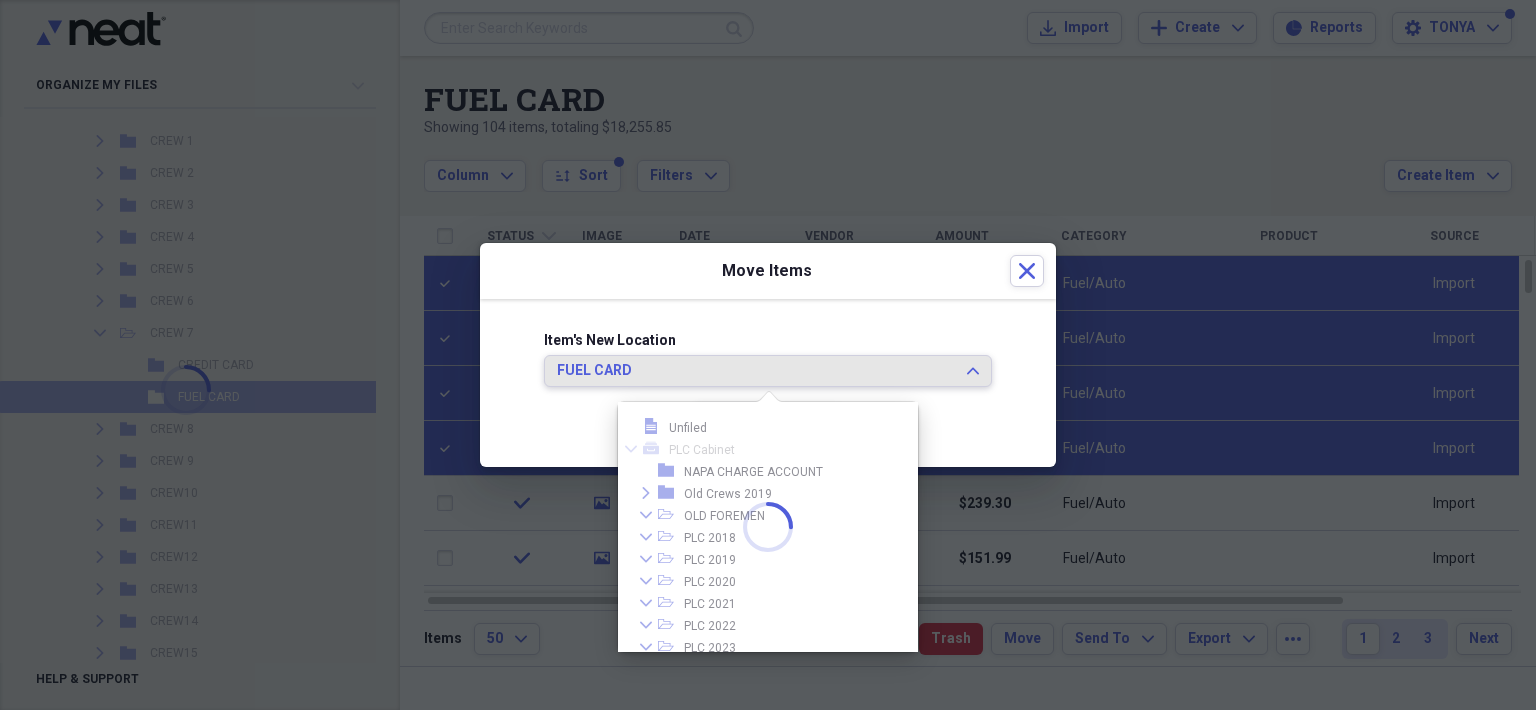 scroll, scrollTop: 935, scrollLeft: 0, axis: vertical 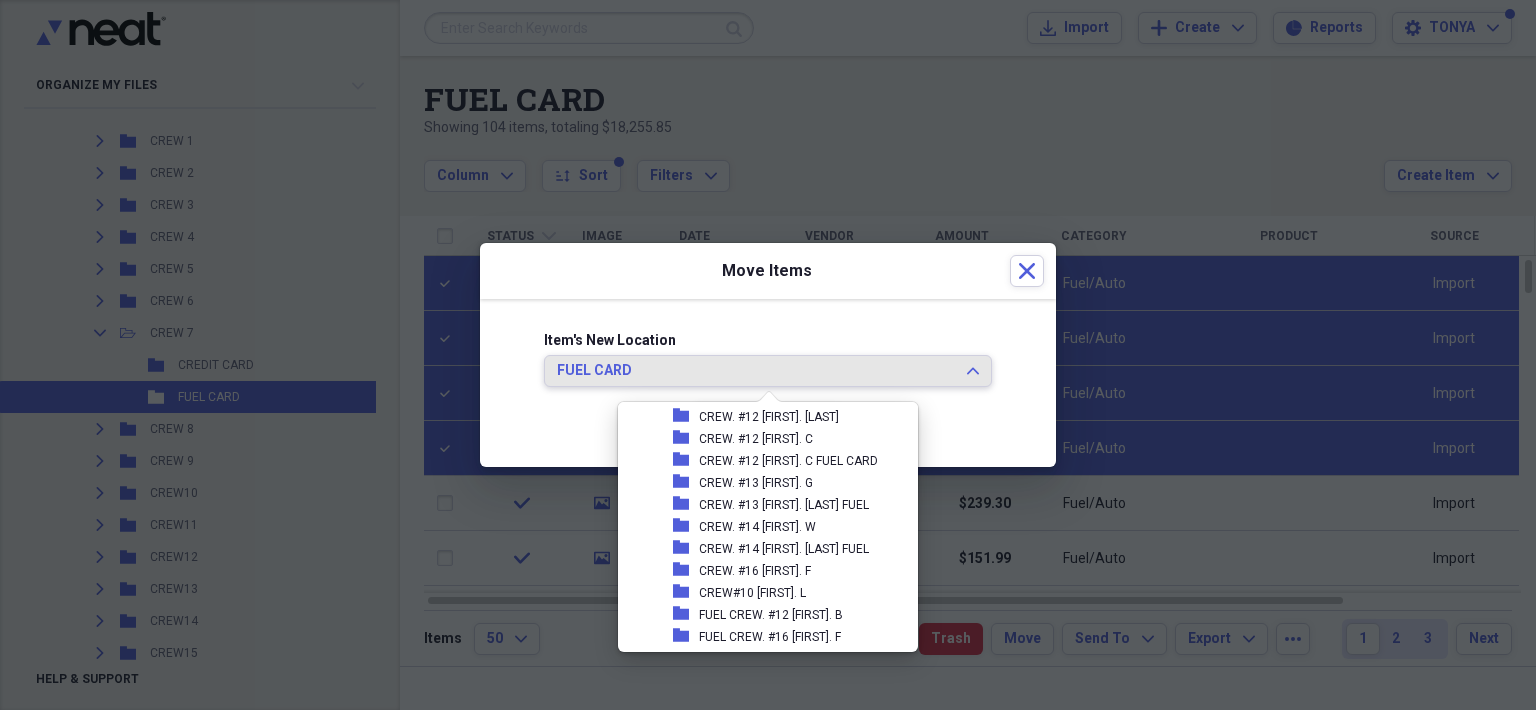 click on "FUEL" at bounding box center (757, 6643) 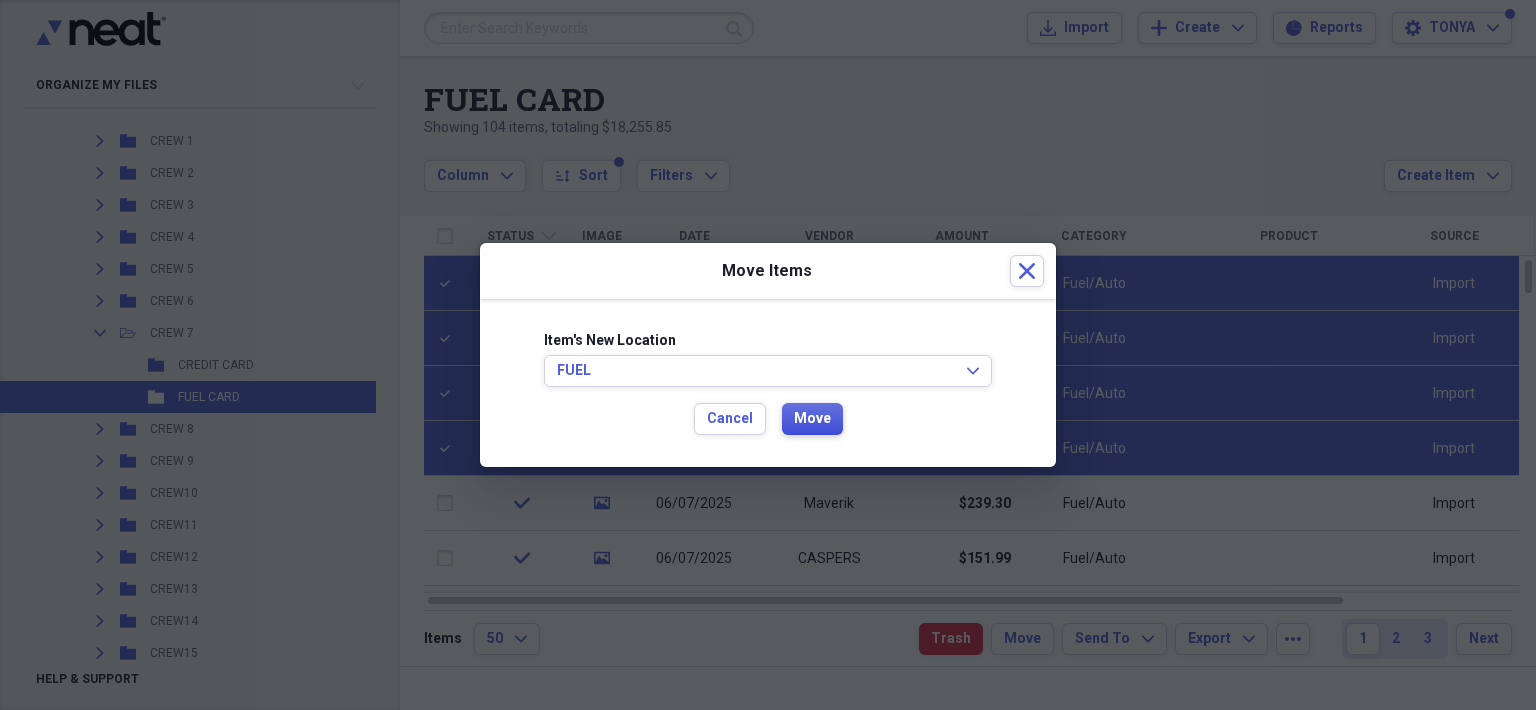click on "Move" at bounding box center [812, 419] 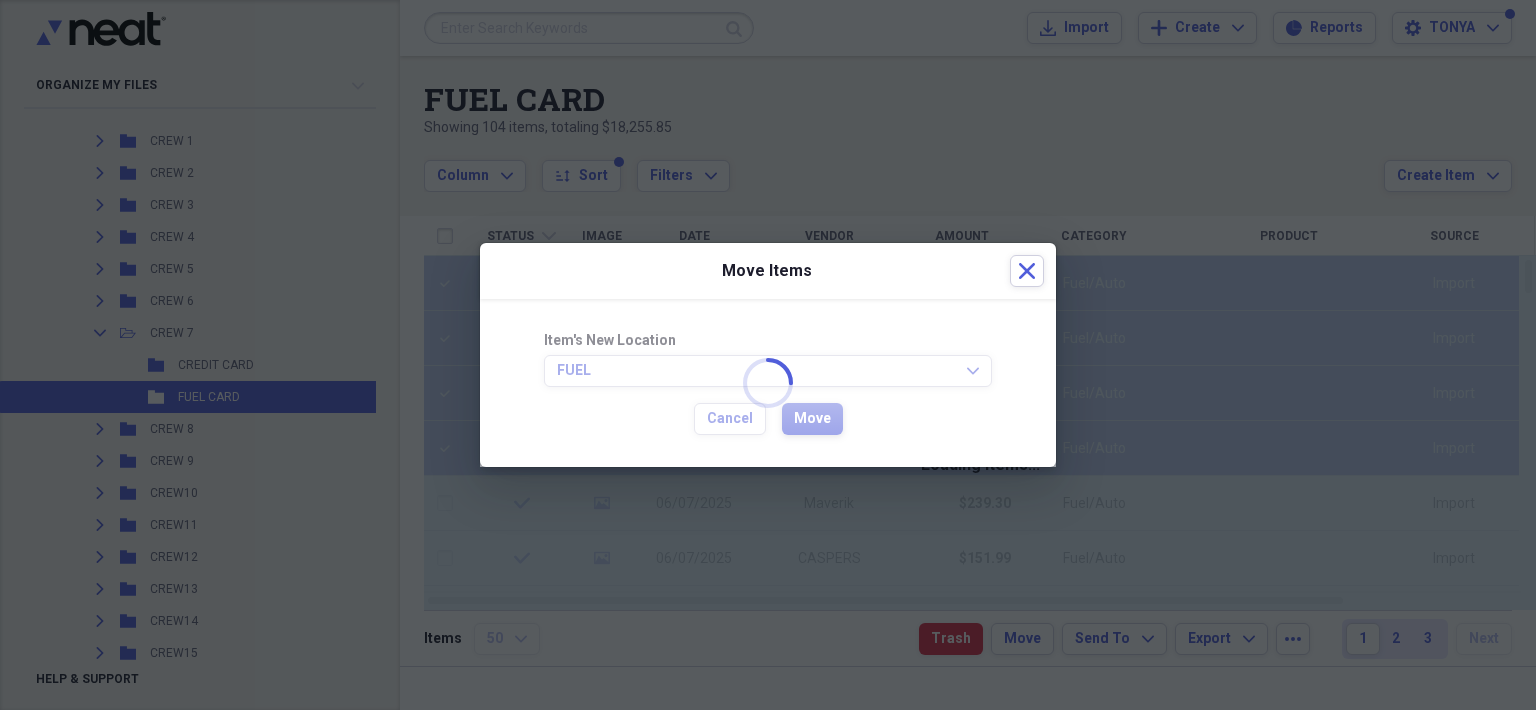 scroll, scrollTop: 10858, scrollLeft: 0, axis: vertical 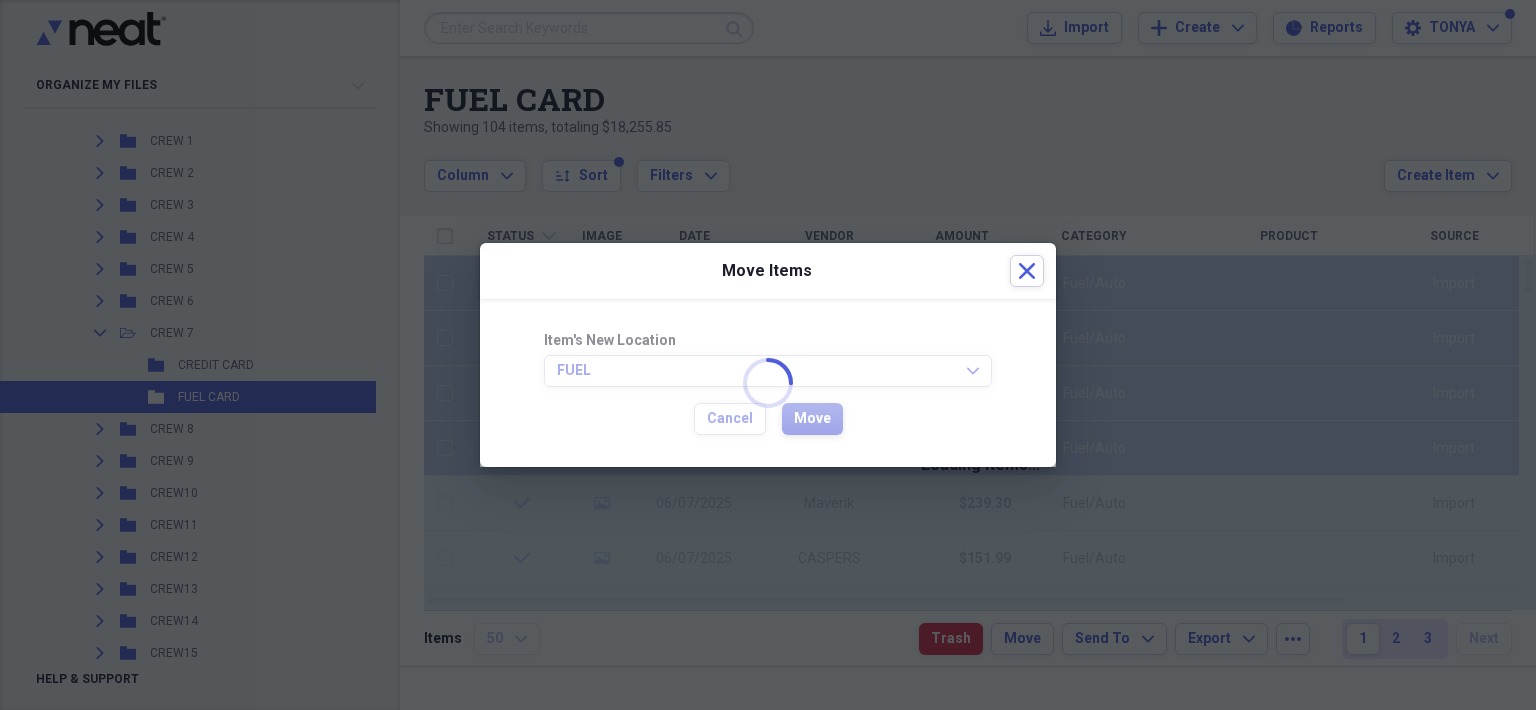 checkbox on "false" 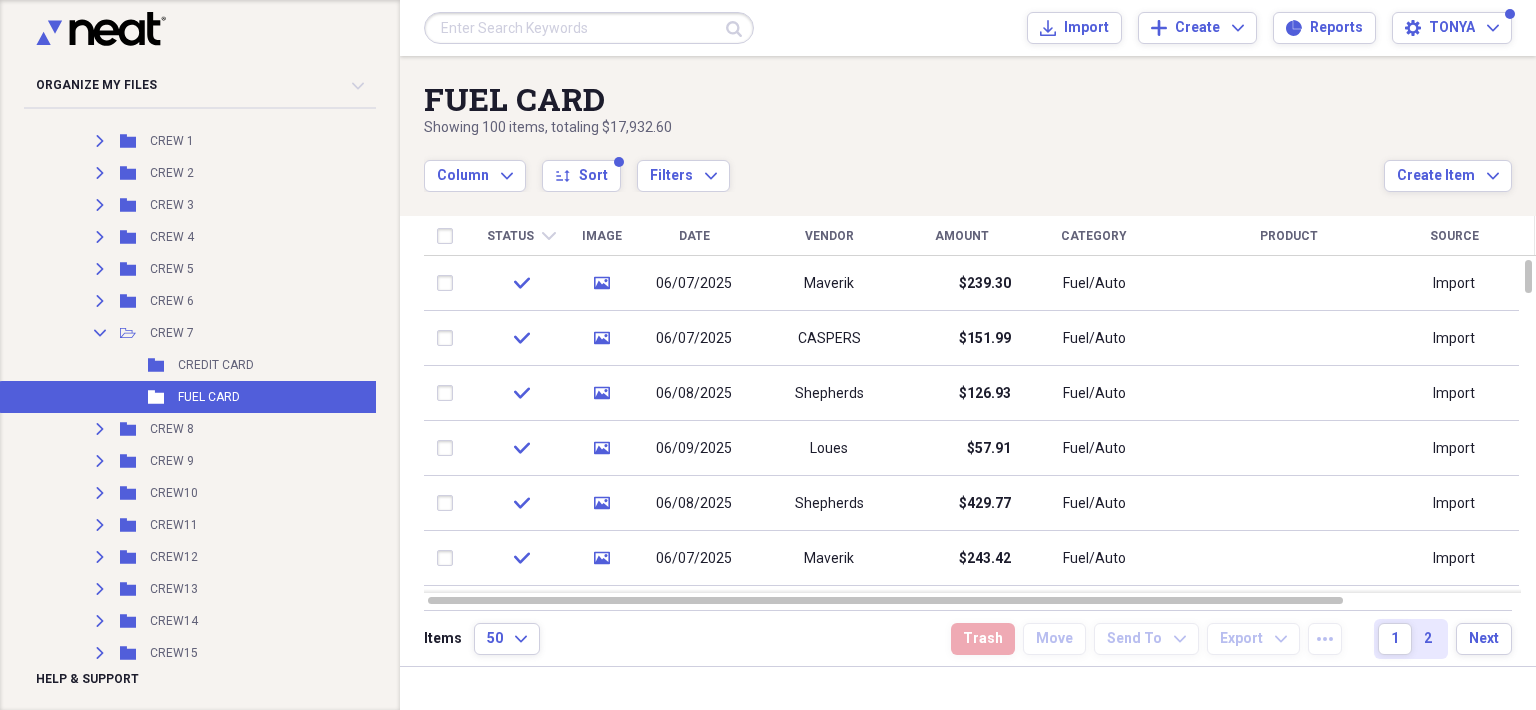 click on "CREDIT CARD" at bounding box center (216, 365) 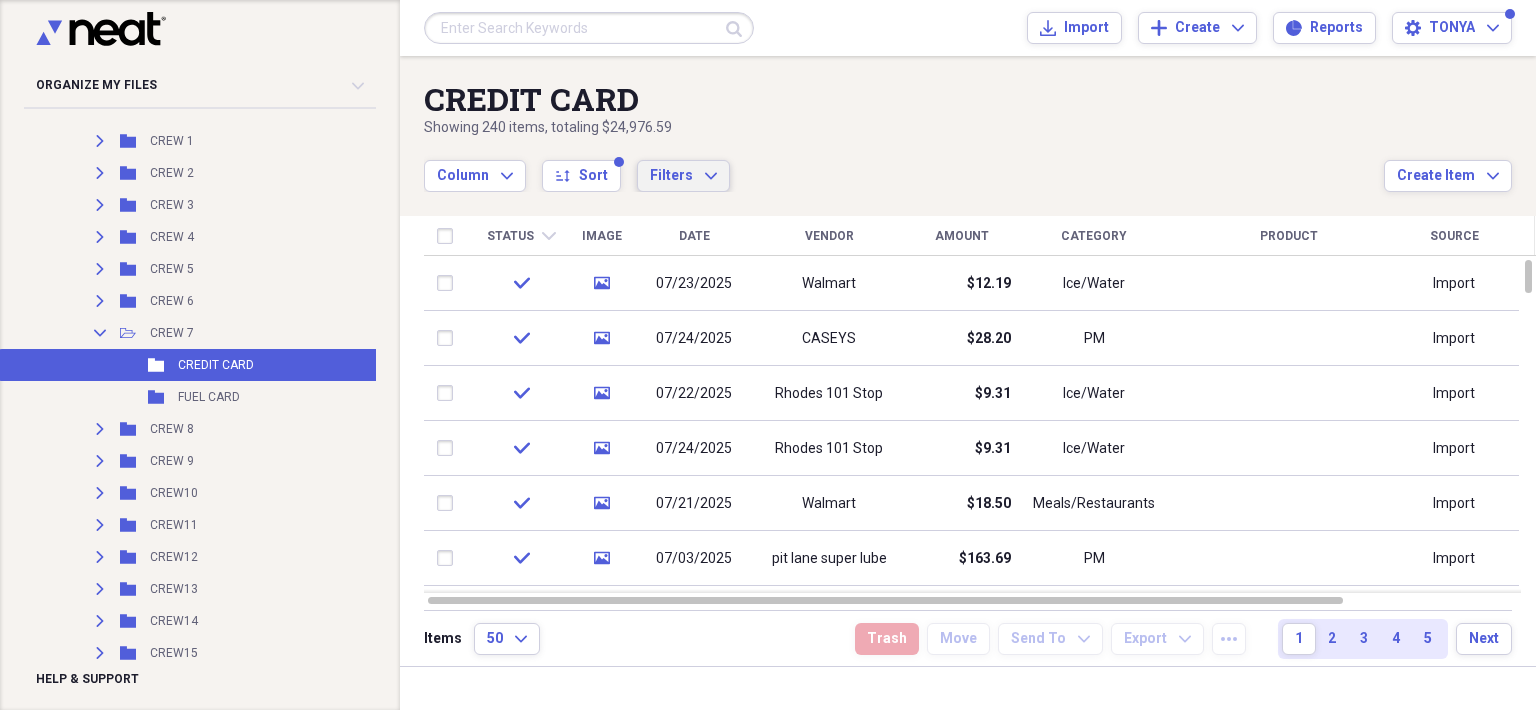 click on "Filters  Expand" at bounding box center [683, 176] 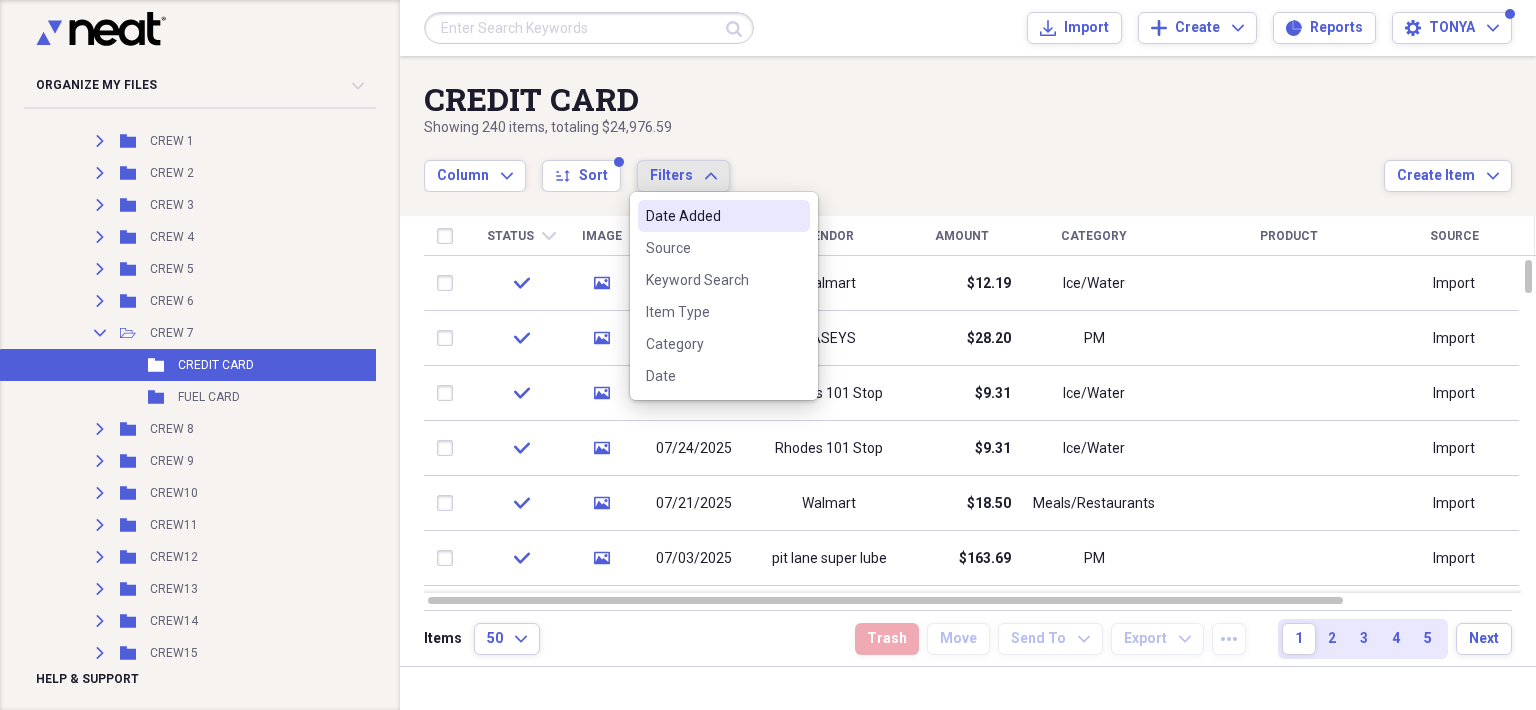 click on "Date Added" at bounding box center (712, 216) 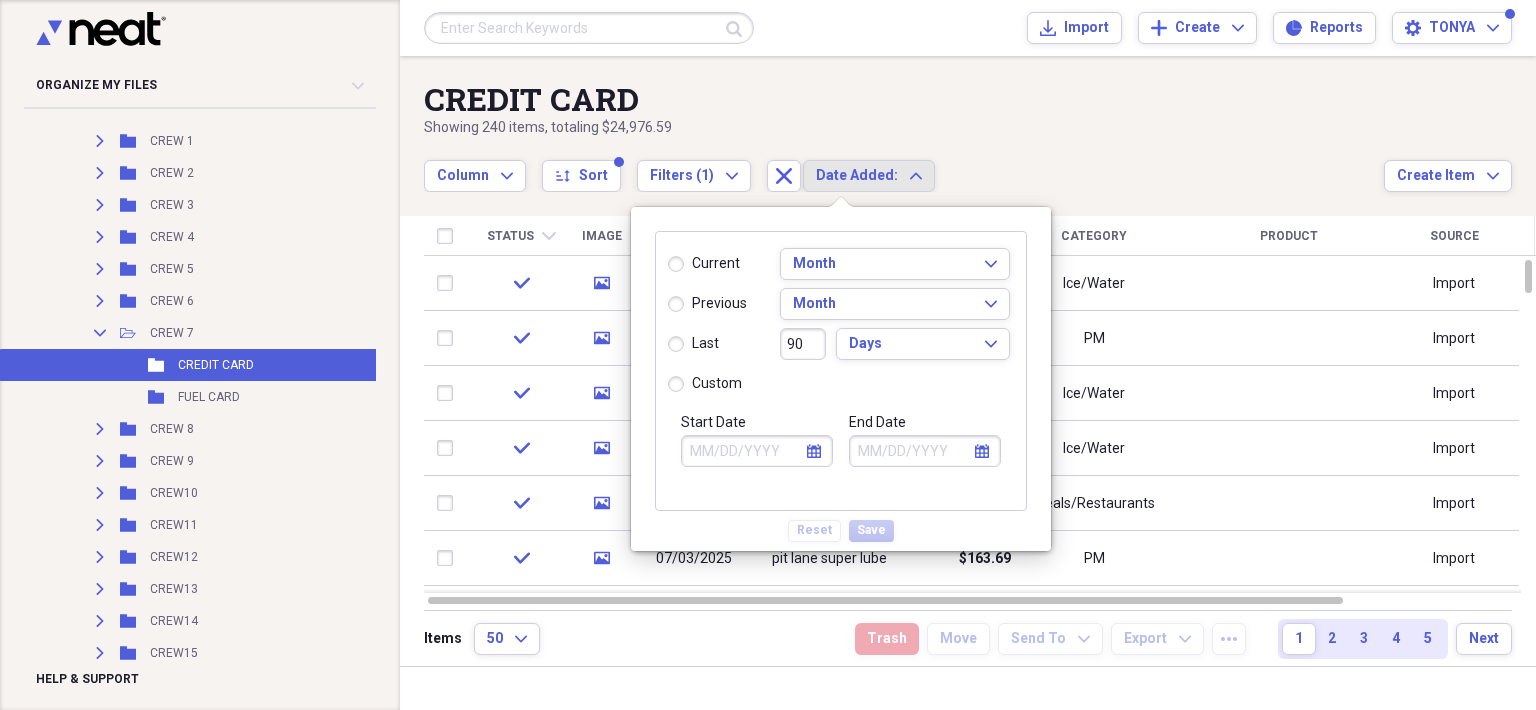 click on "Start Date" at bounding box center [757, 451] 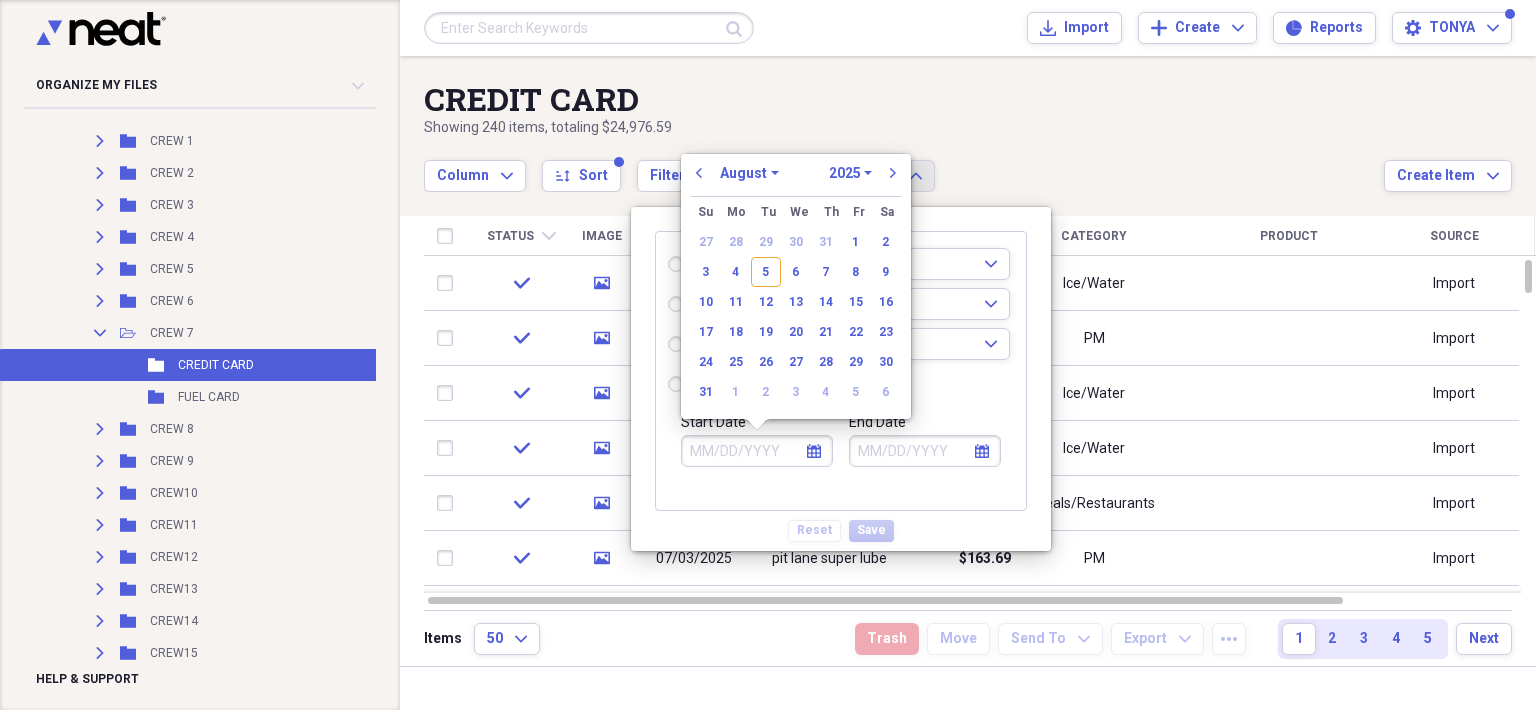 click on "5" at bounding box center [766, 272] 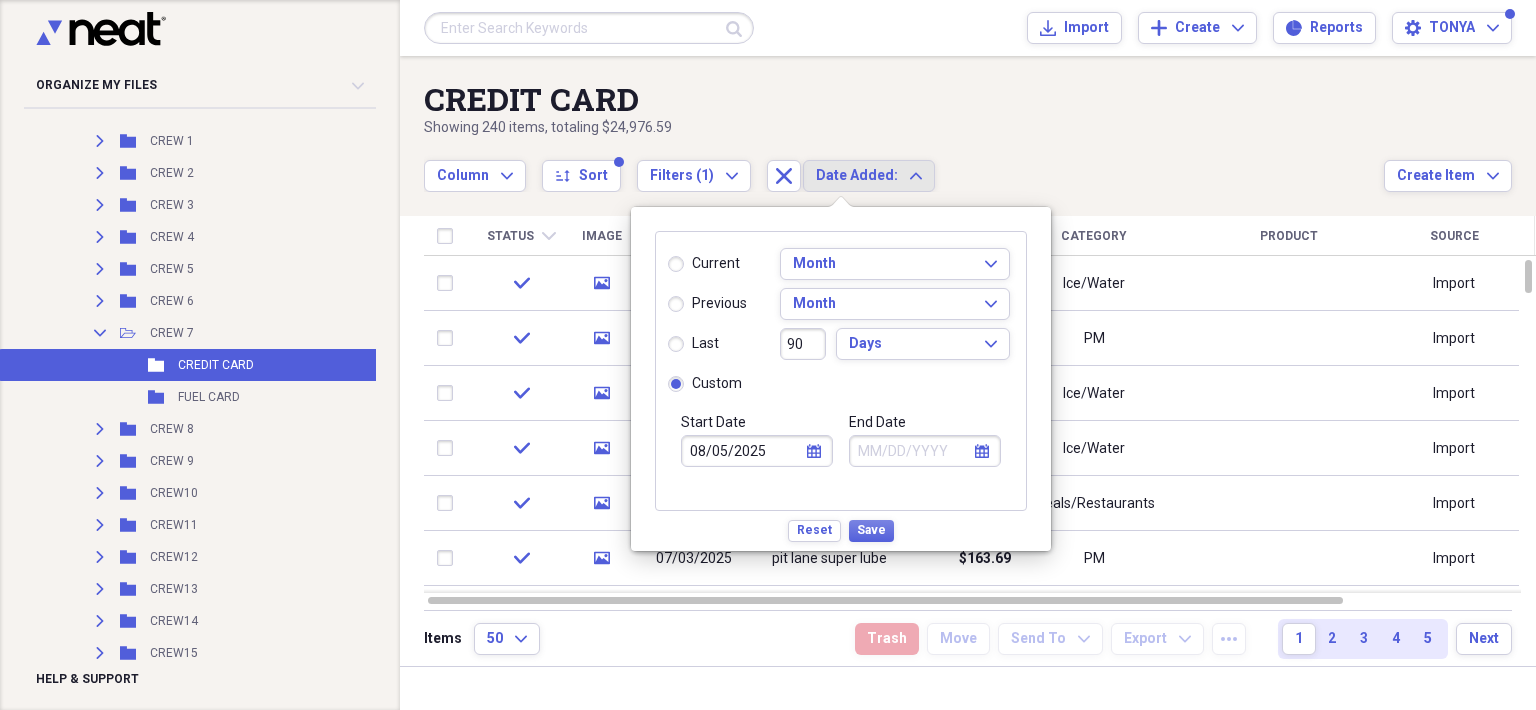 click on "End Date" at bounding box center (925, 451) 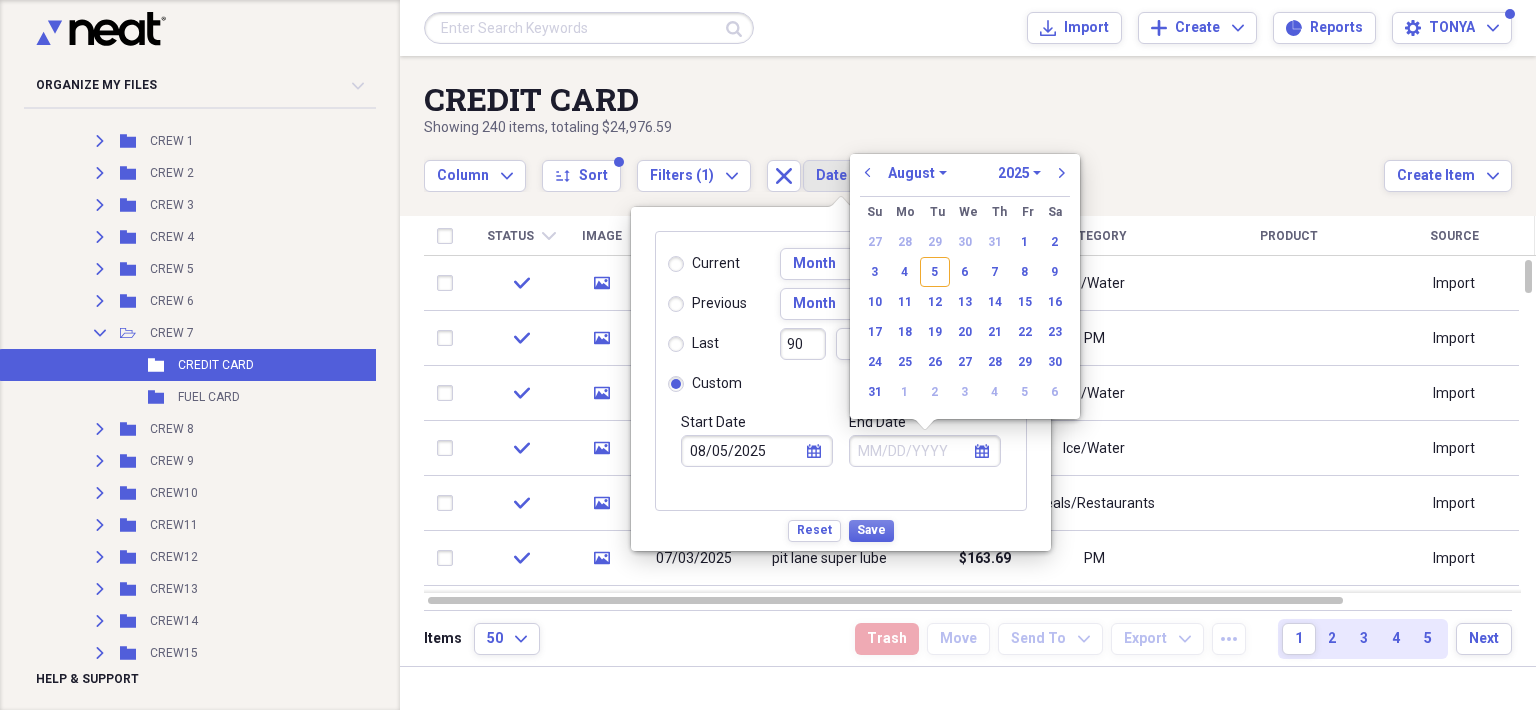 click on "5" at bounding box center (935, 272) 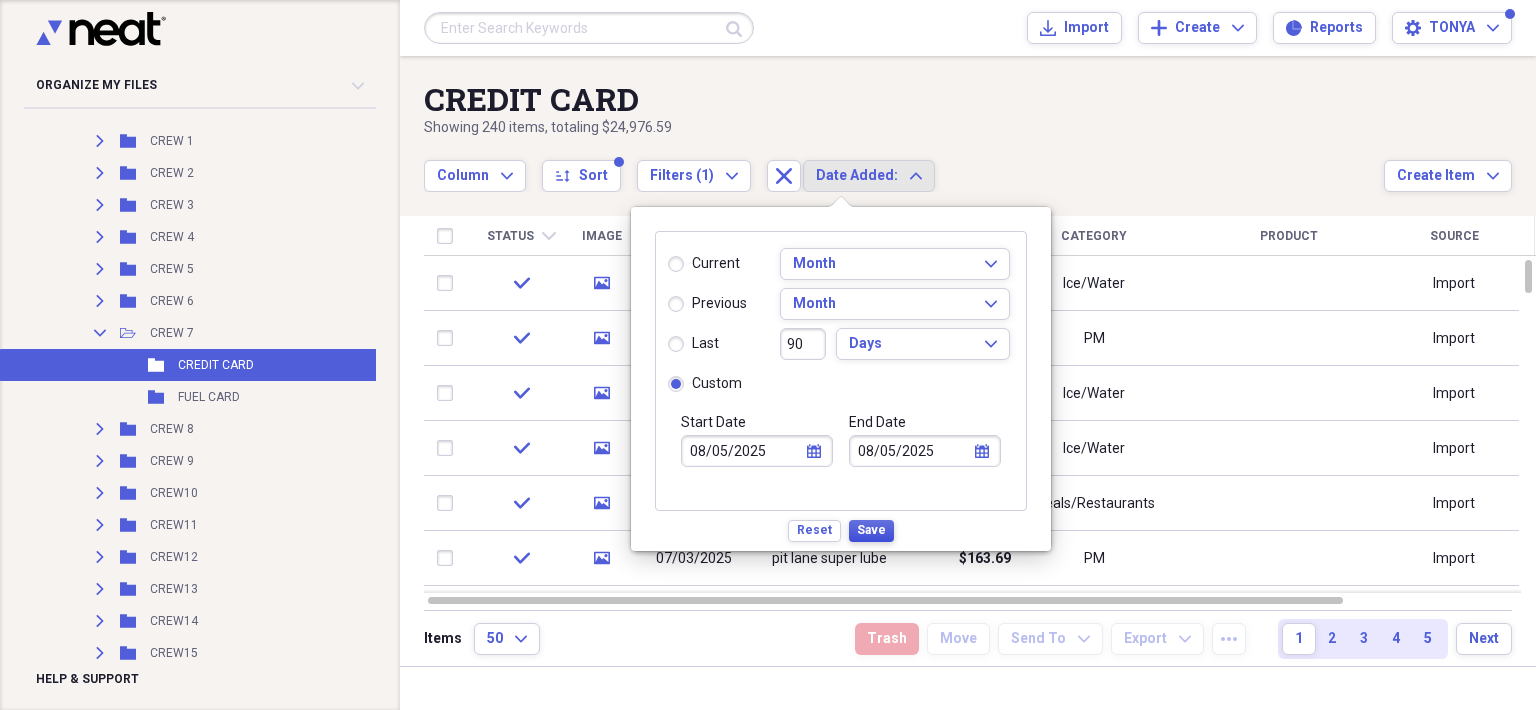 click on "Save" at bounding box center [871, 531] 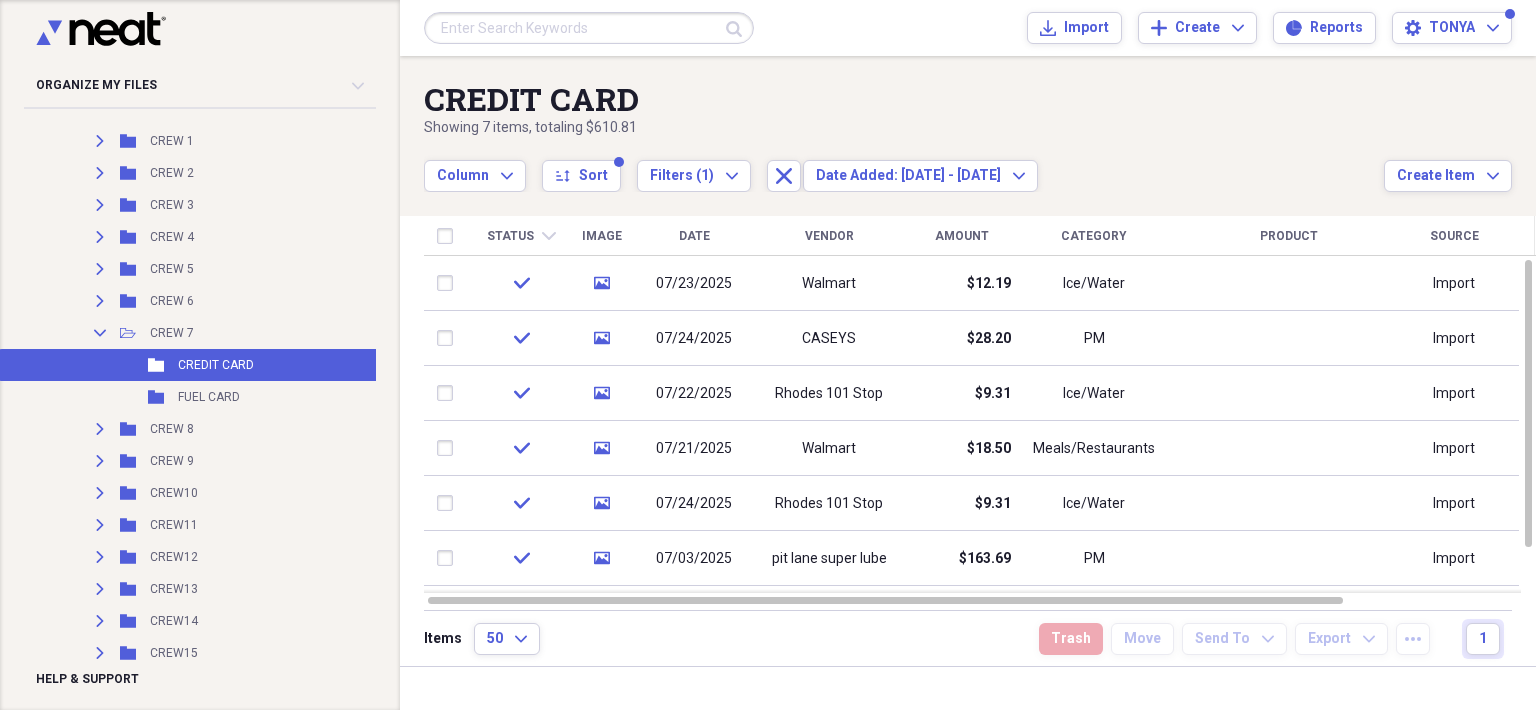 click at bounding box center (449, 283) 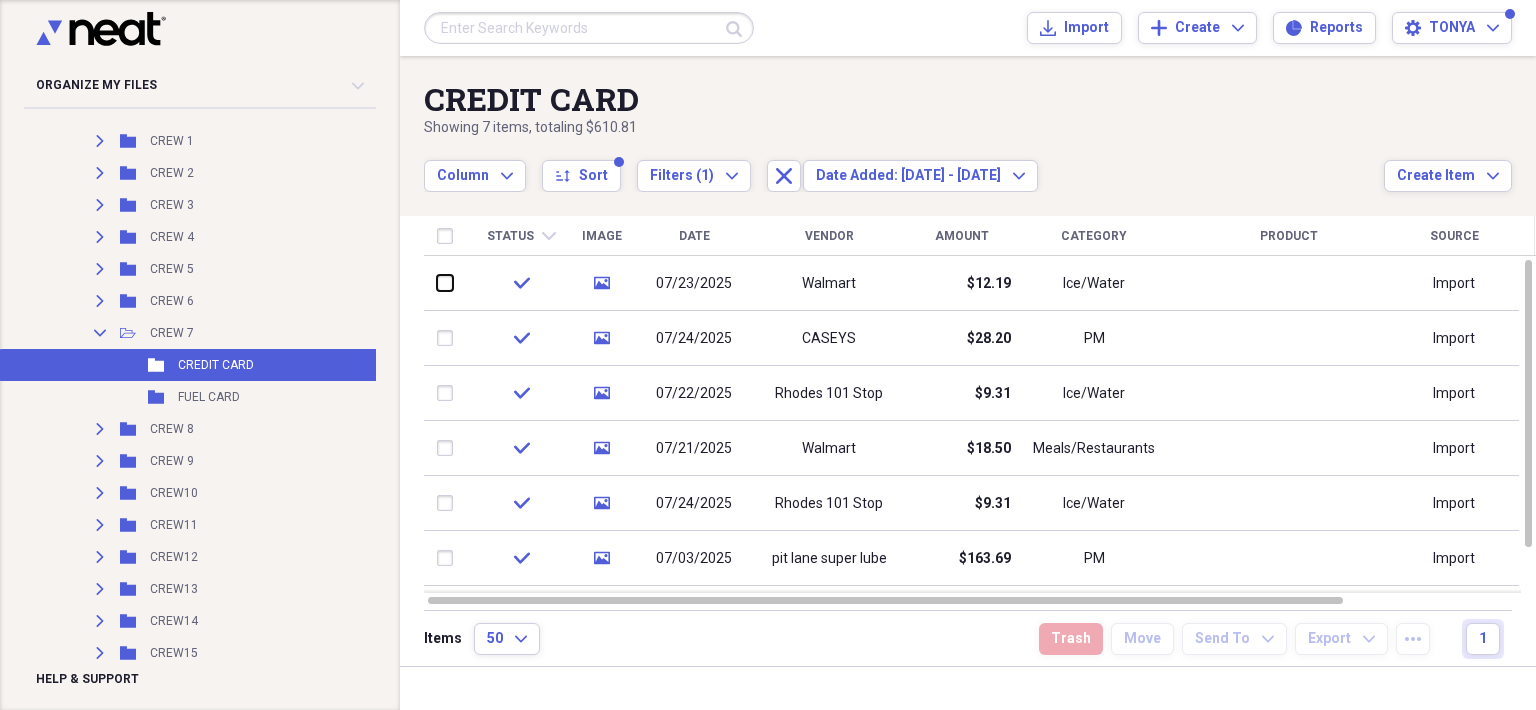 click at bounding box center [437, 283] 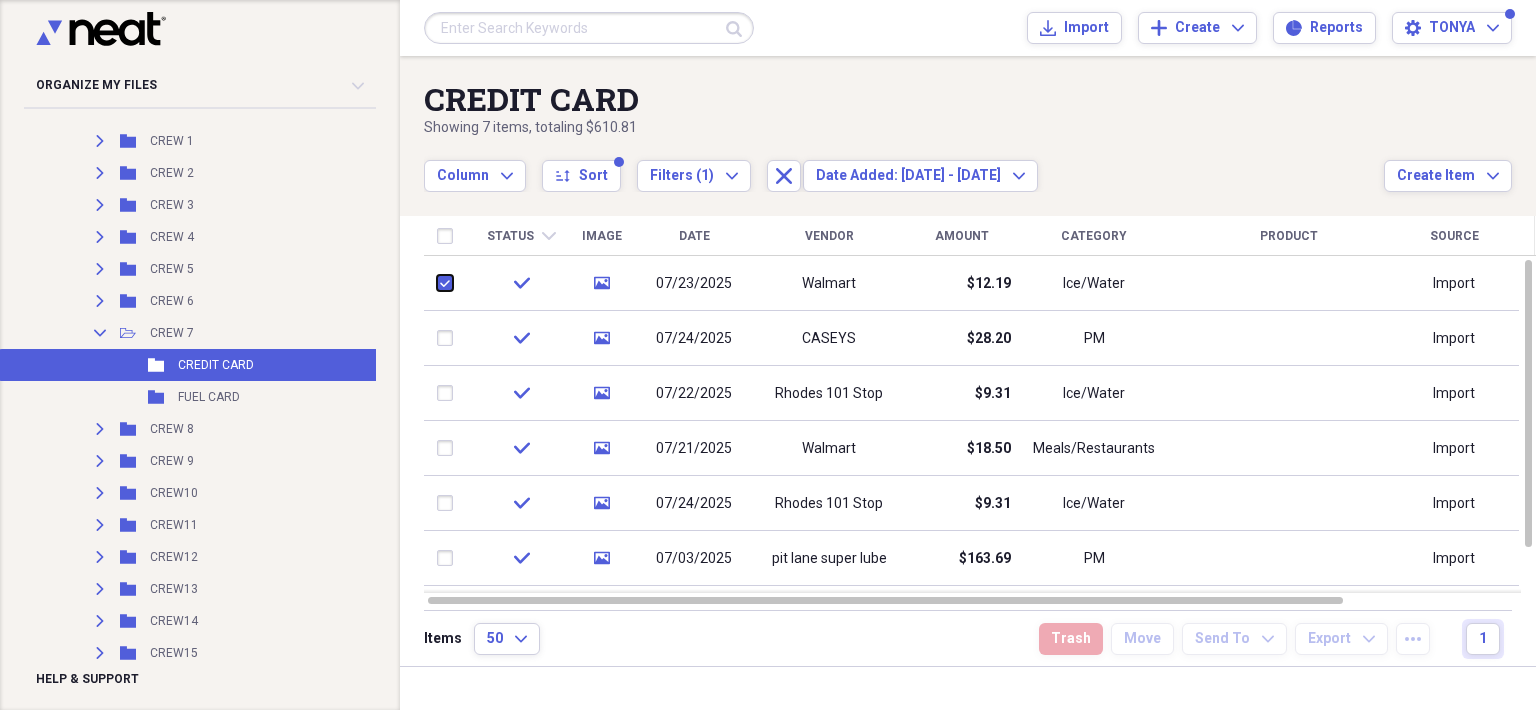 checkbox on "true" 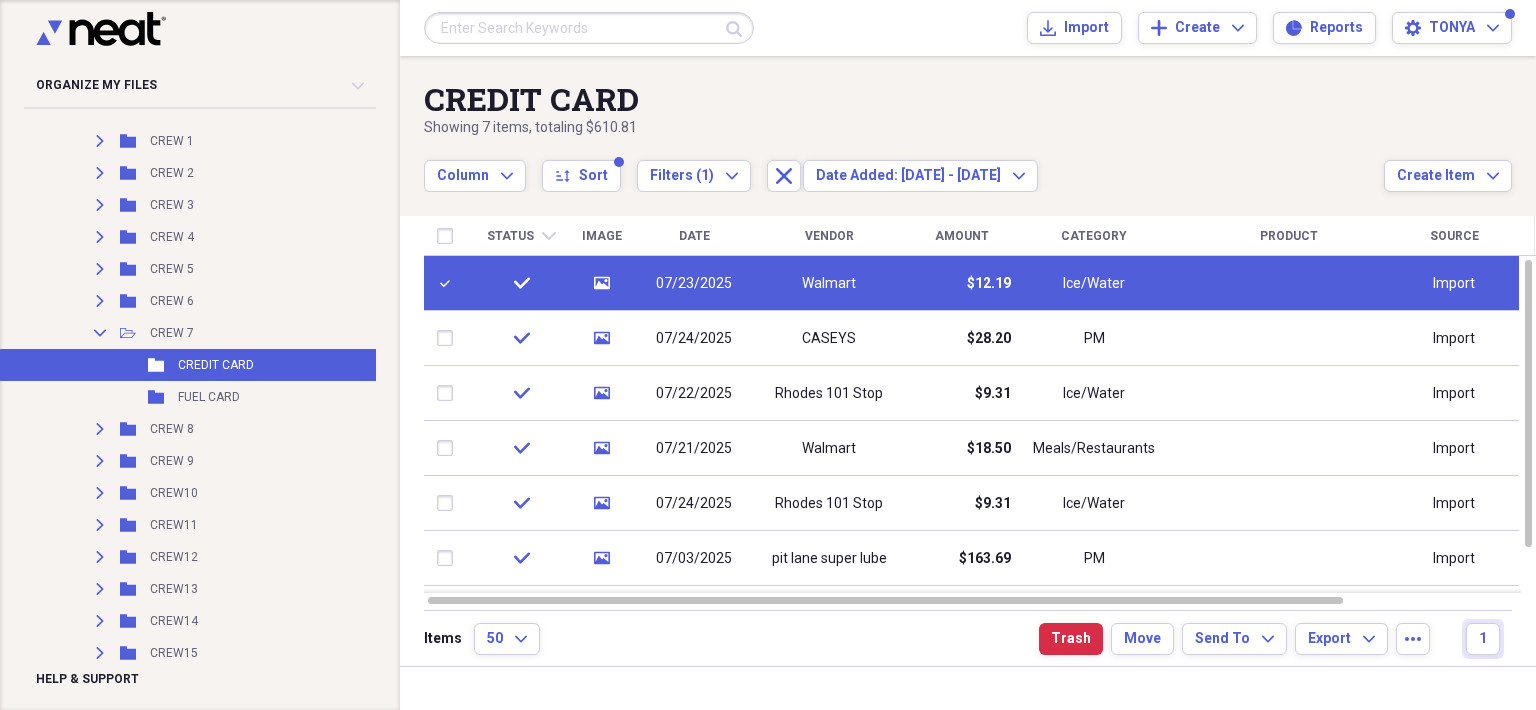 click at bounding box center (449, 393) 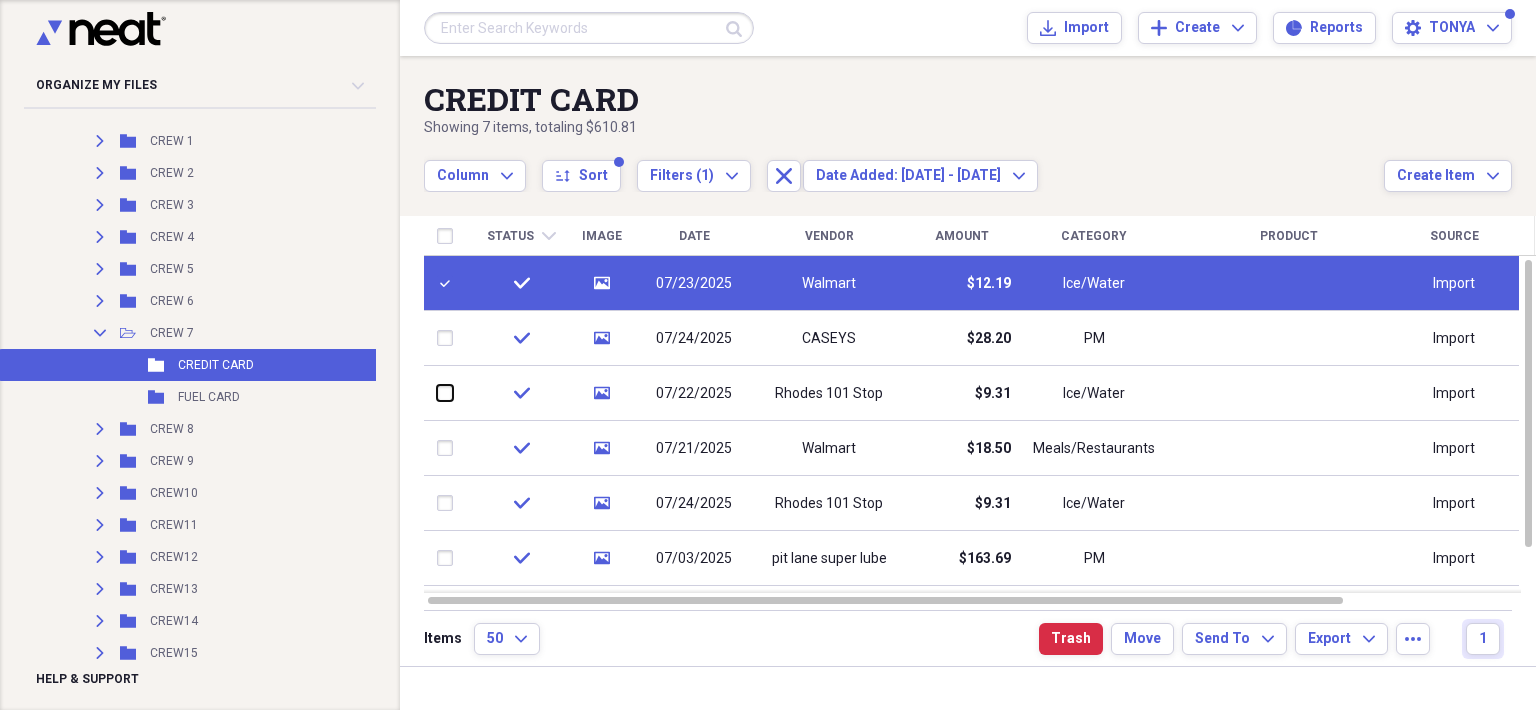 click at bounding box center [437, 393] 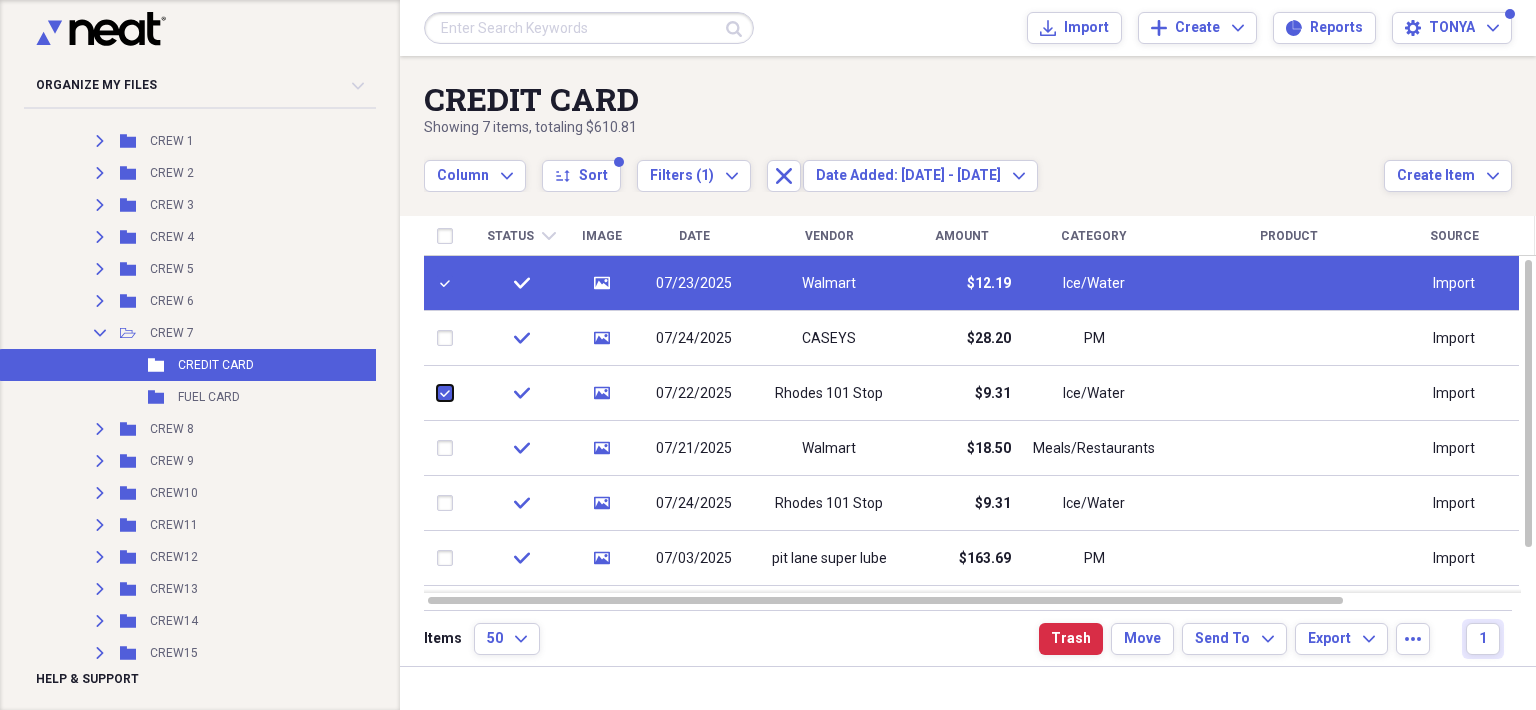 checkbox on "true" 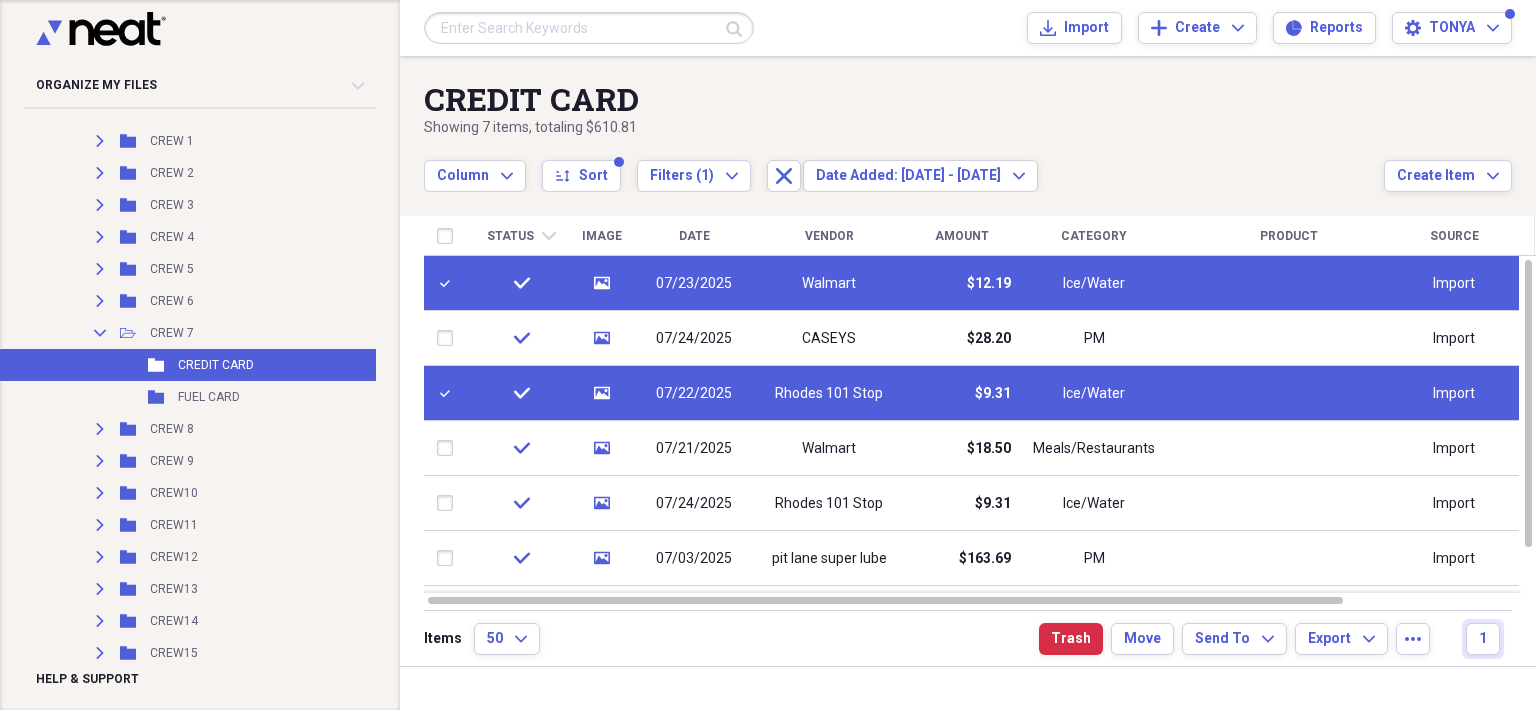 click at bounding box center [449, 503] 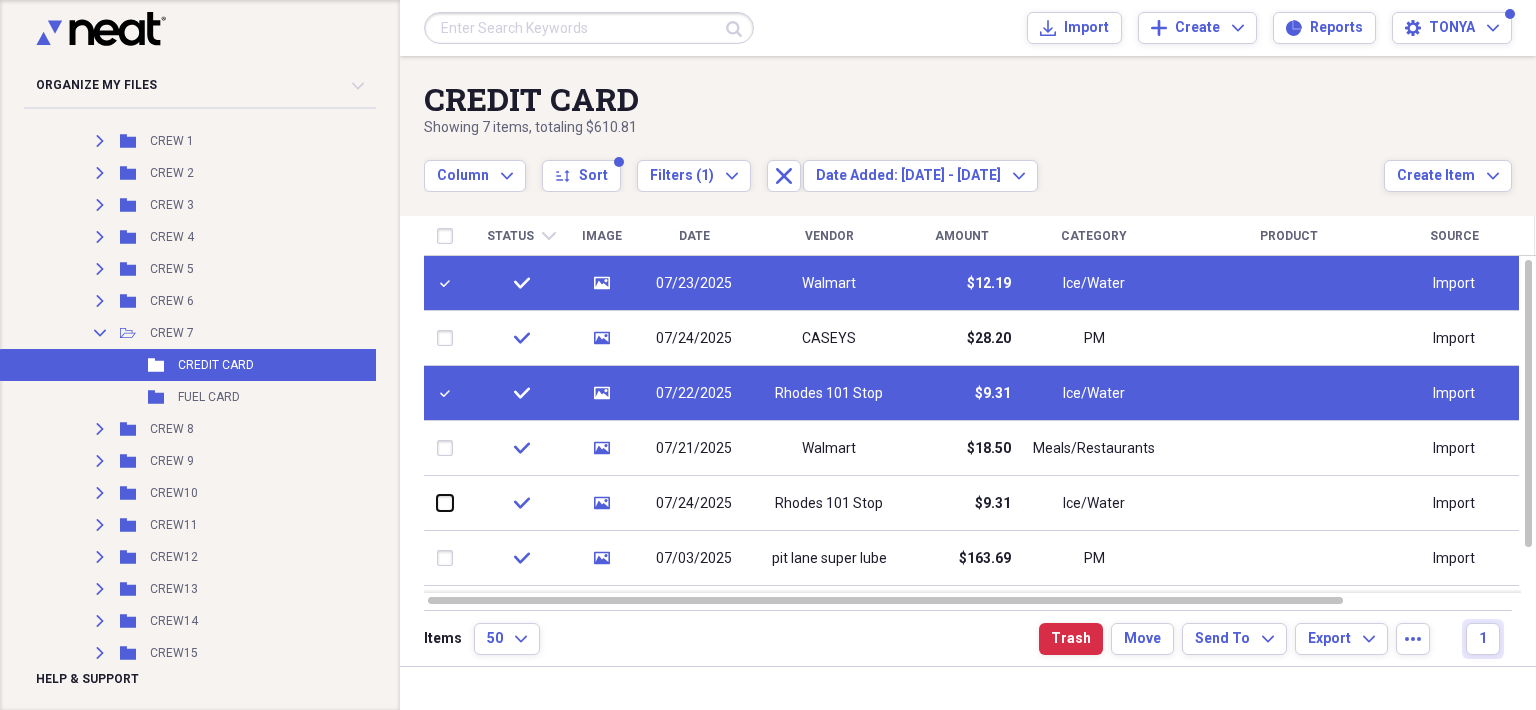 click at bounding box center (437, 503) 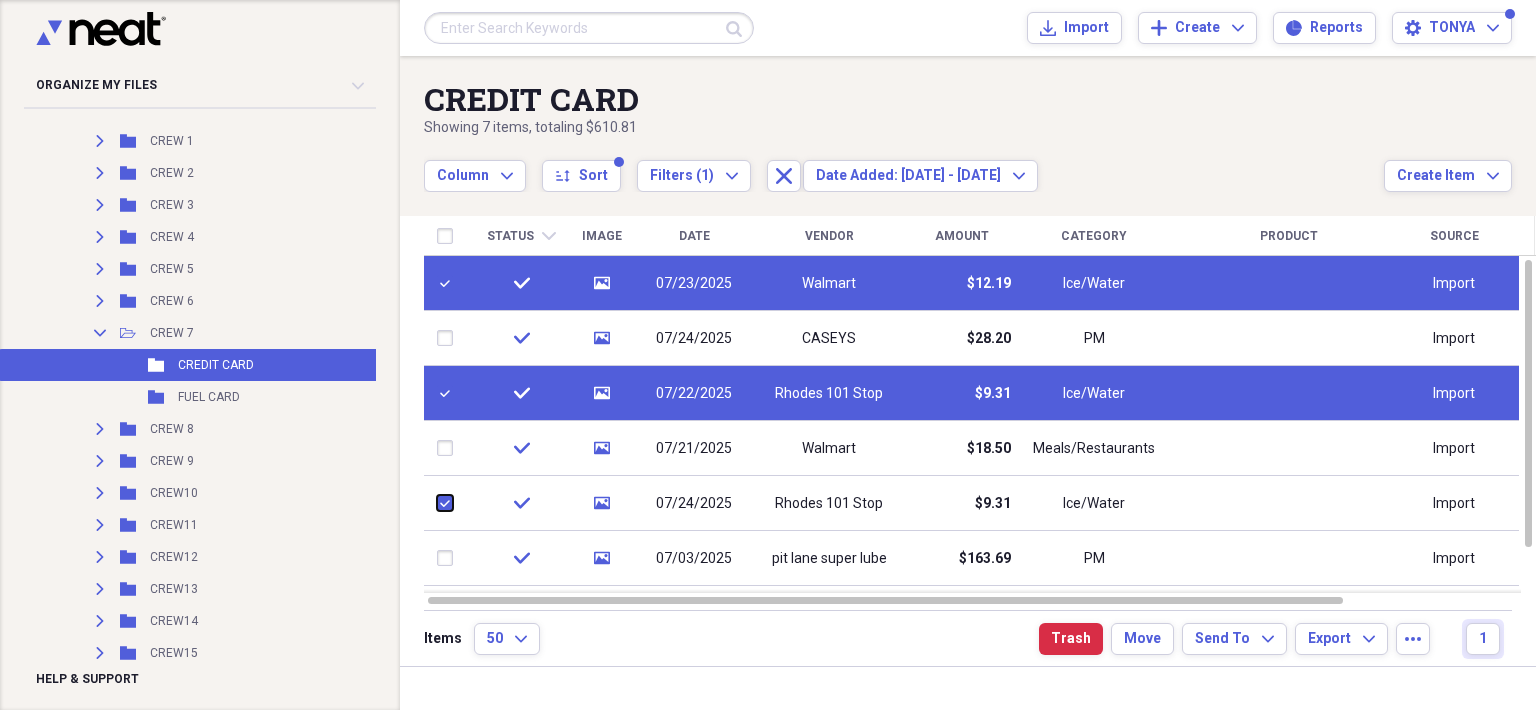 checkbox on "true" 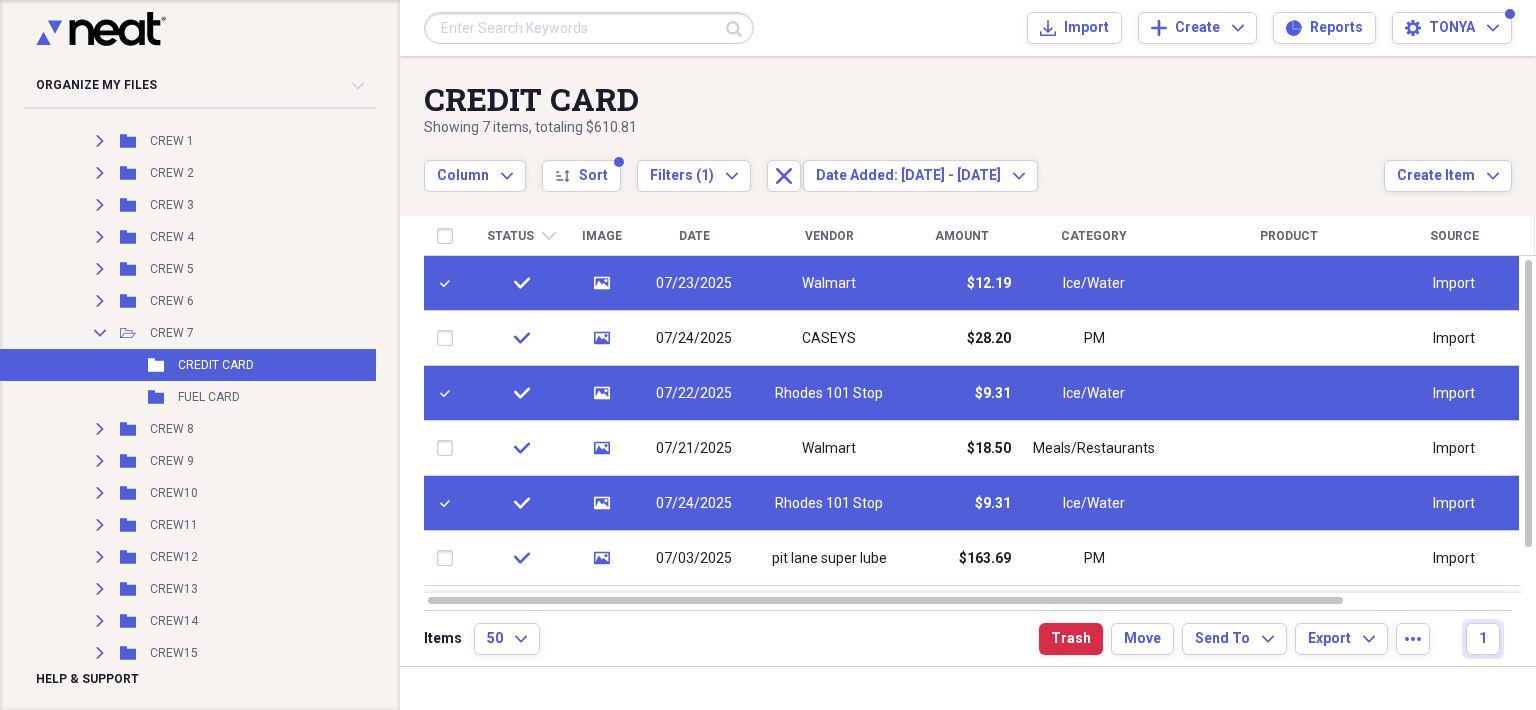 click at bounding box center [449, 338] 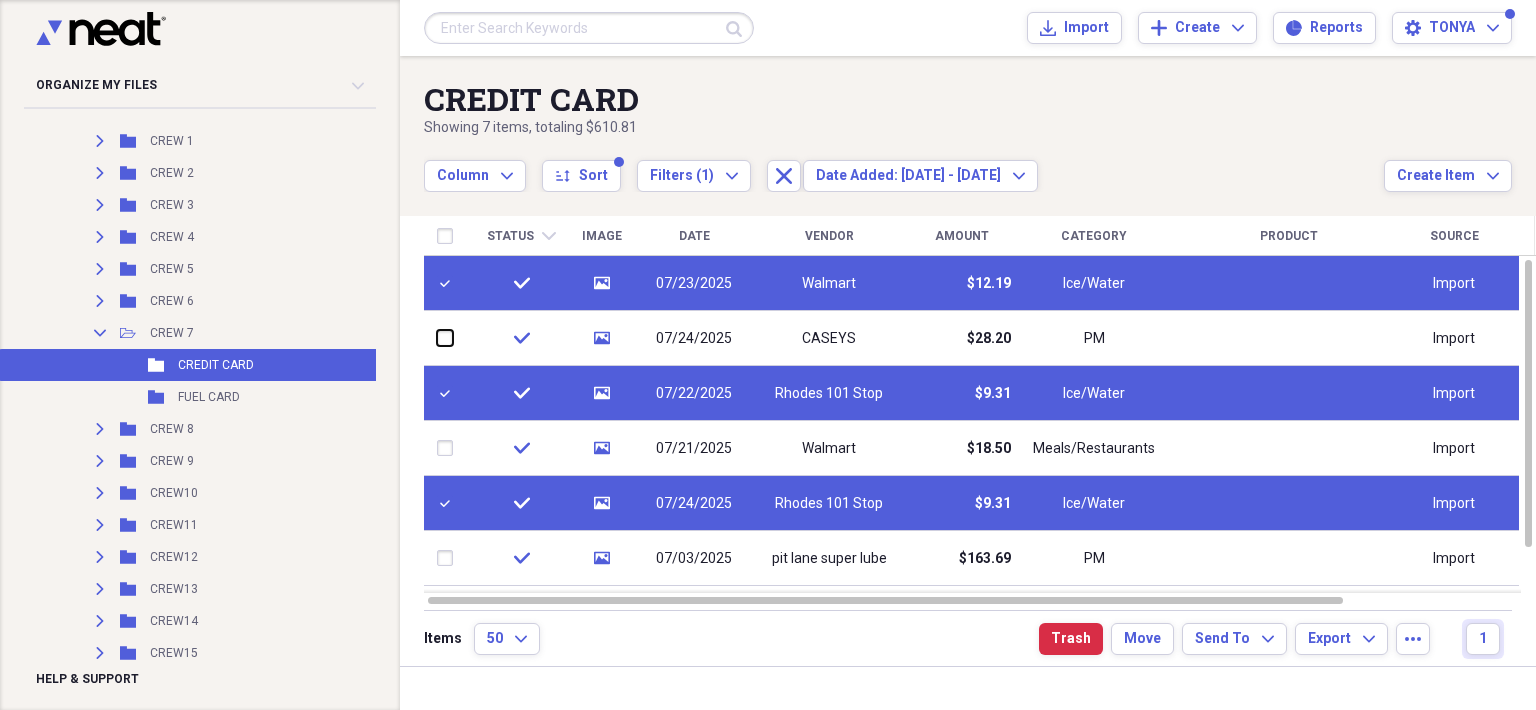 click at bounding box center (437, 338) 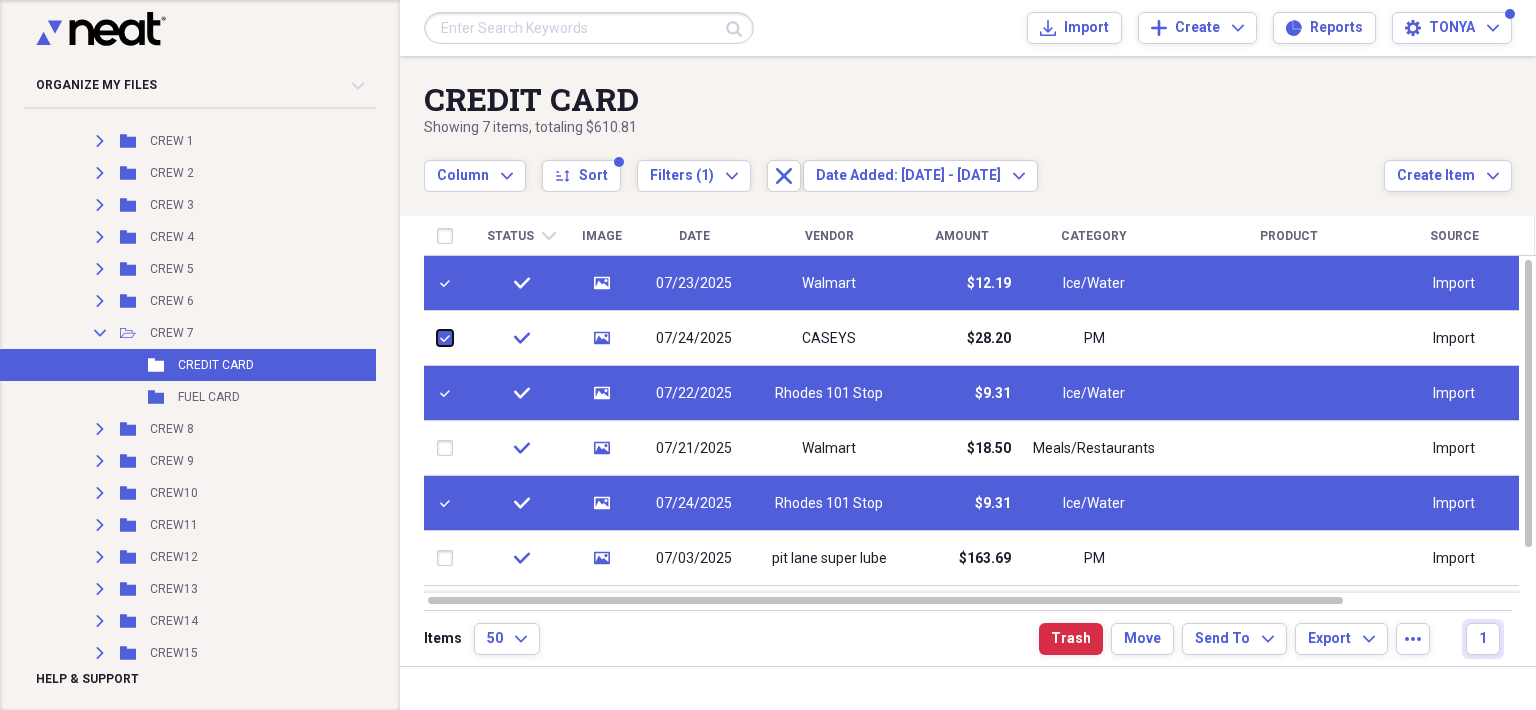 checkbox on "true" 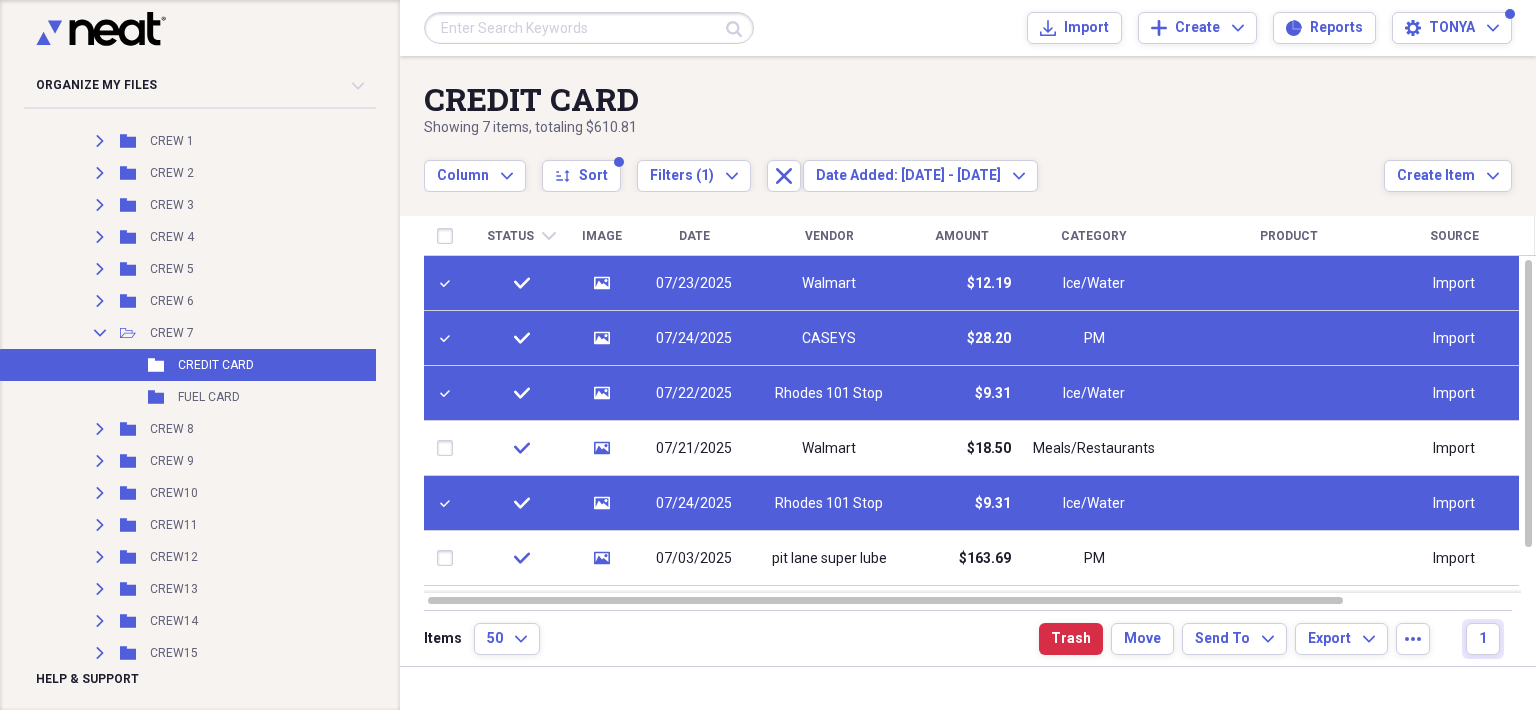 click at bounding box center [449, 448] 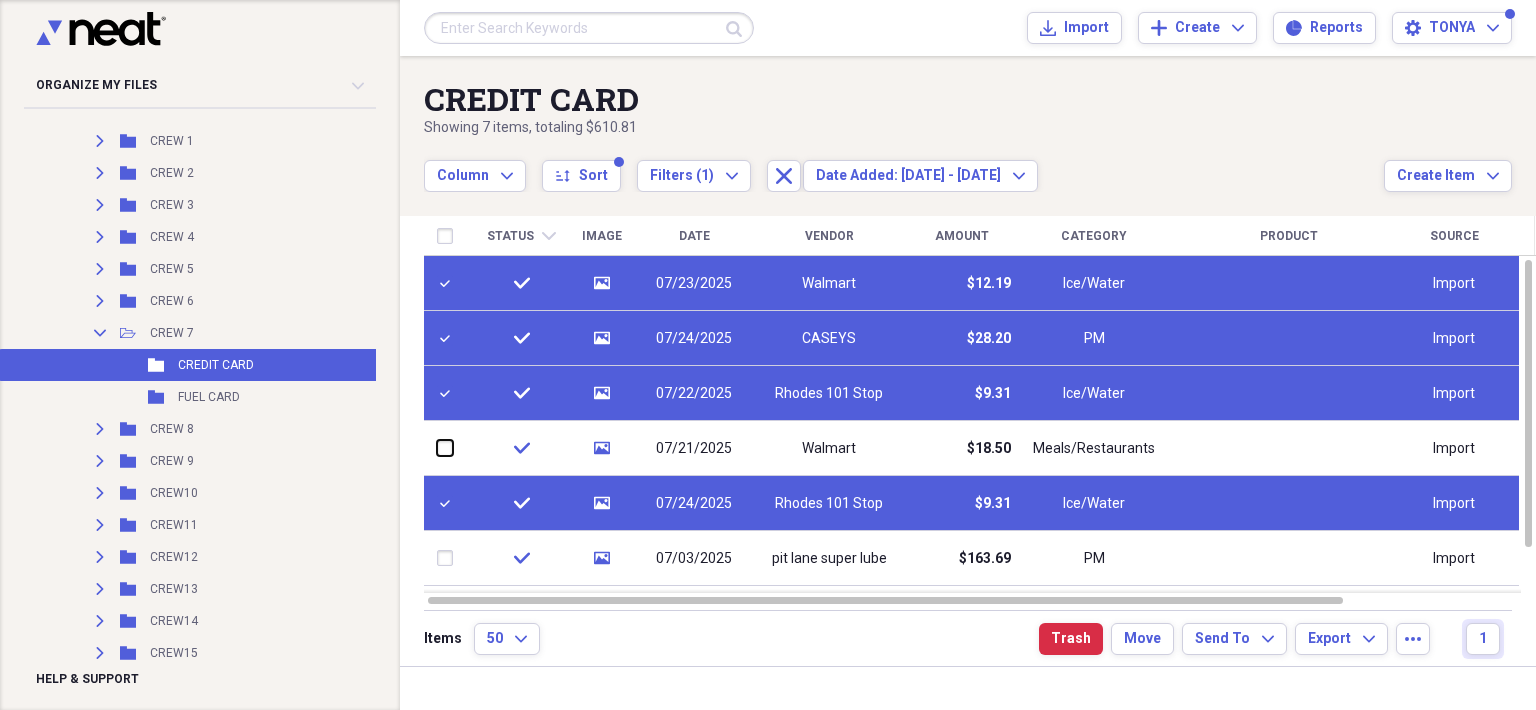 click at bounding box center (437, 448) 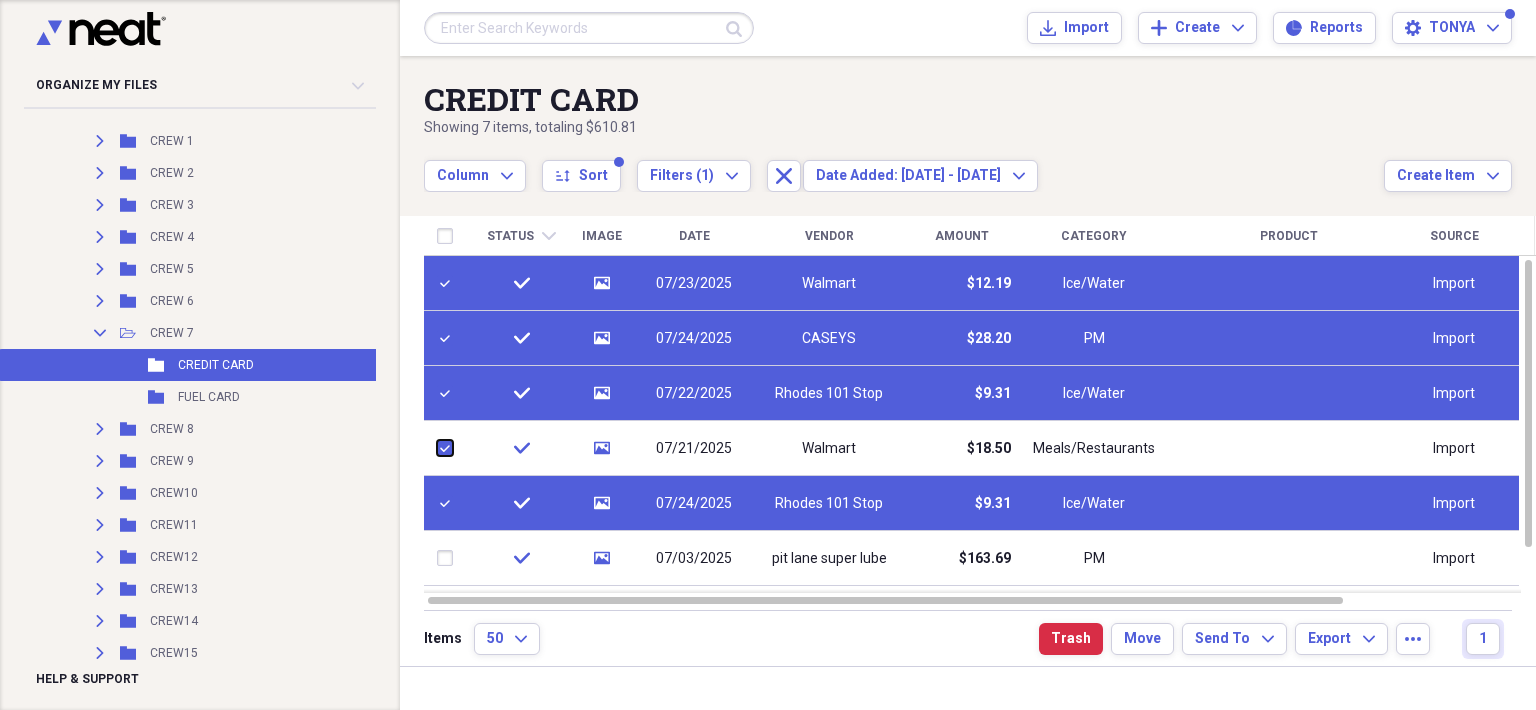checkbox on "true" 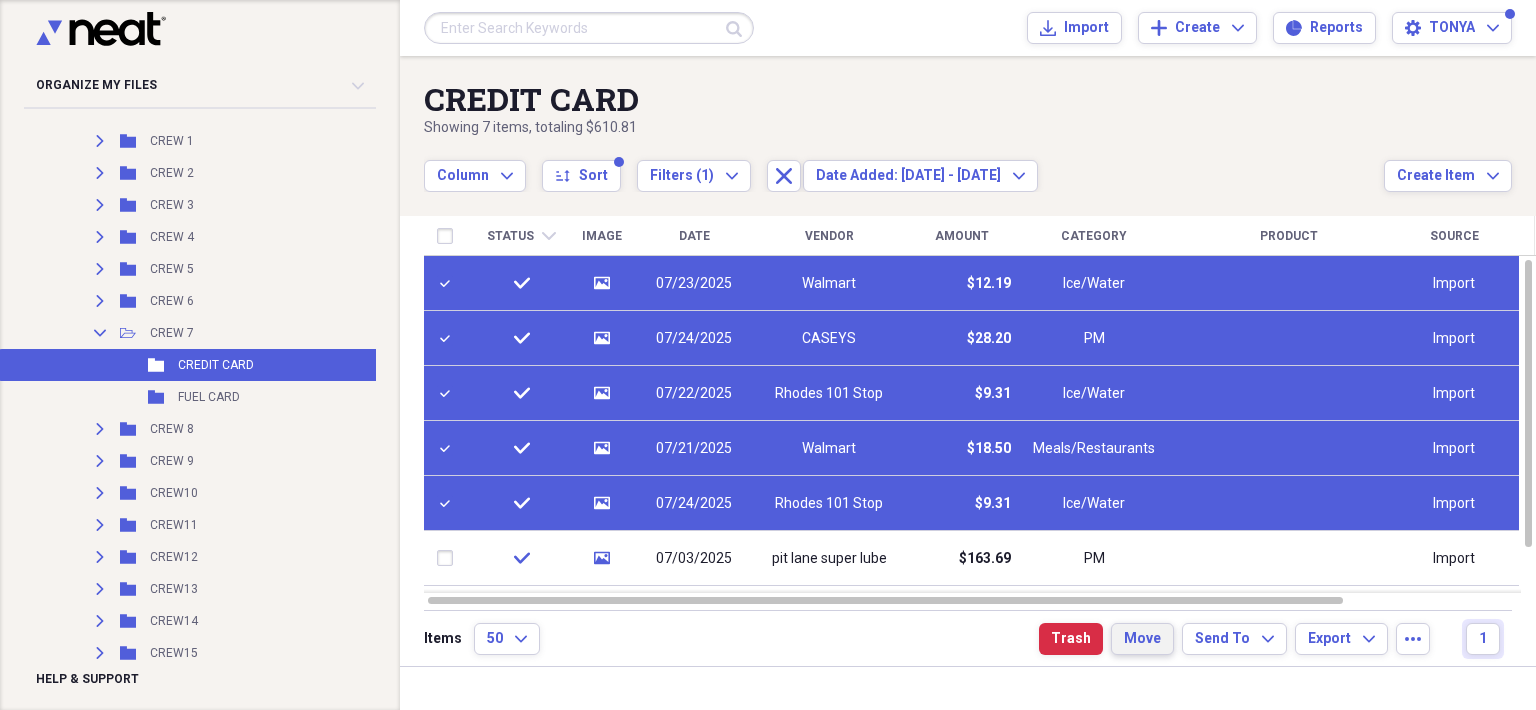 click on "Move" at bounding box center (1142, 639) 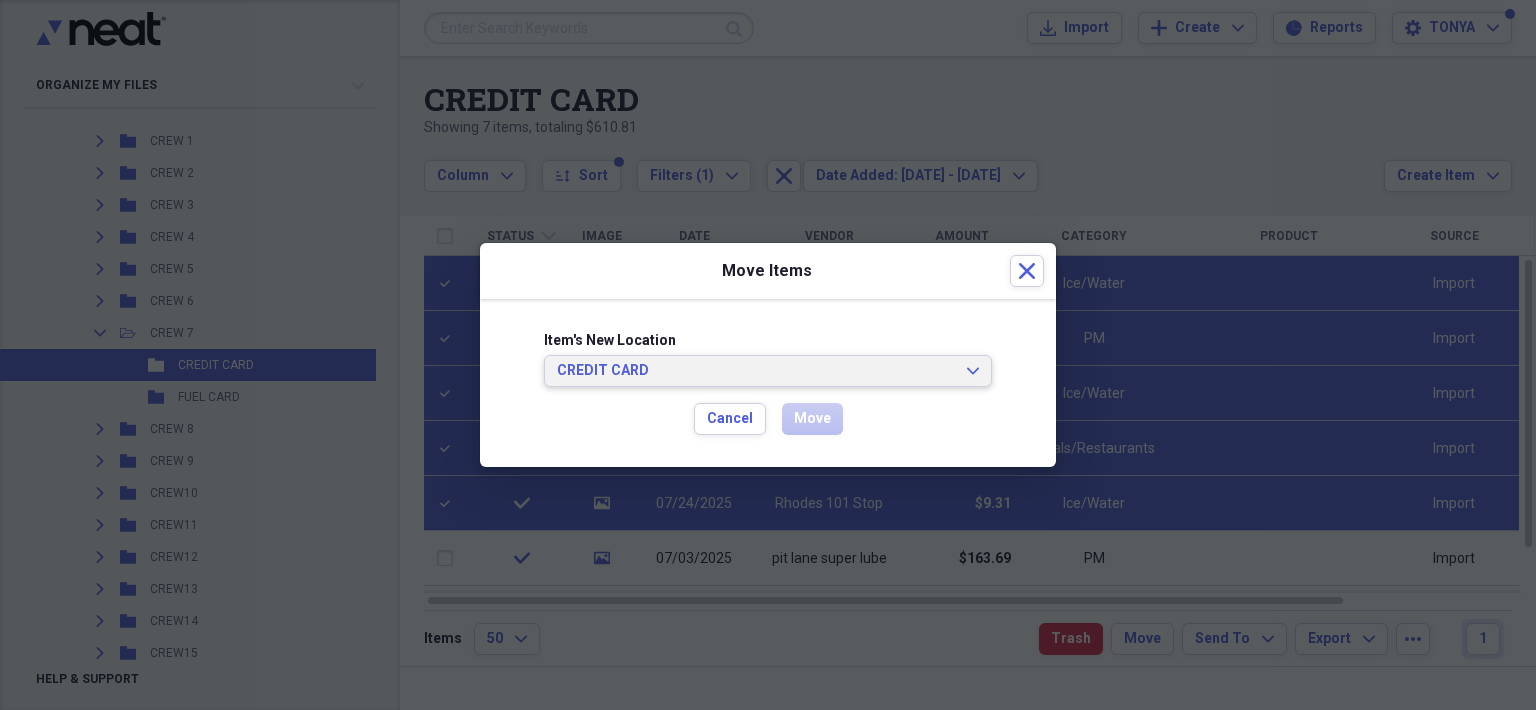 click on "CREDIT CARD" at bounding box center (756, 371) 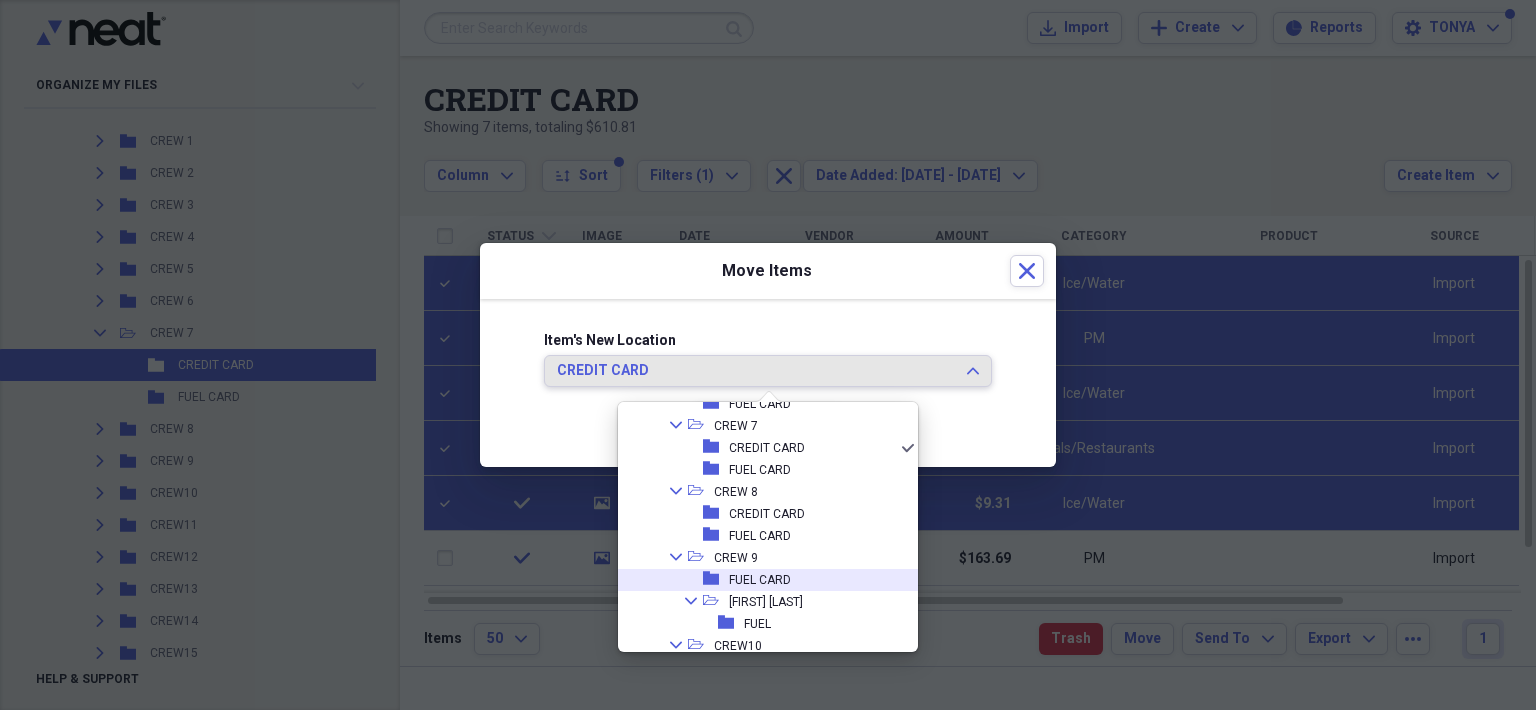 scroll, scrollTop: 10780, scrollLeft: 0, axis: vertical 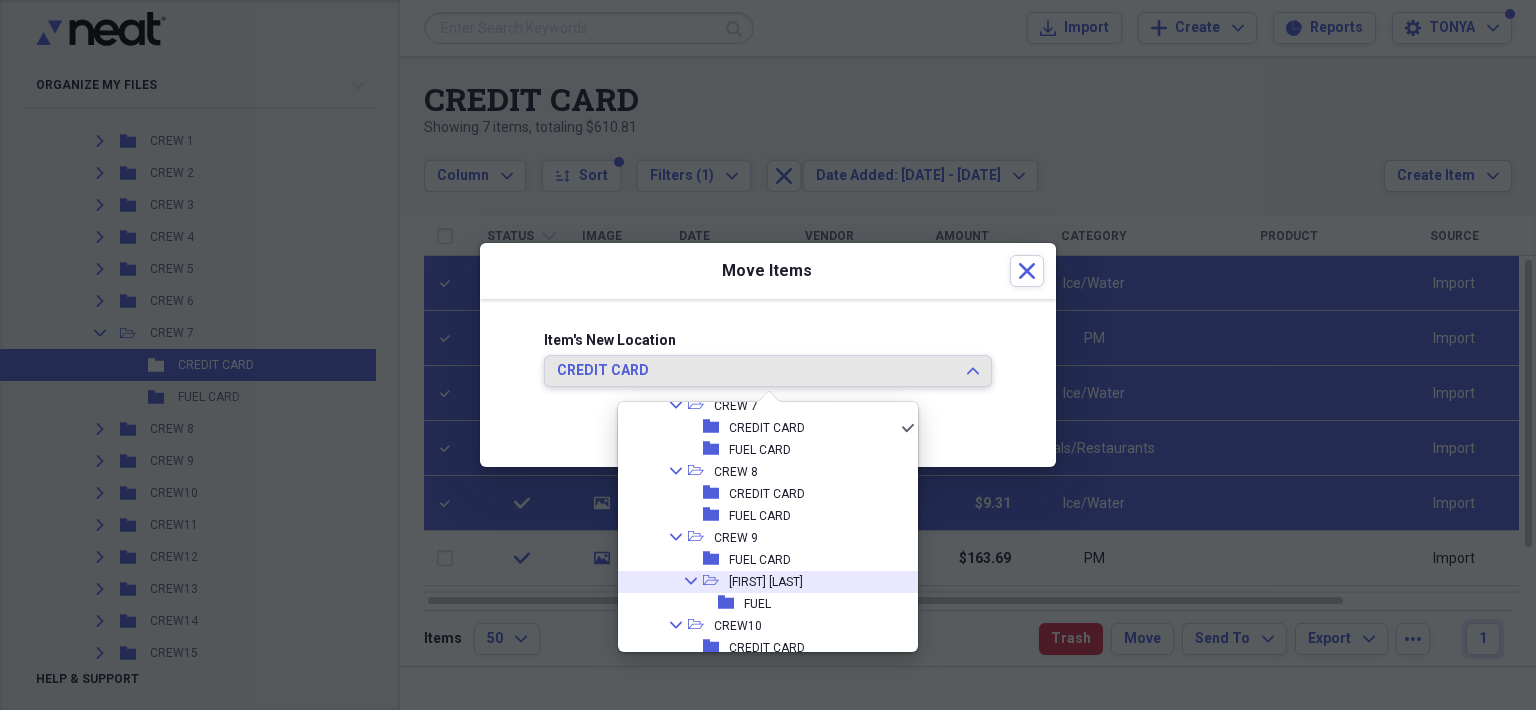 click on "[FIRST] [LAST]" at bounding box center [766, 582] 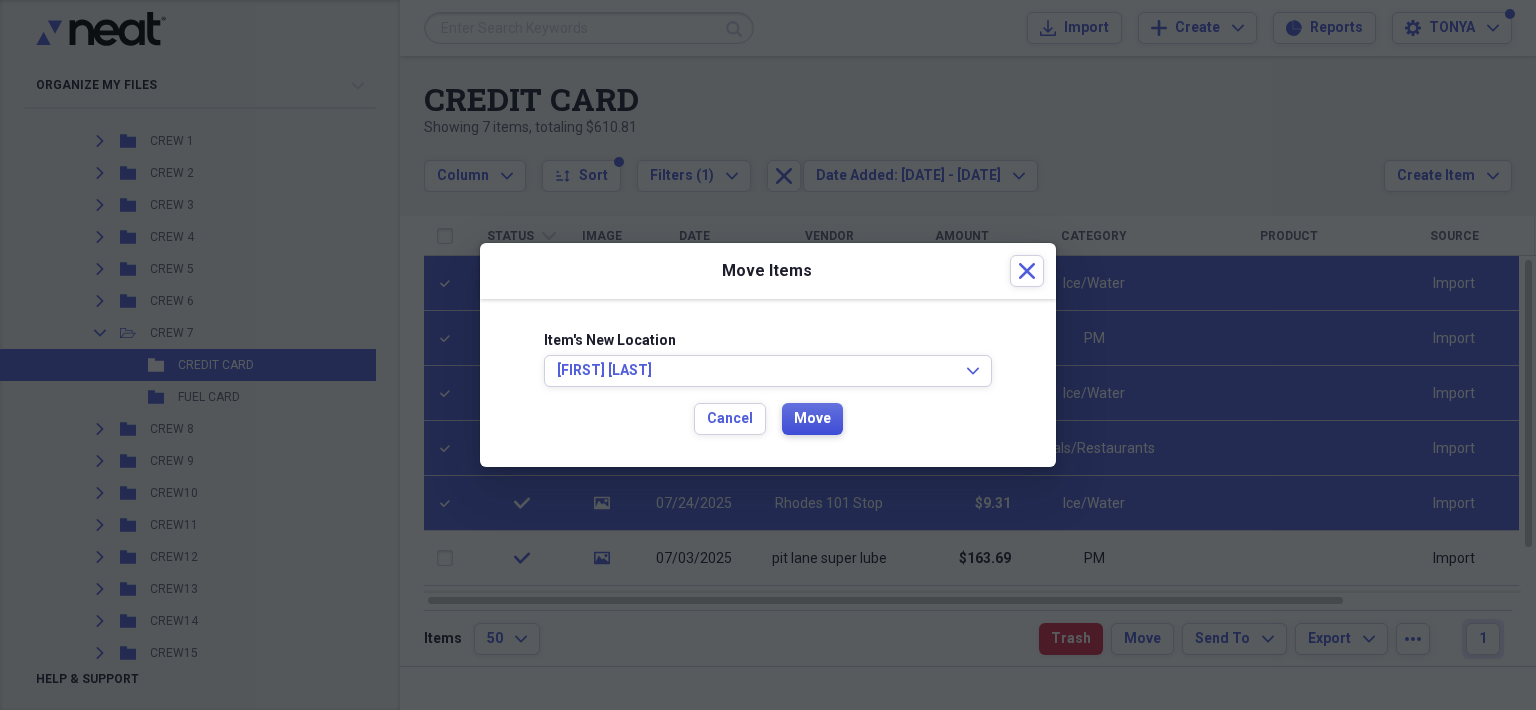 click on "Move" at bounding box center (812, 419) 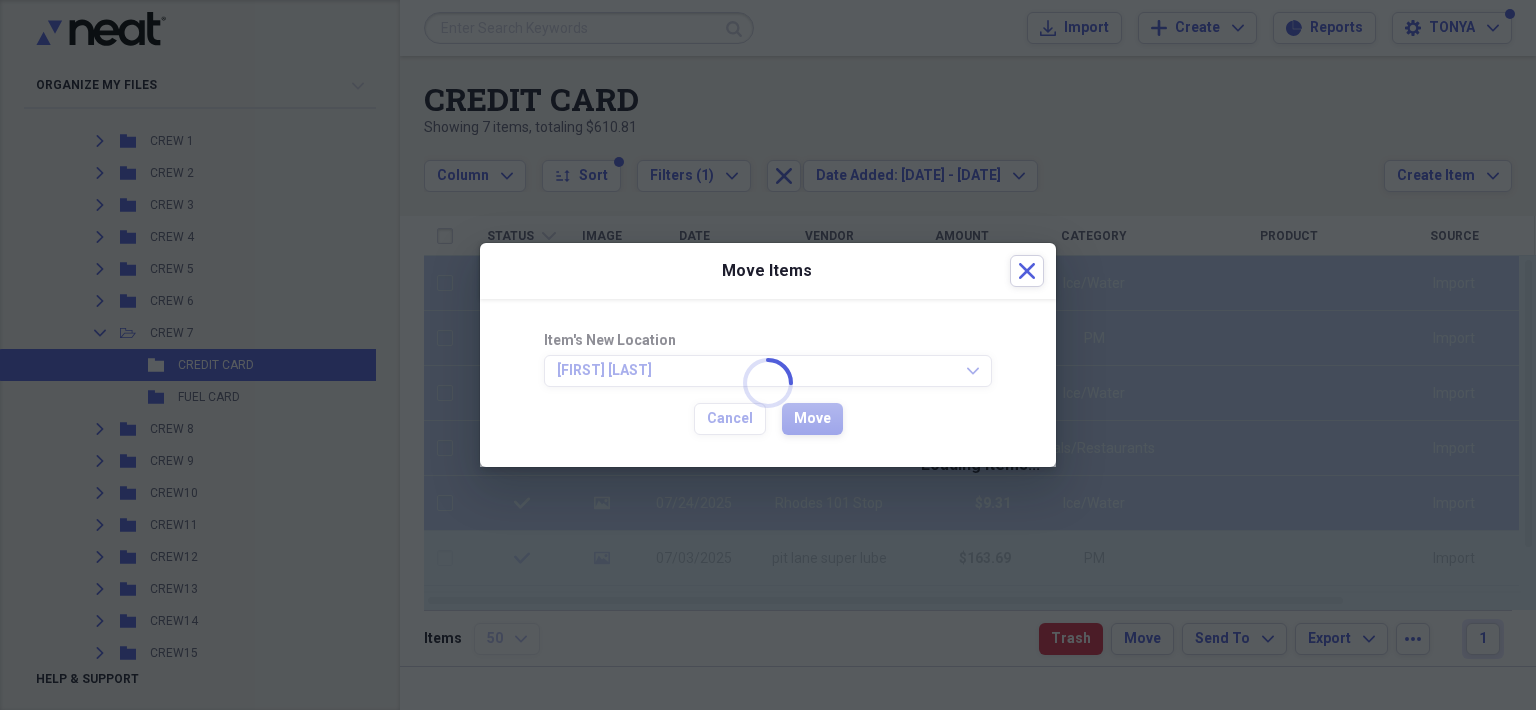 checkbox on "false" 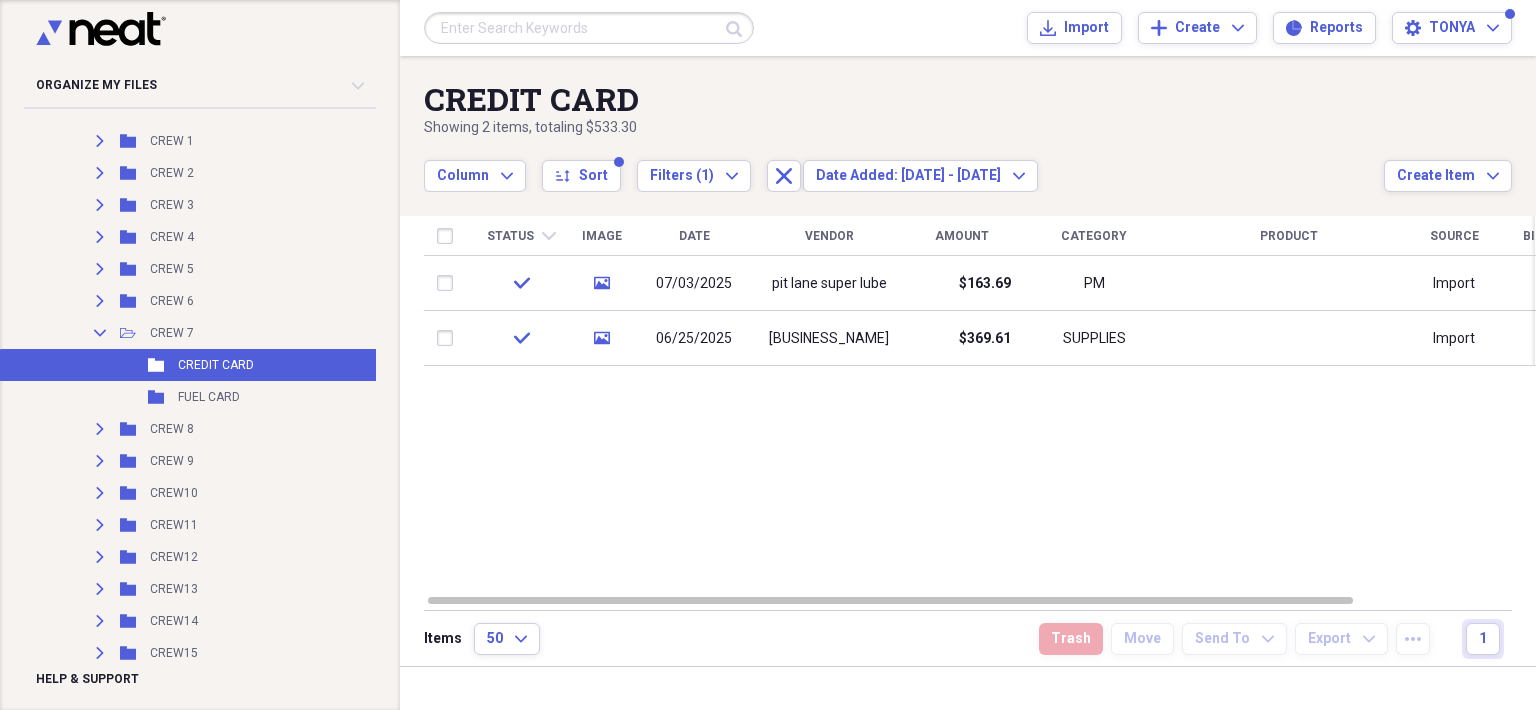 click on "Collapse" 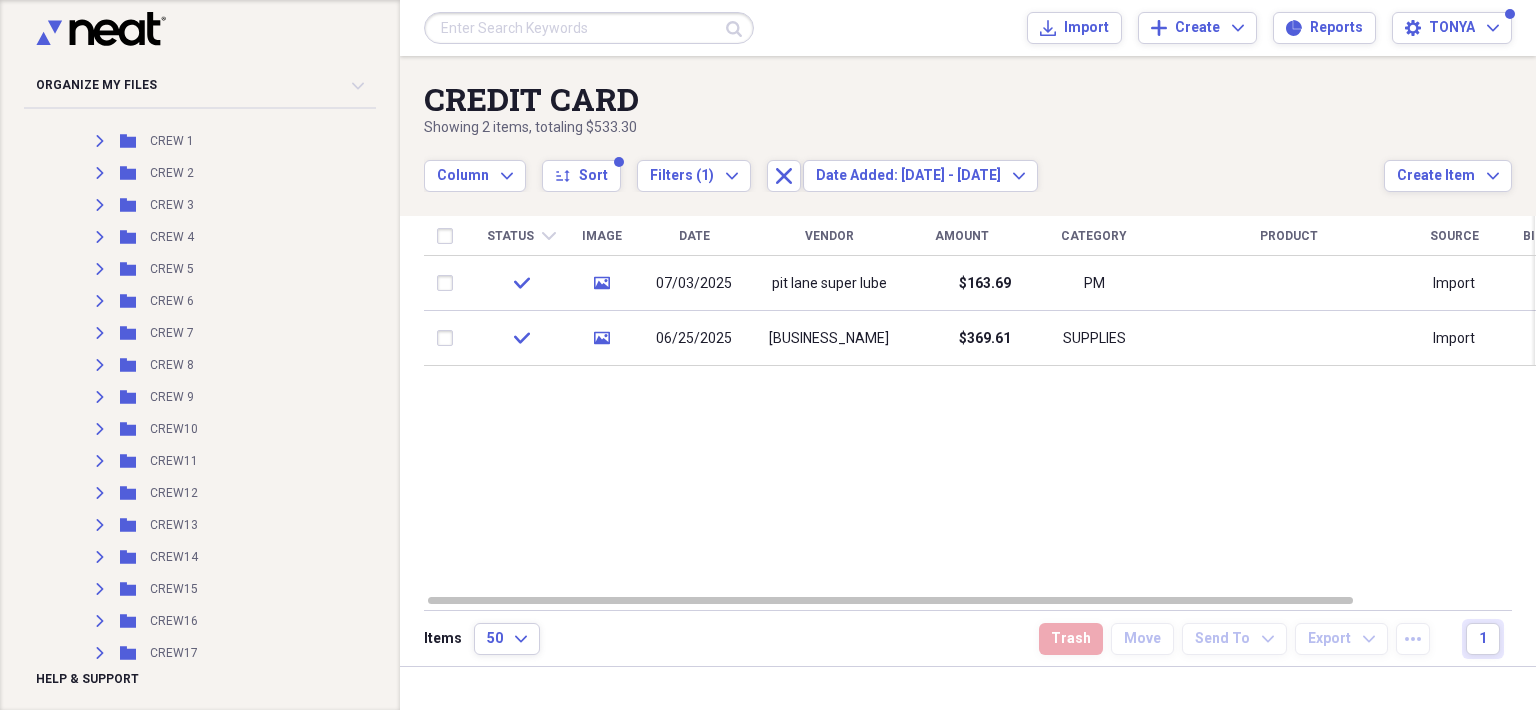 click on "Expand" 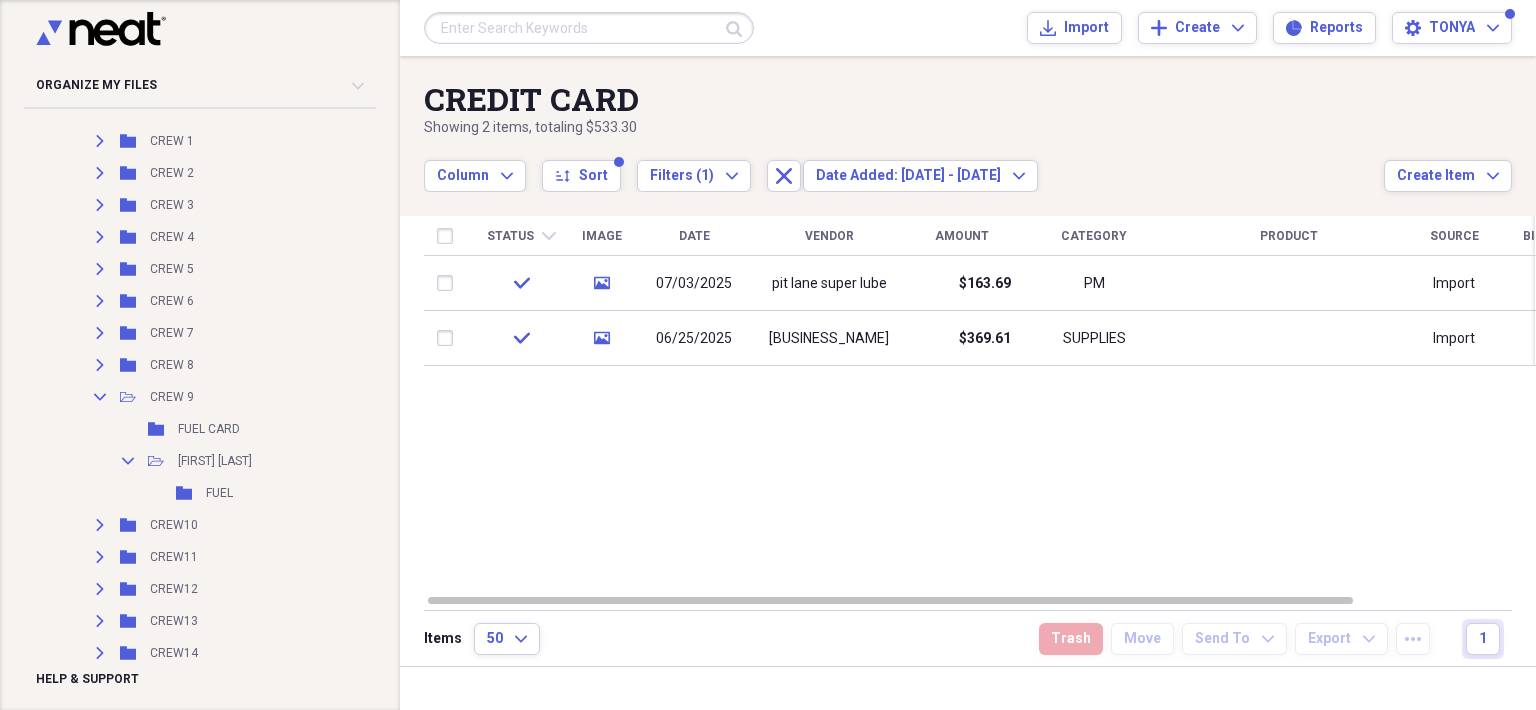 click on "Folder FUEL Add Folder" at bounding box center [218, 493] 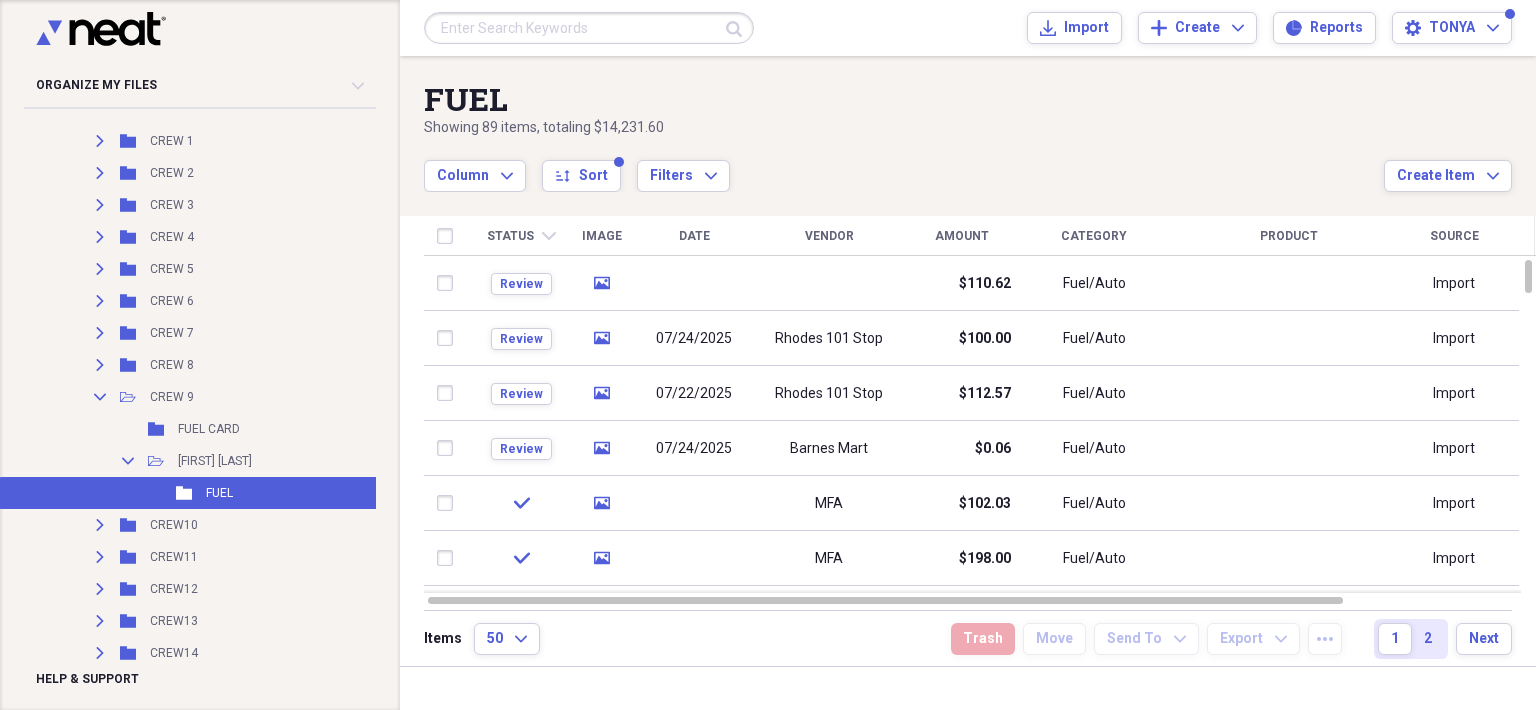 click on "Fuel/Auto" at bounding box center [1094, 284] 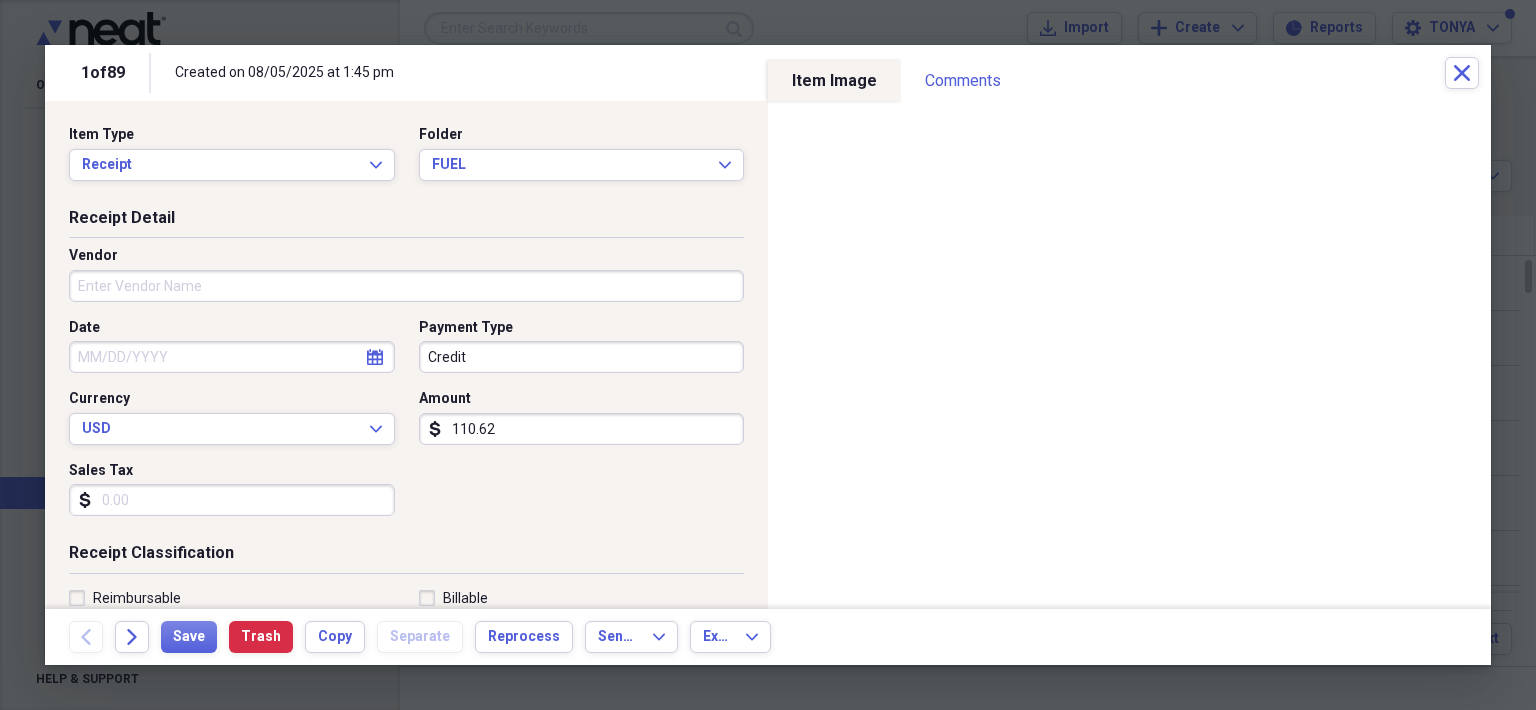 click on "Credit" at bounding box center (582, 357) 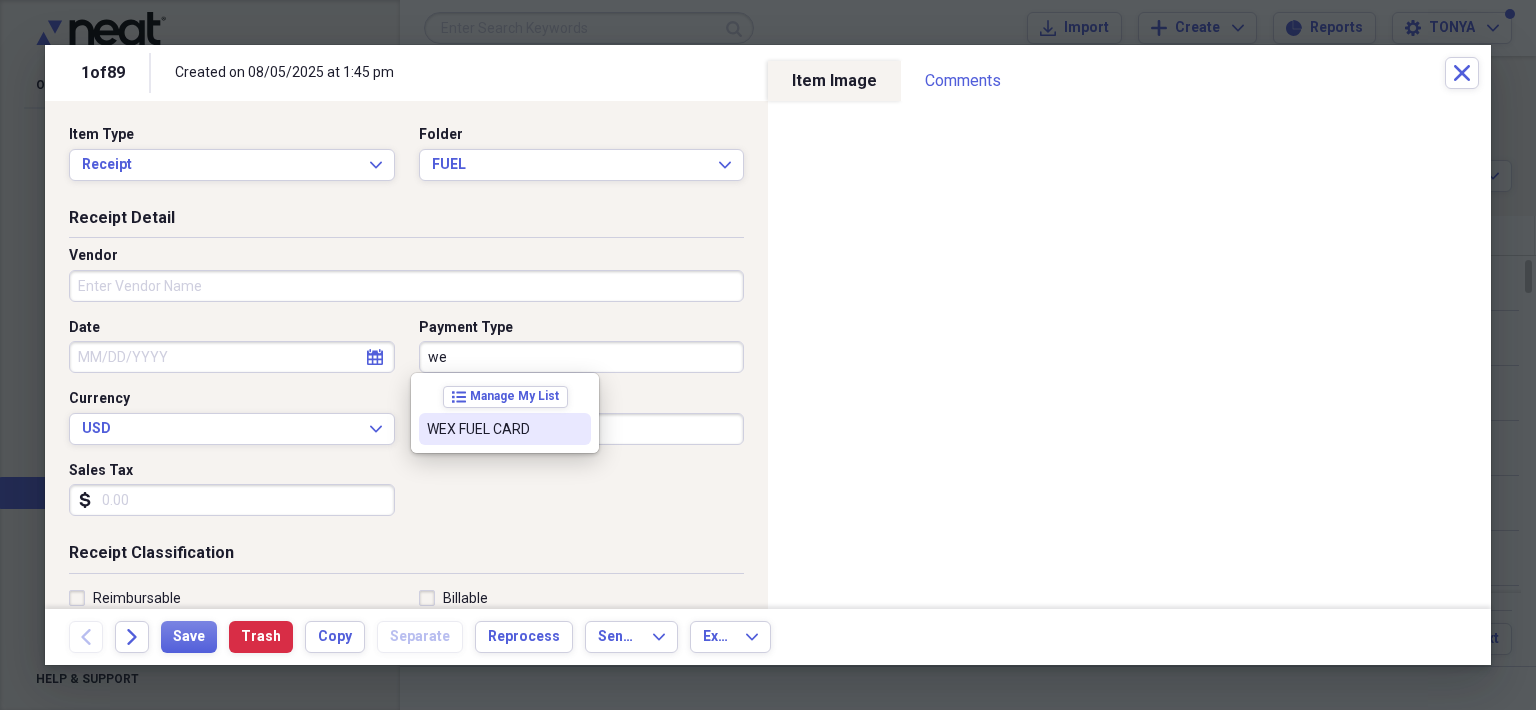 click on "WEX FUEL CARD" at bounding box center [493, 429] 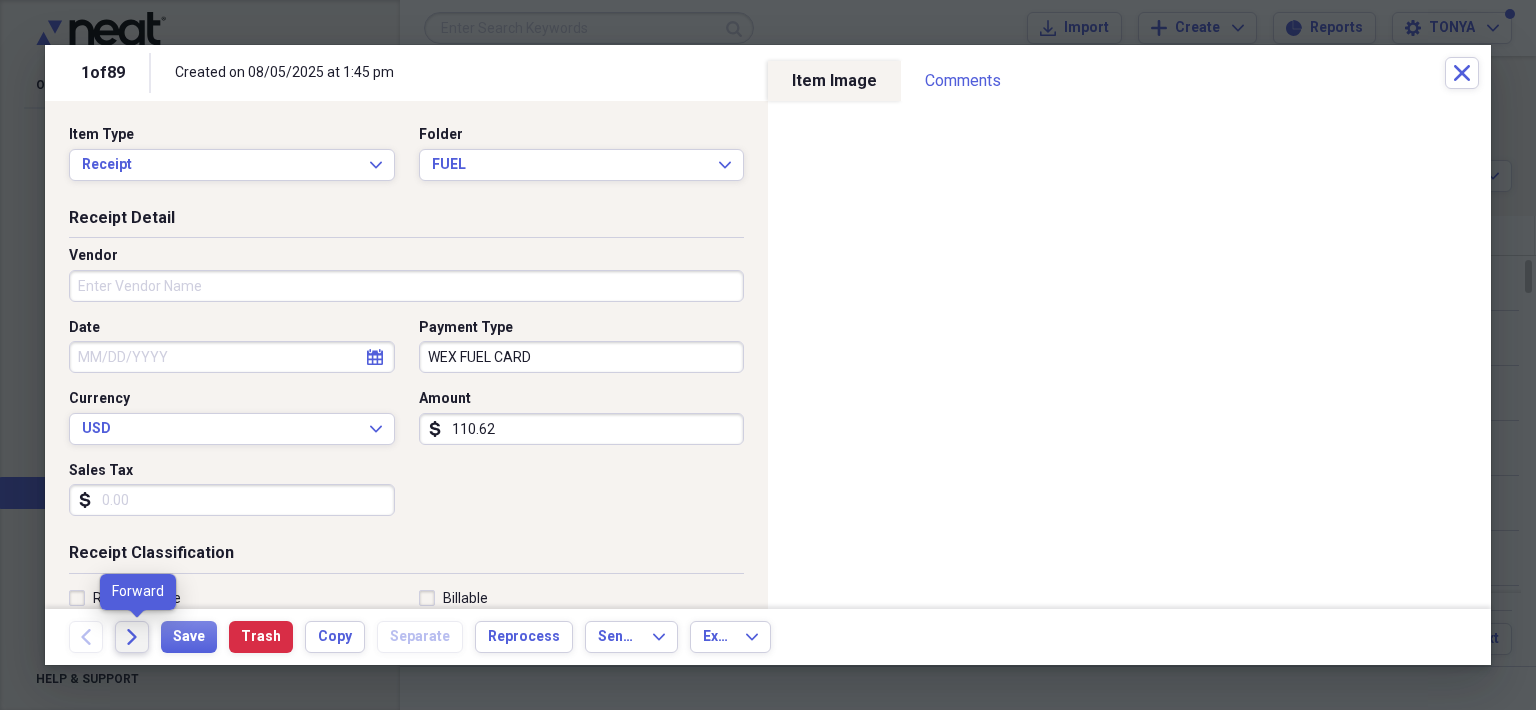 click on "Forward" 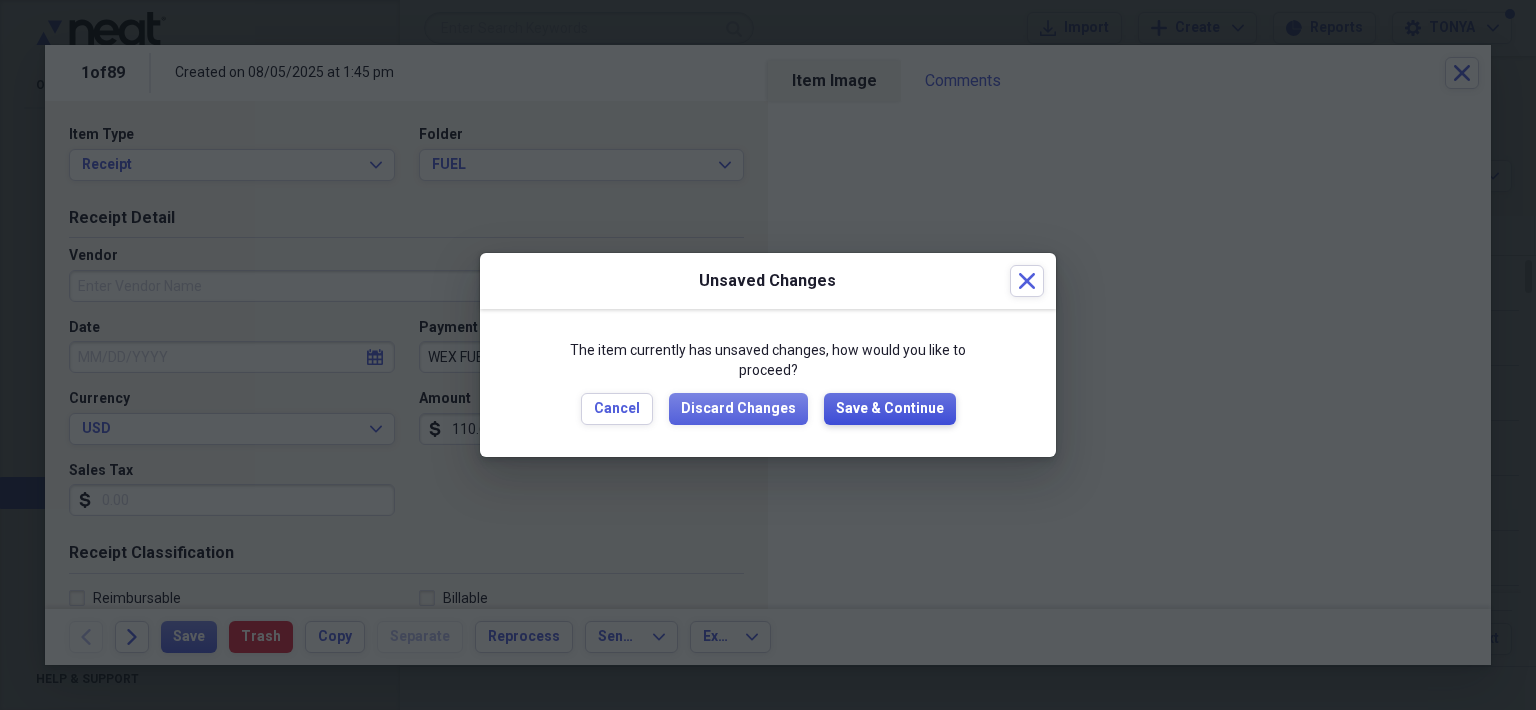 click on "Save & Continue" at bounding box center (890, 409) 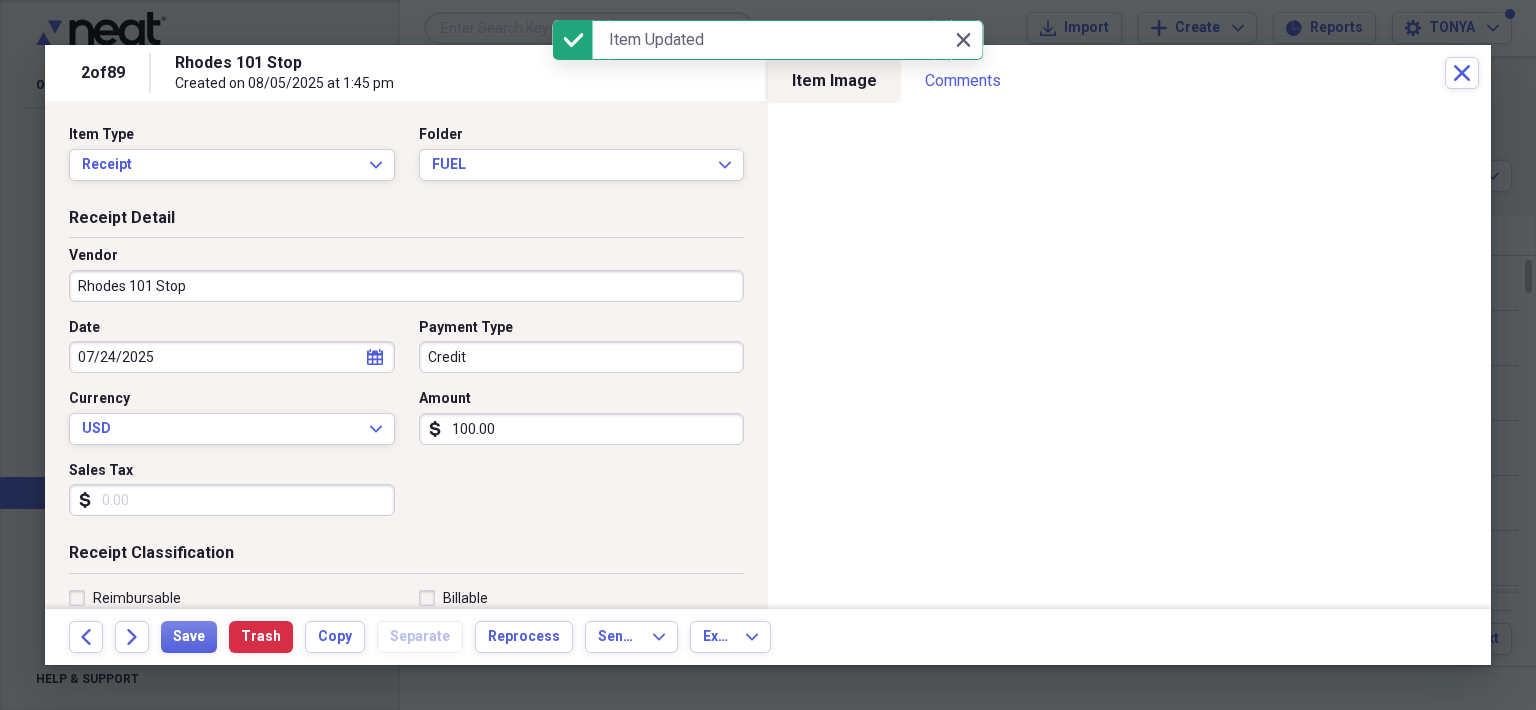 click on "Credit" at bounding box center [582, 357] 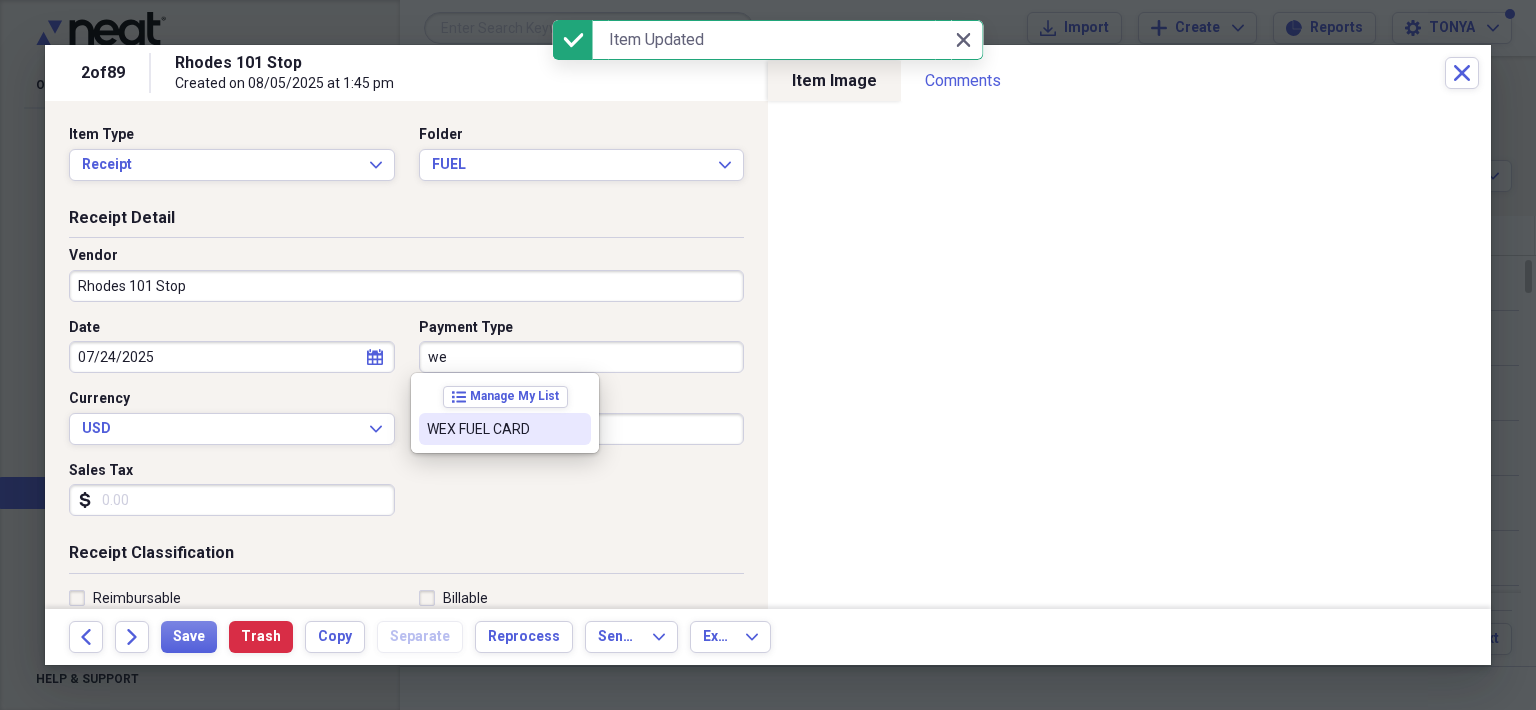 click on "WEX FUEL CARD" at bounding box center [493, 429] 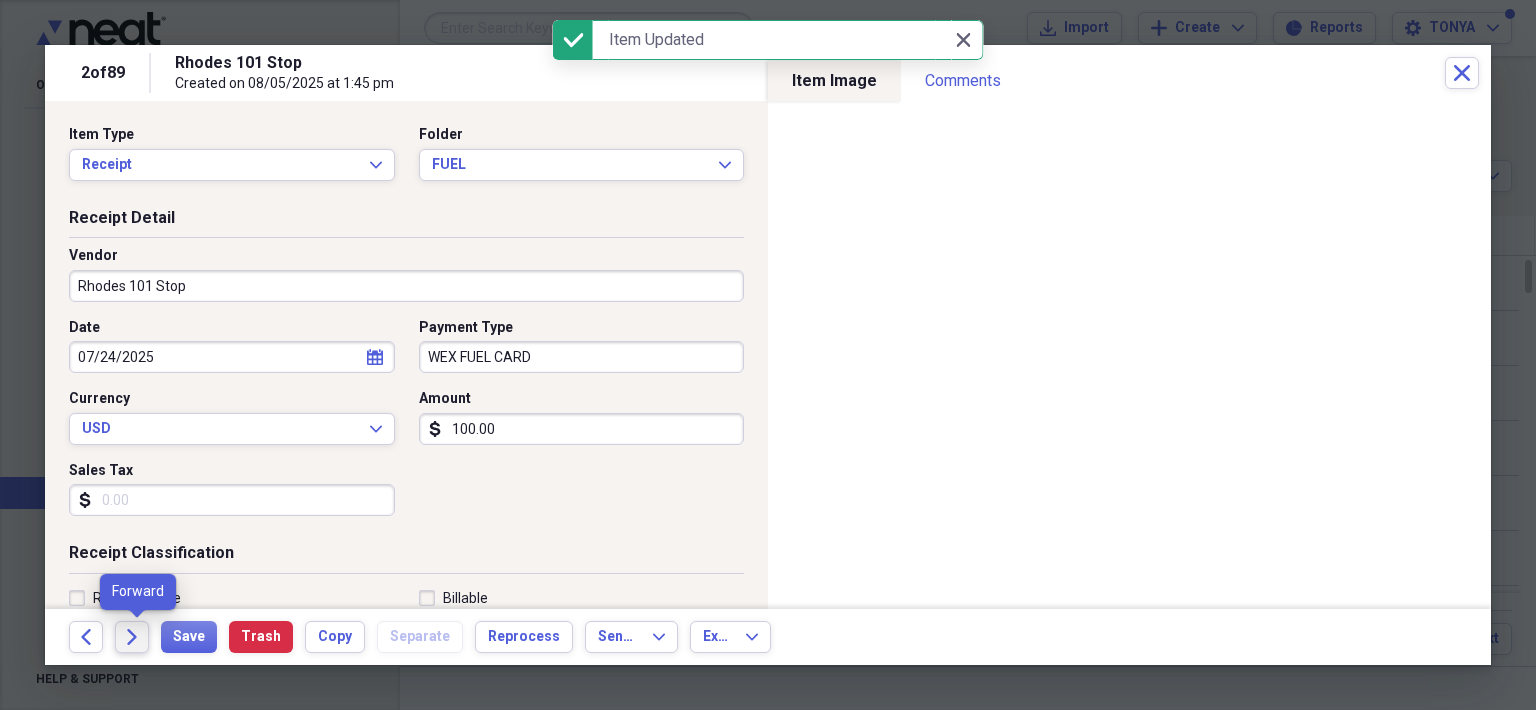 click on "Forward" 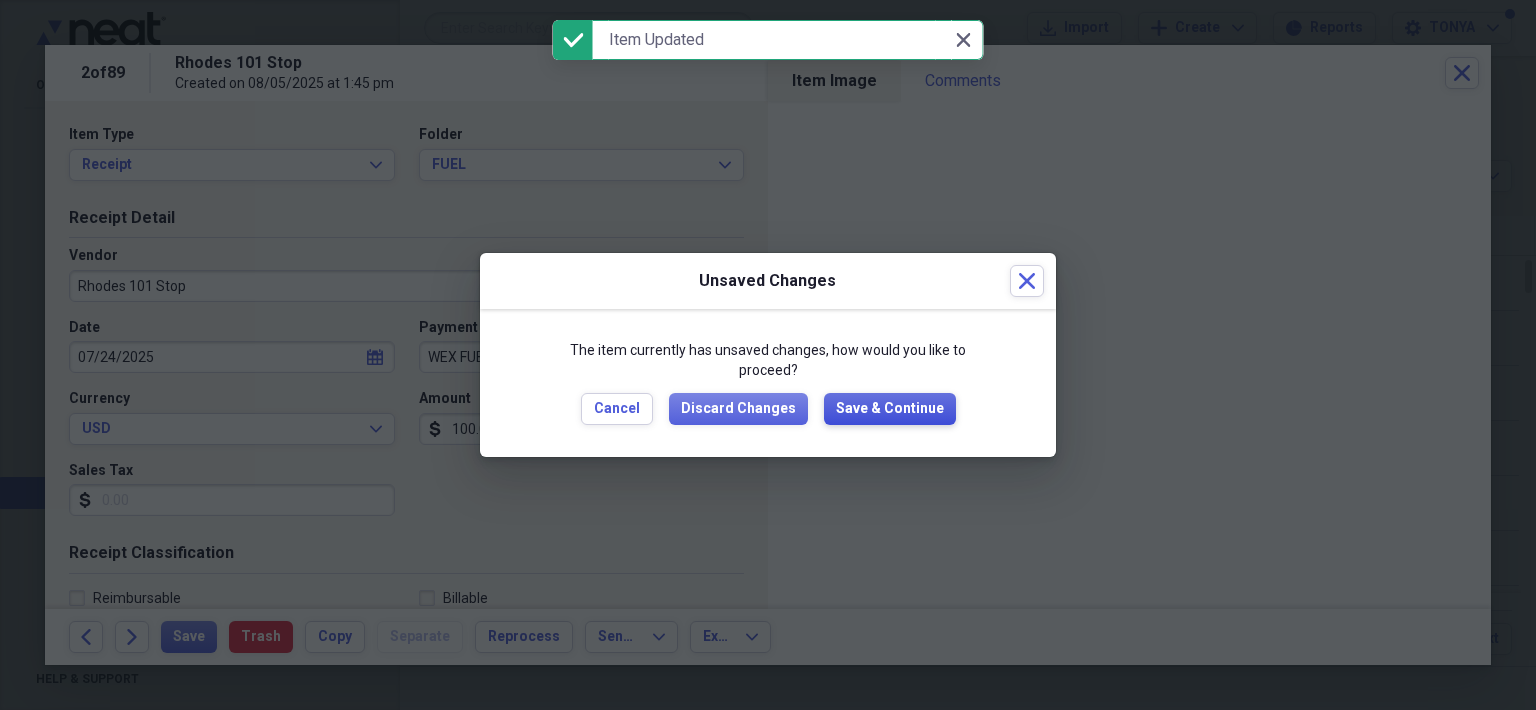 click on "Save & Continue" at bounding box center (890, 409) 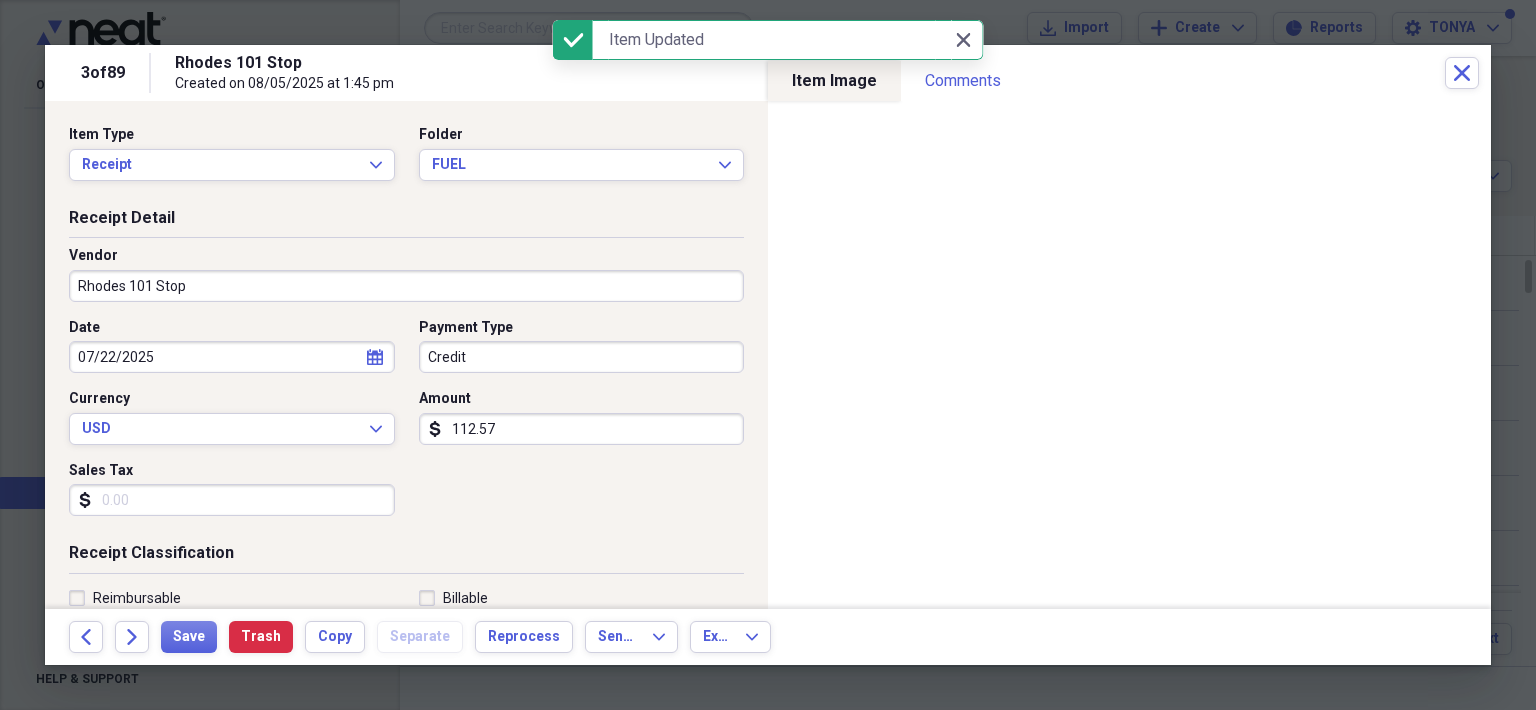 click on "Credit" at bounding box center (582, 357) 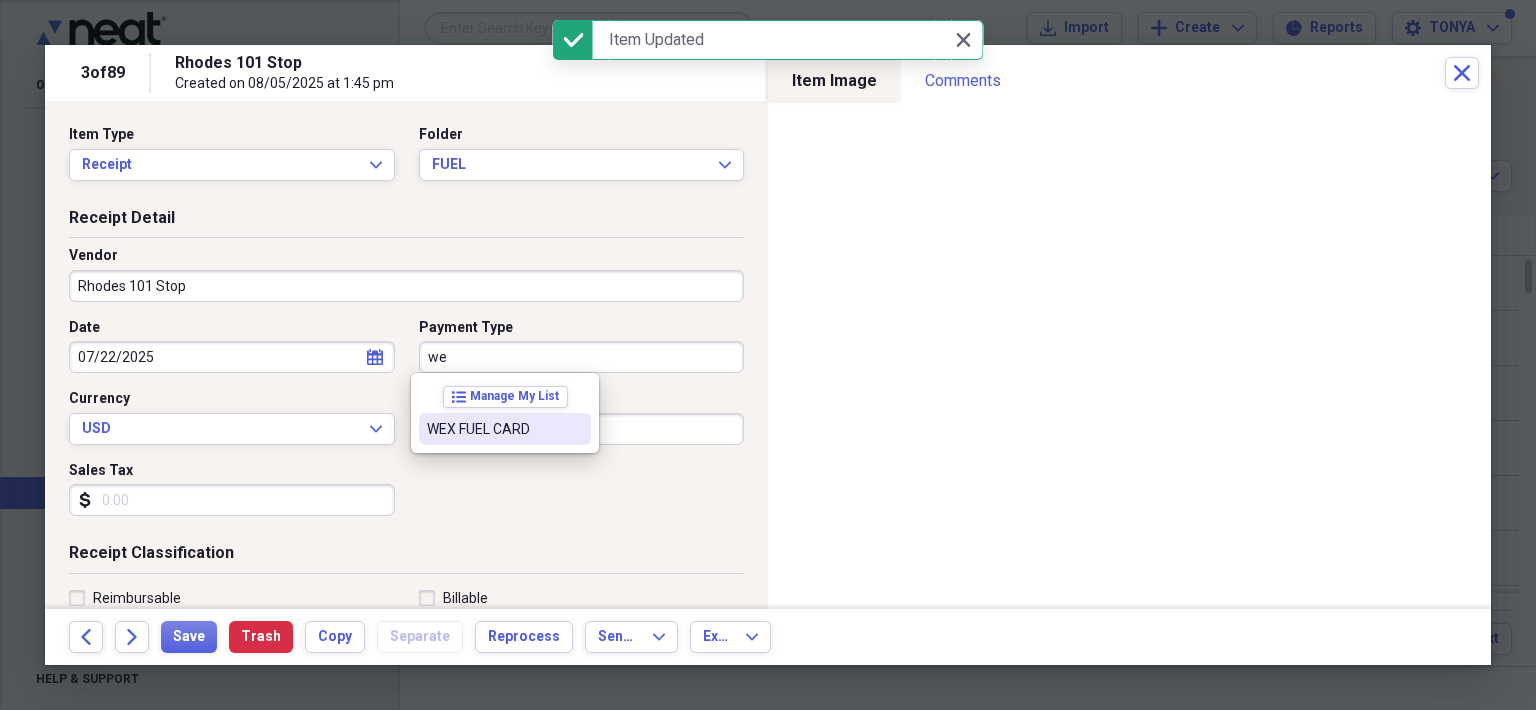 click on "WEX FUEL CARD" at bounding box center [493, 429] 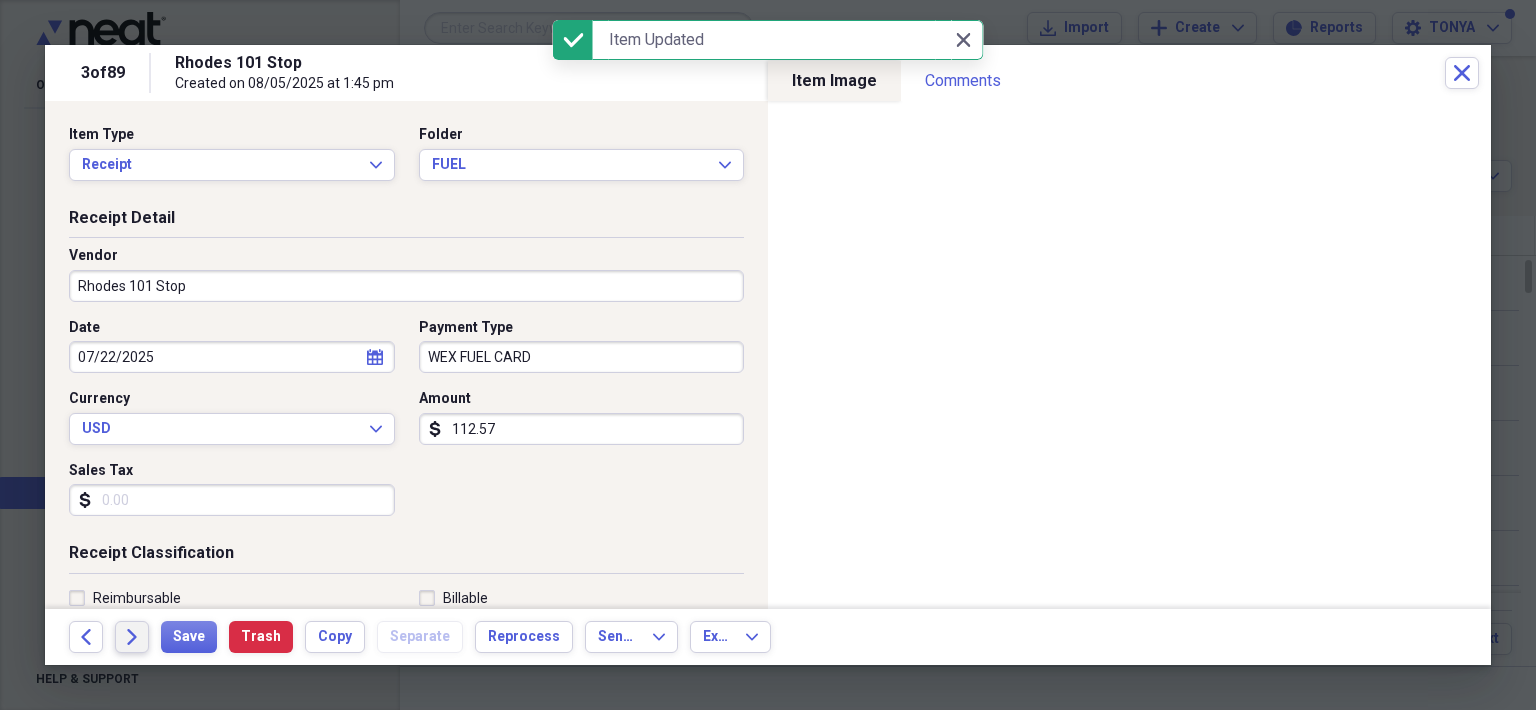 click on "Forward" 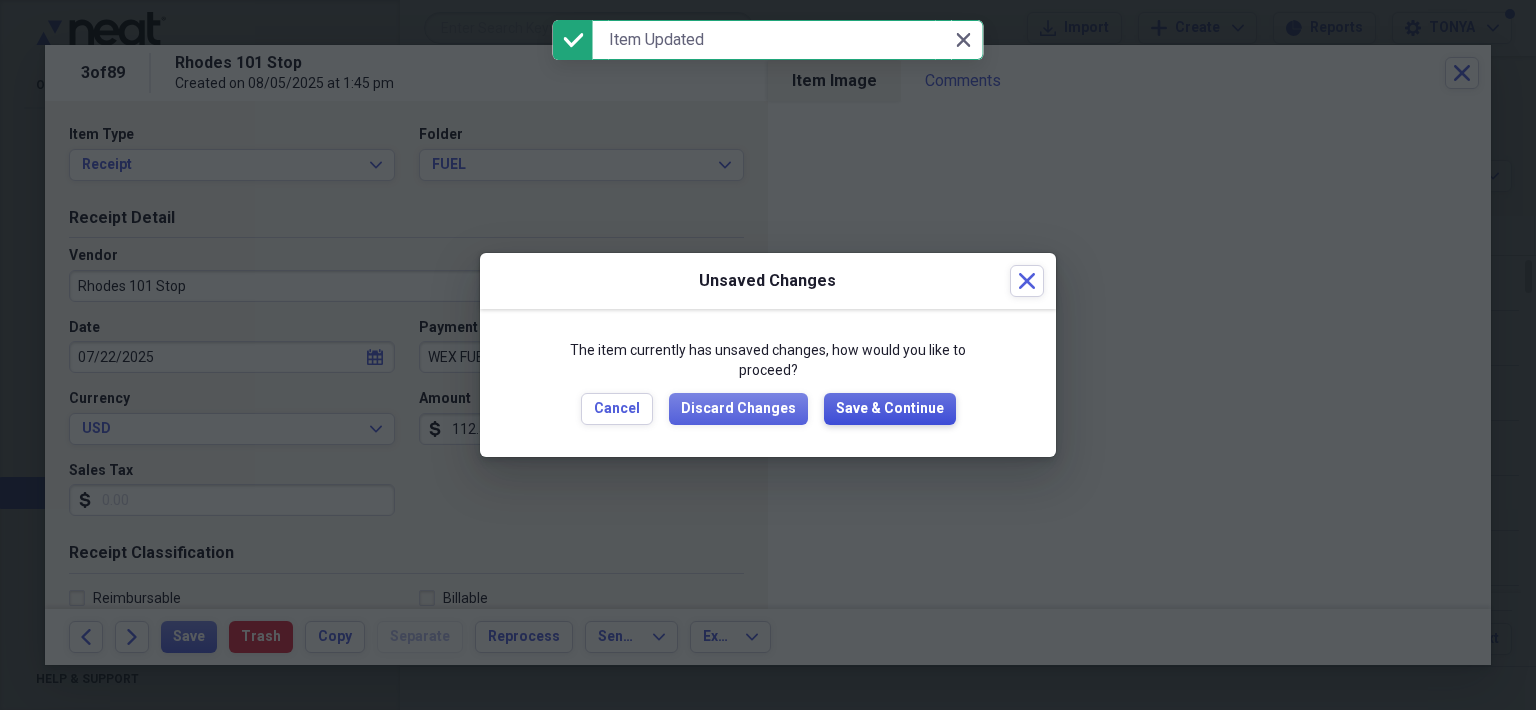 click on "Save & Continue" at bounding box center [890, 409] 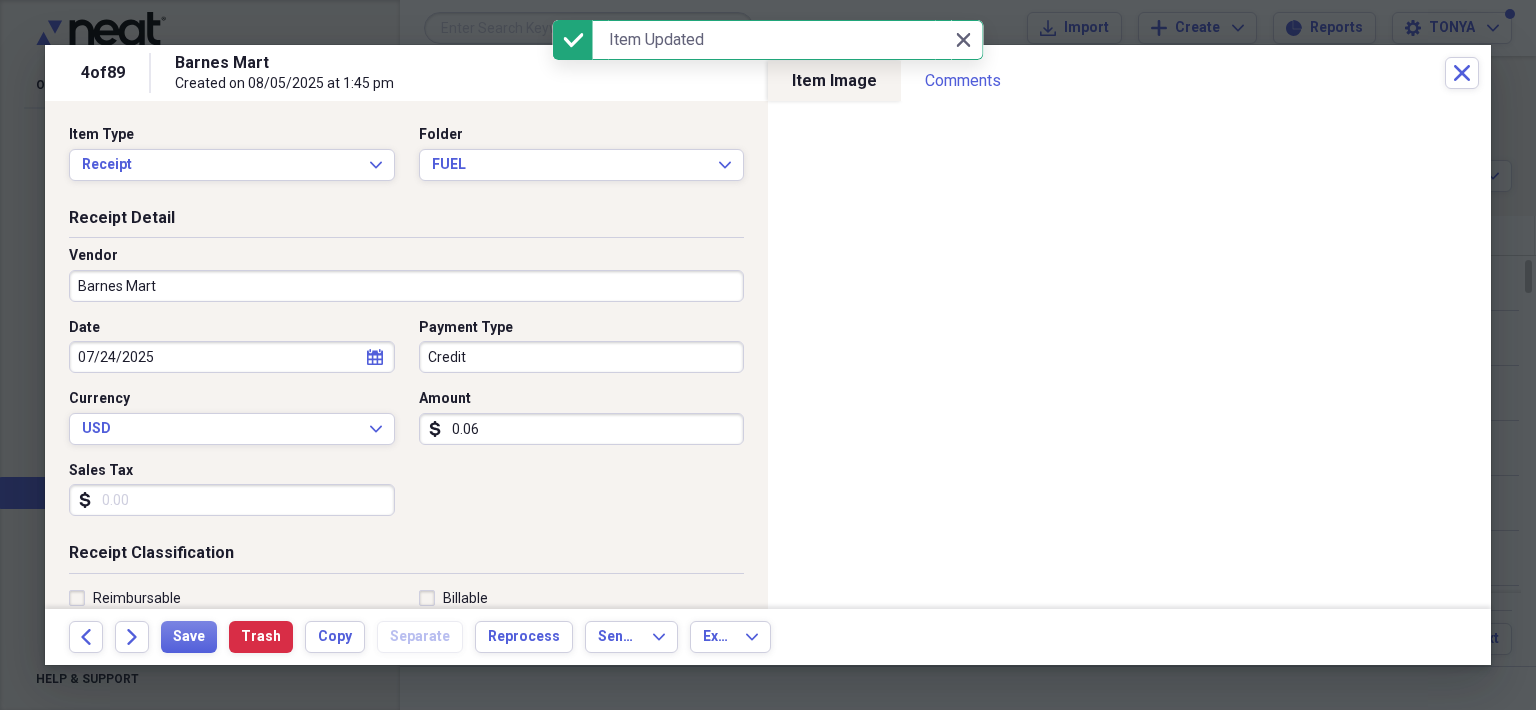 click on "Credit" at bounding box center (582, 357) 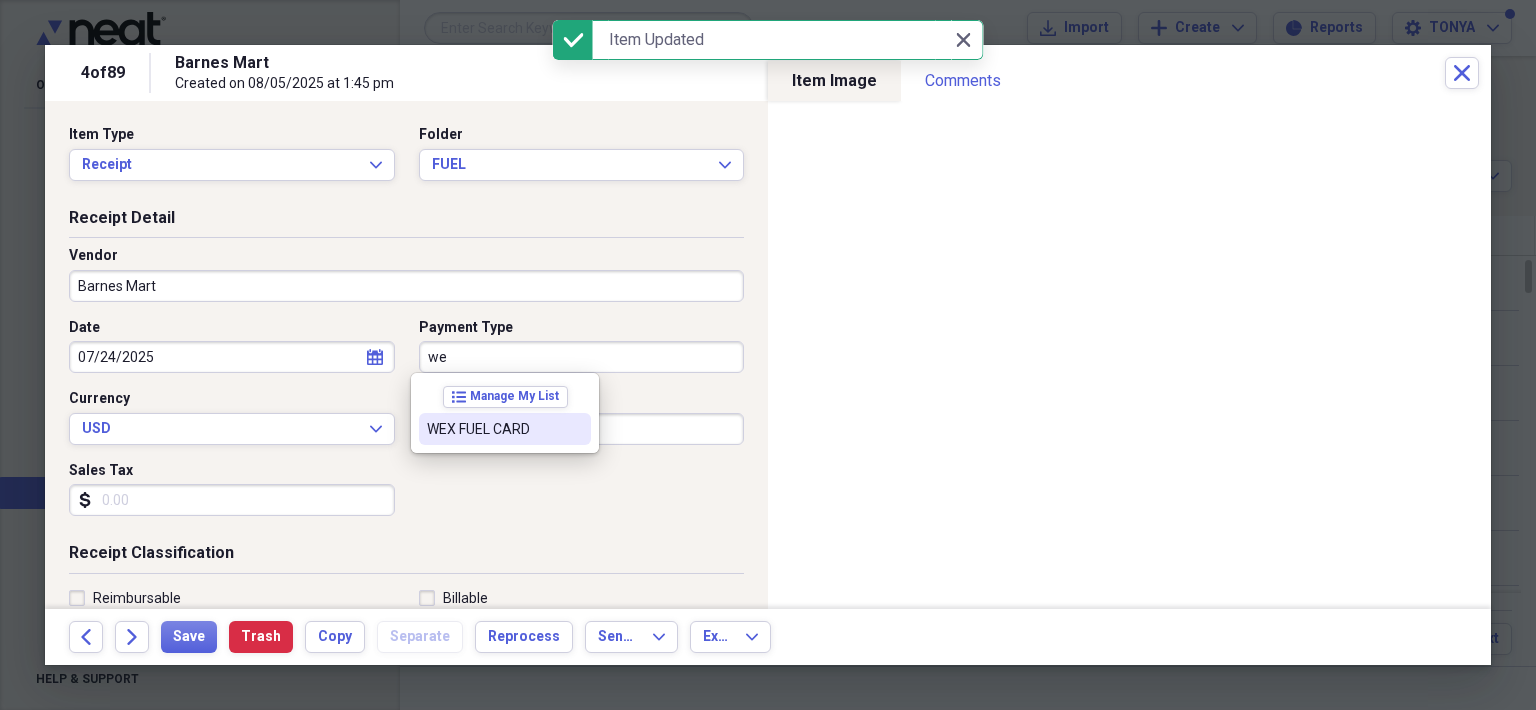 click on "WEX FUEL CARD" at bounding box center (493, 429) 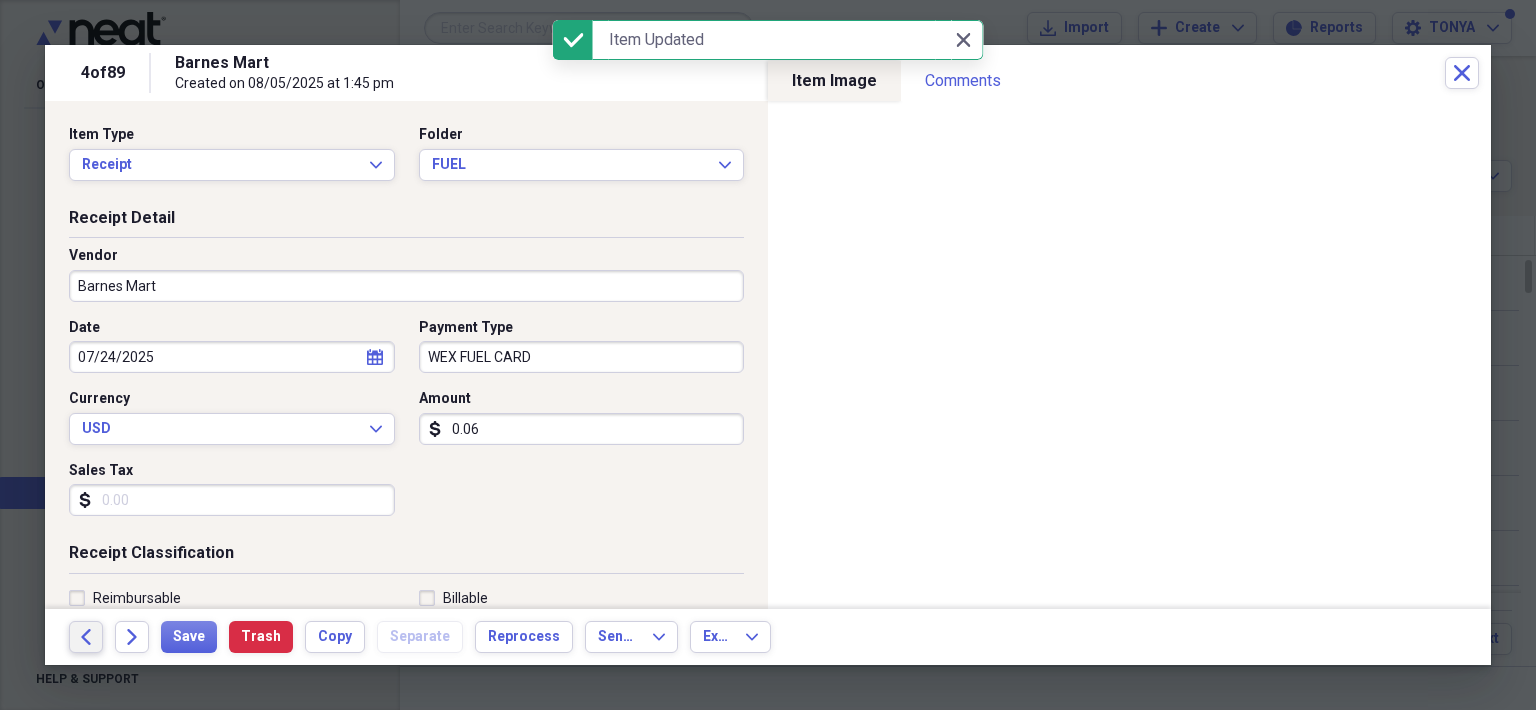 click on "Back" at bounding box center [86, 637] 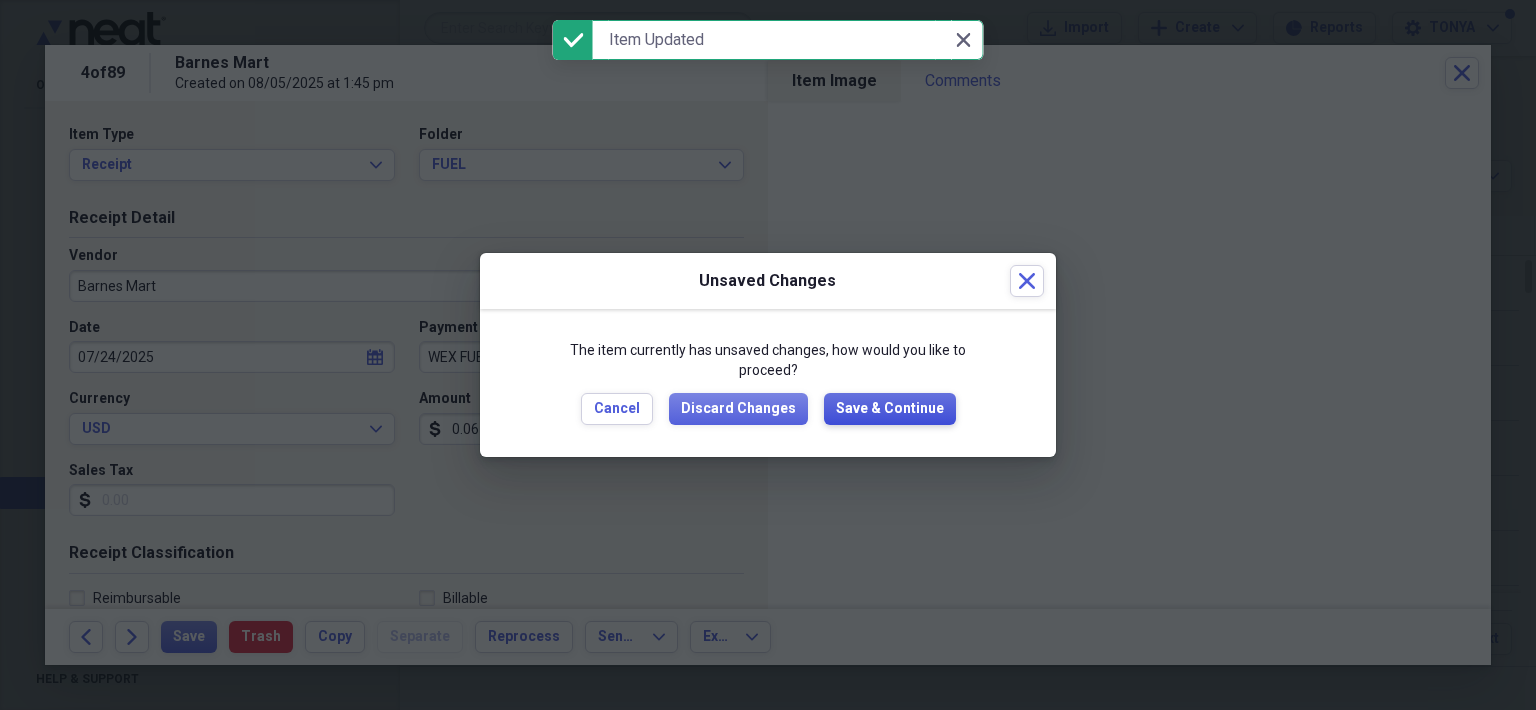 click on "Save & Continue" at bounding box center [890, 409] 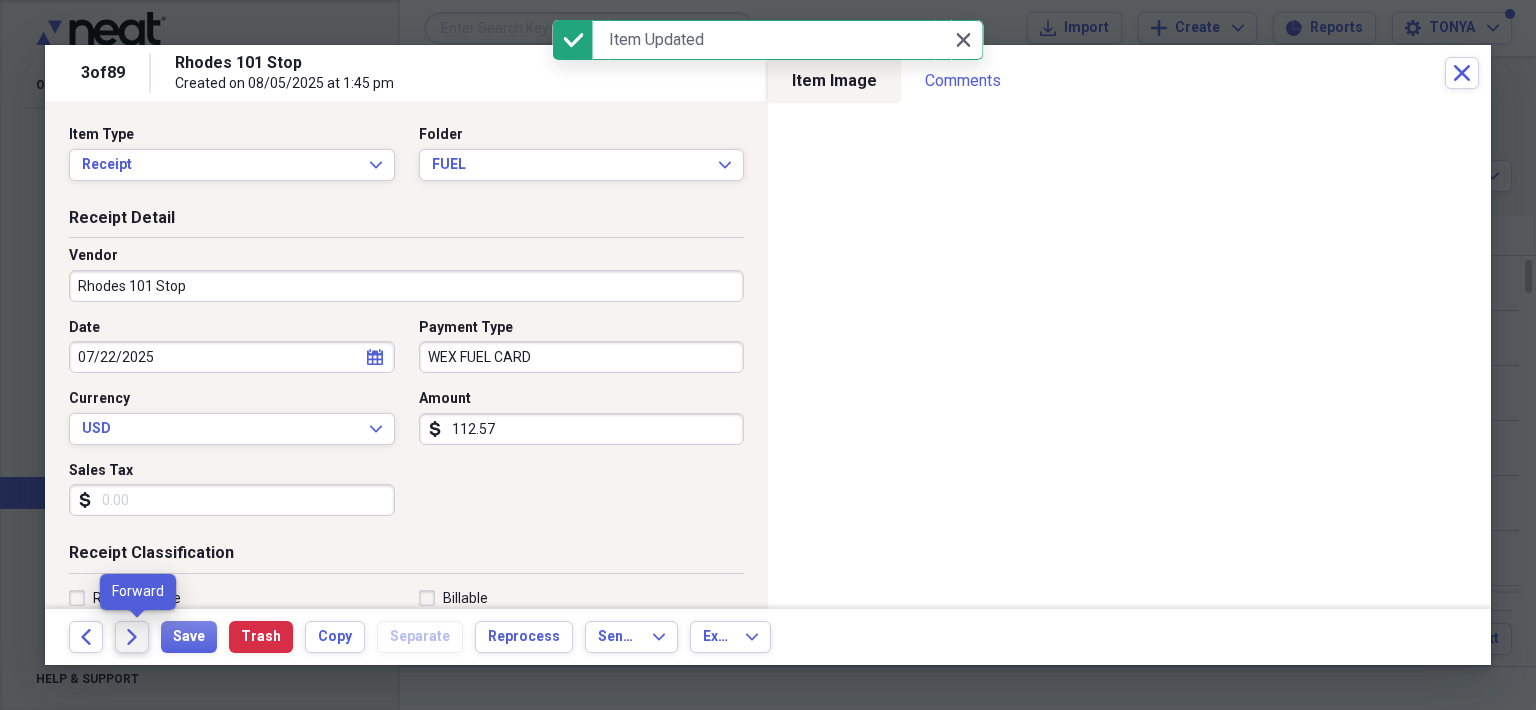 click on "Forward" 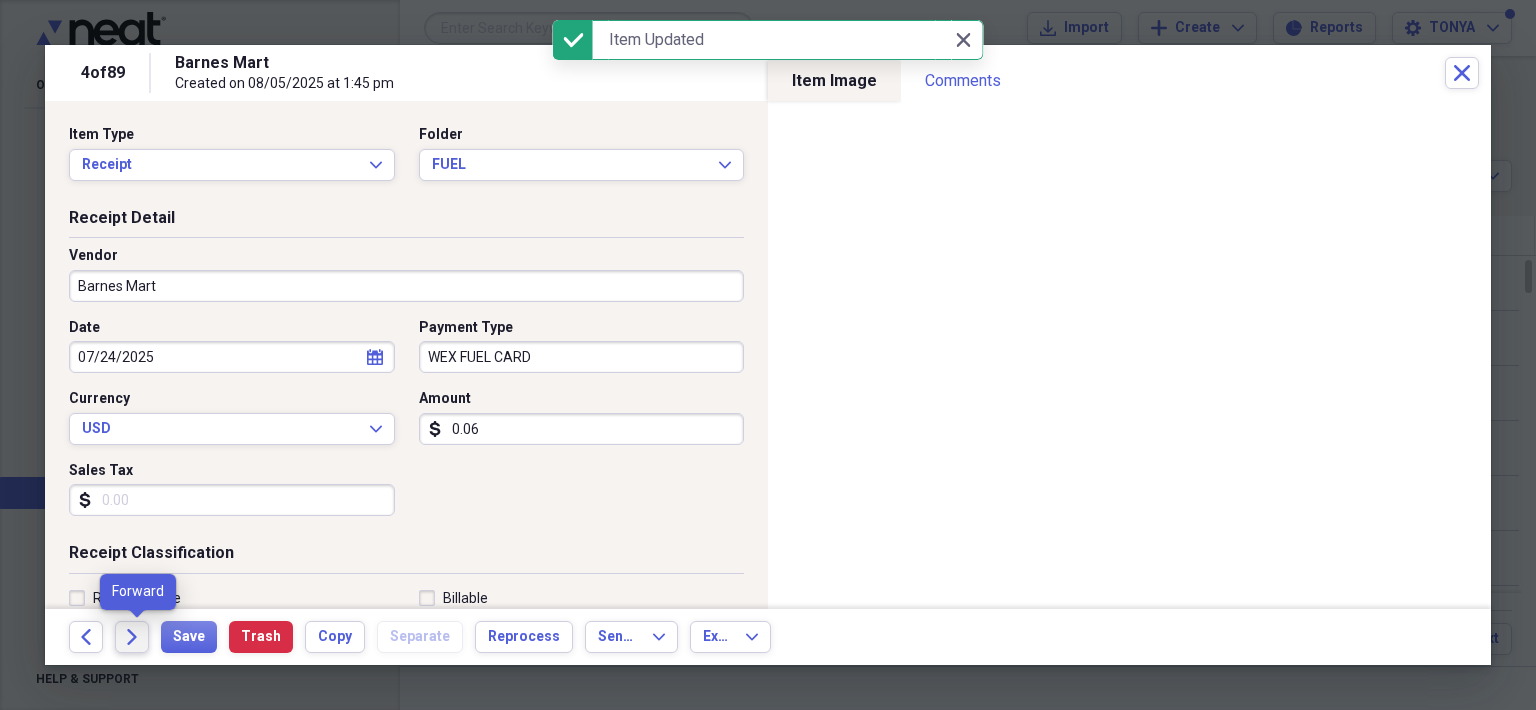 click on "Forward" 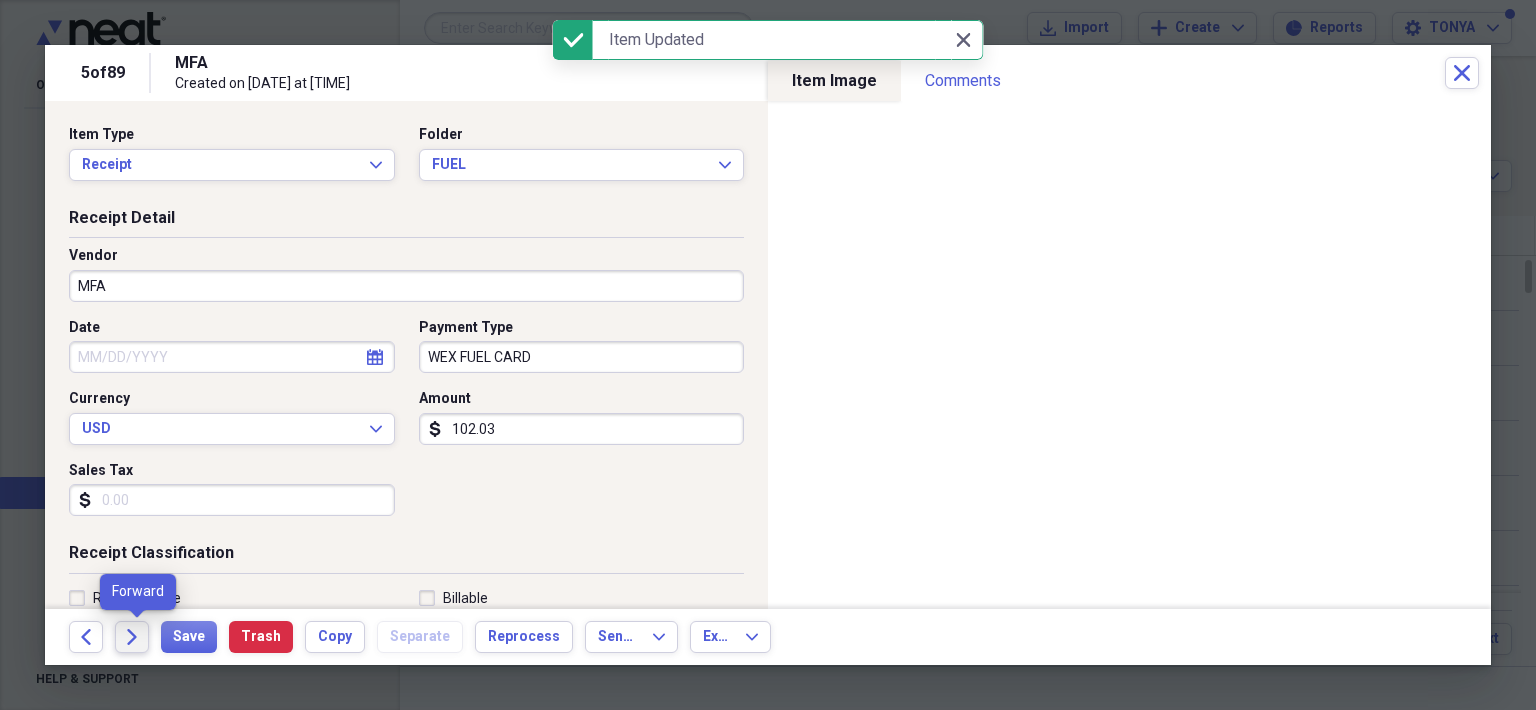 click on "Forward" 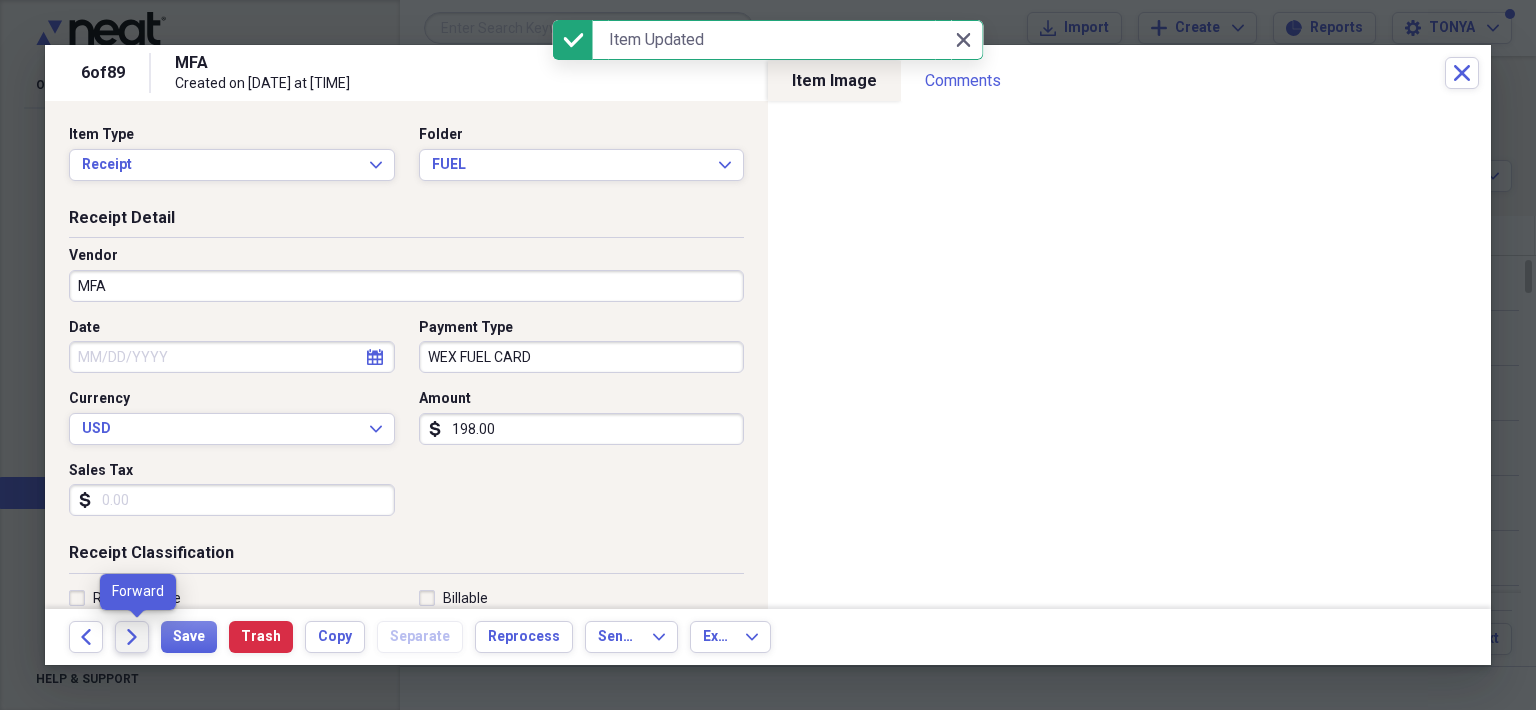 click on "Forward" 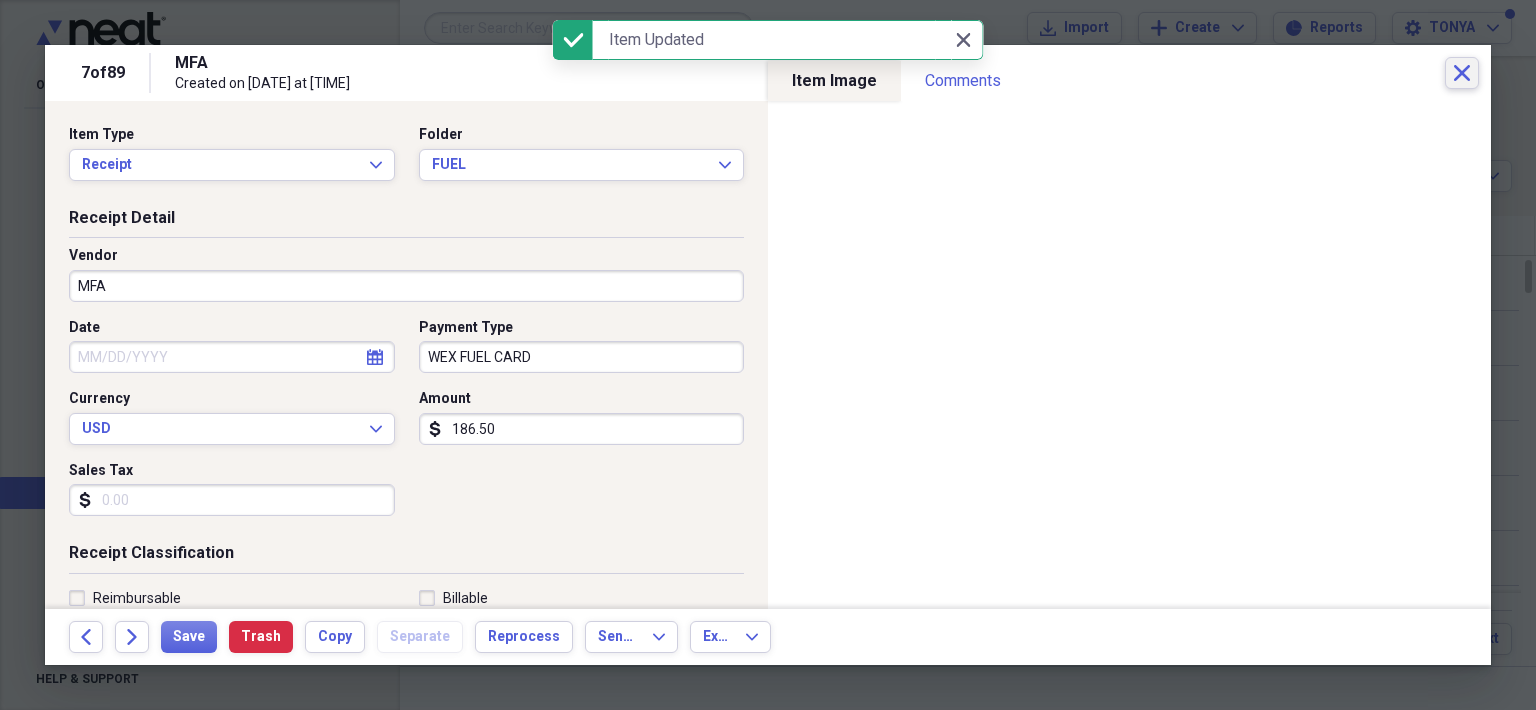 click on "Close" 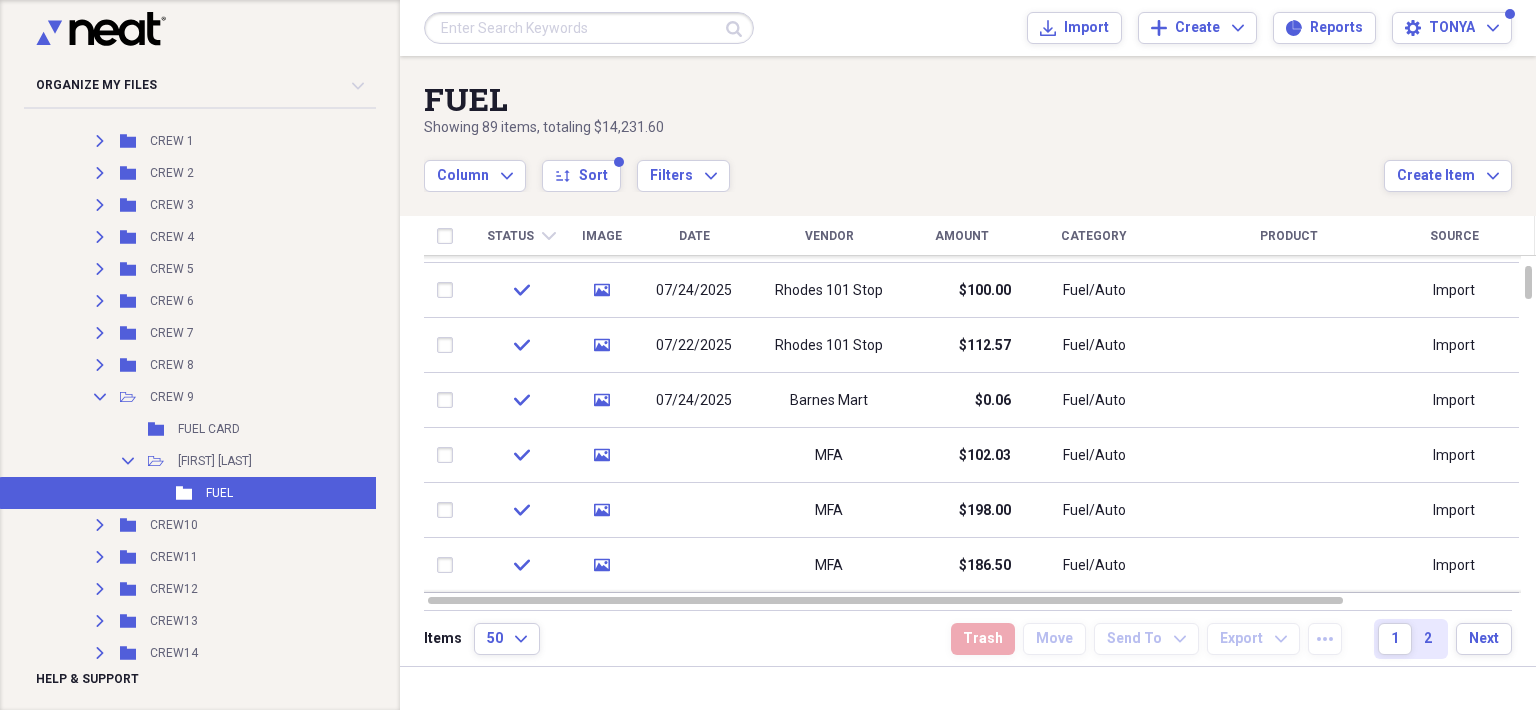 click on "Collapse" 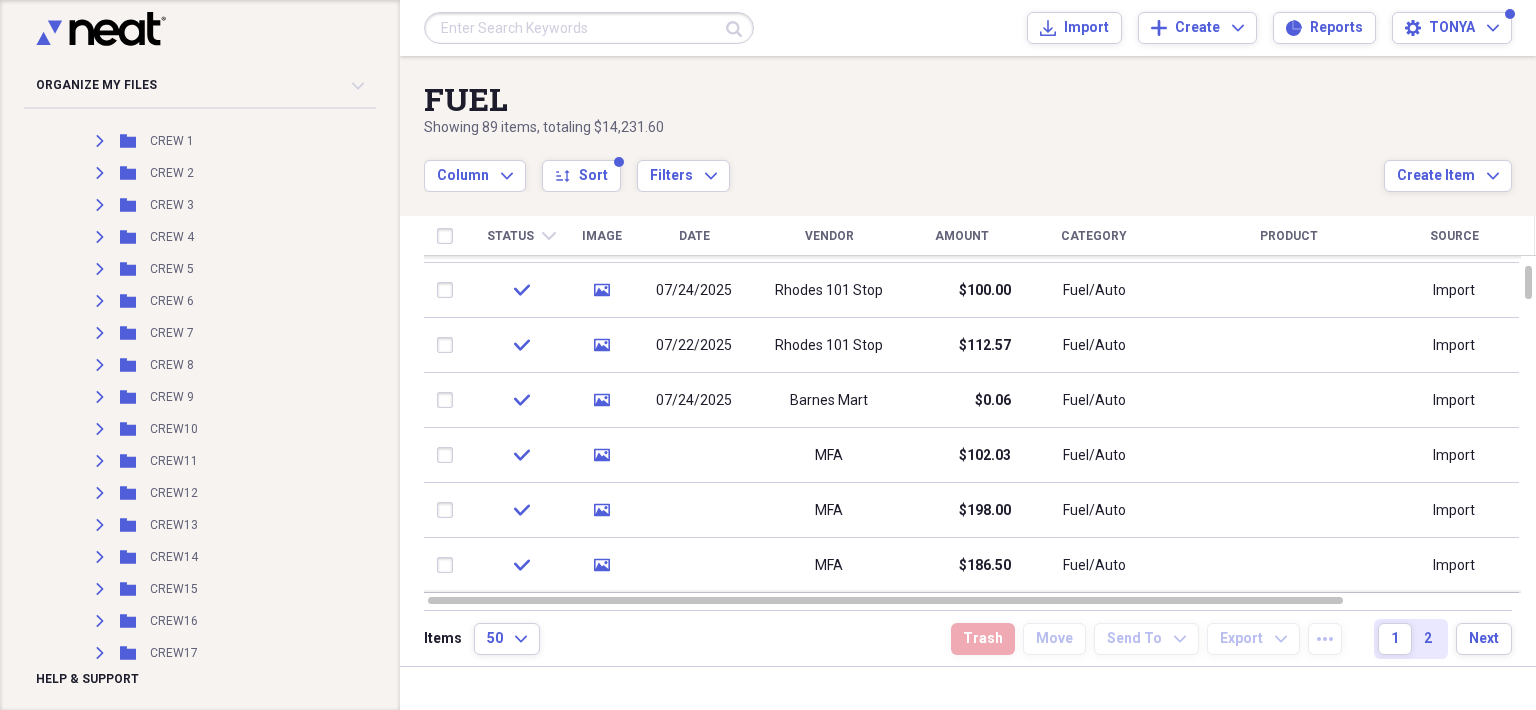 click on "Expand" 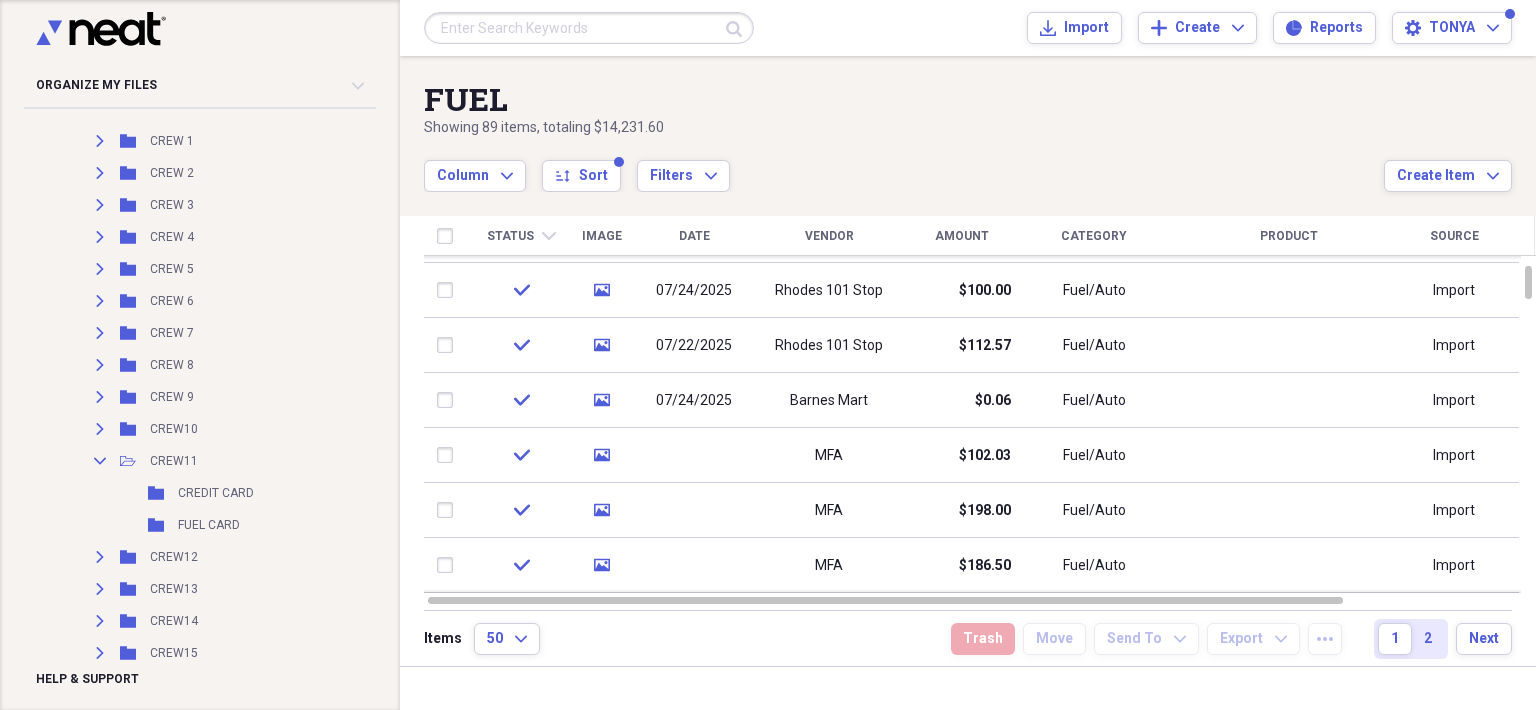 drag, startPoint x: 180, startPoint y: 485, endPoint x: 190, endPoint y: 487, distance: 10.198039 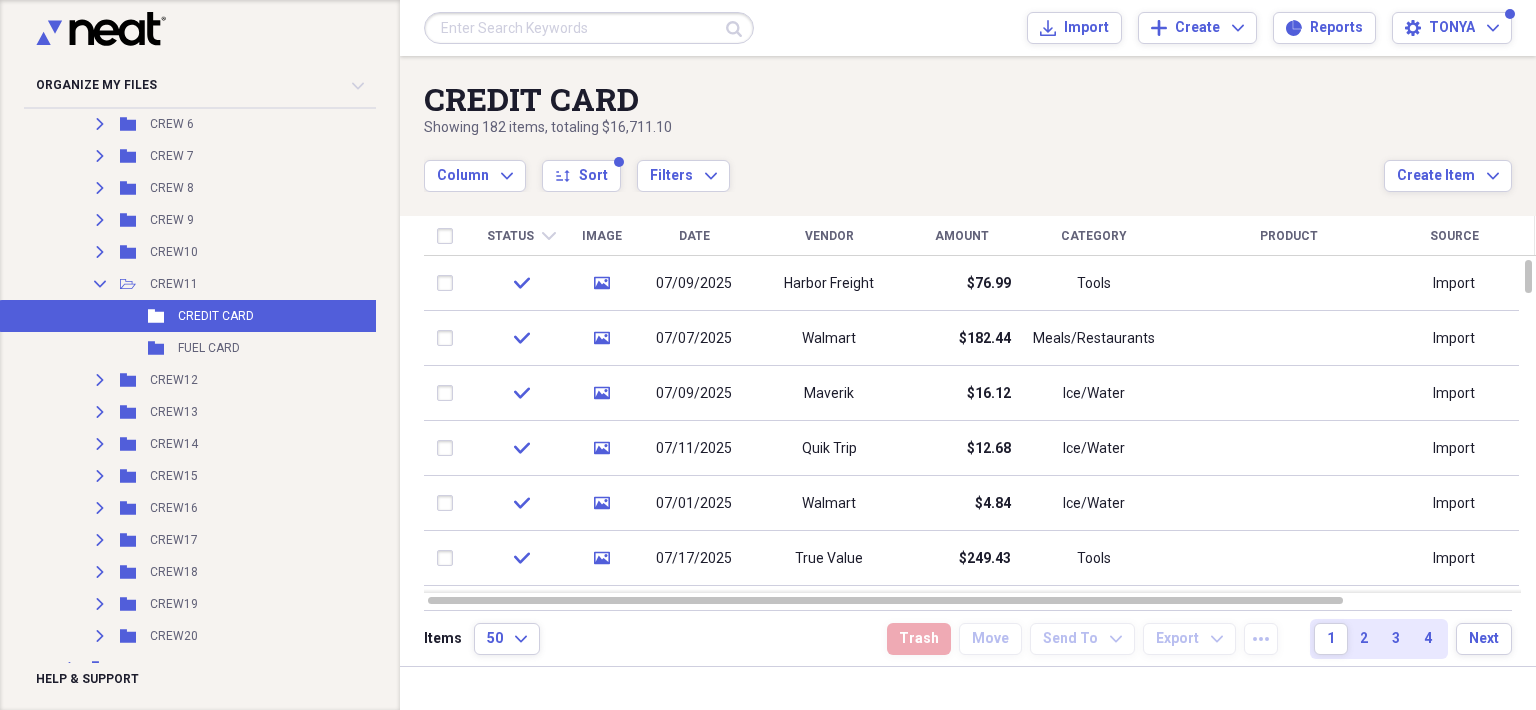 scroll, scrollTop: 800, scrollLeft: 0, axis: vertical 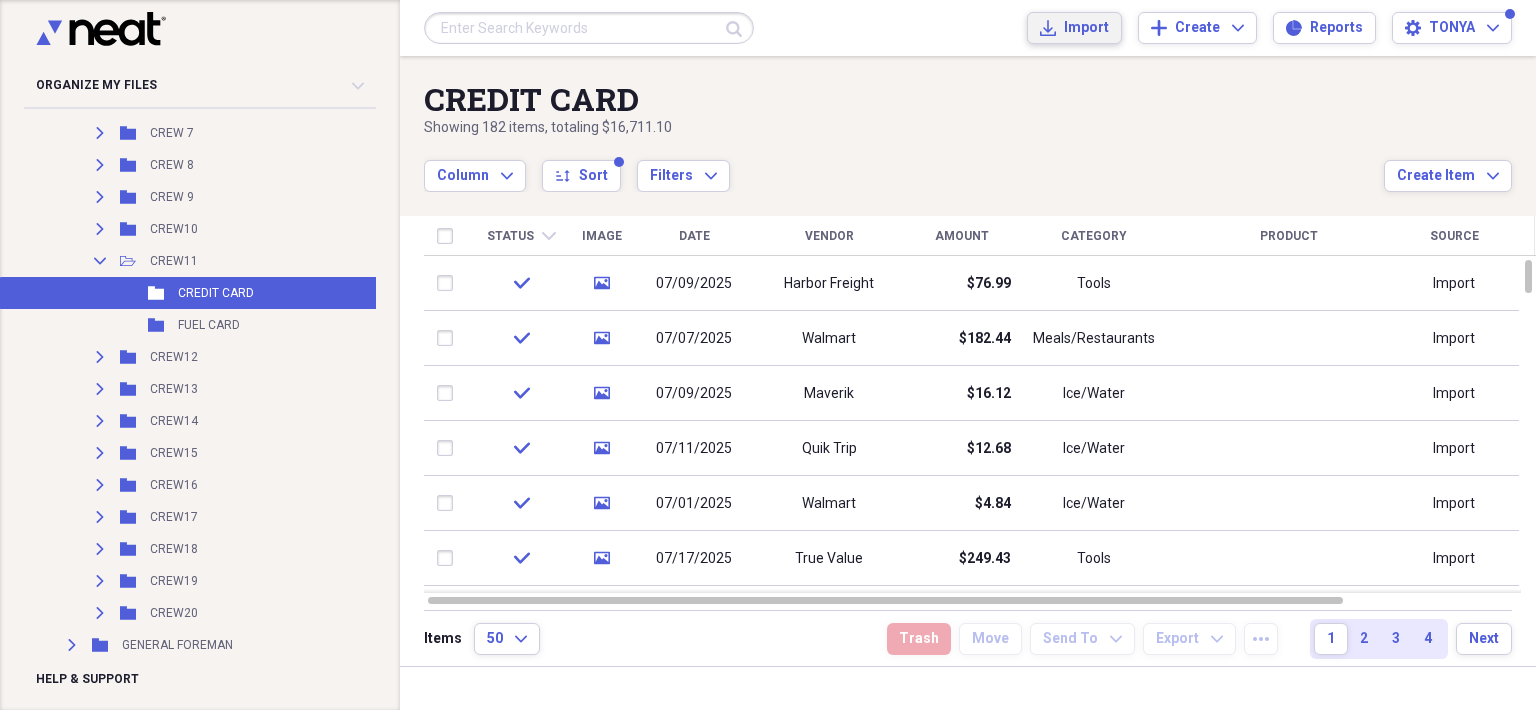 click on "Import" at bounding box center [1086, 28] 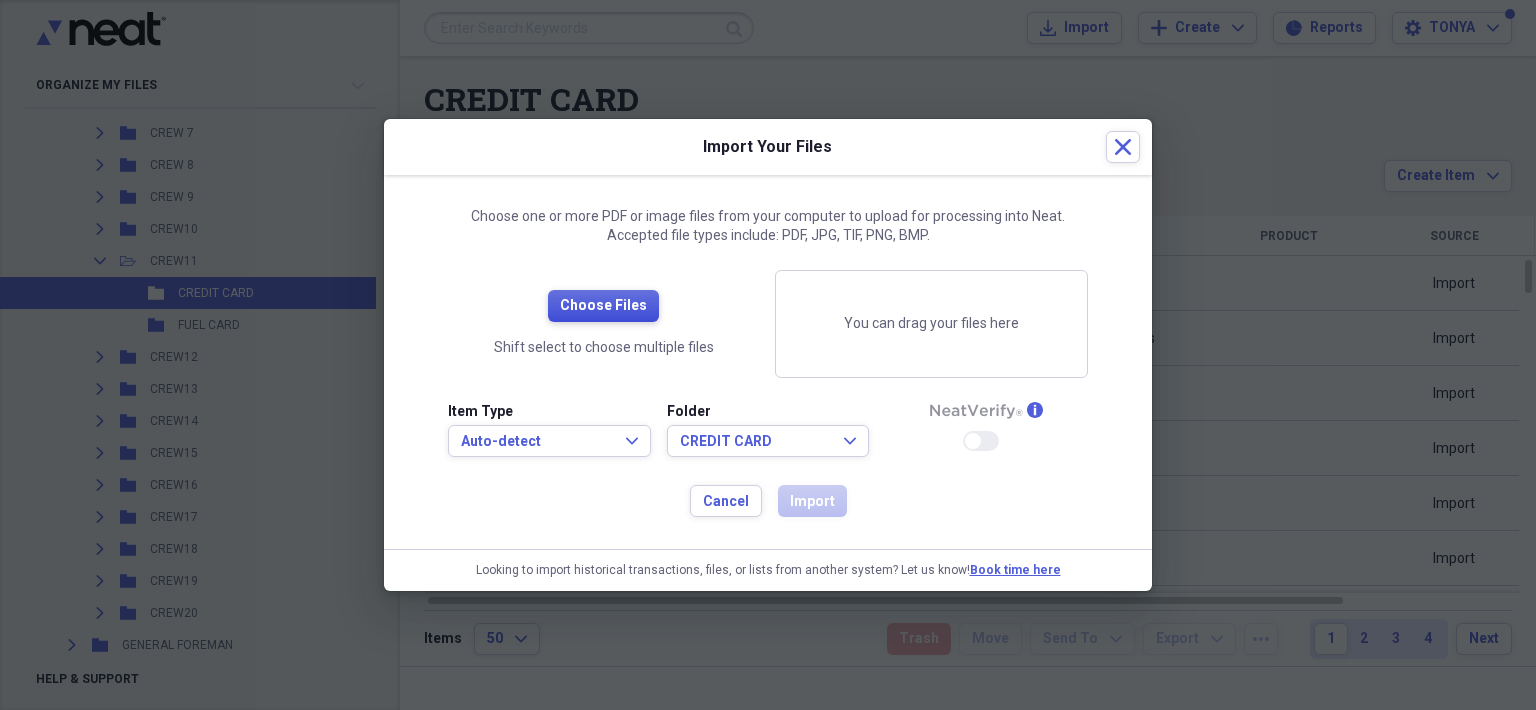 click on "Choose Files" at bounding box center (603, 306) 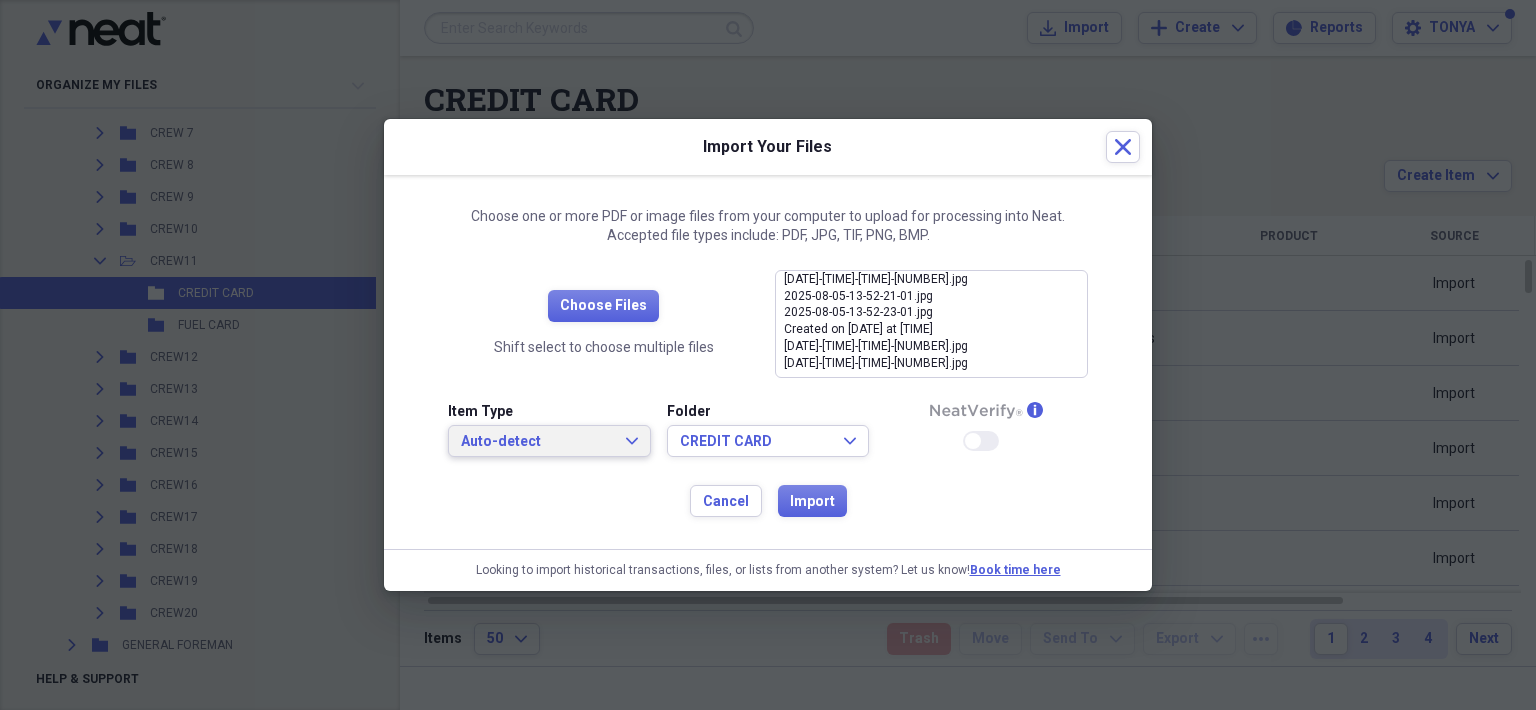 click on "Auto-detect Expand" at bounding box center (549, 441) 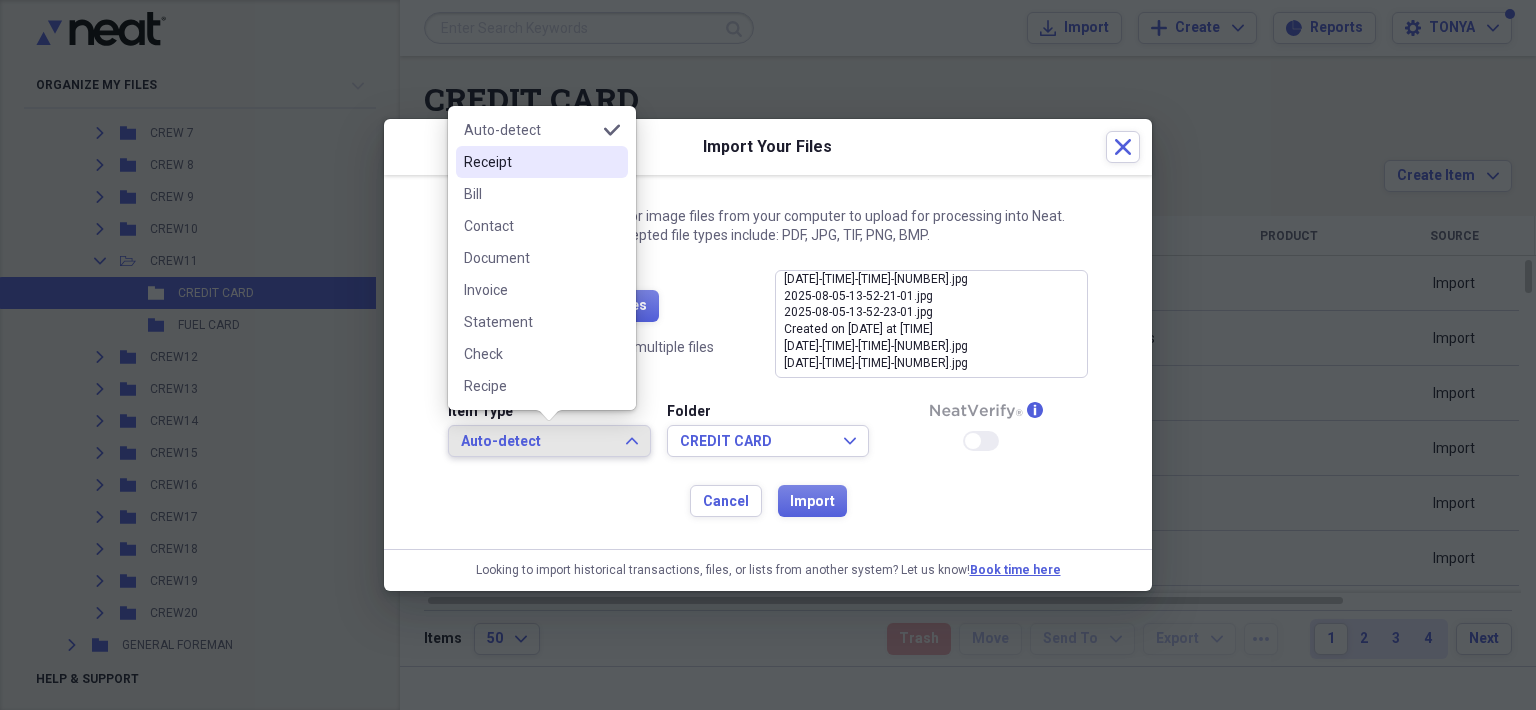 click on "Receipt" at bounding box center (530, 162) 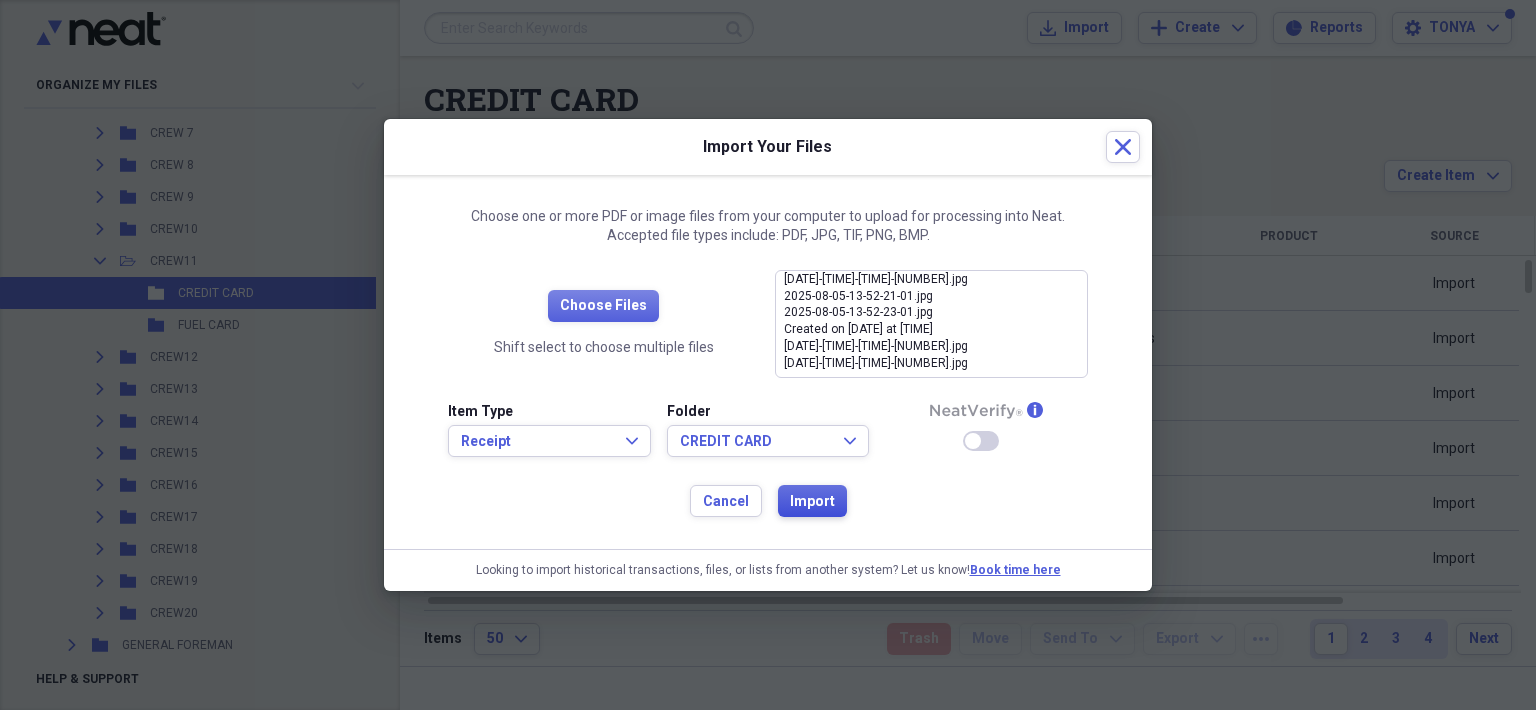 click on "Import" at bounding box center [812, 502] 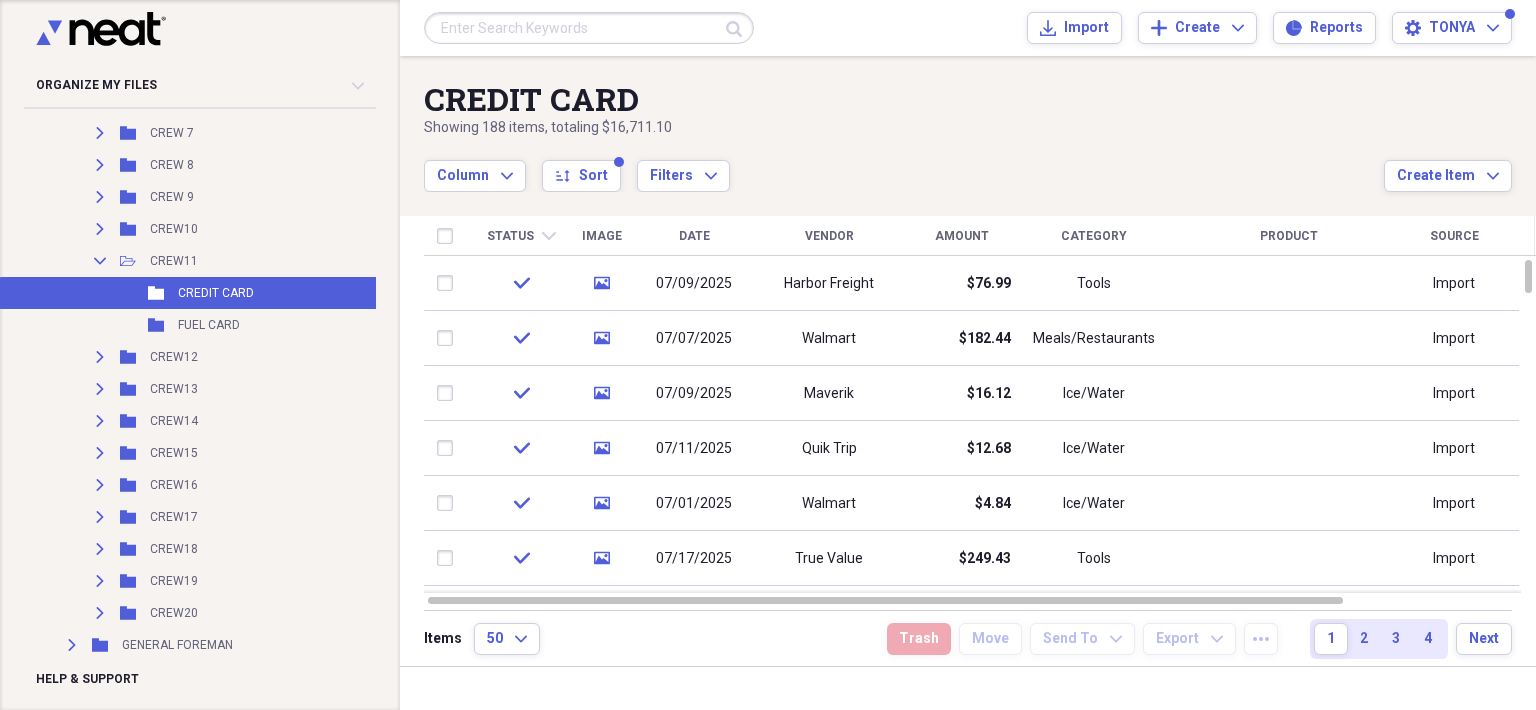 drag, startPoint x: 205, startPoint y: 320, endPoint x: 255, endPoint y: 322, distance: 50.039986 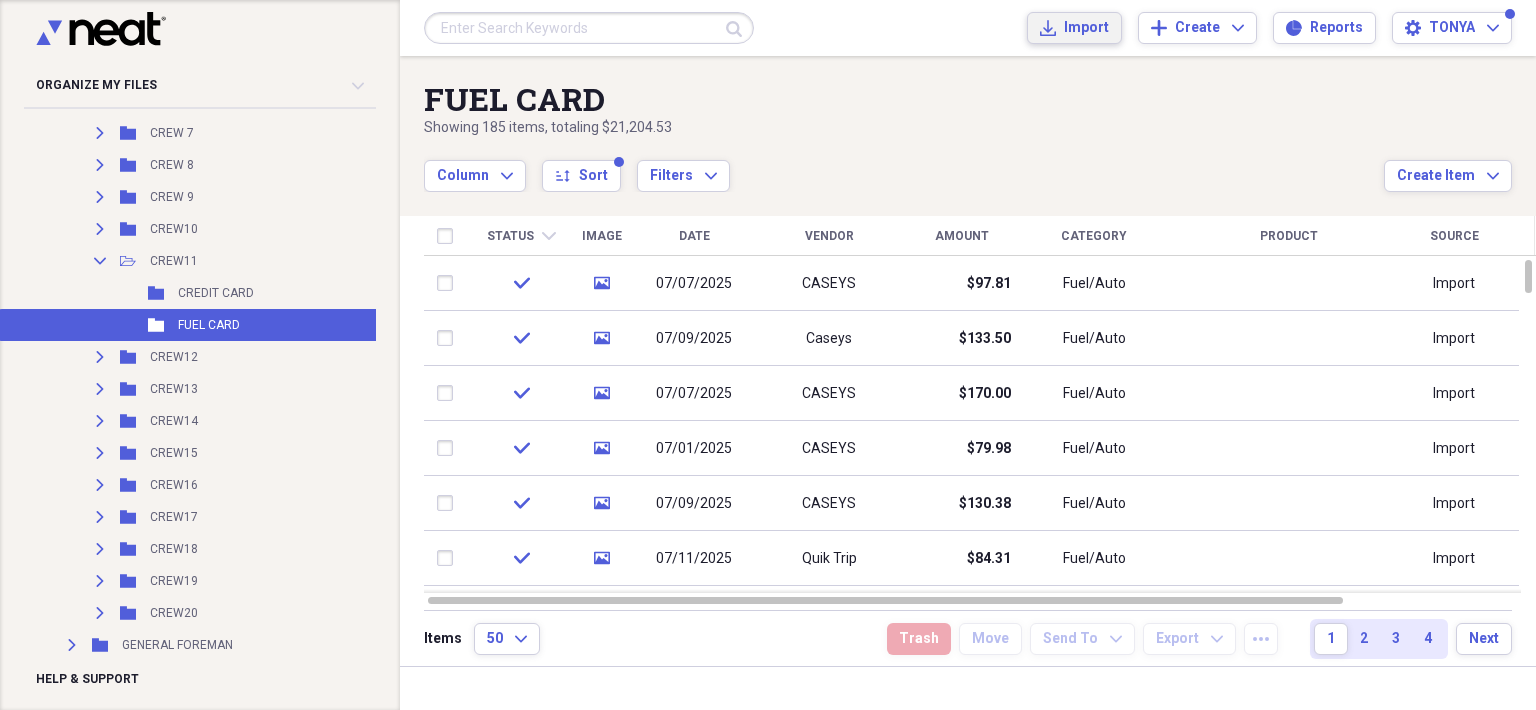 click on "Import" at bounding box center [1086, 28] 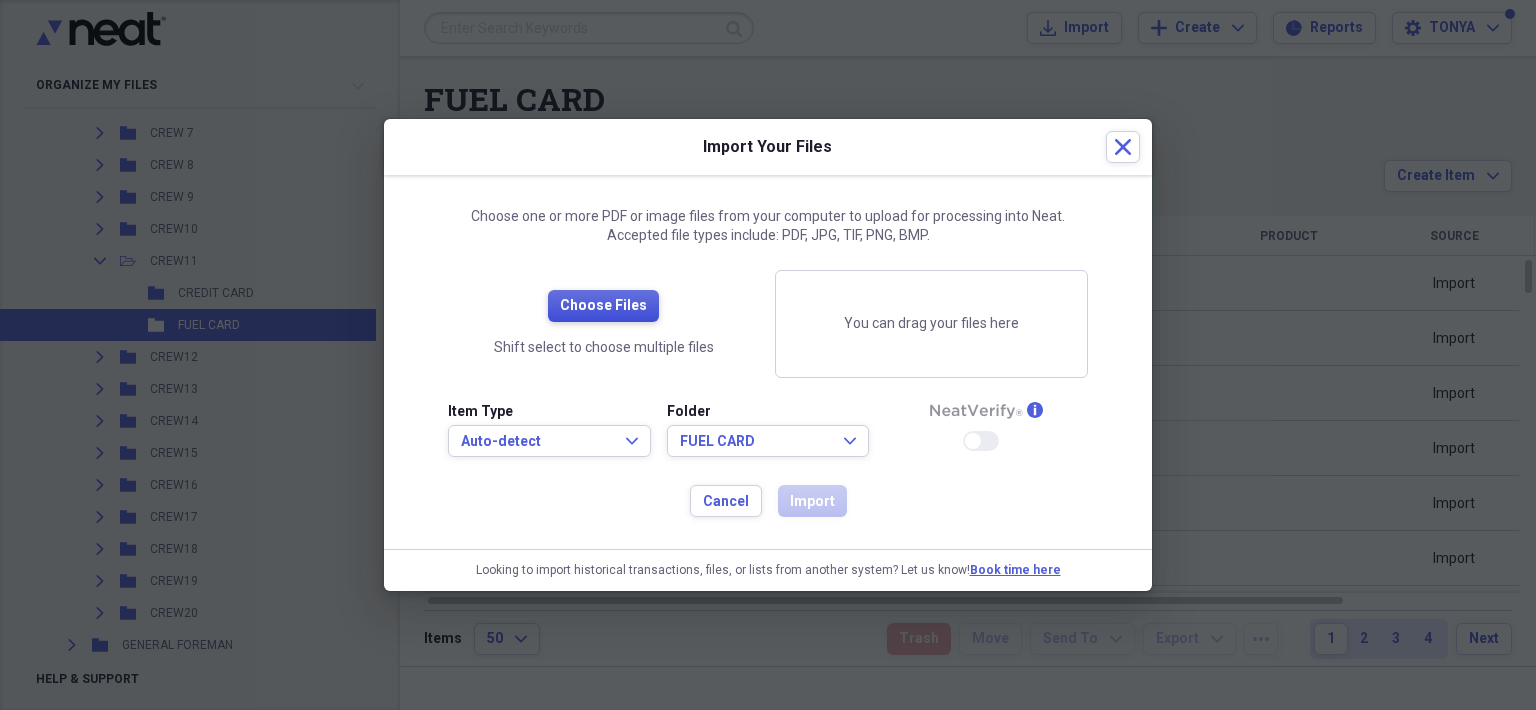 click on "Choose Files" at bounding box center (603, 306) 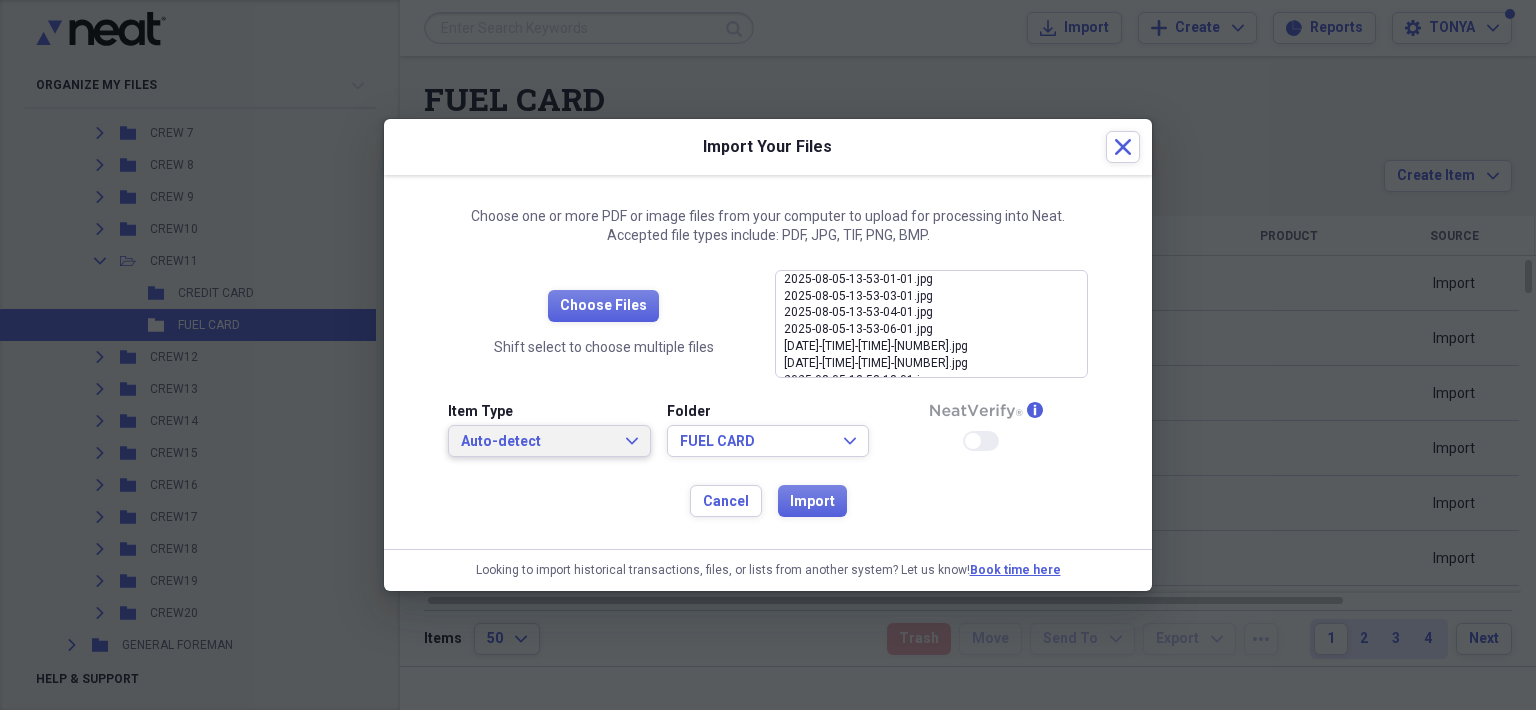 click on "Auto-detect Expand" at bounding box center [549, 441] 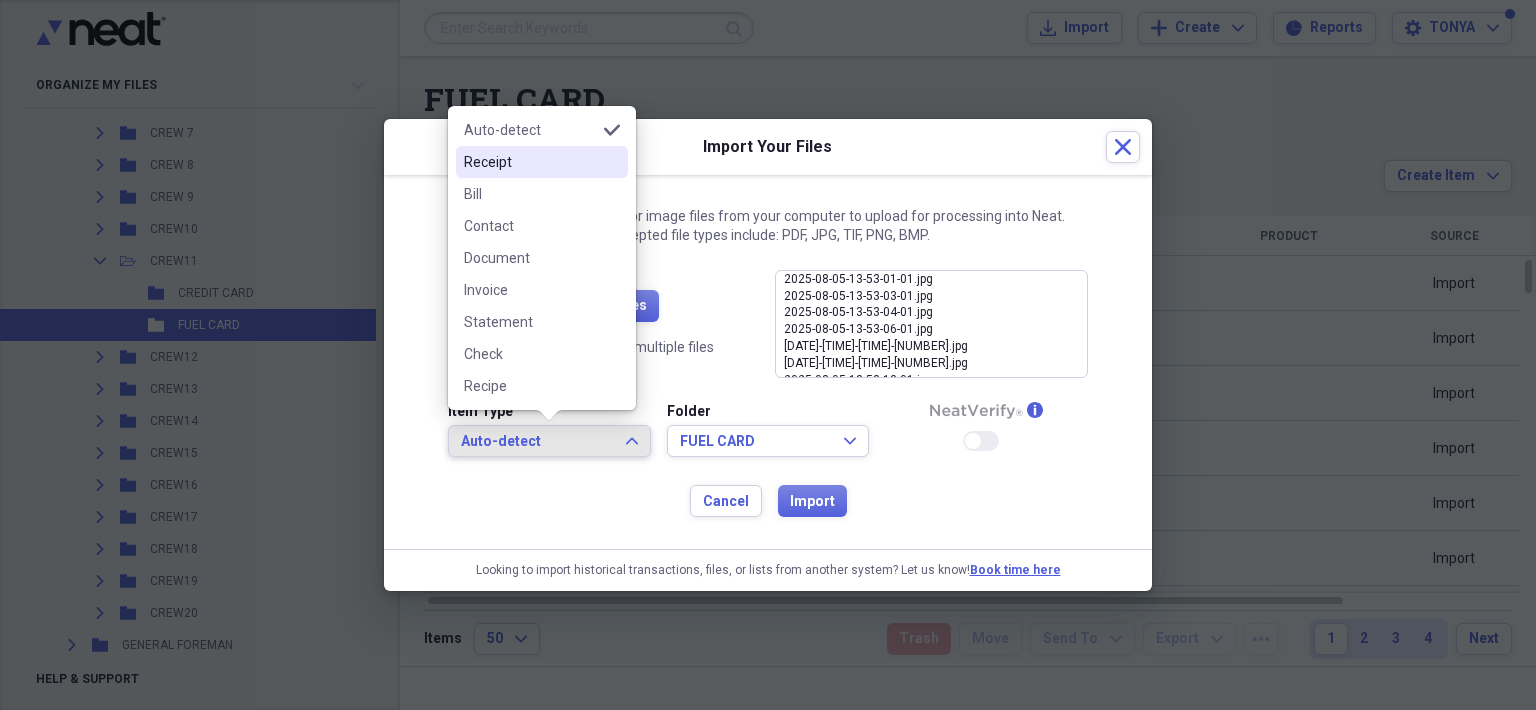 click on "Receipt" at bounding box center (530, 162) 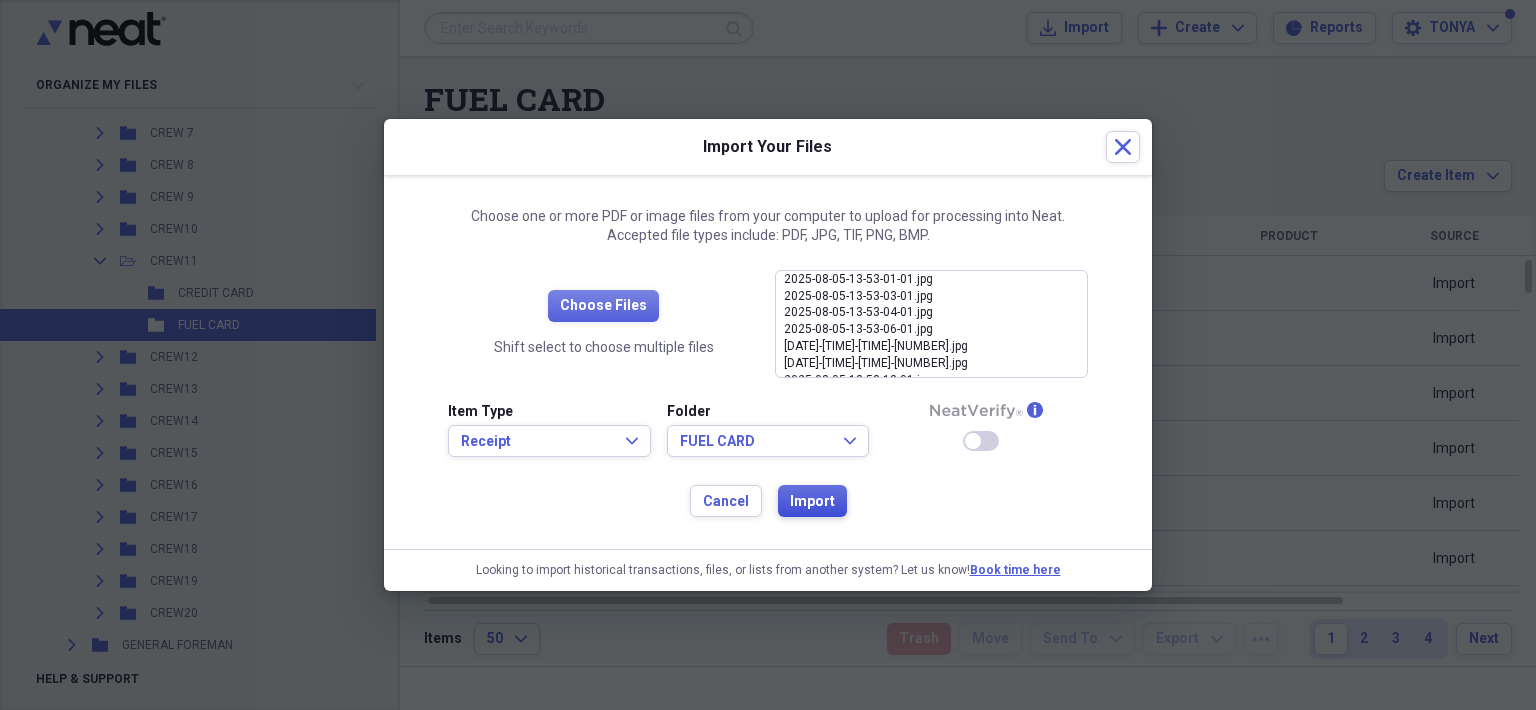 click on "Import" at bounding box center [812, 502] 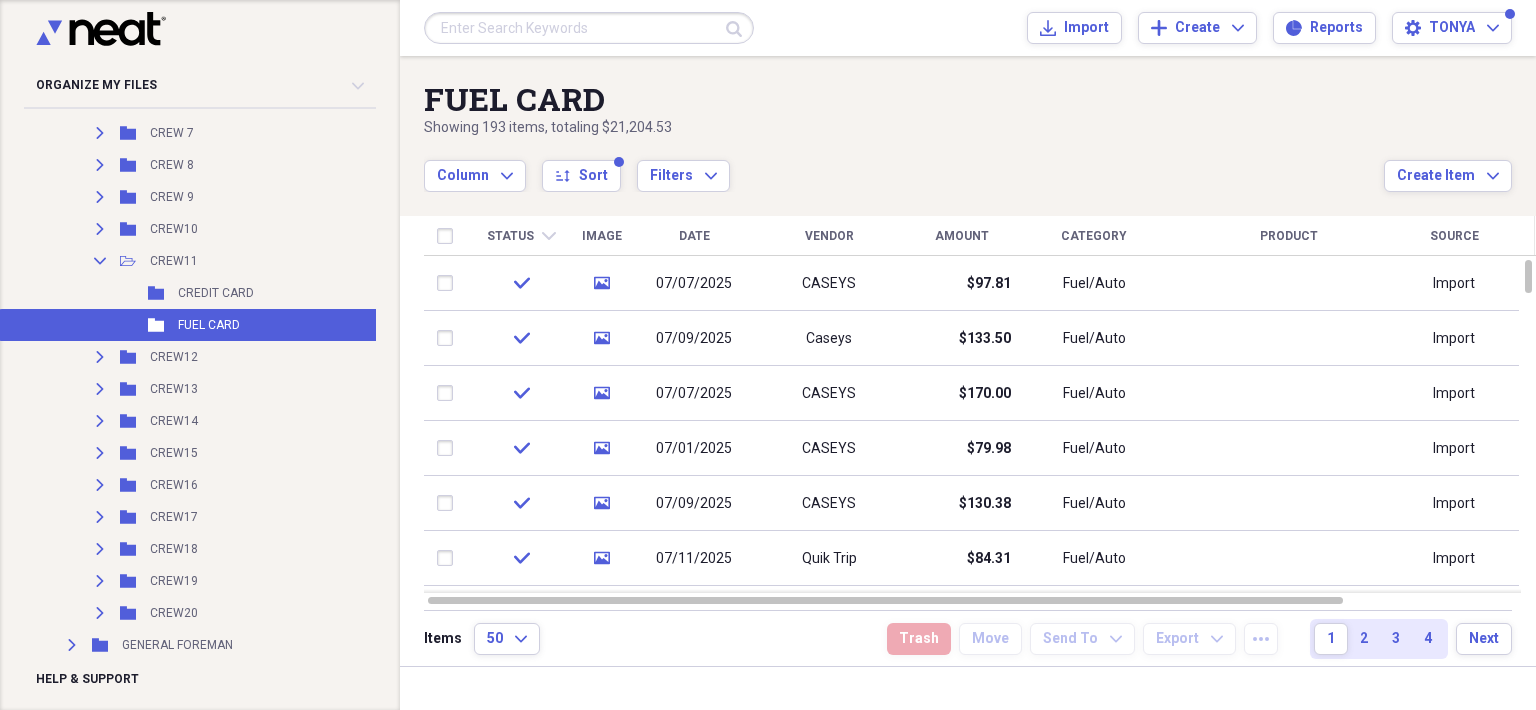 click on "CREDIT CARD" at bounding box center [216, 293] 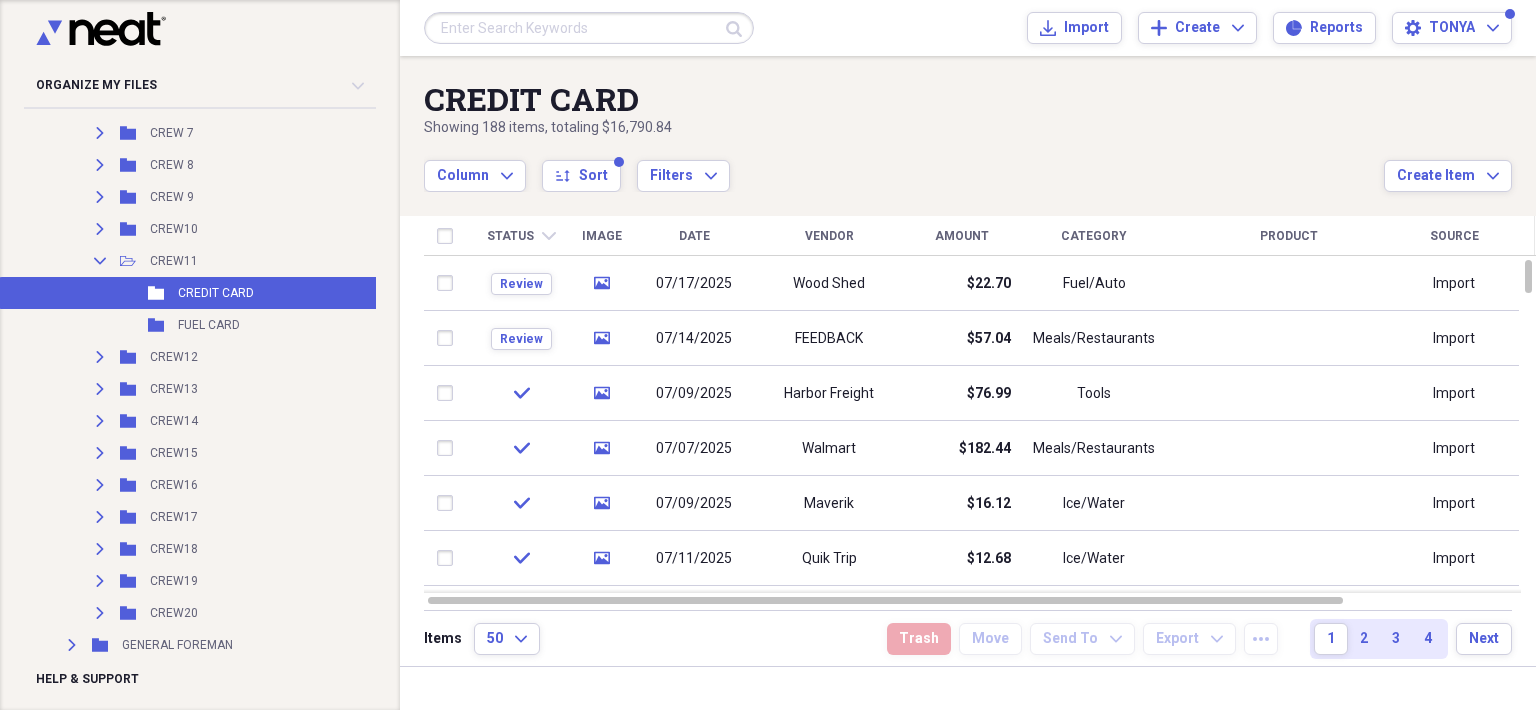 click on "Wood Shed" at bounding box center [829, 283] 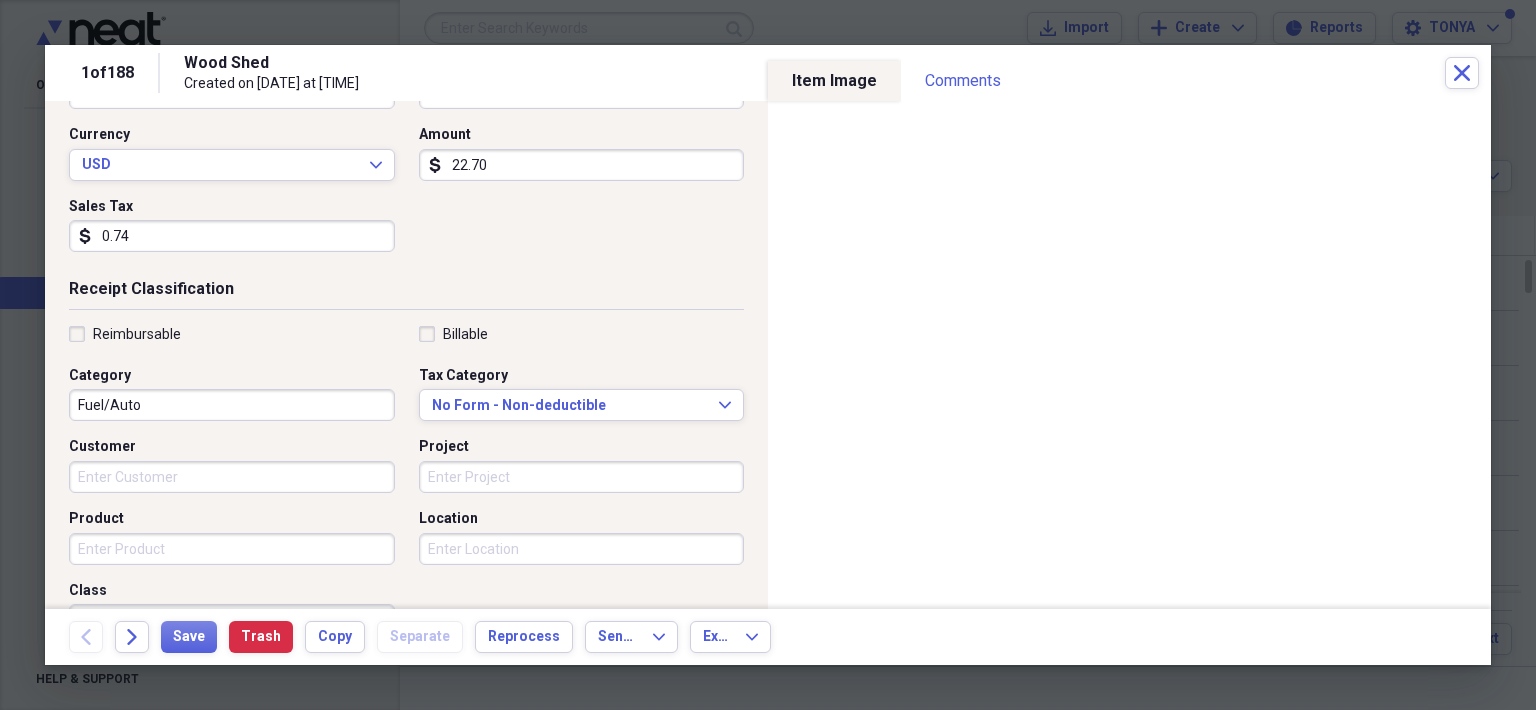 scroll, scrollTop: 300, scrollLeft: 0, axis: vertical 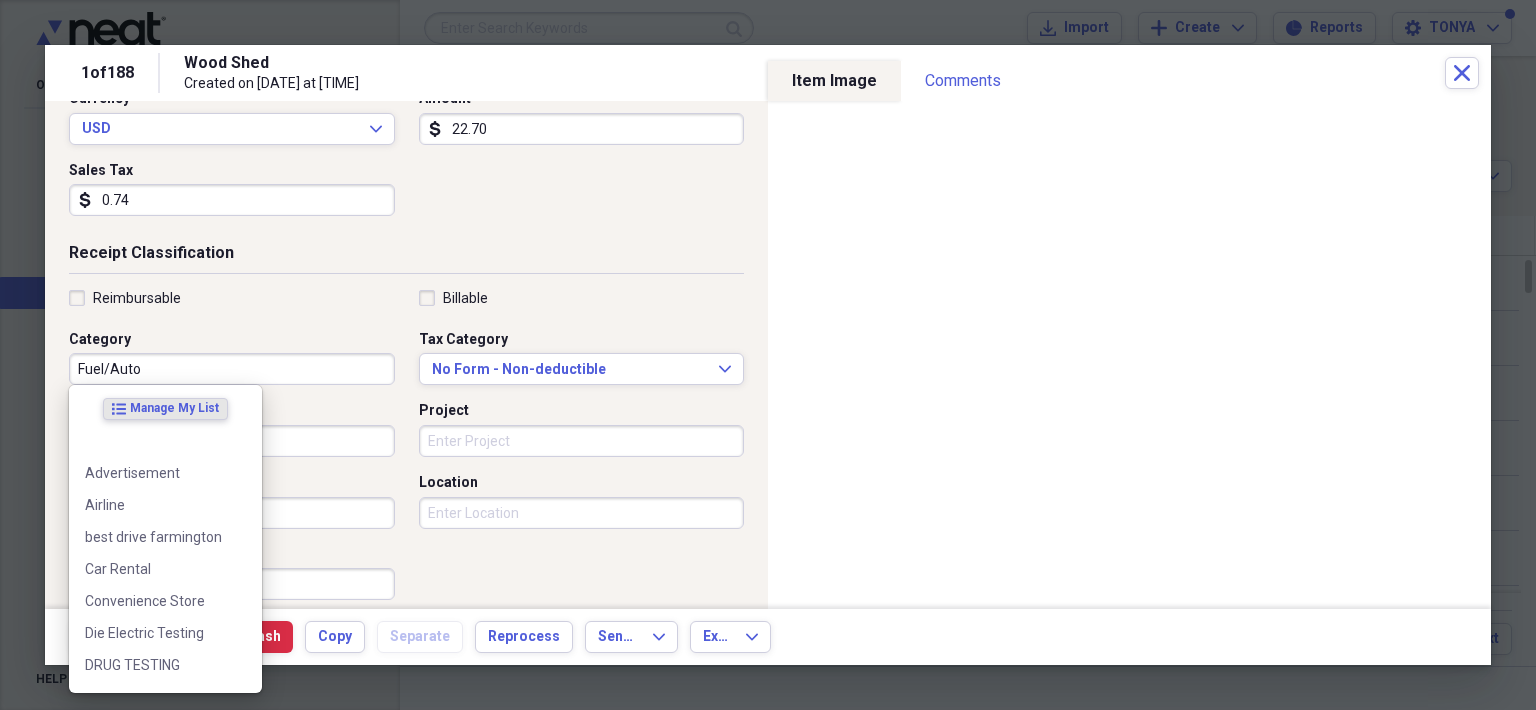 click on "Fuel/Auto" at bounding box center (232, 369) 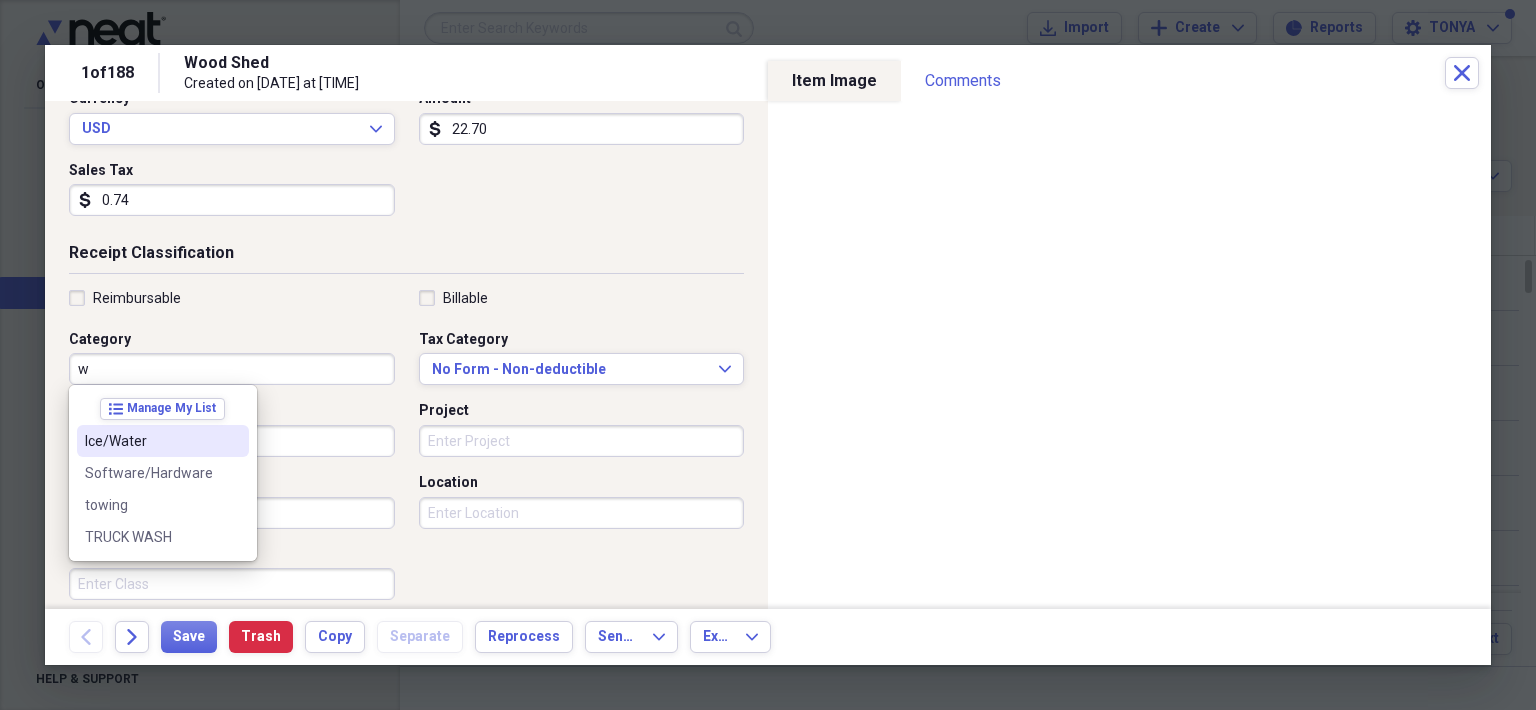click on "Ice/Water" at bounding box center [151, 441] 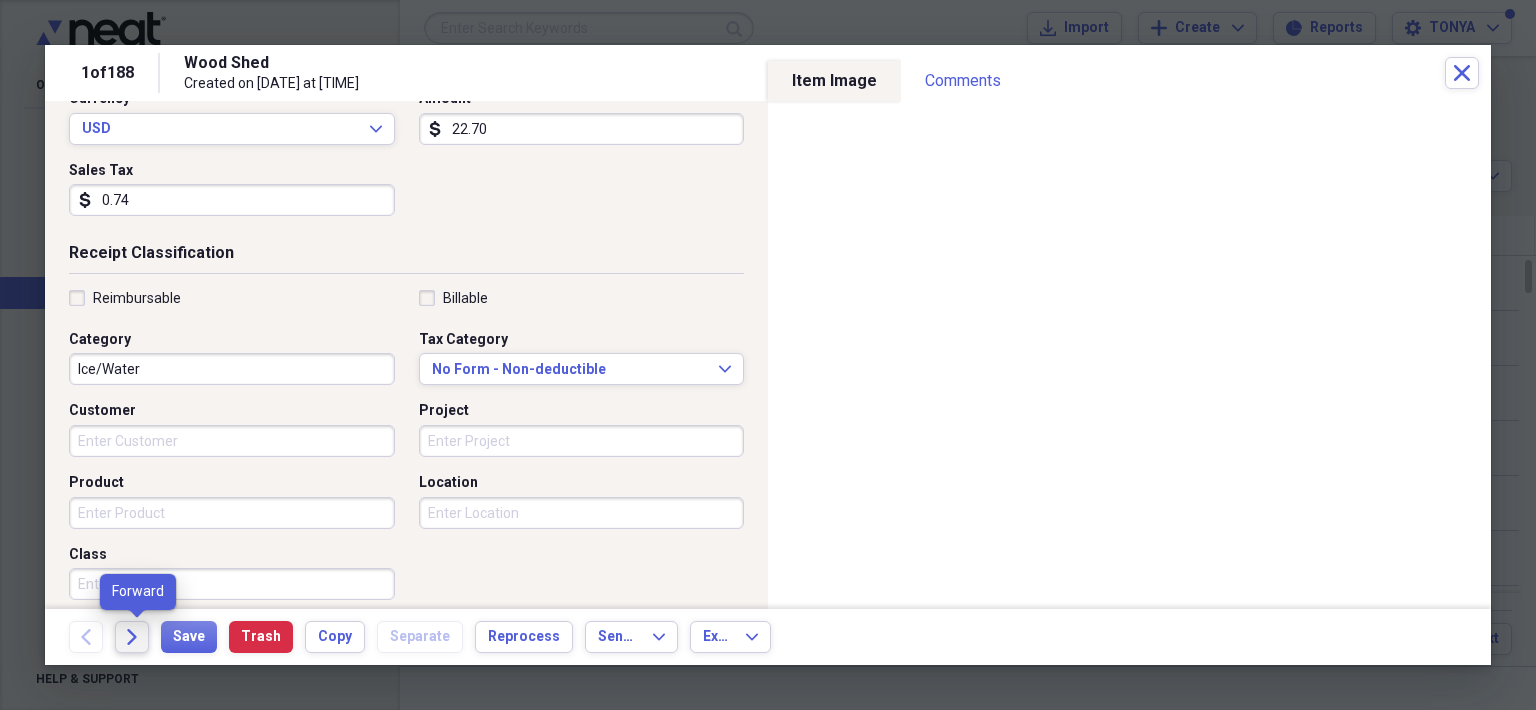 click on "Forward" 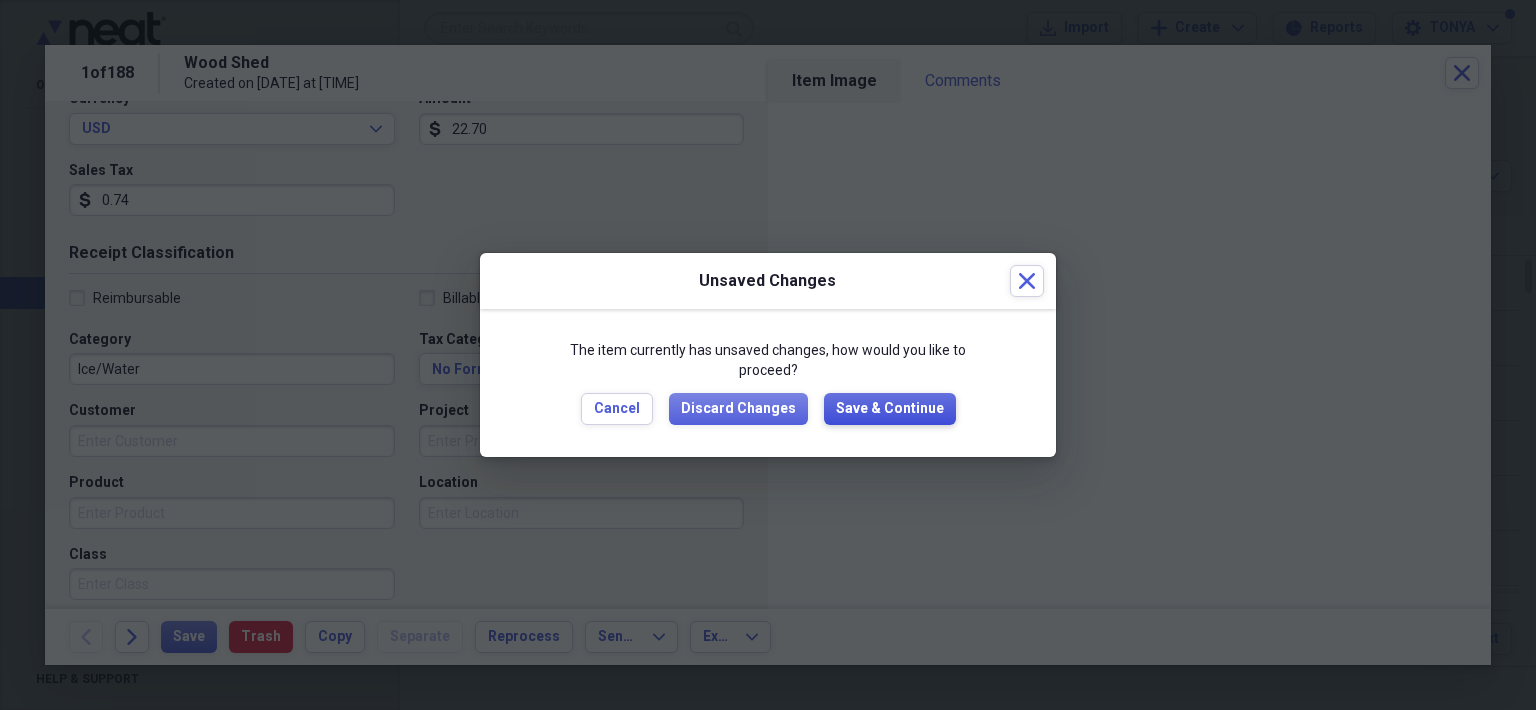 click on "Save & Continue" at bounding box center [890, 409] 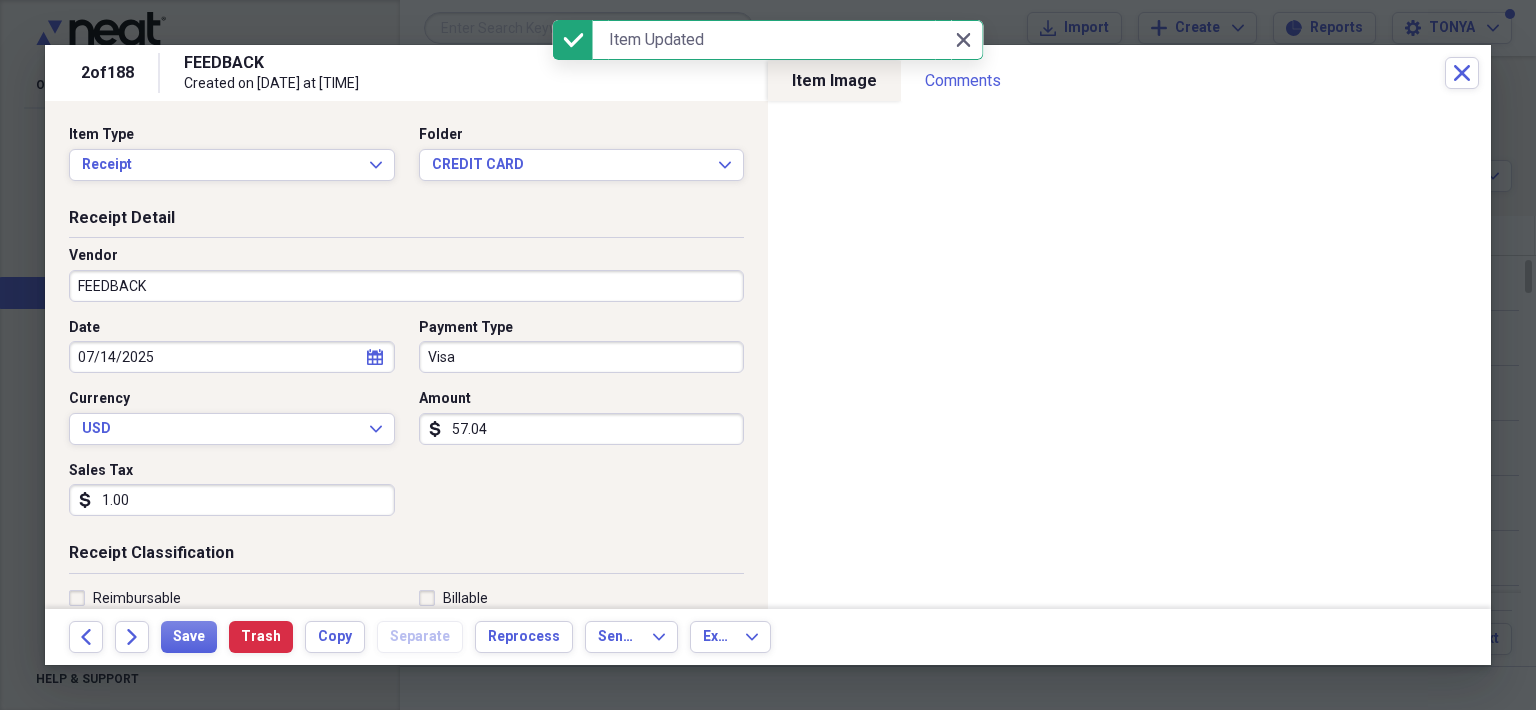 click on "FEEDBACK" at bounding box center (406, 286) 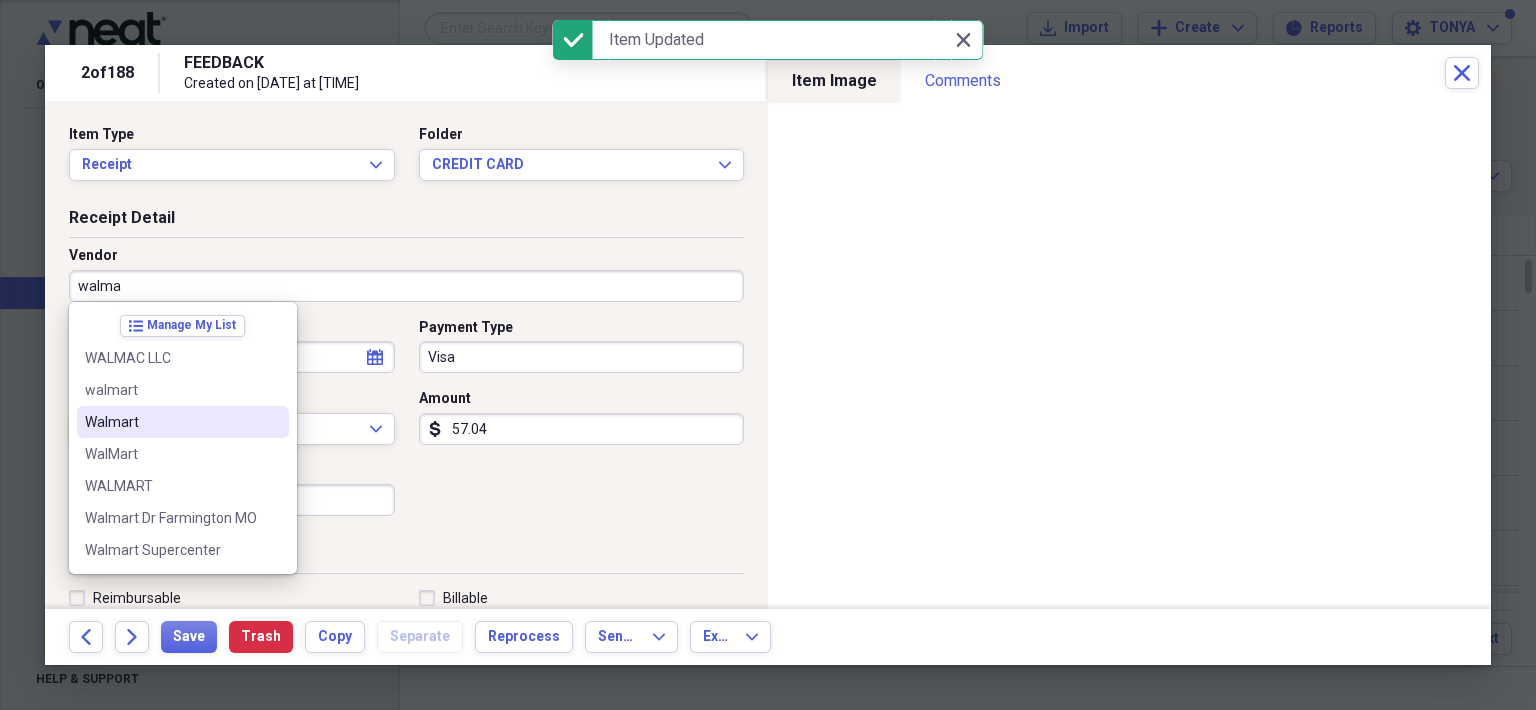click on "Walmart" at bounding box center [171, 422] 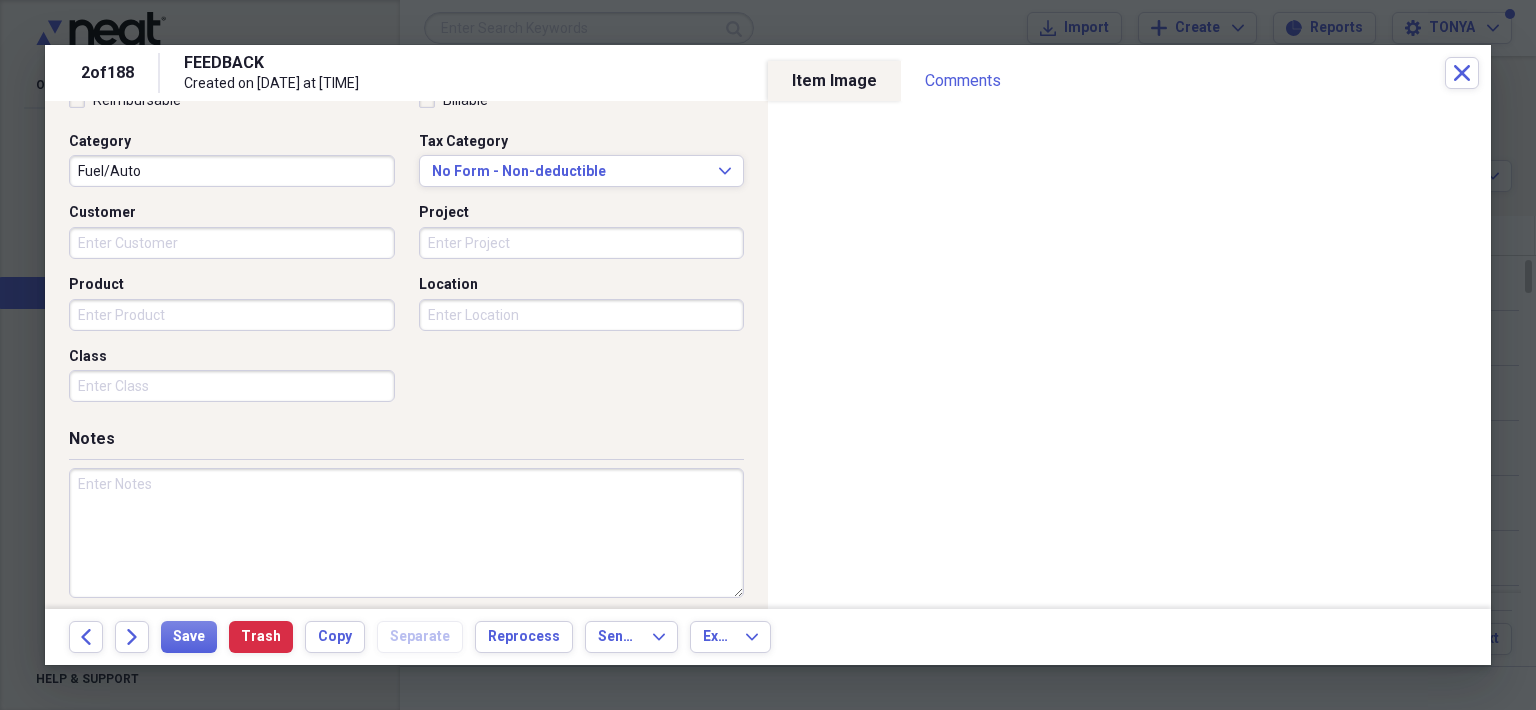 scroll, scrollTop: 500, scrollLeft: 0, axis: vertical 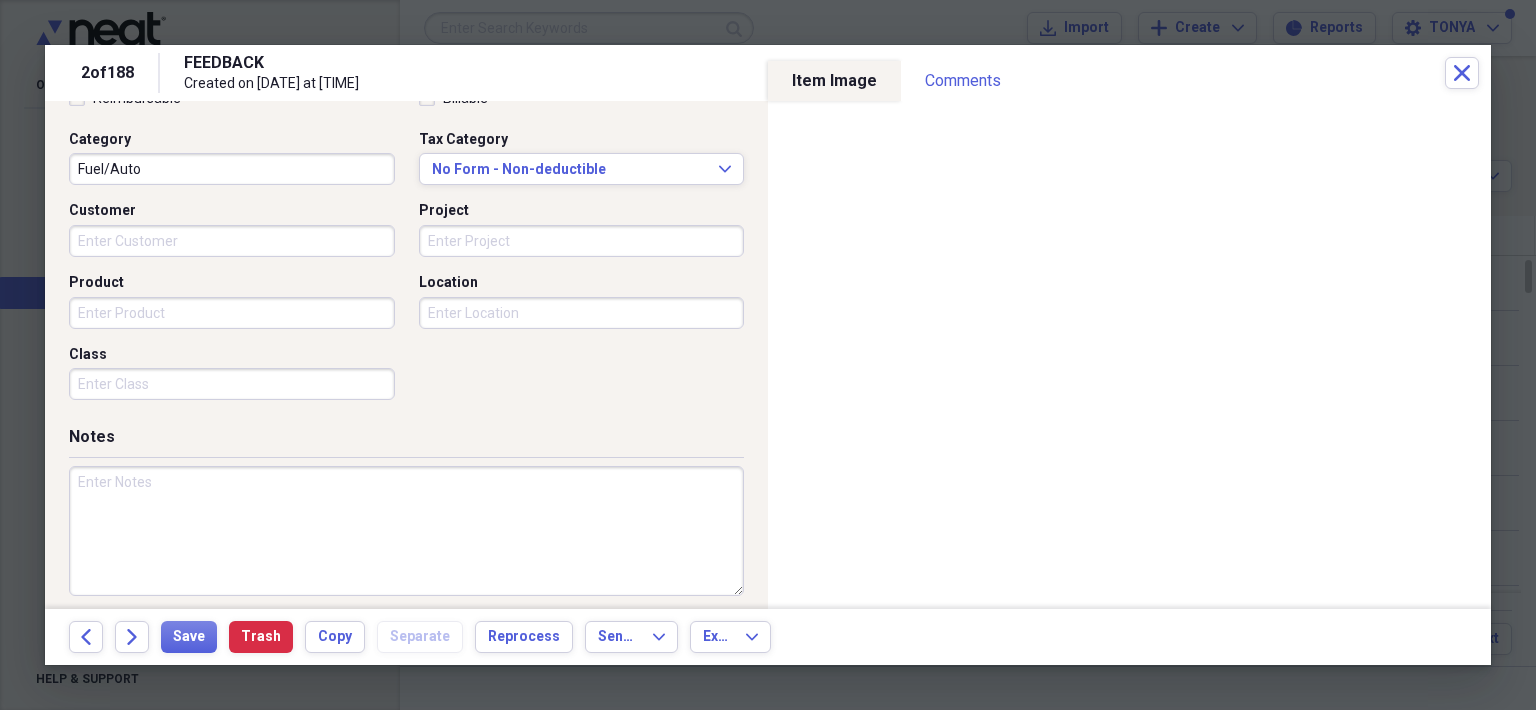 click on "Fuel/Auto" at bounding box center (232, 169) 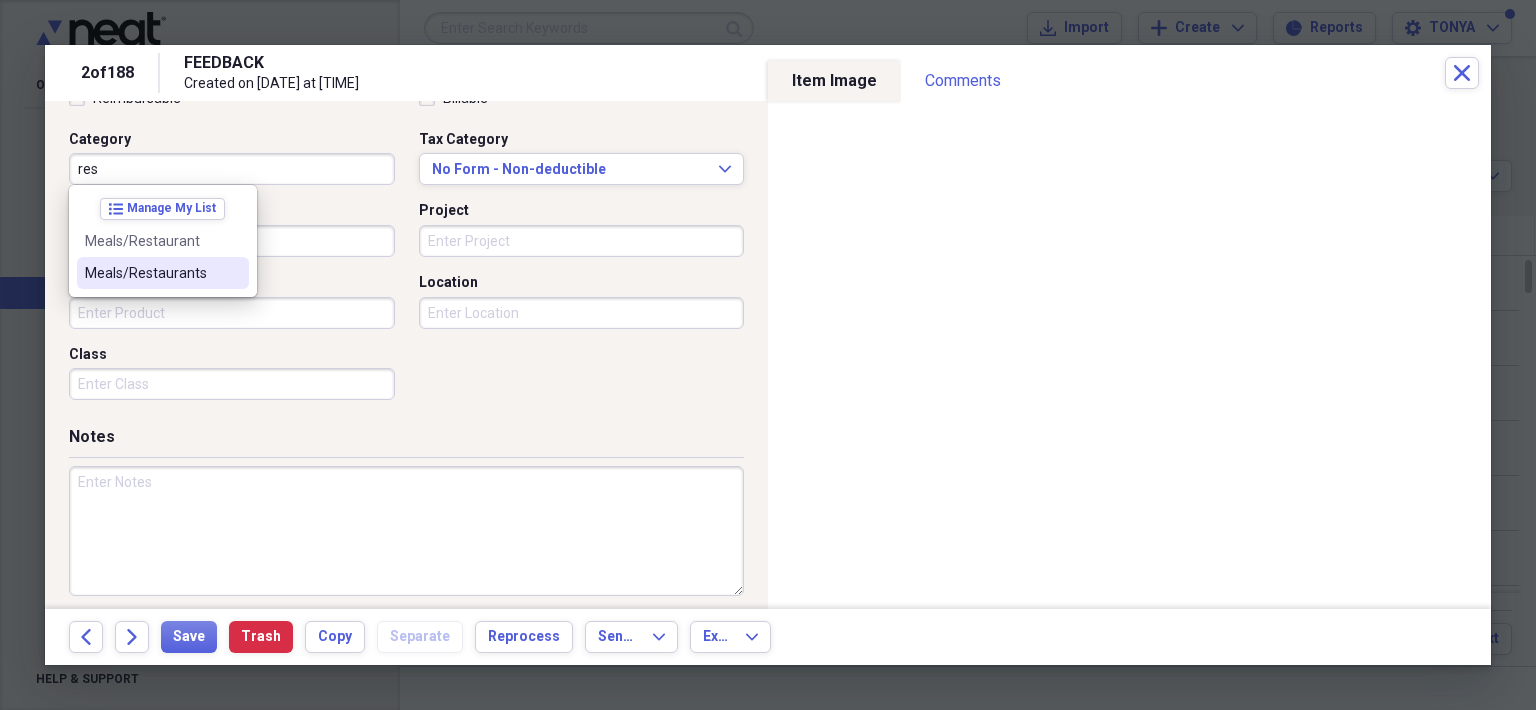 click on "Meals/Restaurants" at bounding box center [151, 273] 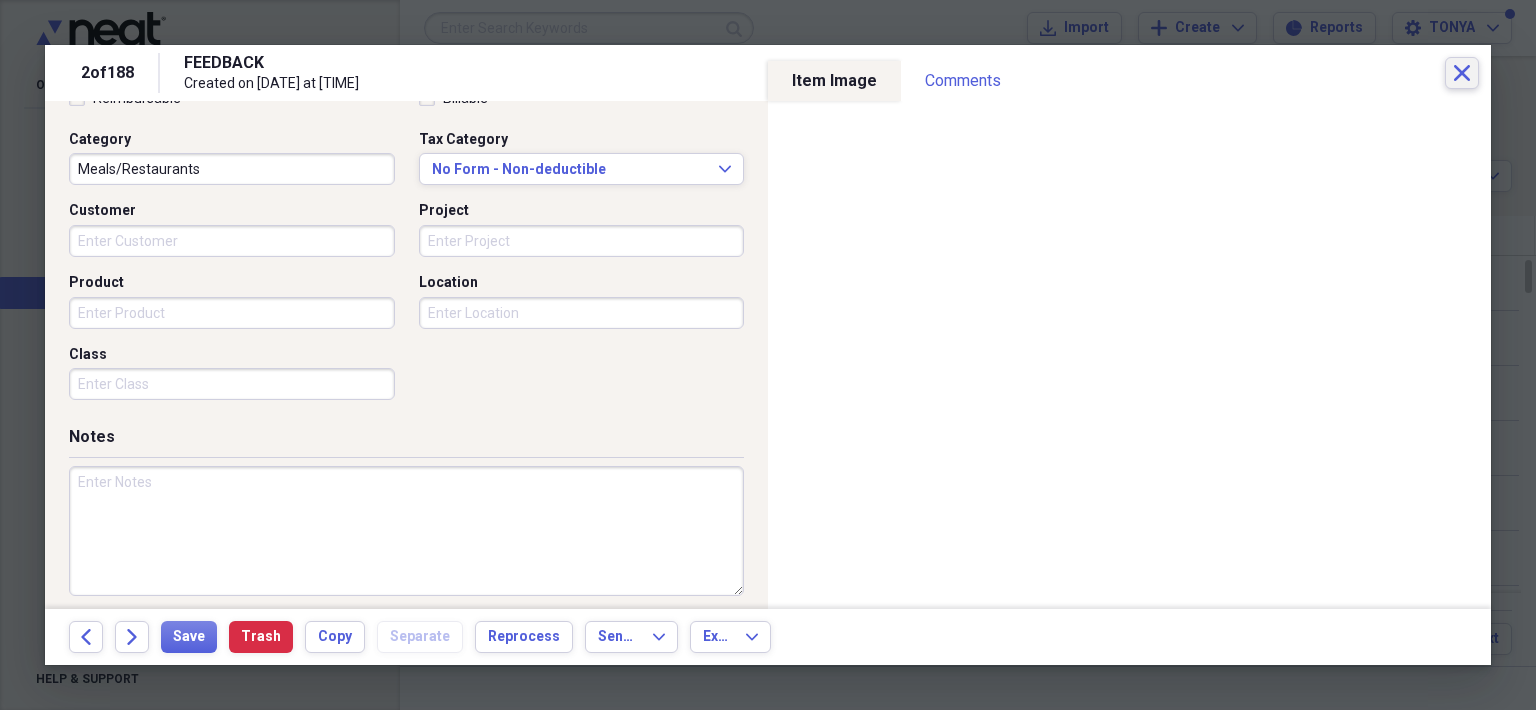drag, startPoint x: 710, startPoint y: 245, endPoint x: 1473, endPoint y: 73, distance: 782.1464 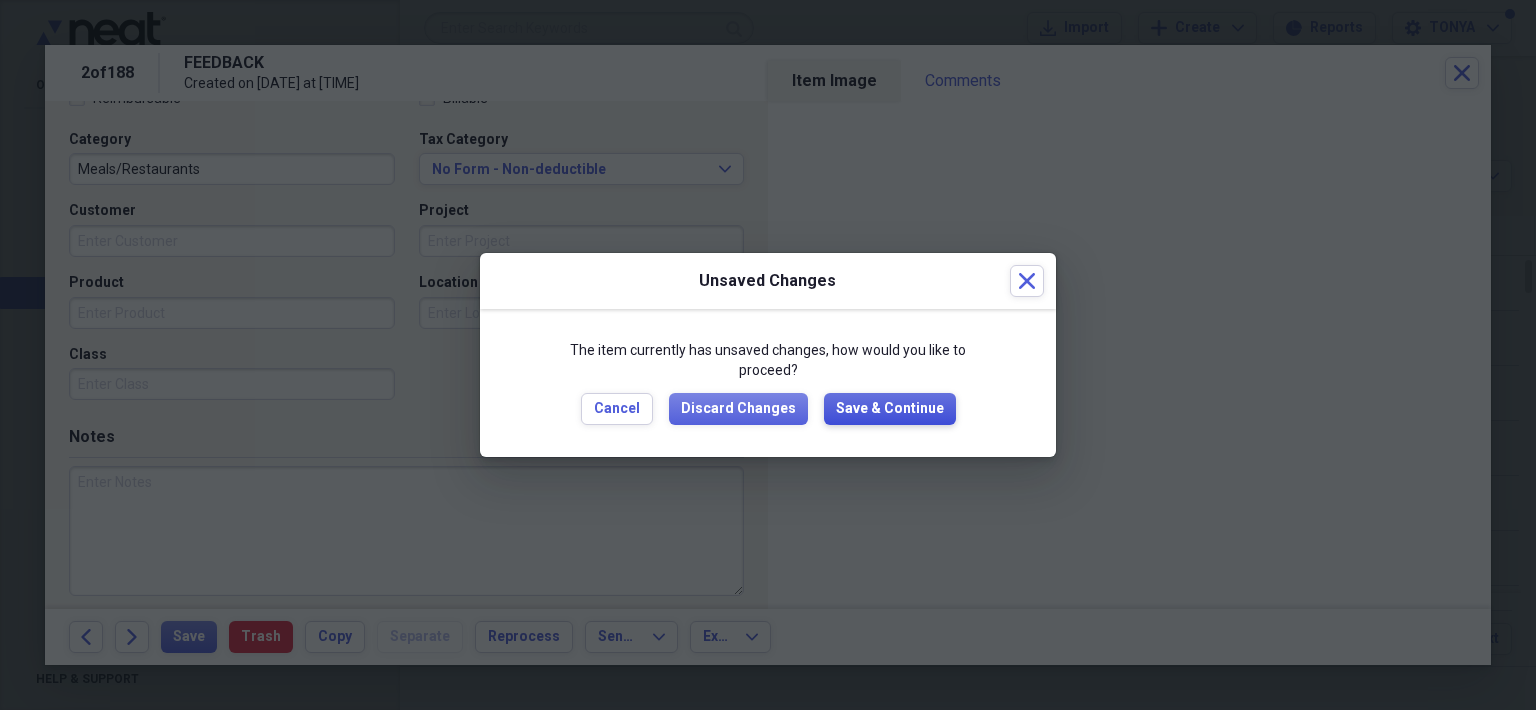 click on "Save & Continue" at bounding box center (890, 409) 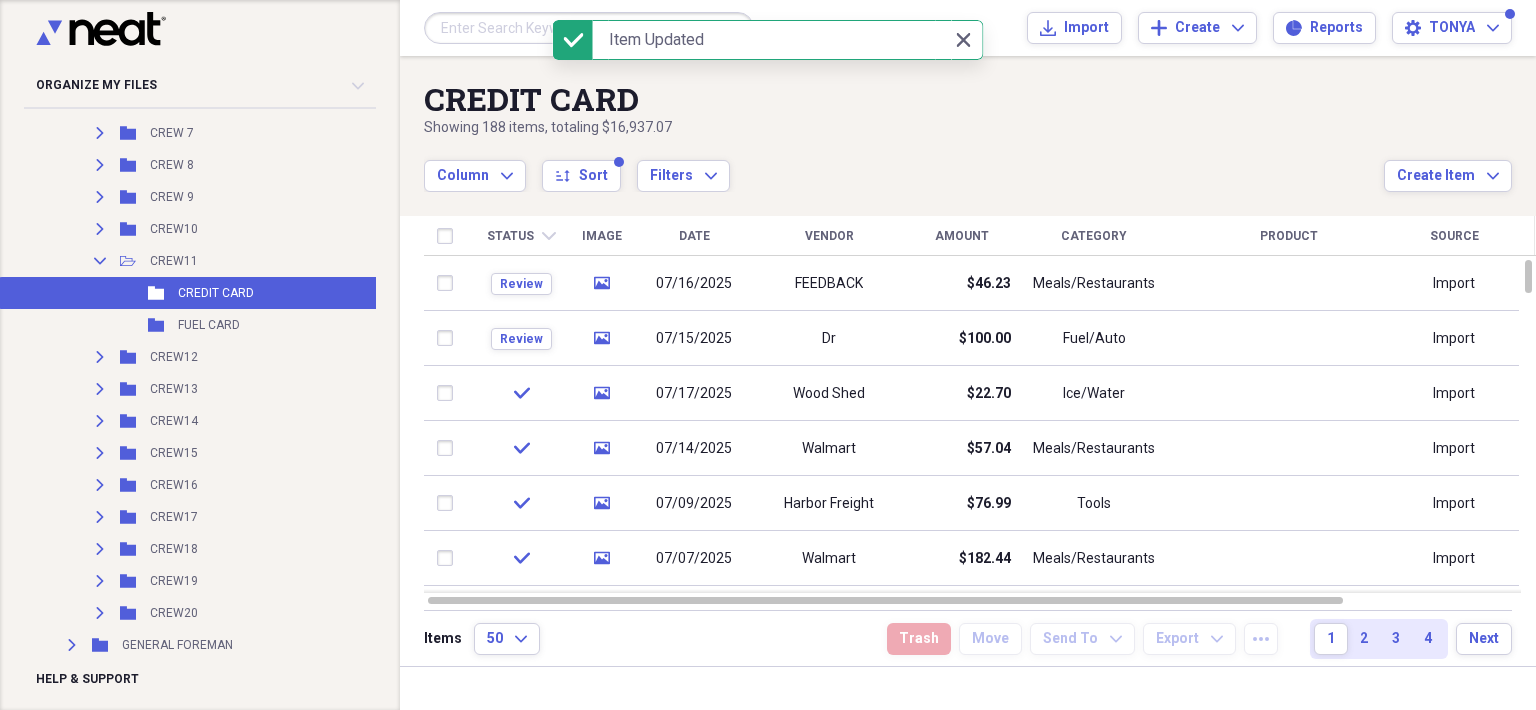 click on "Meals/Restaurants" at bounding box center [1094, 283] 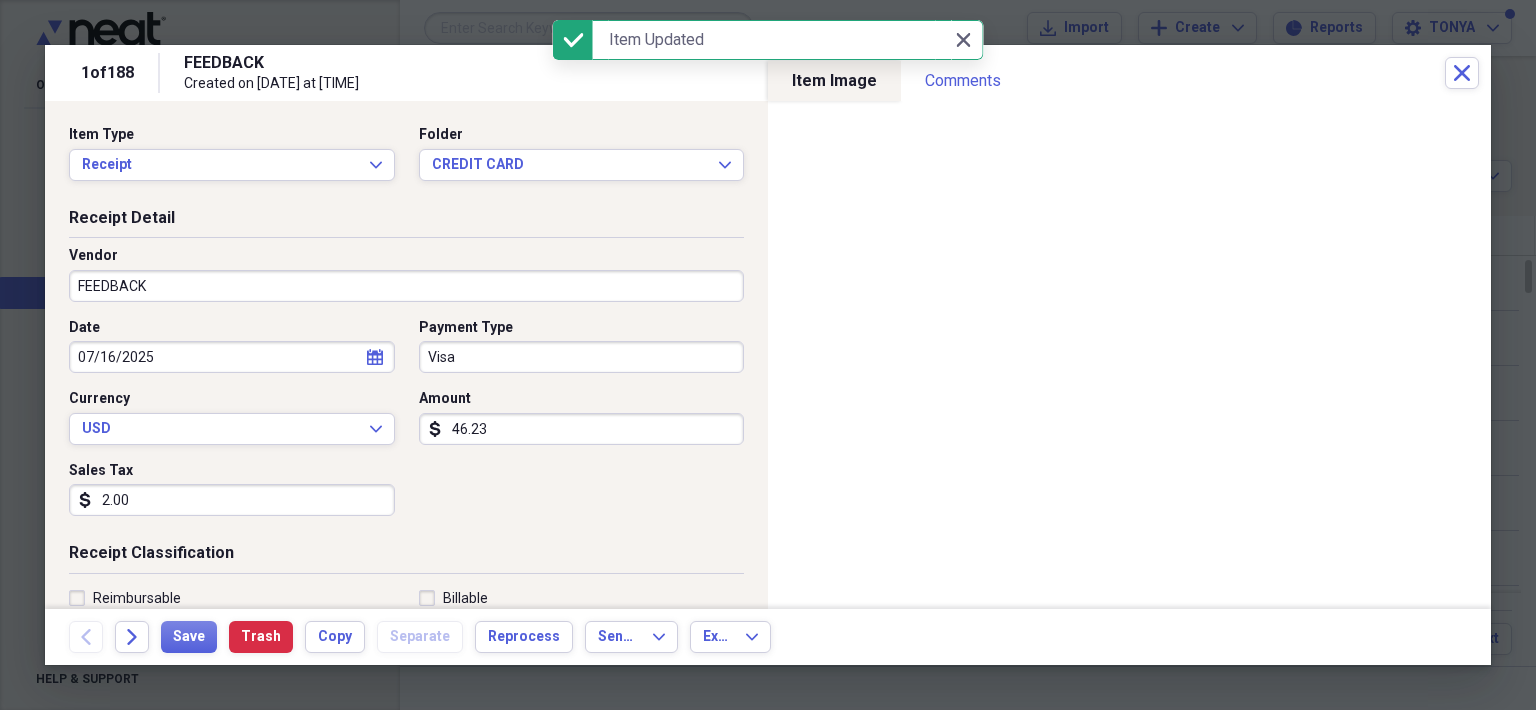 click on "FEEDBACK" at bounding box center [406, 286] 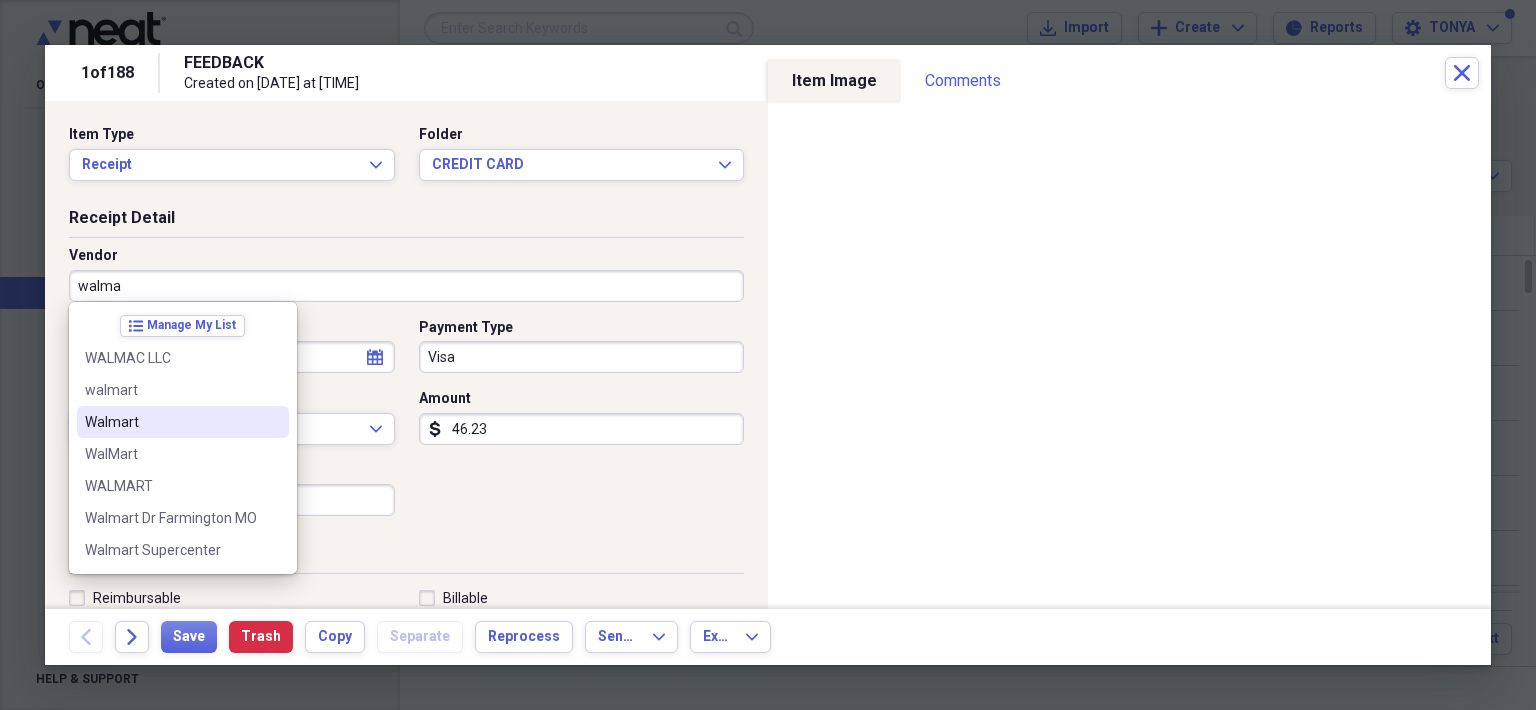 click on "Walmart" at bounding box center (183, 422) 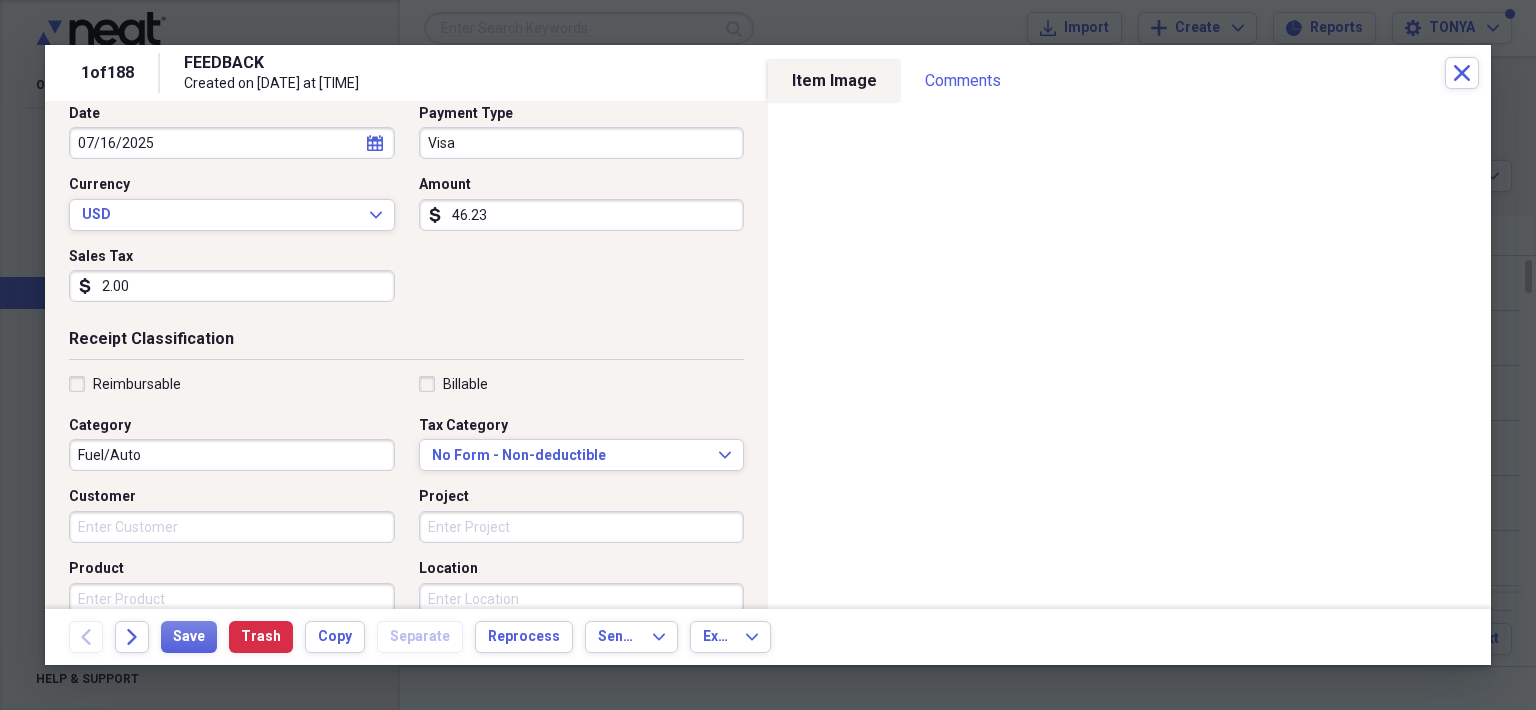 scroll, scrollTop: 400, scrollLeft: 0, axis: vertical 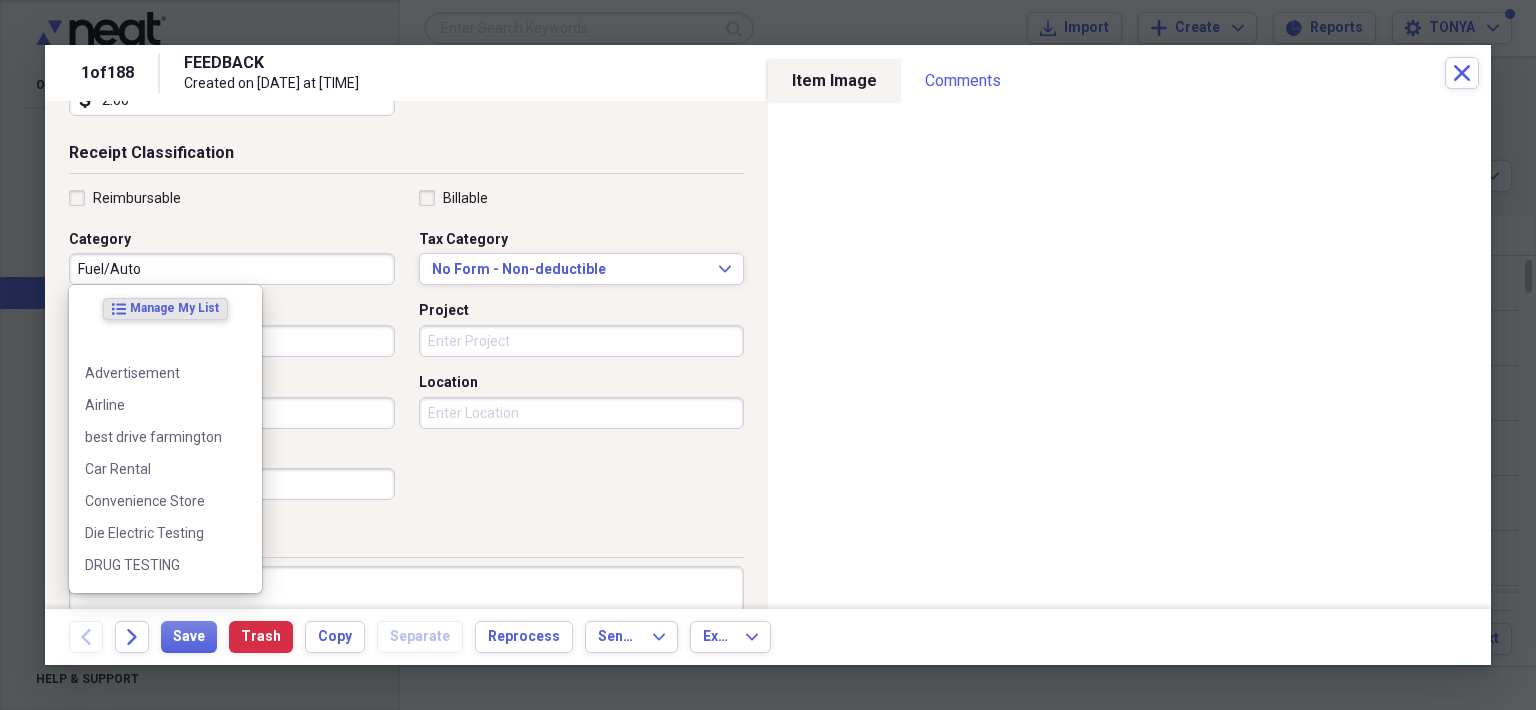 click on "Fuel/Auto" at bounding box center (232, 269) 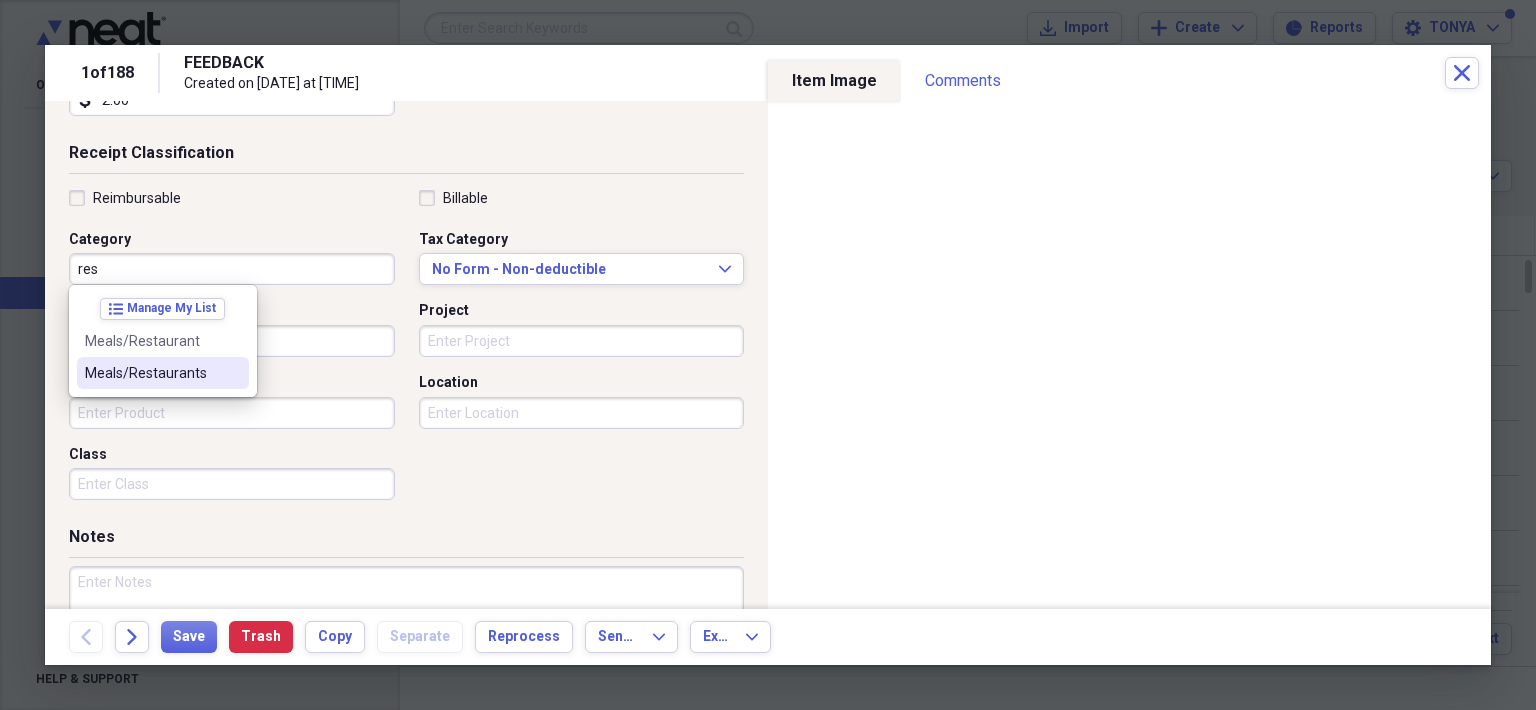 click on "Meals/Restaurants" at bounding box center (151, 373) 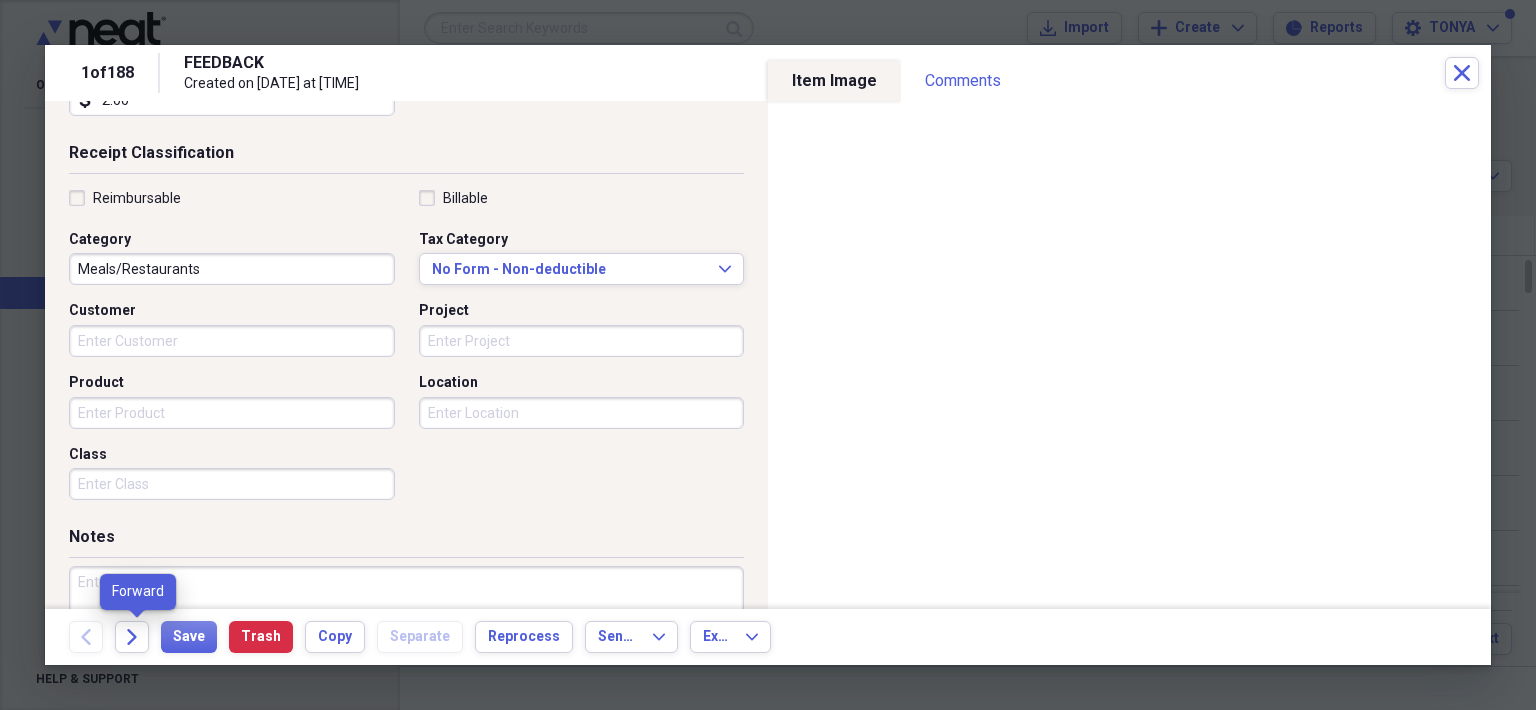 click on "Forward" at bounding box center (138, 637) 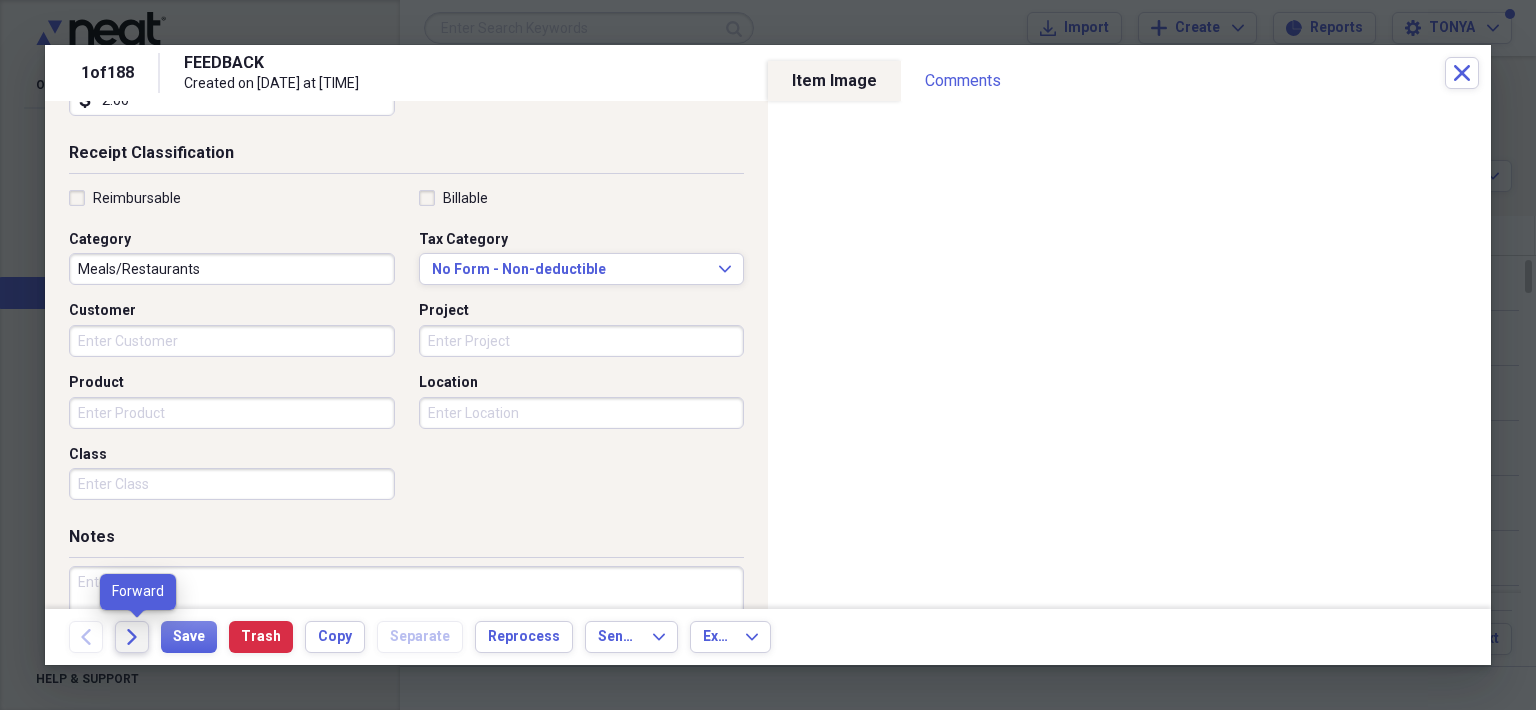 click on "Forward" at bounding box center (132, 637) 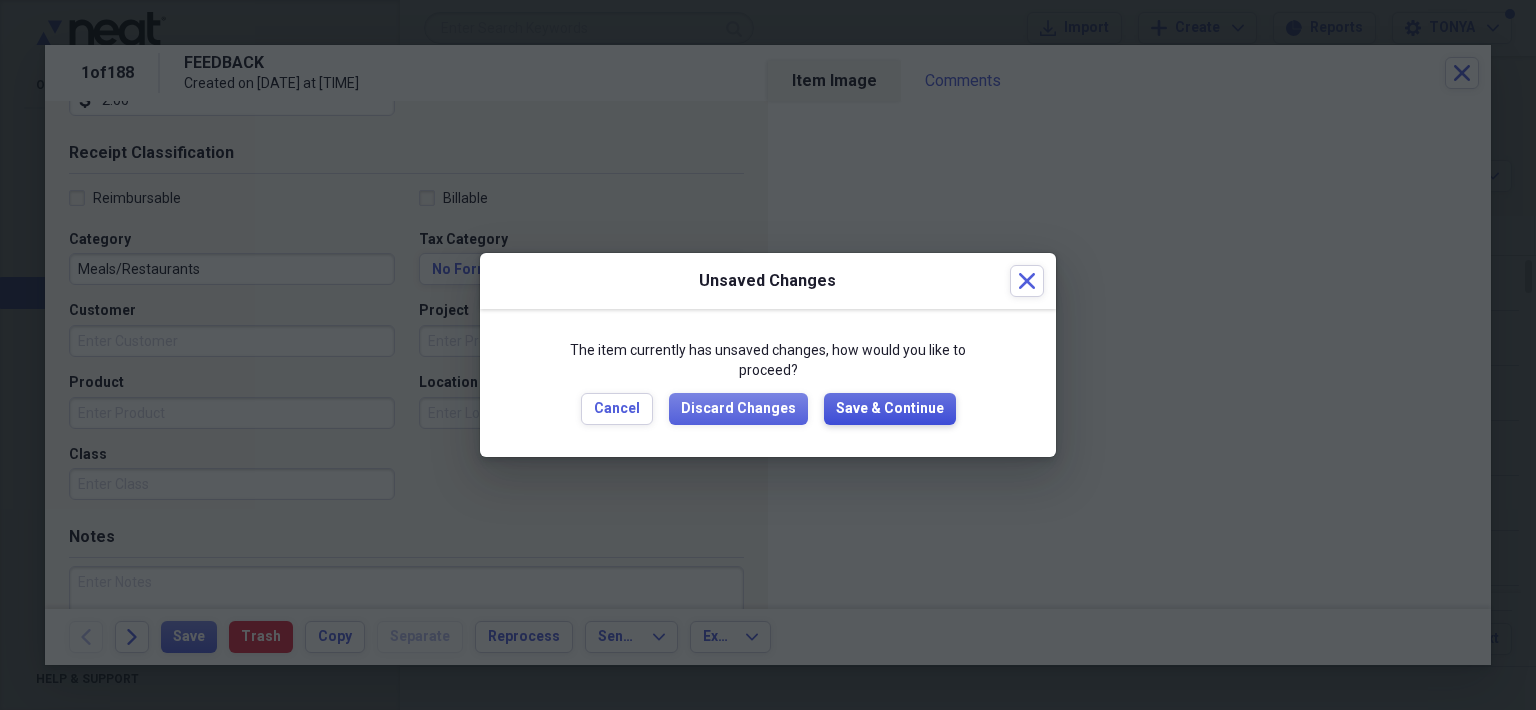 click on "Save & Continue" at bounding box center [890, 409] 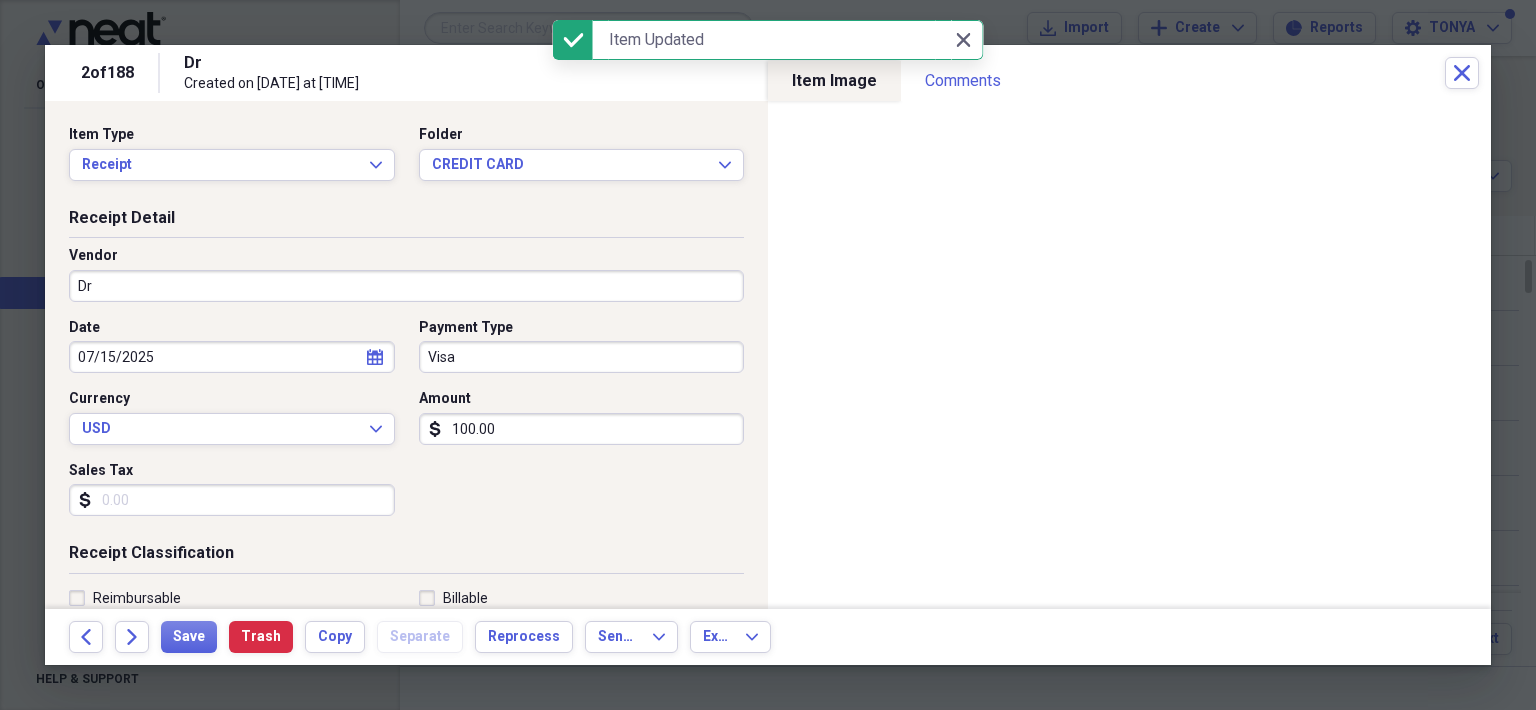 click on "Dr" at bounding box center (406, 286) 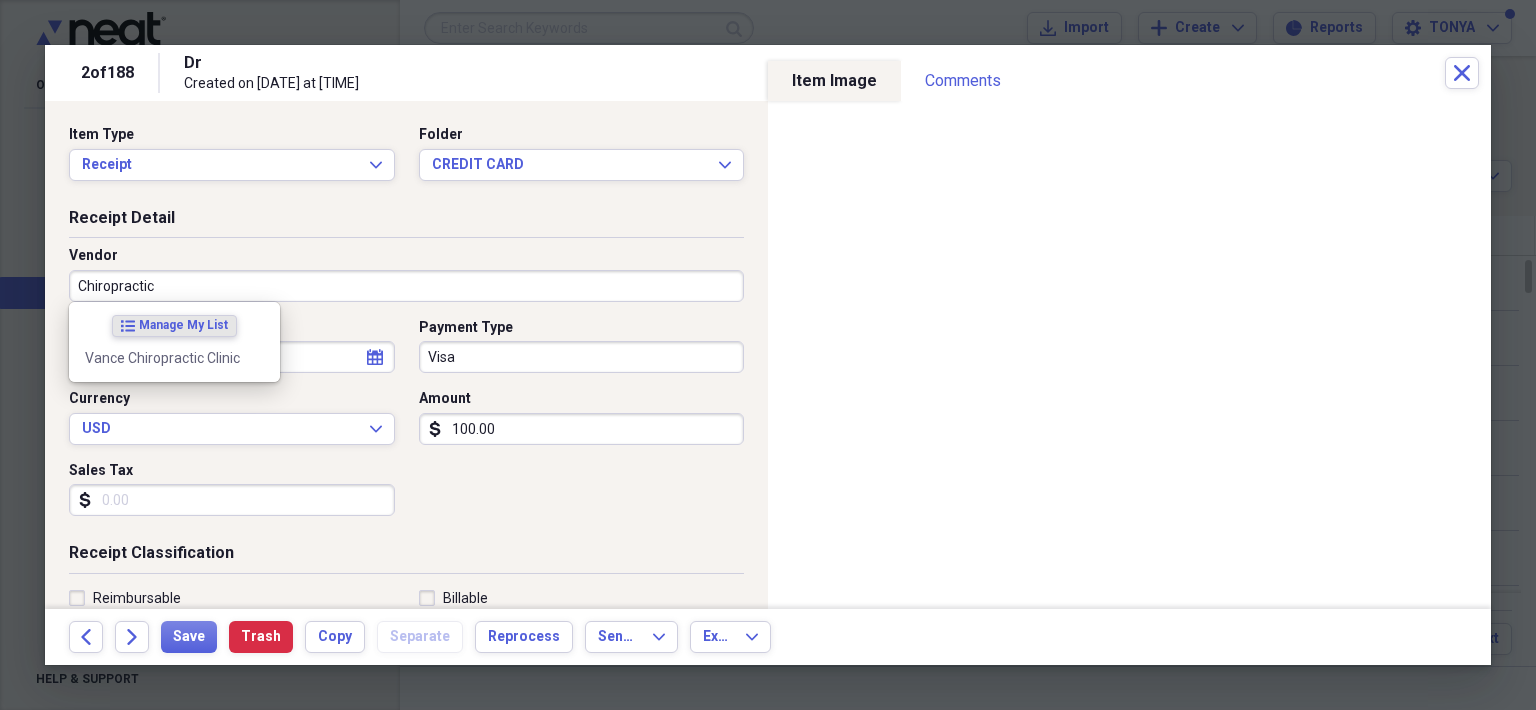 type on "Chiropractic" 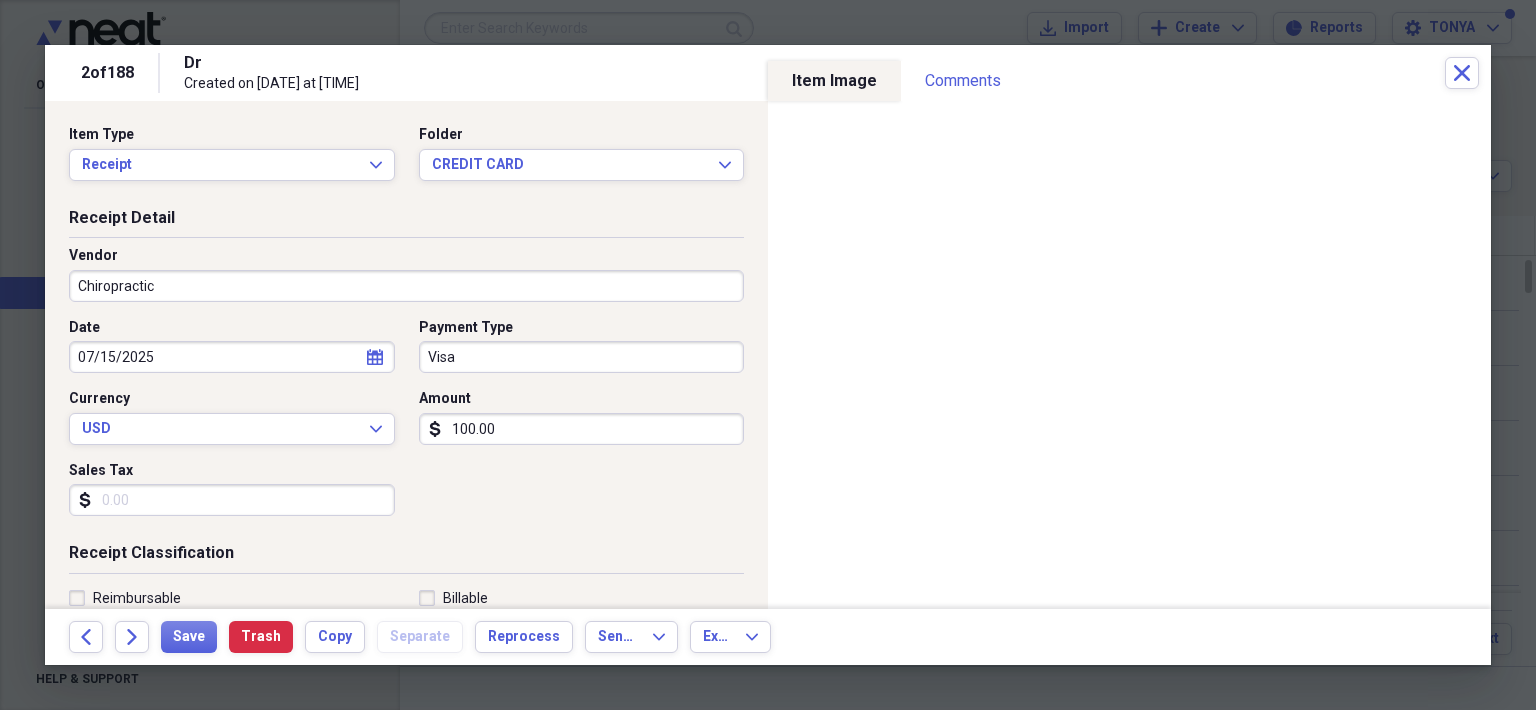 scroll, scrollTop: 100, scrollLeft: 0, axis: vertical 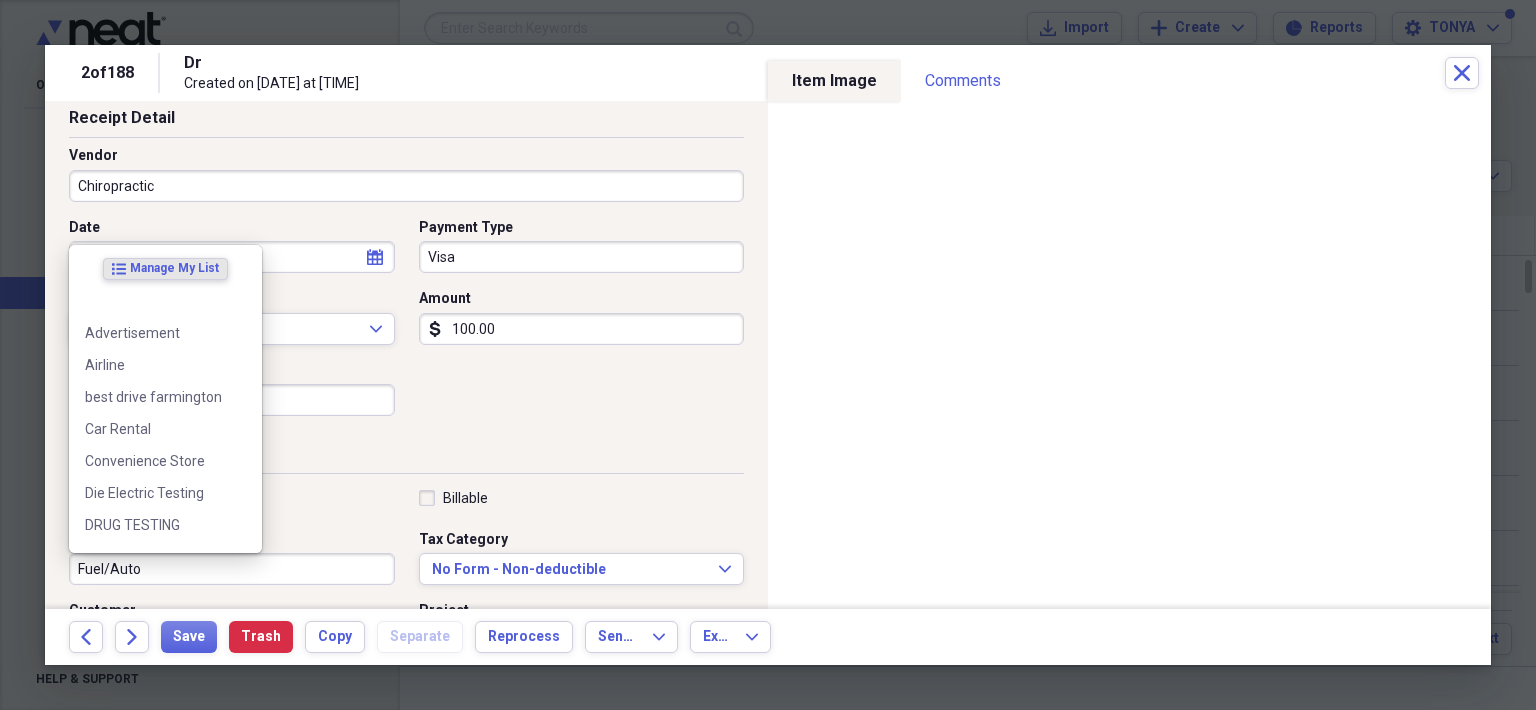 click on "Fuel/Auto" at bounding box center [232, 569] 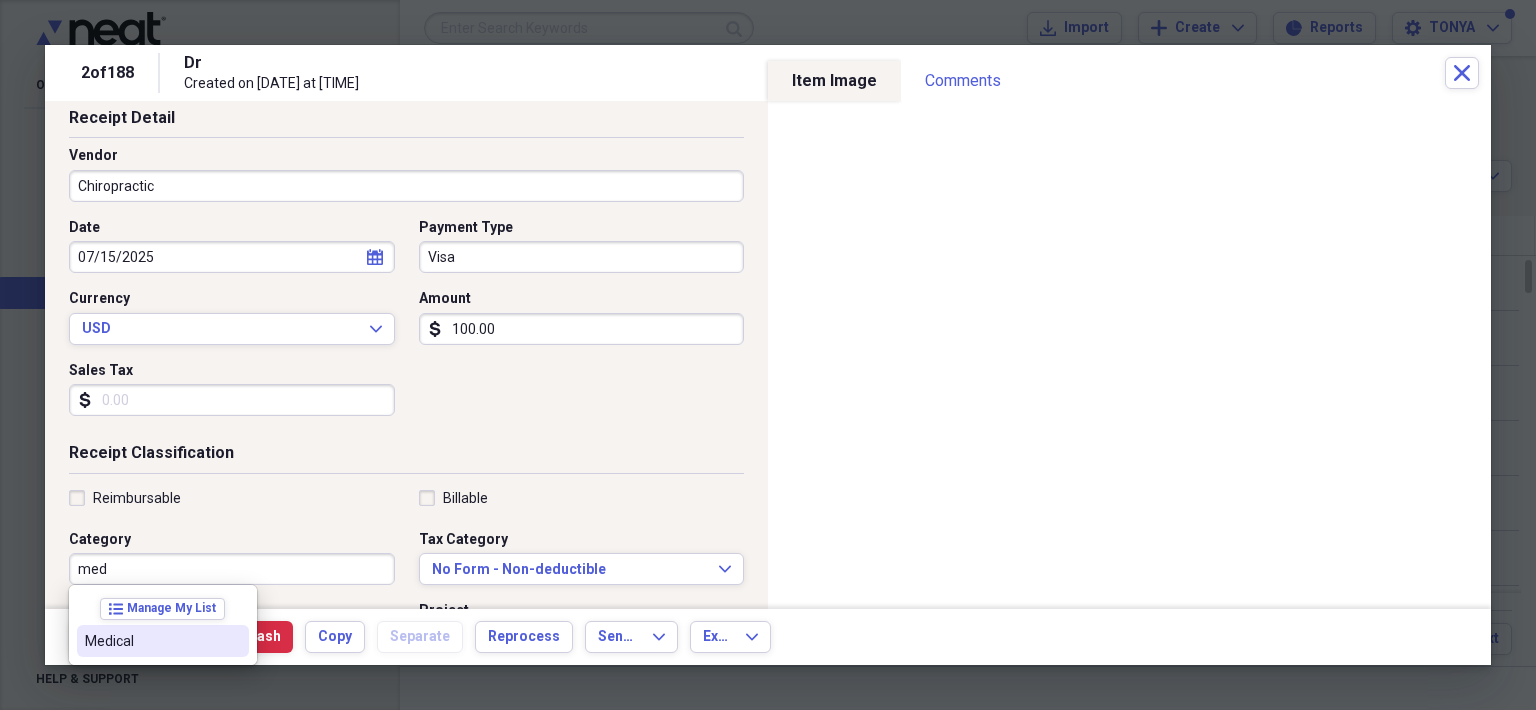 click on "Medical" at bounding box center [151, 641] 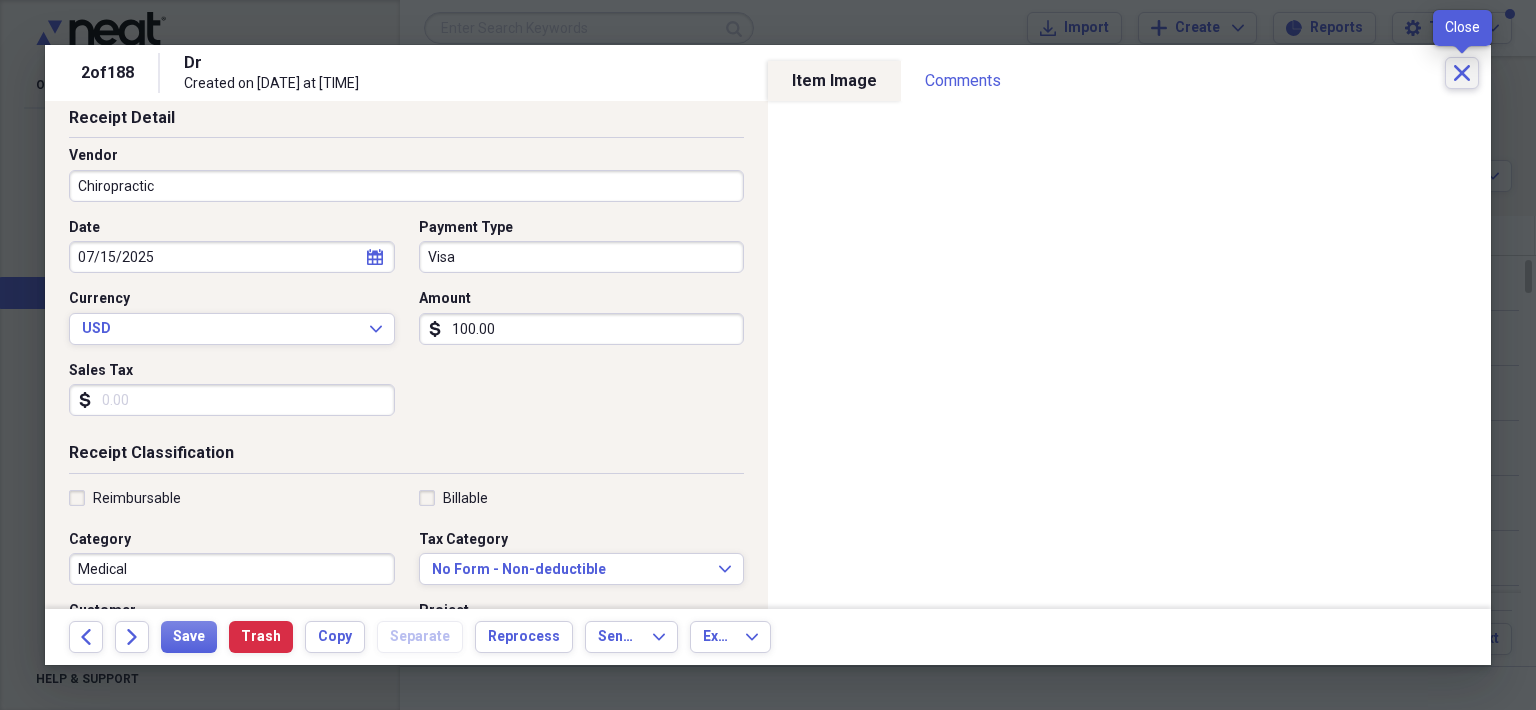 click on "Close" 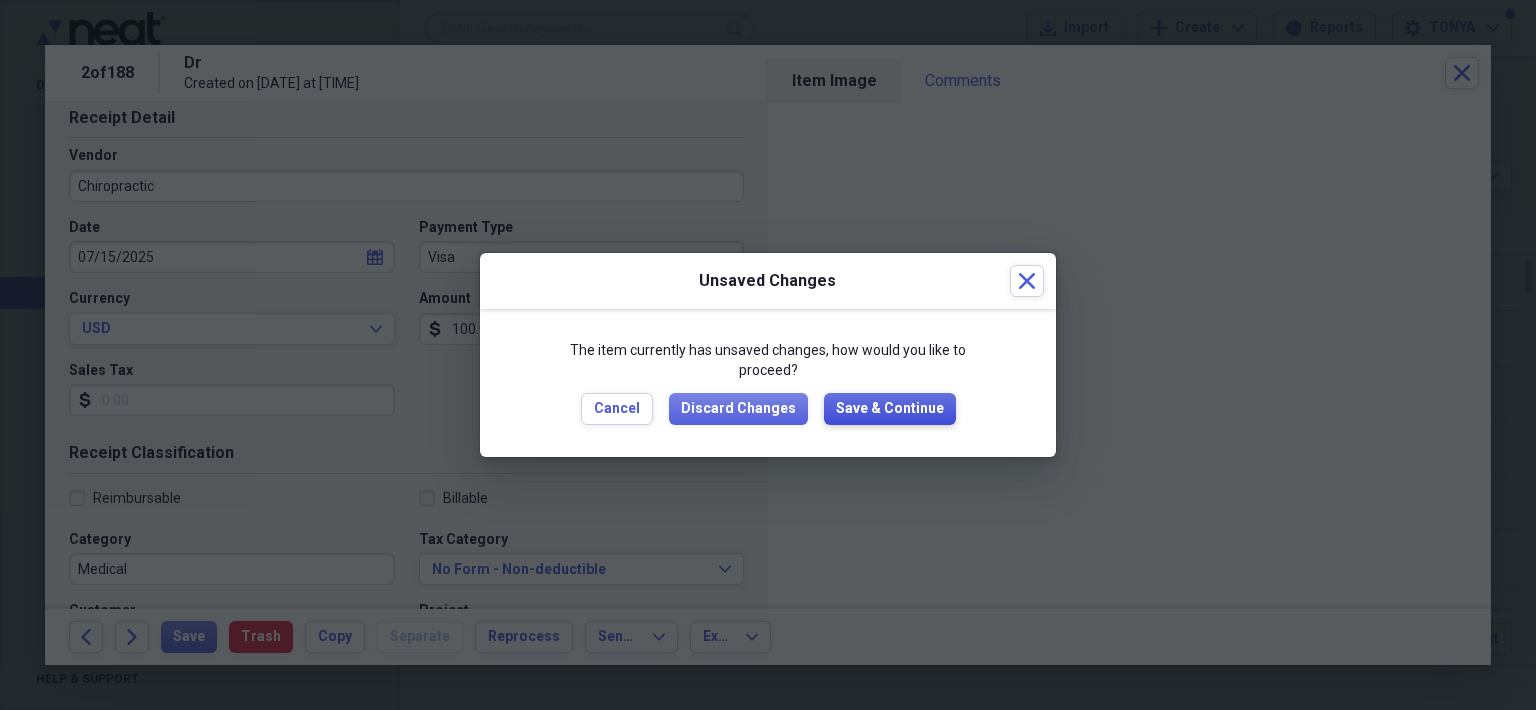 click on "Save & Continue" at bounding box center [890, 409] 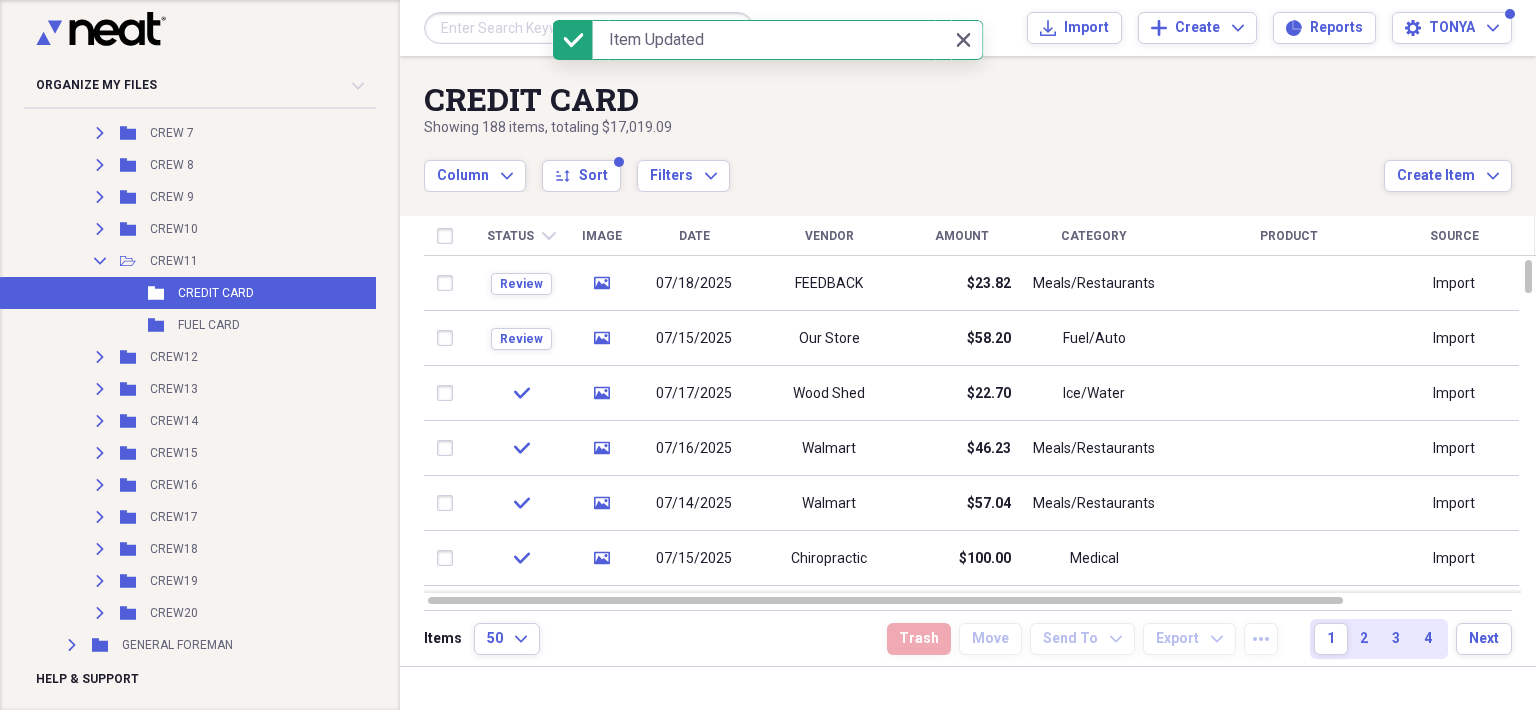 click on "FEEDBACK" at bounding box center (829, 284) 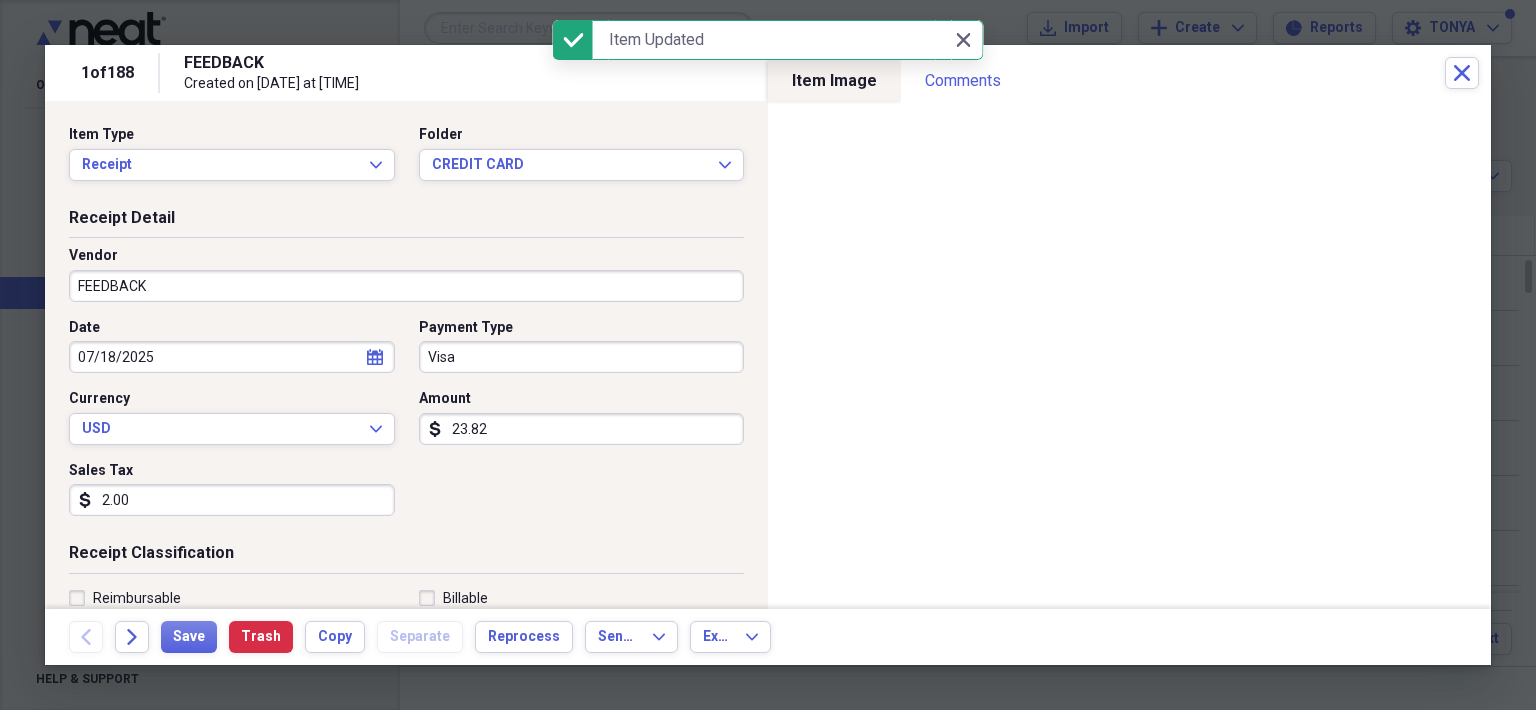 click on "FEEDBACK" at bounding box center [406, 286] 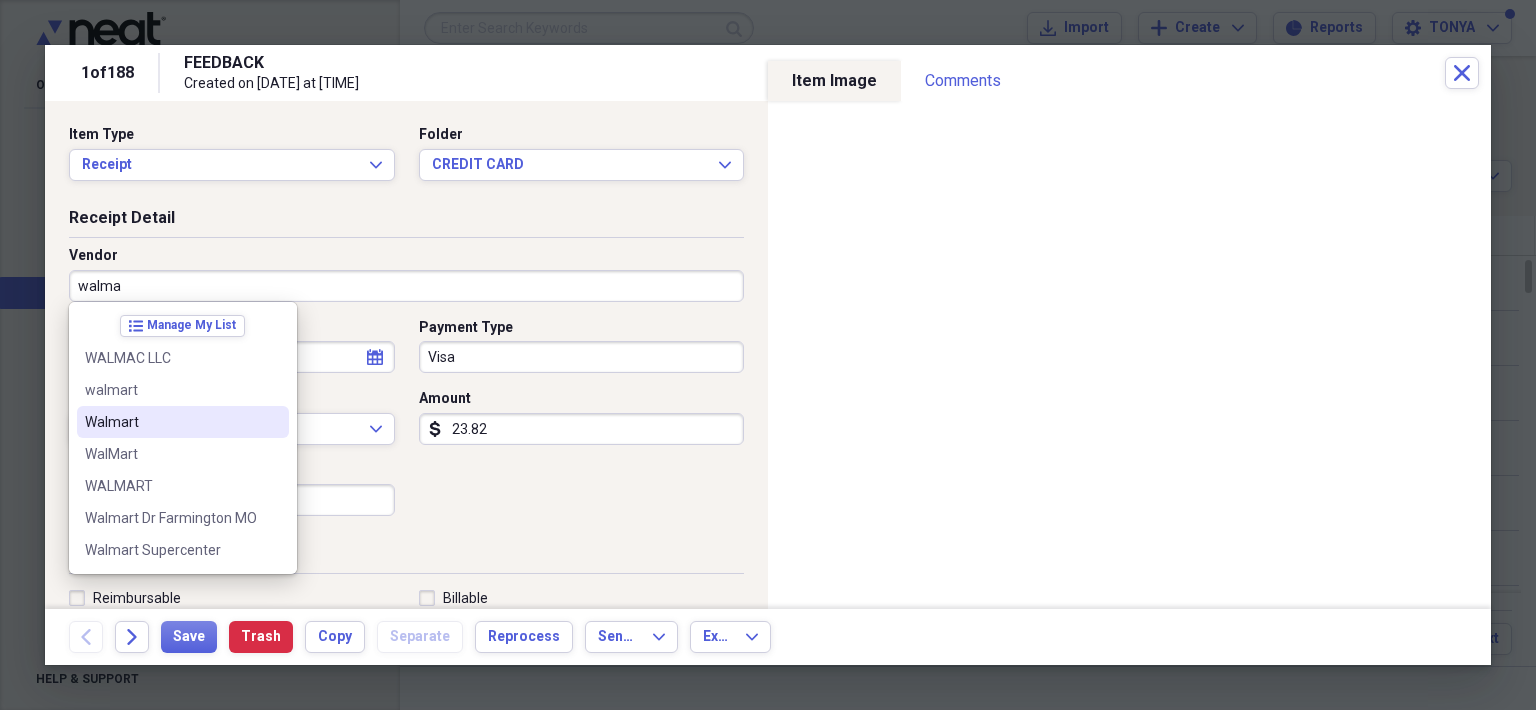 click on "Walmart" at bounding box center [171, 422] 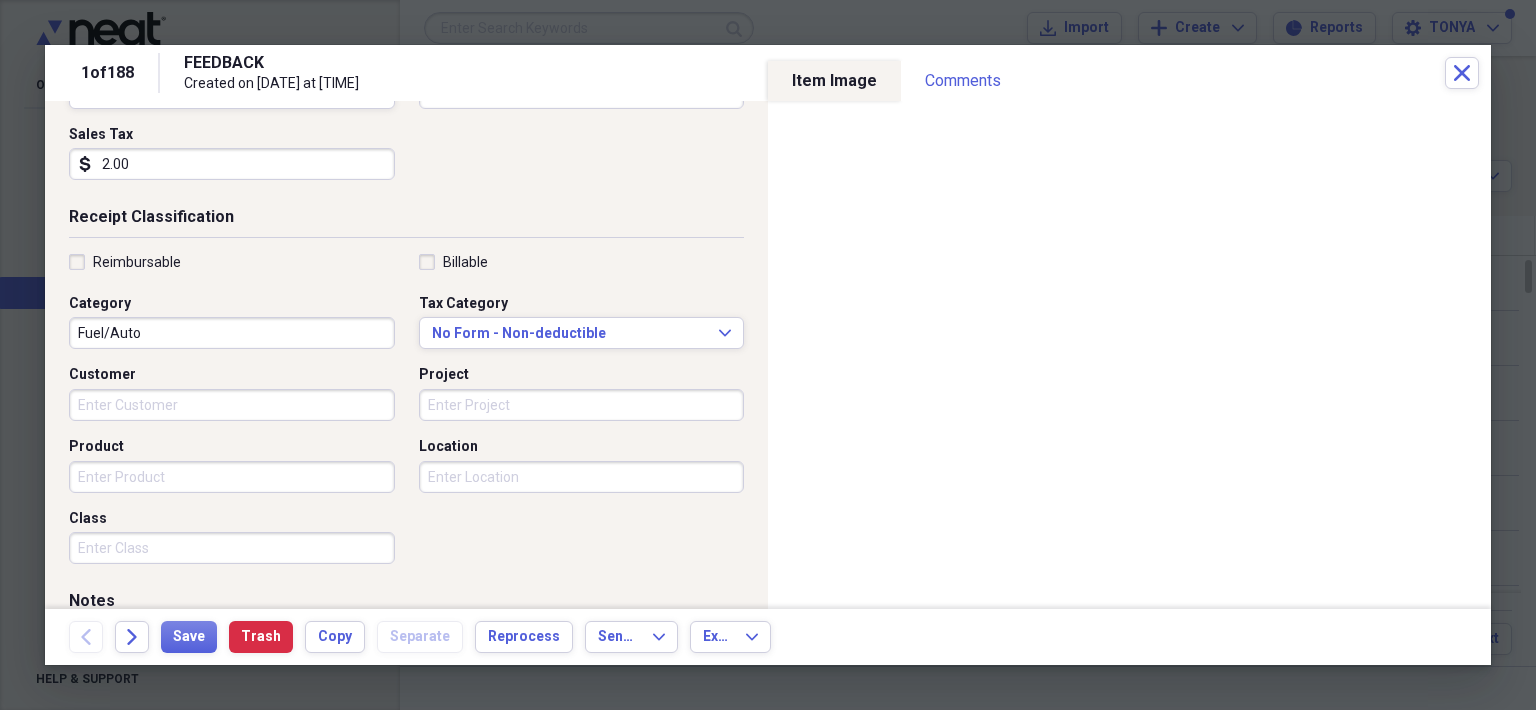 scroll, scrollTop: 400, scrollLeft: 0, axis: vertical 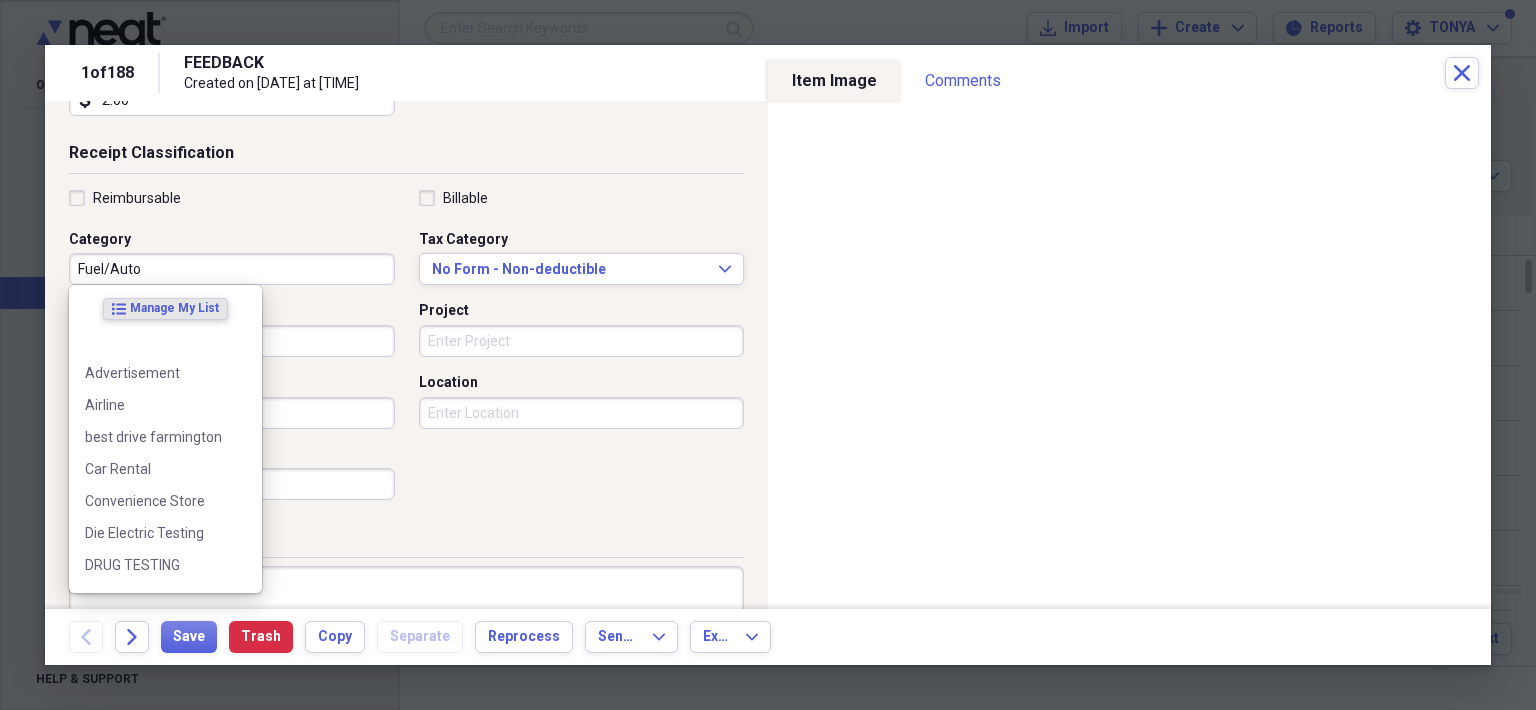 click on "Fuel/Auto" at bounding box center (232, 269) 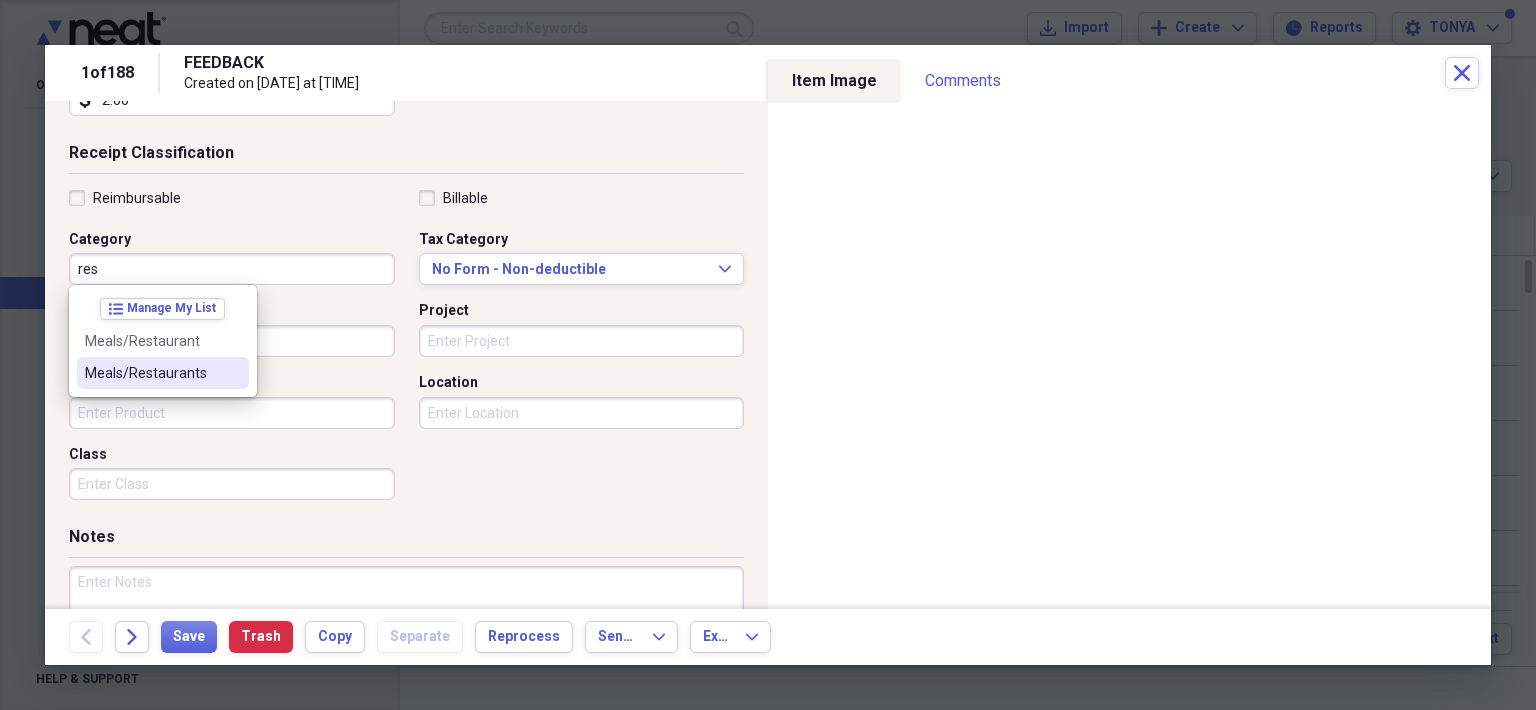 click on "Meals/Restaurants" at bounding box center [151, 373] 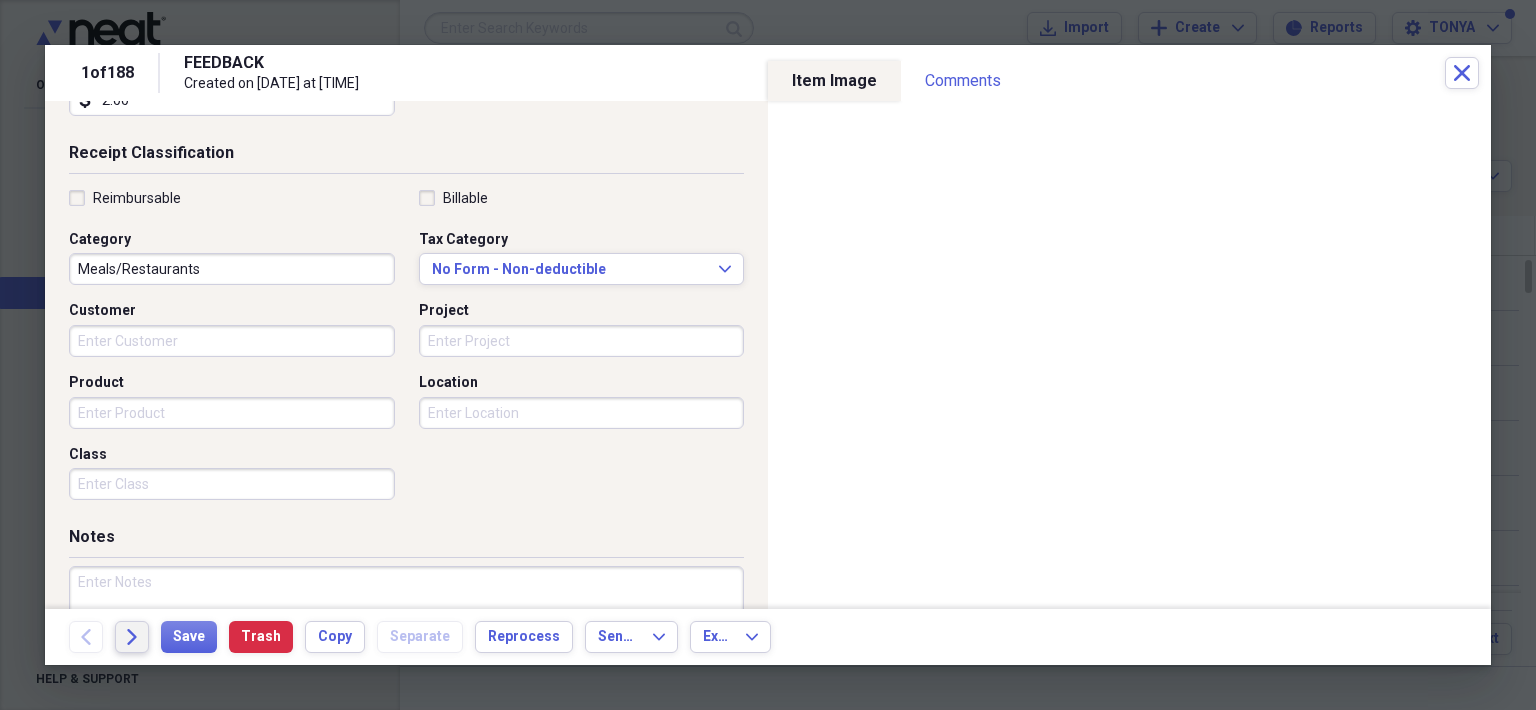 click on "Forward" 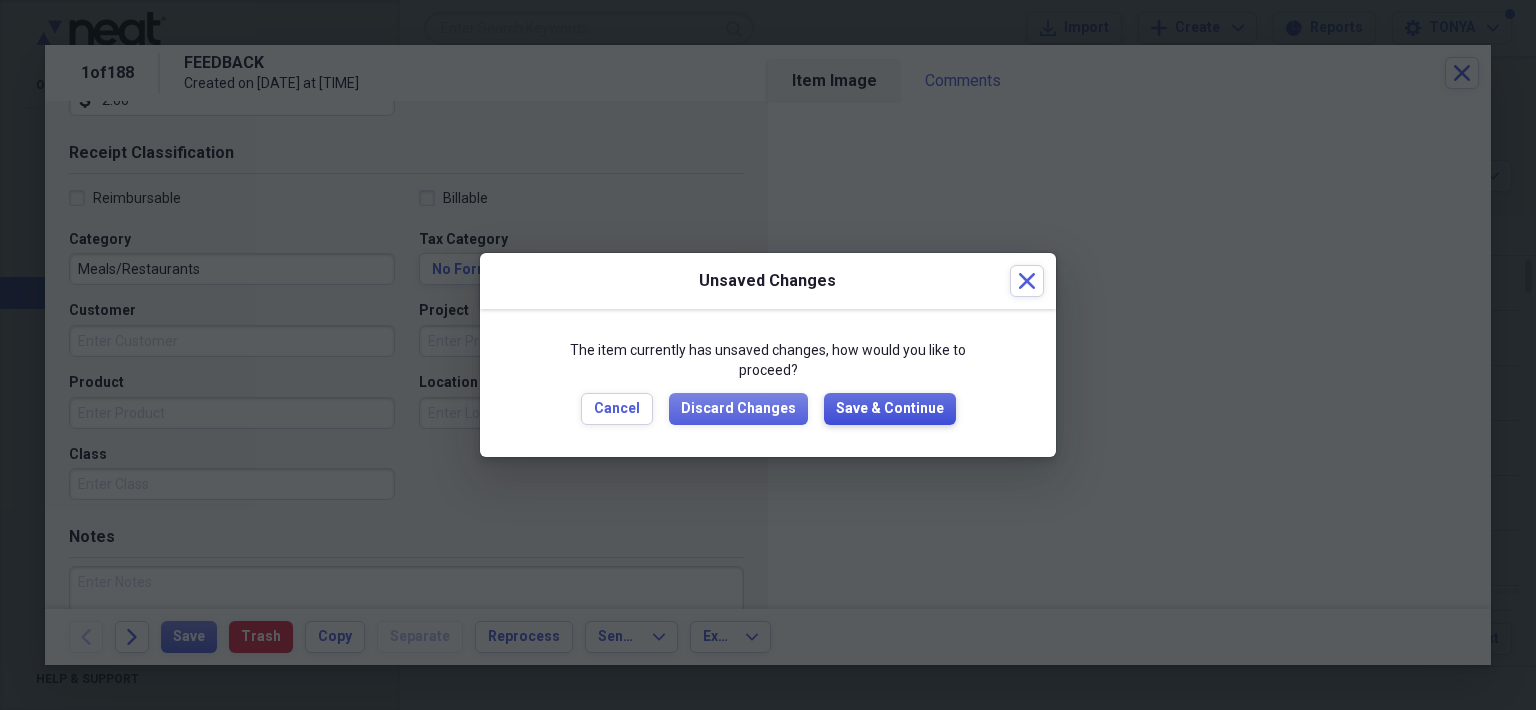 click on "Save & Continue" at bounding box center (890, 409) 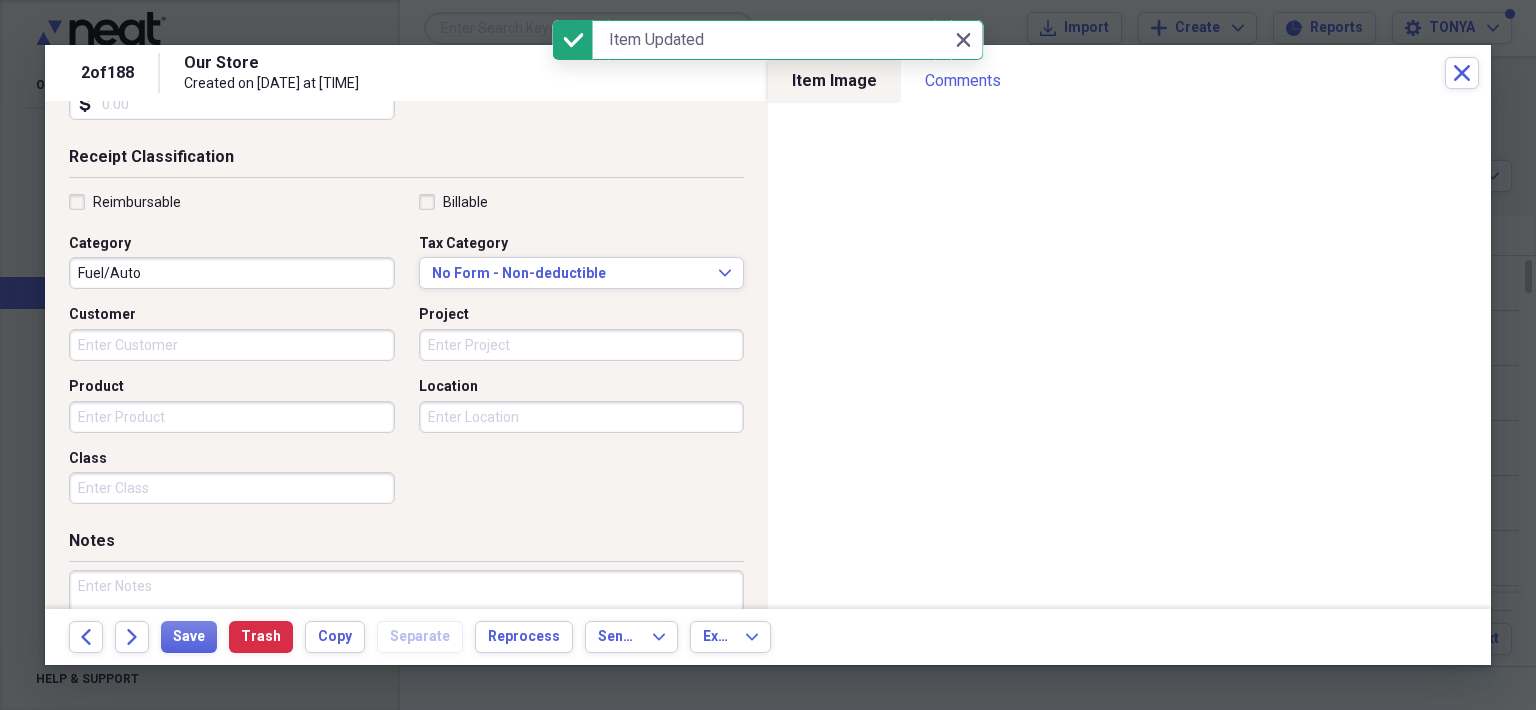 scroll, scrollTop: 400, scrollLeft: 0, axis: vertical 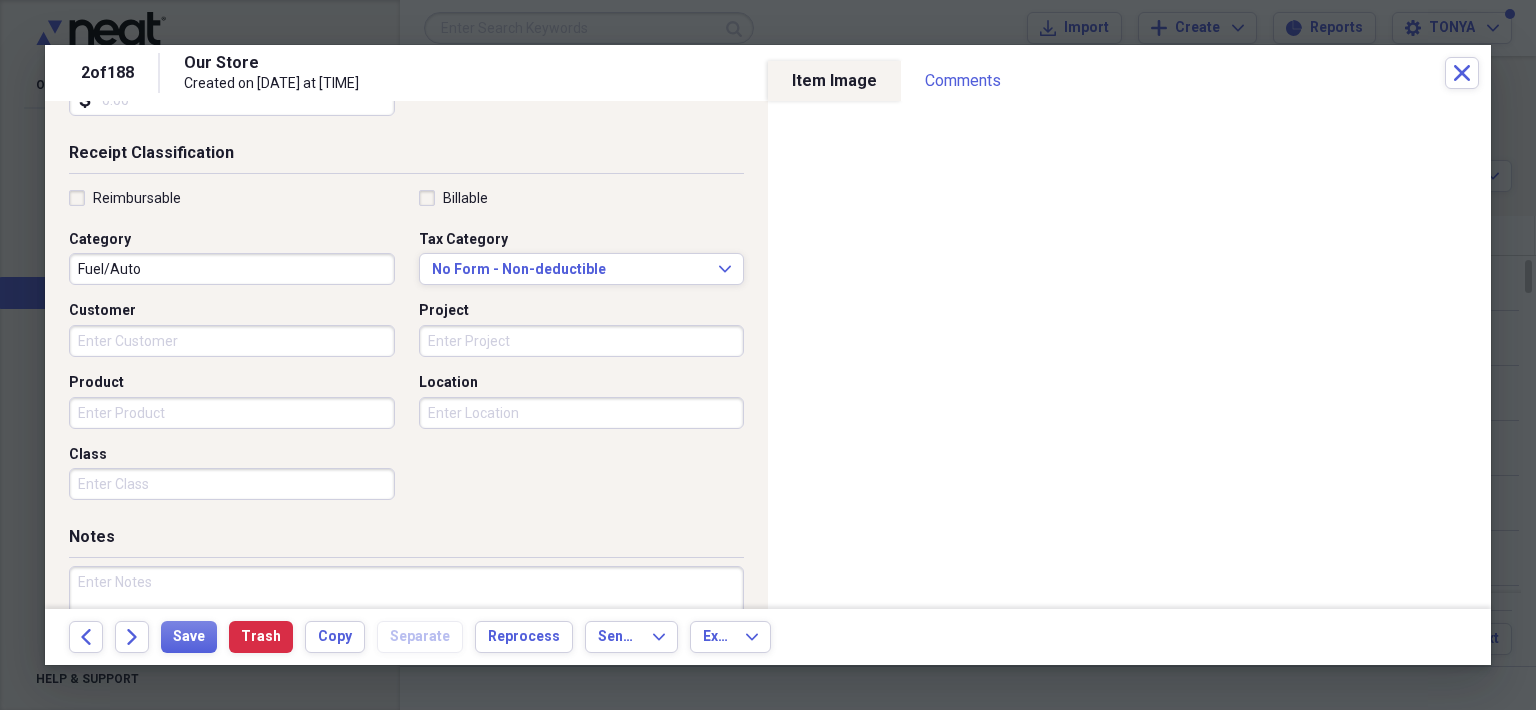 click on "Fuel/Auto" at bounding box center [232, 269] 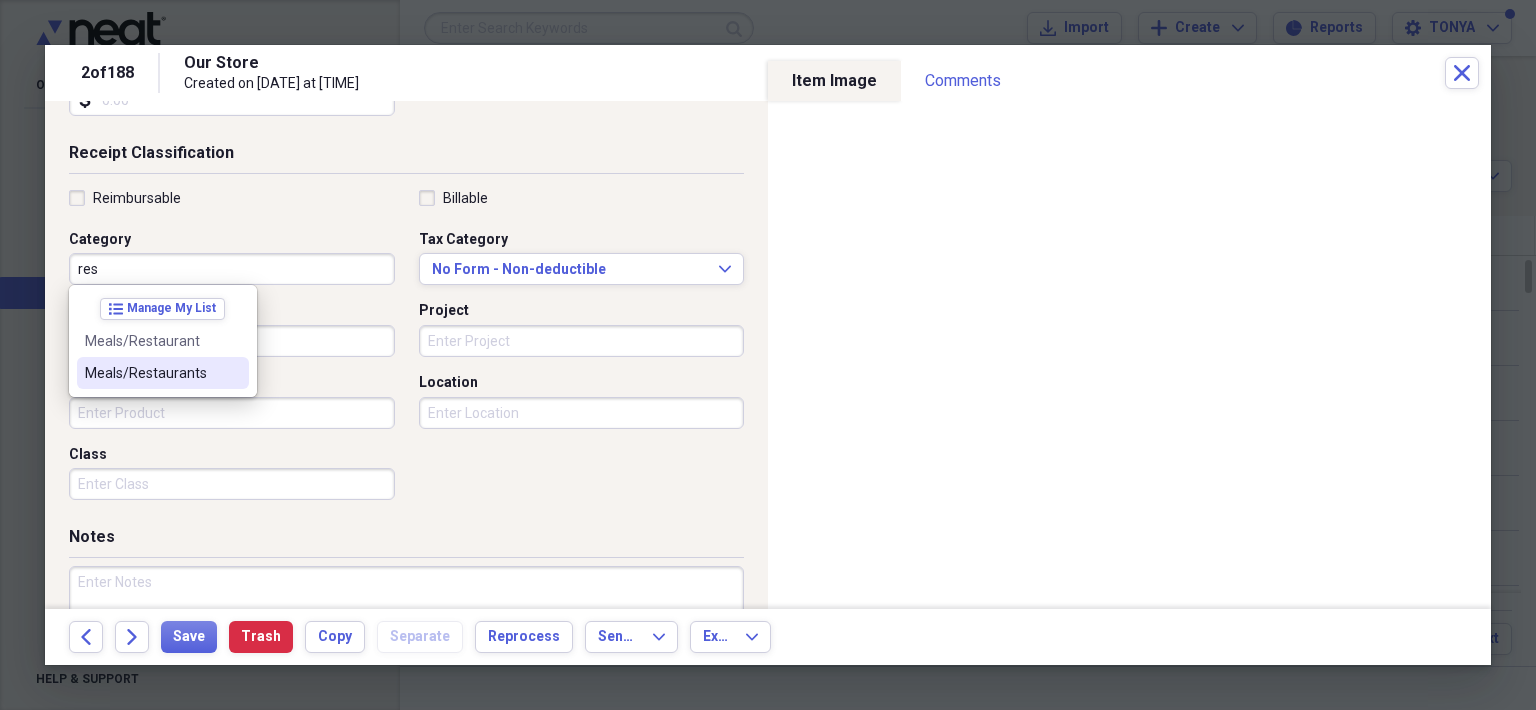 click on "Meals/Restaurants" at bounding box center [151, 373] 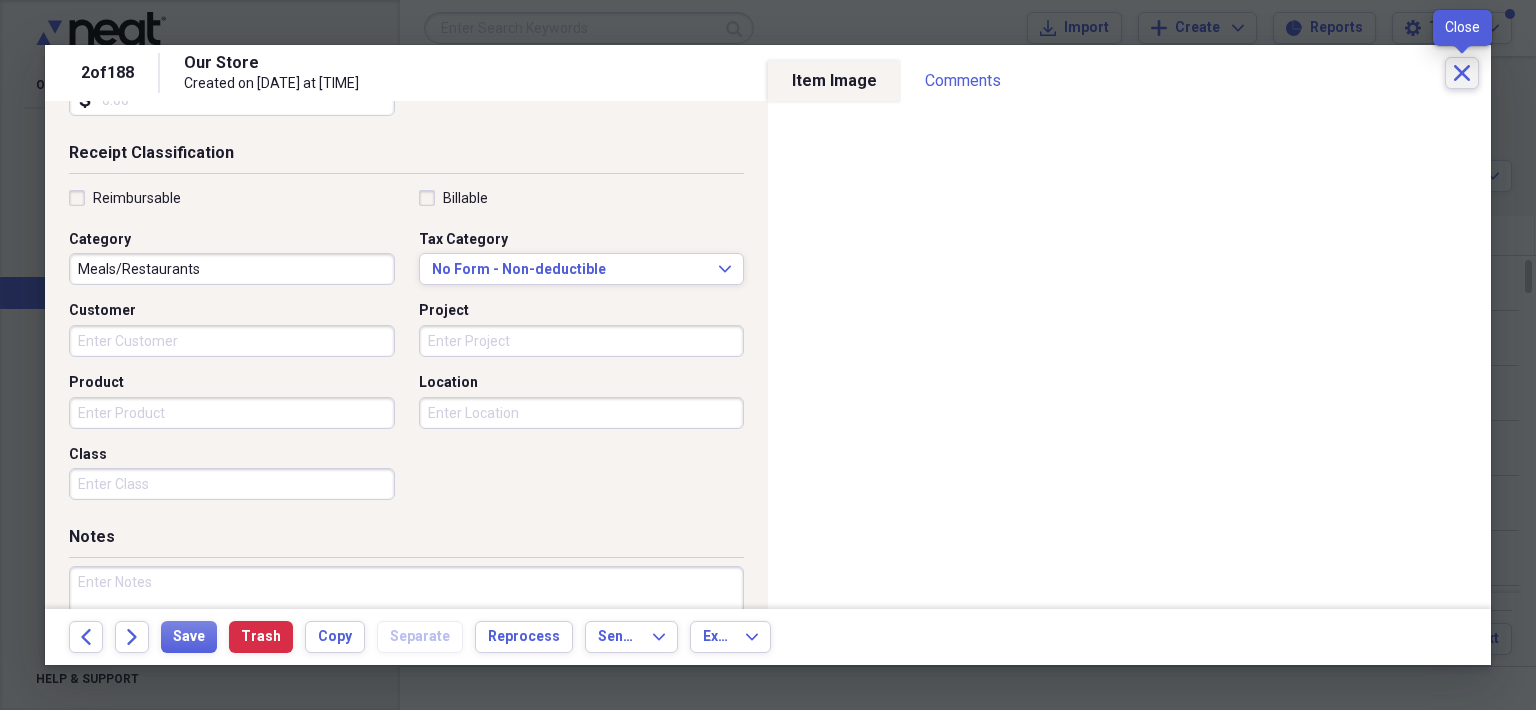 click on "Close" at bounding box center [1462, 73] 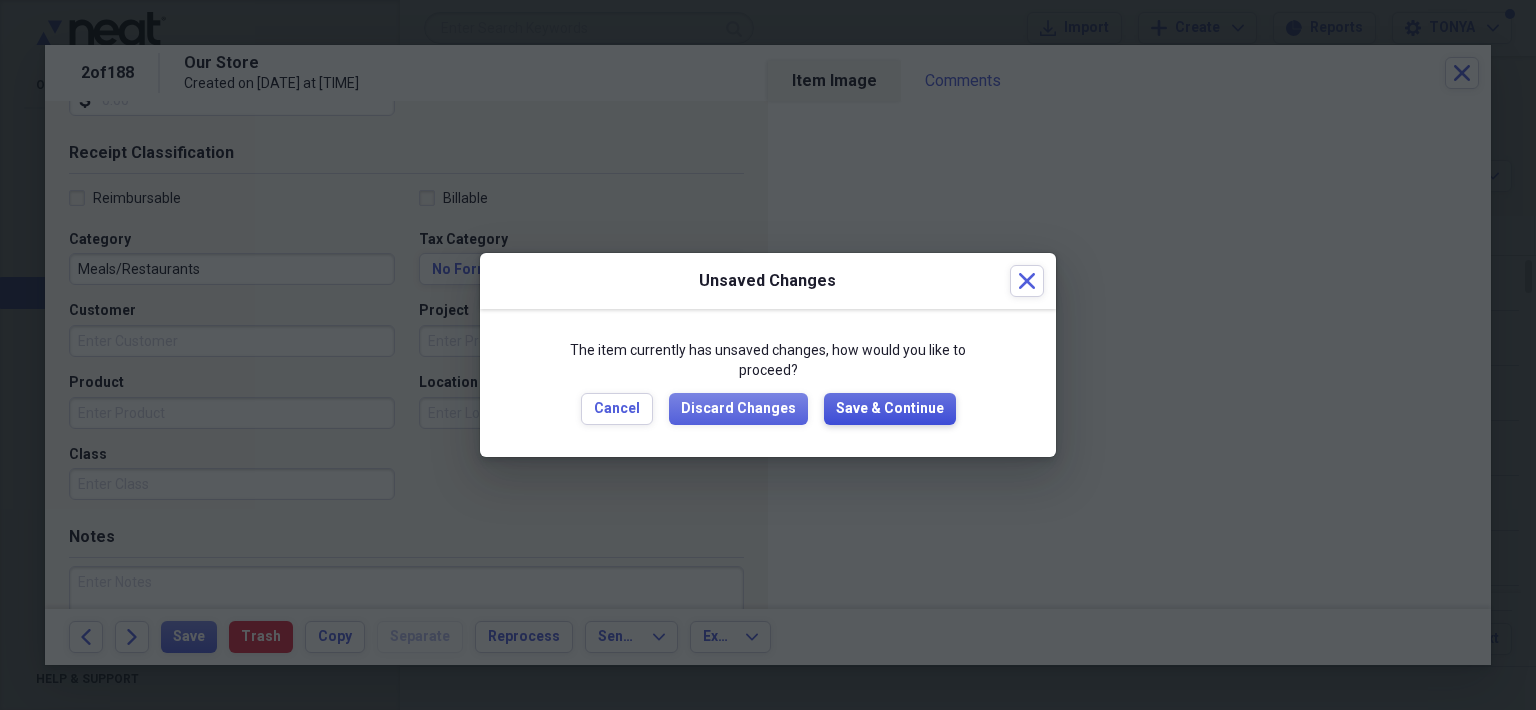 click on "Save & Continue" at bounding box center [890, 409] 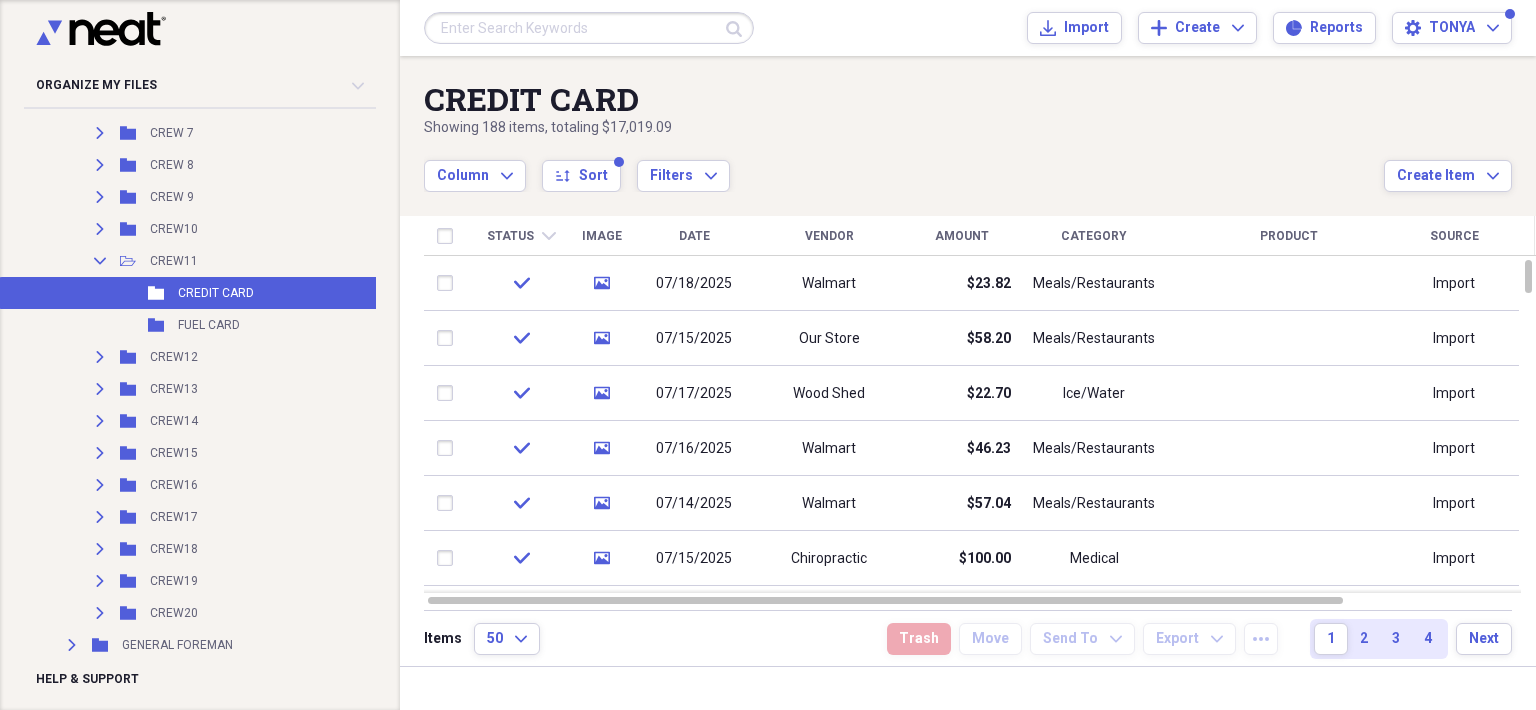 click on "Status" at bounding box center [510, 236] 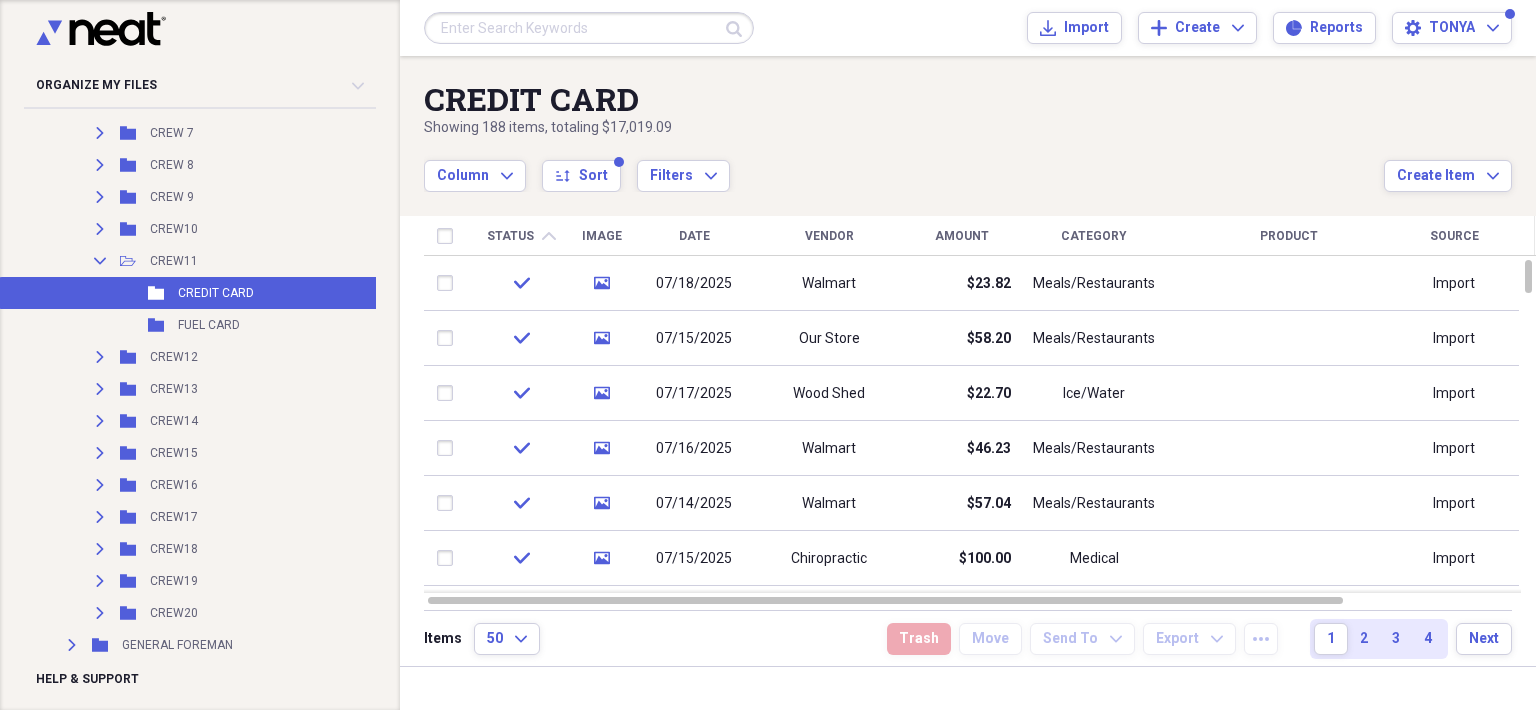 click on "Status" at bounding box center [510, 236] 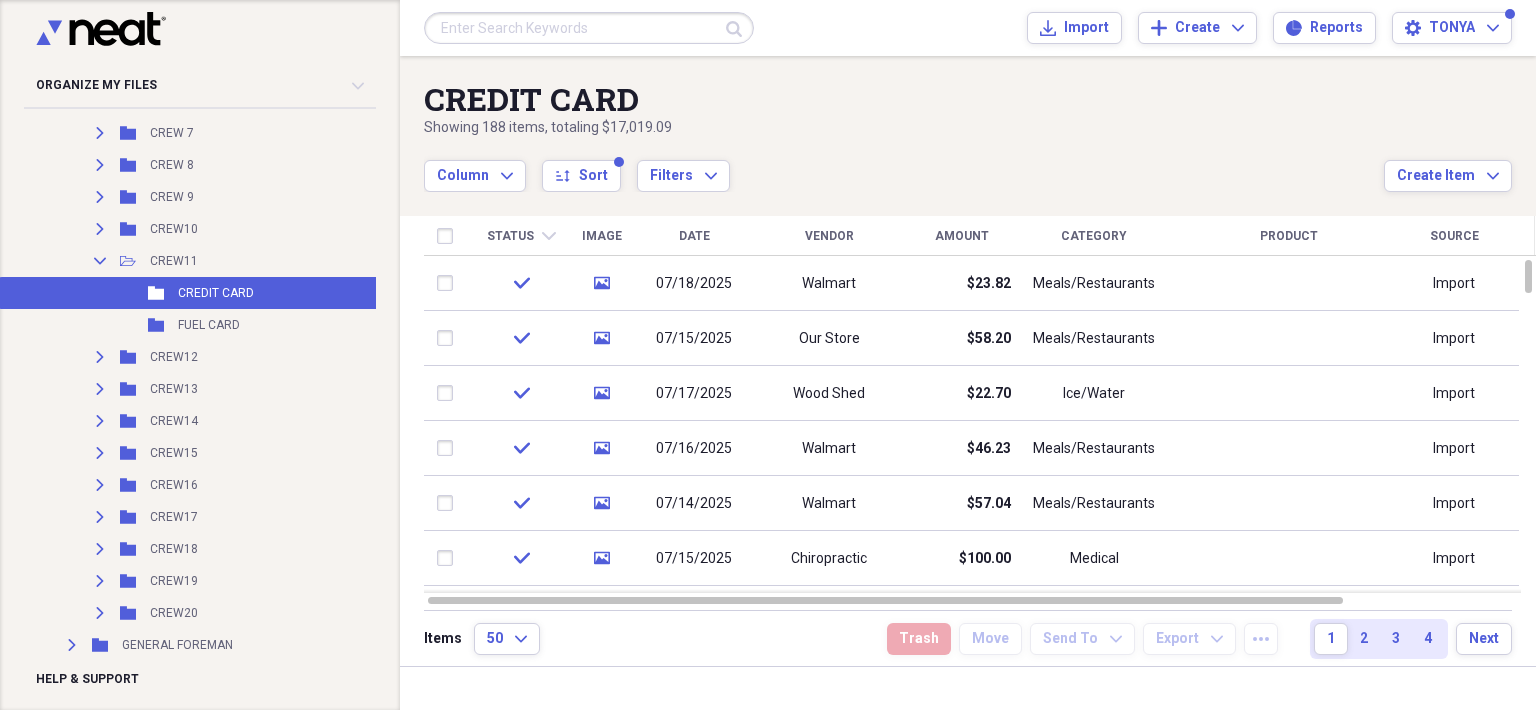 click on "FUEL CARD" at bounding box center [209, 325] 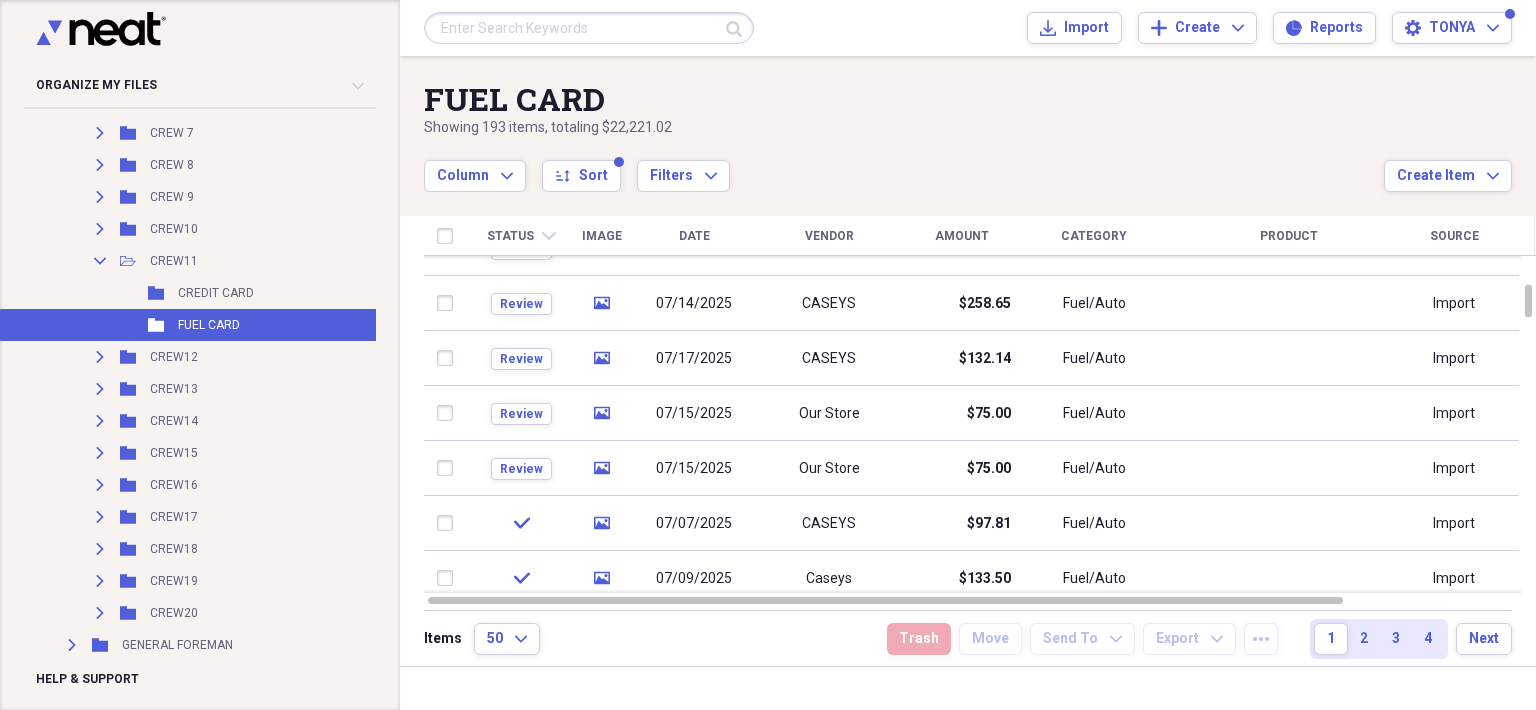 click at bounding box center (449, 468) 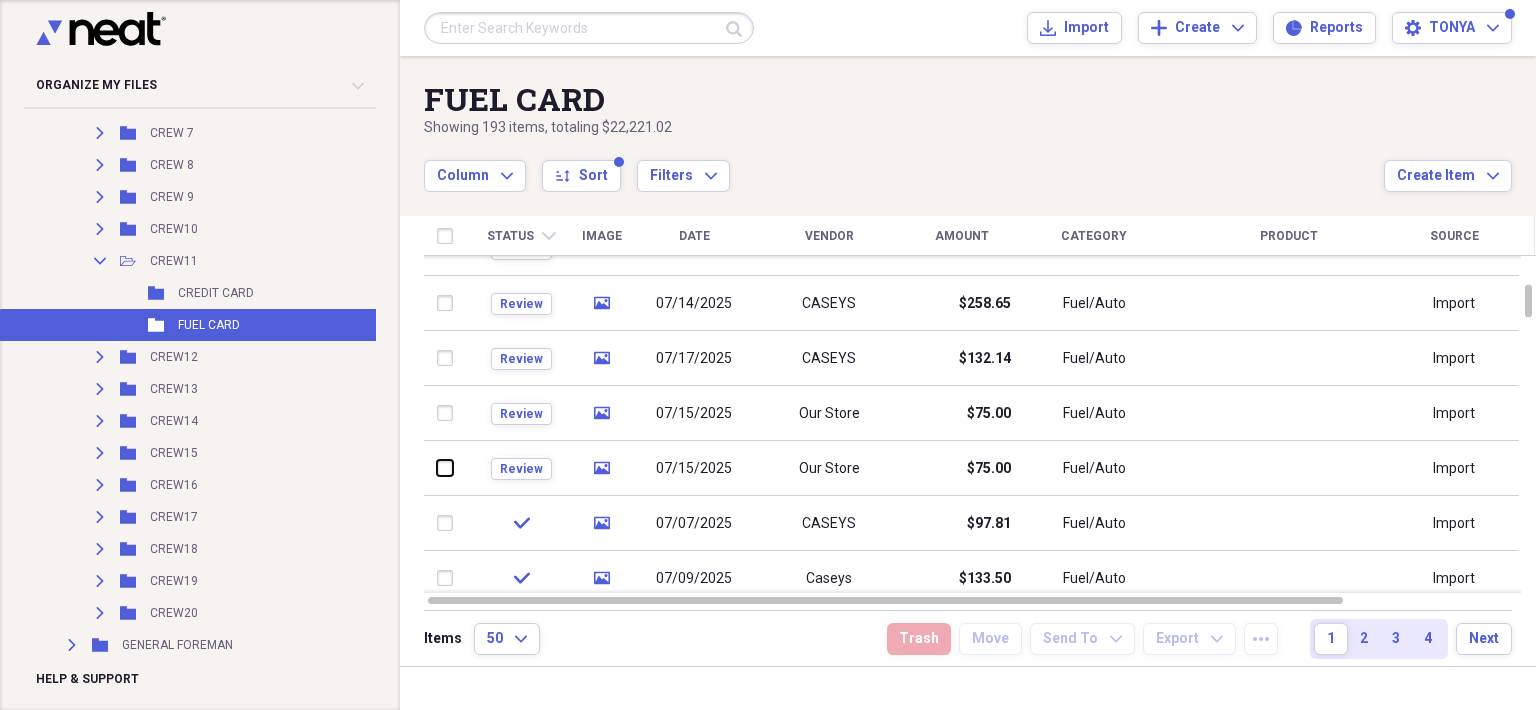 click at bounding box center [437, 468] 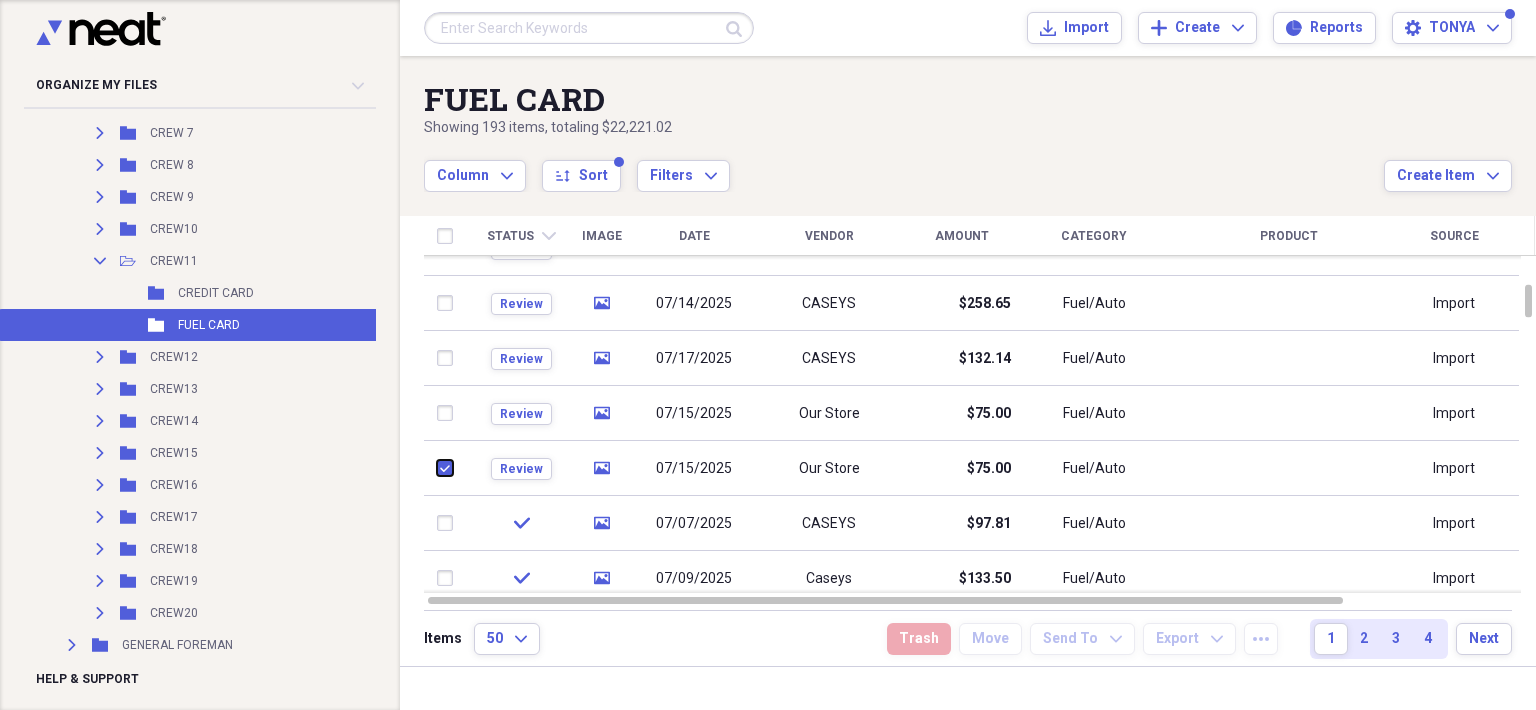 checkbox on "true" 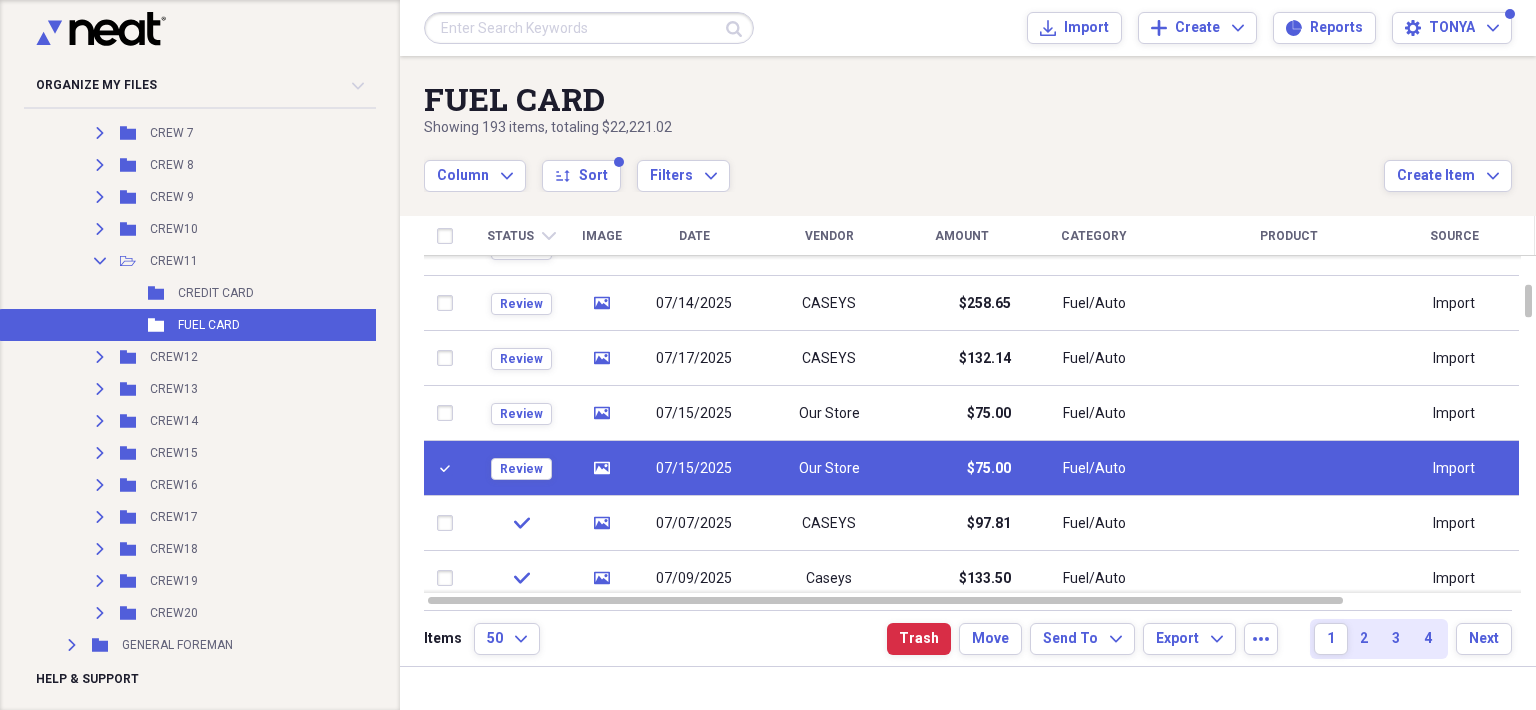 click at bounding box center [449, 413] 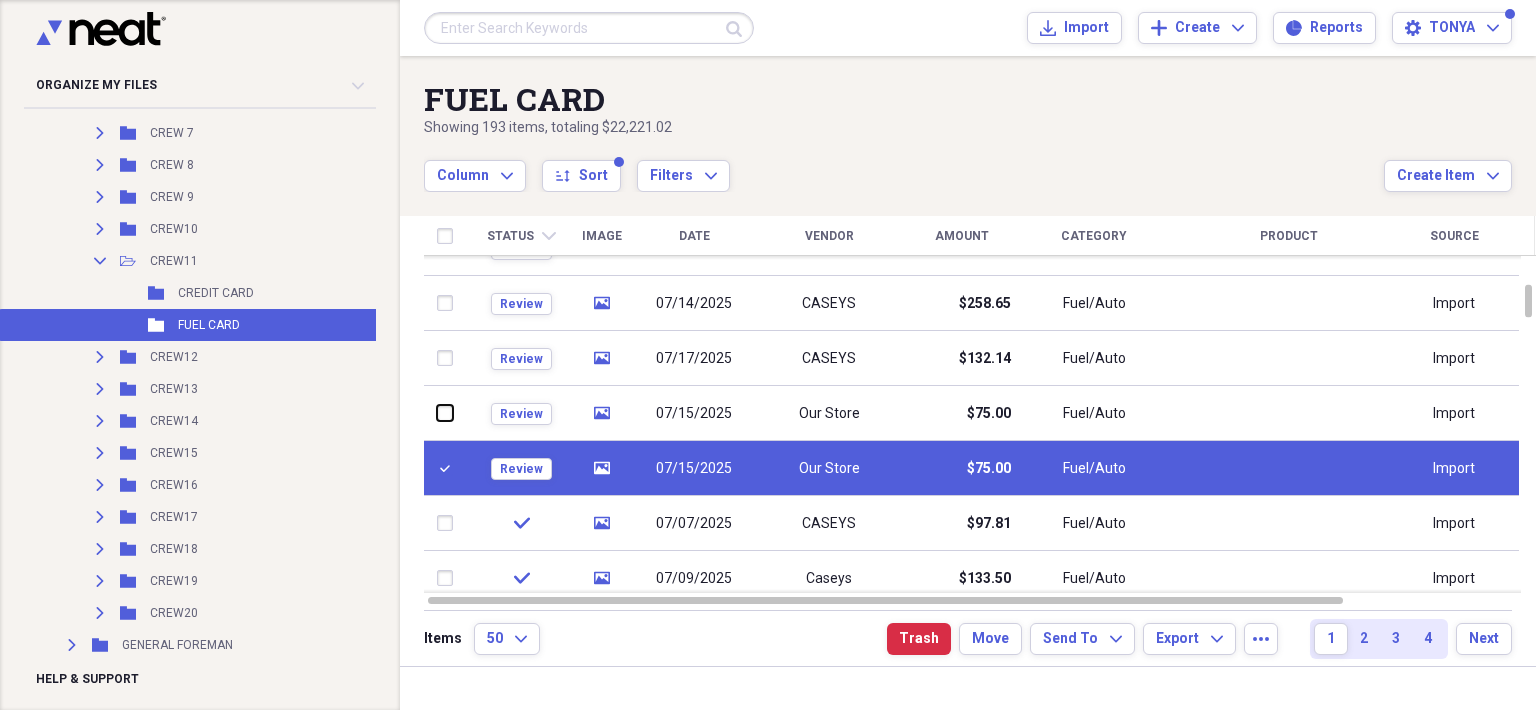 click at bounding box center (437, 413) 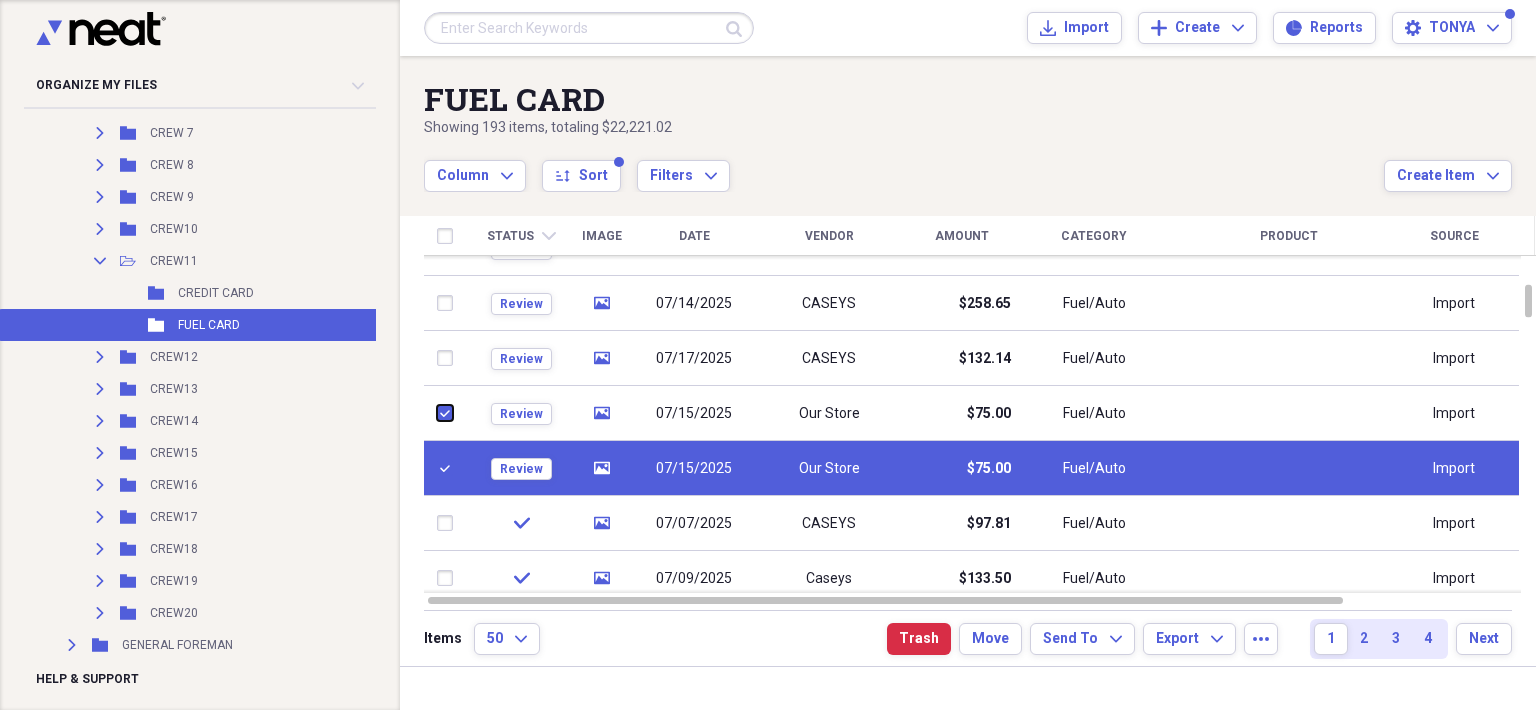 checkbox on "true" 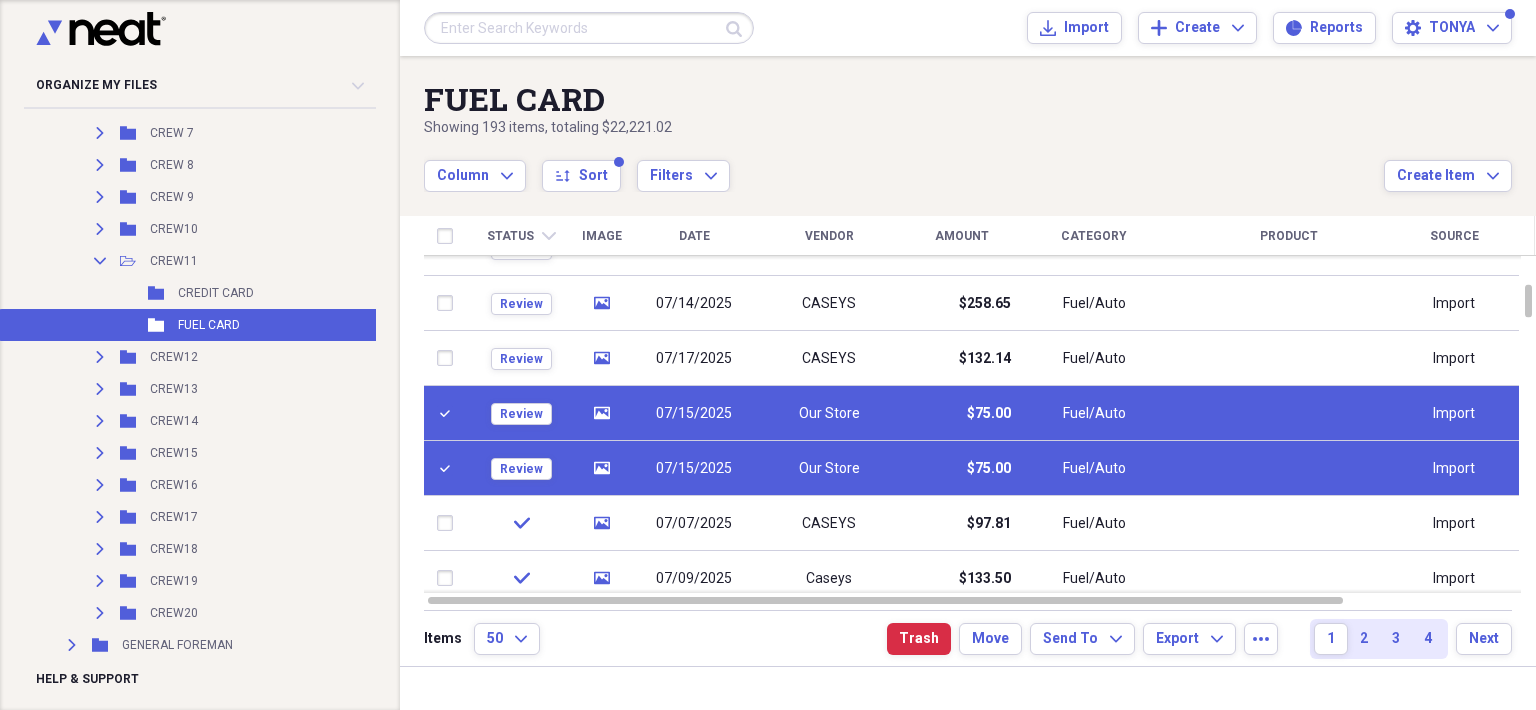 click at bounding box center (449, 358) 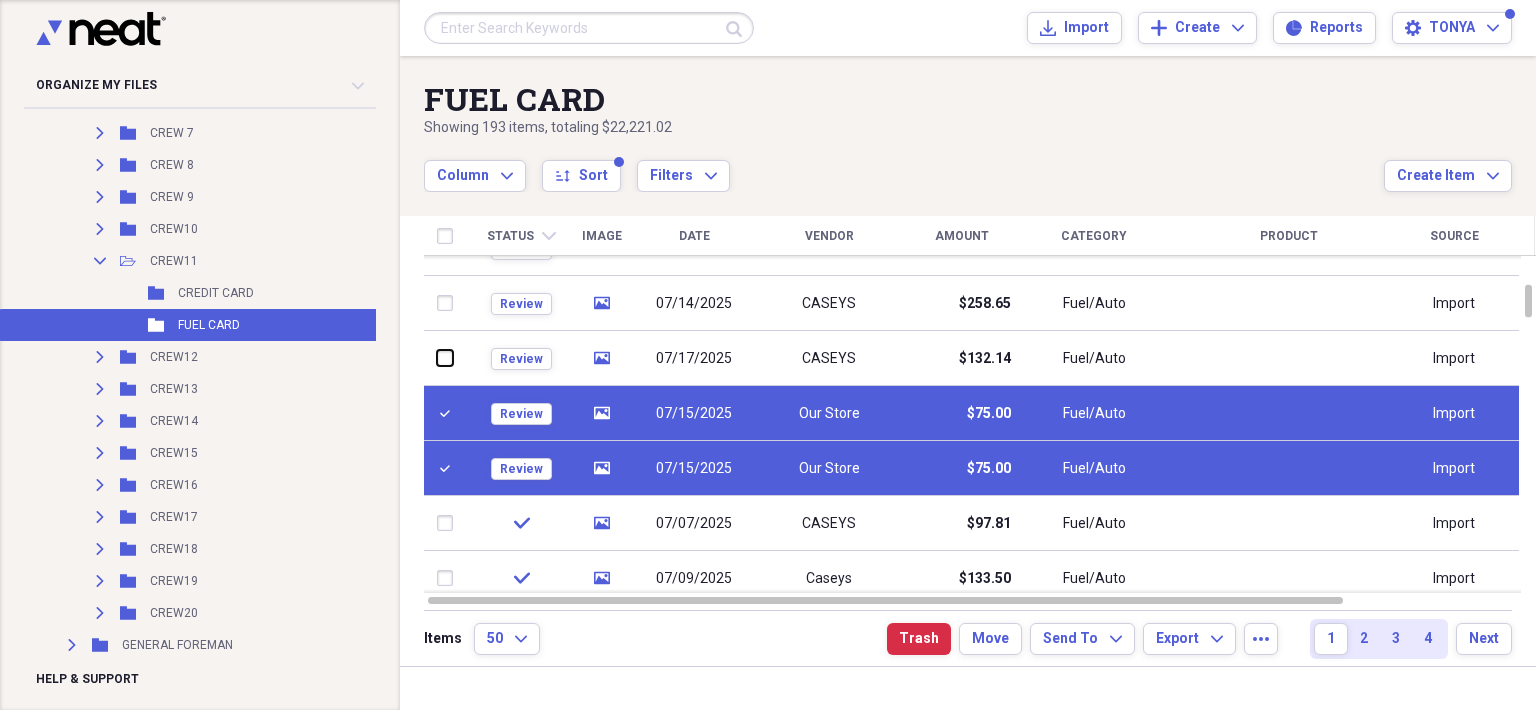 click at bounding box center (437, 358) 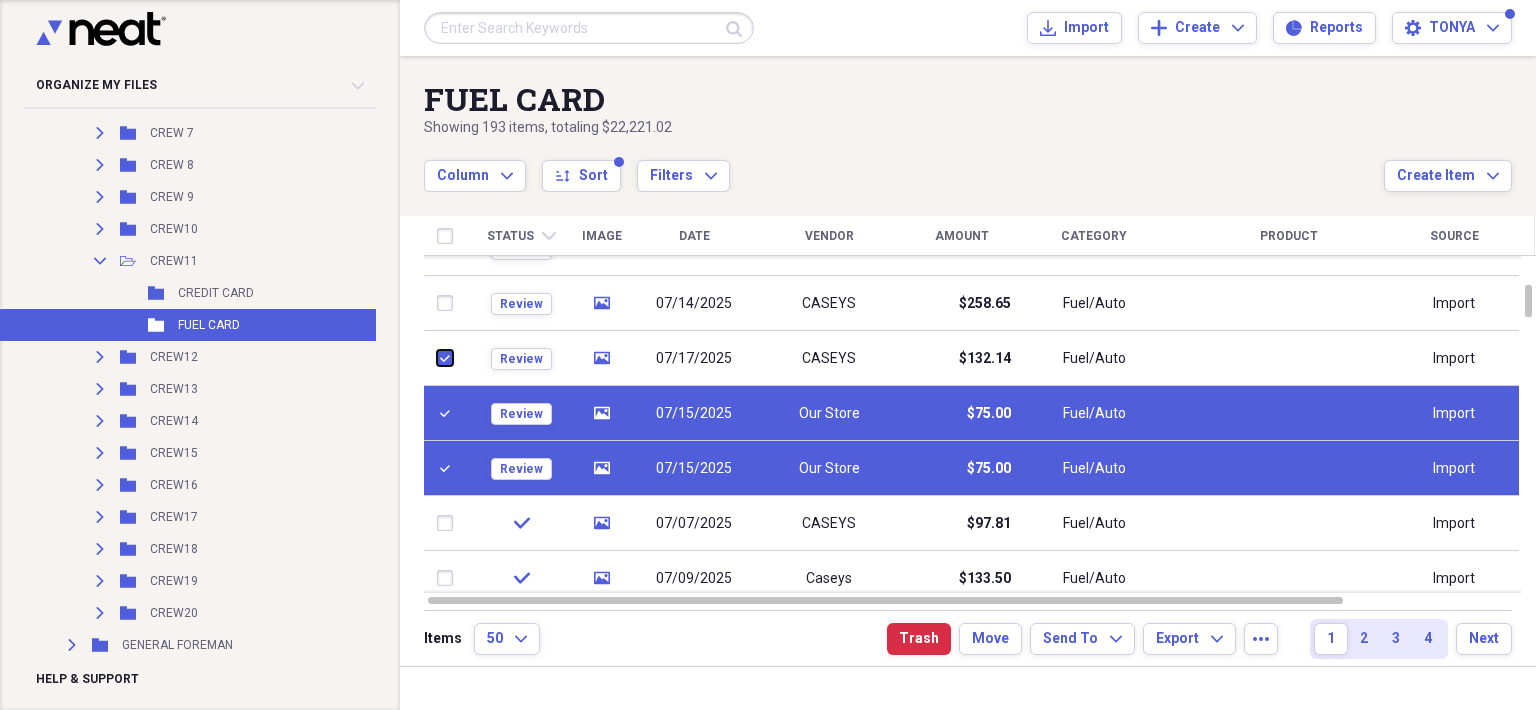 checkbox on "true" 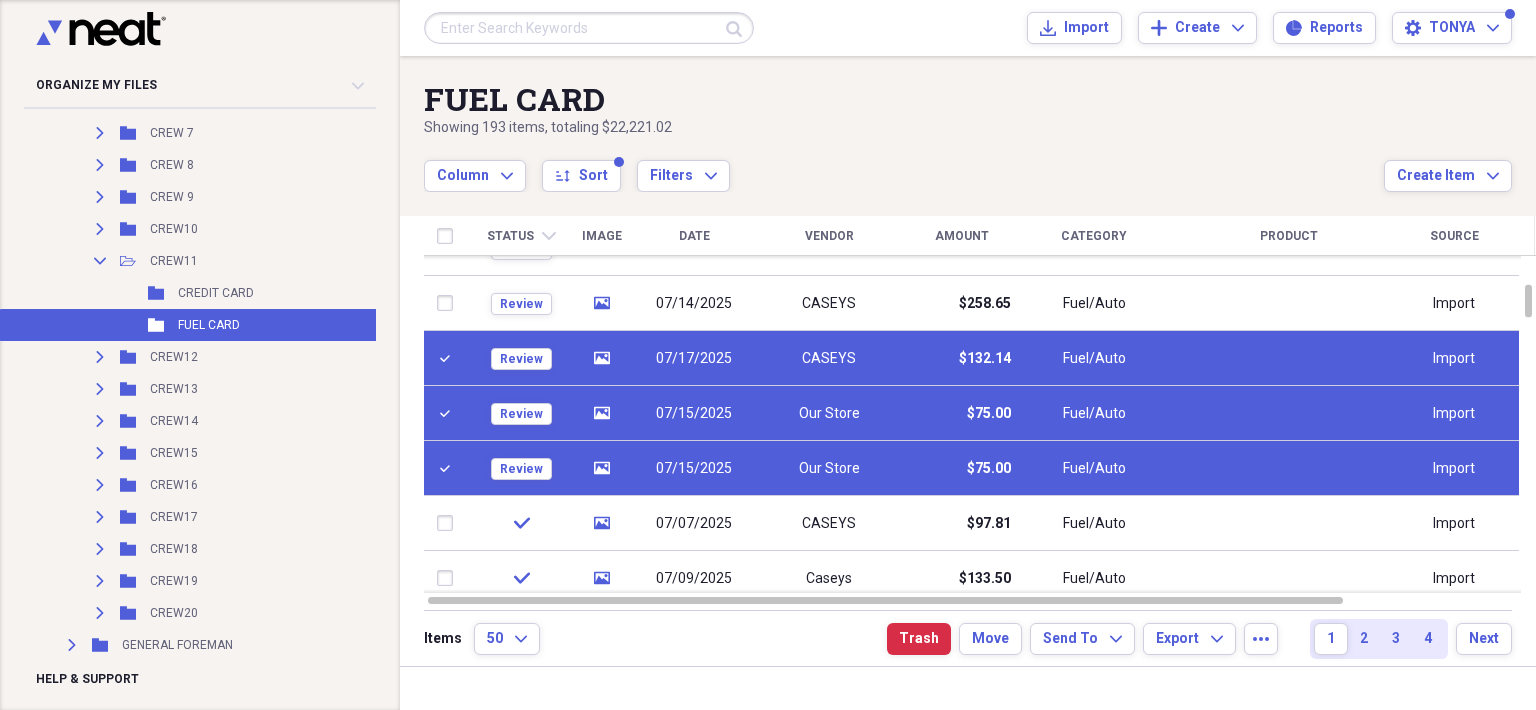 click at bounding box center (449, 303) 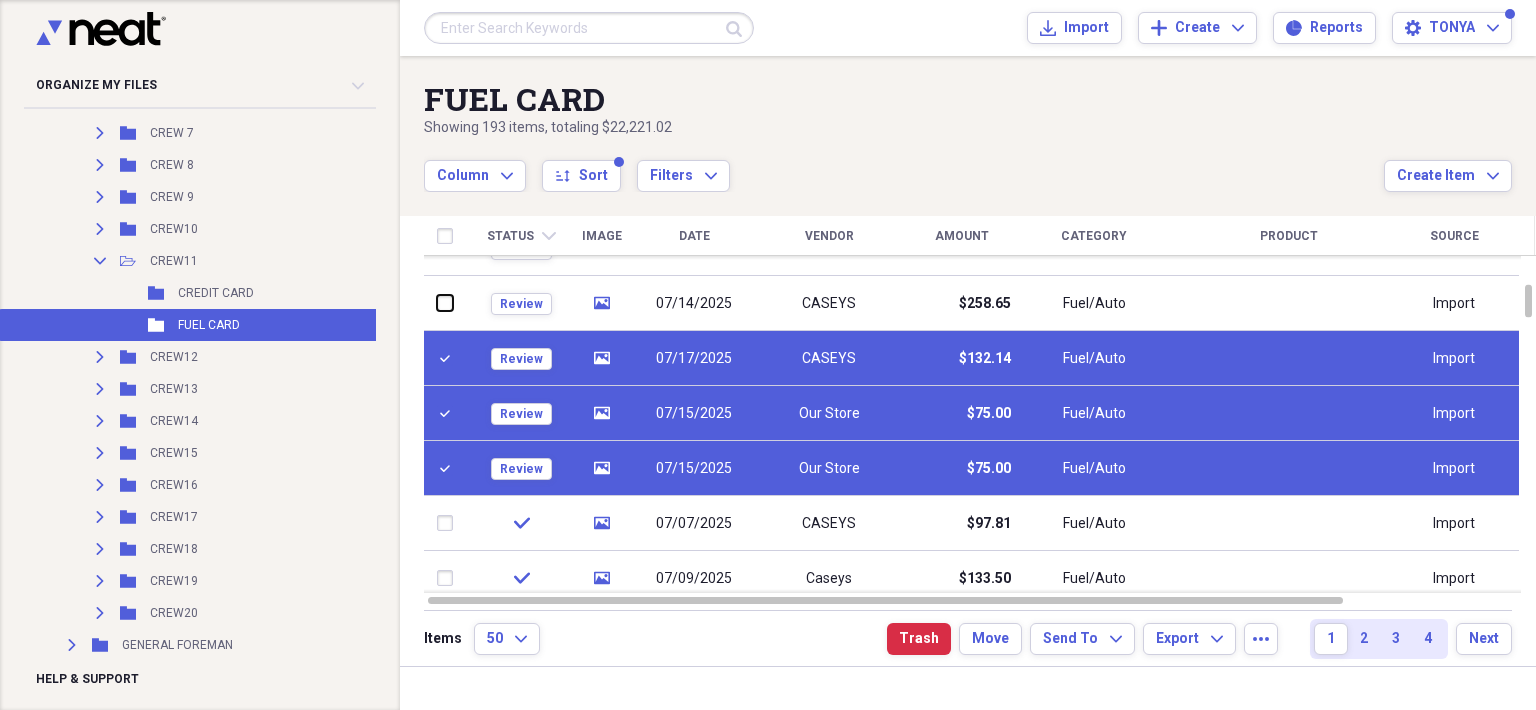 click at bounding box center [437, 303] 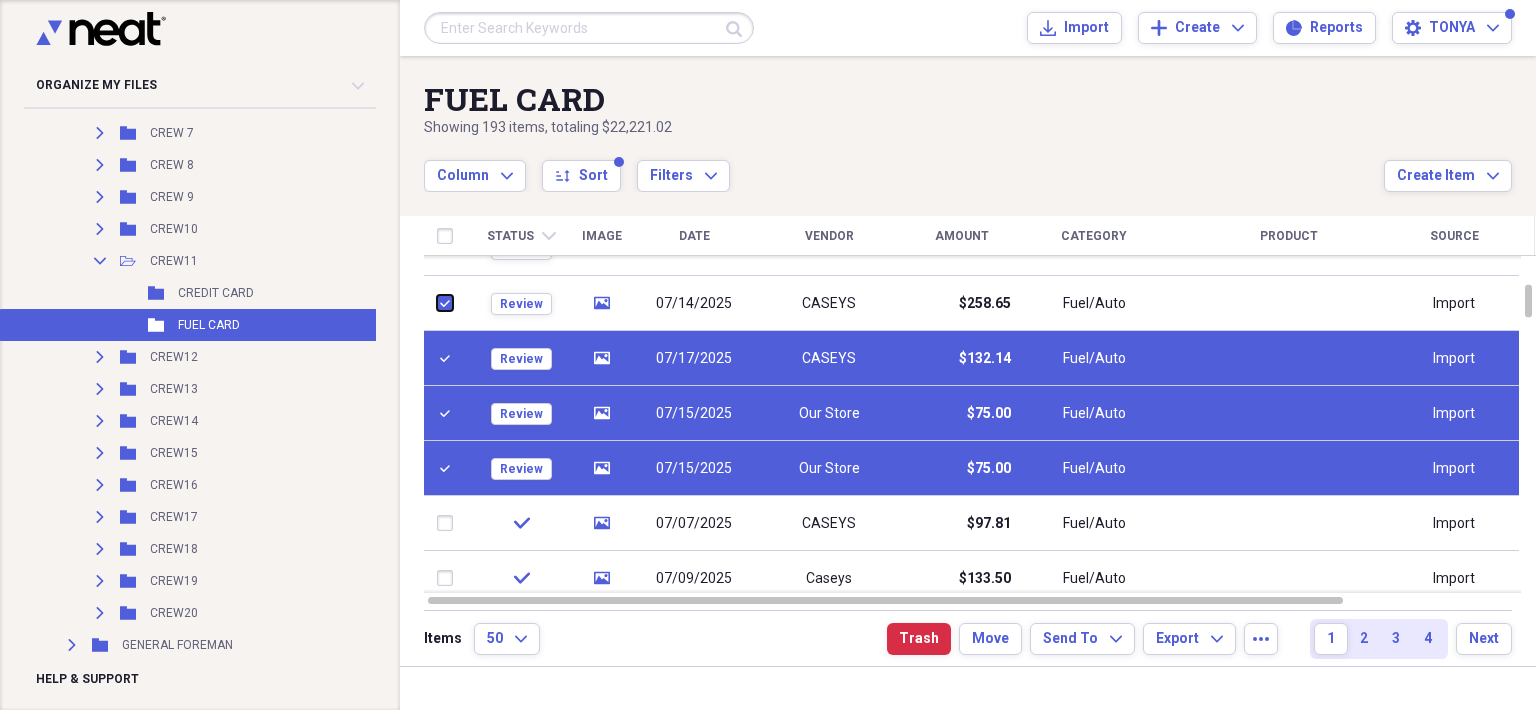 checkbox on "true" 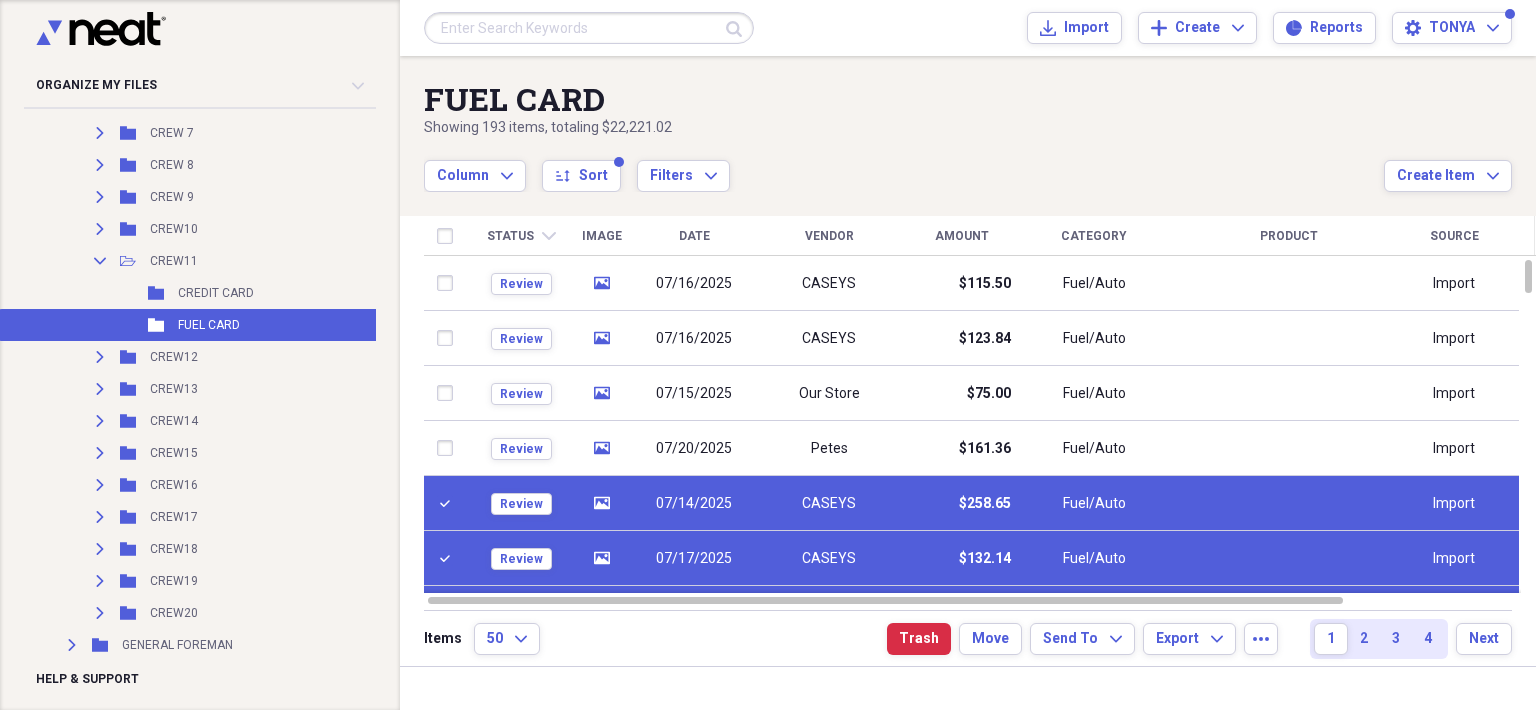 click at bounding box center (449, 448) 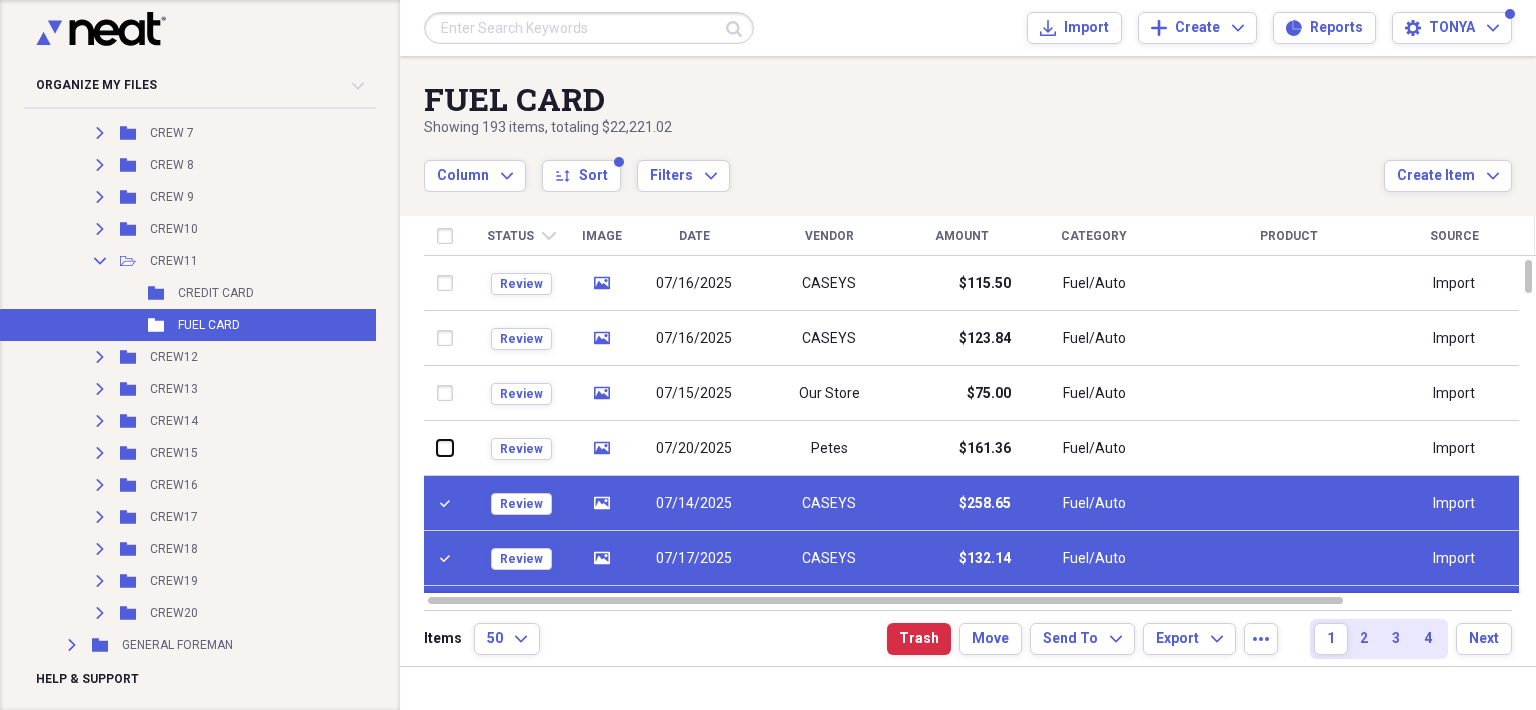 click at bounding box center (437, 448) 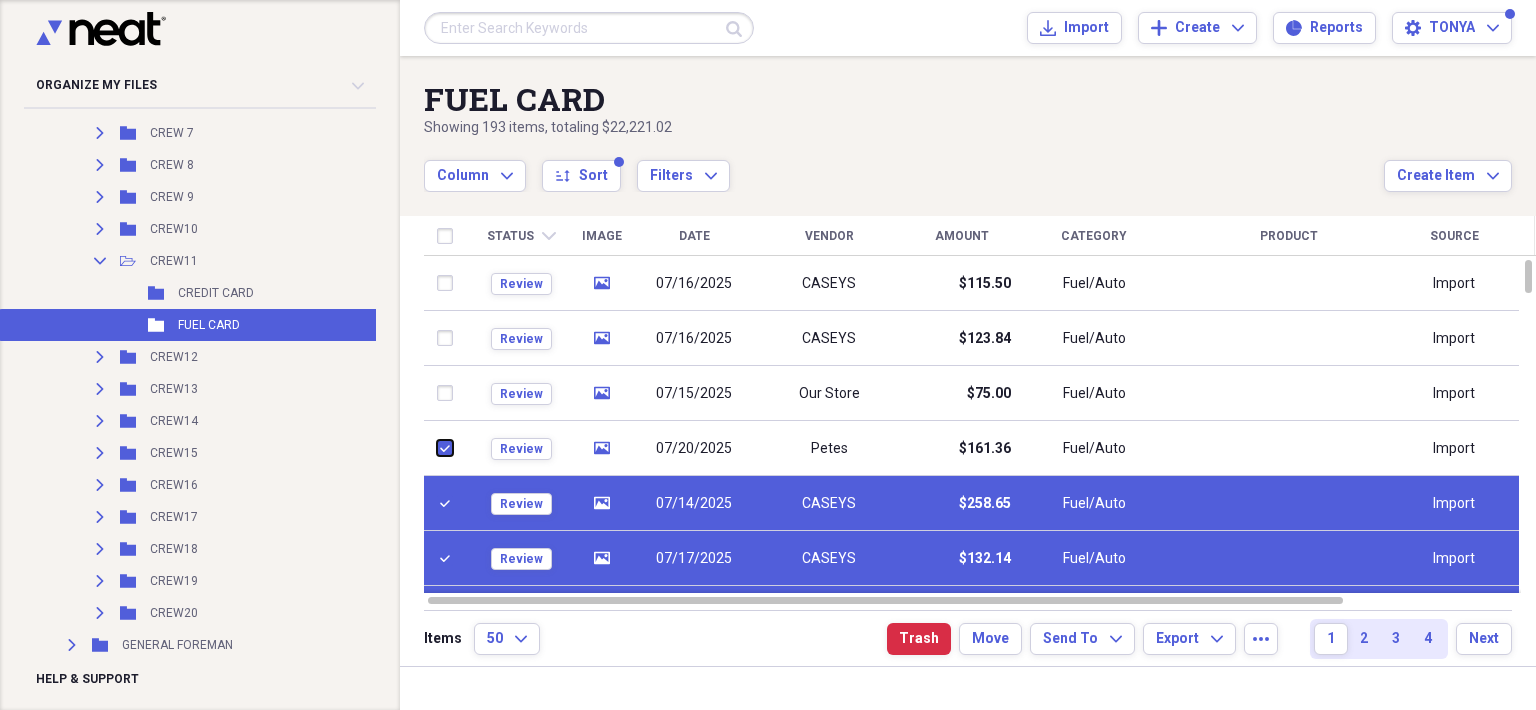 checkbox on "true" 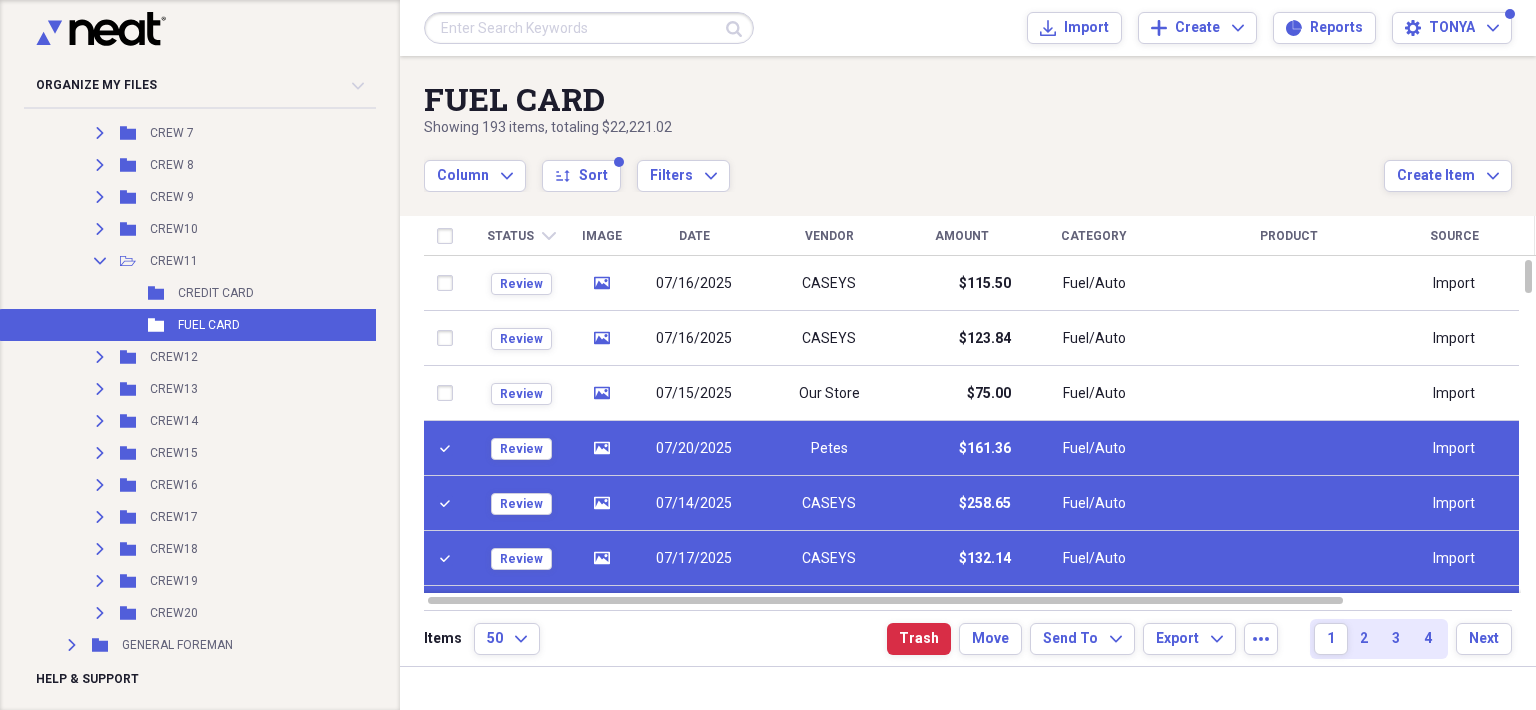 click at bounding box center (449, 393) 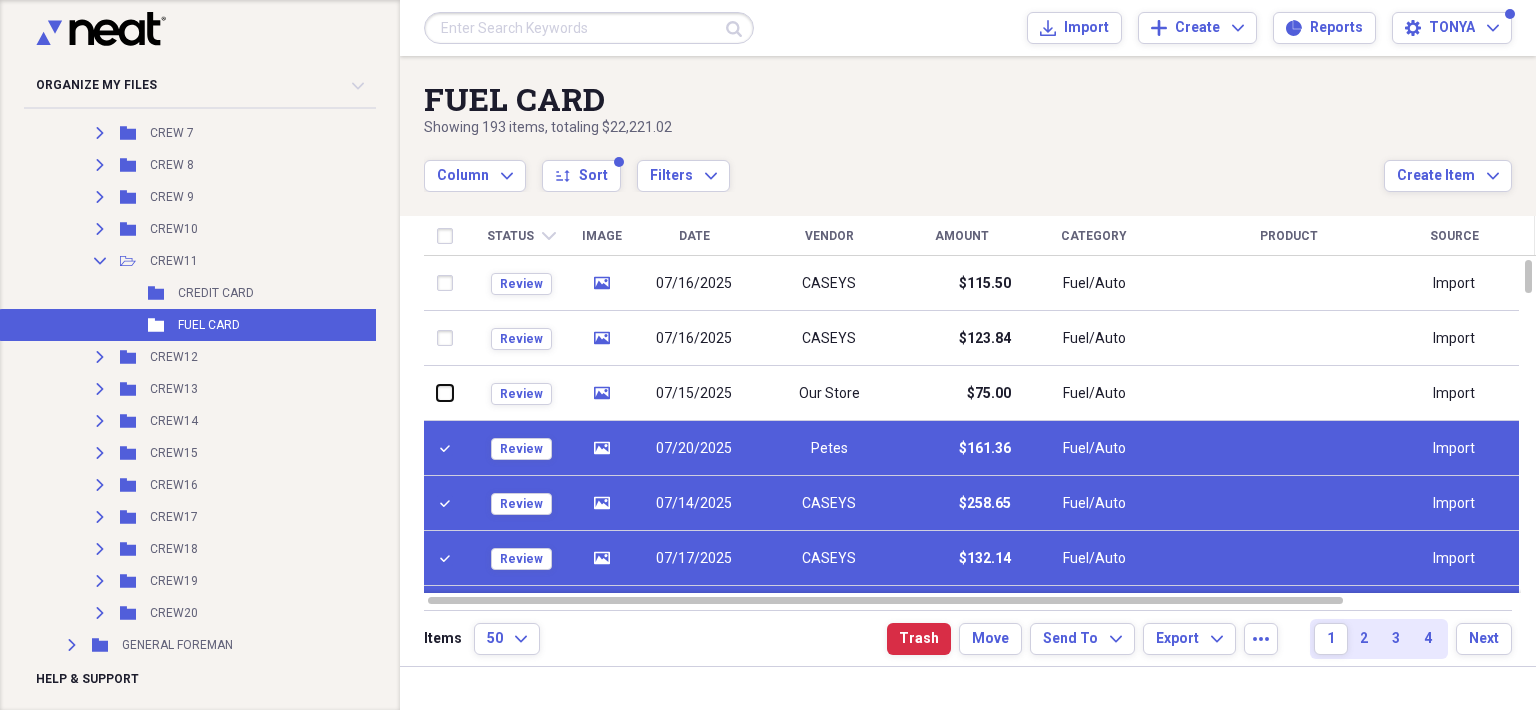 click at bounding box center (437, 393) 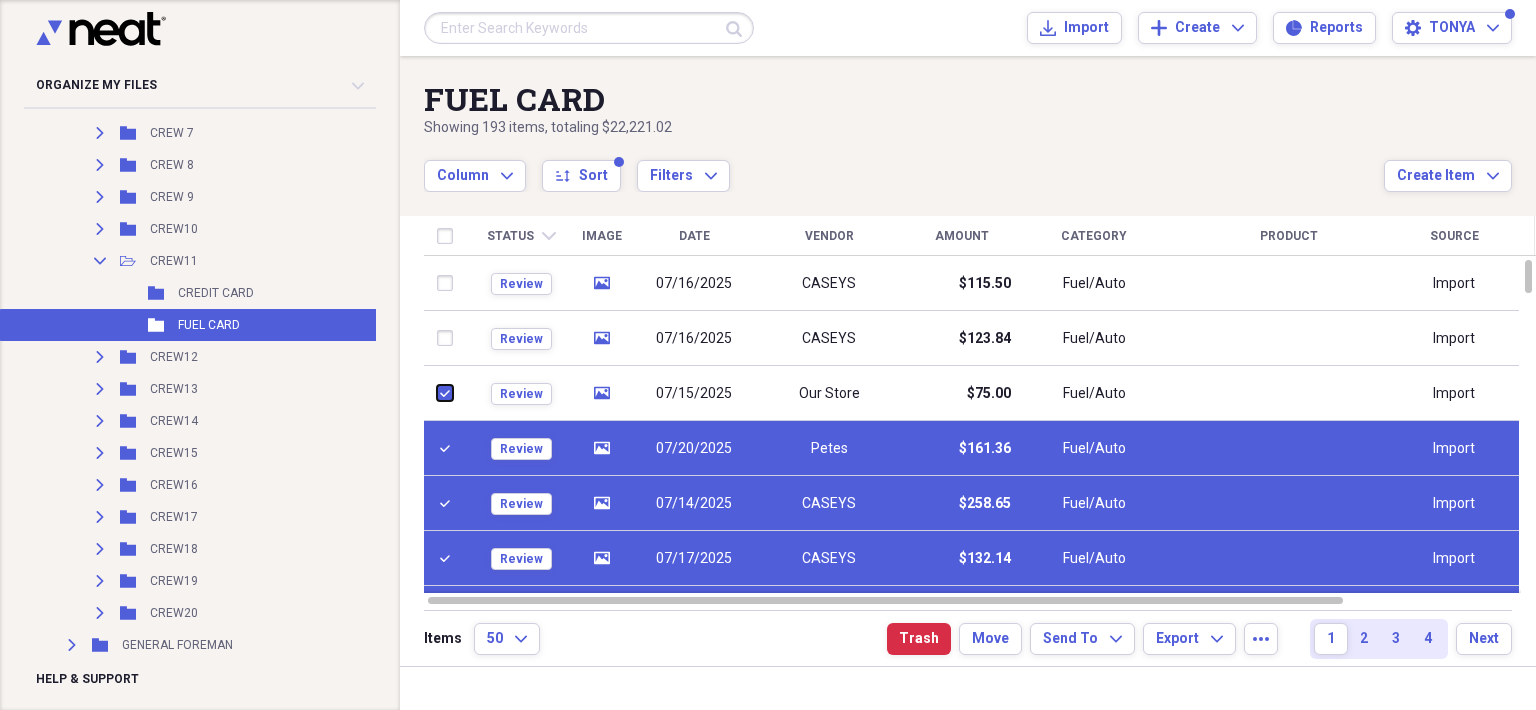 checkbox on "true" 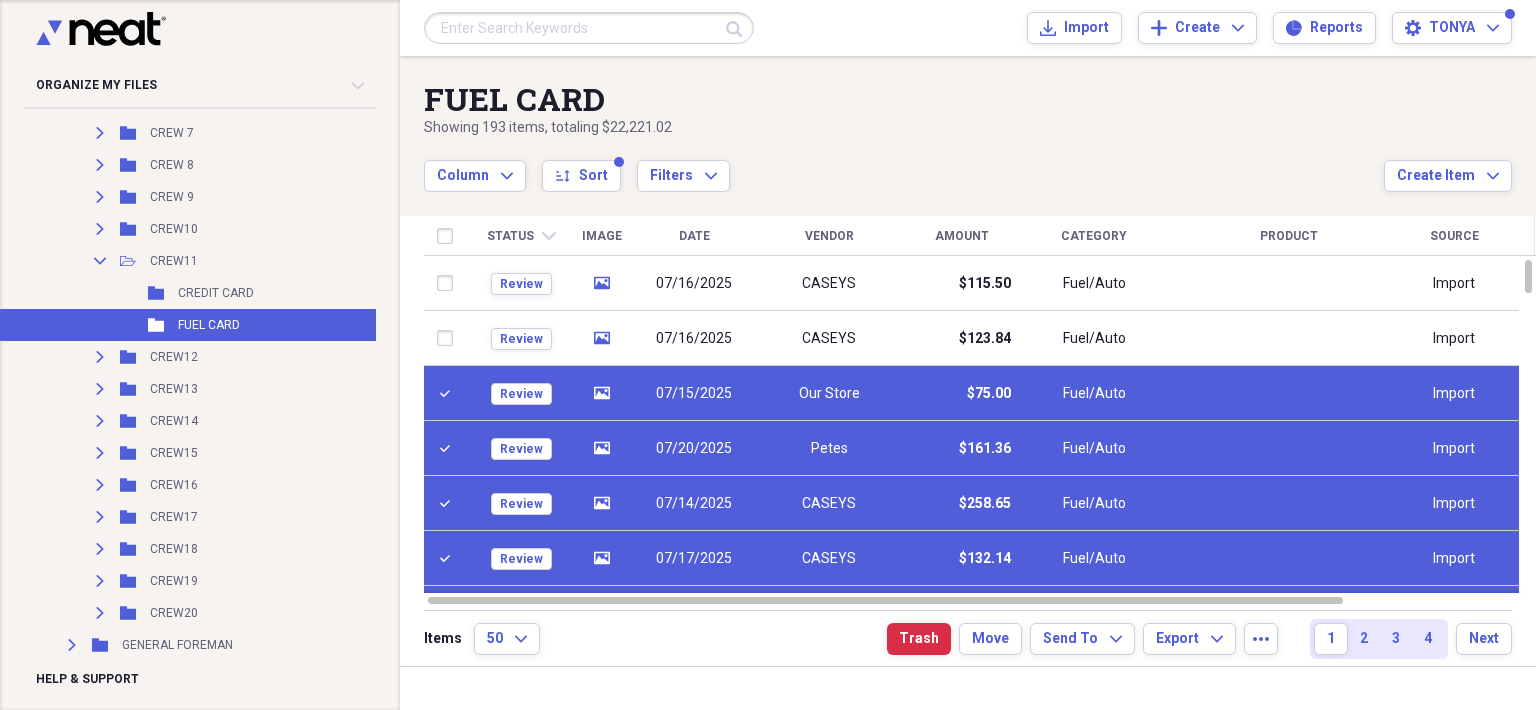 click at bounding box center (449, 338) 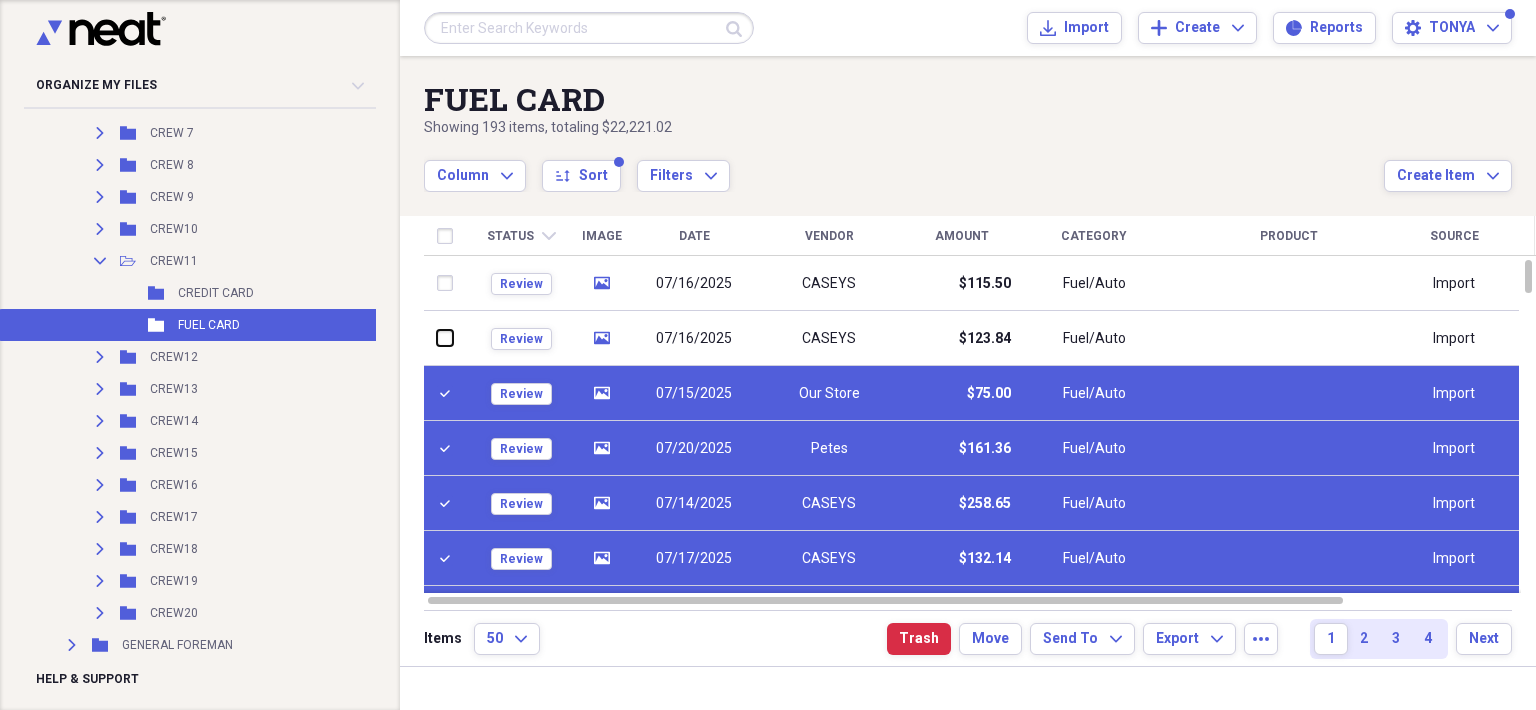 click at bounding box center [437, 338] 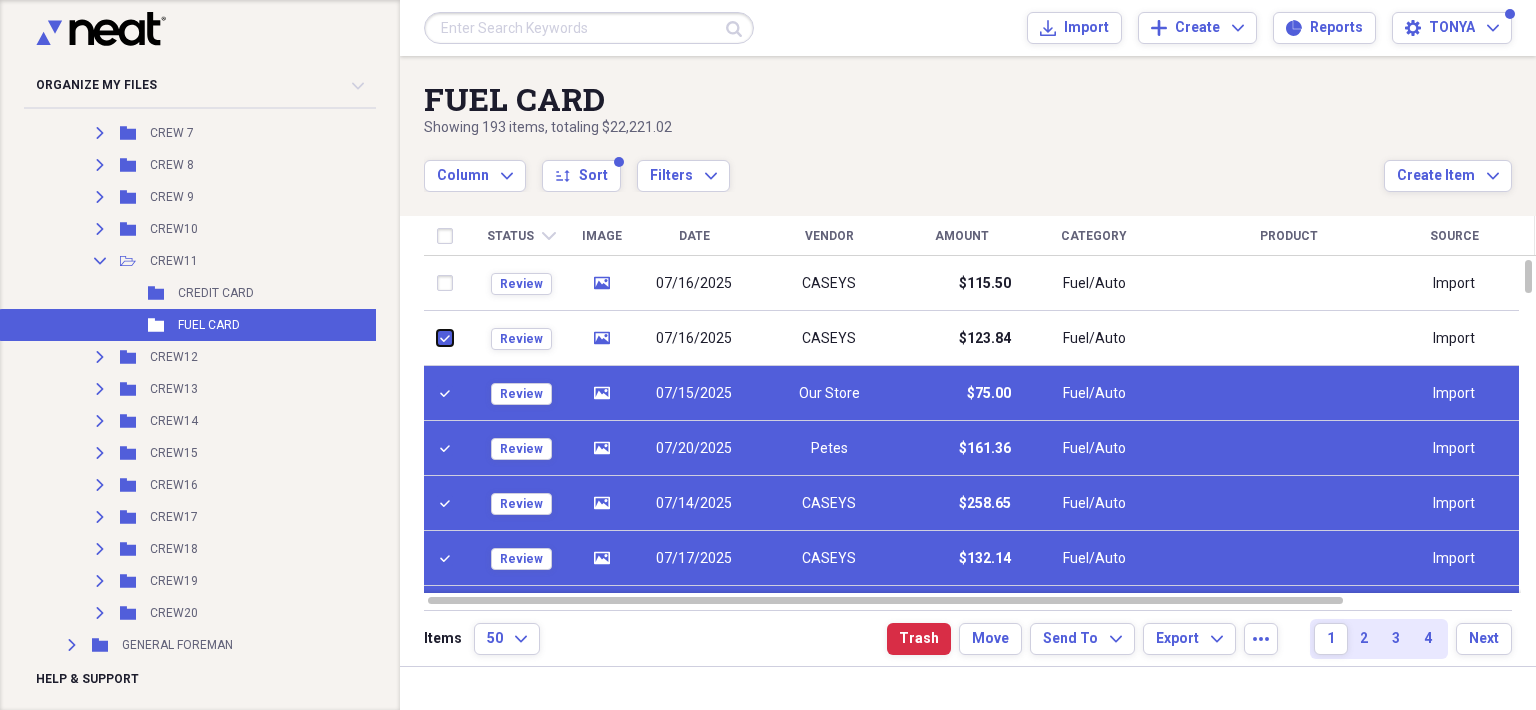 checkbox on "true" 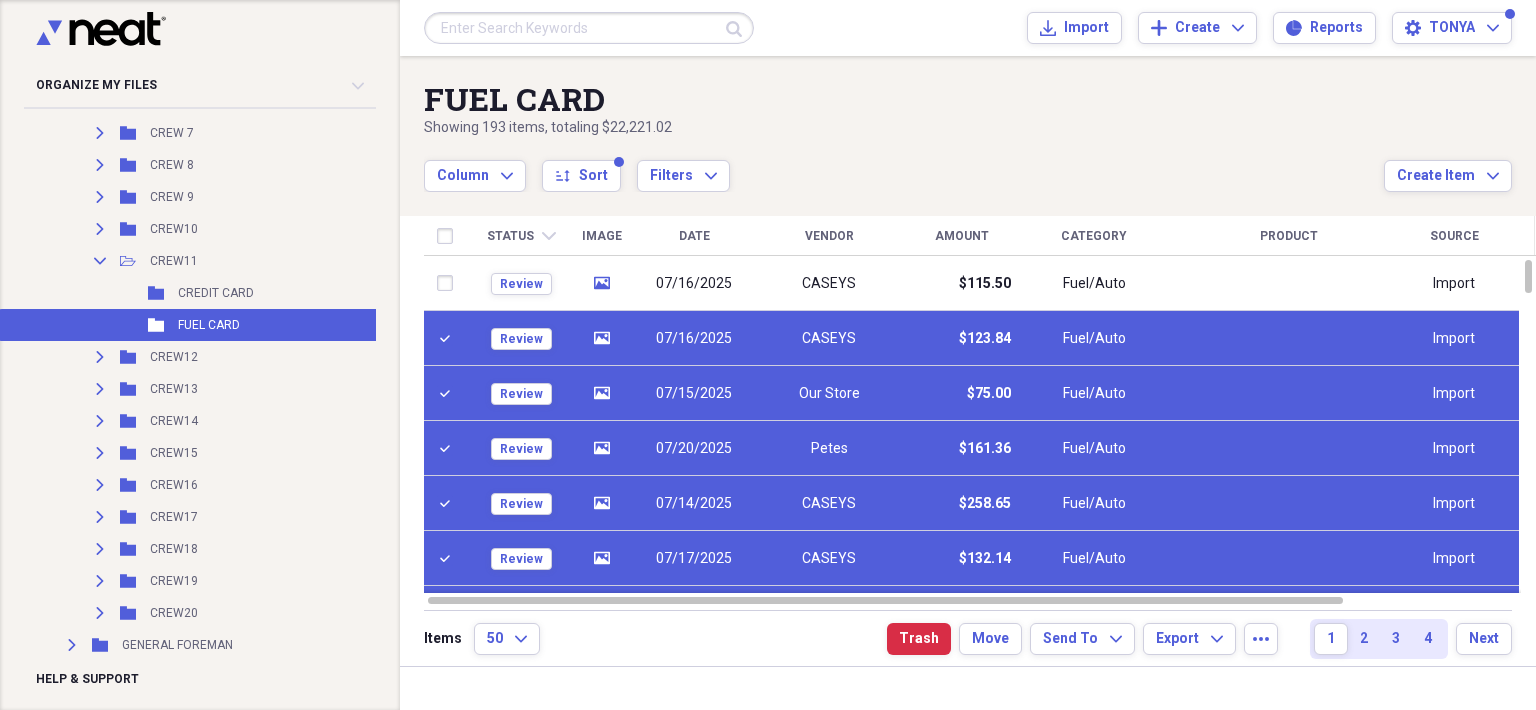 click at bounding box center (449, 283) 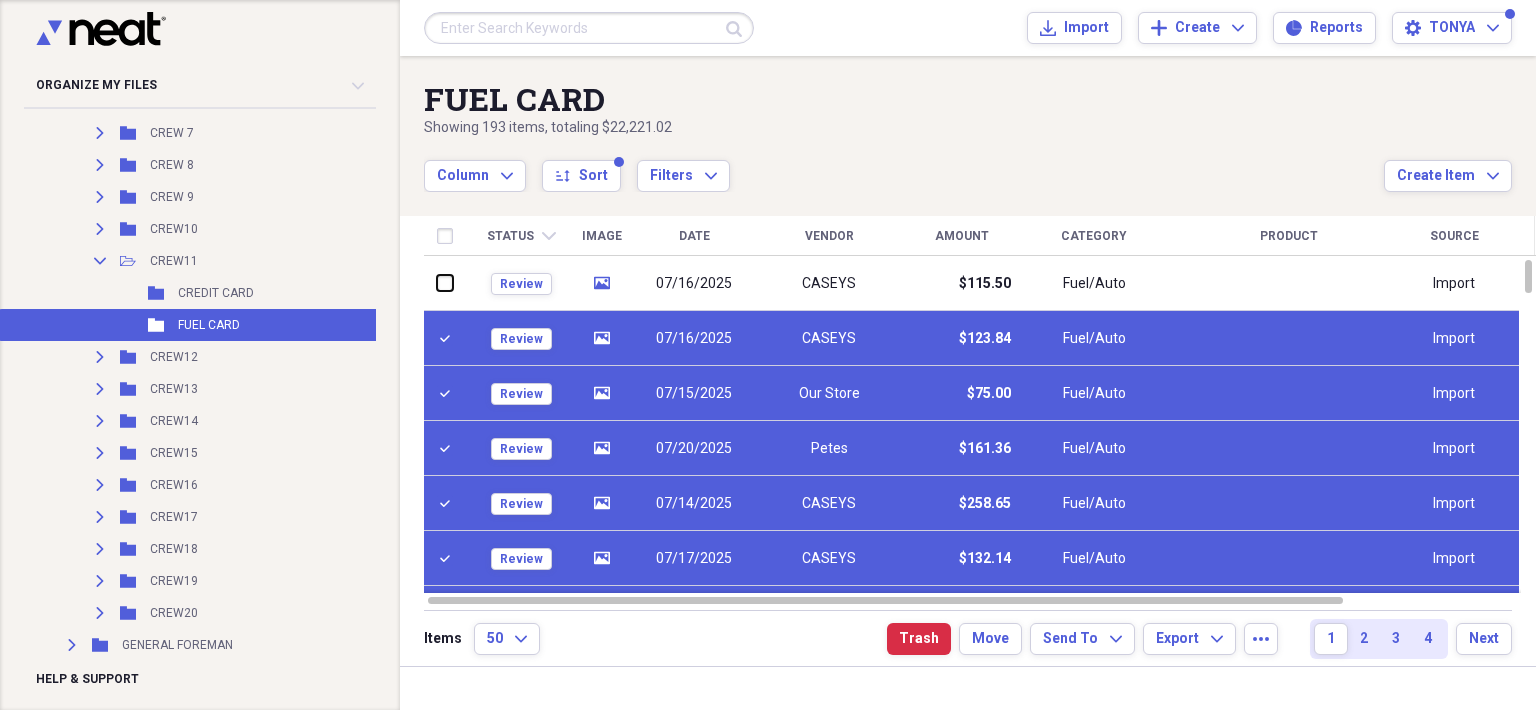click at bounding box center [437, 283] 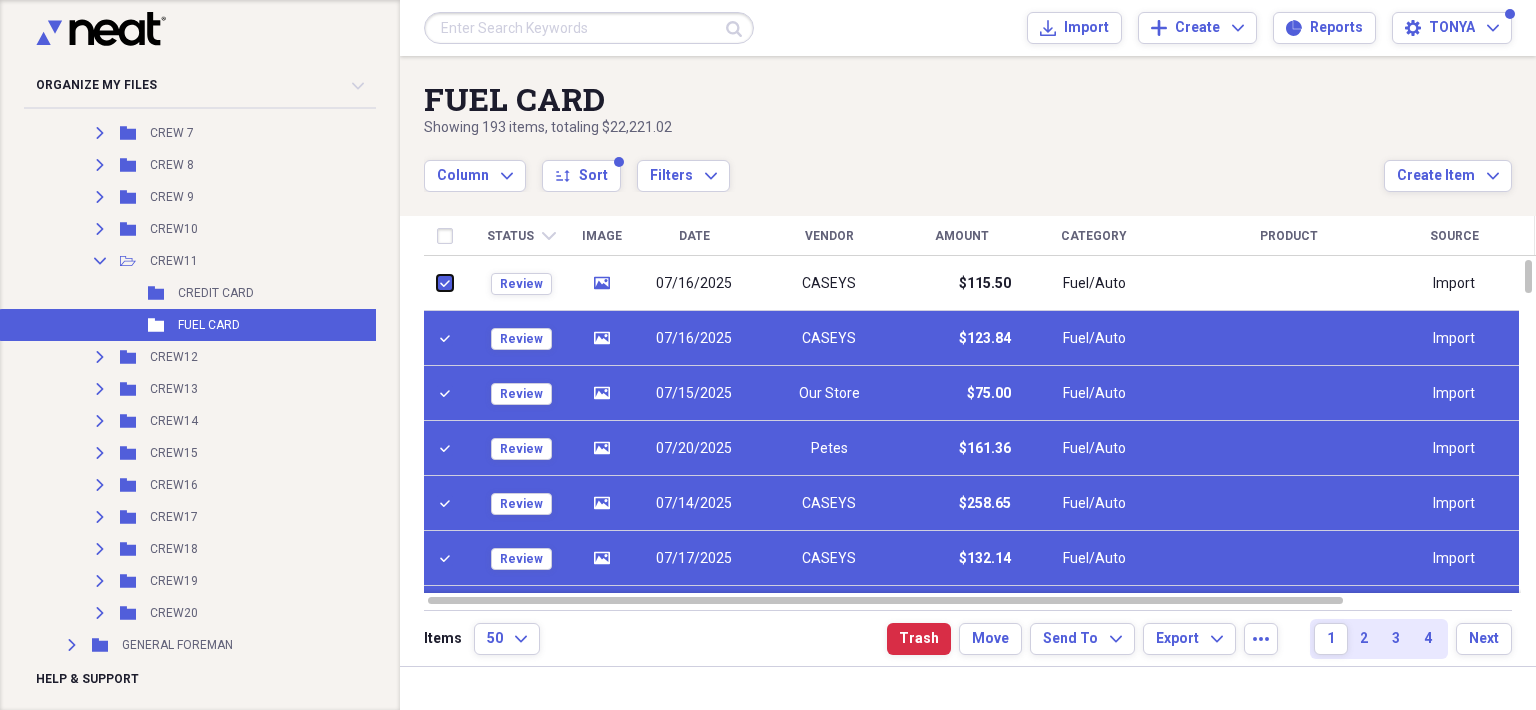 checkbox on "true" 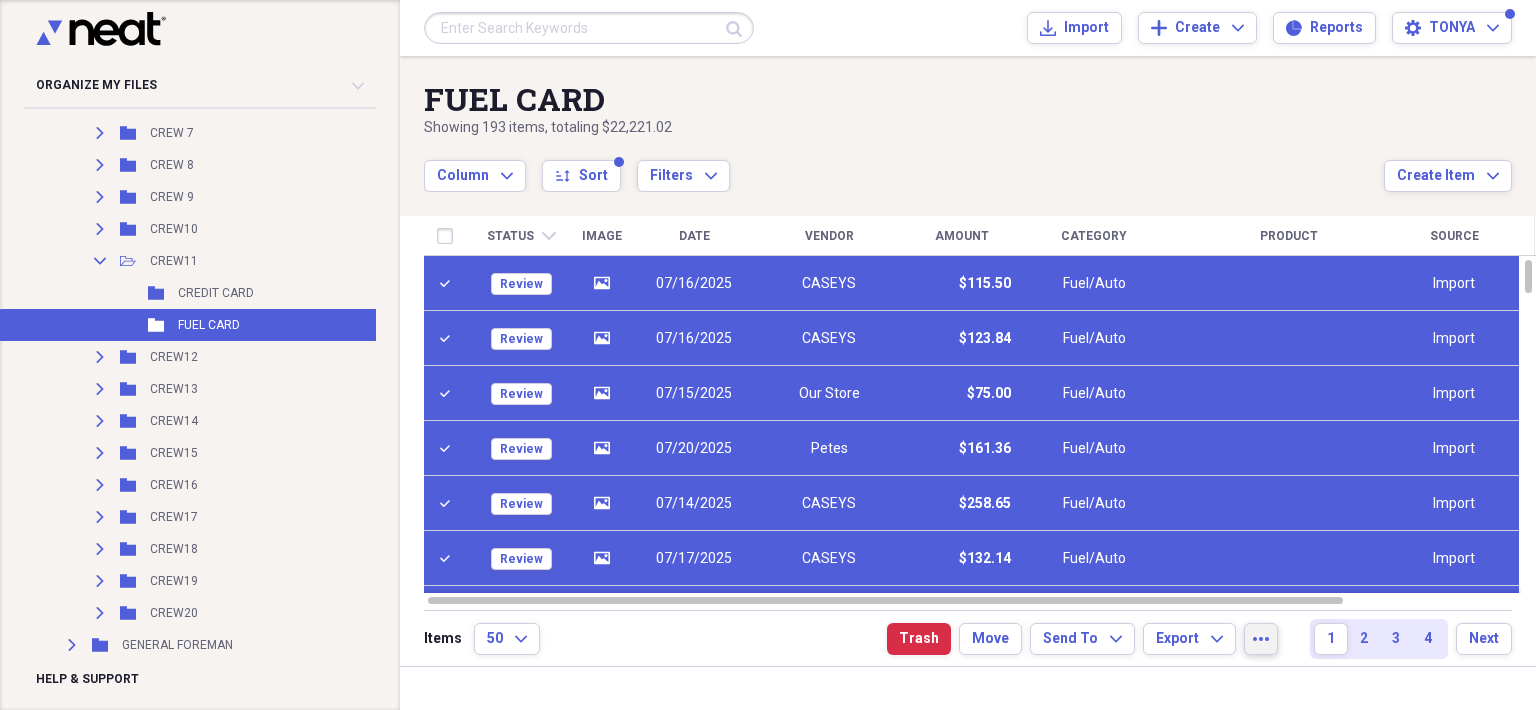 click on "more" at bounding box center [1261, 639] 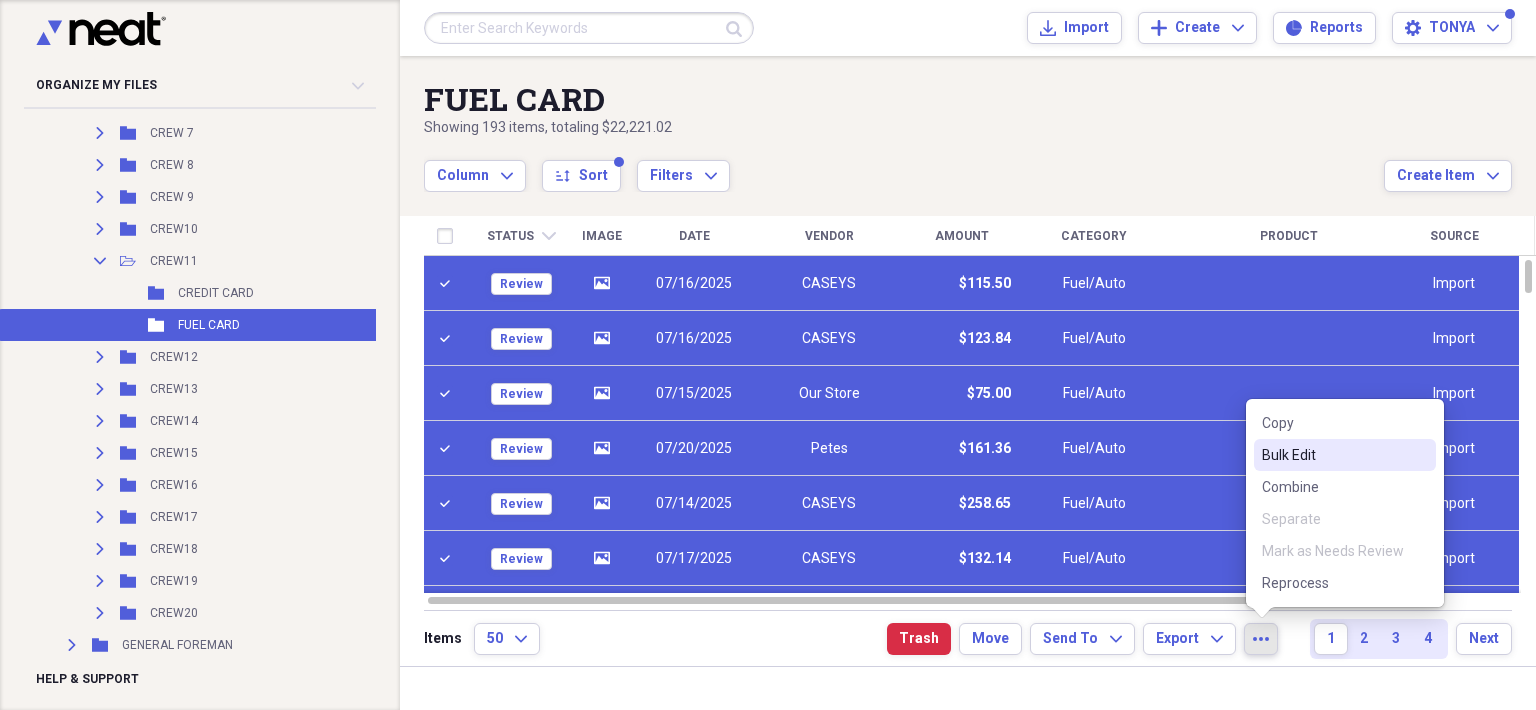 click on "Bulk Edit" at bounding box center [1333, 455] 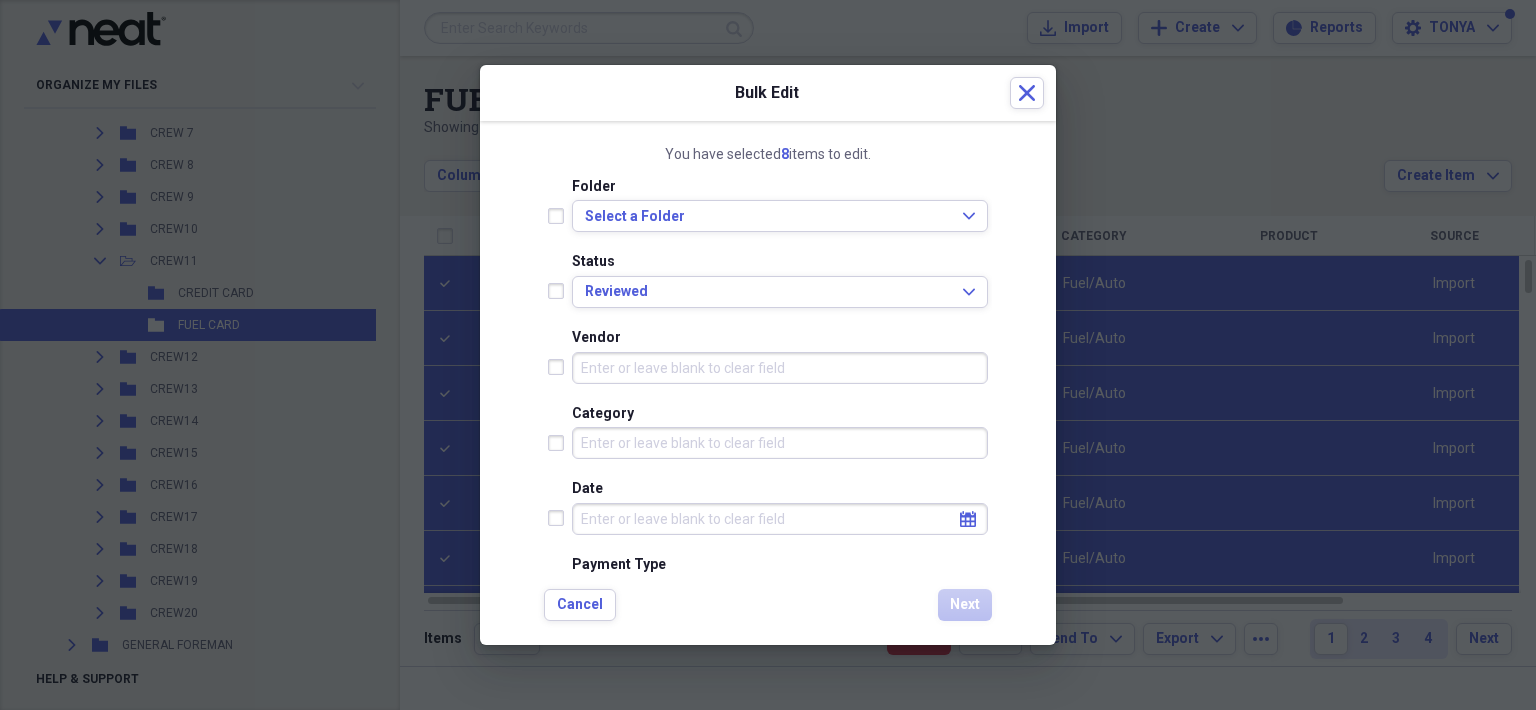 click on "Category" at bounding box center (780, 443) 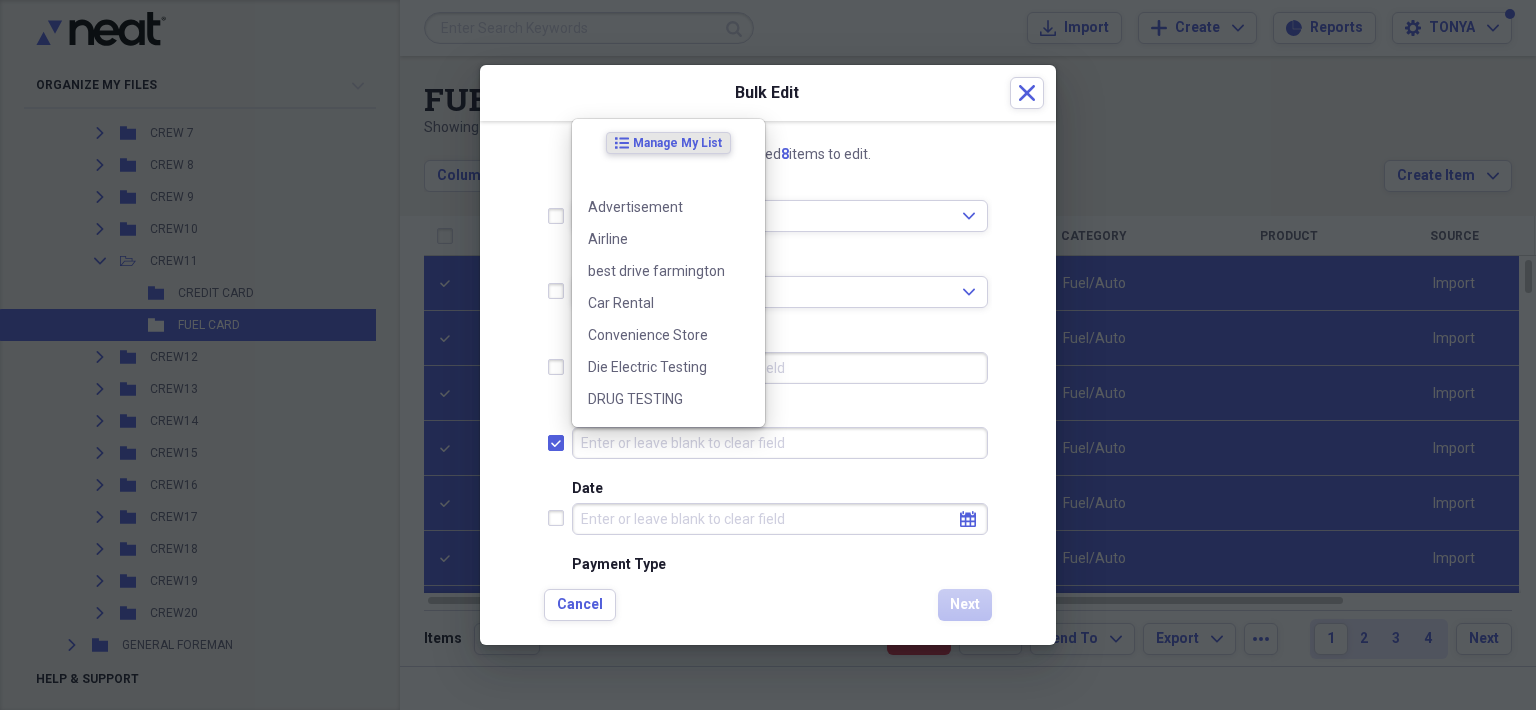checkbox on "true" 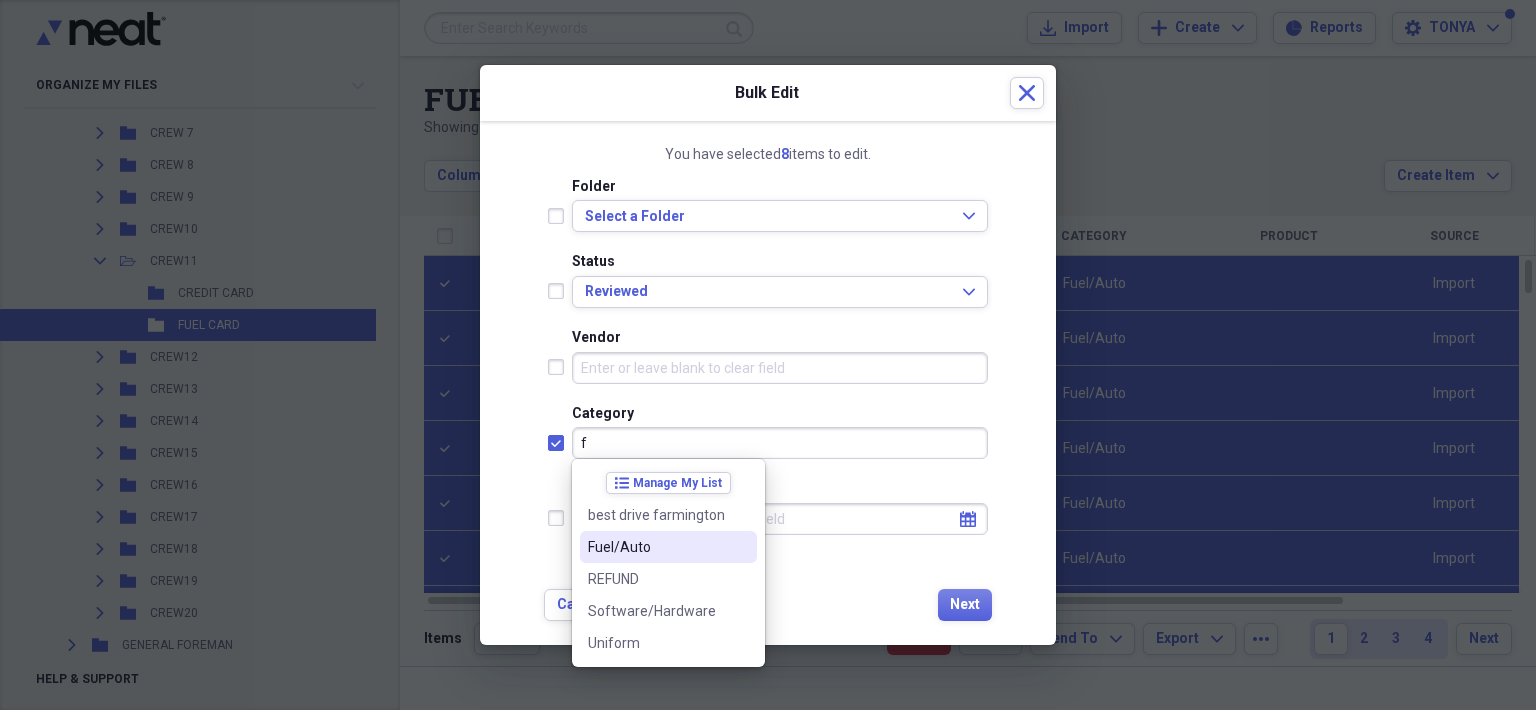 click on "Fuel/Auto" at bounding box center [656, 547] 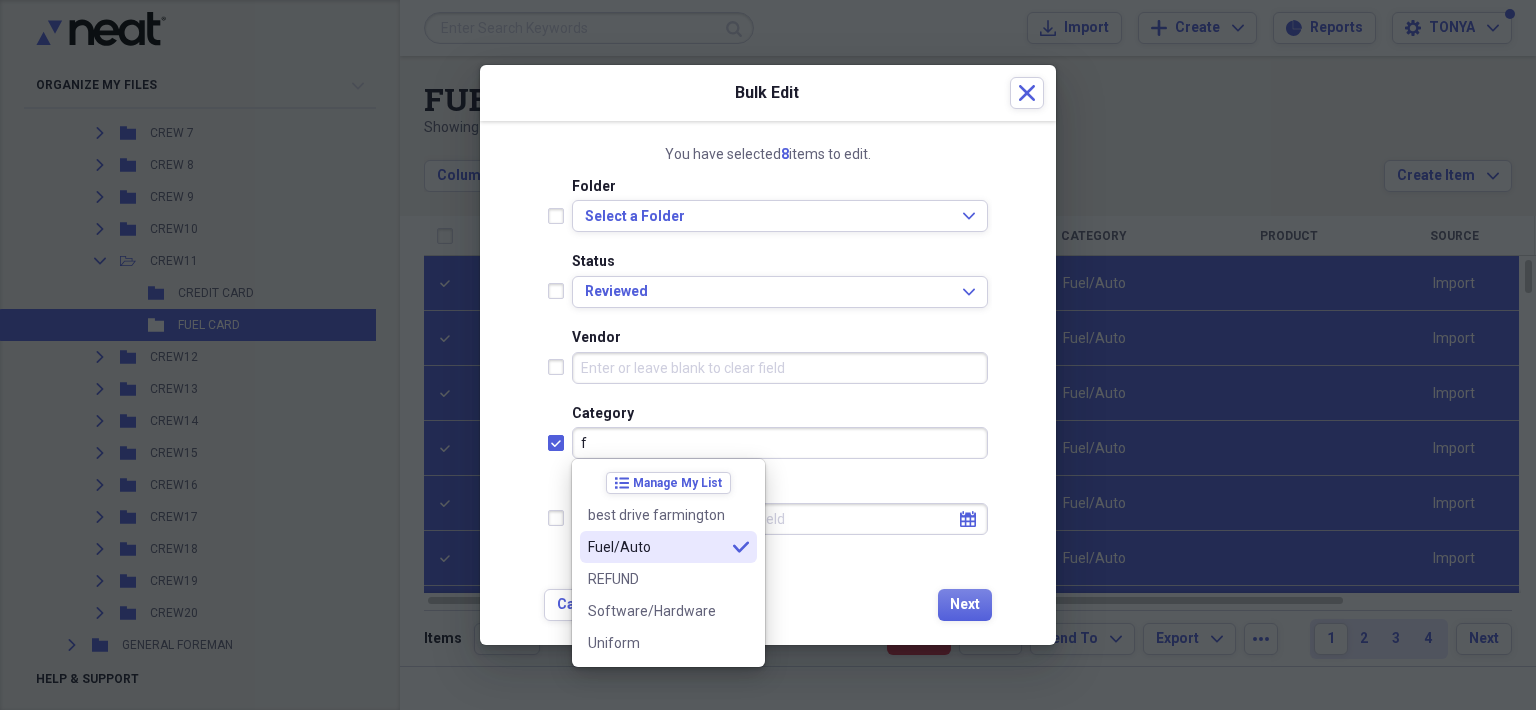 type on "Fuel/Auto" 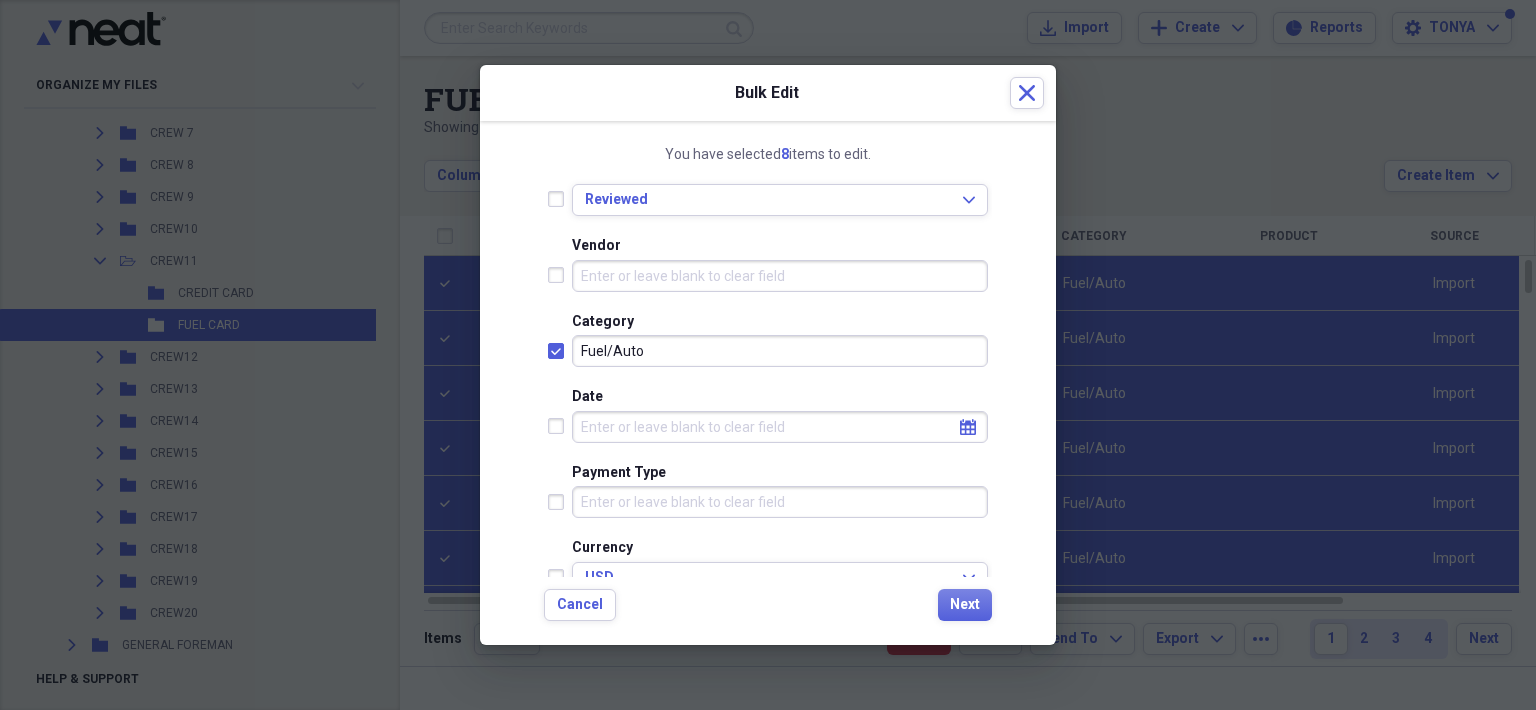 scroll, scrollTop: 200, scrollLeft: 0, axis: vertical 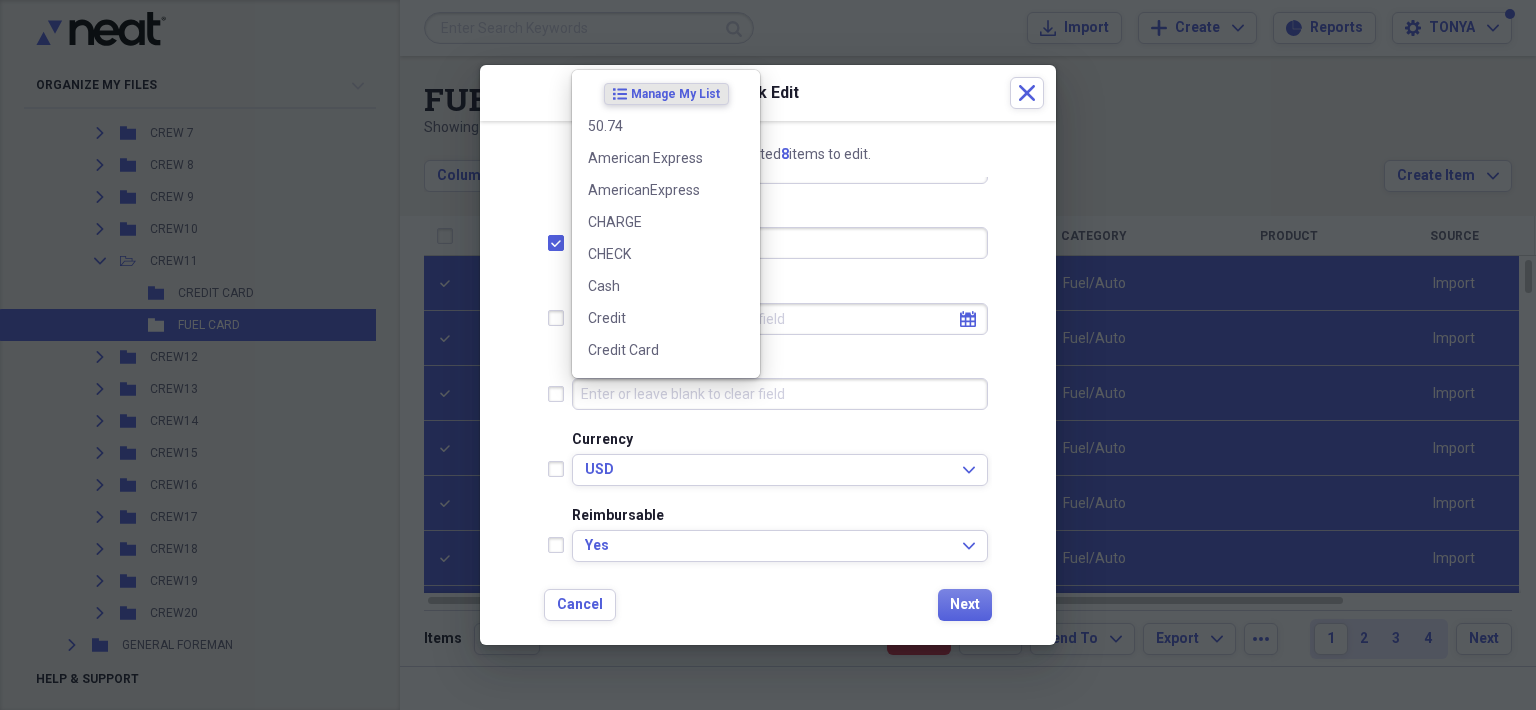 click on "Payment Type" at bounding box center [780, 394] 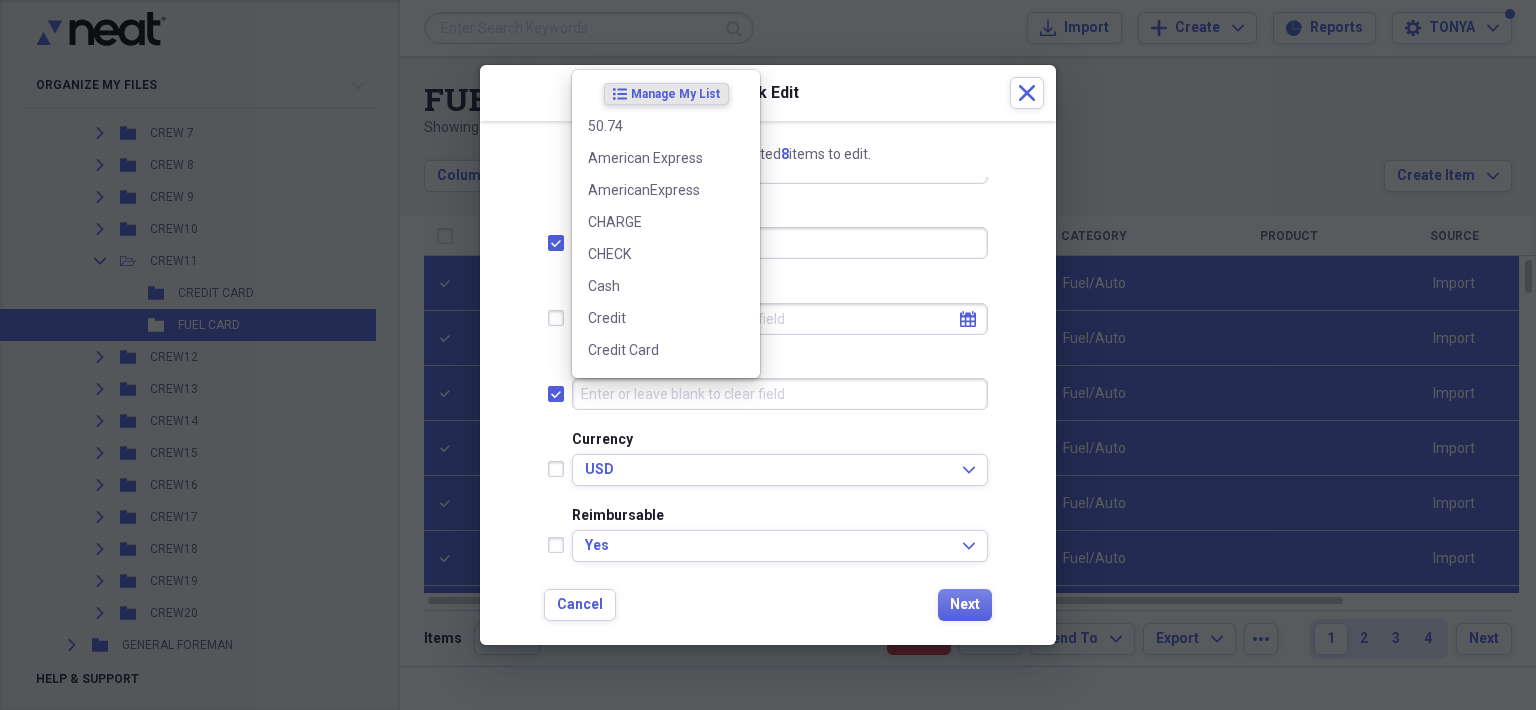 checkbox on "true" 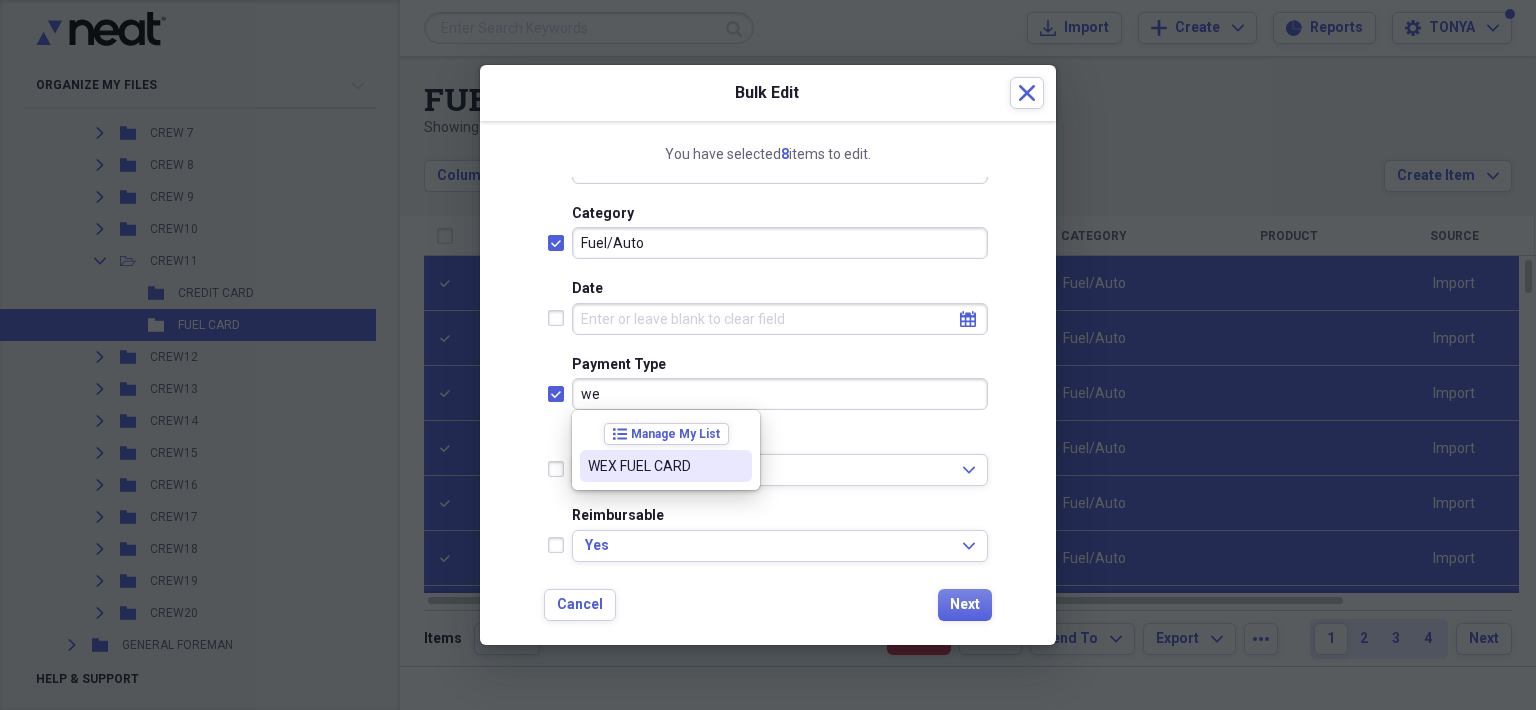 click on "WEX FUEL CARD" at bounding box center [654, 466] 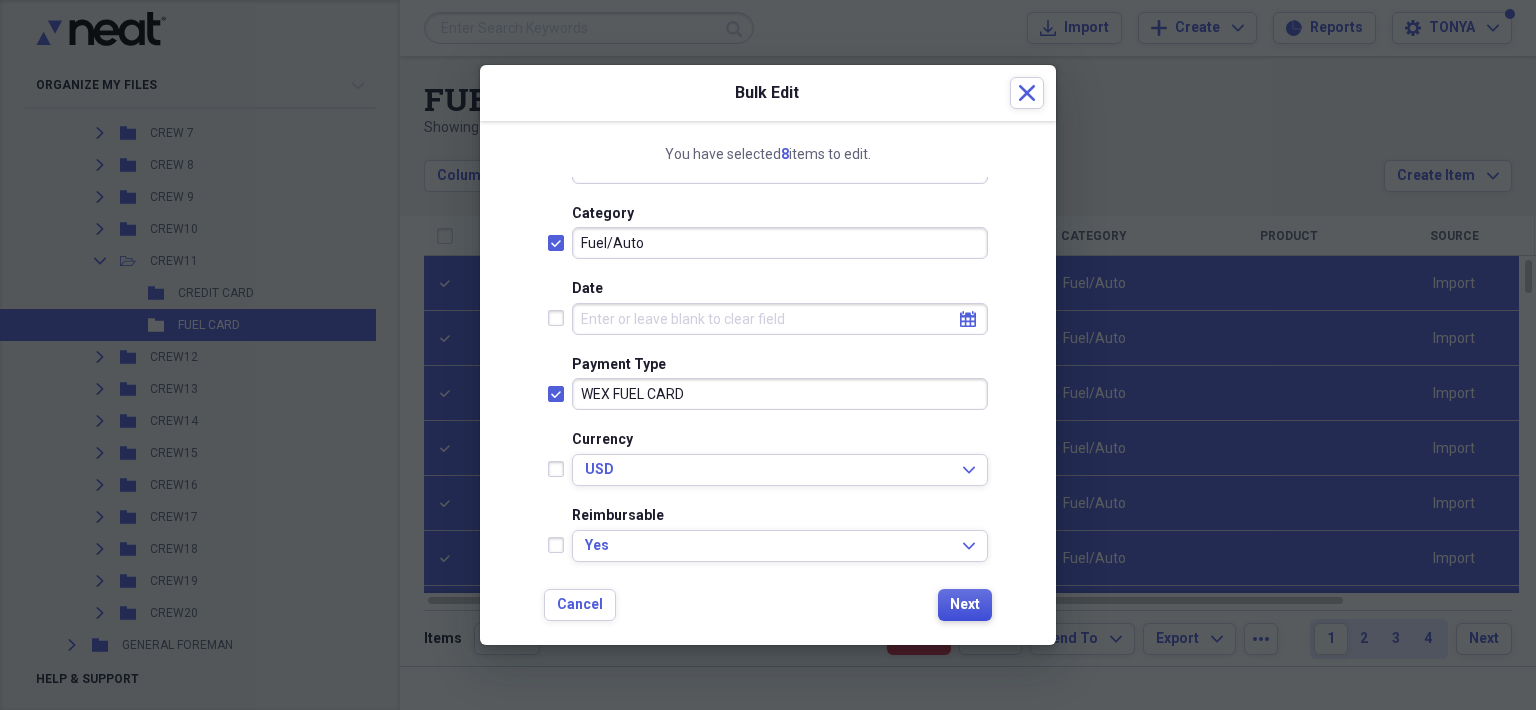 click on "Next" at bounding box center [965, 605] 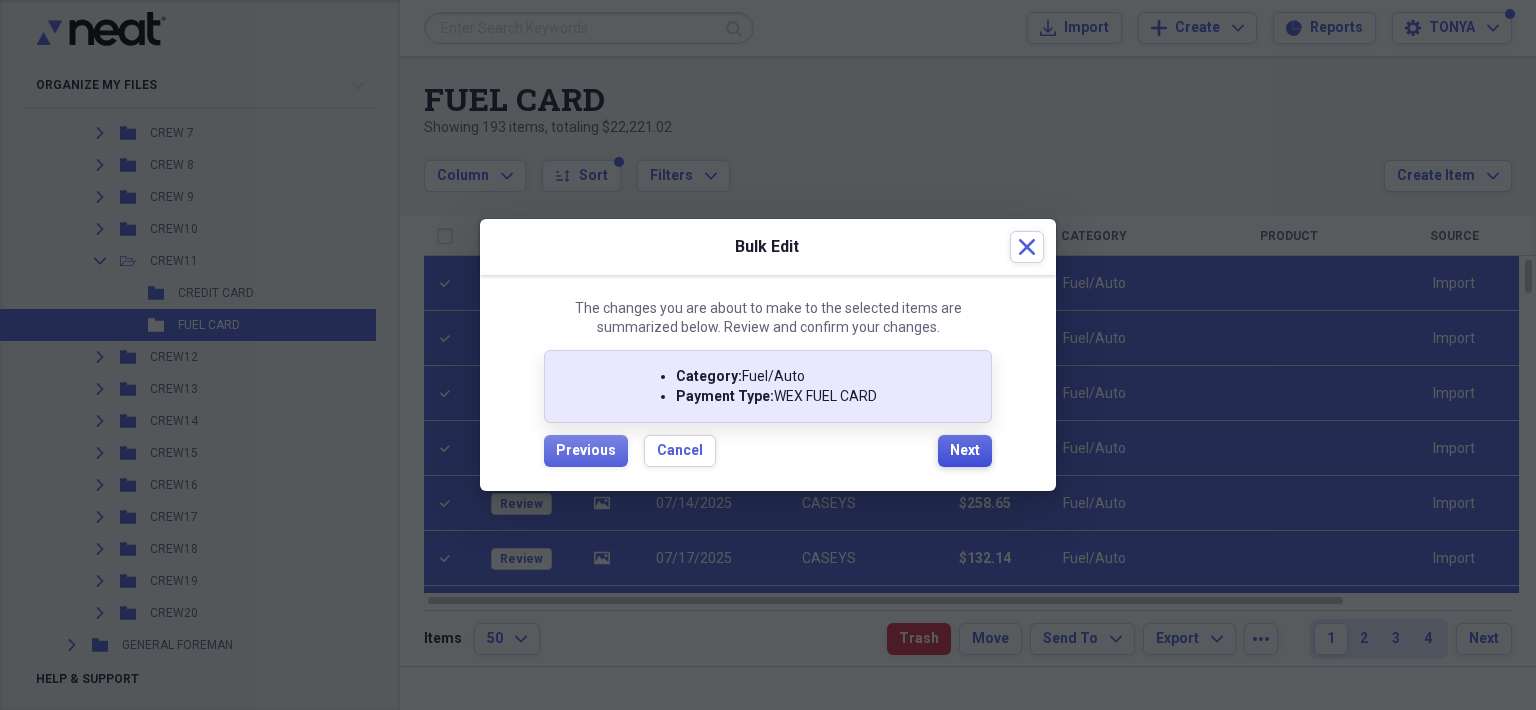 click on "Next" at bounding box center (965, 451) 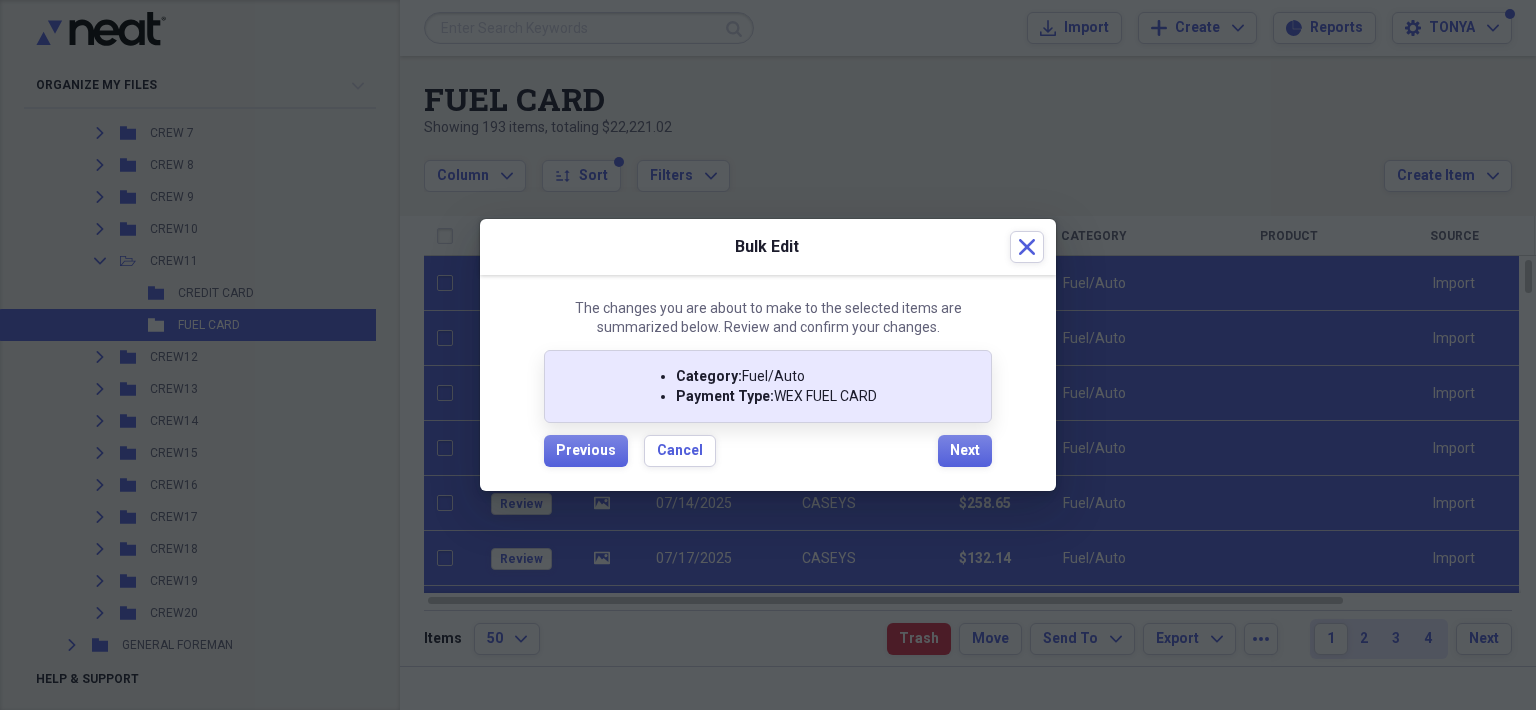 checkbox on "false" 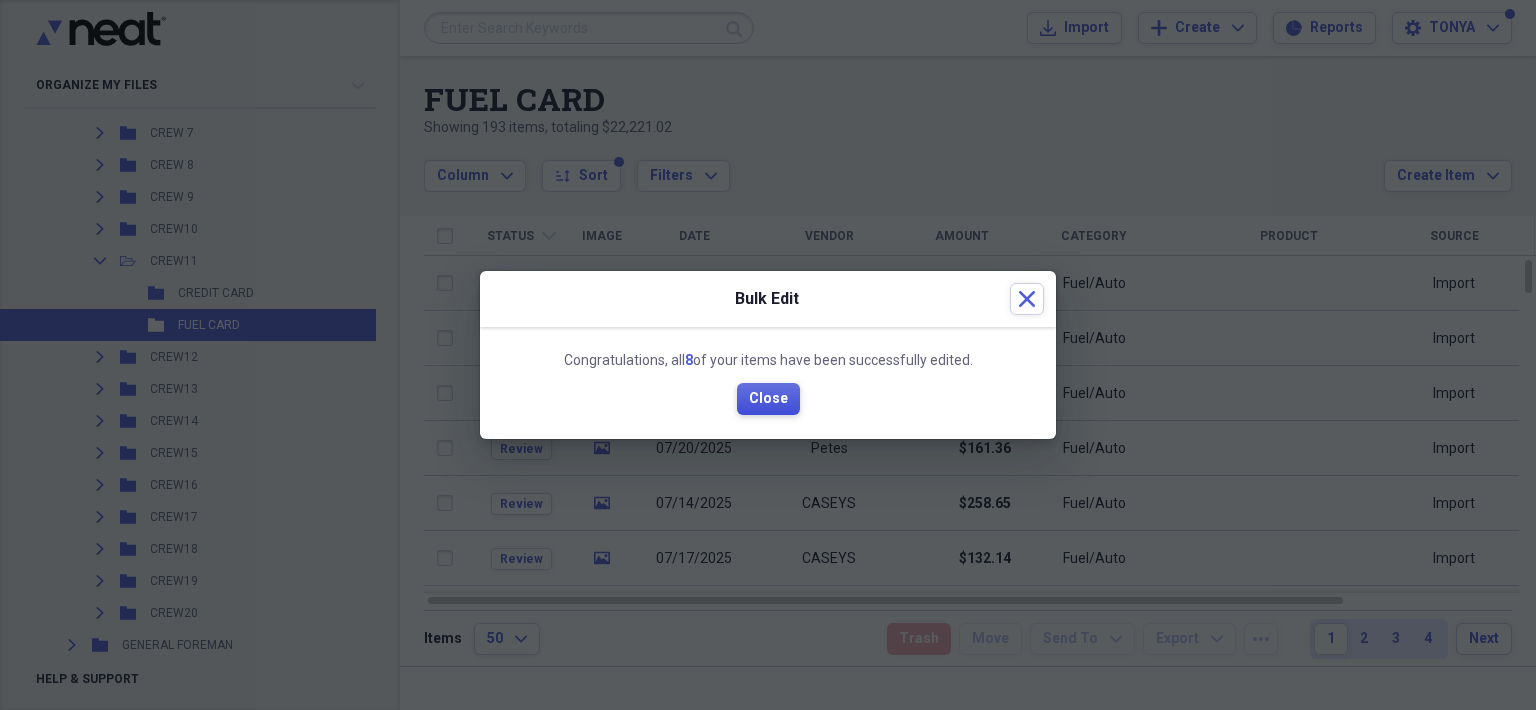 click on "Close" at bounding box center [768, 399] 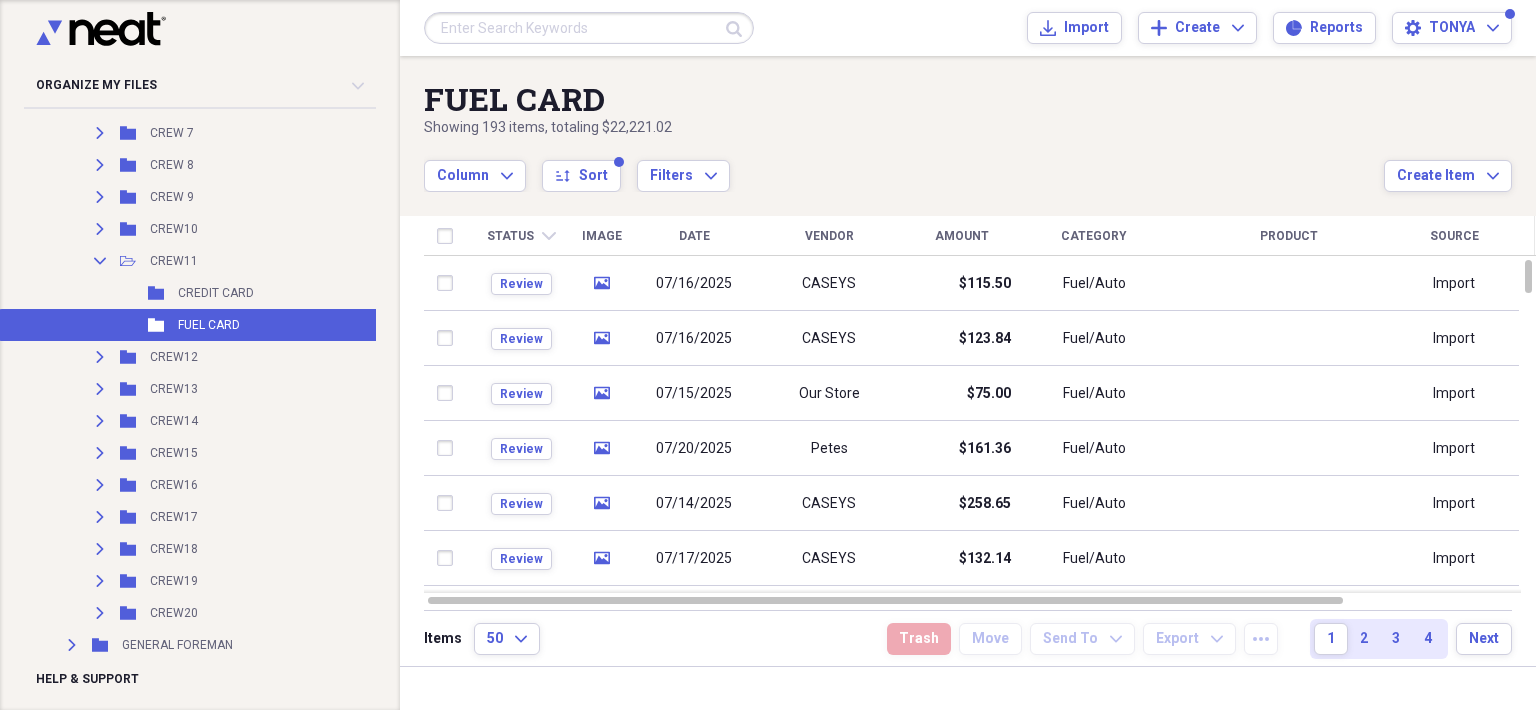 click on "CASEYS" at bounding box center [829, 284] 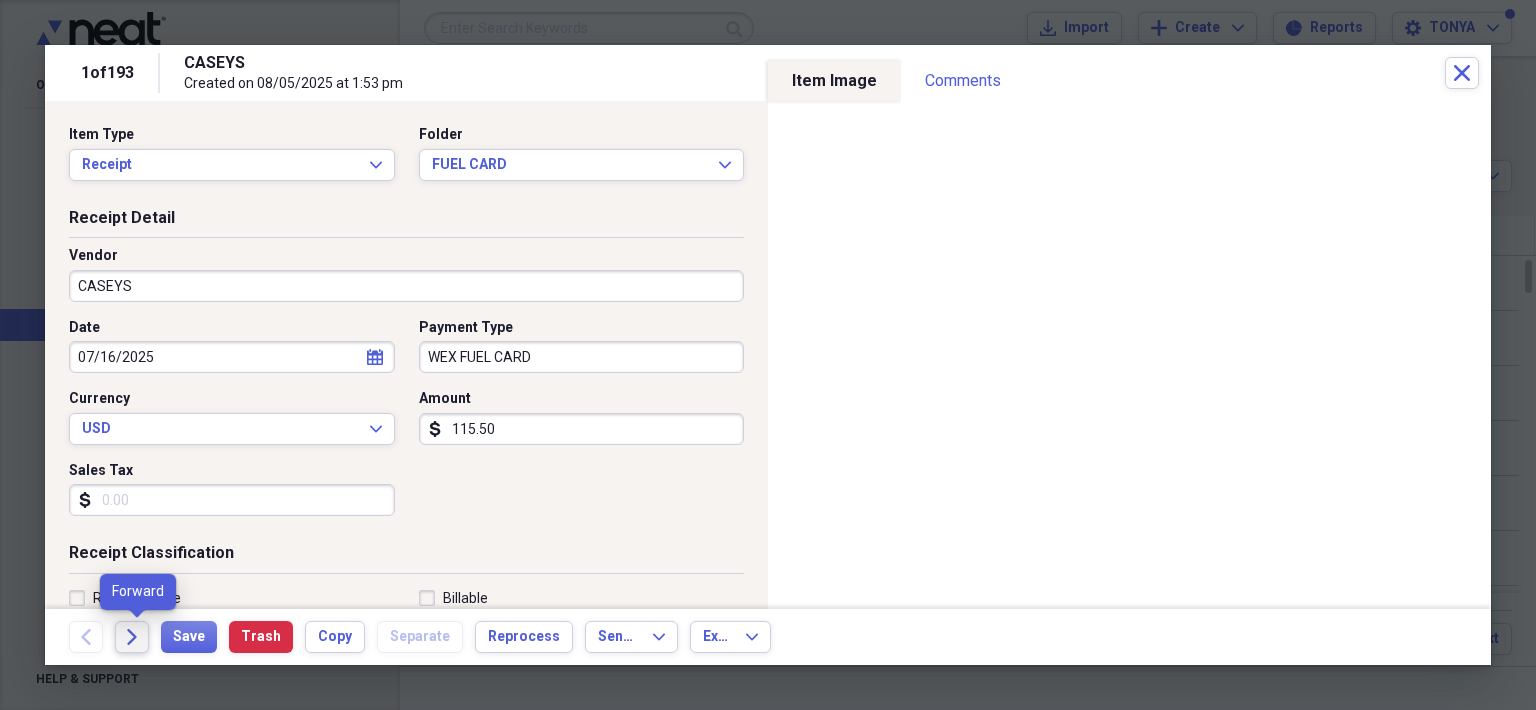 click 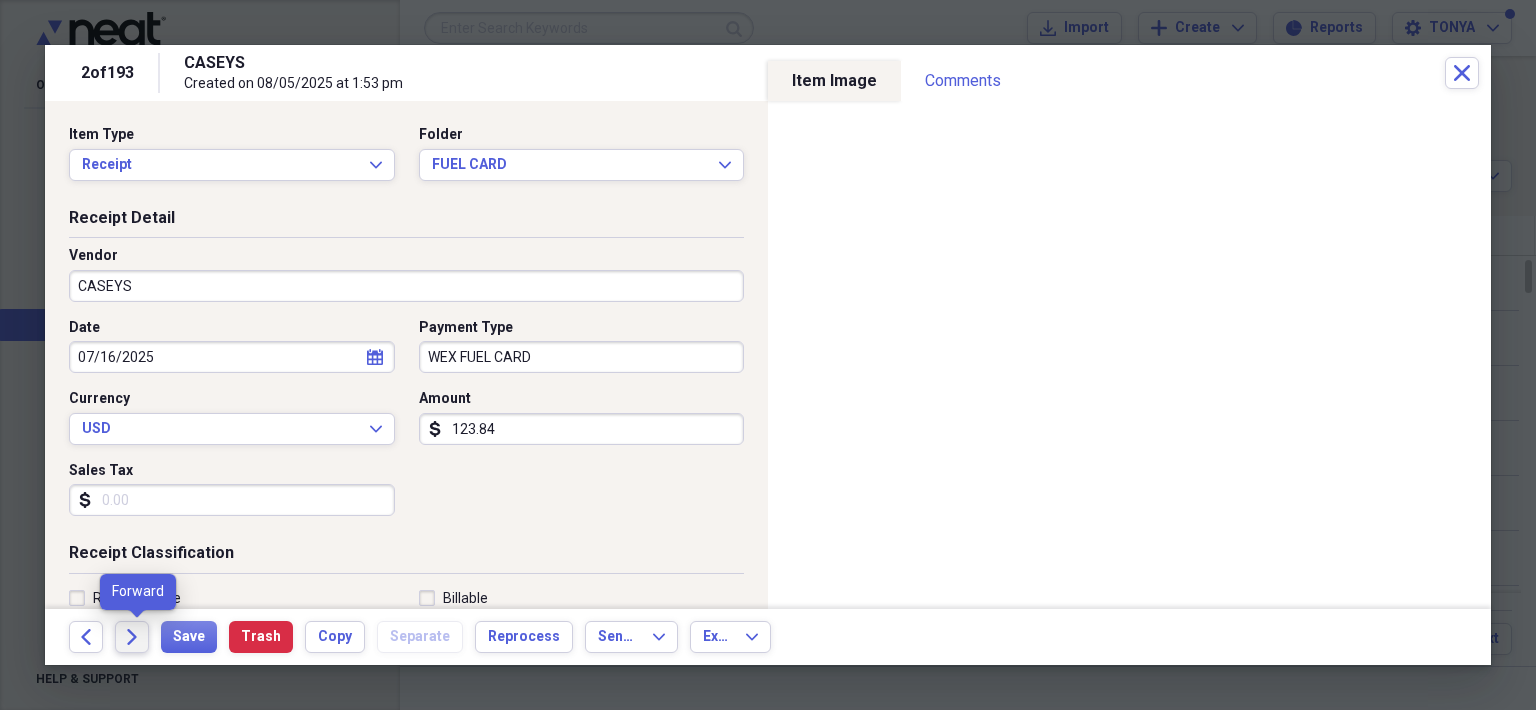 click 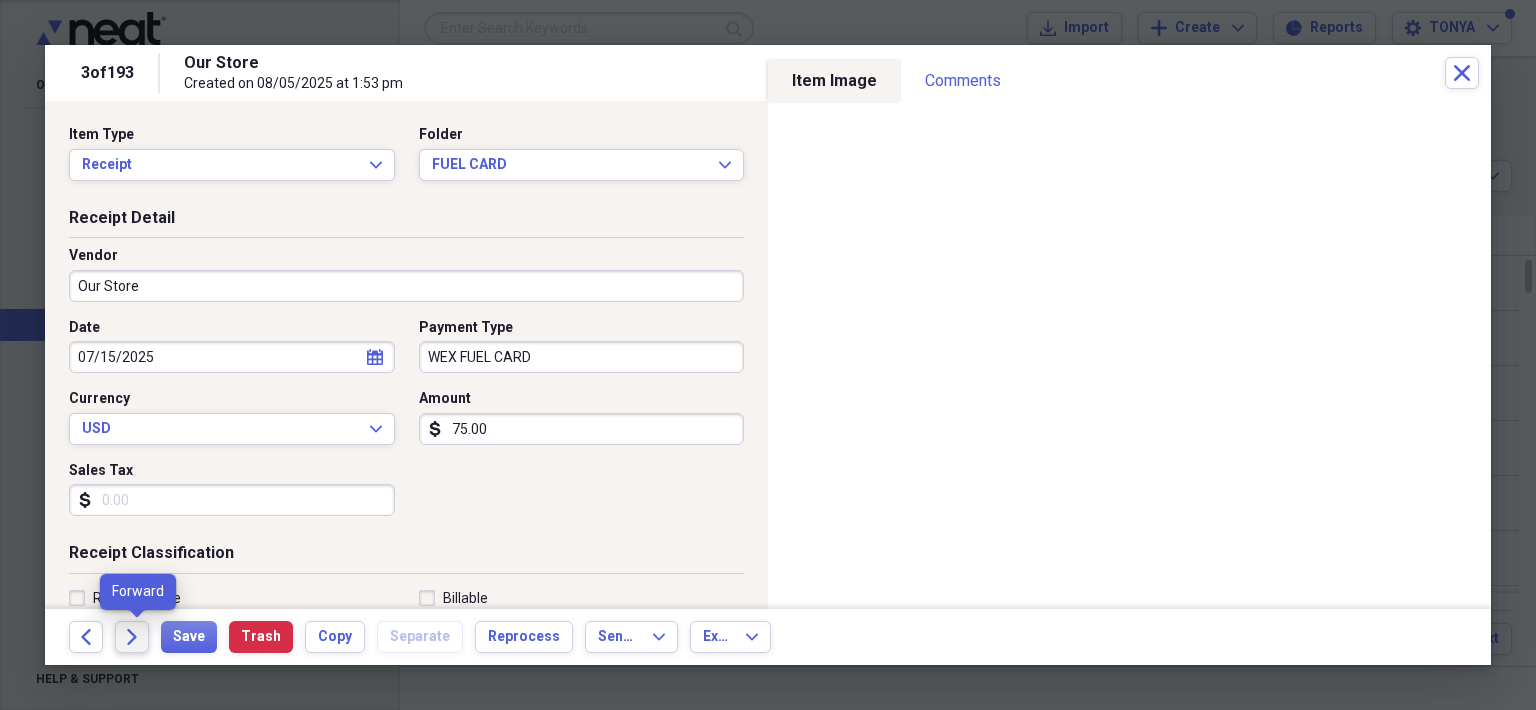 click 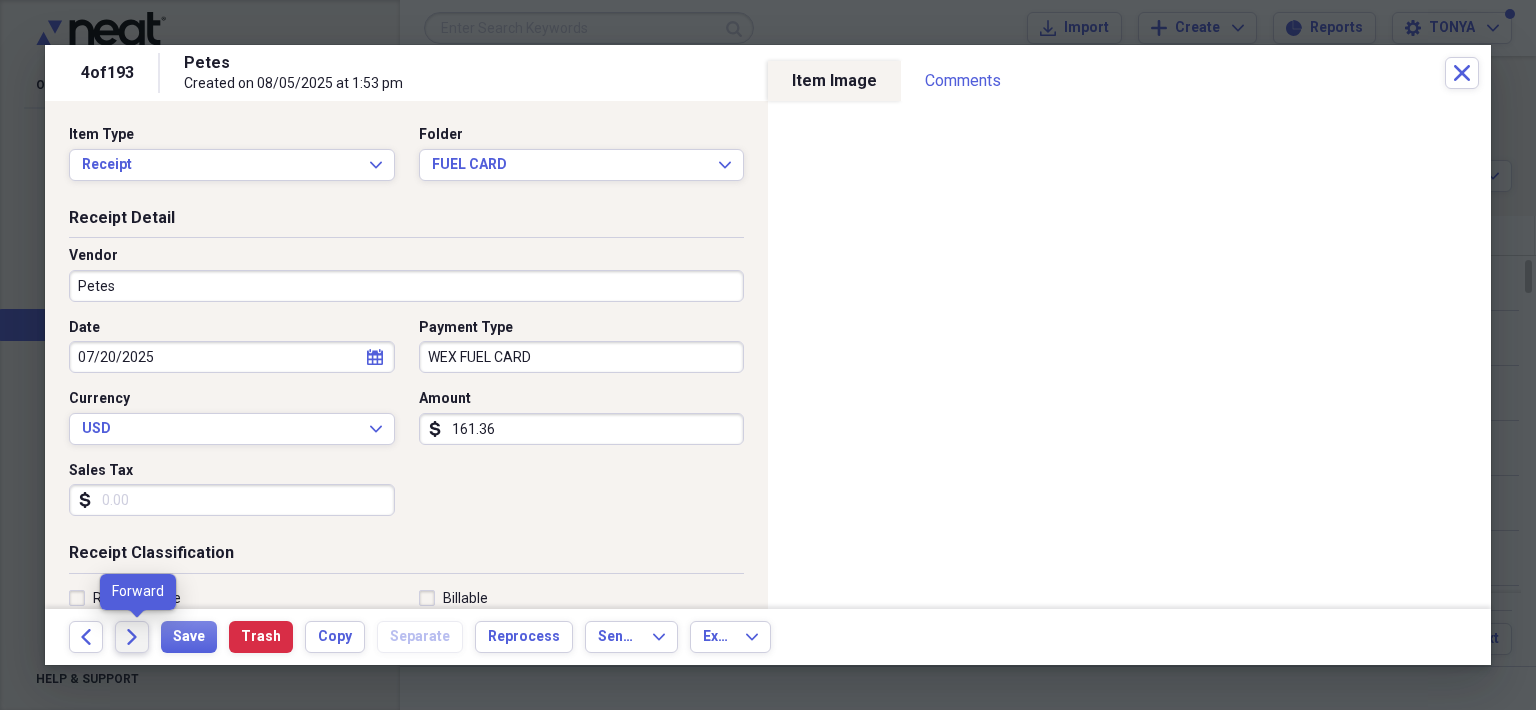 click 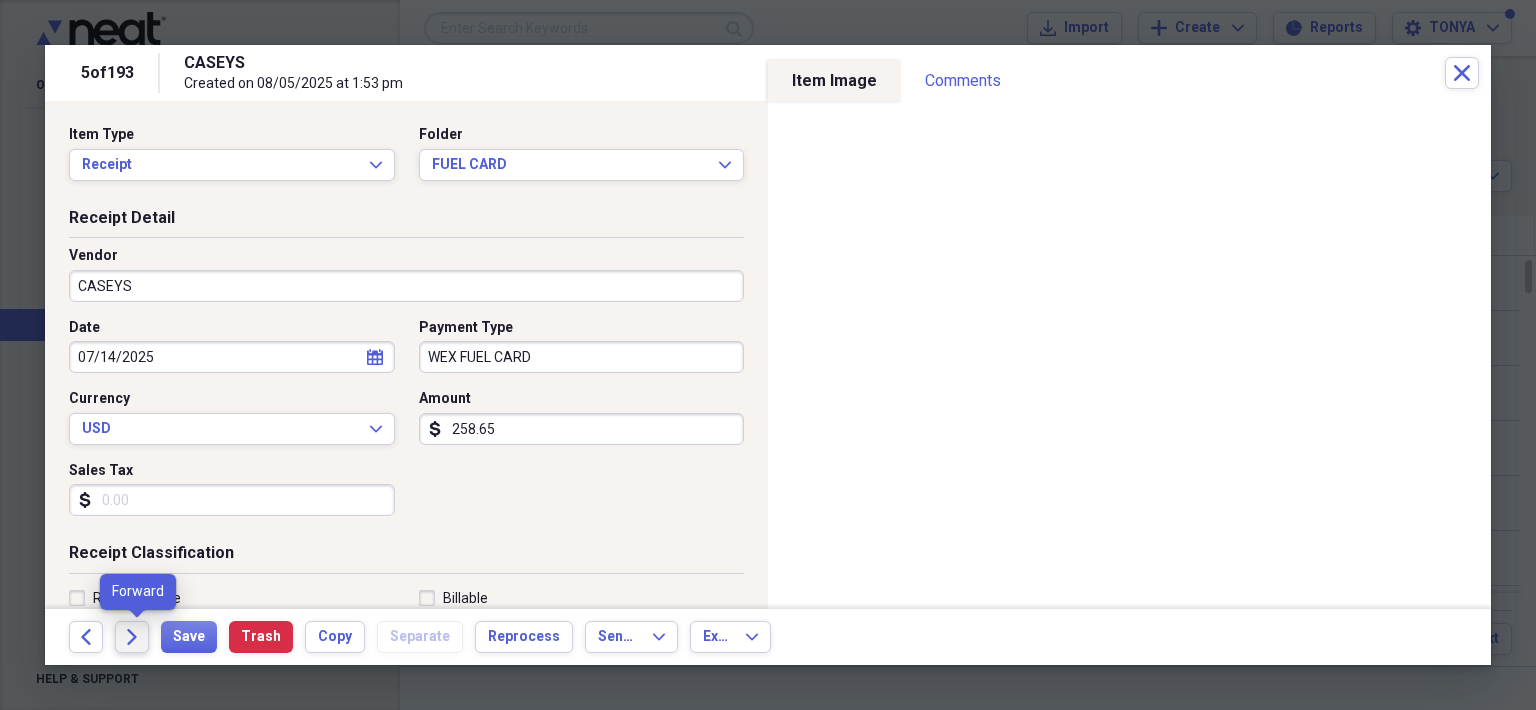 click 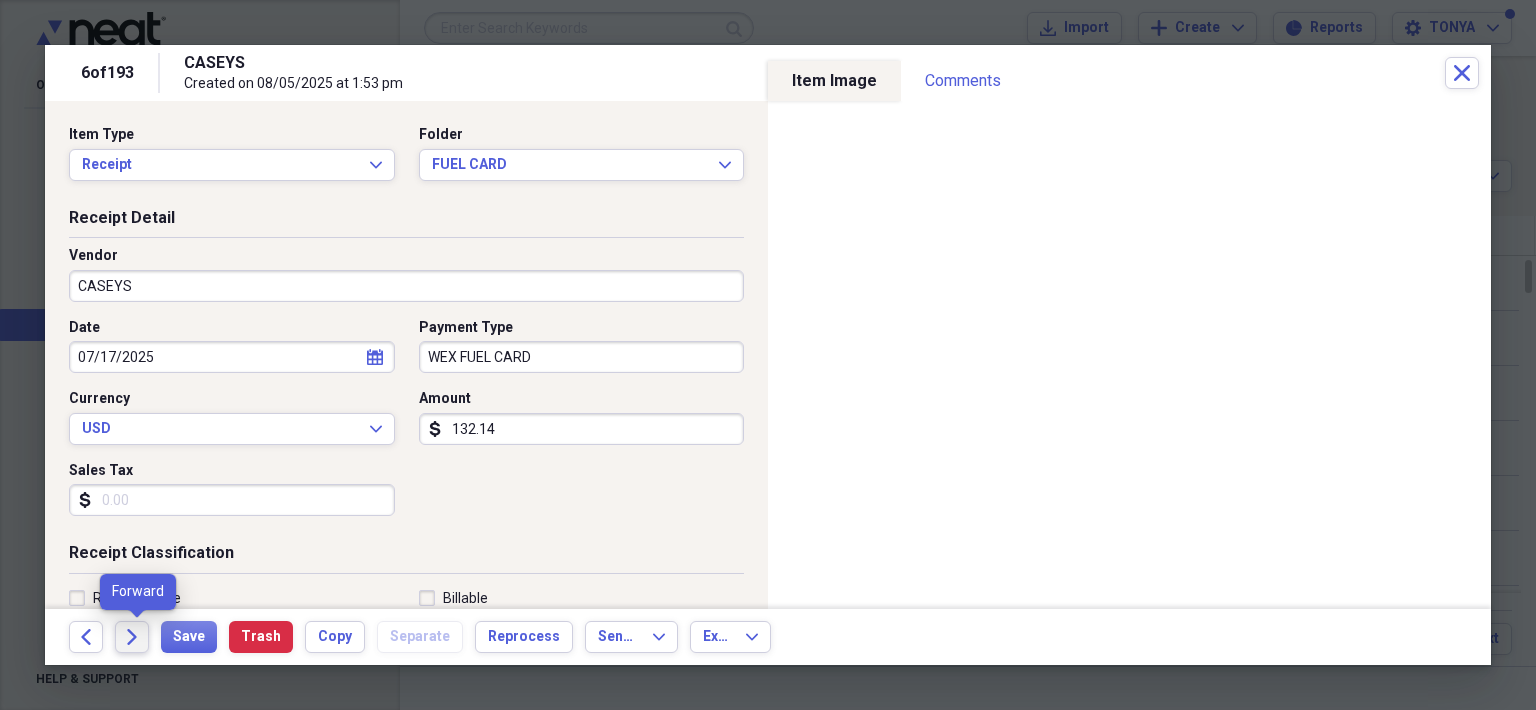 click 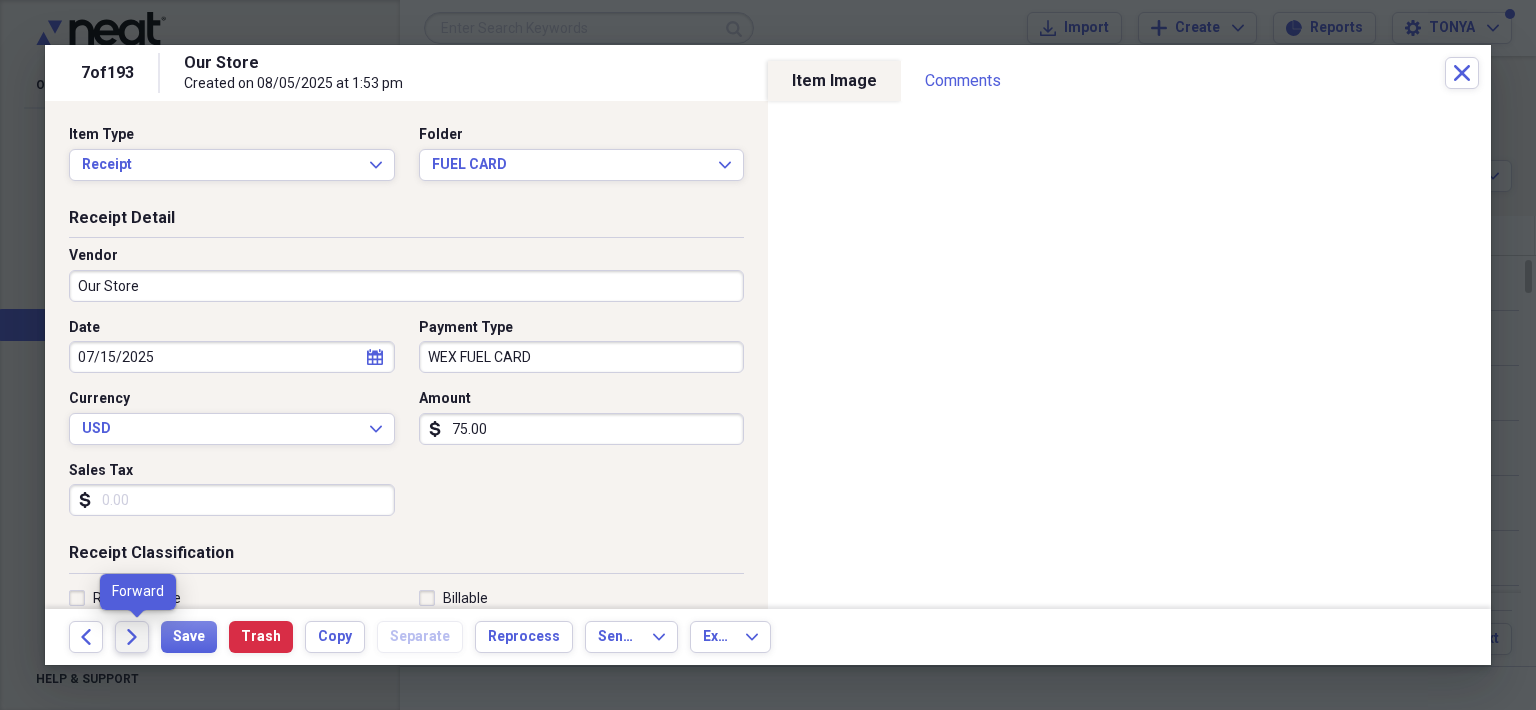 click 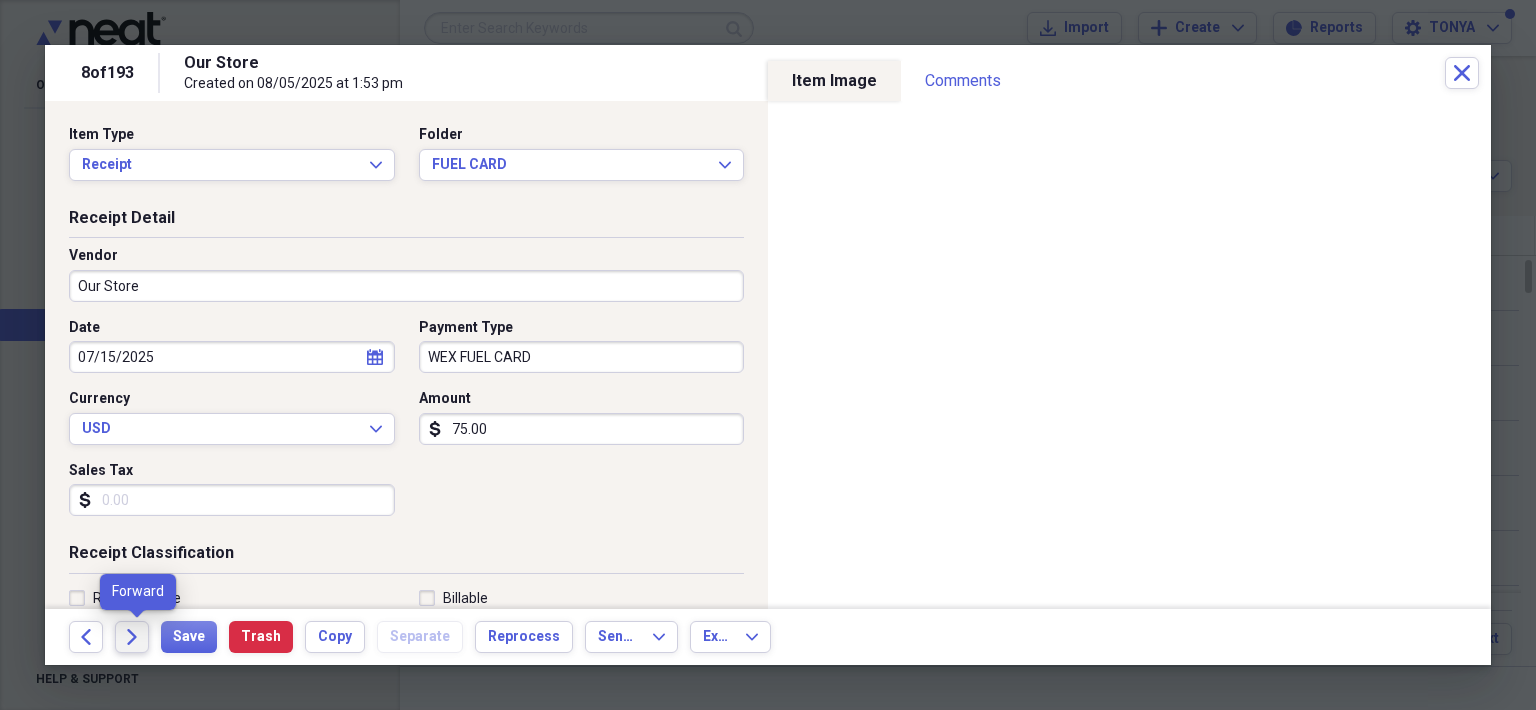 click 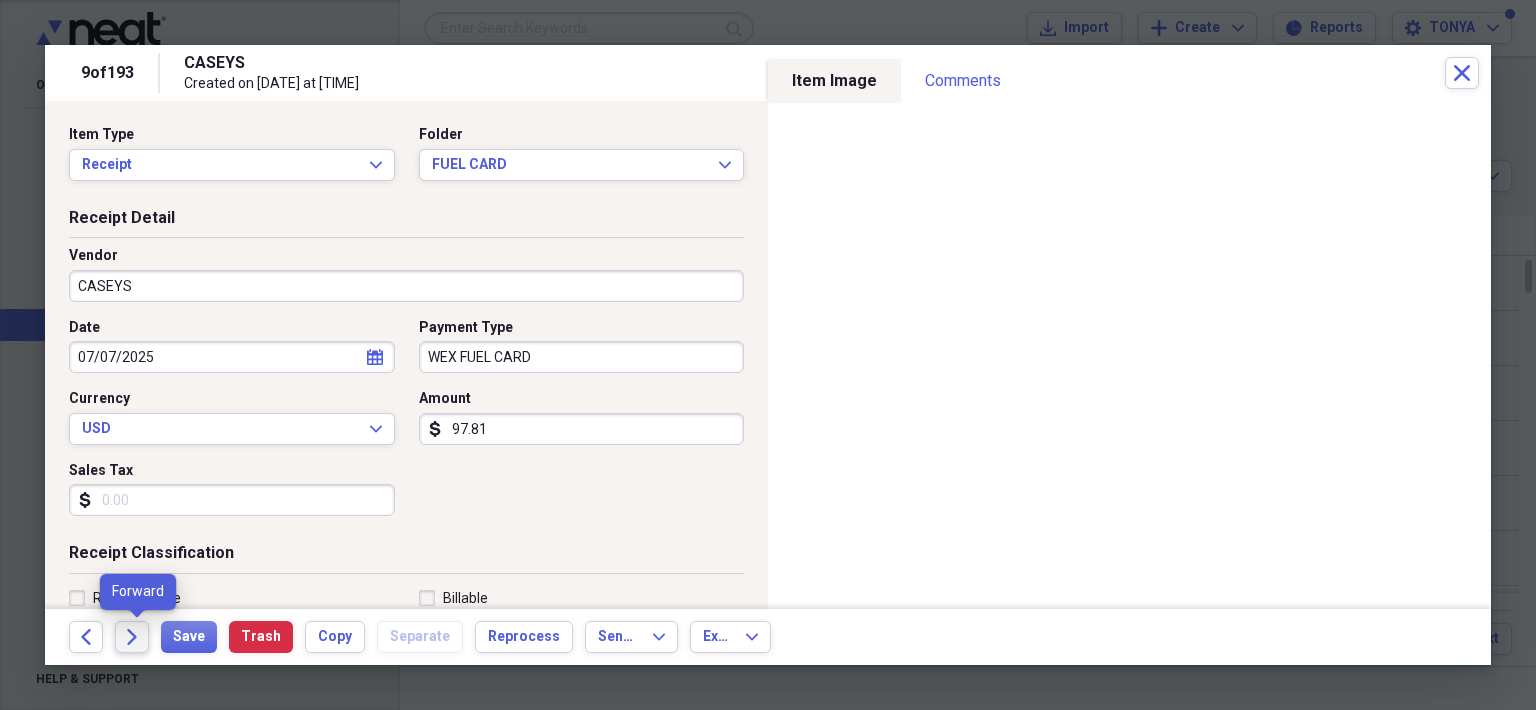 click 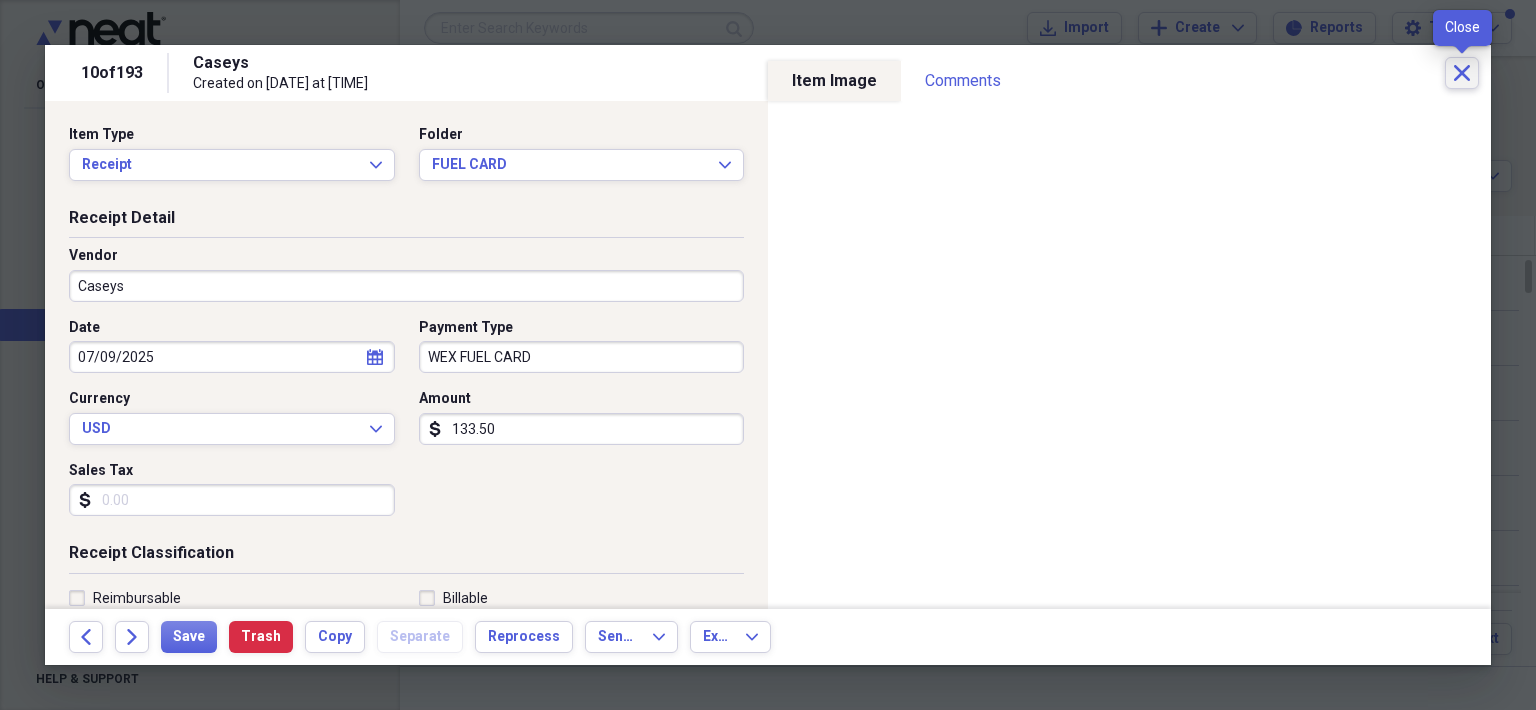 click on "Close" 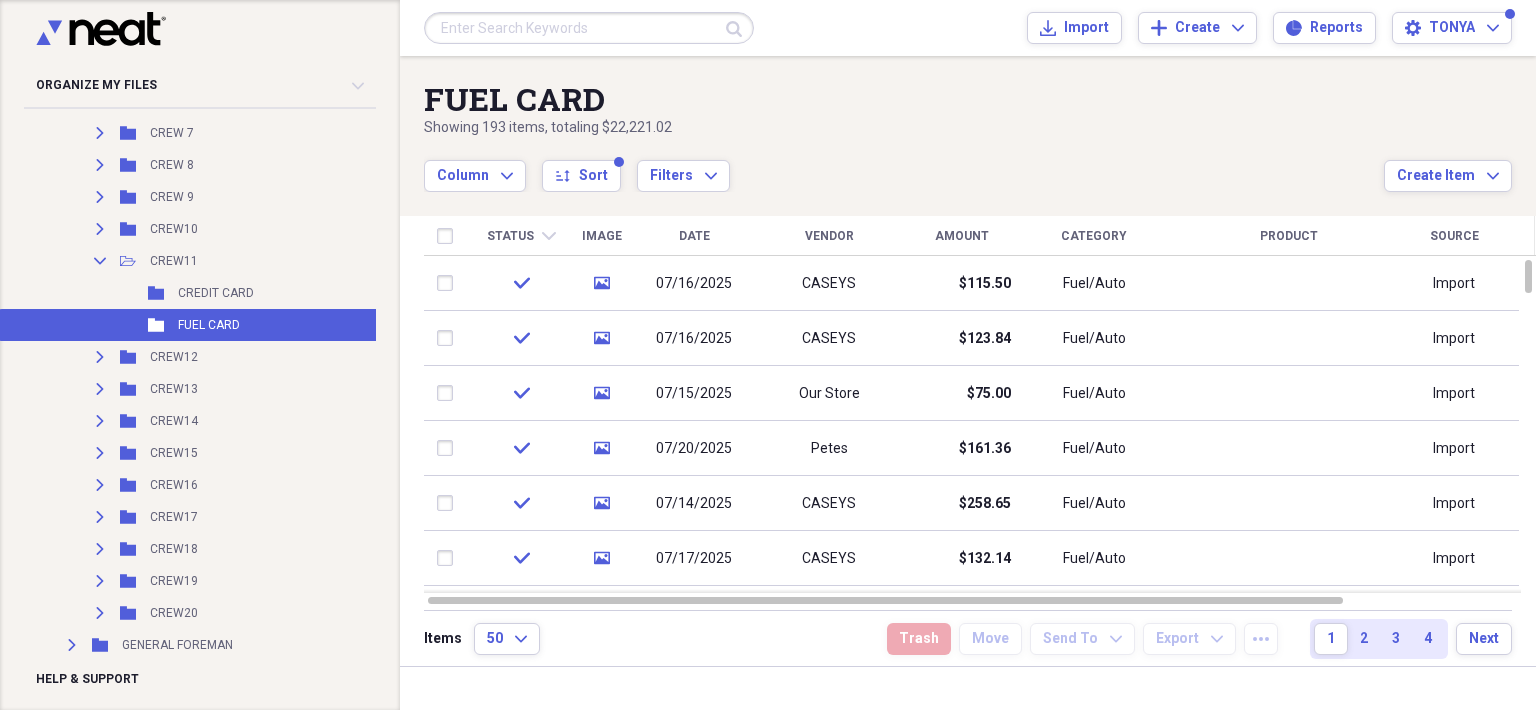 click on "Collapse" 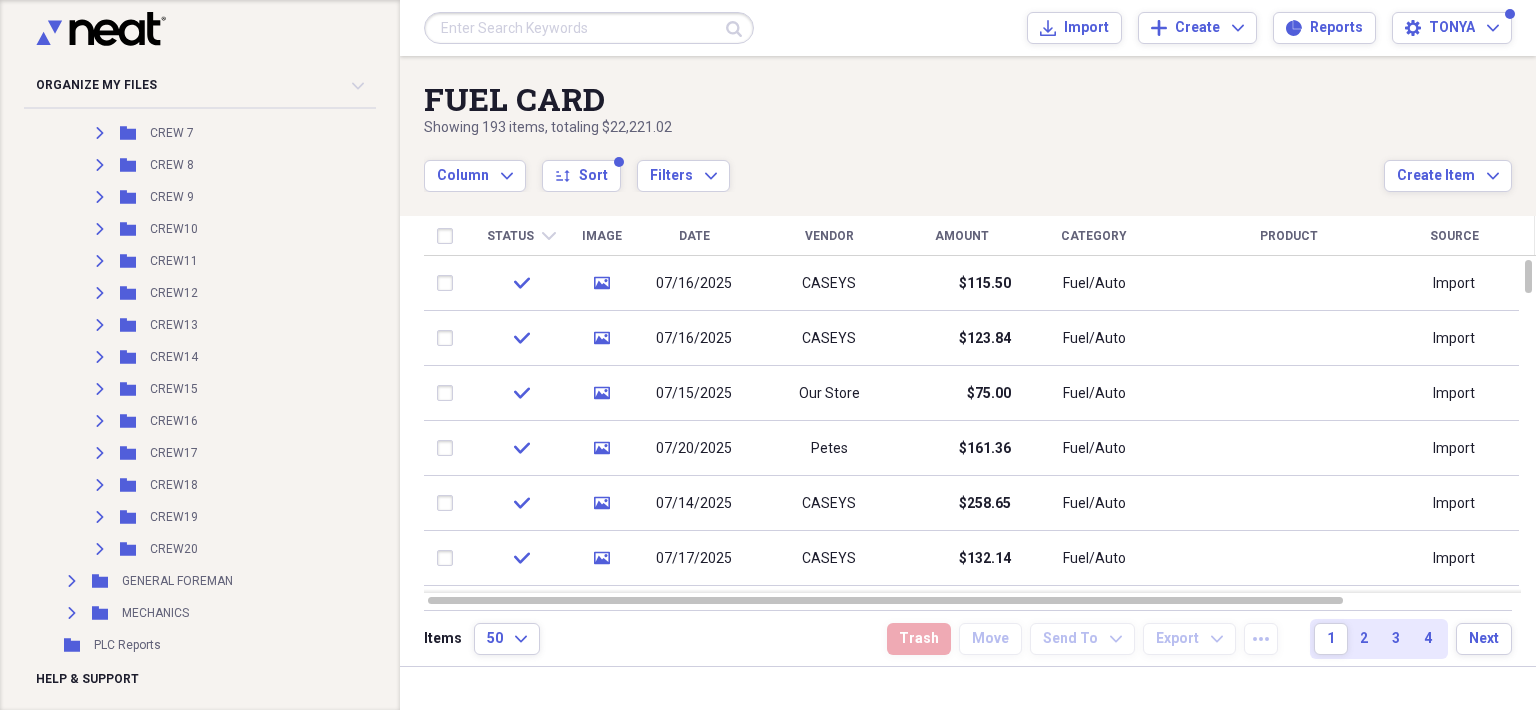 click on "Expand" 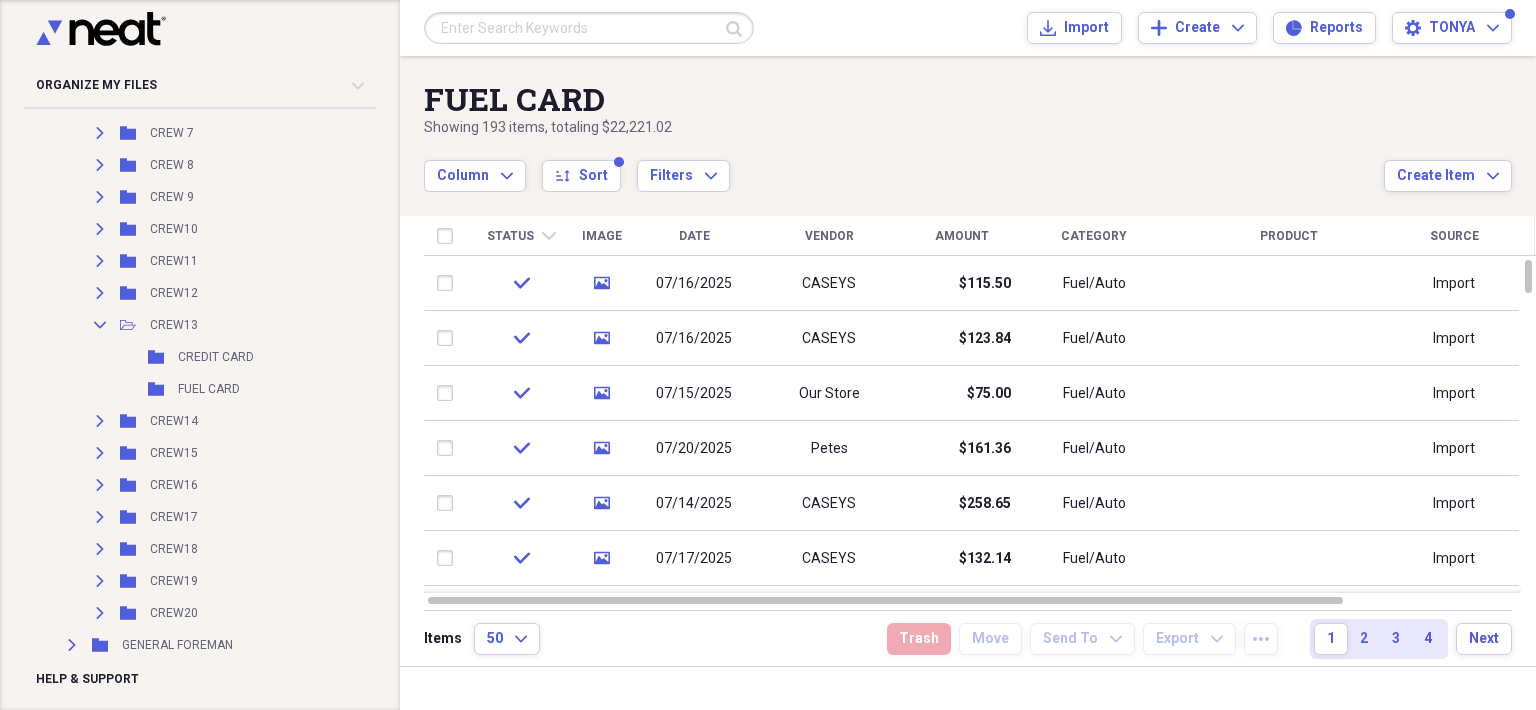 click on "CREDIT CARD" at bounding box center [216, 357] 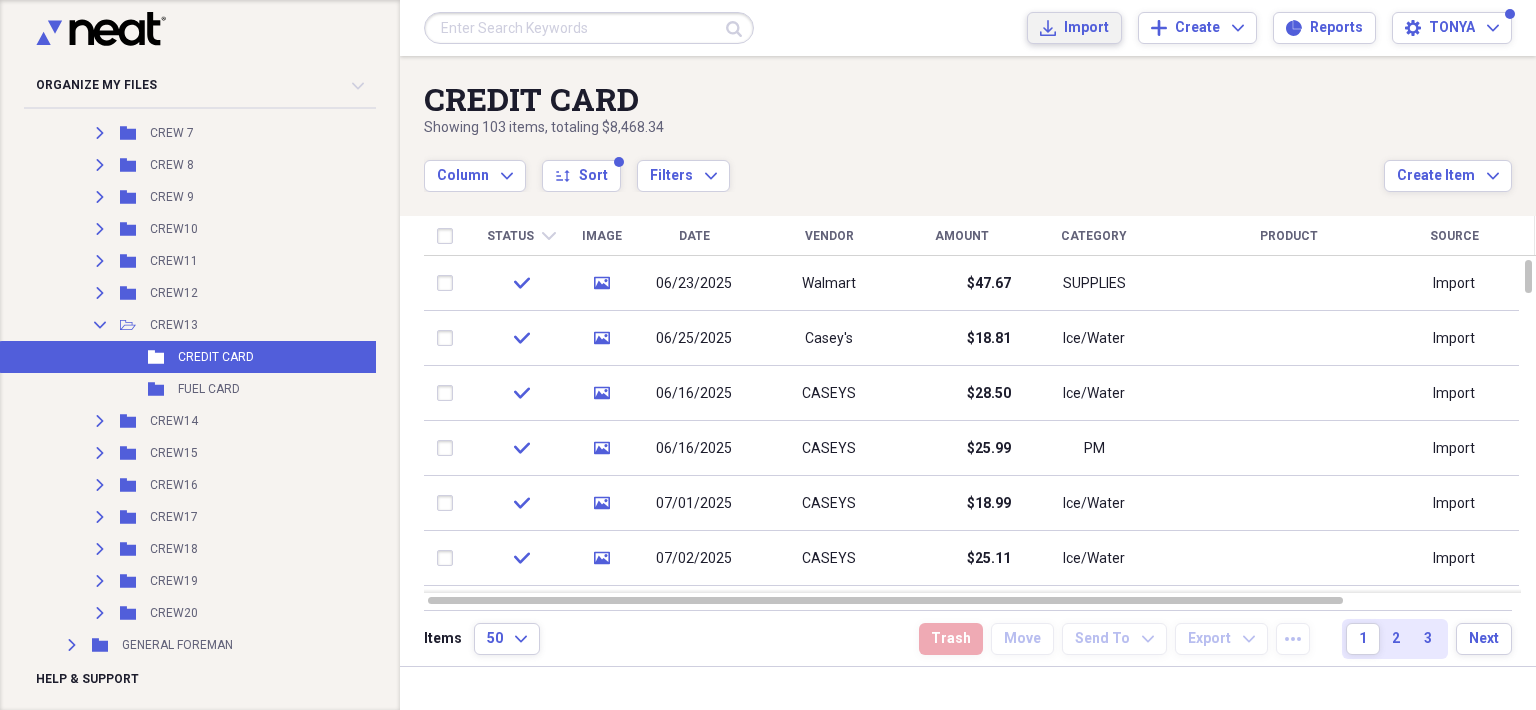click on "Import" at bounding box center [1086, 28] 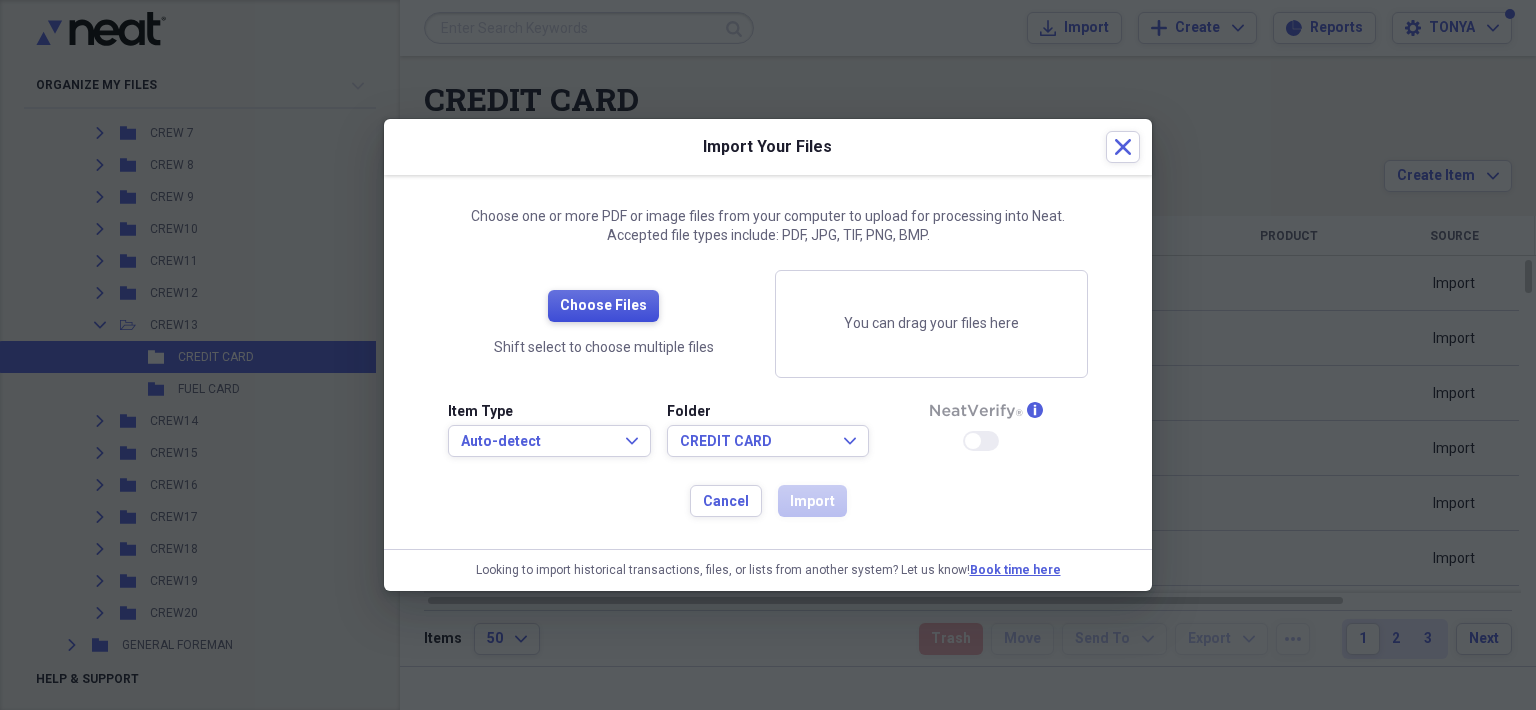 click on "Choose Files" at bounding box center (603, 306) 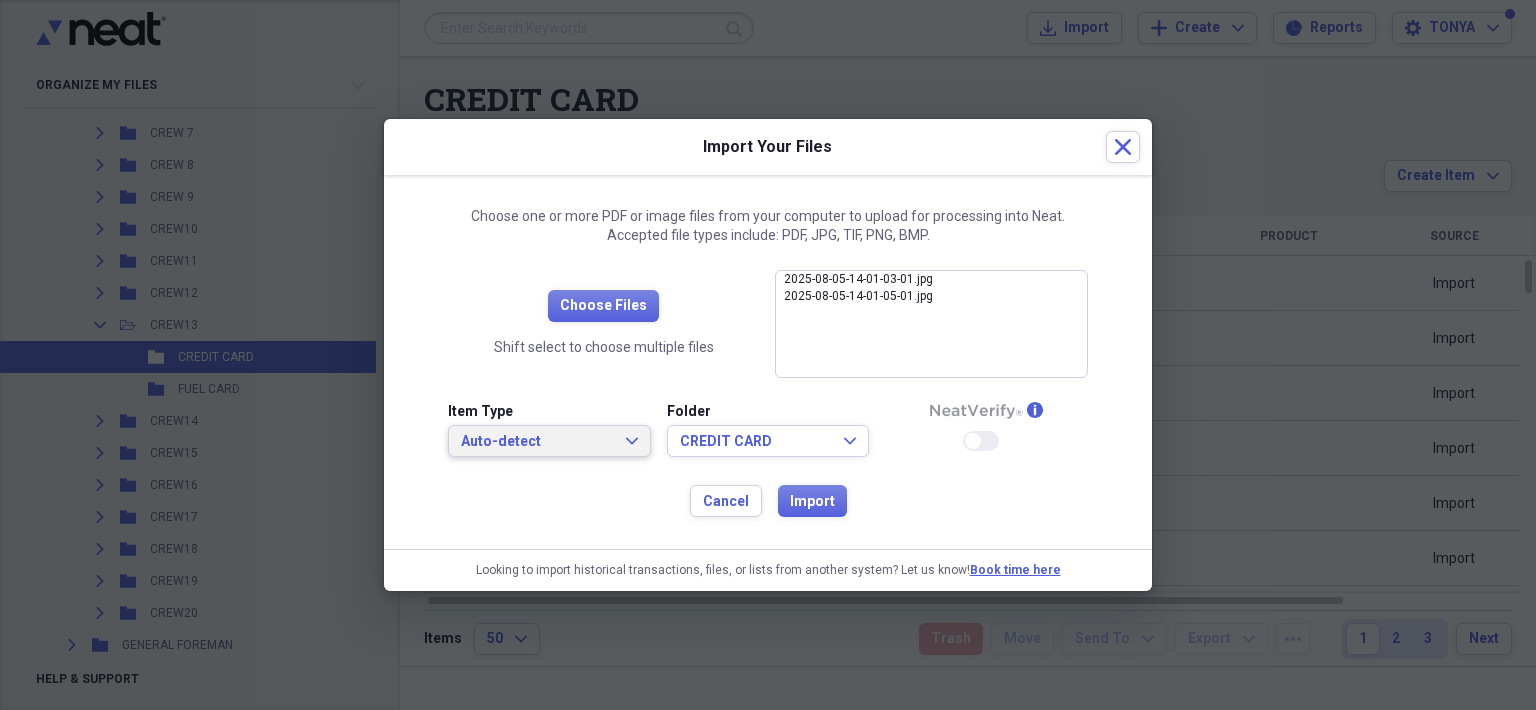 click on "Auto-detect Expand" at bounding box center [549, 441] 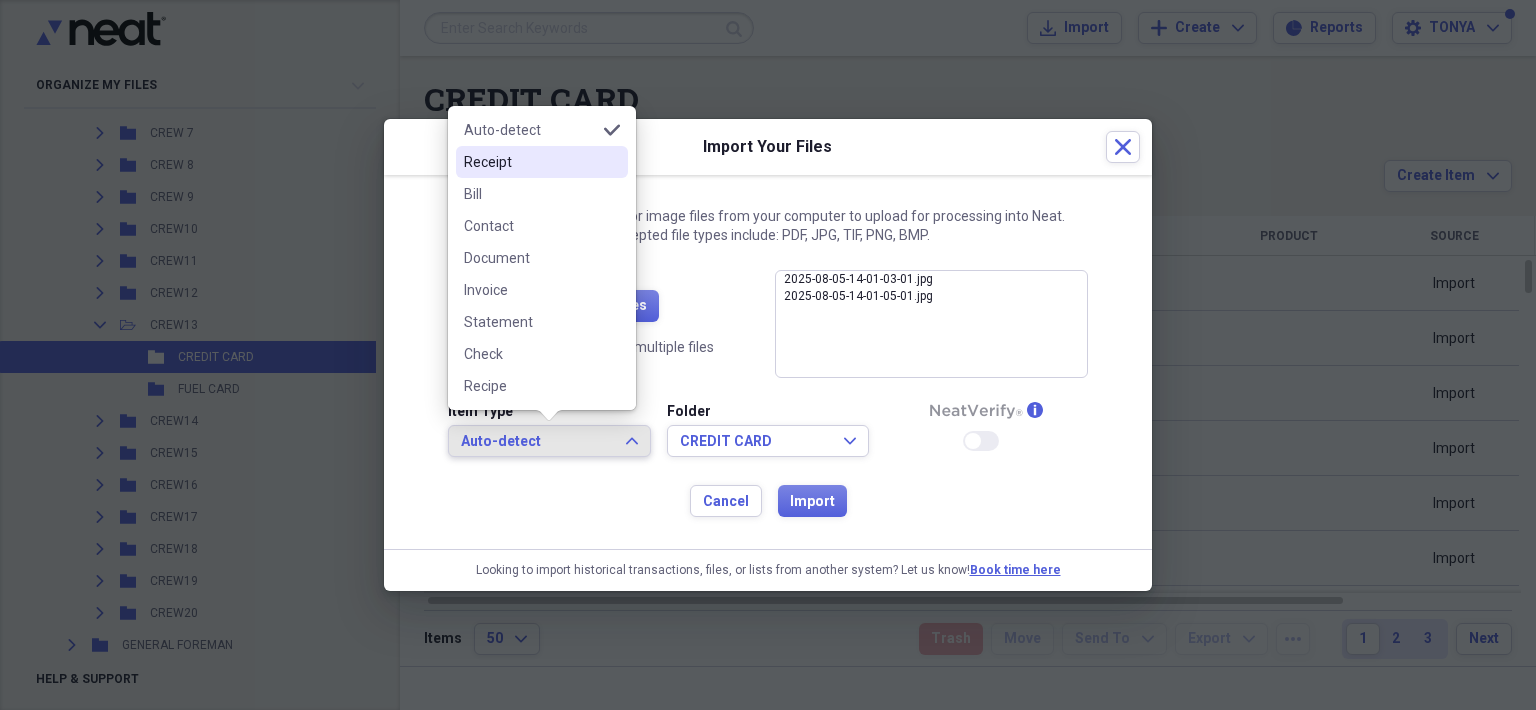 click on "Receipt" at bounding box center (530, 162) 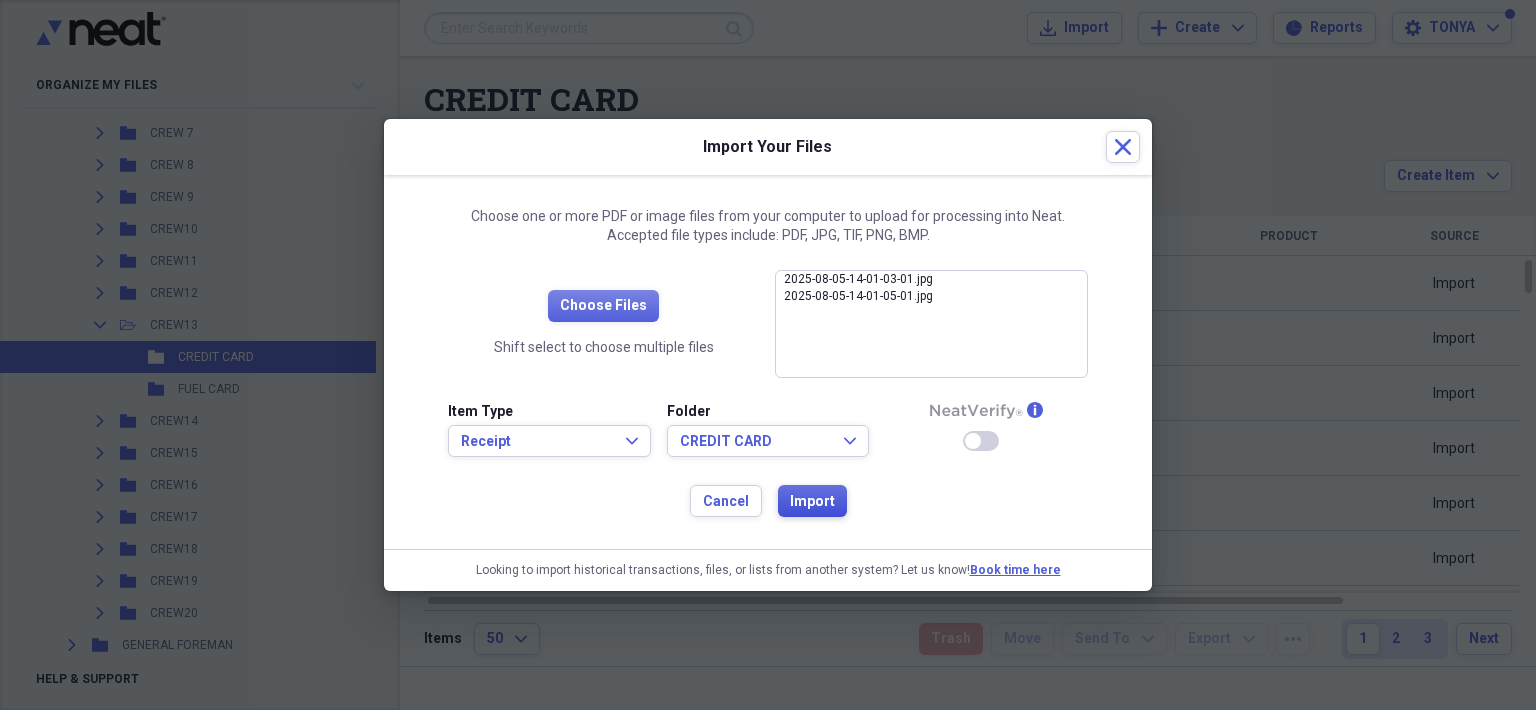 click on "Import" at bounding box center (812, 502) 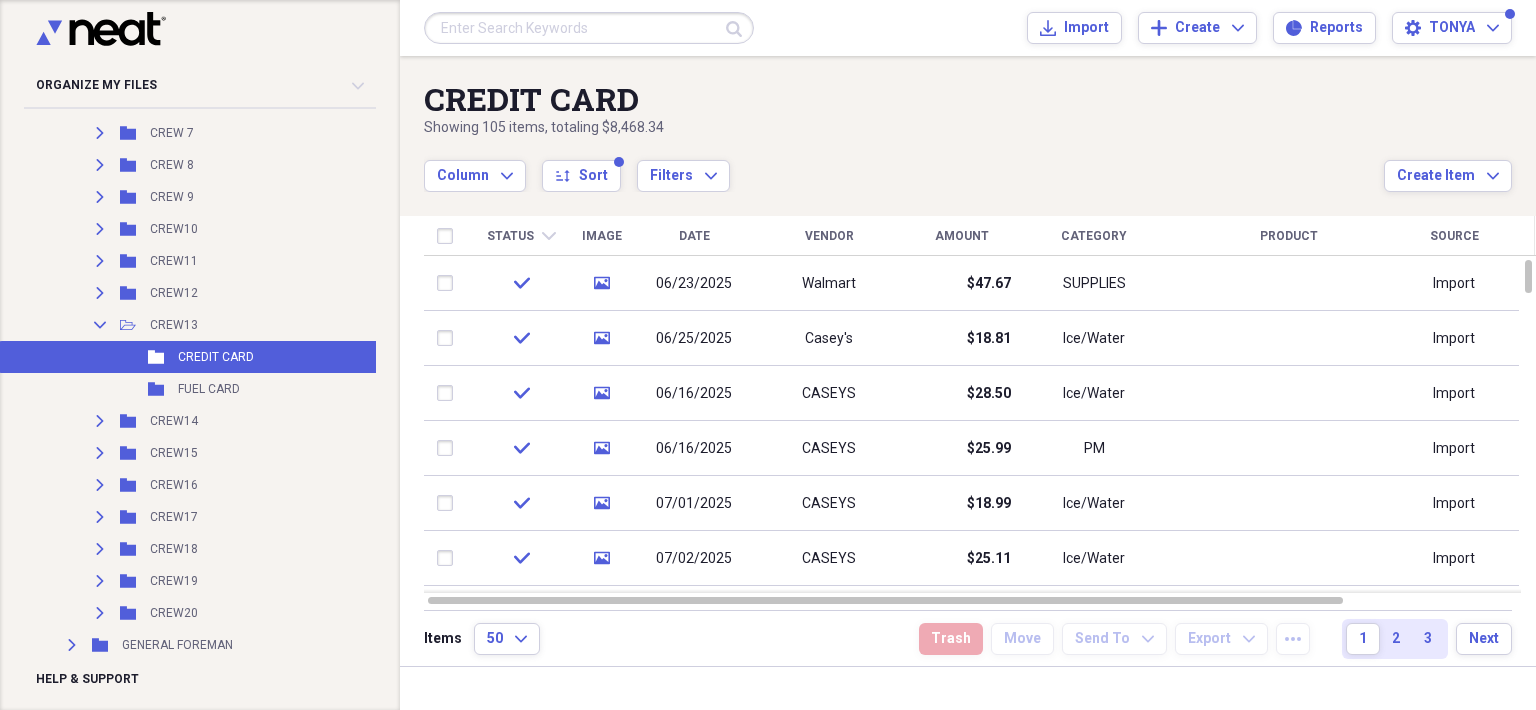 drag, startPoint x: 216, startPoint y: 386, endPoint x: 236, endPoint y: 395, distance: 21.931713 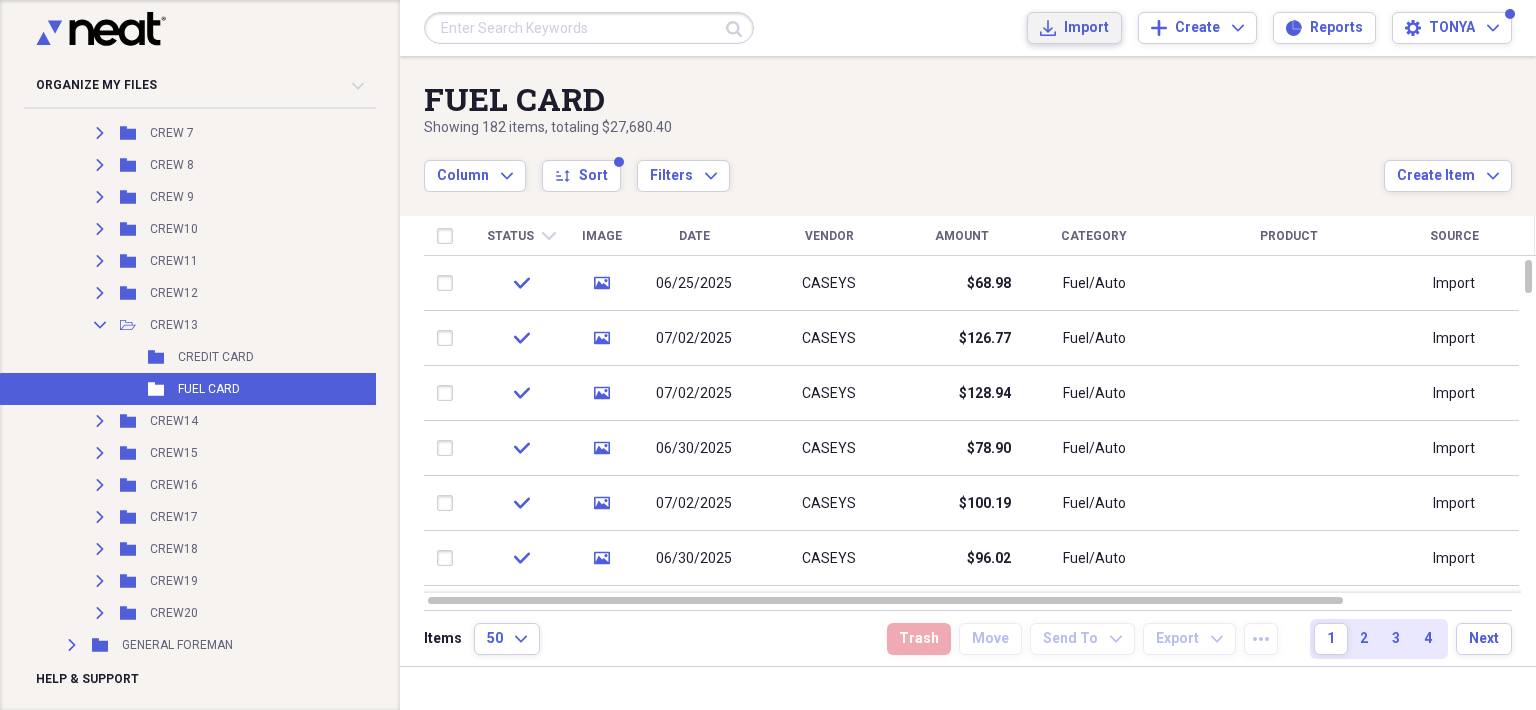click on "Import" at bounding box center [1086, 28] 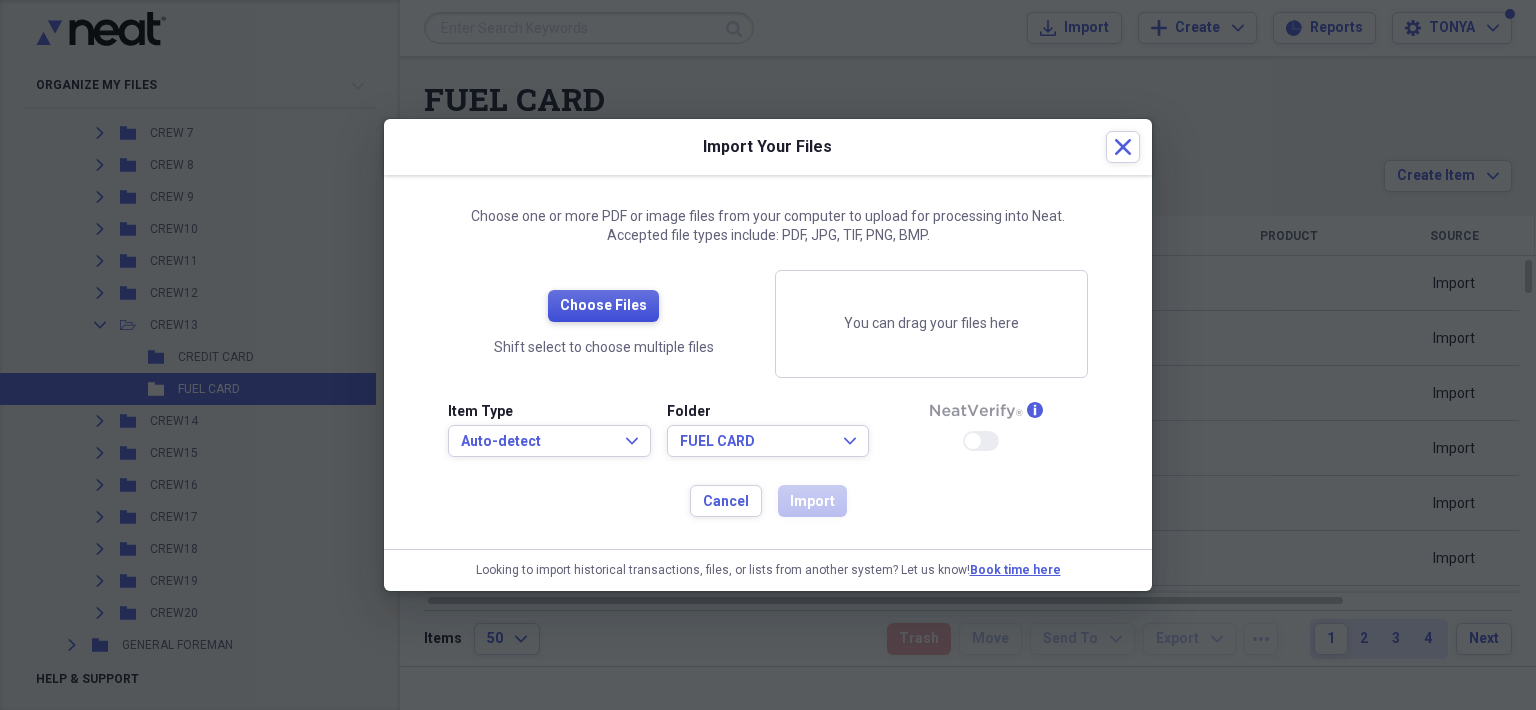 click on "Choose Files" at bounding box center (603, 306) 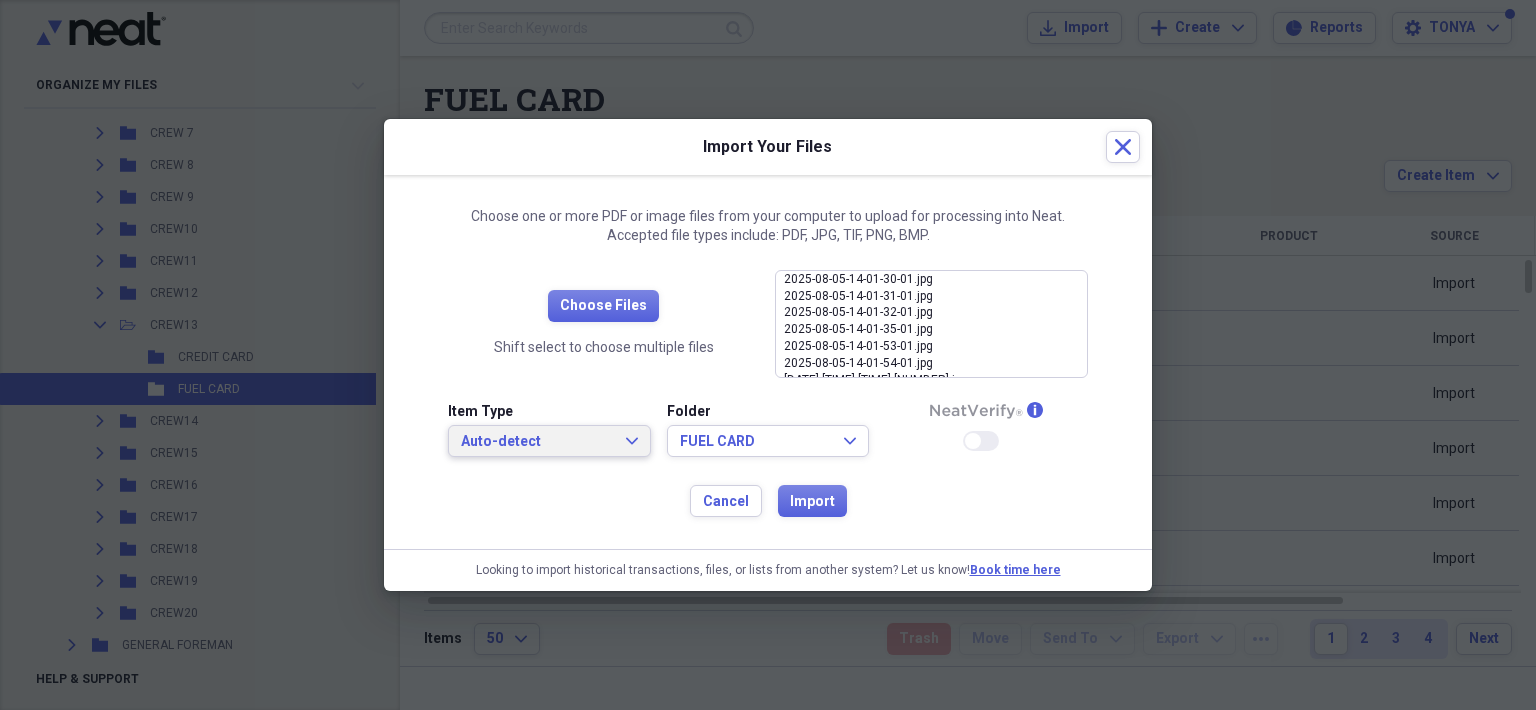 click on "Auto-detect Expand" at bounding box center (549, 441) 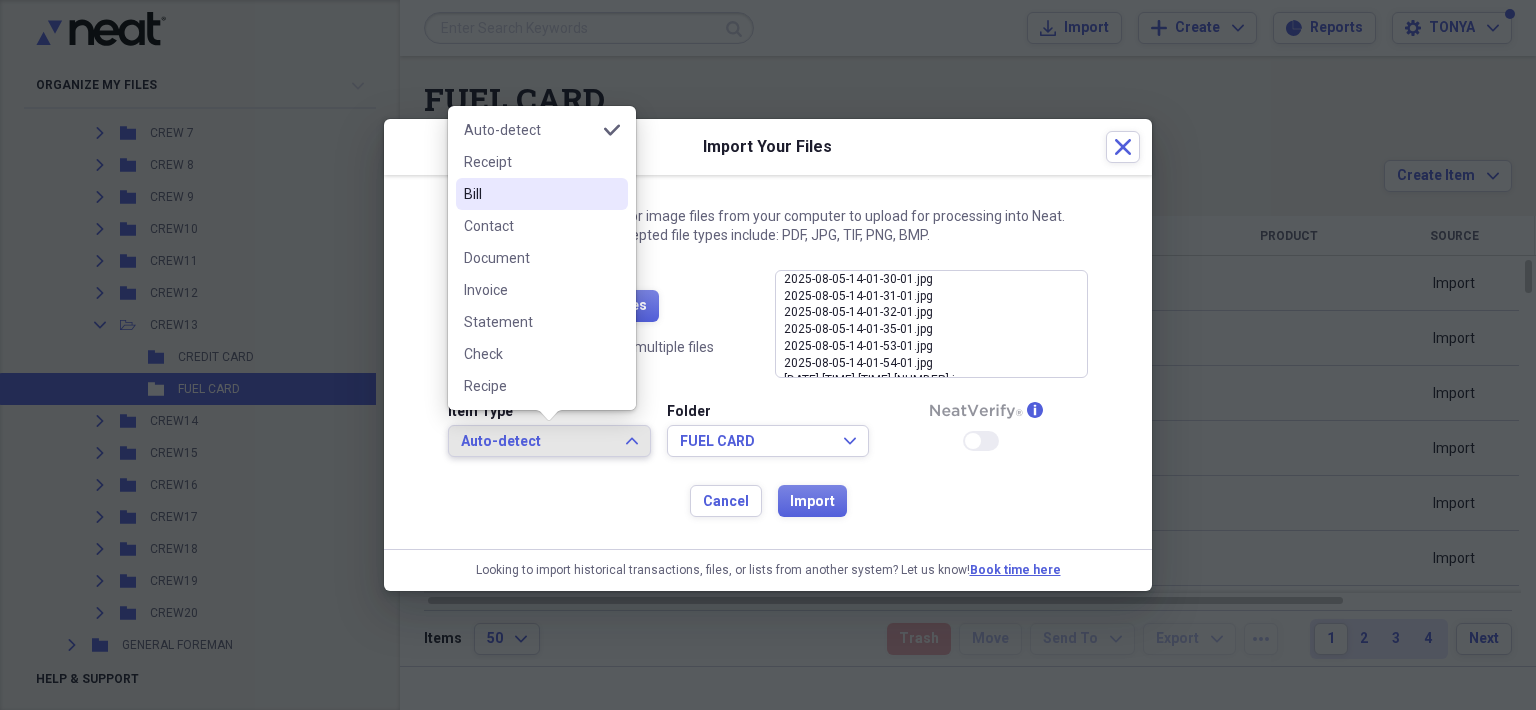 click on "Receipt" at bounding box center [530, 162] 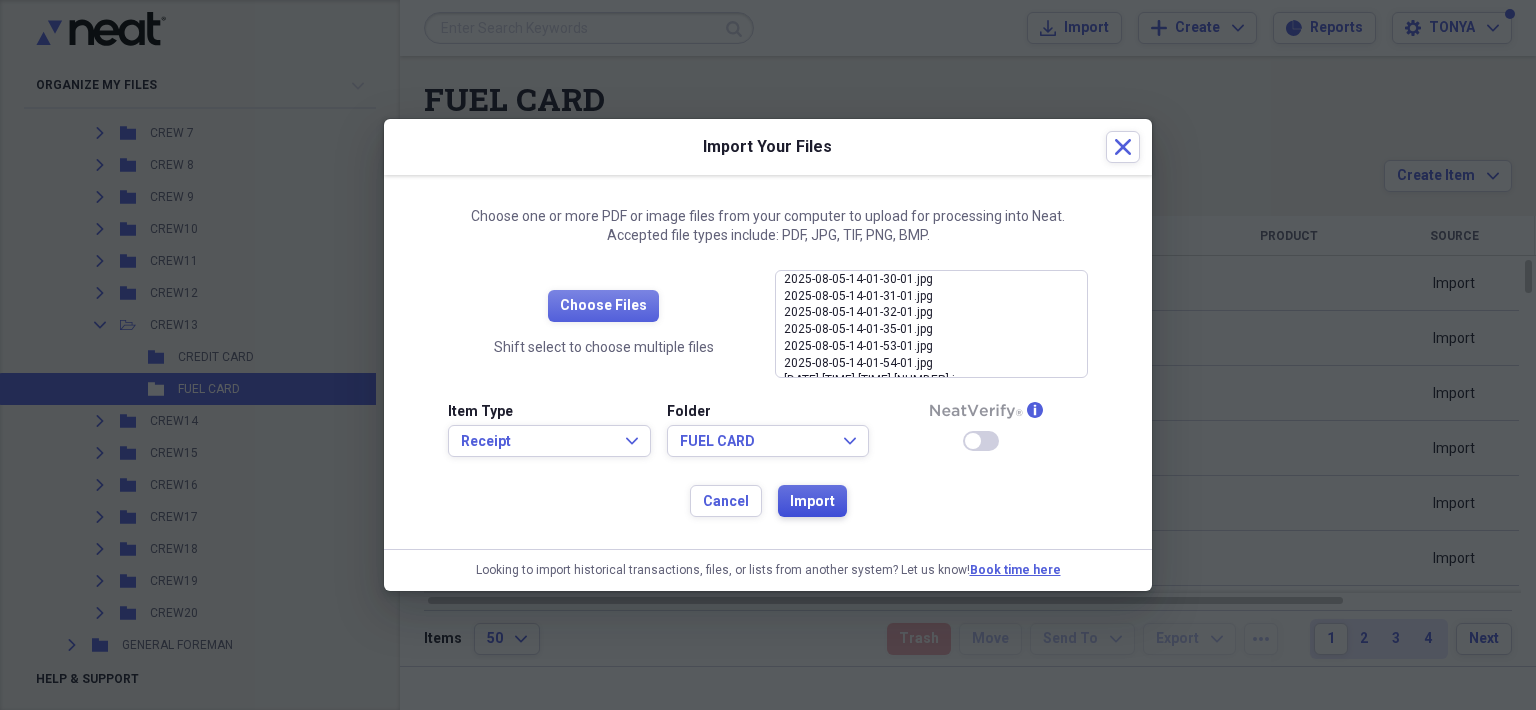 click on "Import" at bounding box center (812, 502) 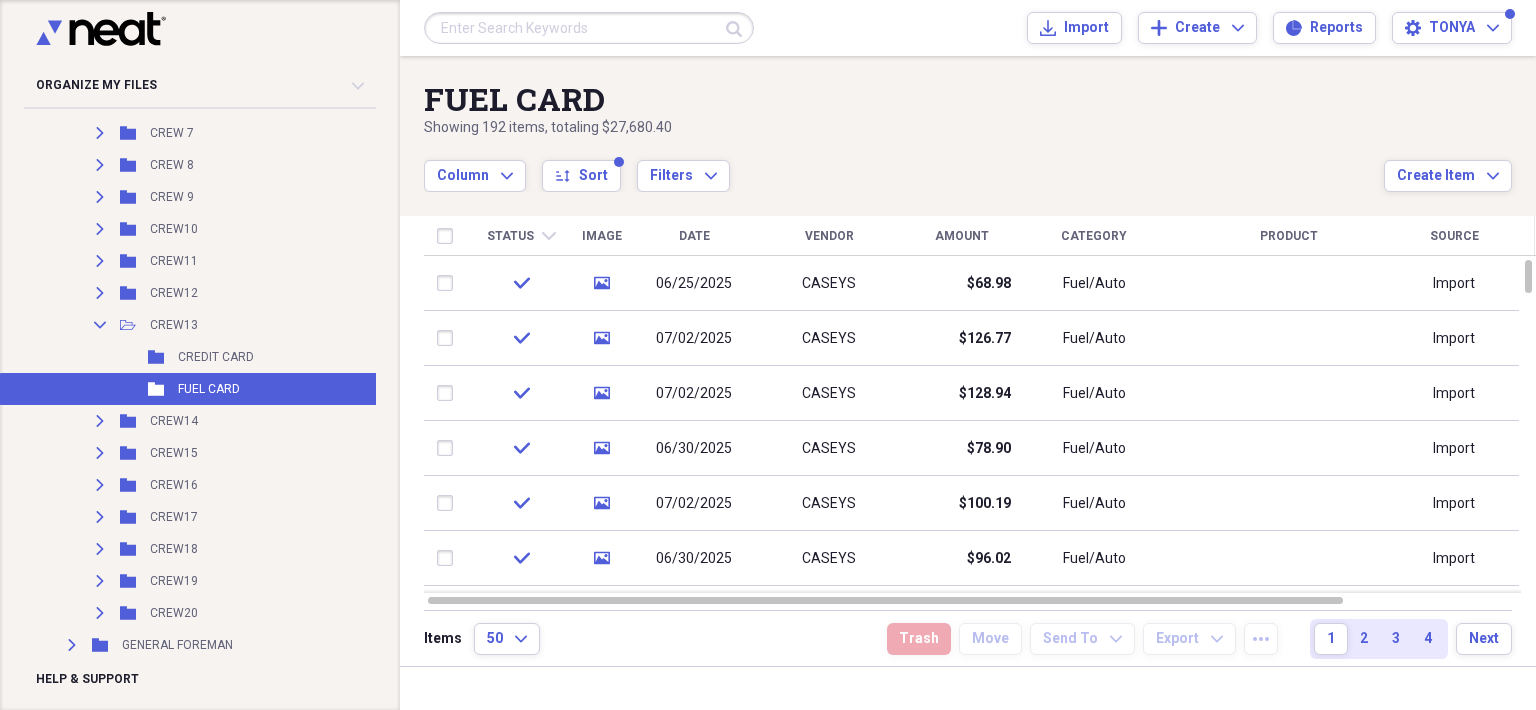 click on "CREDIT CARD" at bounding box center (216, 357) 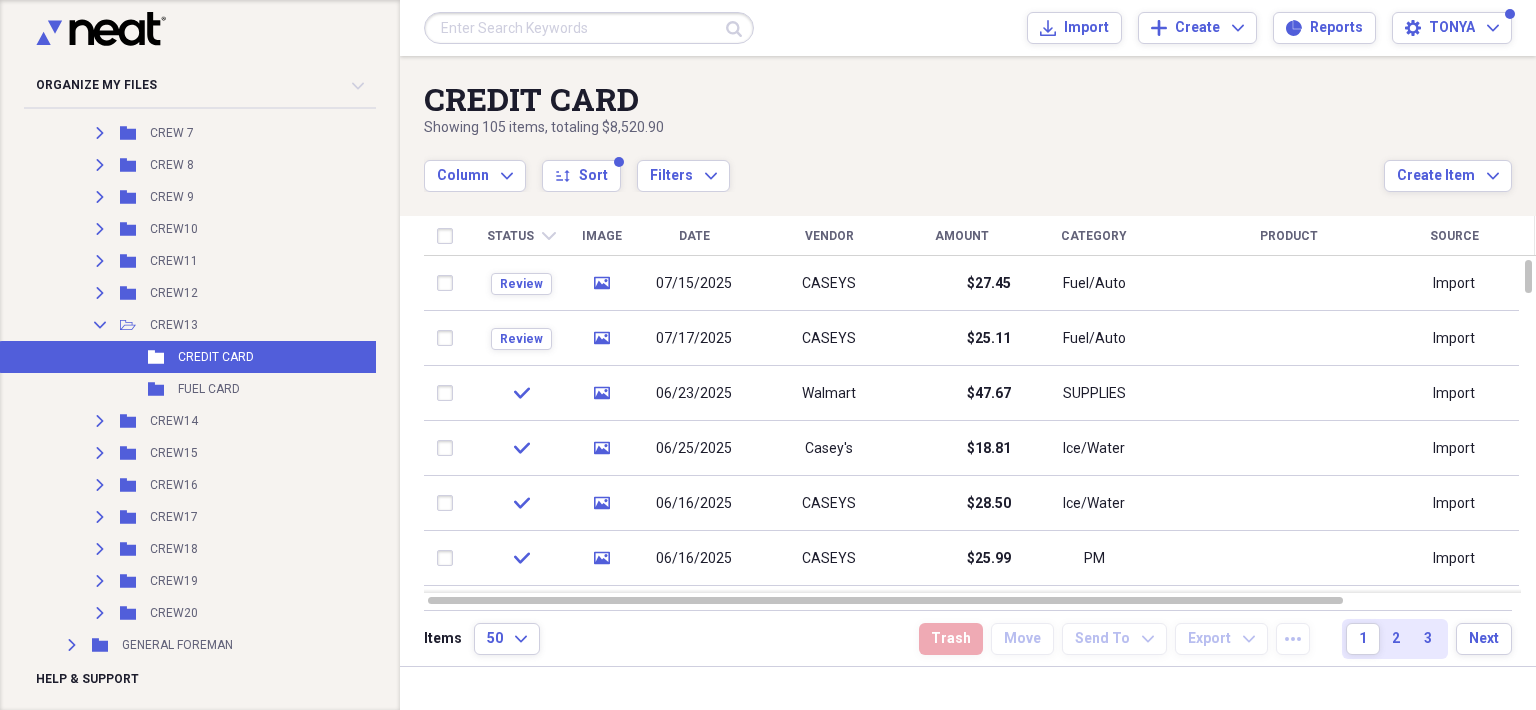 click on "CASEYS" at bounding box center [829, 283] 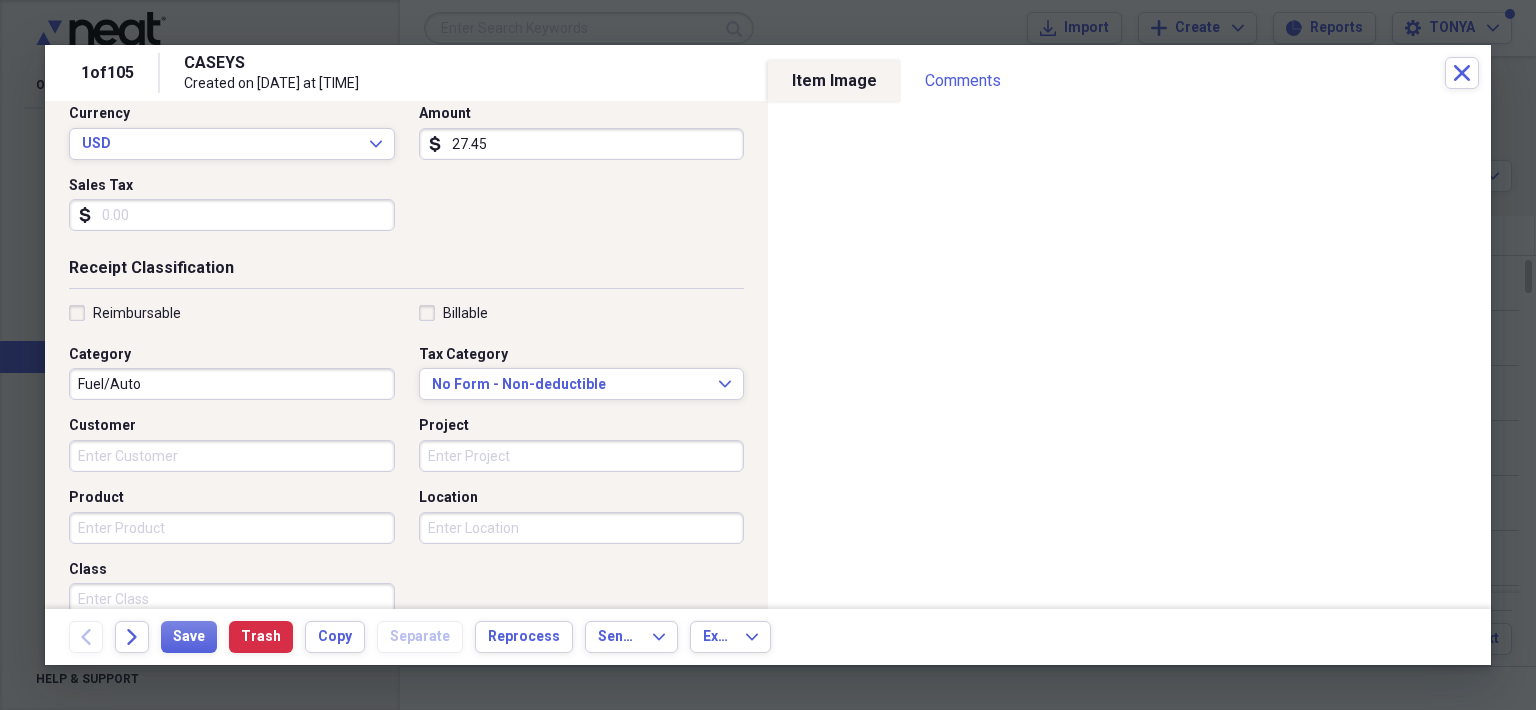 scroll, scrollTop: 300, scrollLeft: 0, axis: vertical 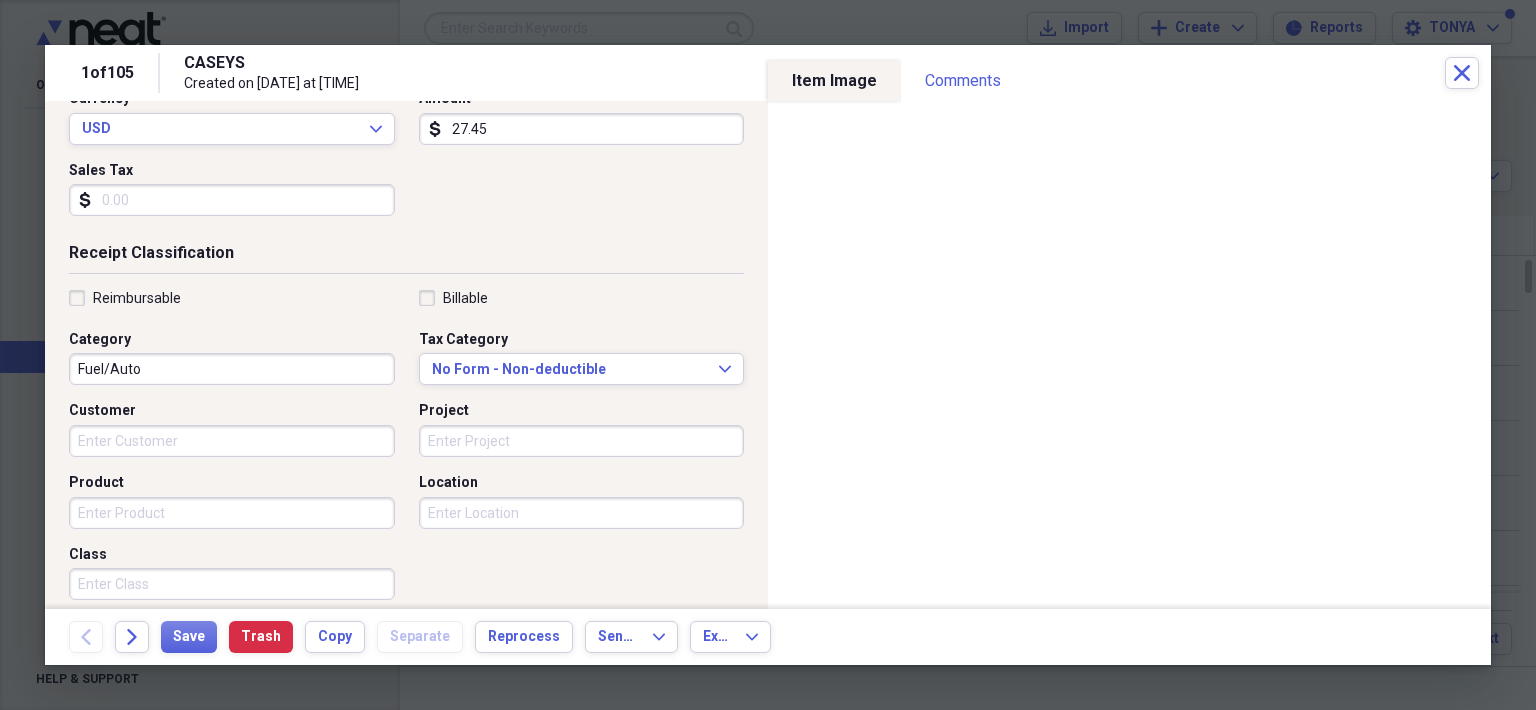click on "Fuel/Auto" at bounding box center (232, 369) 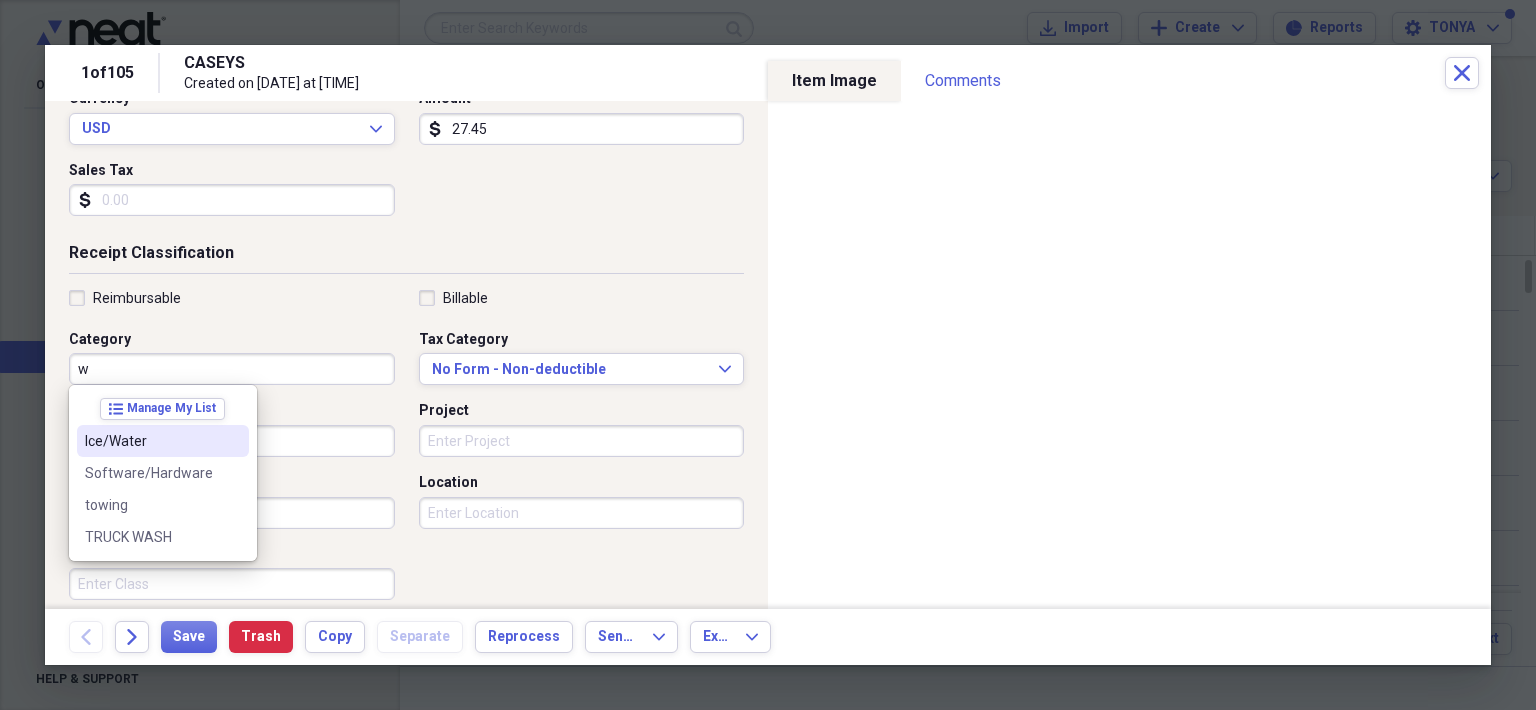 click on "Ice/Water" at bounding box center (151, 441) 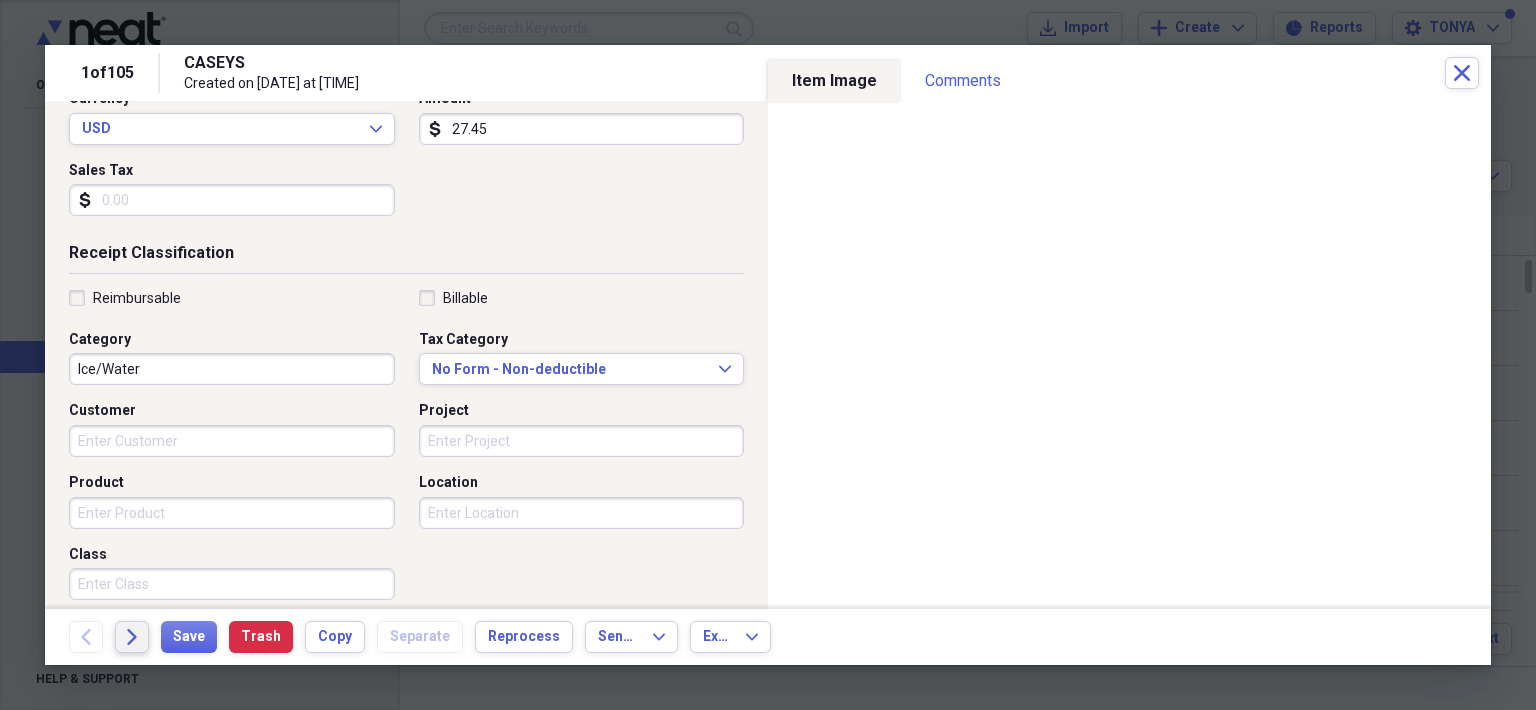 click on "Forward" 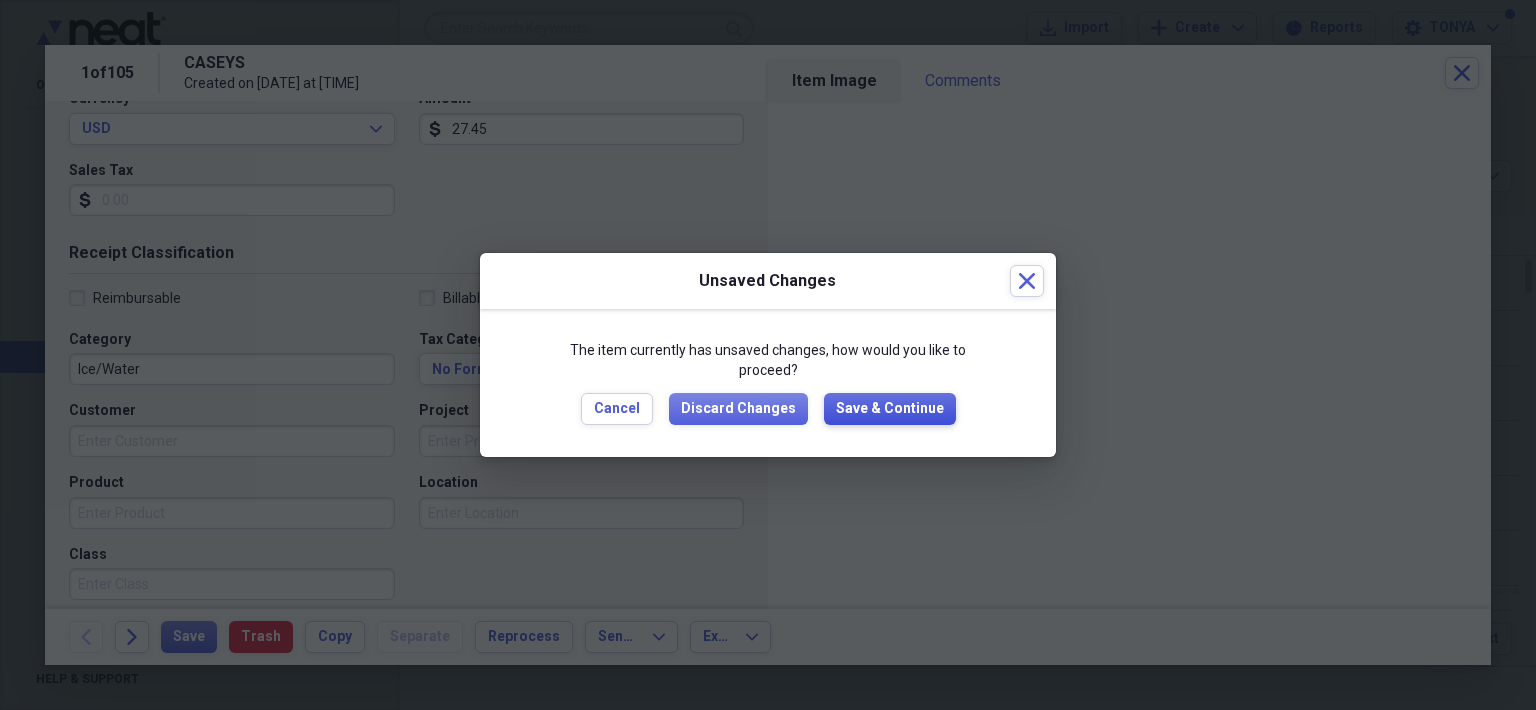 click on "Save & Continue" at bounding box center [890, 409] 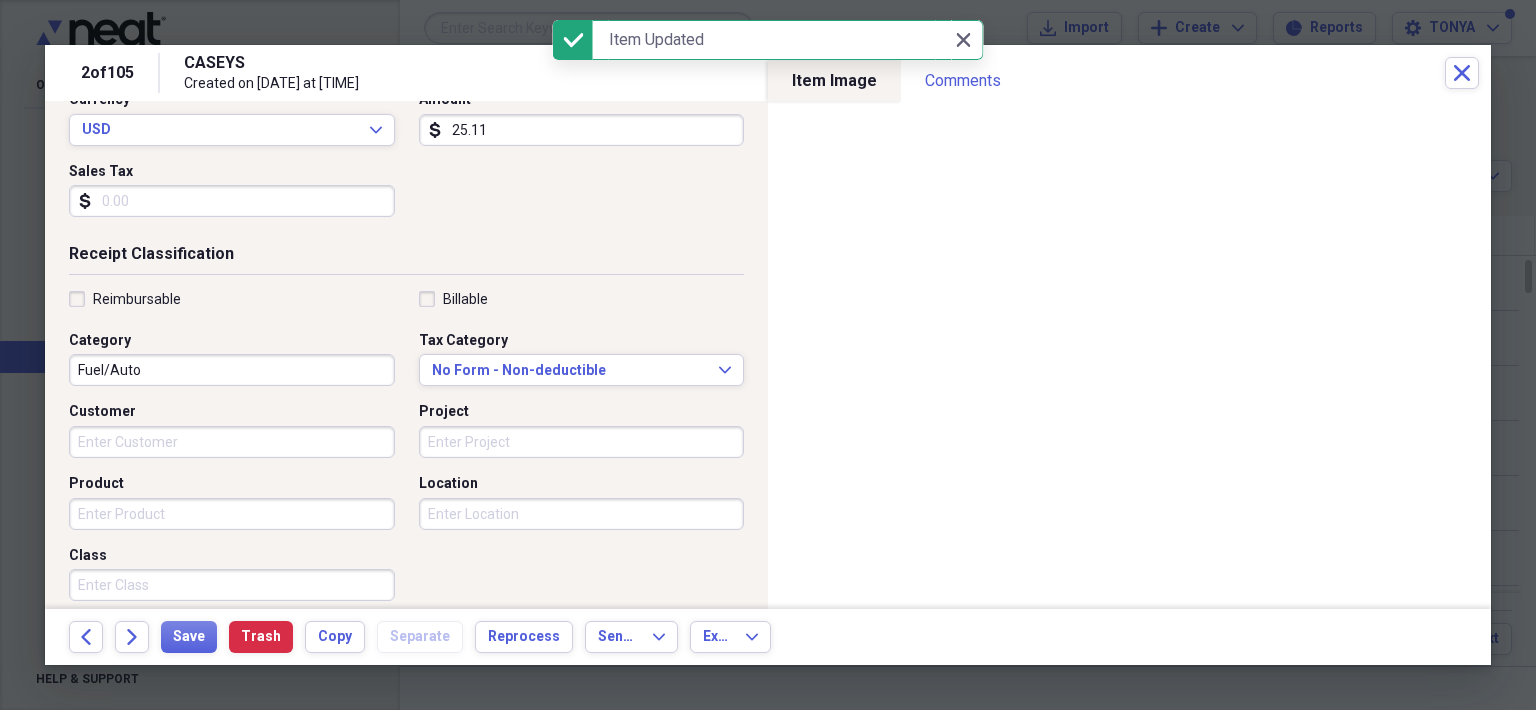 scroll, scrollTop: 300, scrollLeft: 0, axis: vertical 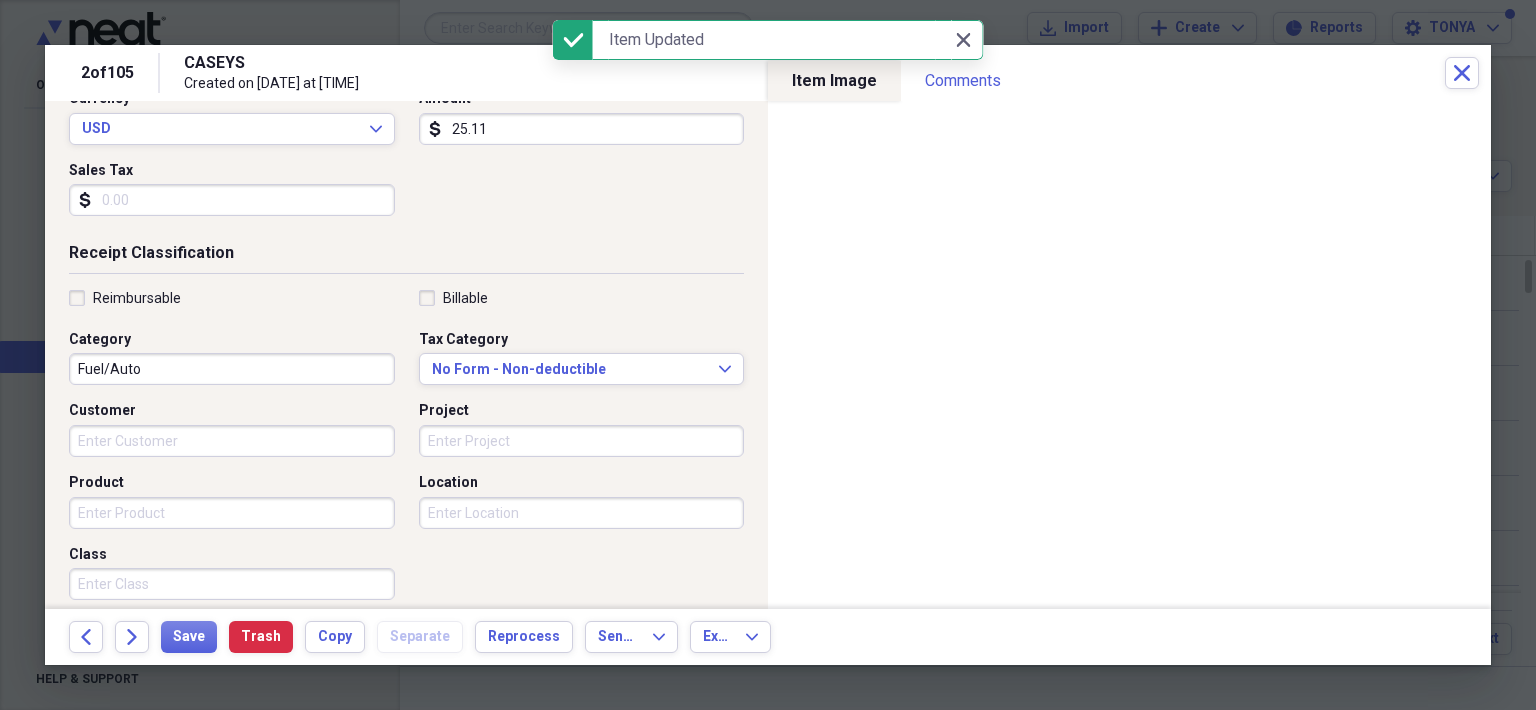 click on "Fuel/Auto" at bounding box center (232, 369) 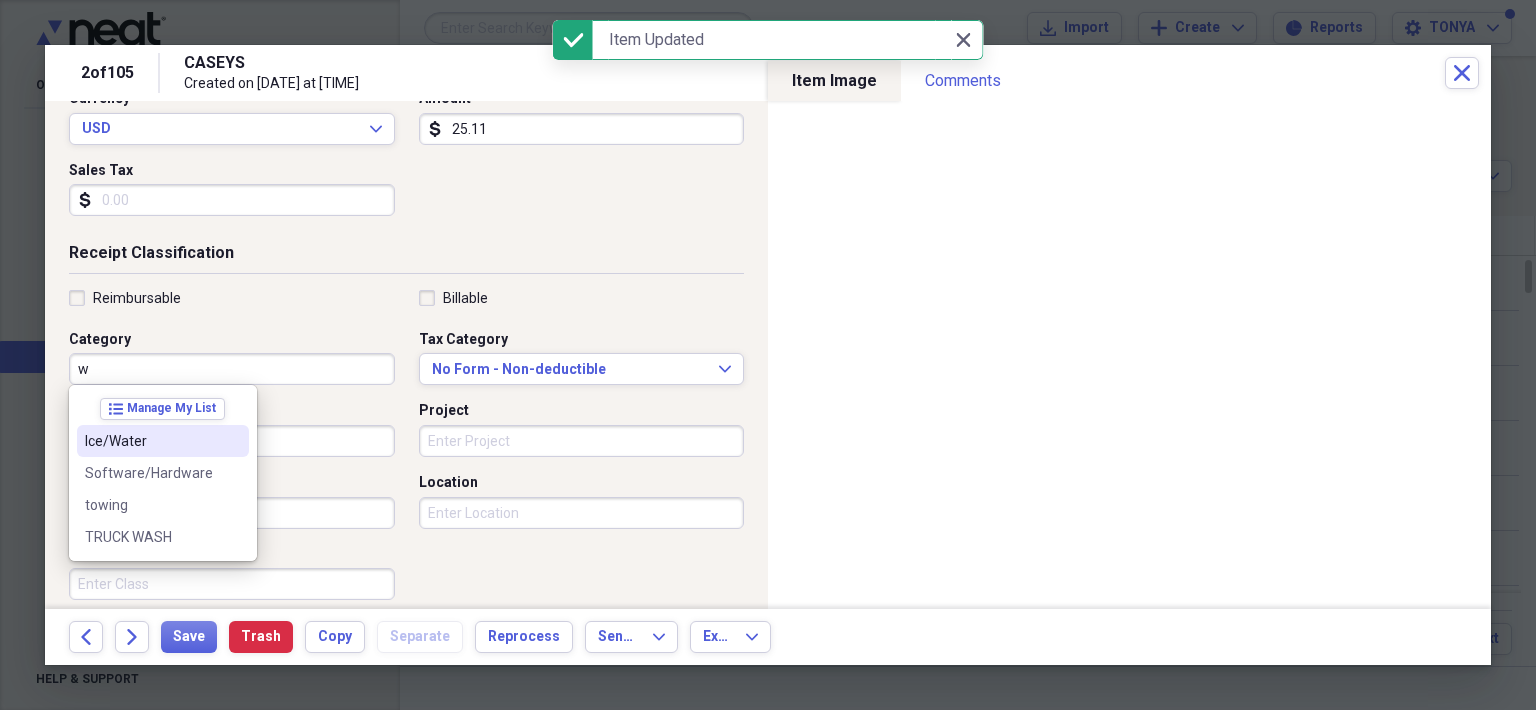 click on "Ice/Water" at bounding box center (163, 441) 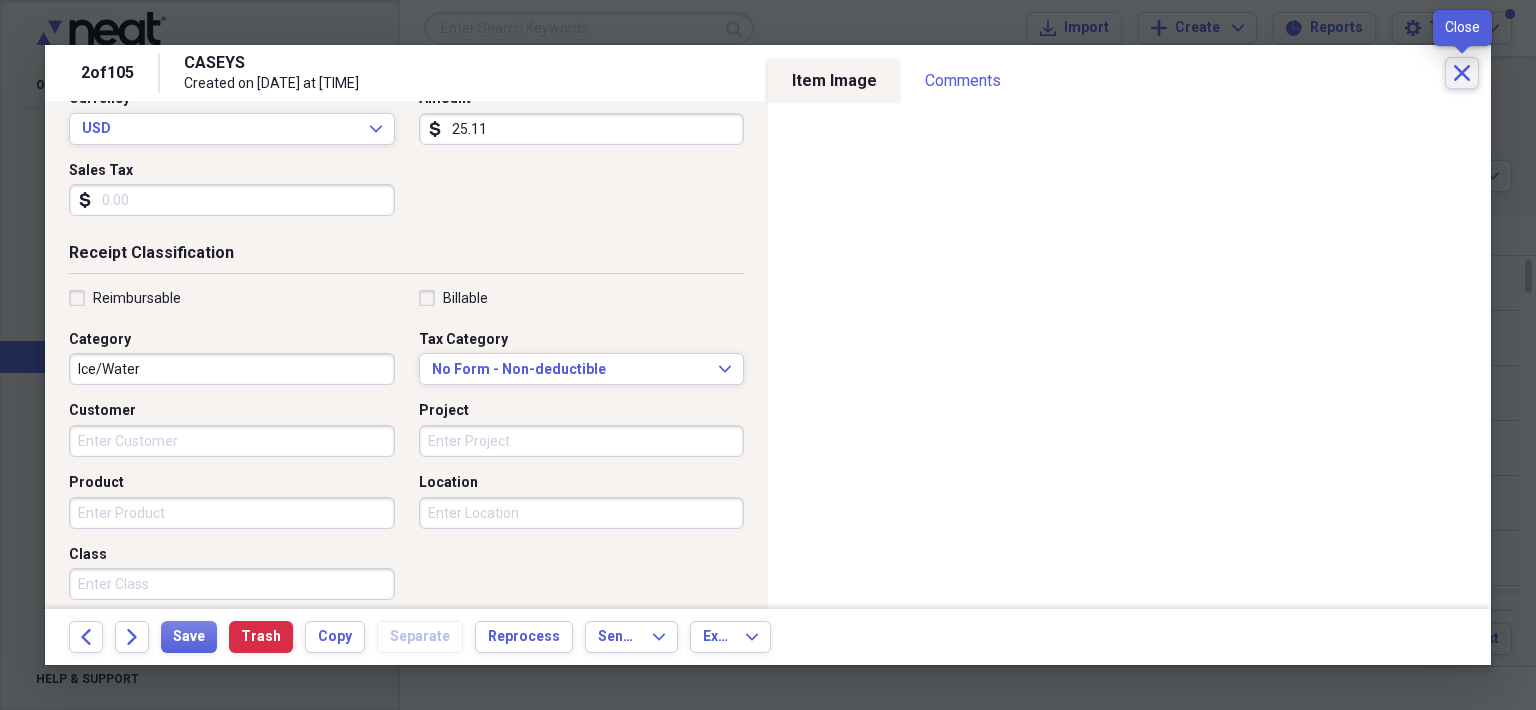 click on "Close" 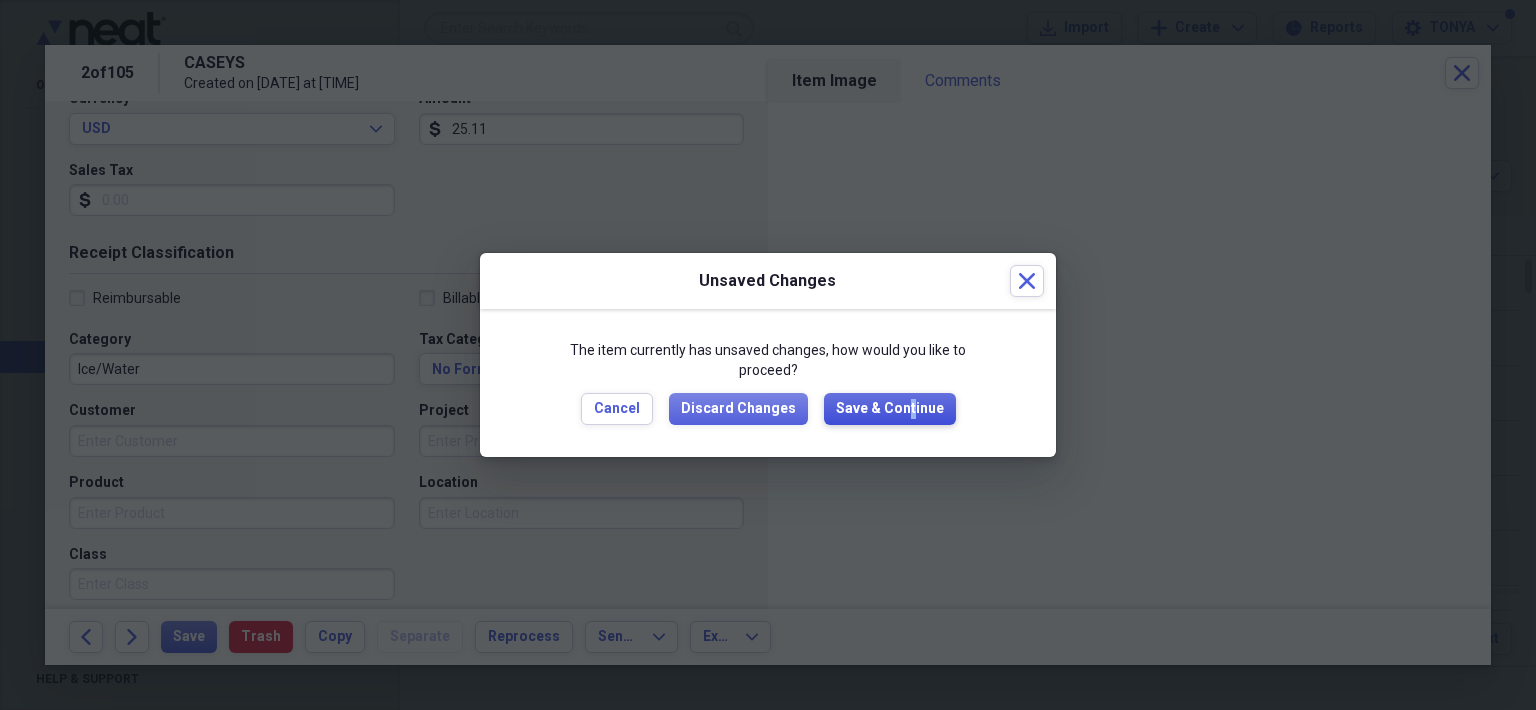 click on "Save & Continue" at bounding box center (890, 409) 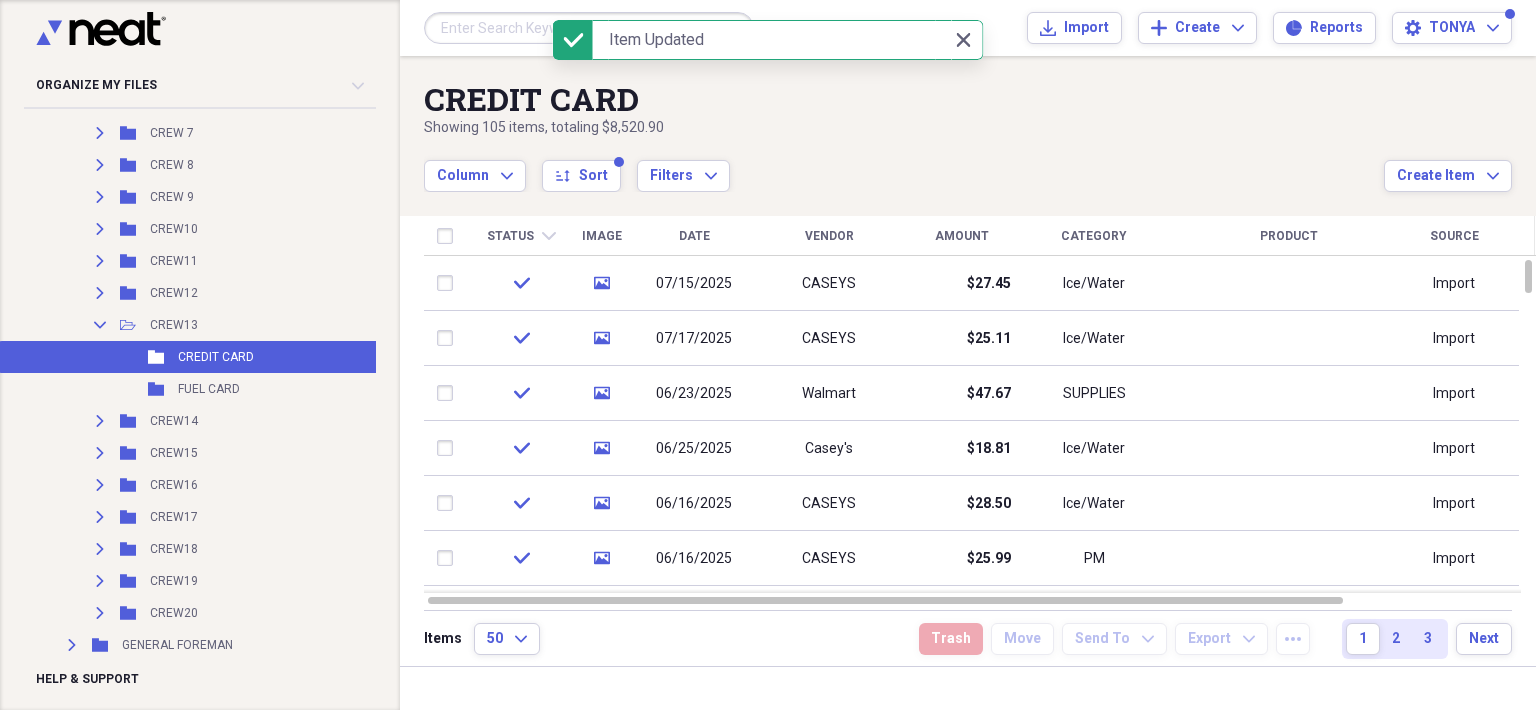 click on "FUEL CARD" at bounding box center [209, 389] 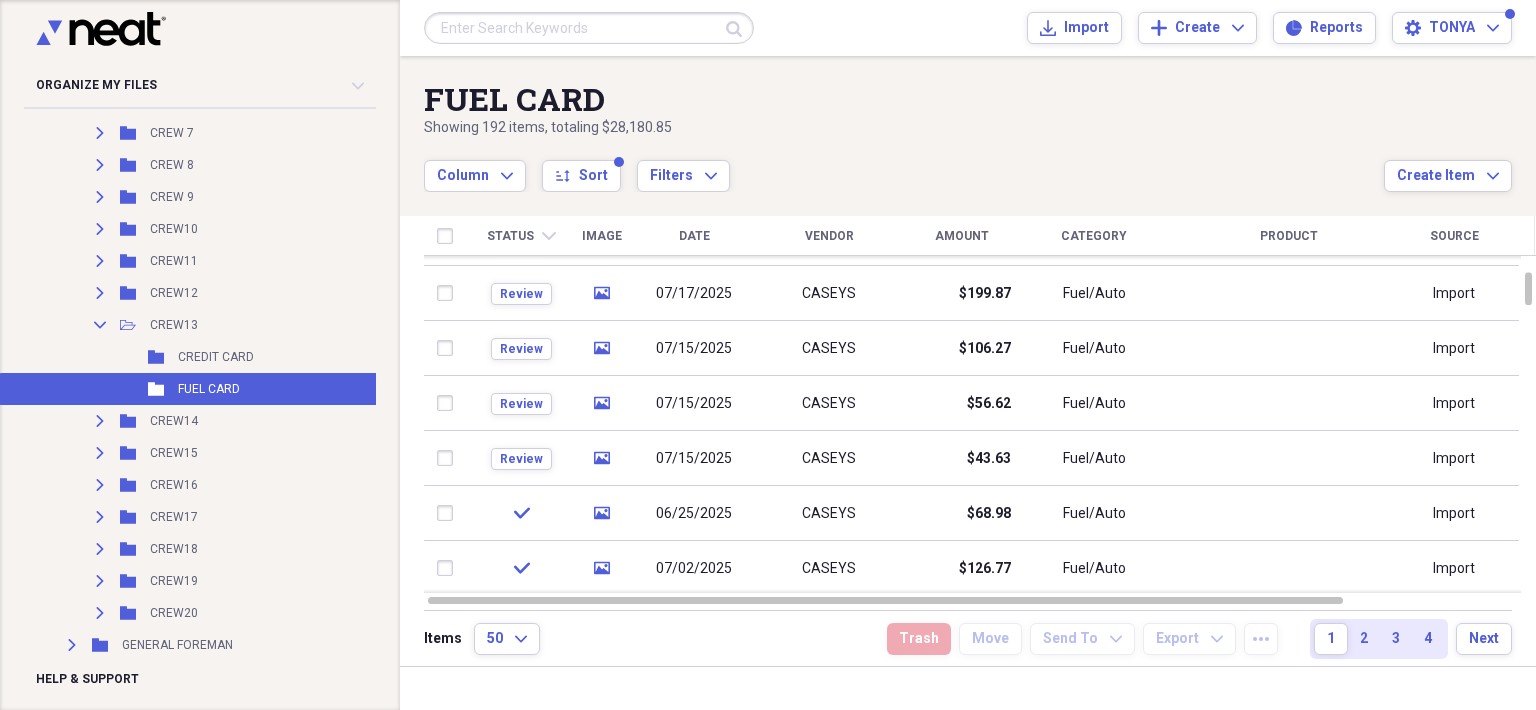 click at bounding box center [449, 458] 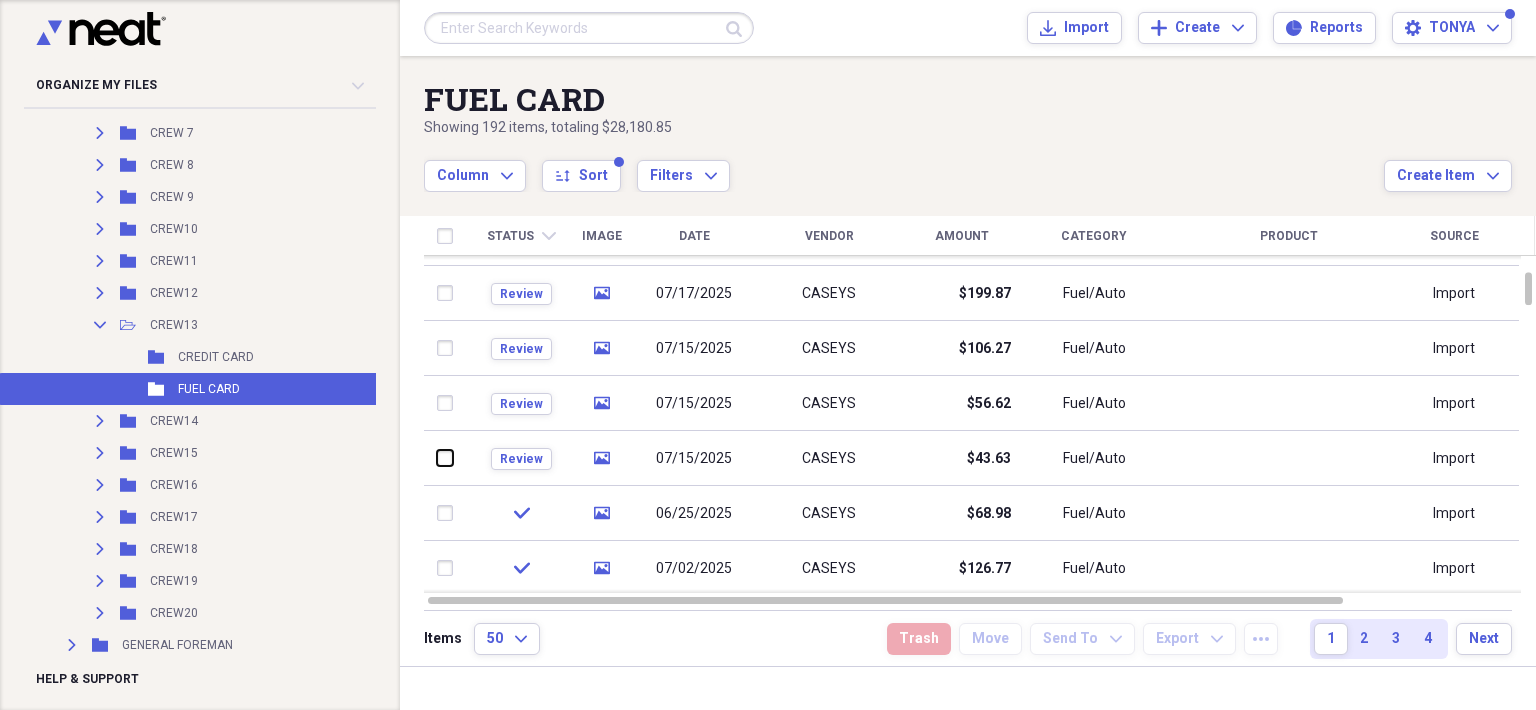 click at bounding box center (437, 458) 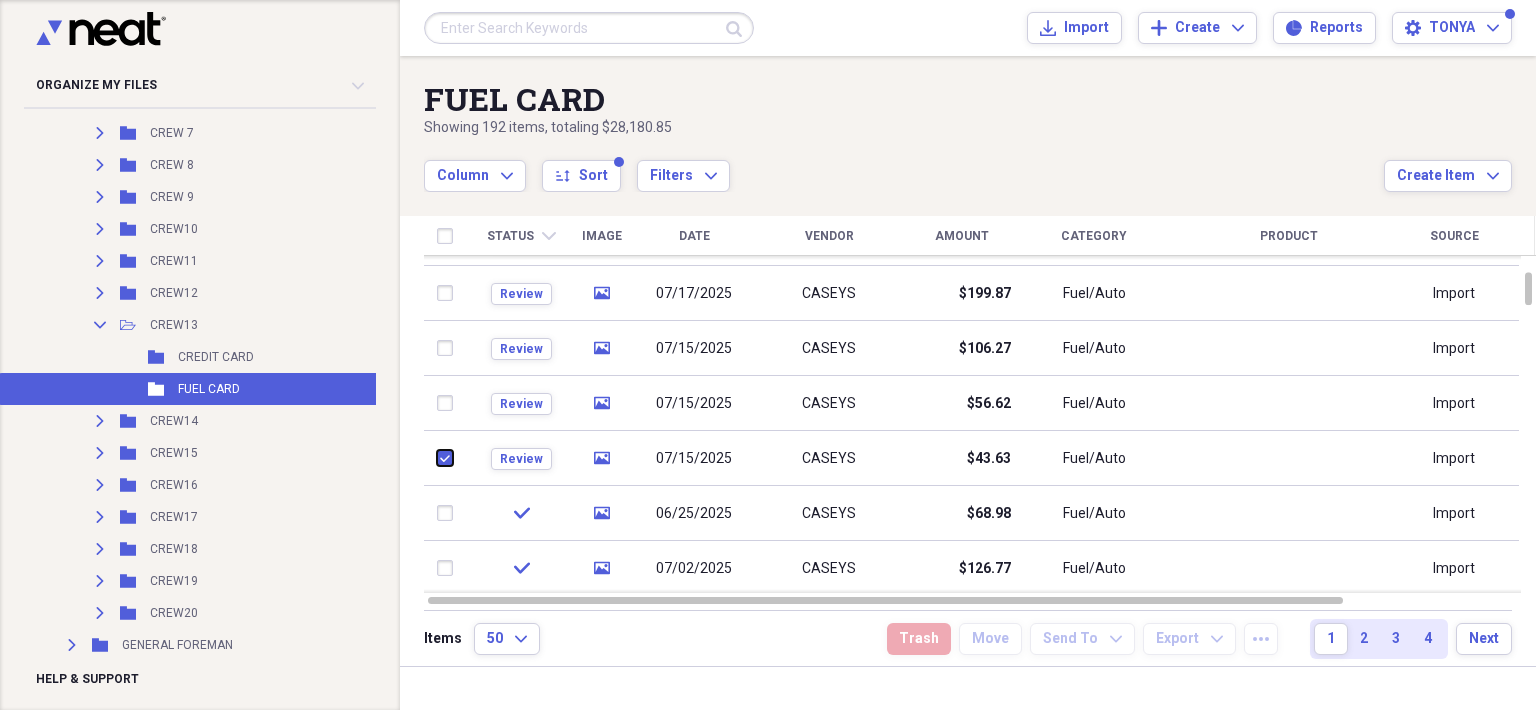 checkbox on "true" 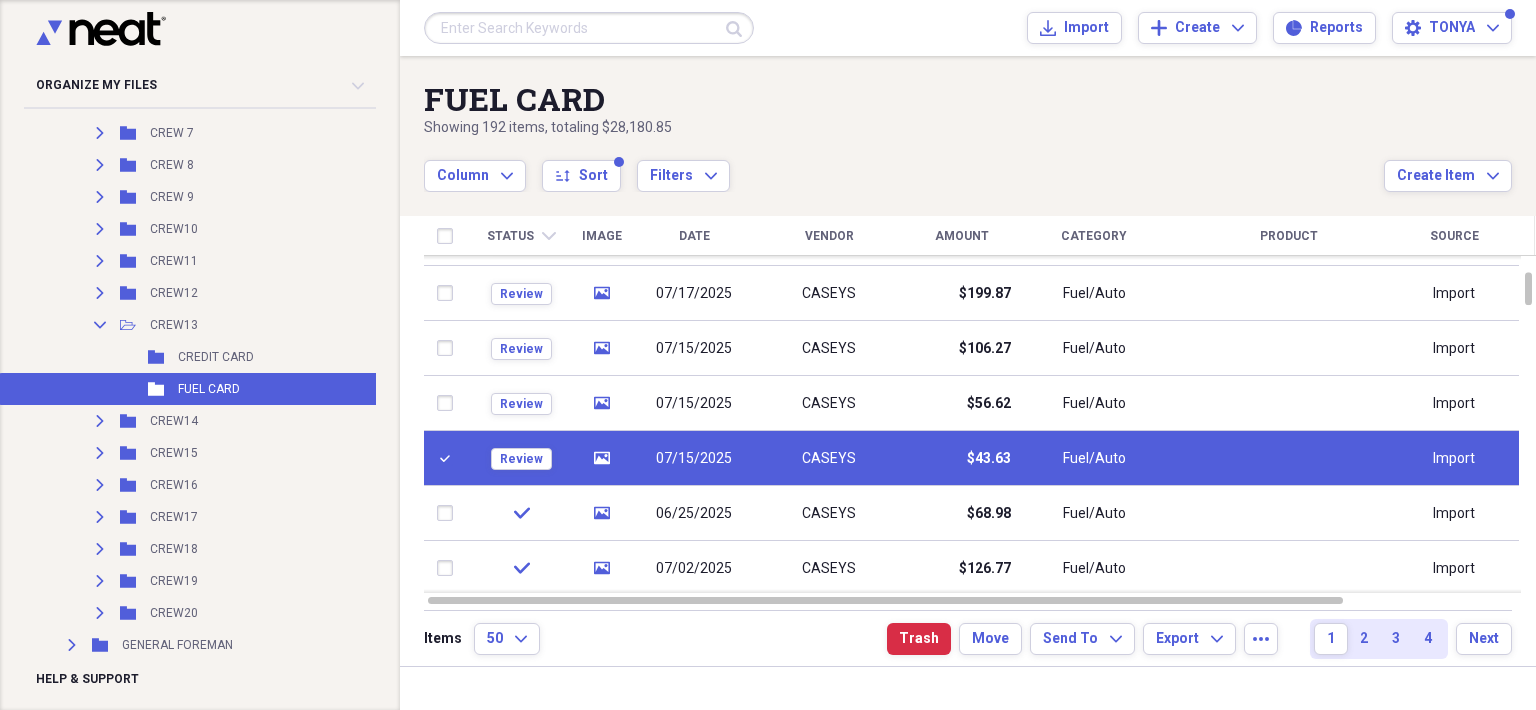 click at bounding box center (449, 403) 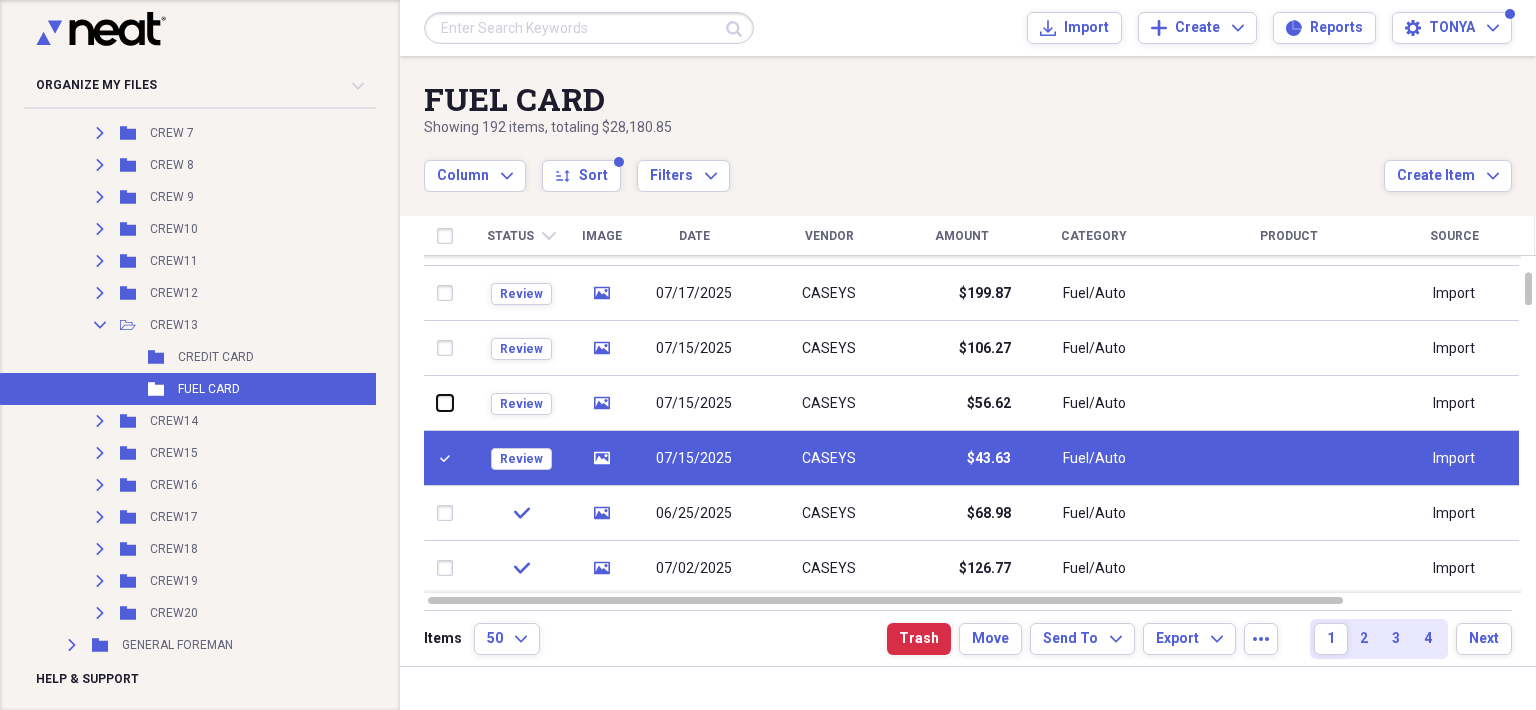 click at bounding box center [437, 403] 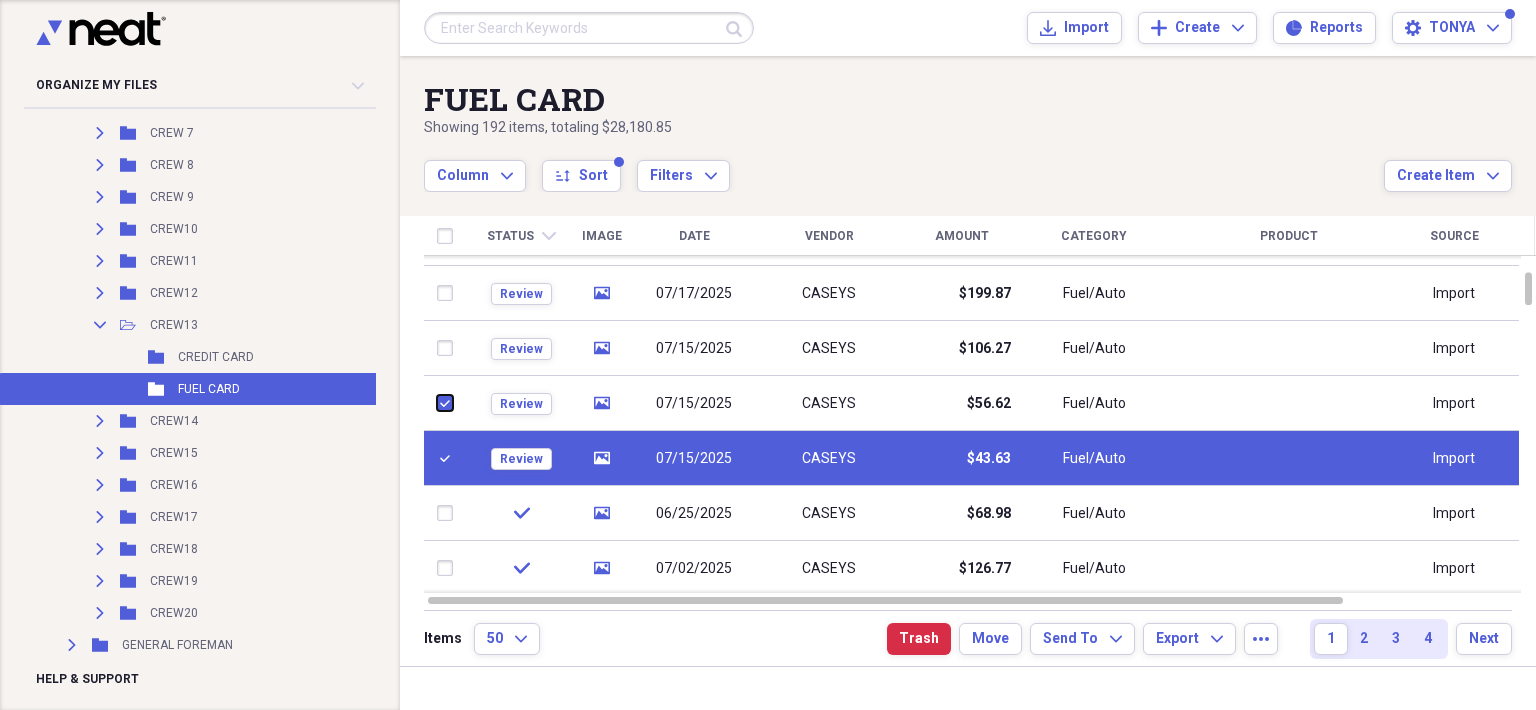 checkbox on "true" 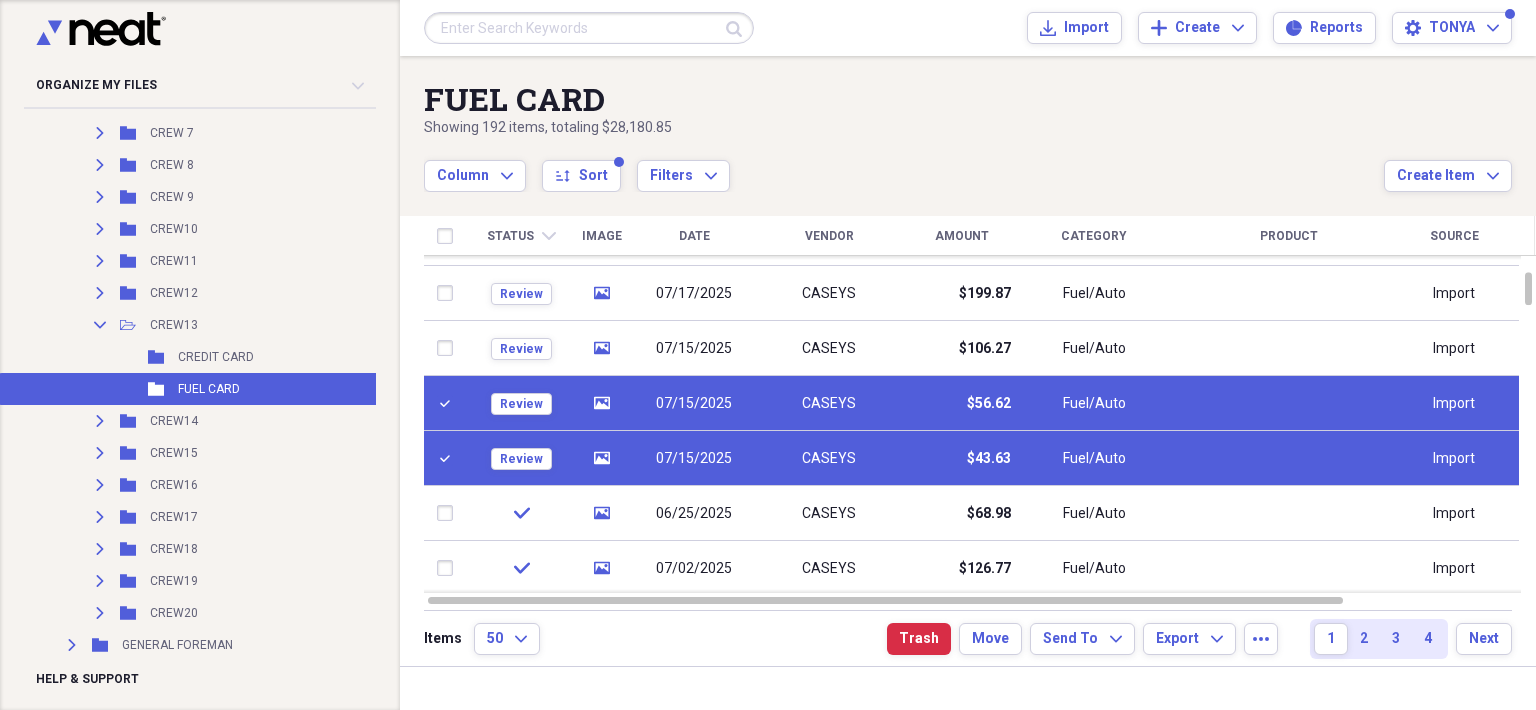 drag, startPoint x: 442, startPoint y: 357, endPoint x: 442, endPoint y: 345, distance: 12 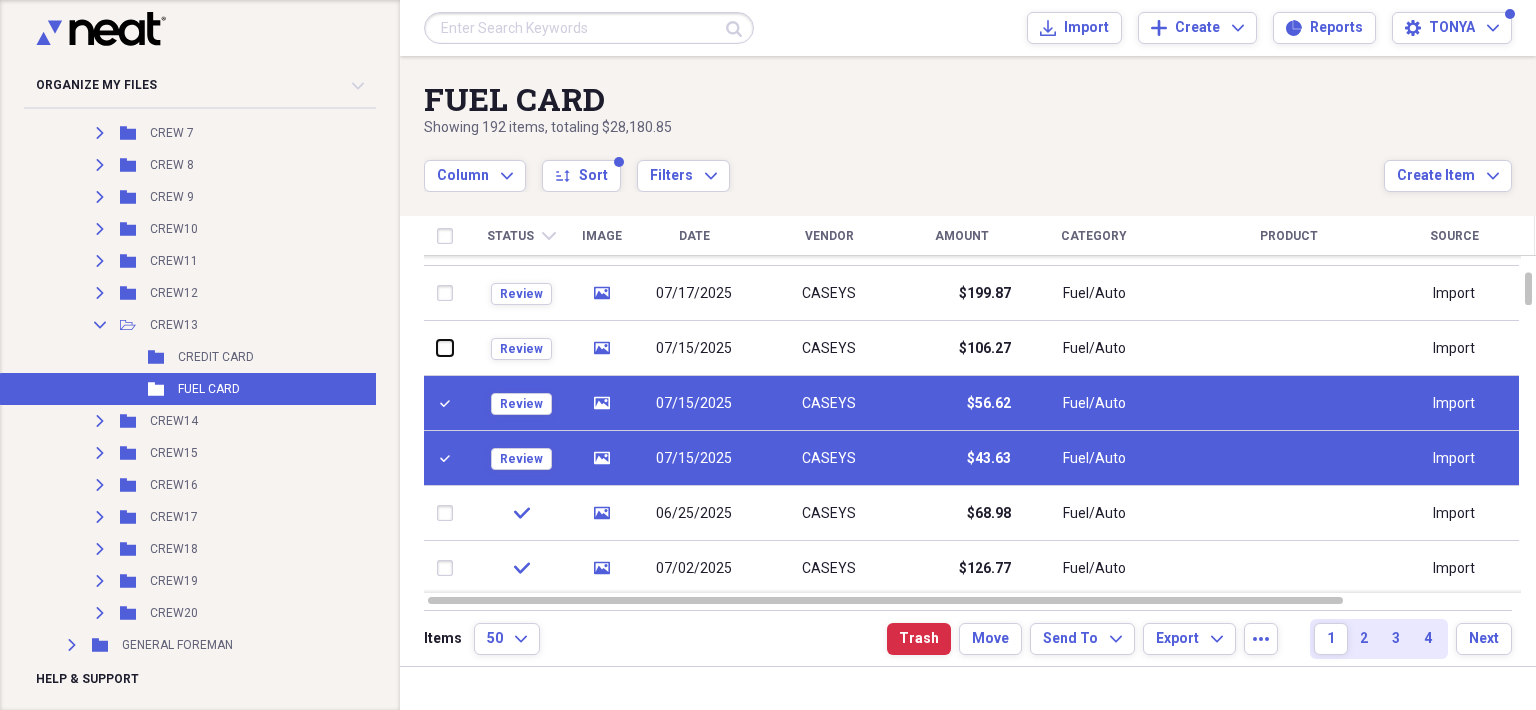 click at bounding box center (437, 348) 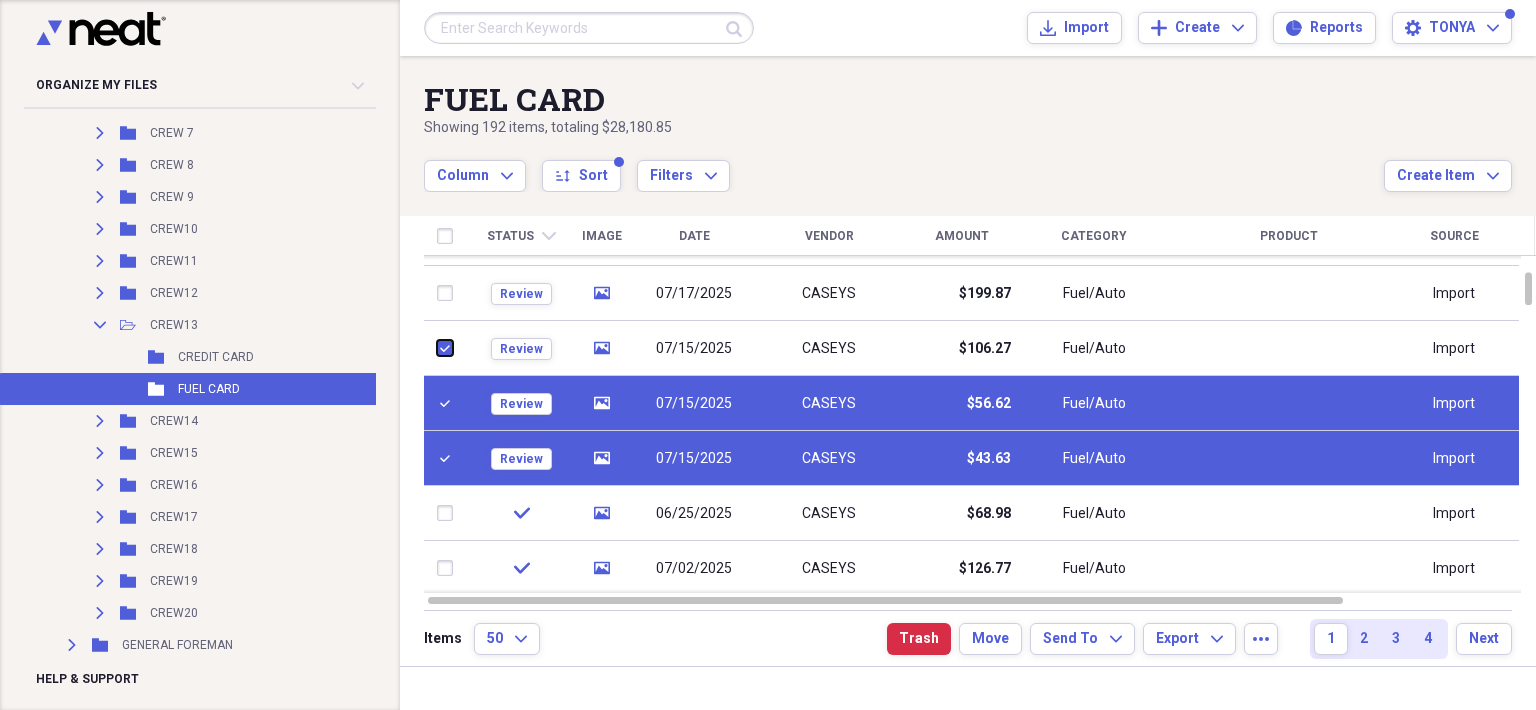 checkbox on "true" 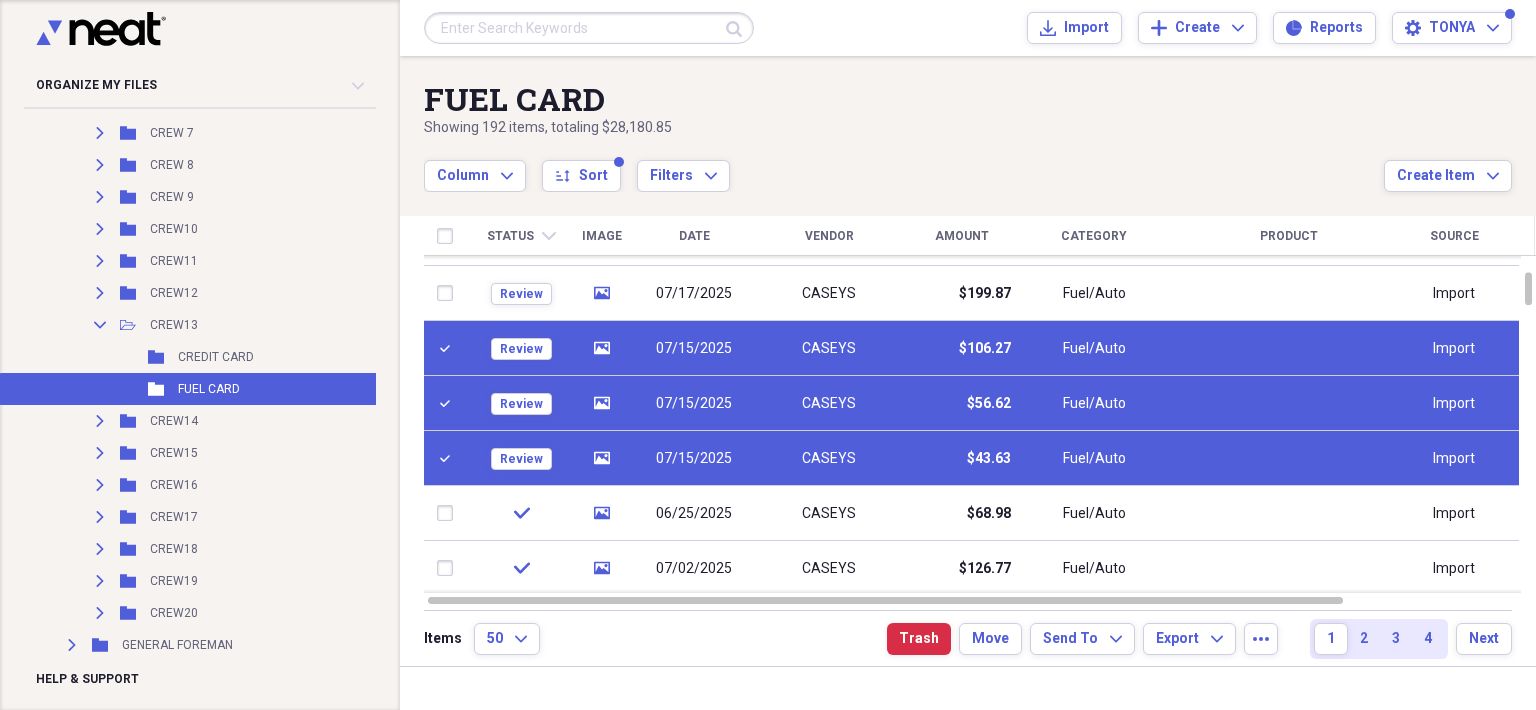 click at bounding box center [449, 293] 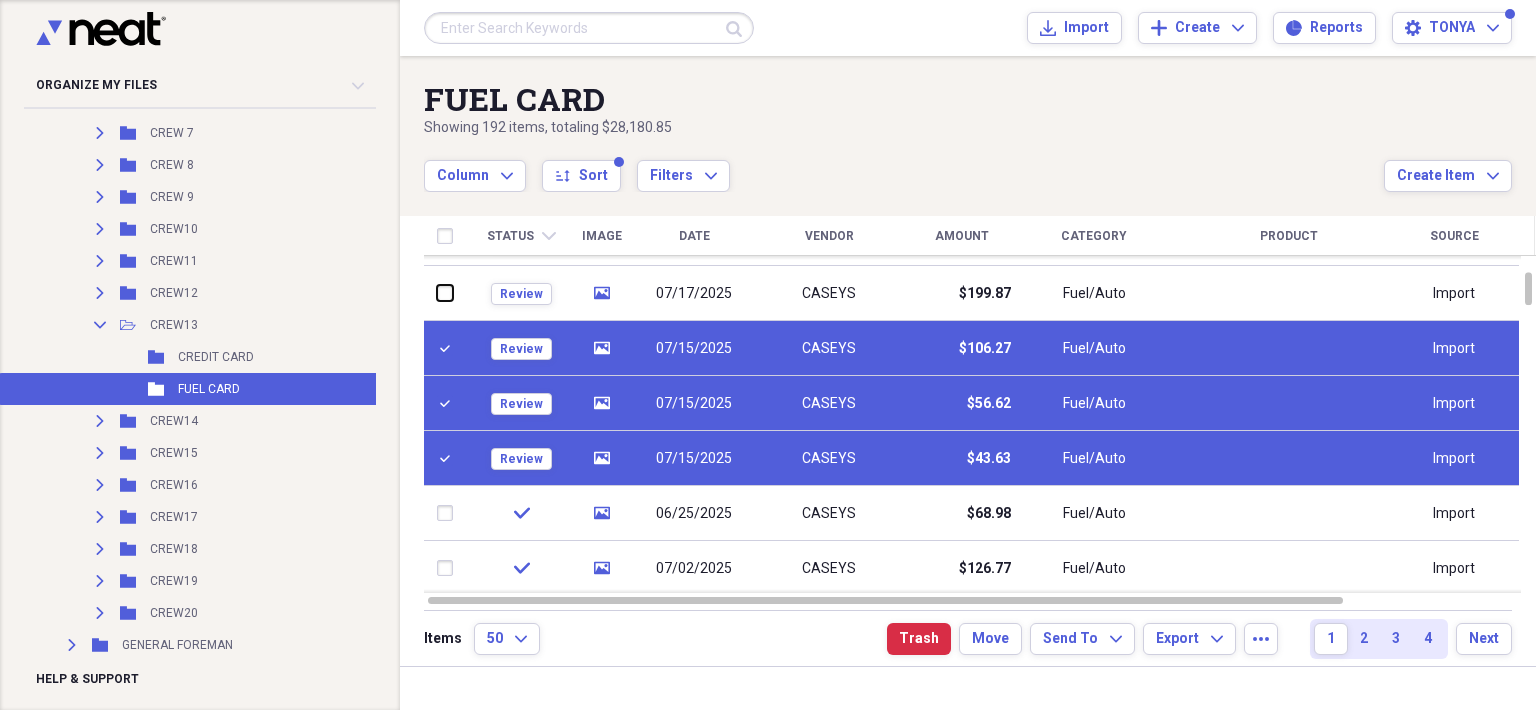 click at bounding box center (437, 293) 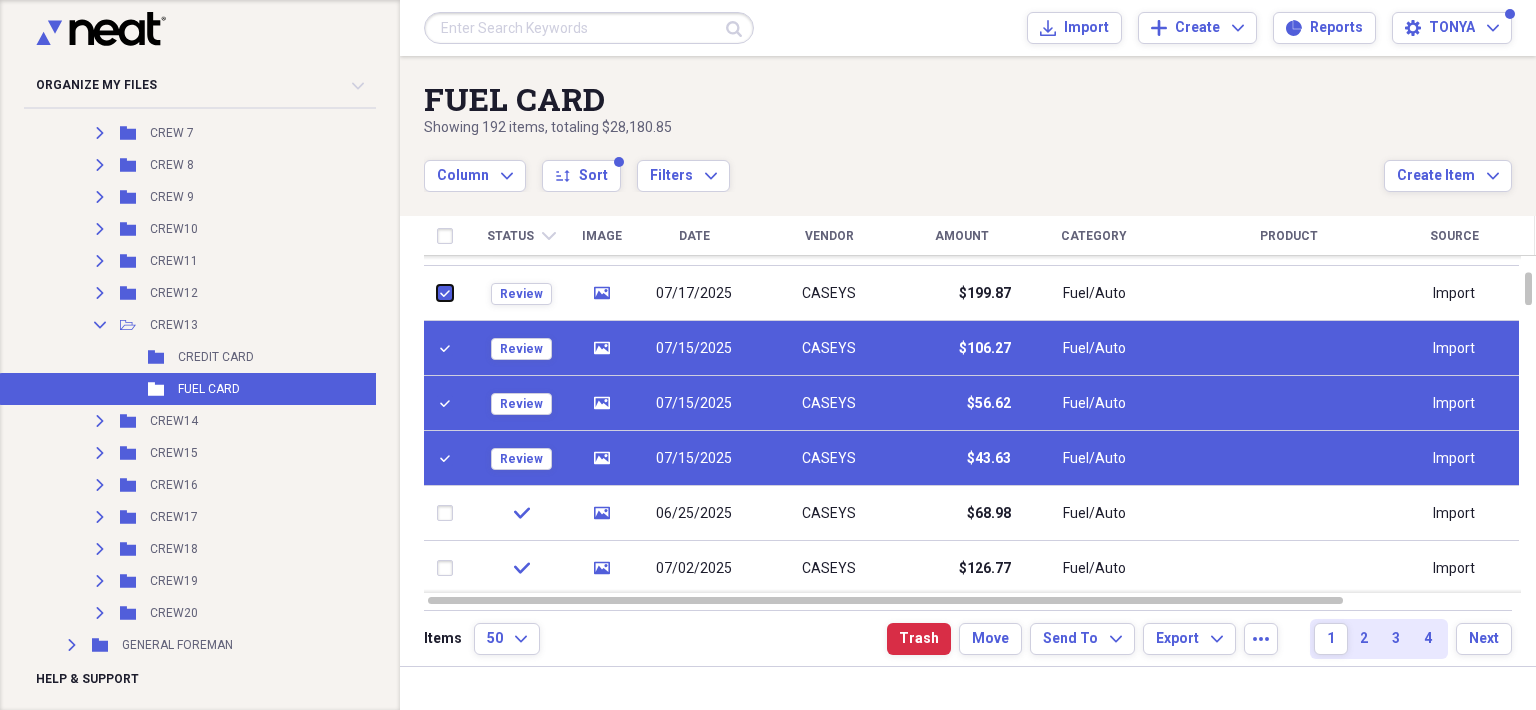 checkbox on "true" 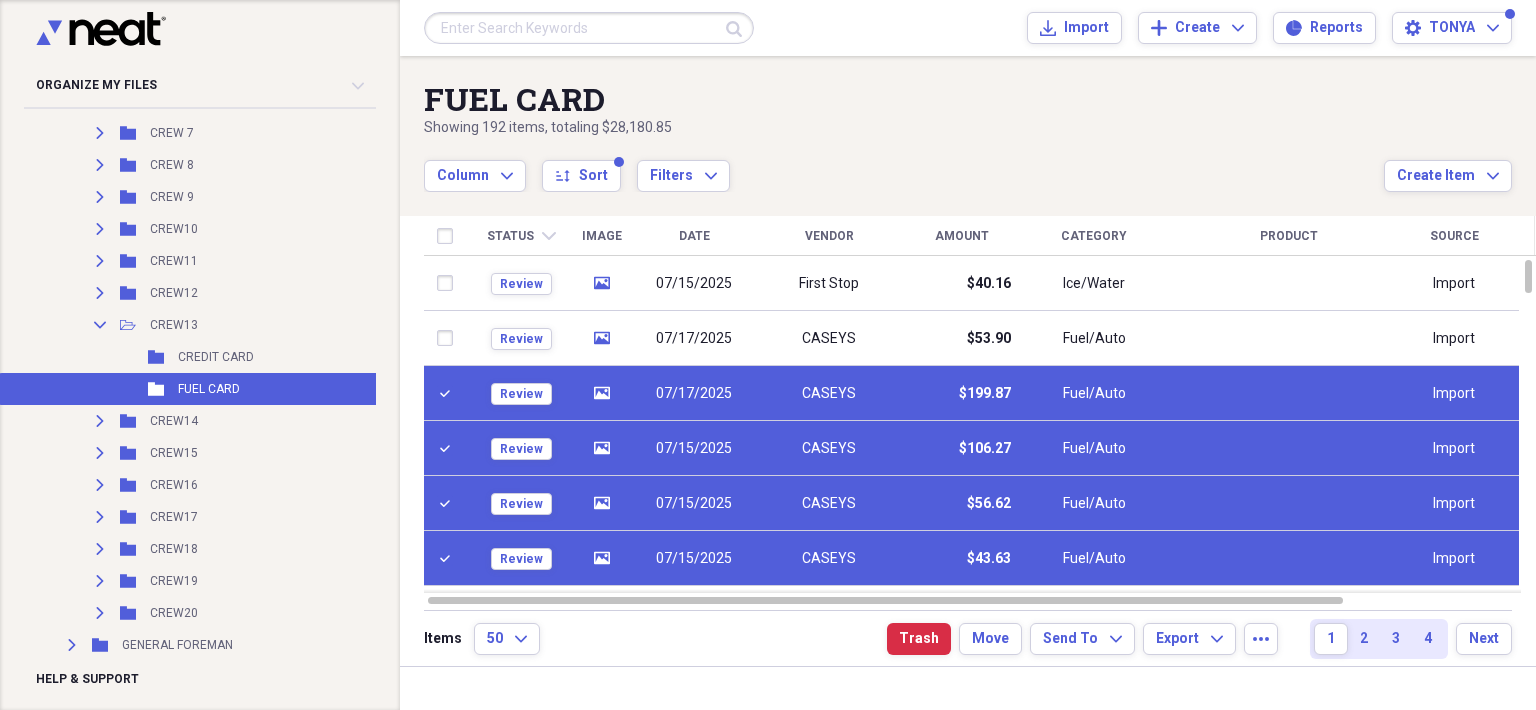 click at bounding box center [449, 338] 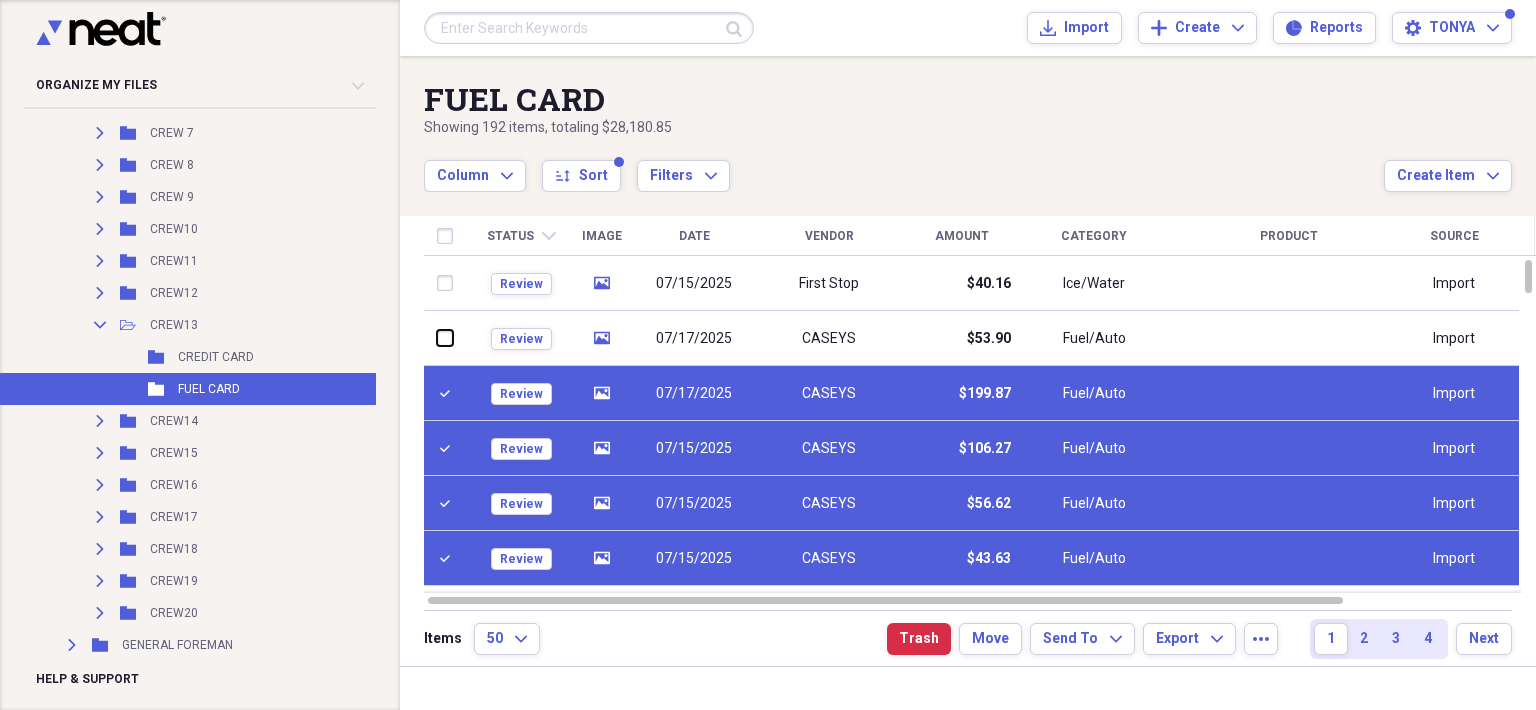 click at bounding box center [437, 338] 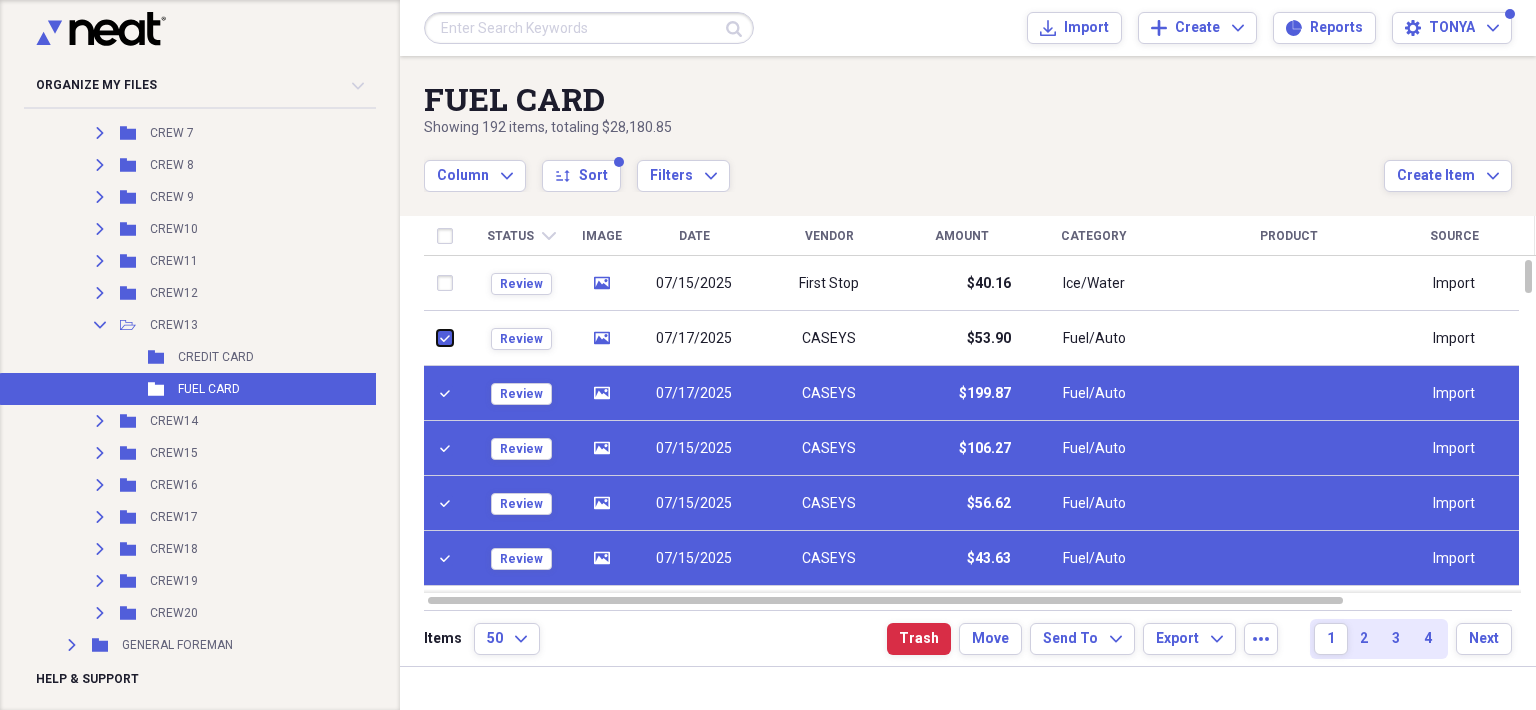 checkbox on "true" 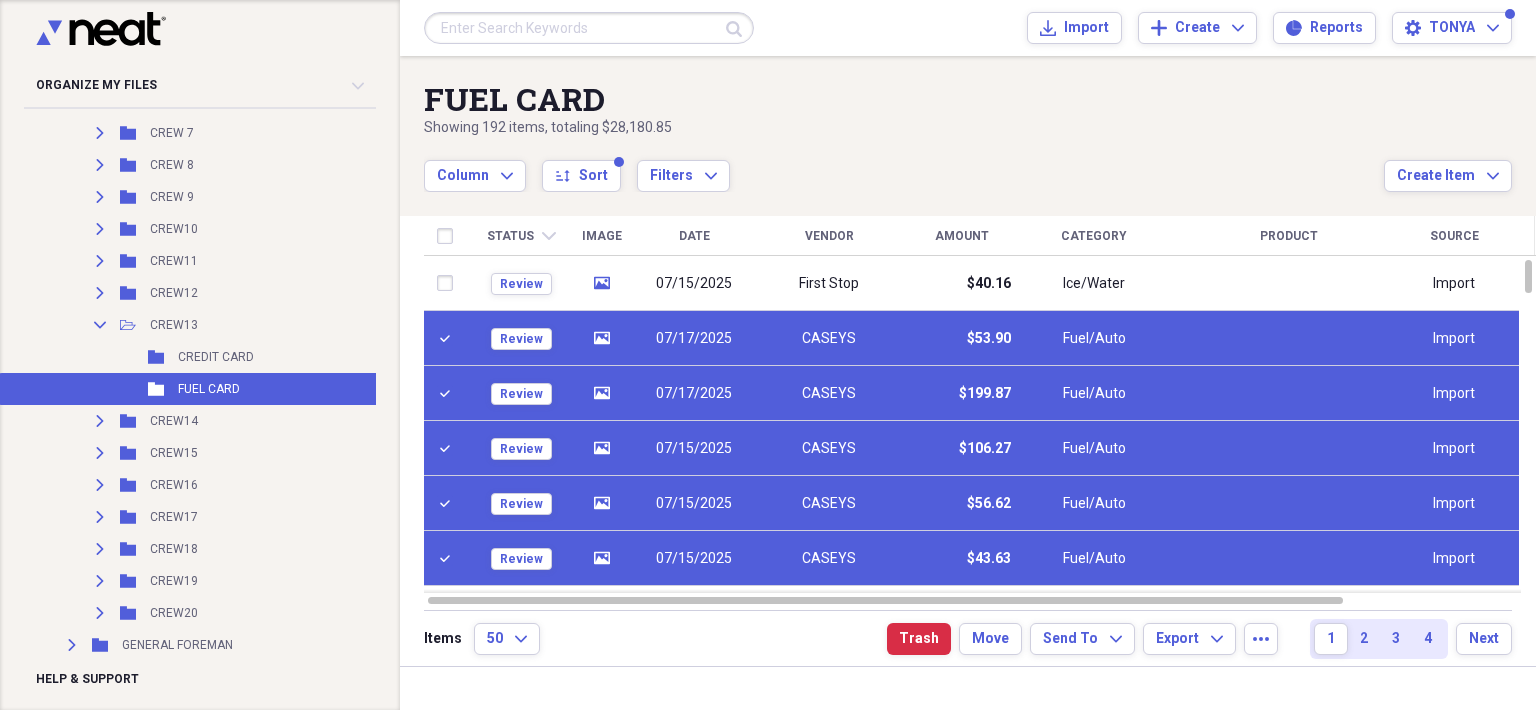 click at bounding box center (449, 283) 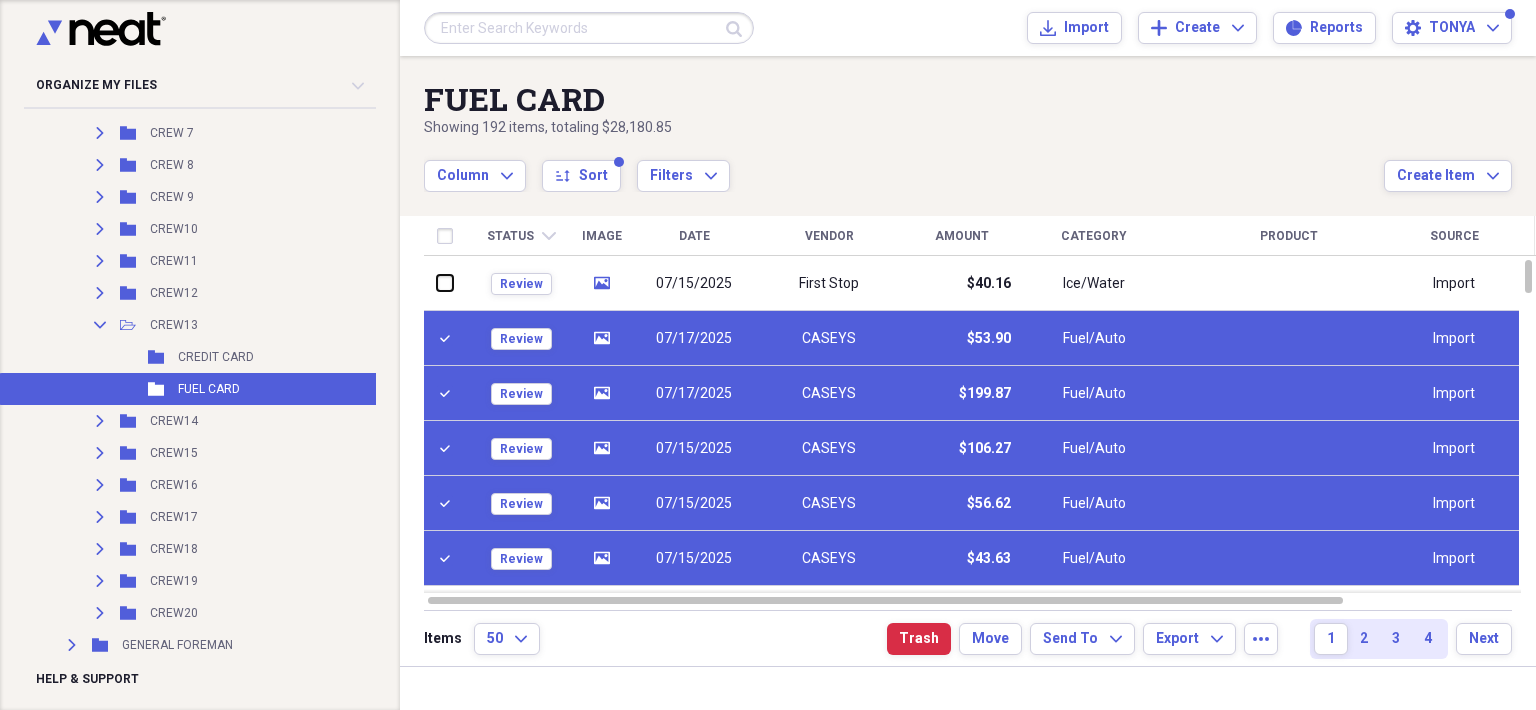 click at bounding box center [437, 283] 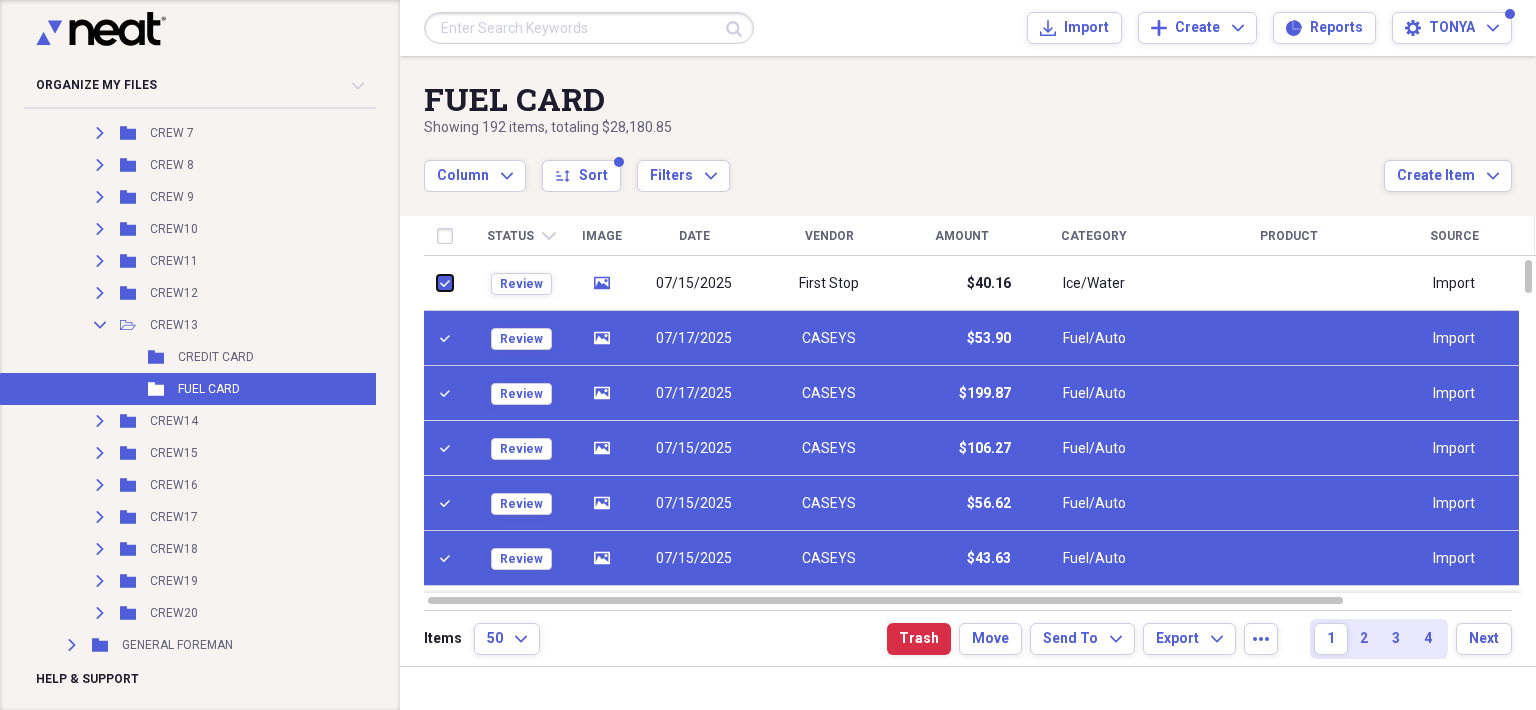 checkbox on "true" 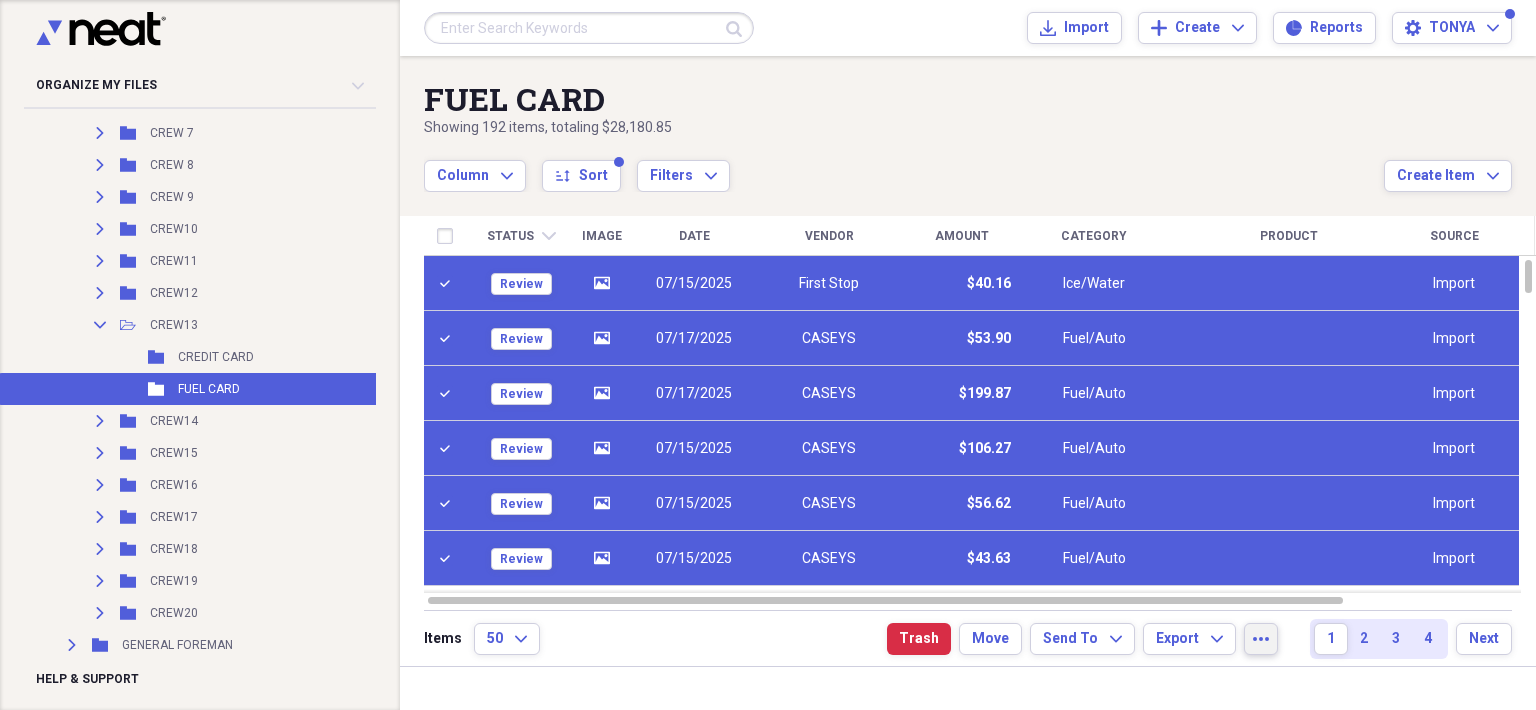 click on "more" at bounding box center [1261, 639] 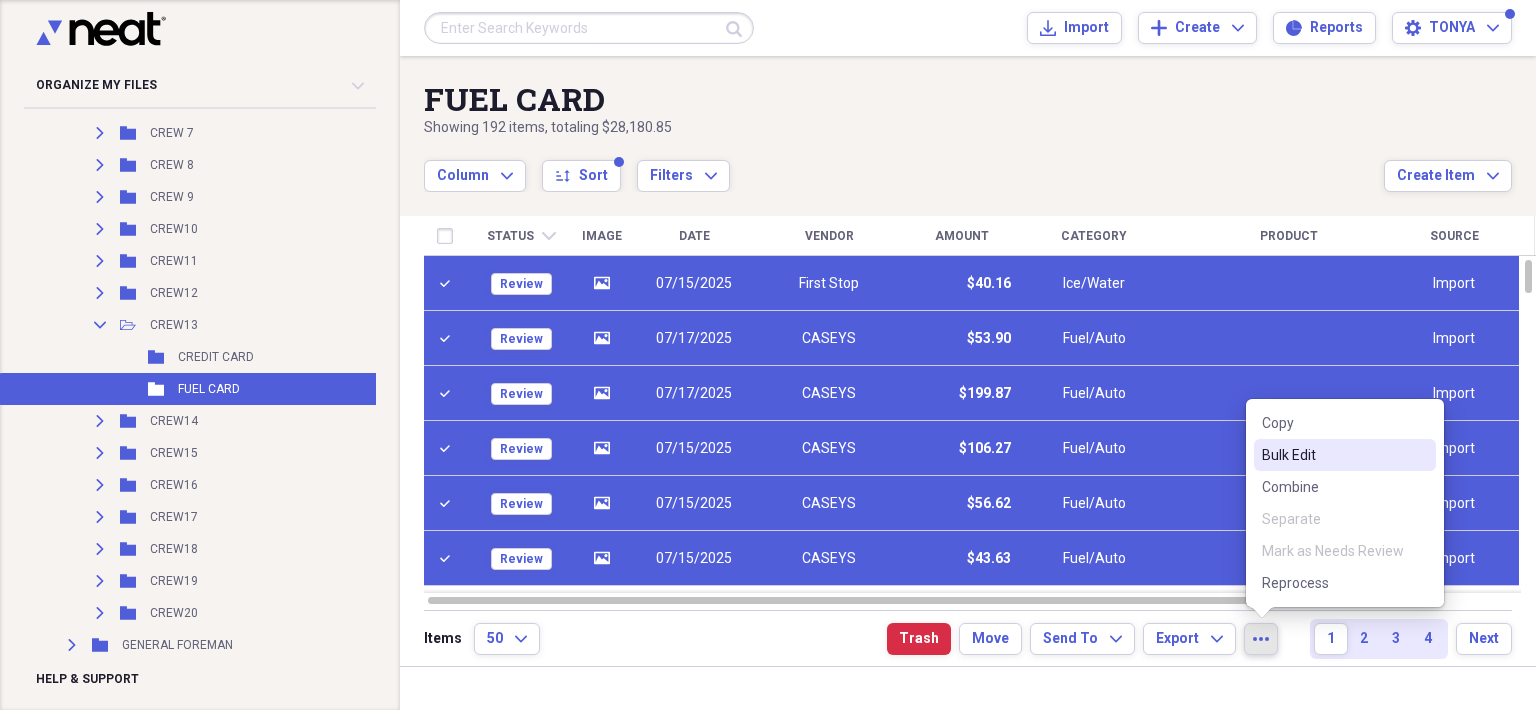 click on "Bulk Edit" at bounding box center [1333, 455] 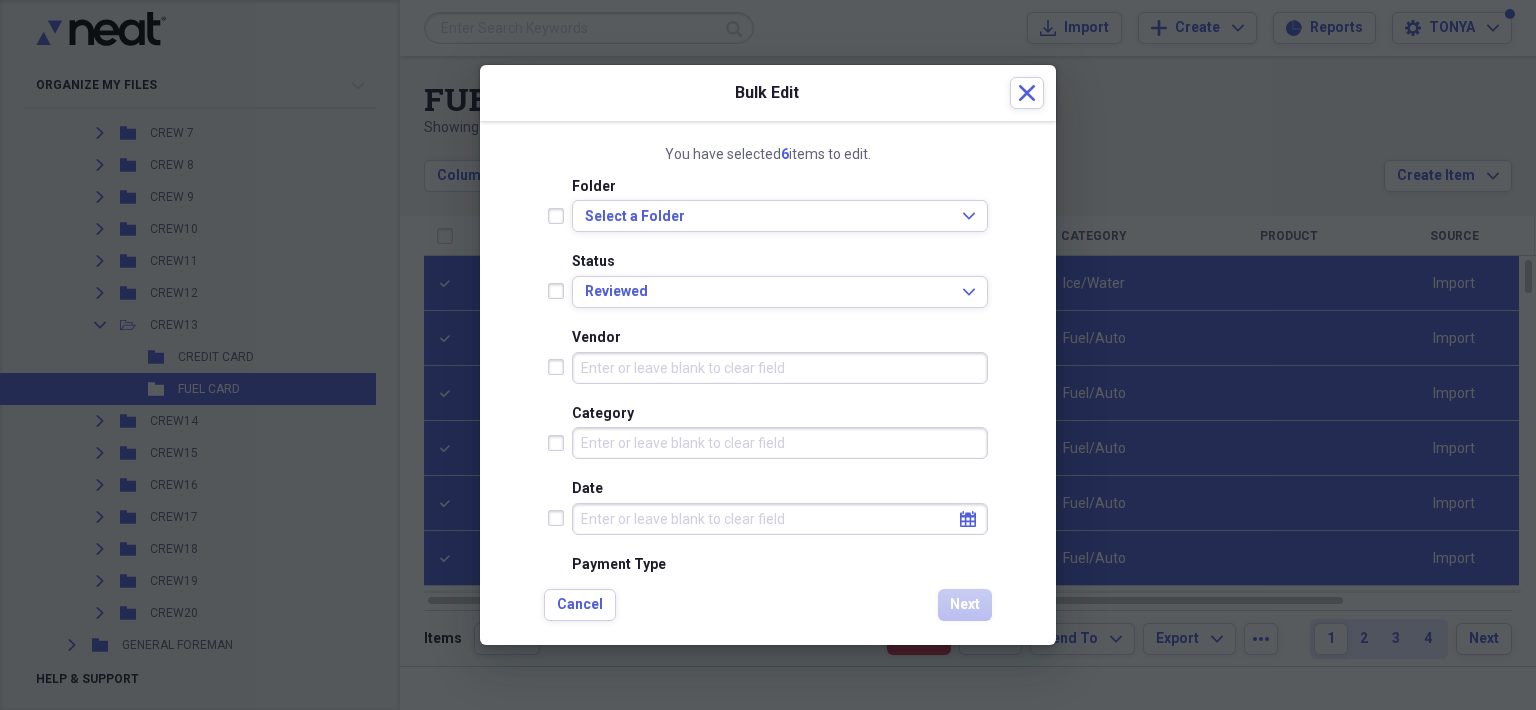click on "Category" at bounding box center [780, 443] 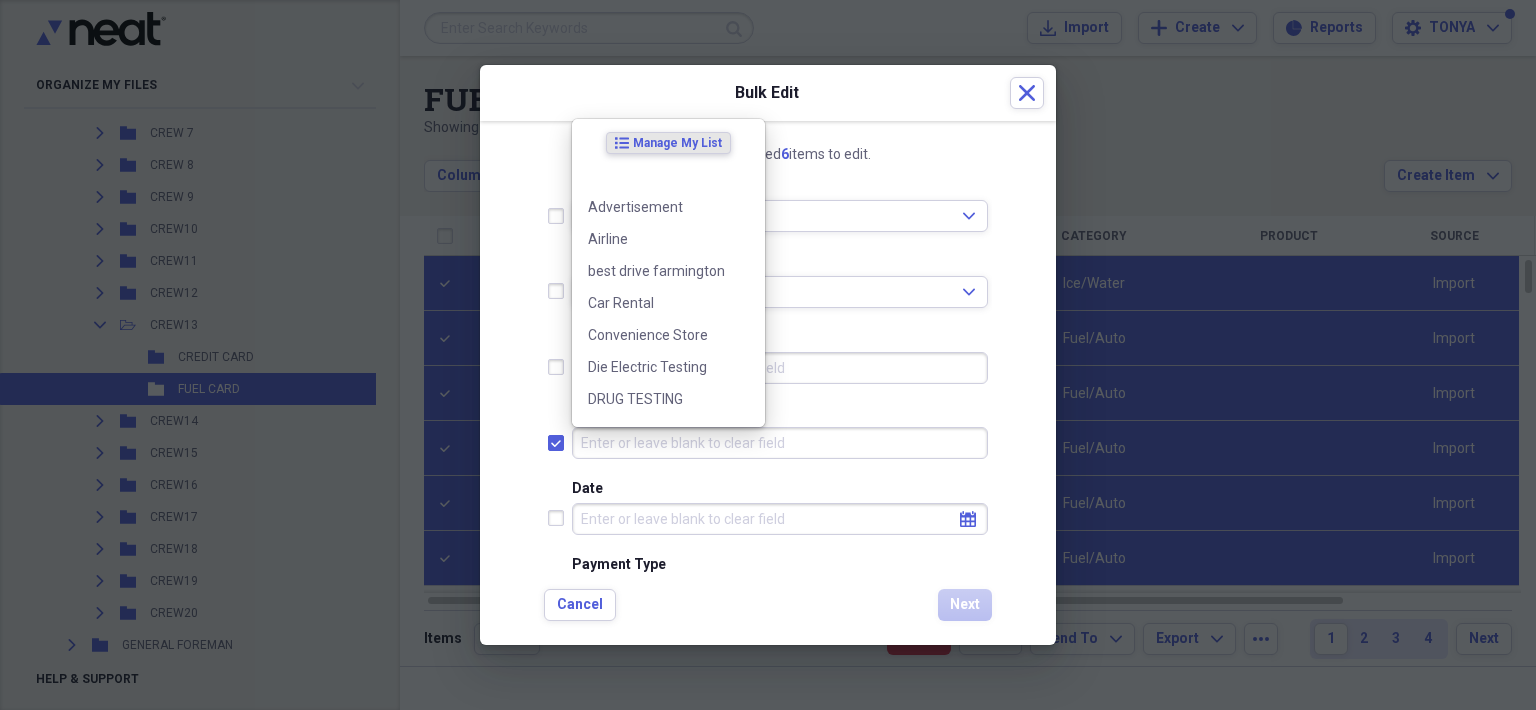 checkbox on "true" 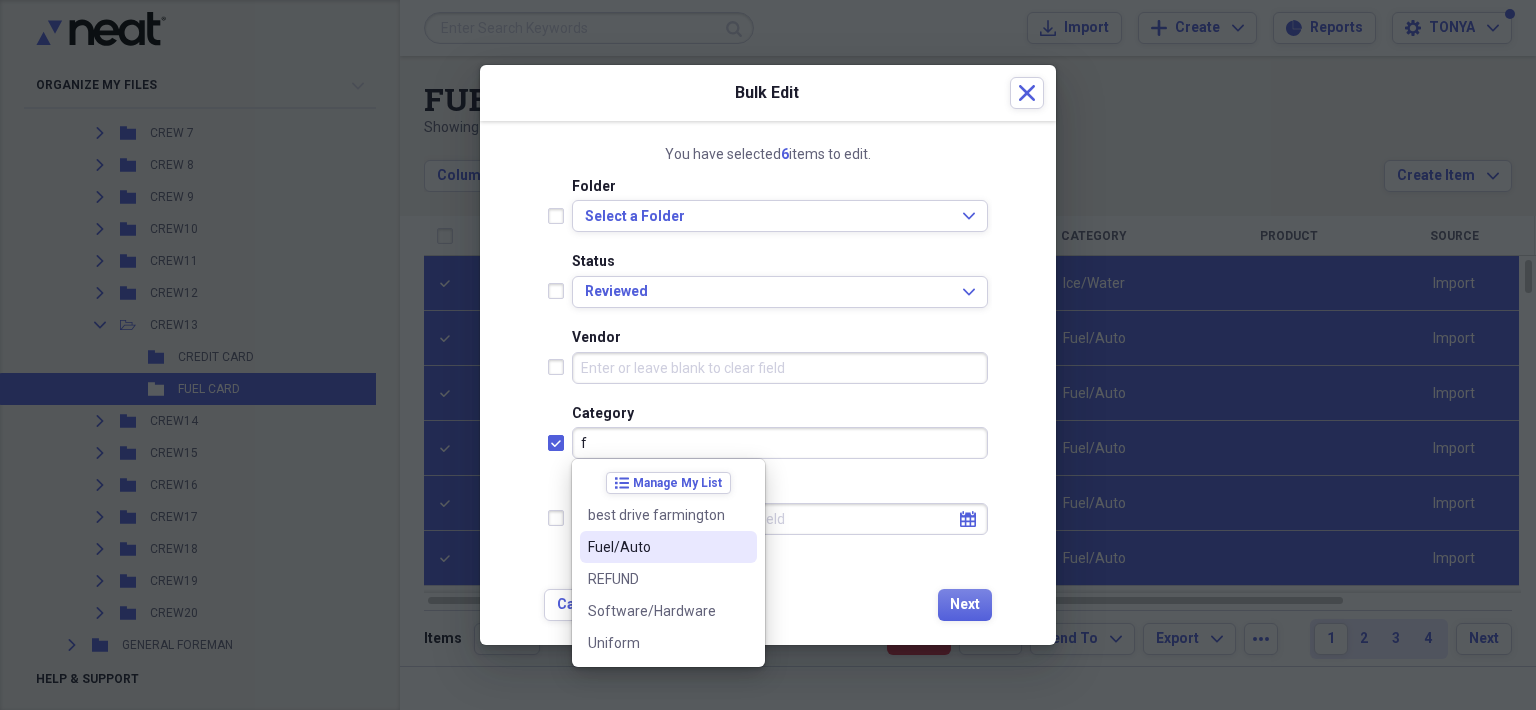 click on "Fuel/Auto" at bounding box center [656, 547] 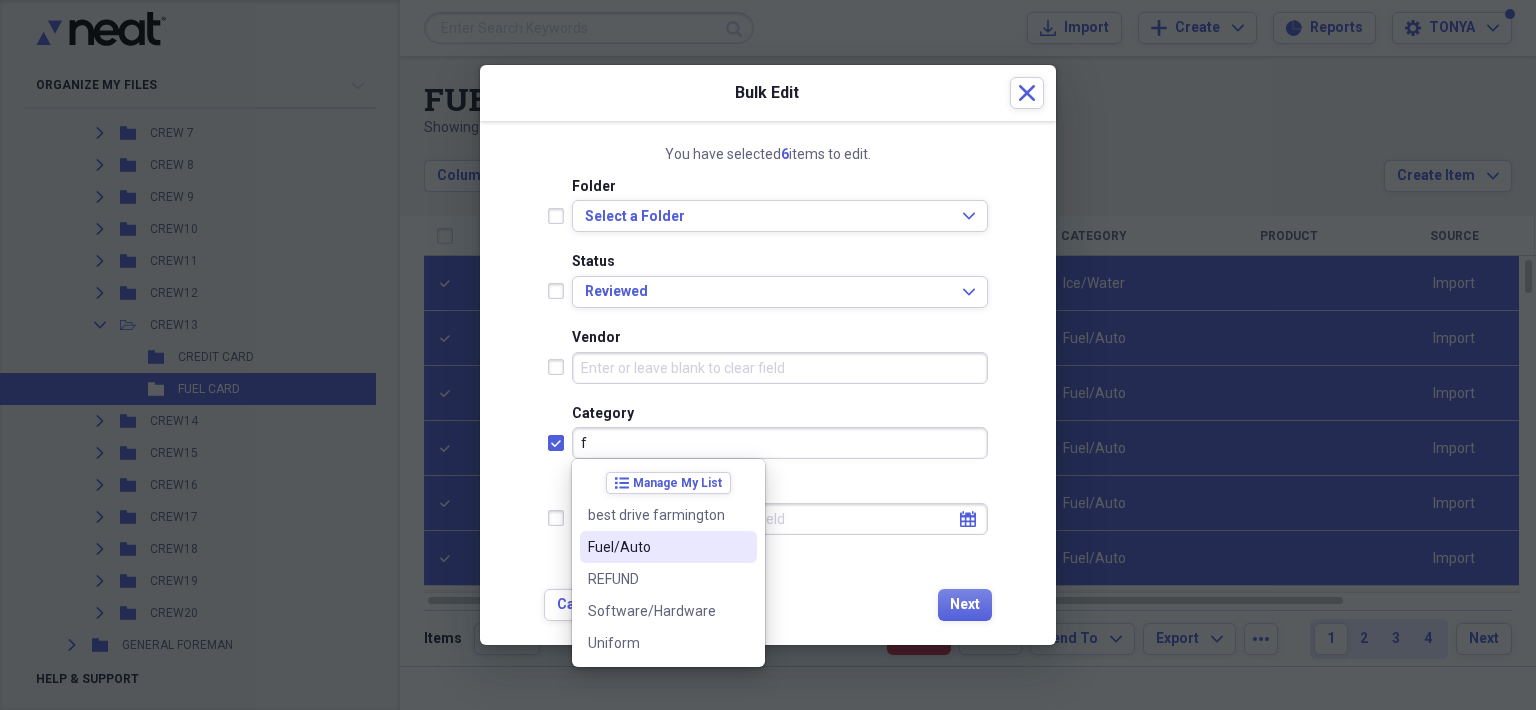 type on "Fuel/Auto" 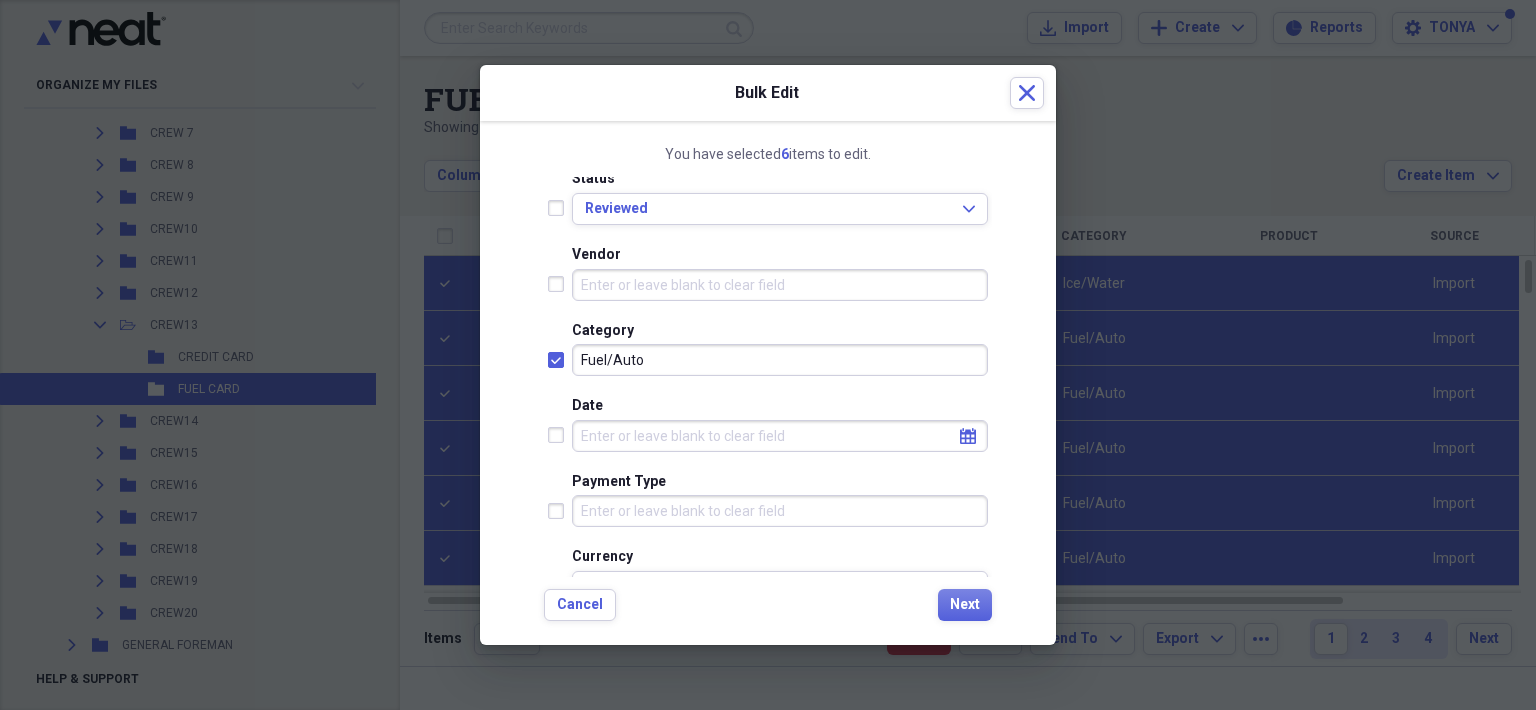 scroll, scrollTop: 200, scrollLeft: 0, axis: vertical 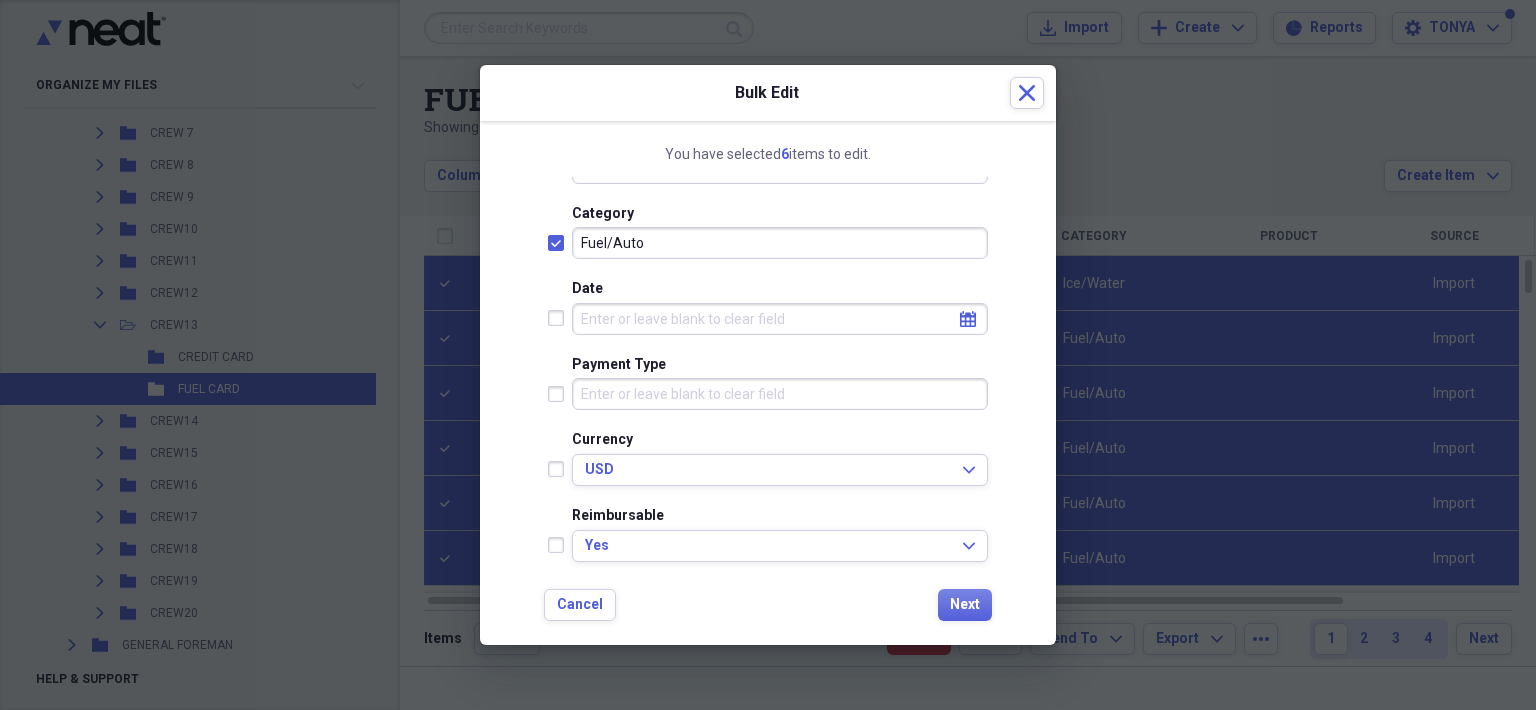 click on "Payment Type" at bounding box center [780, 394] 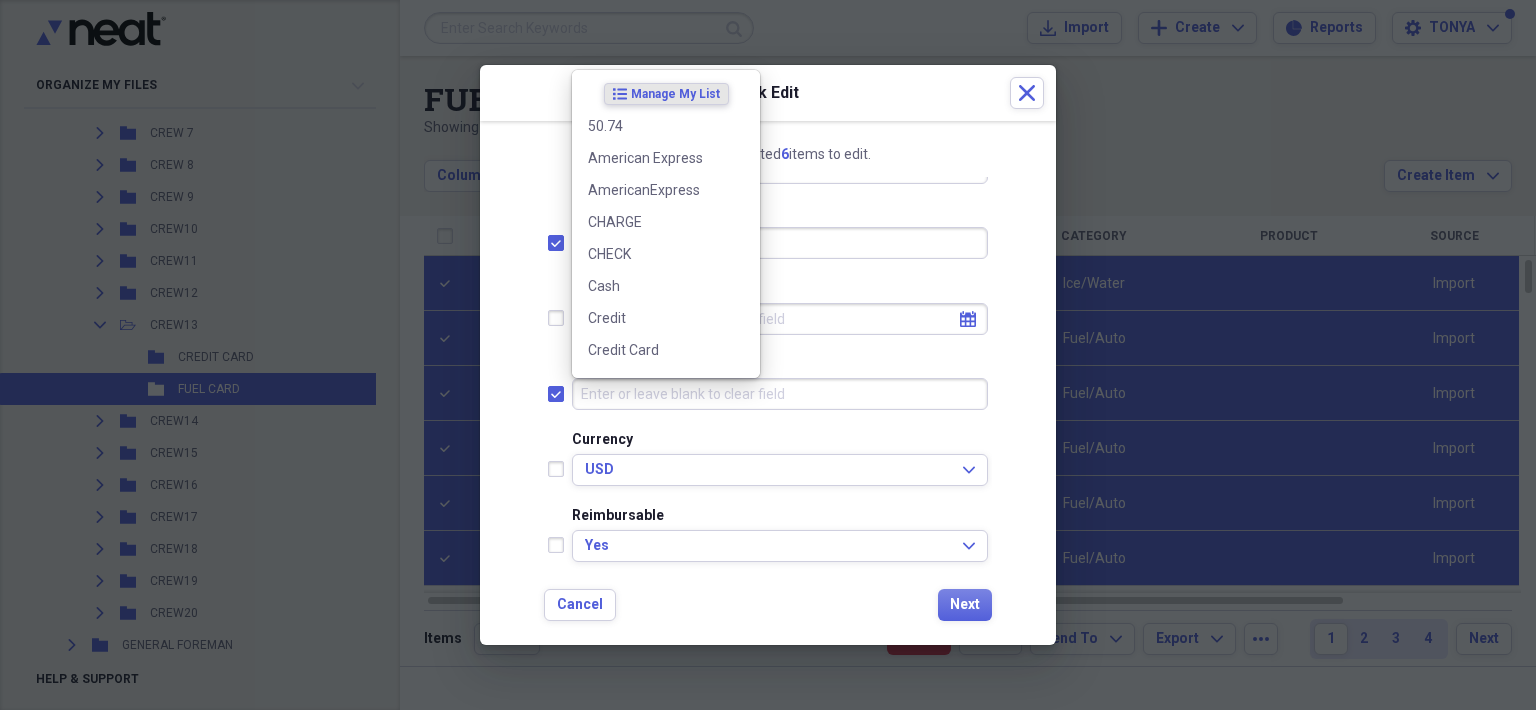 checkbox on "true" 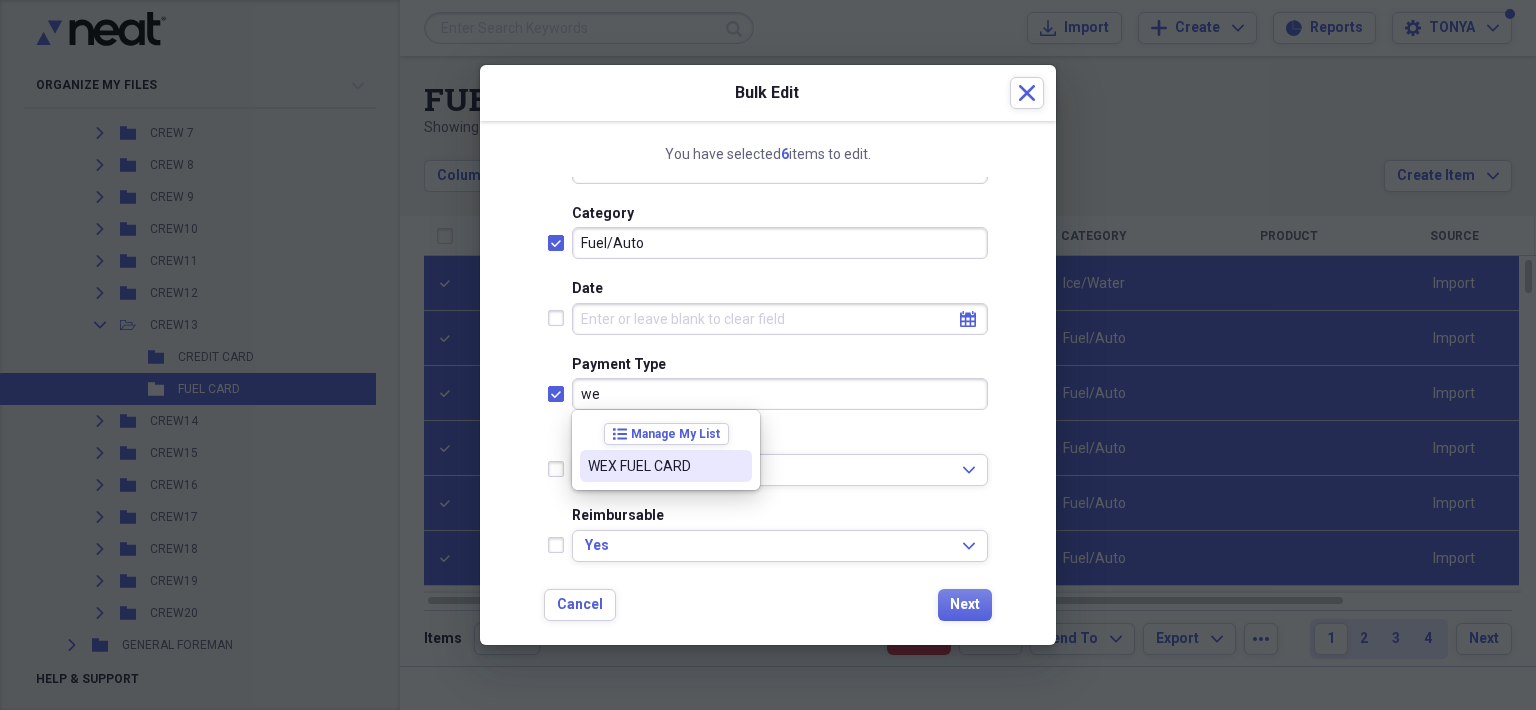 click on "WEX FUEL CARD" at bounding box center (654, 466) 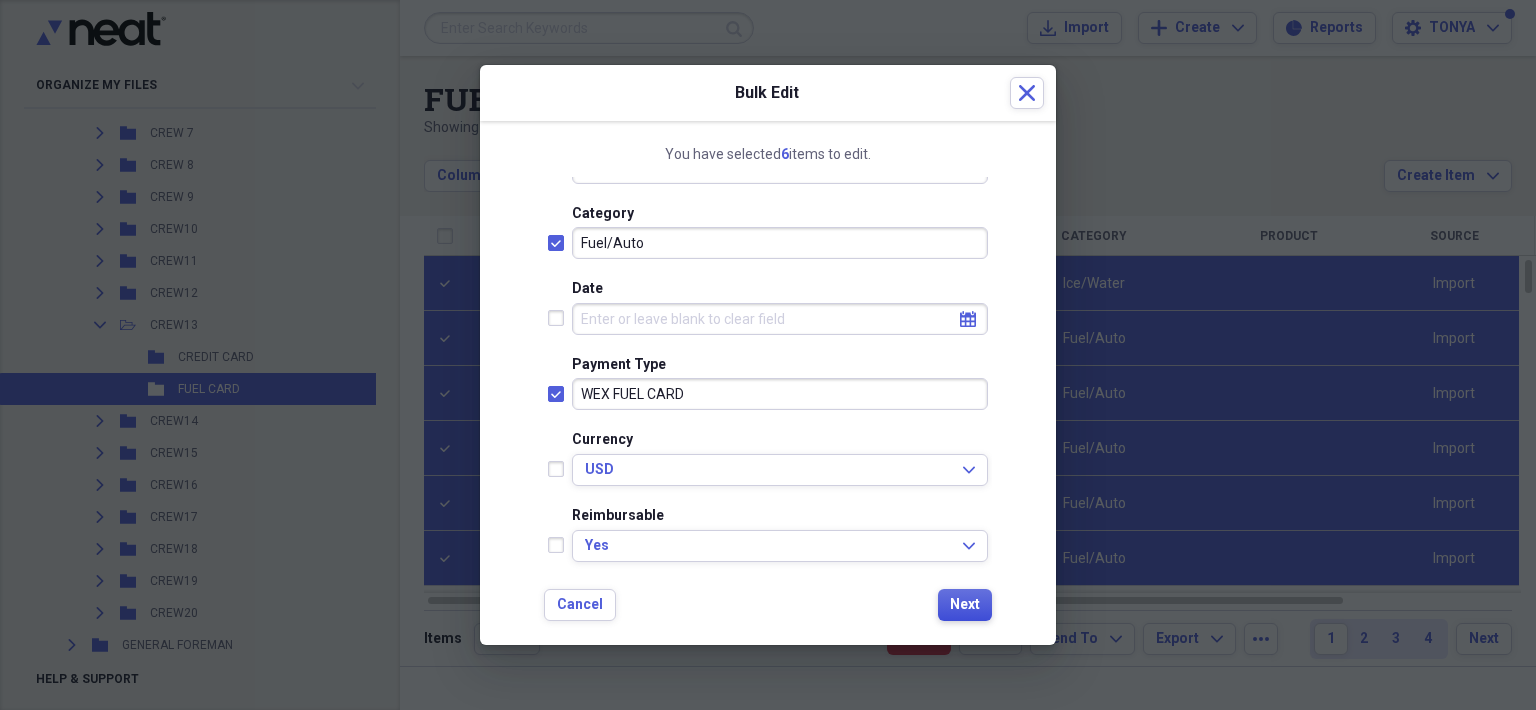 click on "Next" at bounding box center [965, 605] 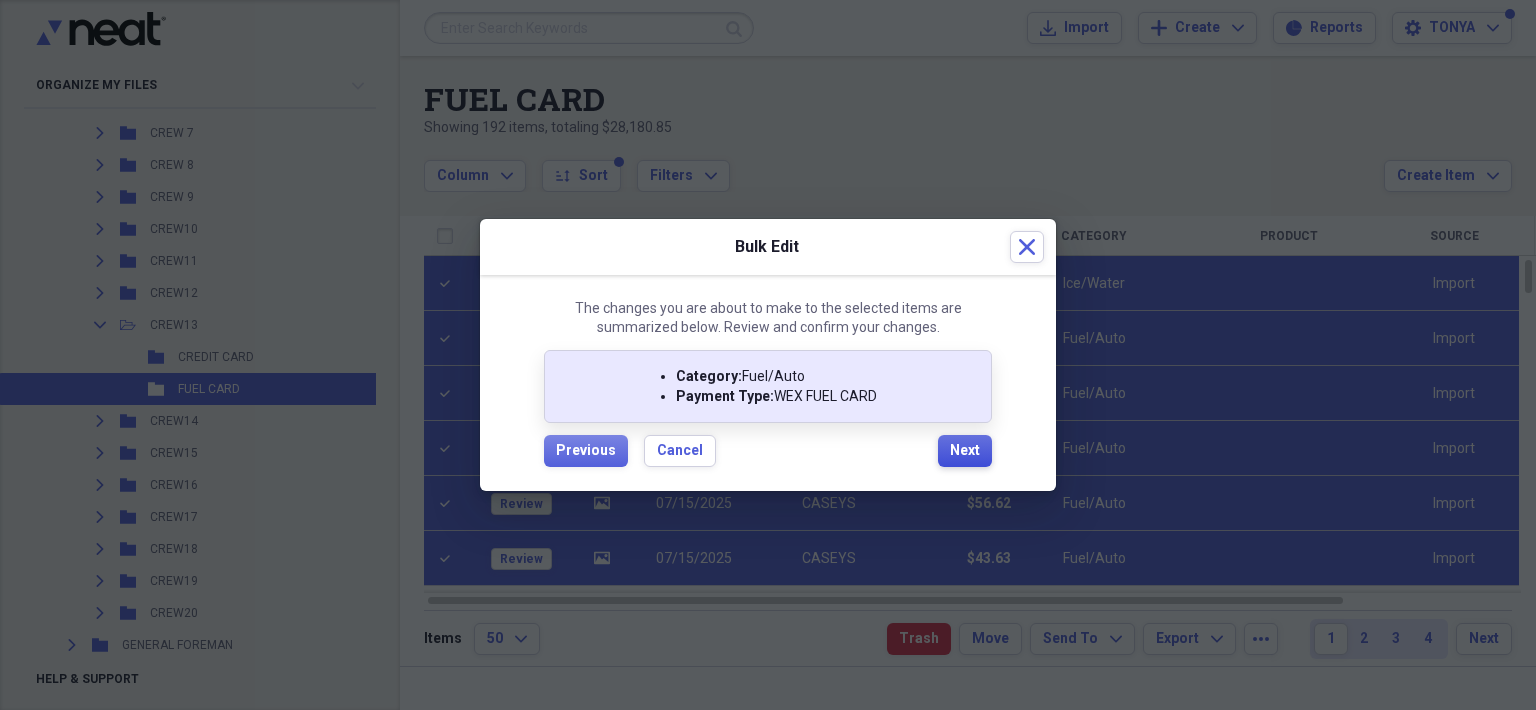 click on "Next" at bounding box center (965, 451) 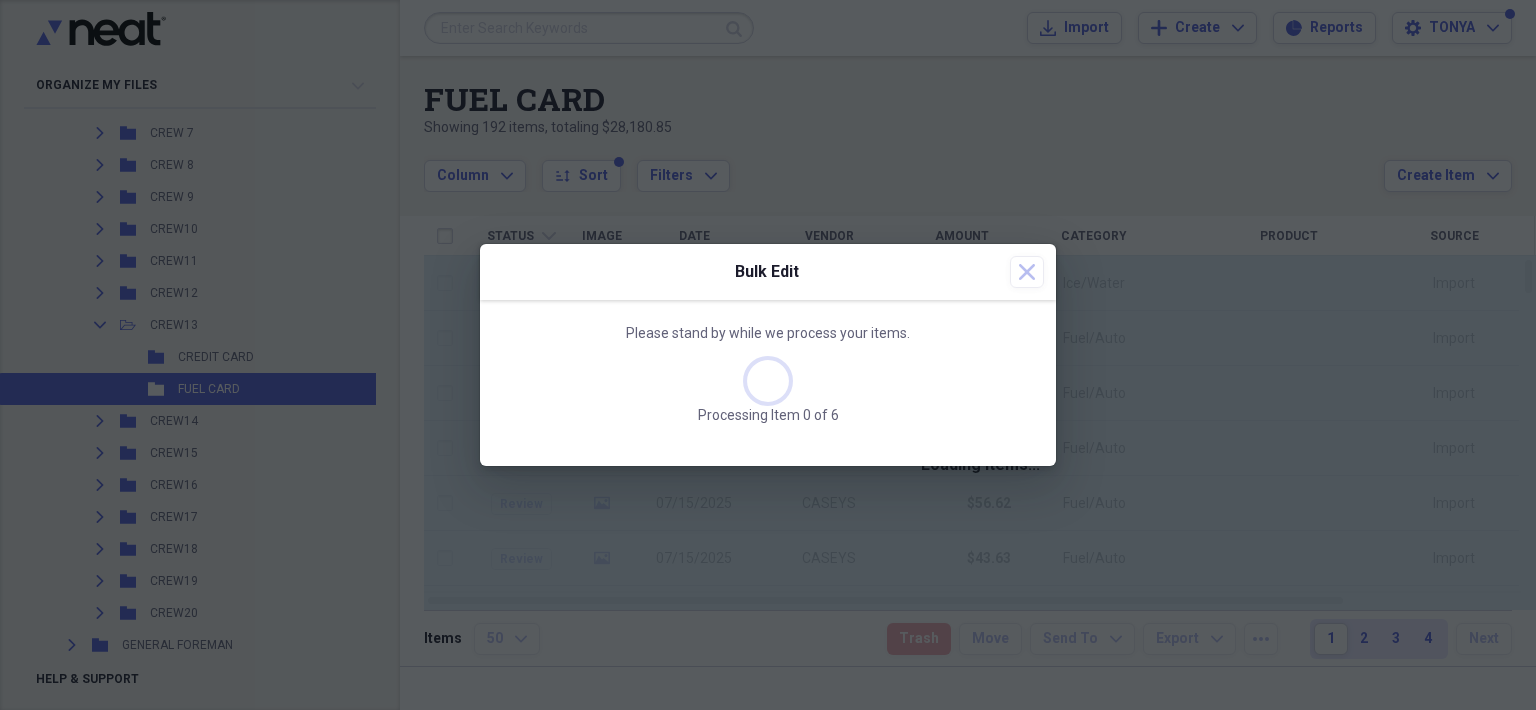 checkbox on "false" 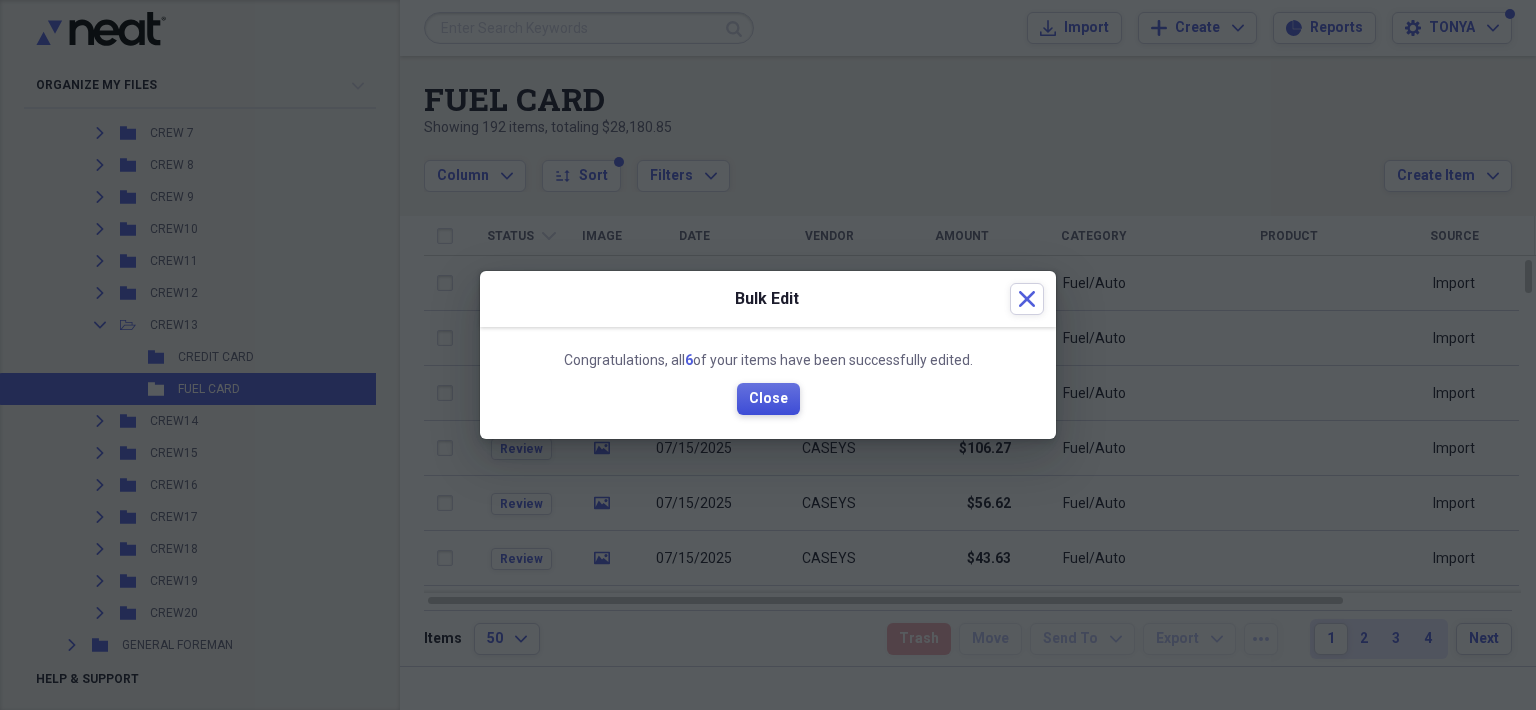 click on "Close" at bounding box center (768, 399) 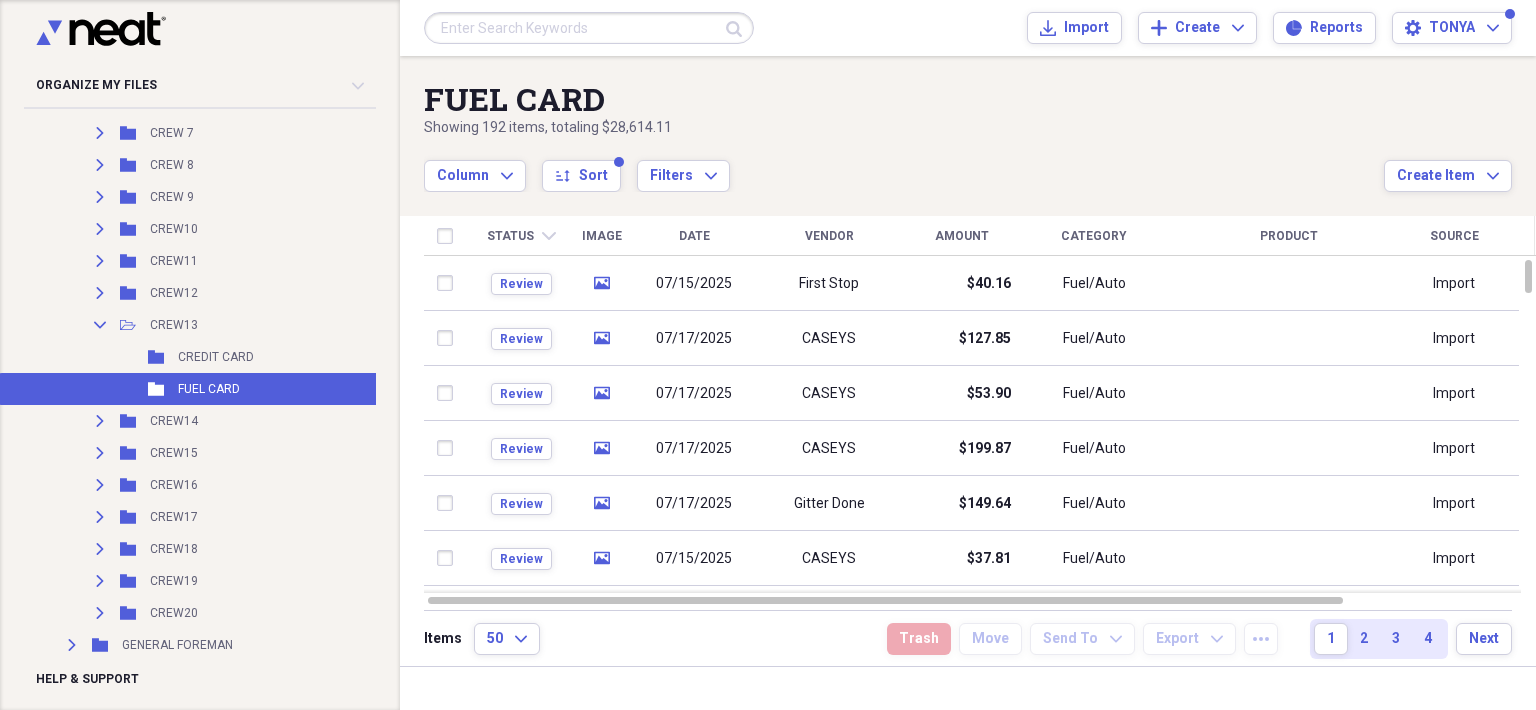 click on "First Stop" at bounding box center (829, 284) 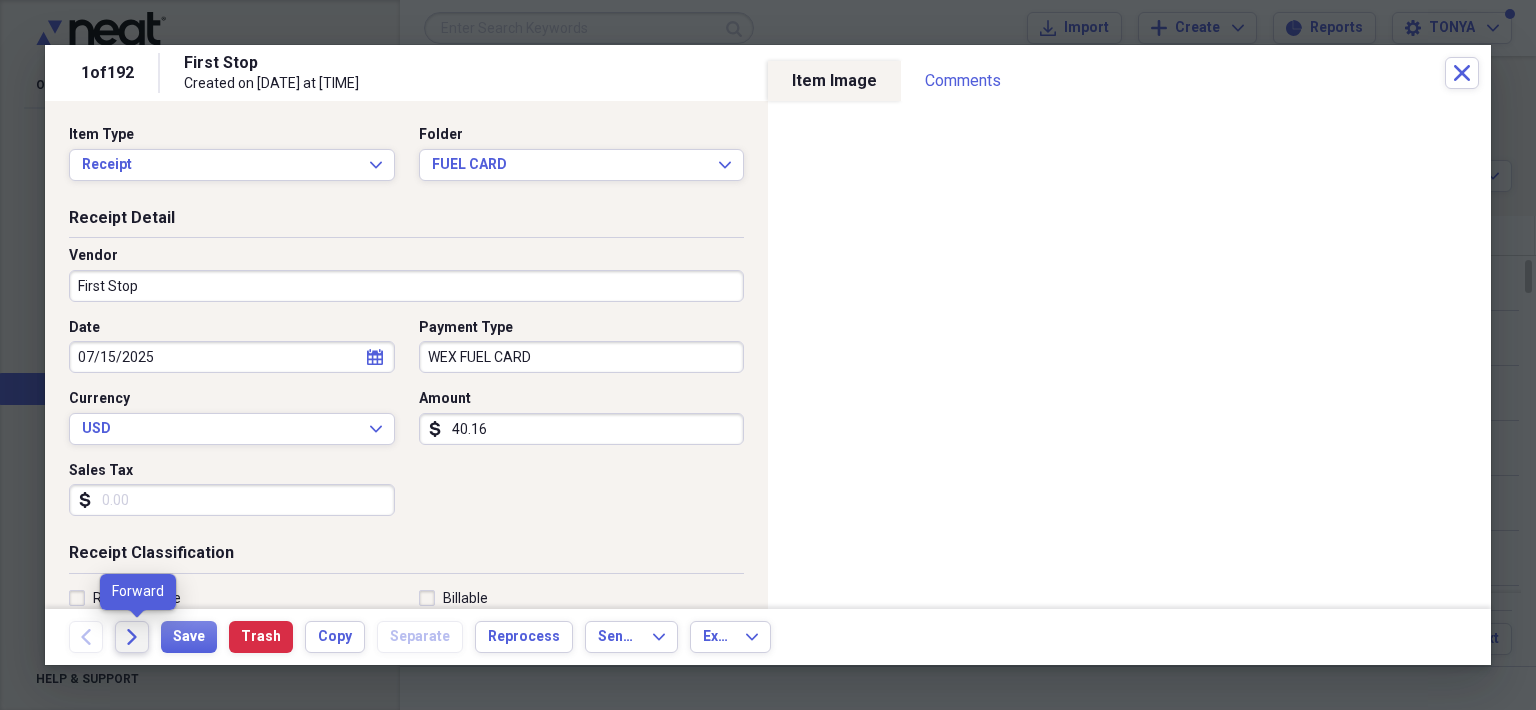 click on "Forward" at bounding box center (132, 637) 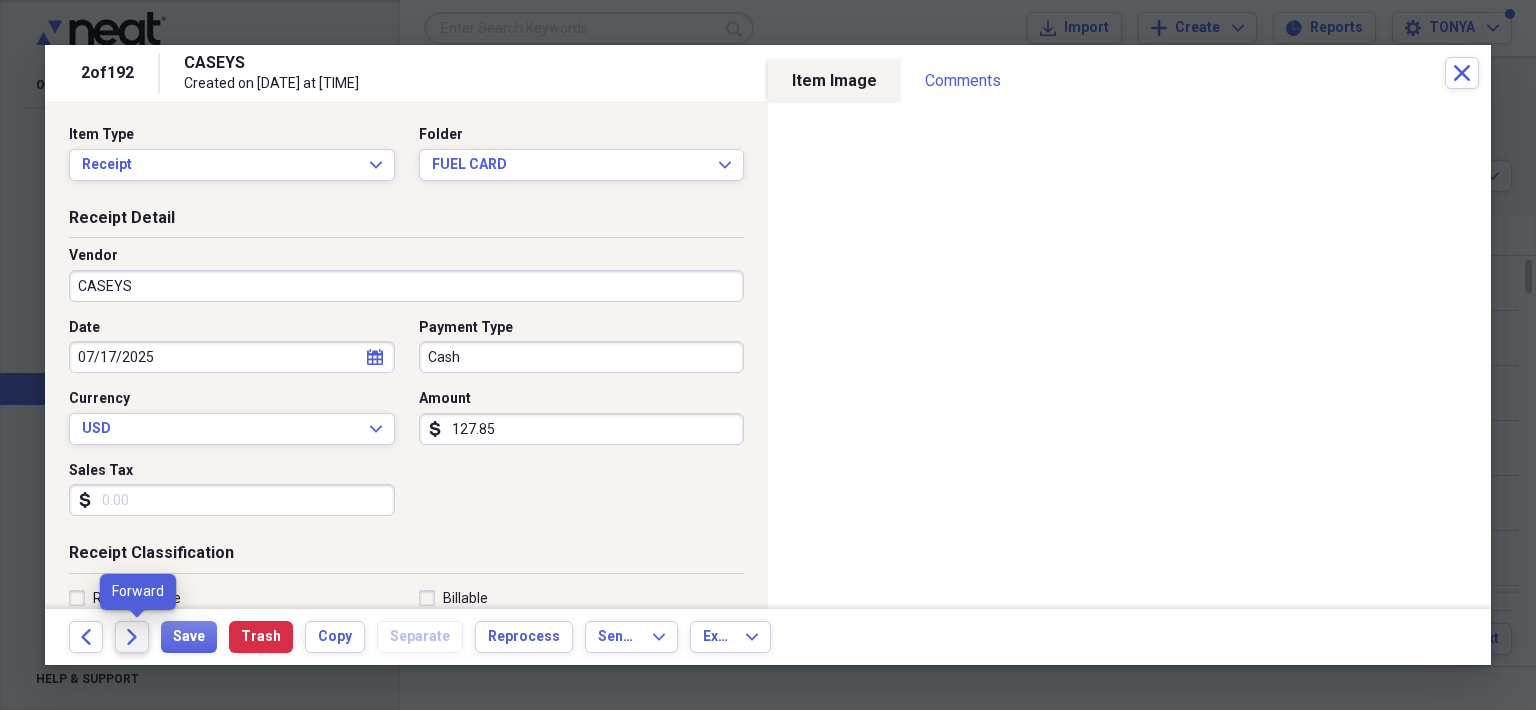 click on "Forward" at bounding box center (132, 637) 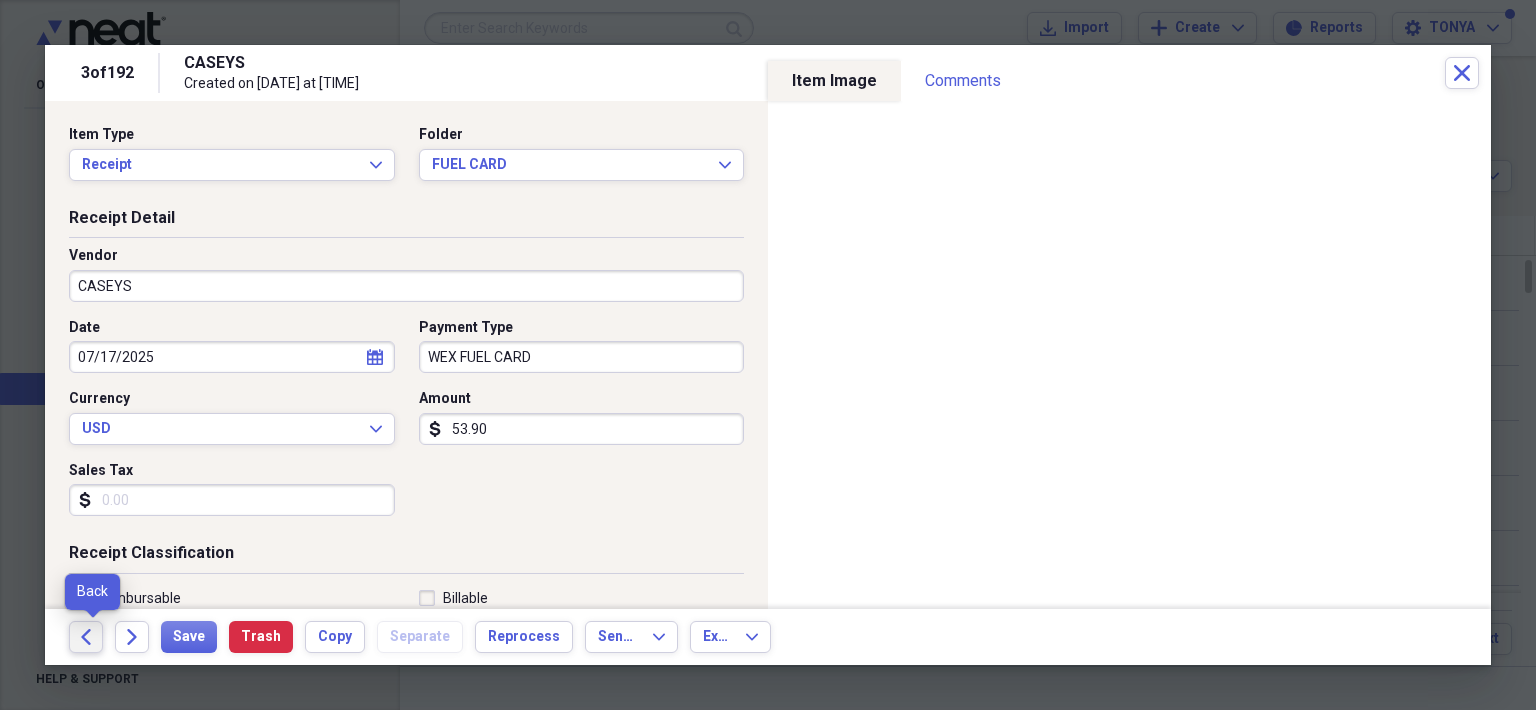 click on "Back" 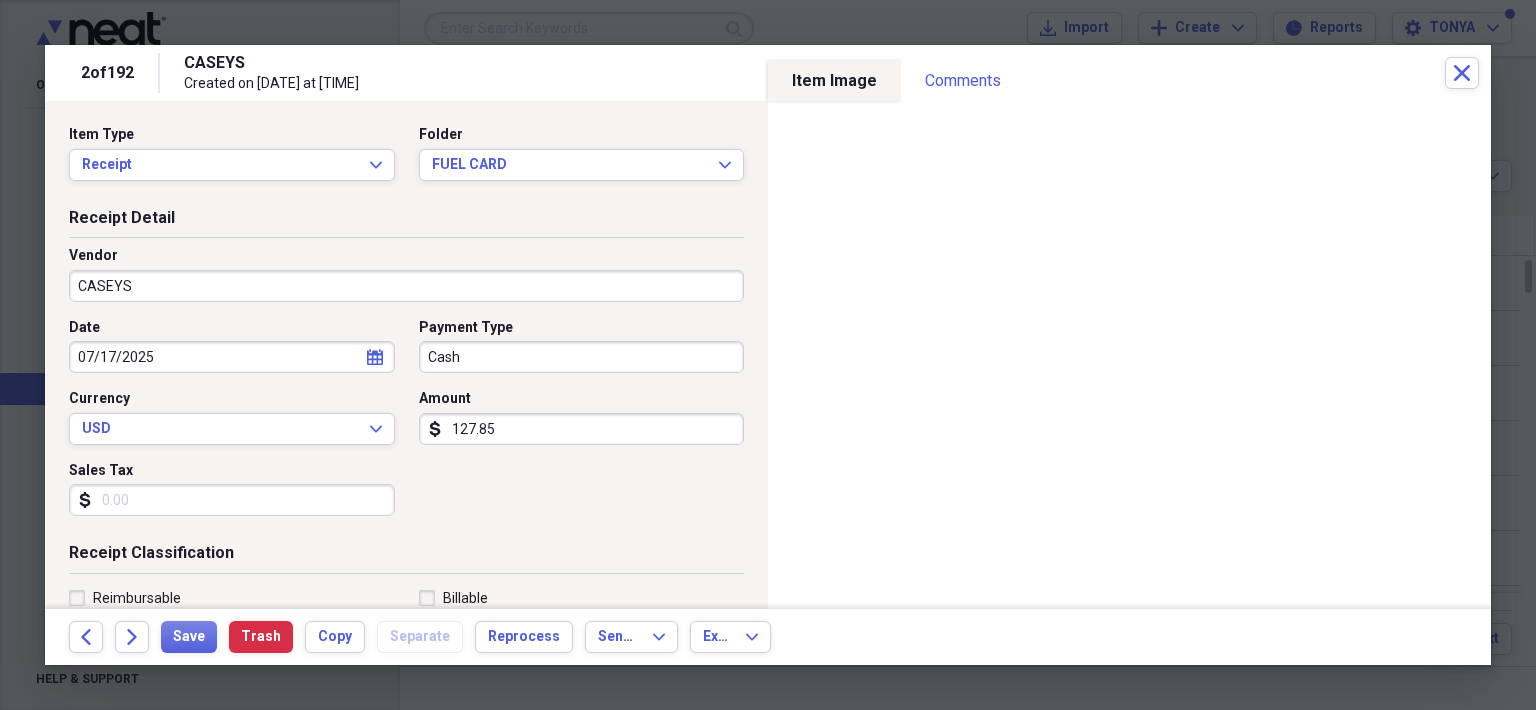 click on "Cash" at bounding box center (582, 357) 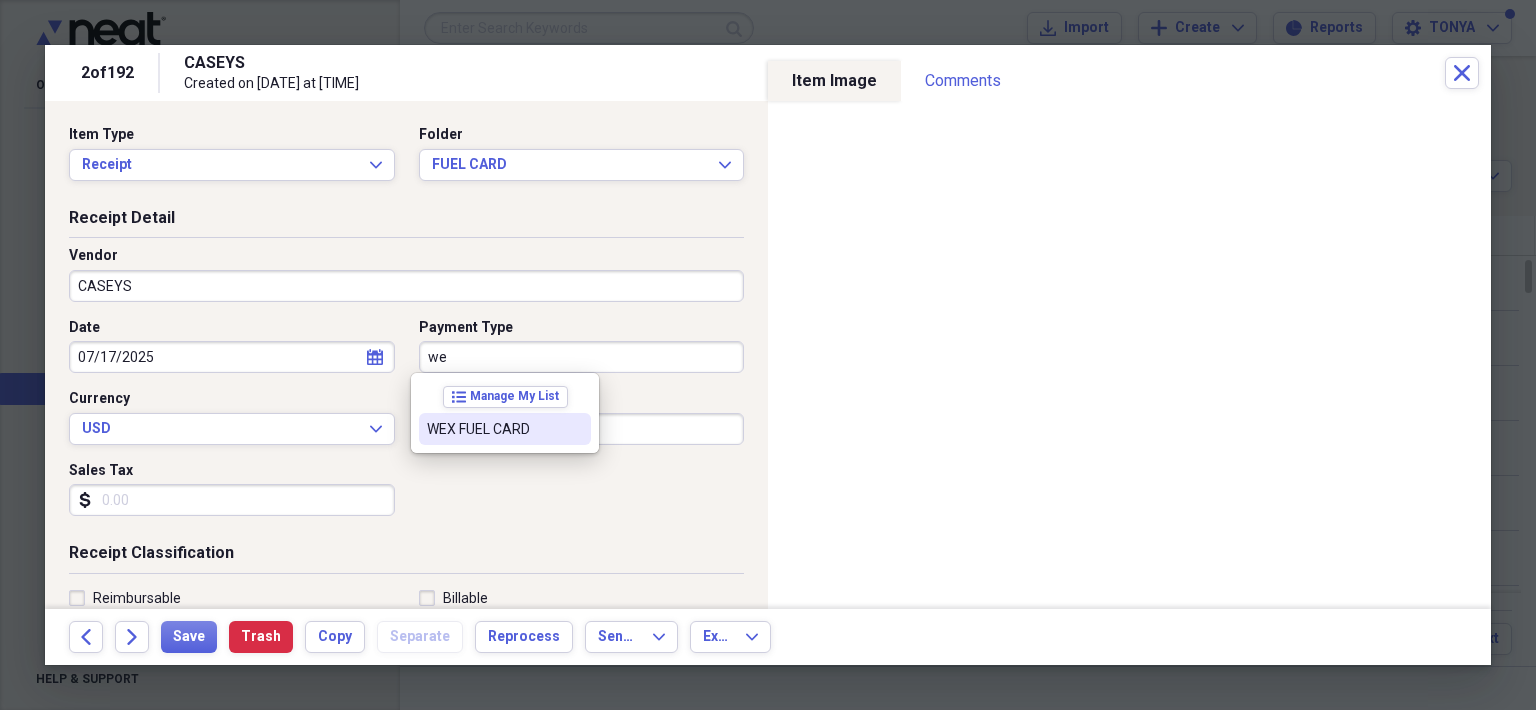 click on "WEX FUEL CARD" at bounding box center [493, 429] 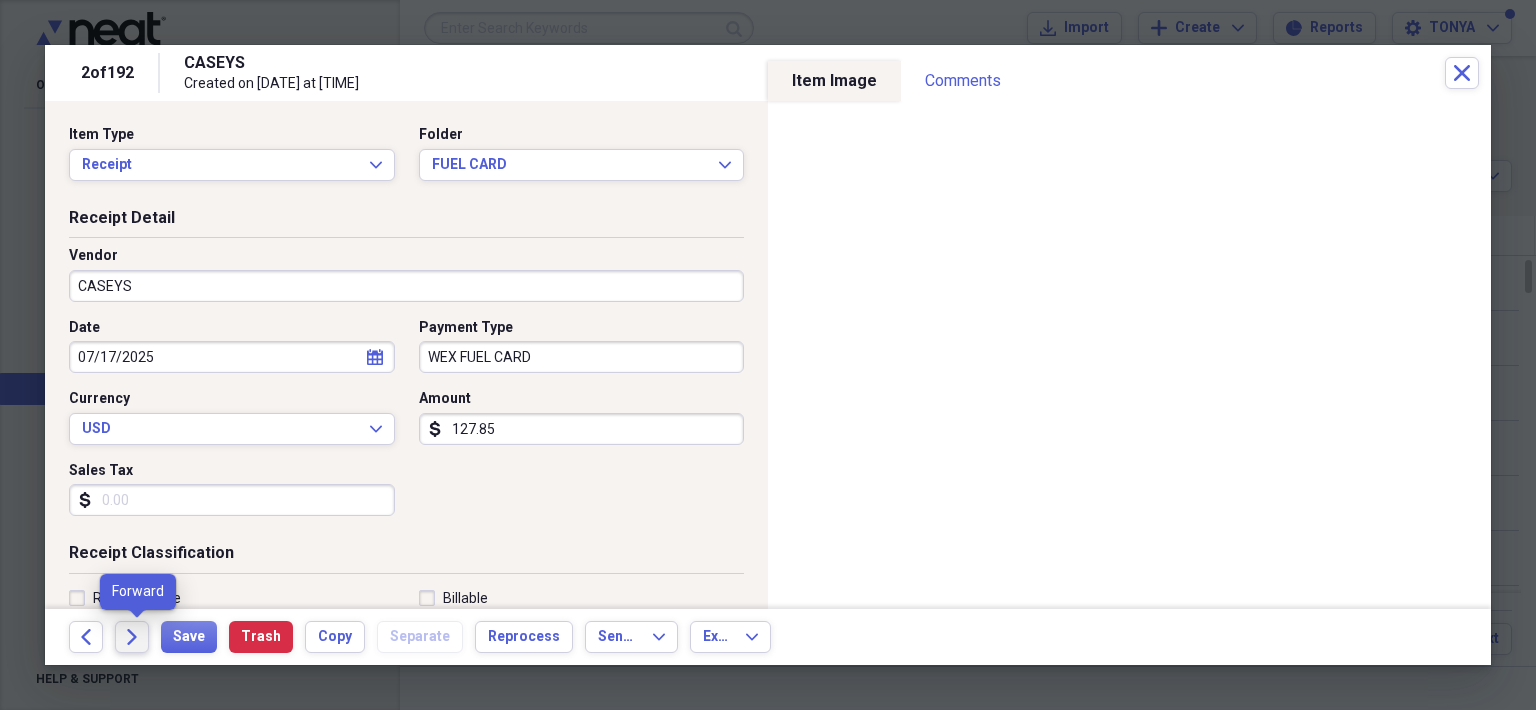 click on "Forward" at bounding box center [132, 637] 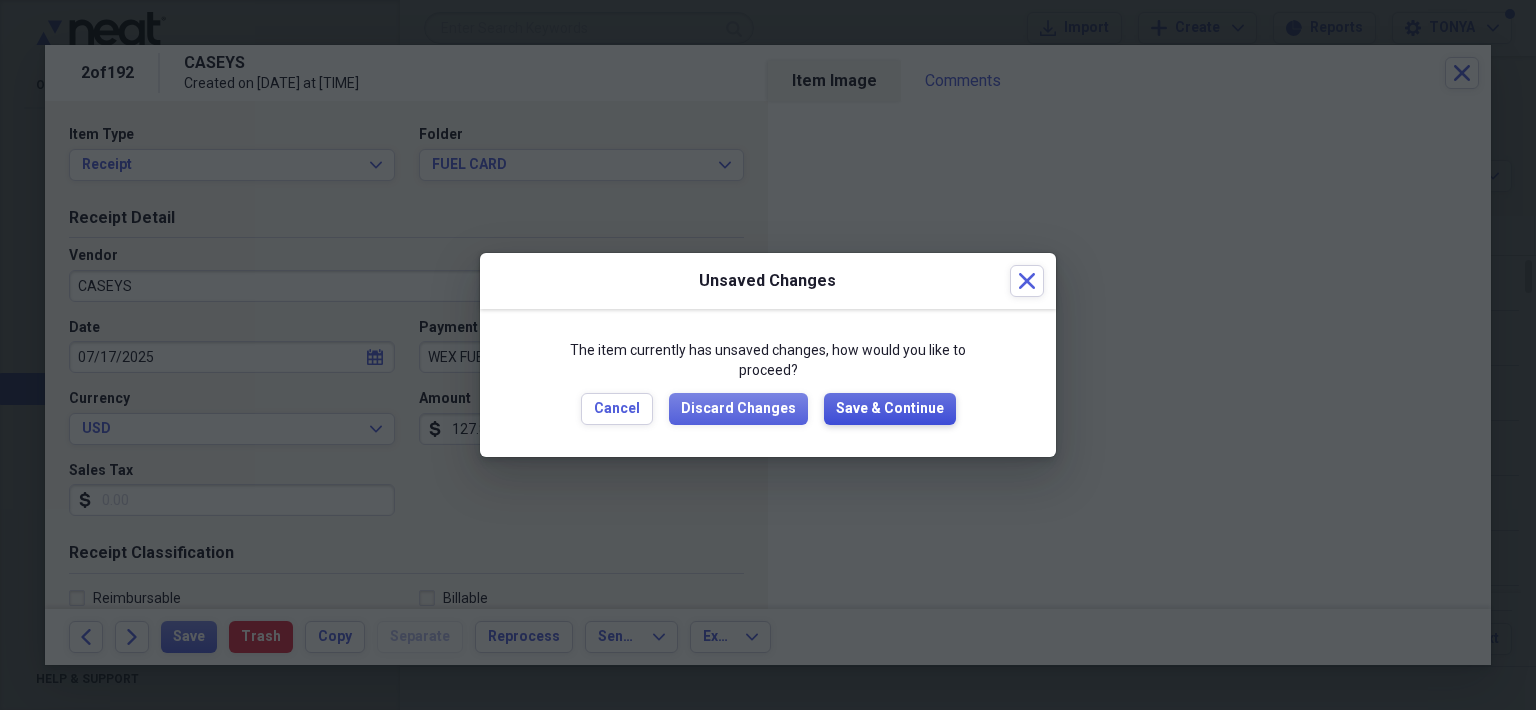 click on "Save & Continue" at bounding box center (890, 409) 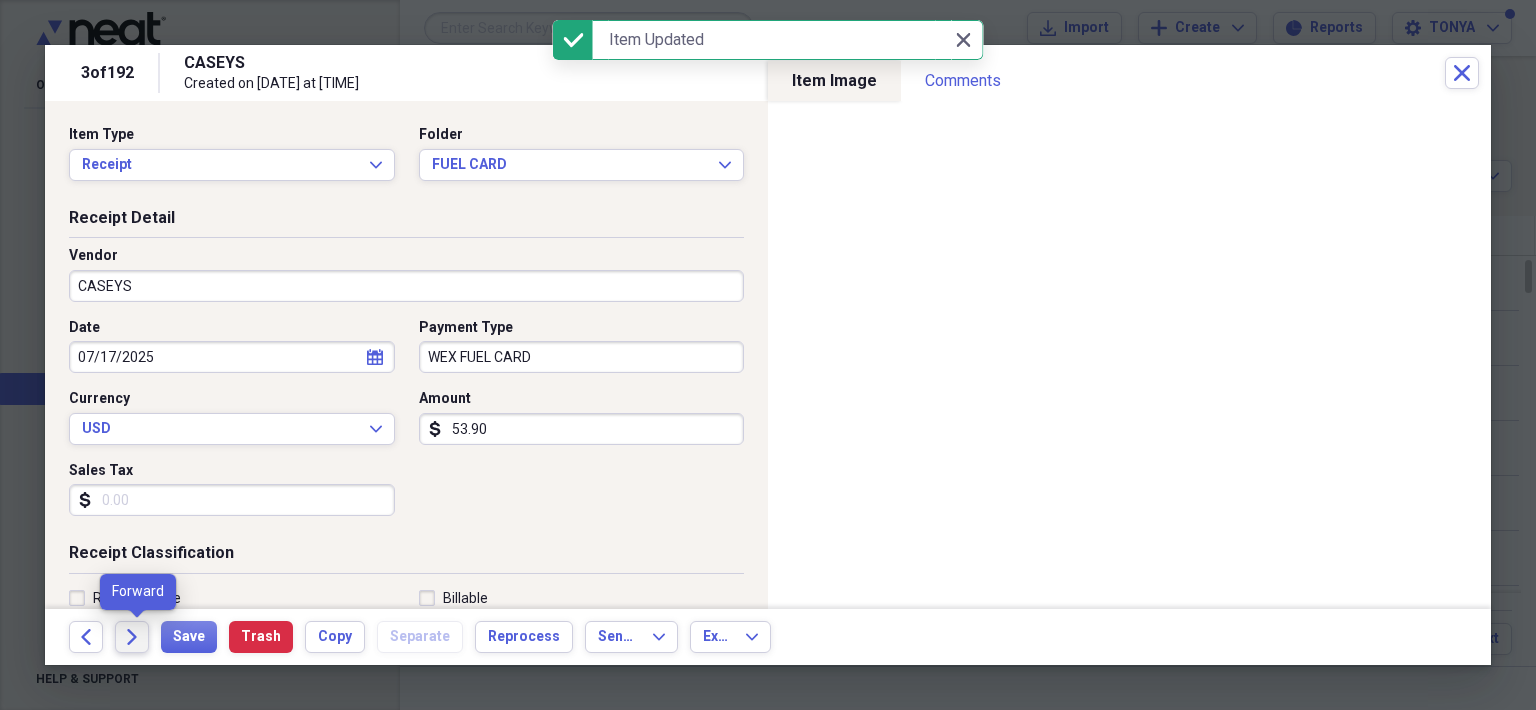 click on "Forward" at bounding box center [132, 637] 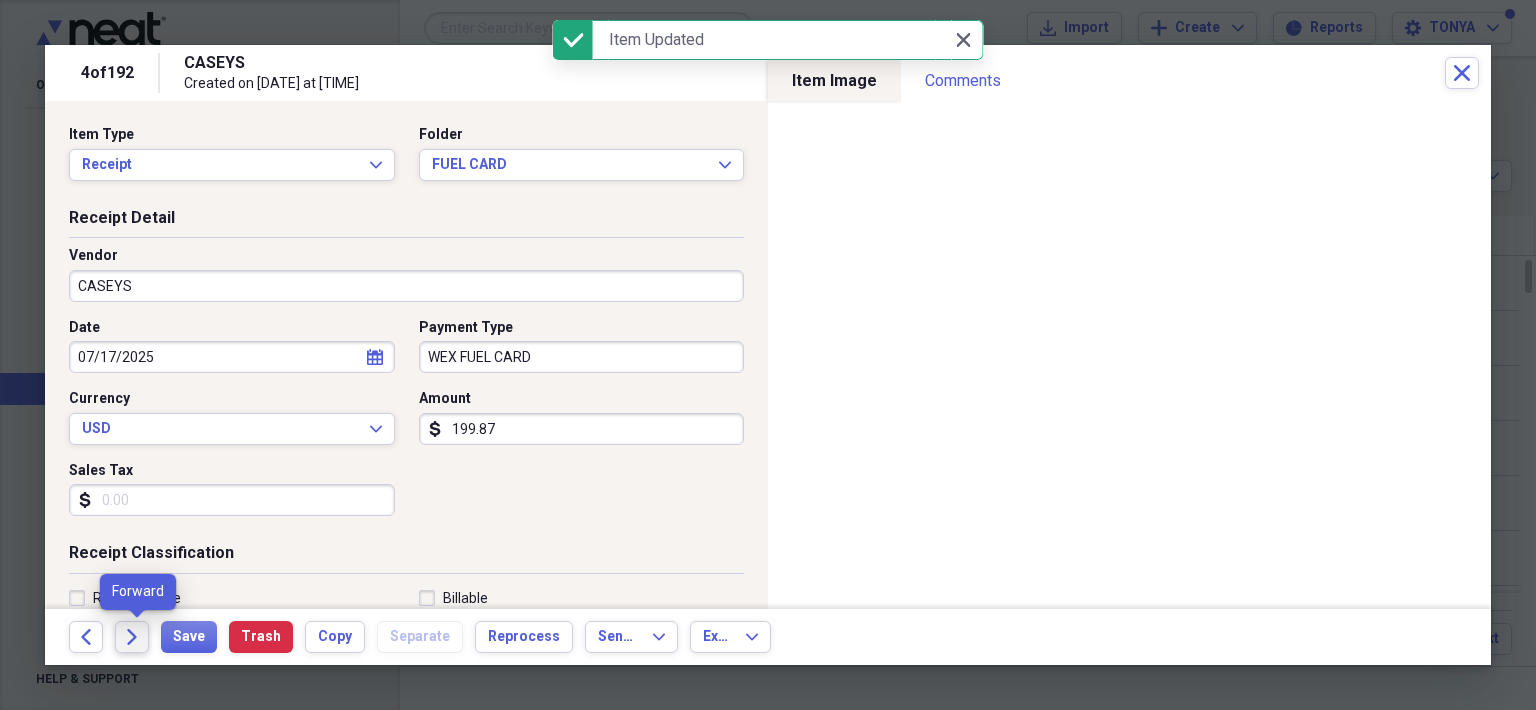 click on "Forward" at bounding box center (132, 637) 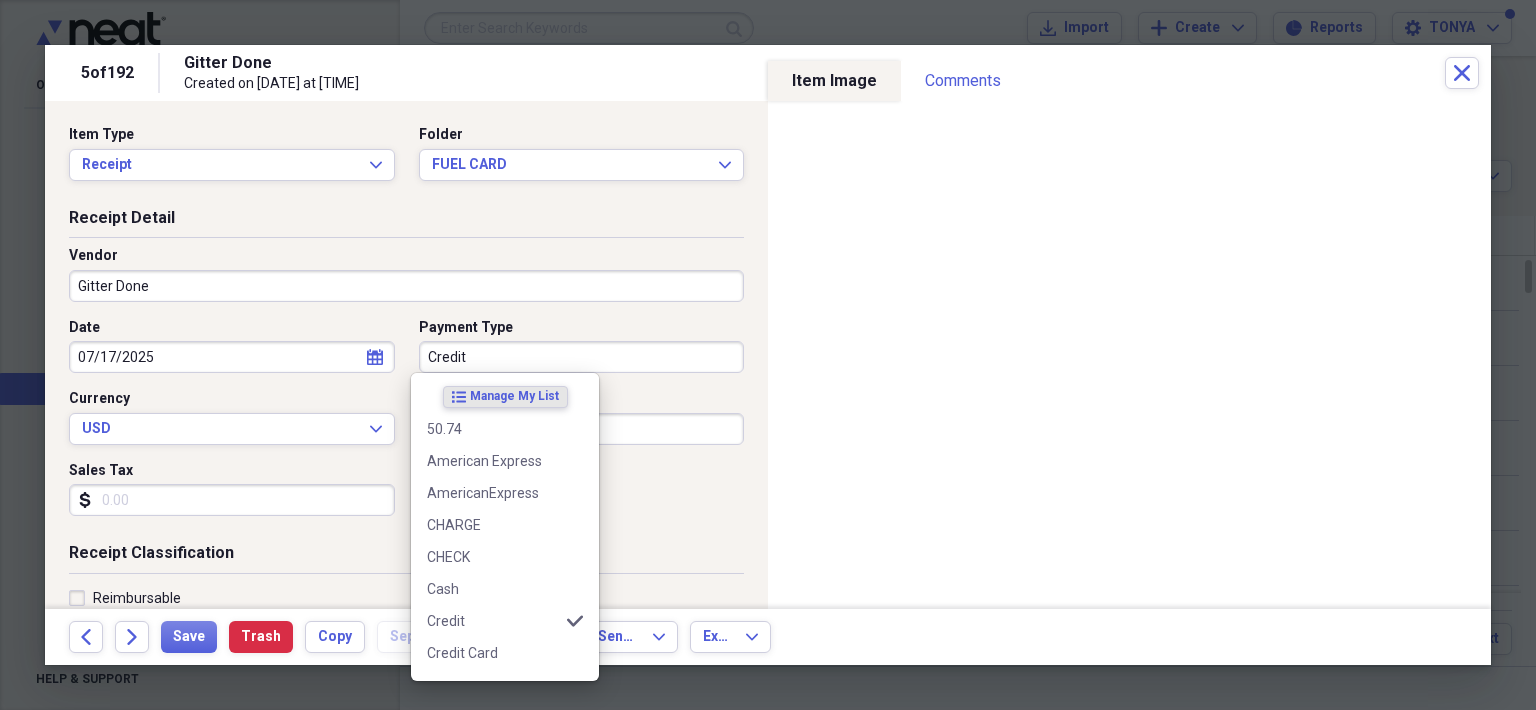 click on "Credit" at bounding box center [582, 357] 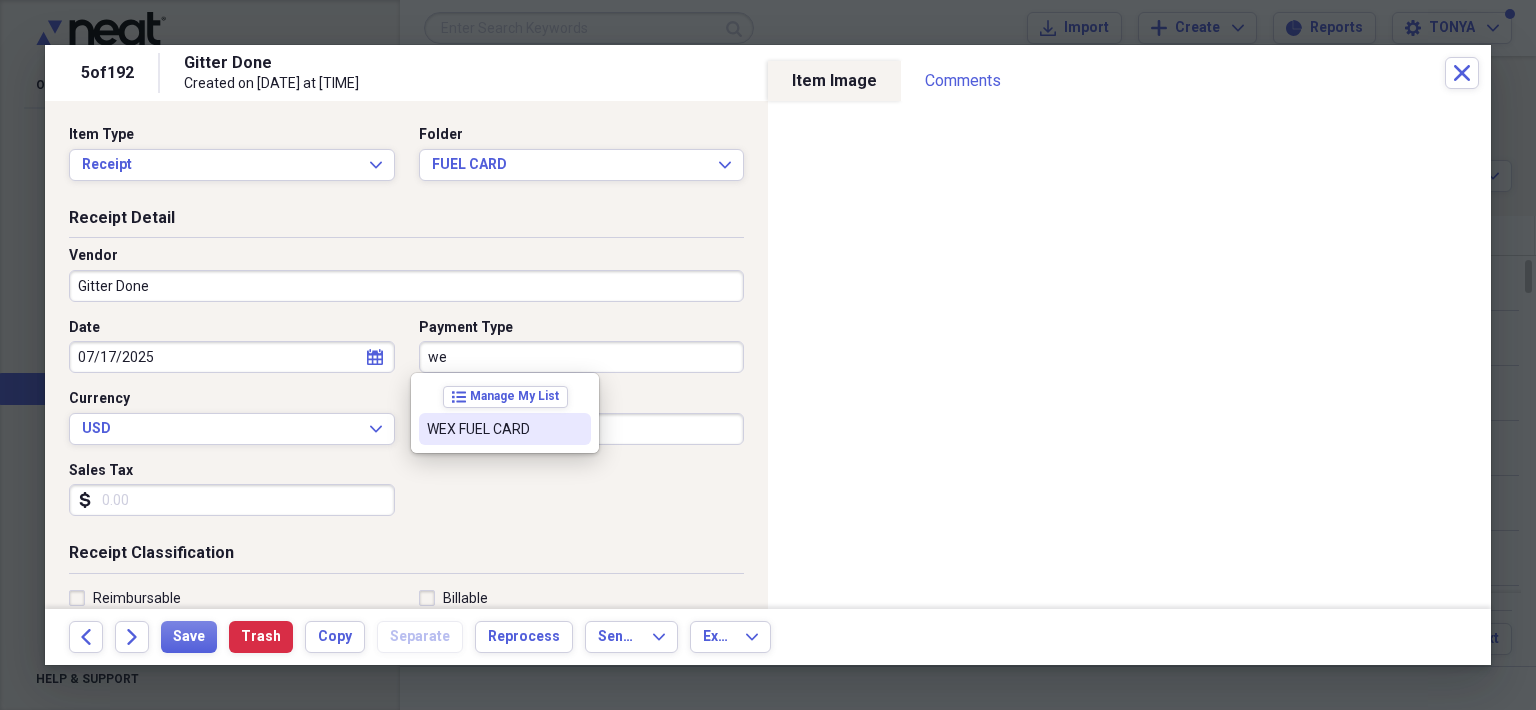 click on "WEX FUEL CARD" at bounding box center [505, 429] 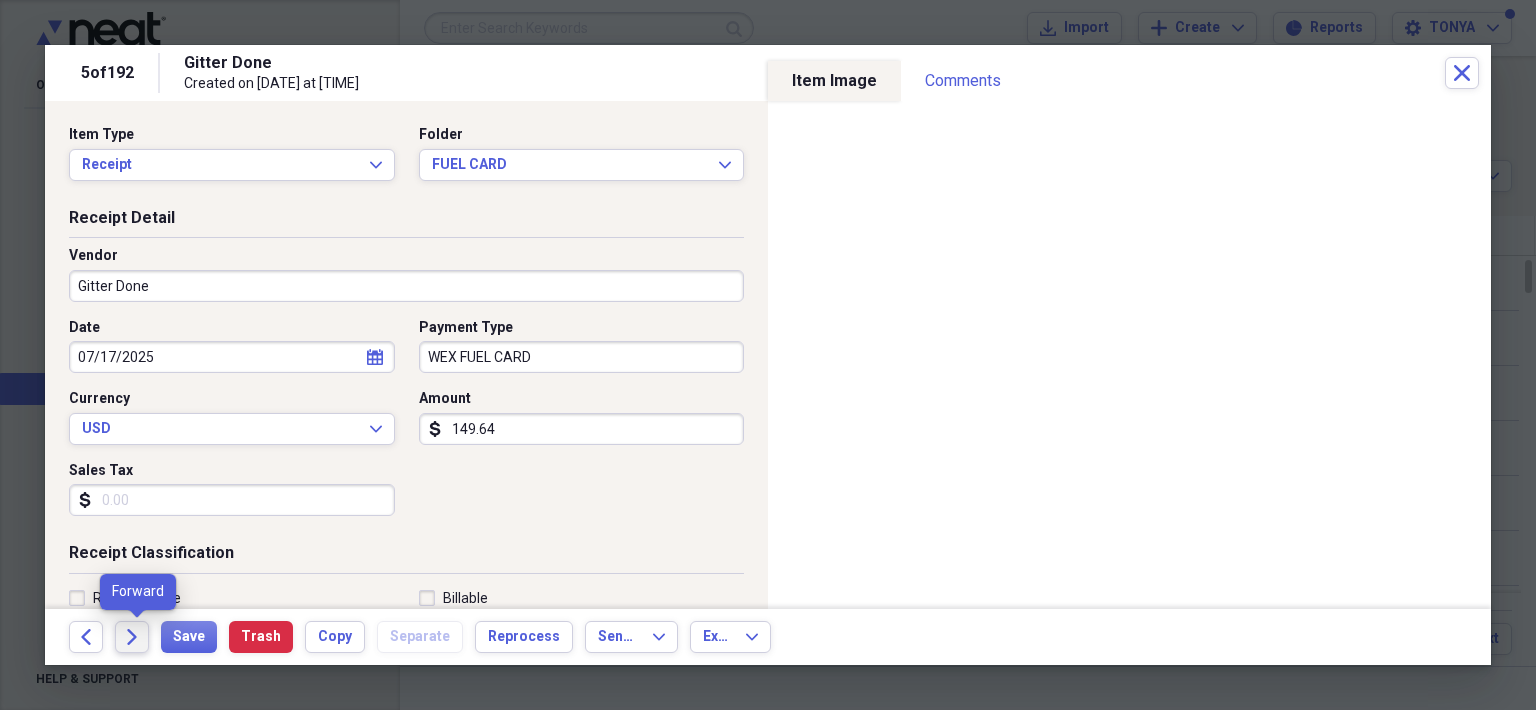 click on "Forward" 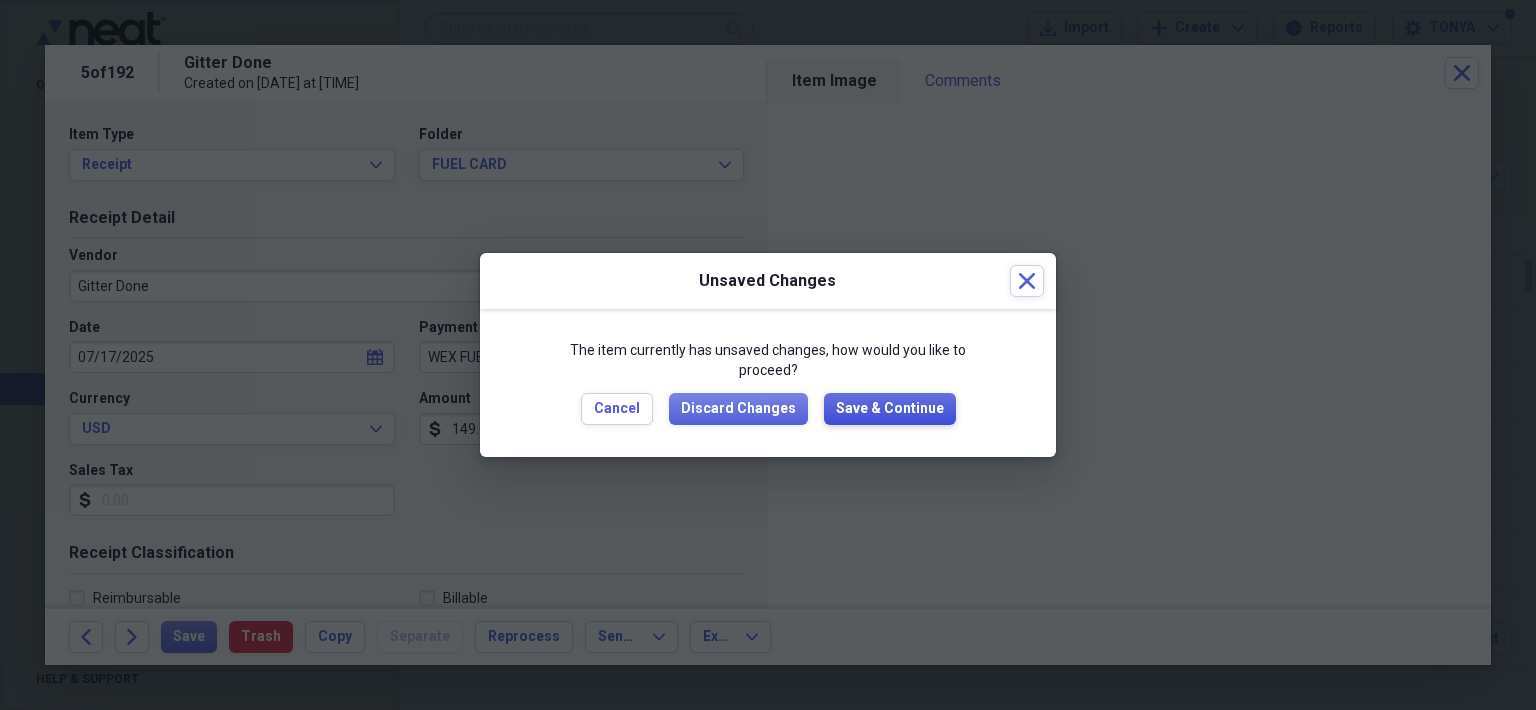 click on "Save & Continue" at bounding box center (890, 409) 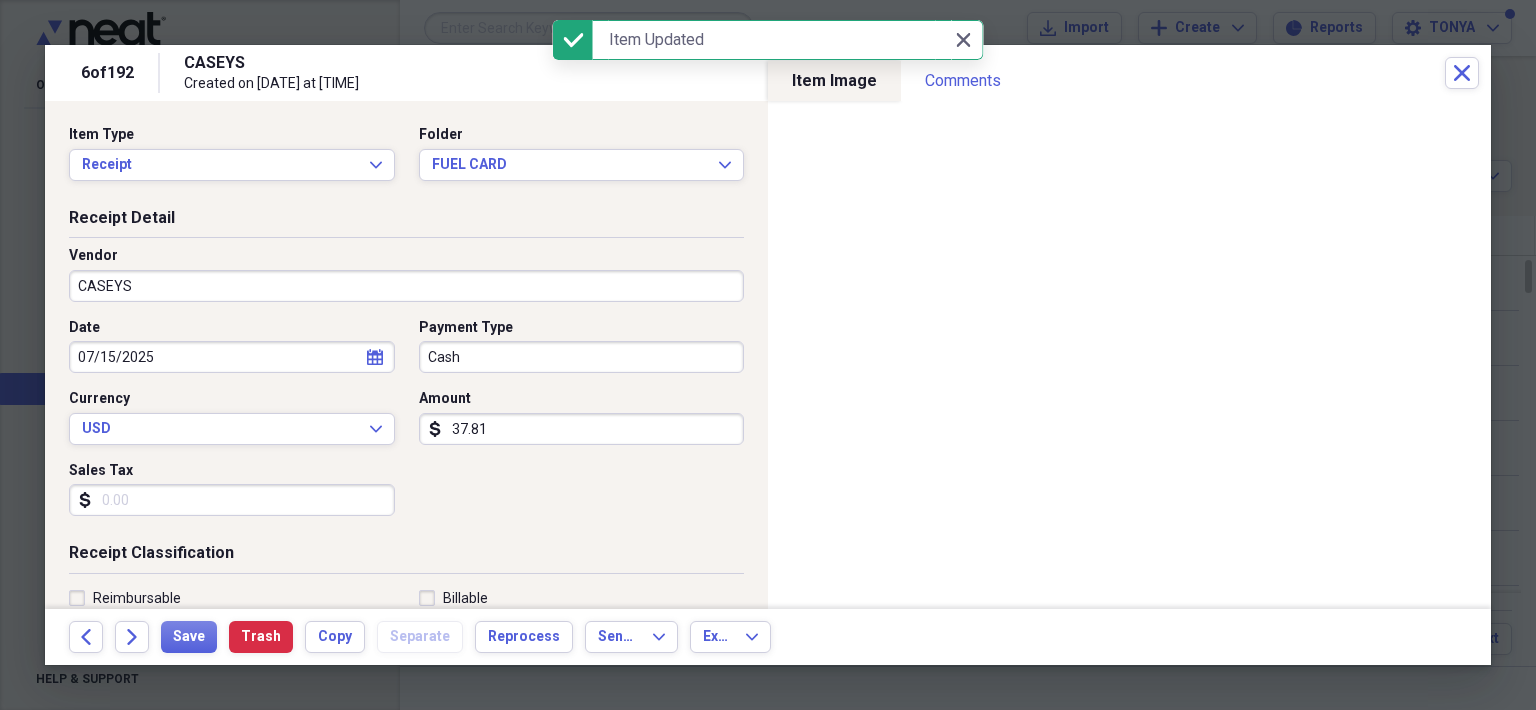 click on "Cash" at bounding box center (582, 357) 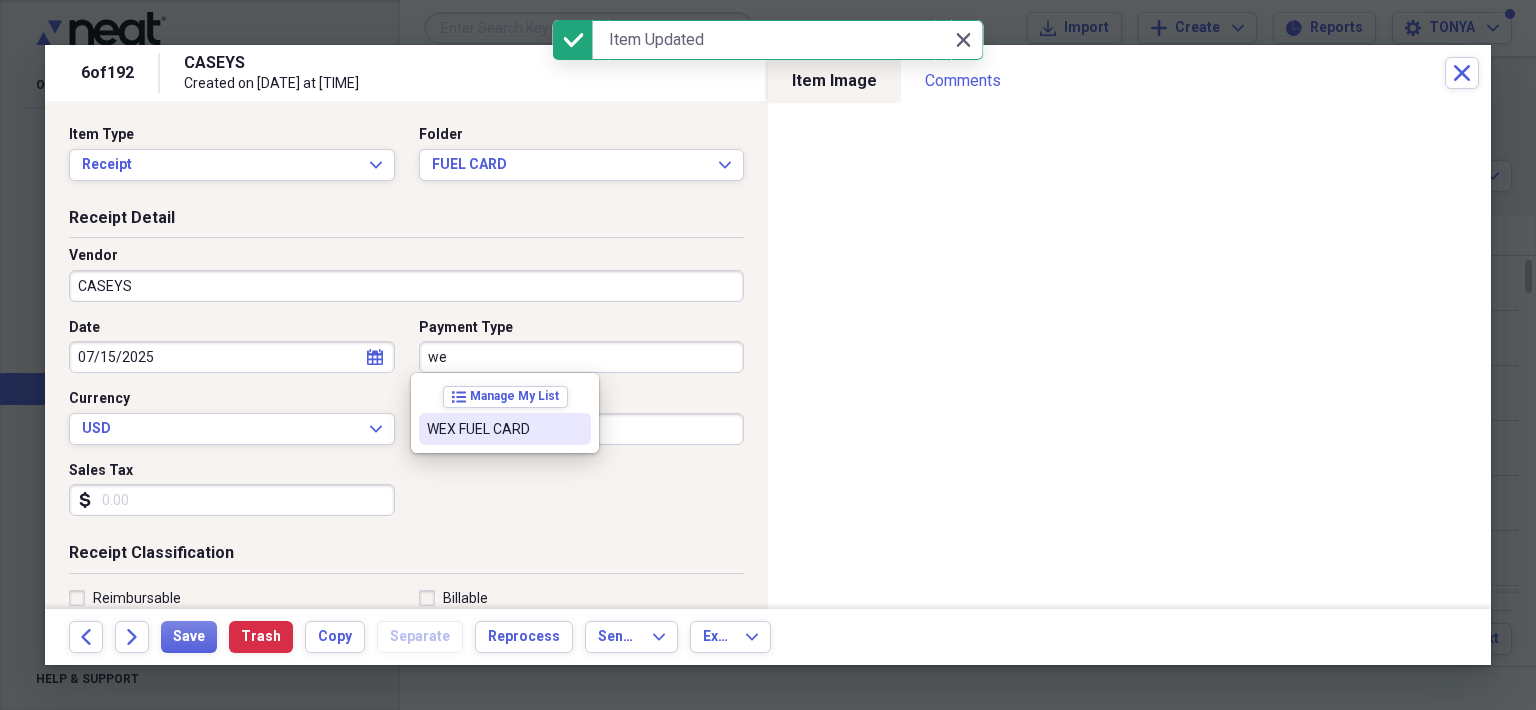 click on "WEX FUEL CARD" at bounding box center [505, 429] 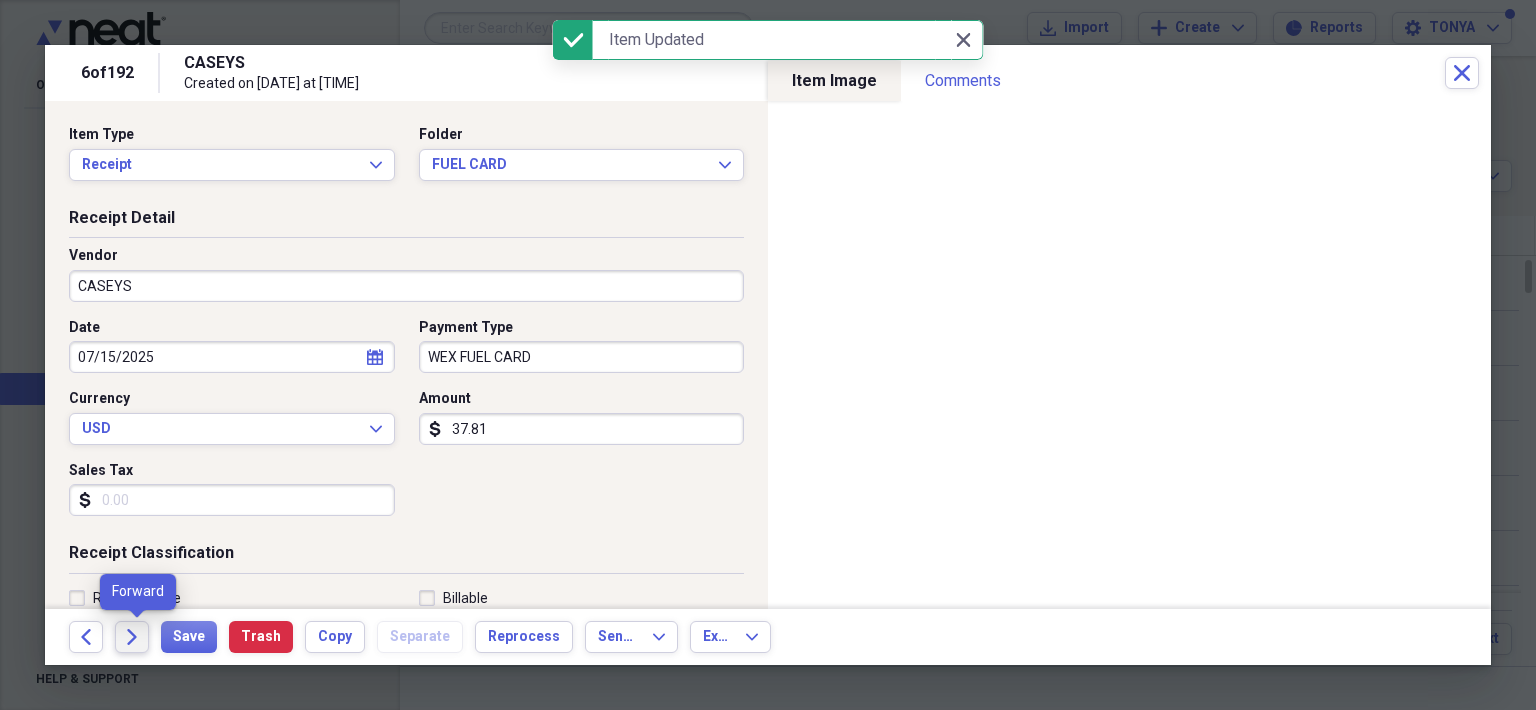 click on "Forward" at bounding box center [132, 637] 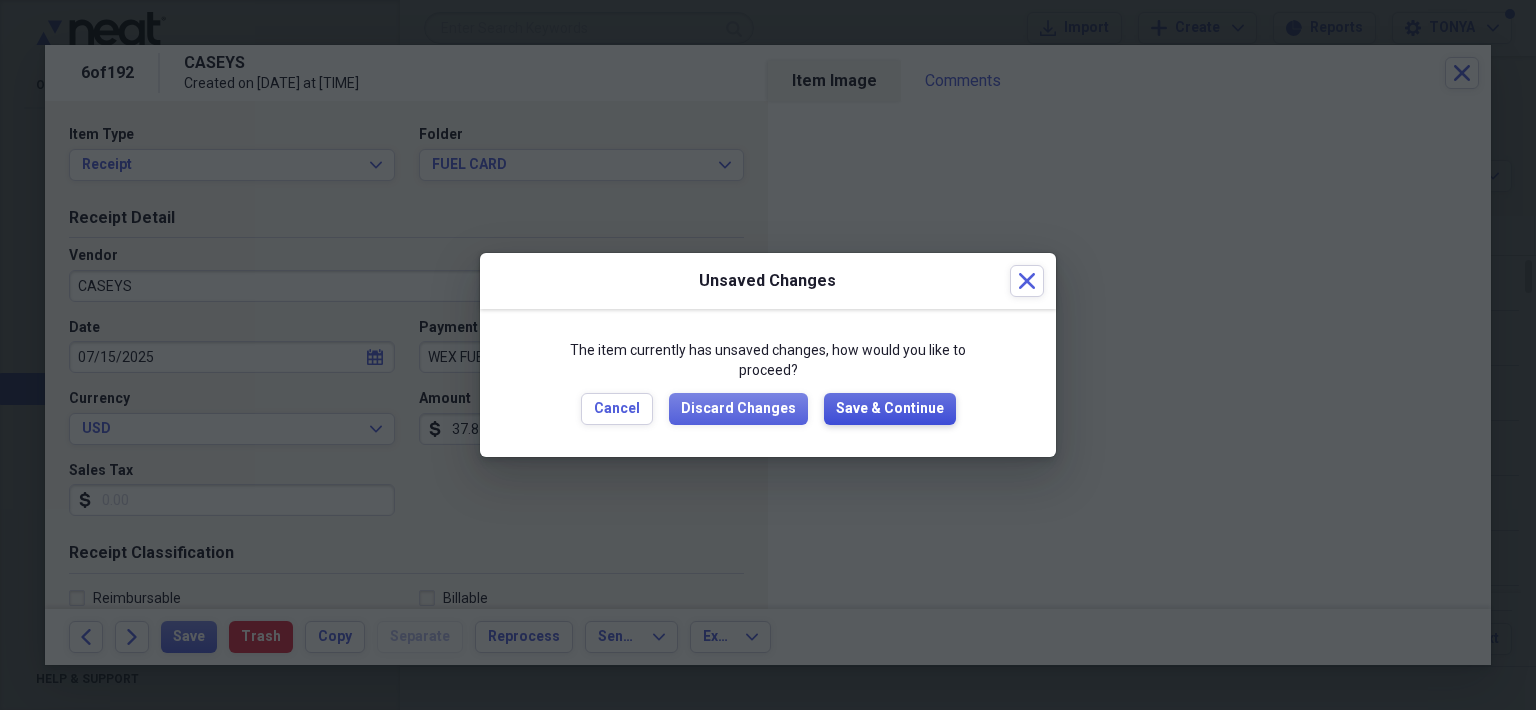 click on "Save & Continue" at bounding box center (890, 409) 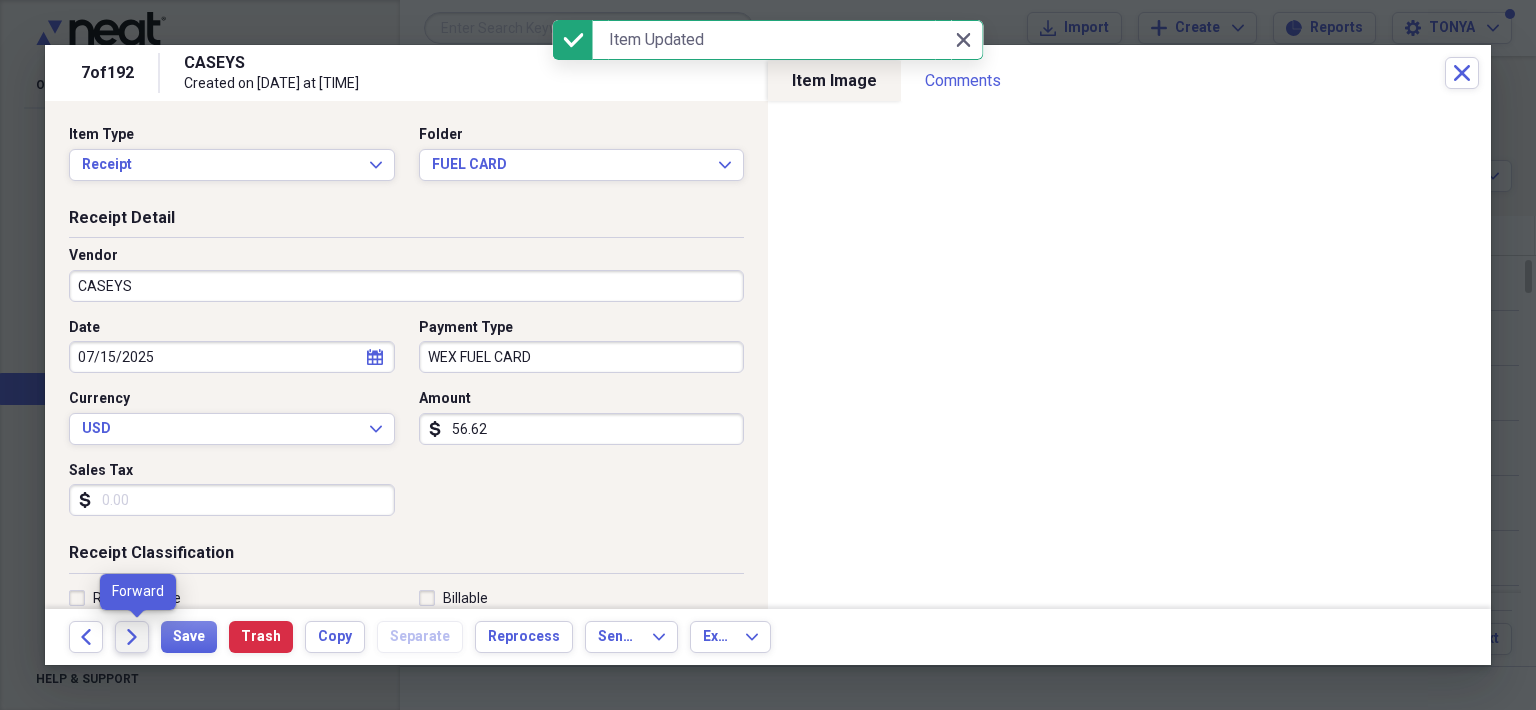 click on "Forward" at bounding box center (132, 637) 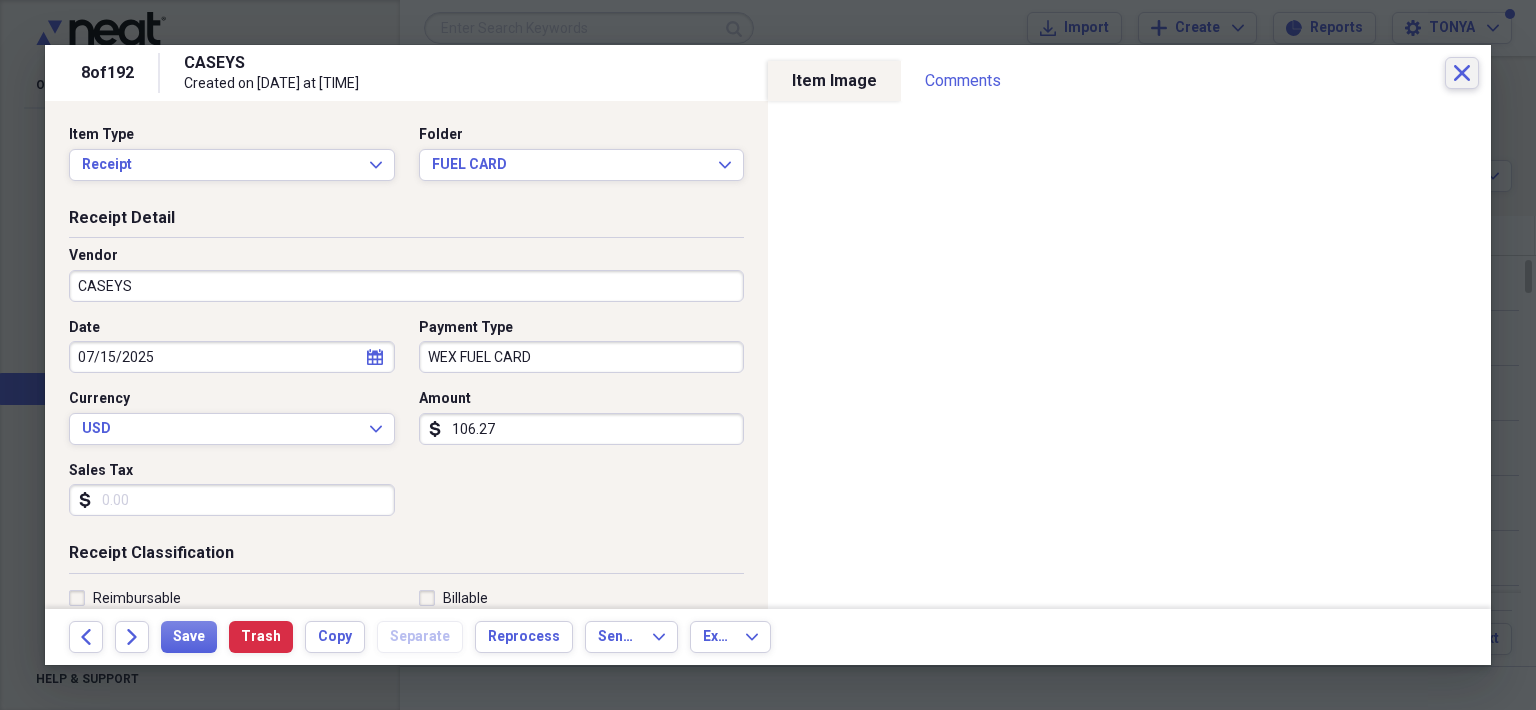 click on "Close" 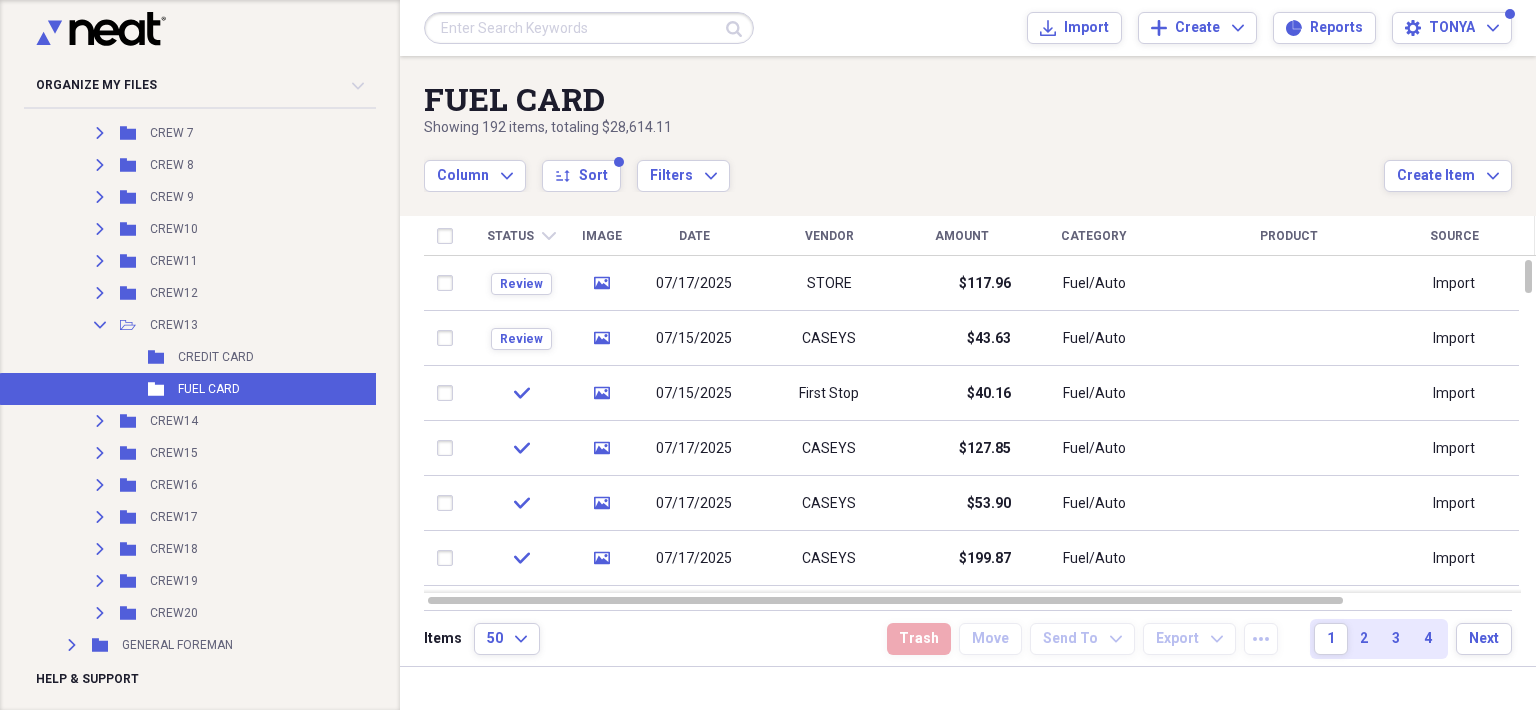 click on "STORE" at bounding box center (829, 284) 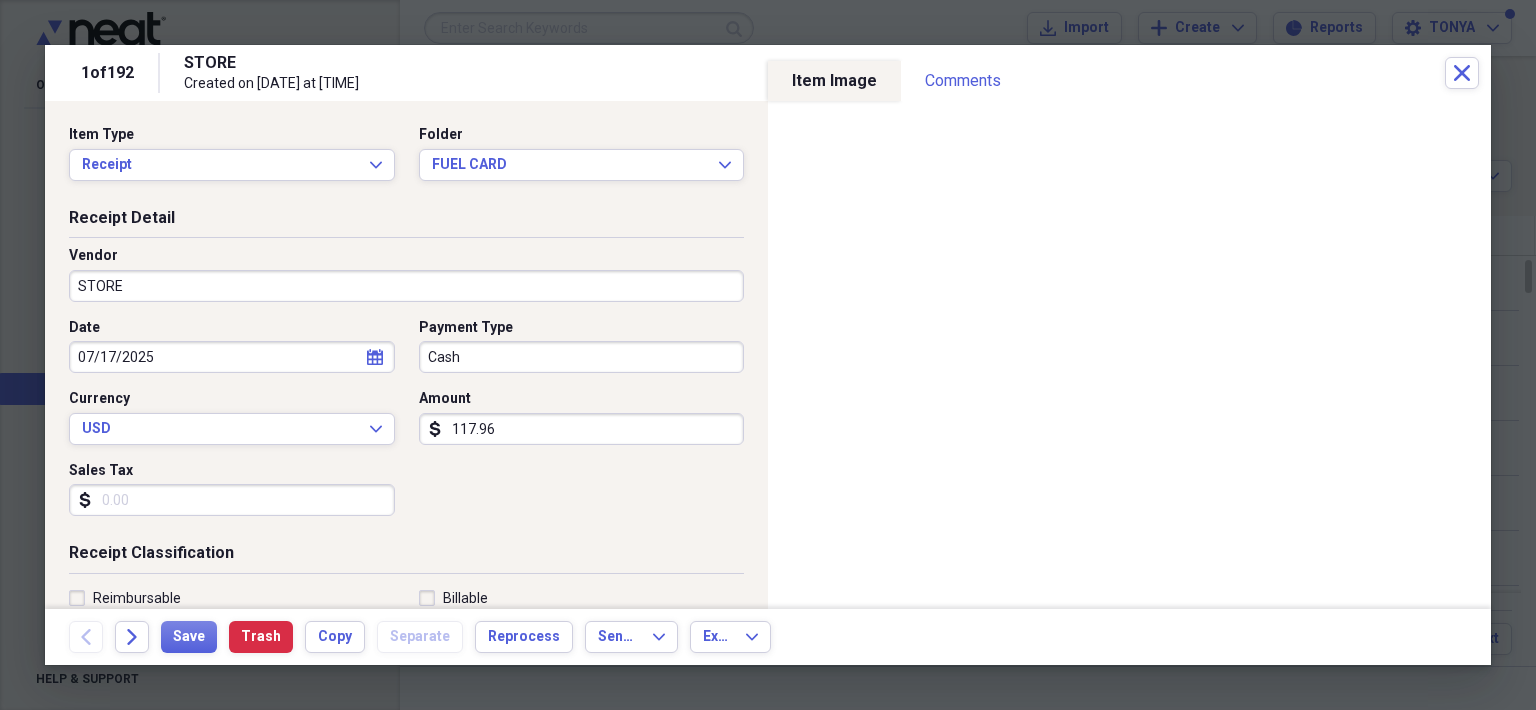 click on "Cash" at bounding box center [582, 357] 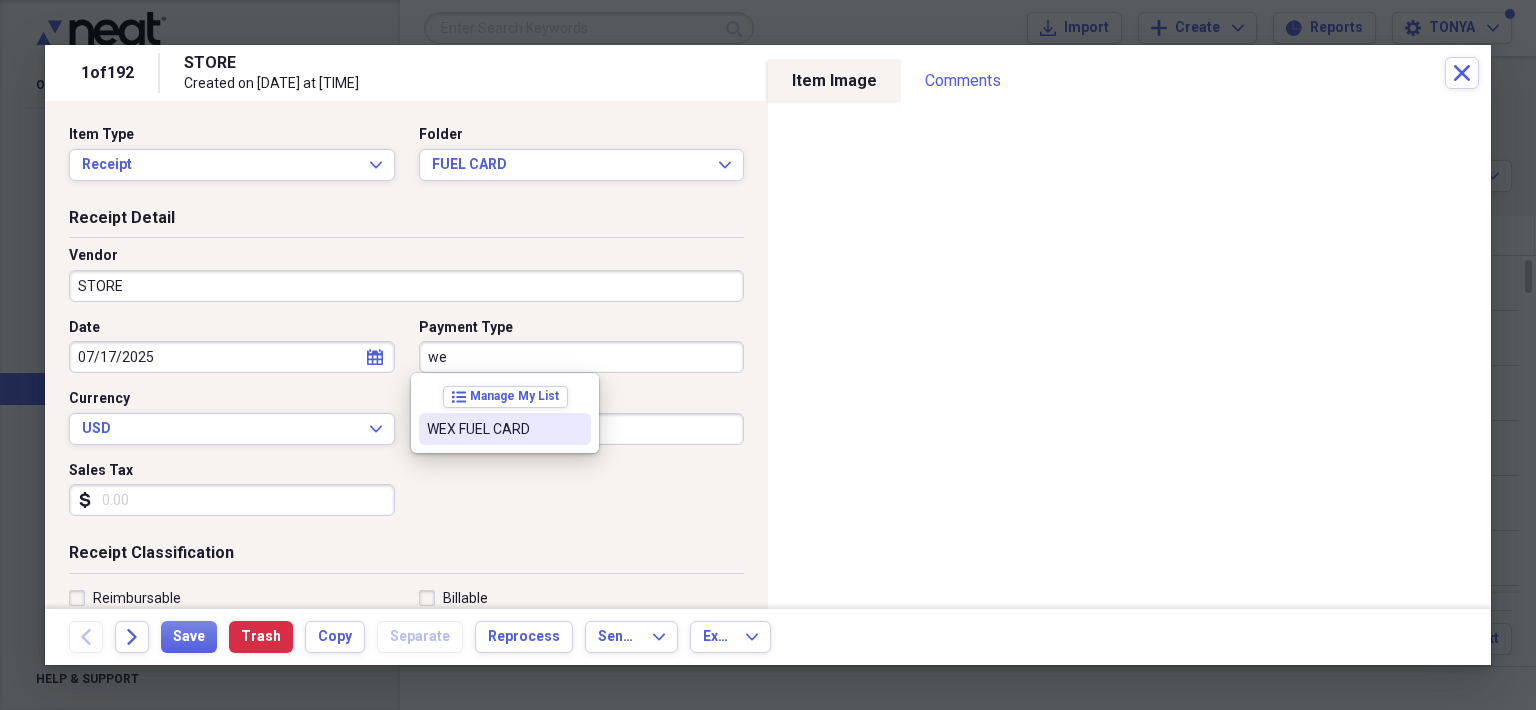 click on "WEX FUEL CARD" at bounding box center [493, 429] 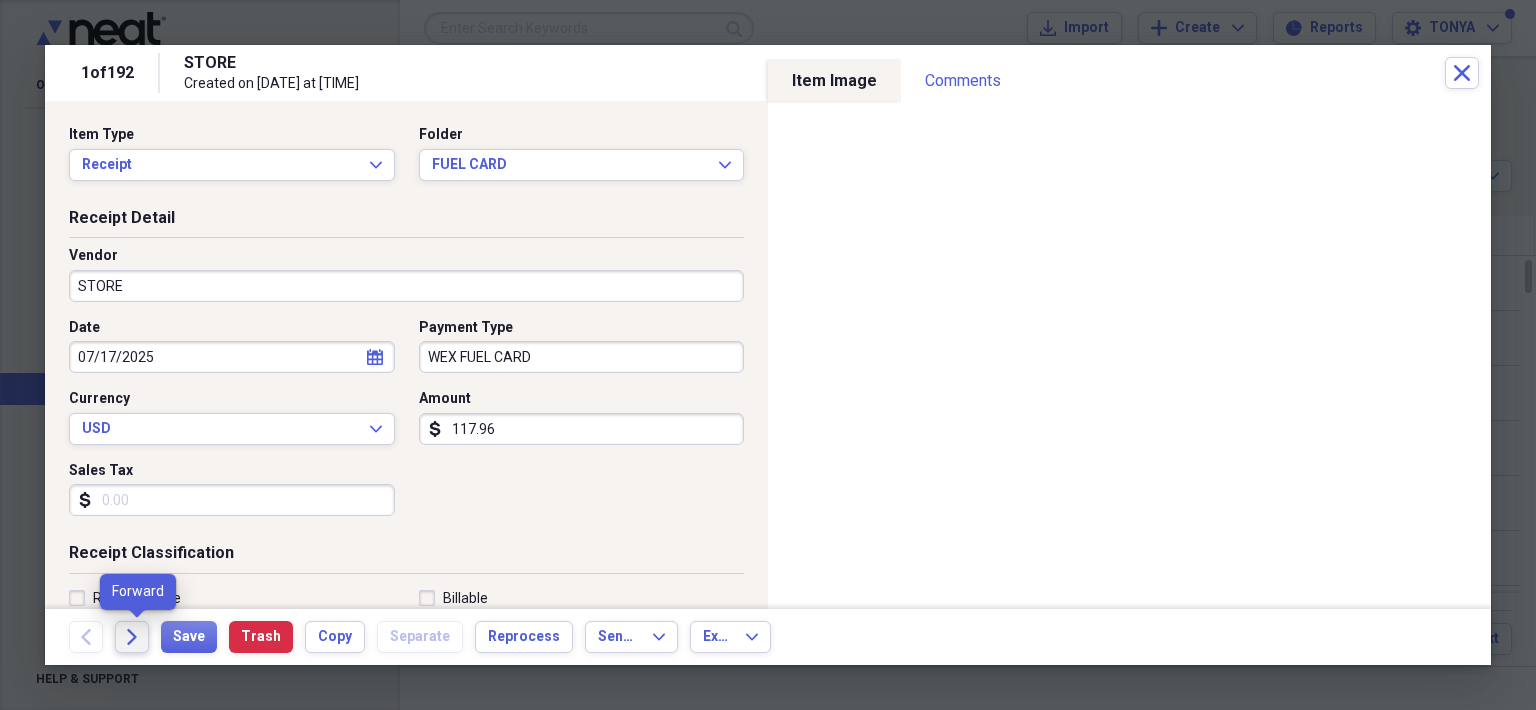 click on "Forward" at bounding box center (132, 637) 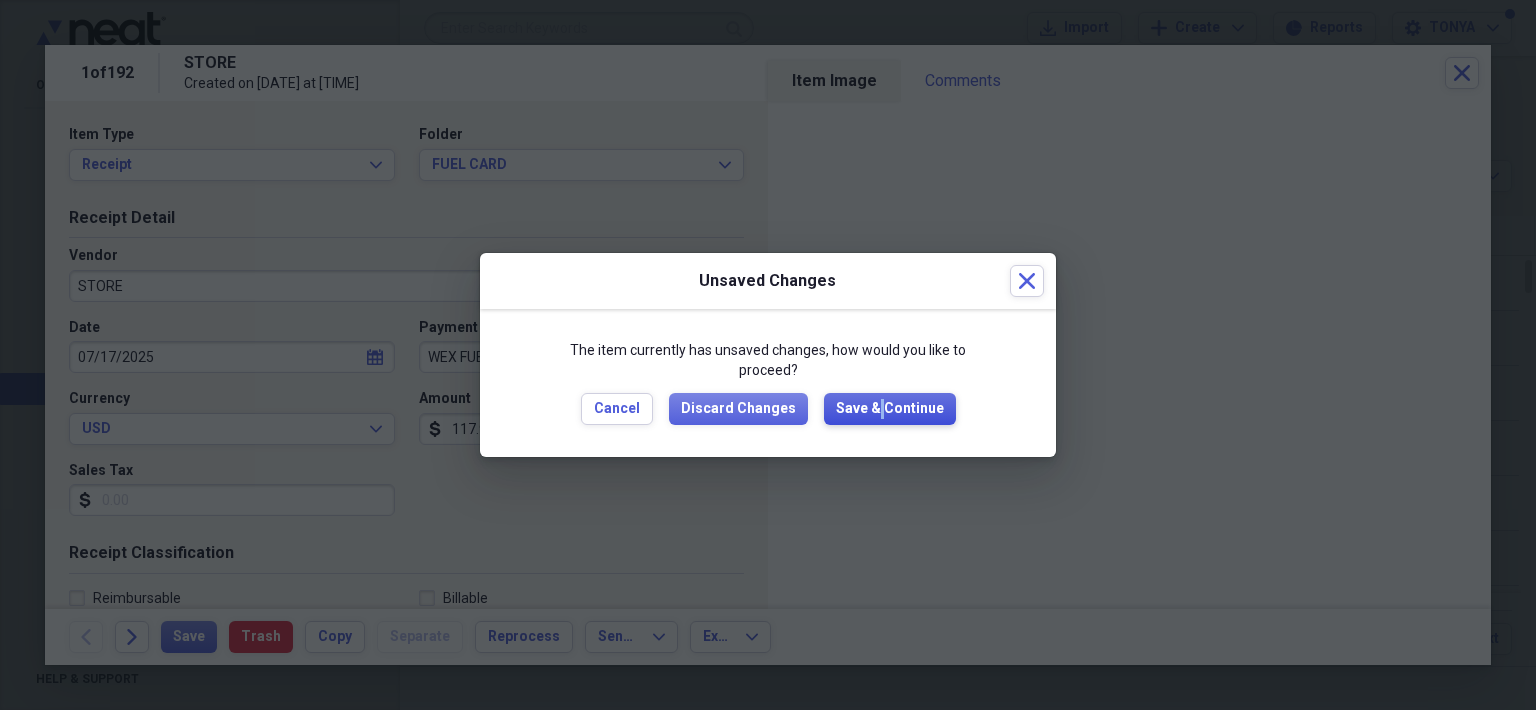 click on "Save & Continue" at bounding box center [890, 409] 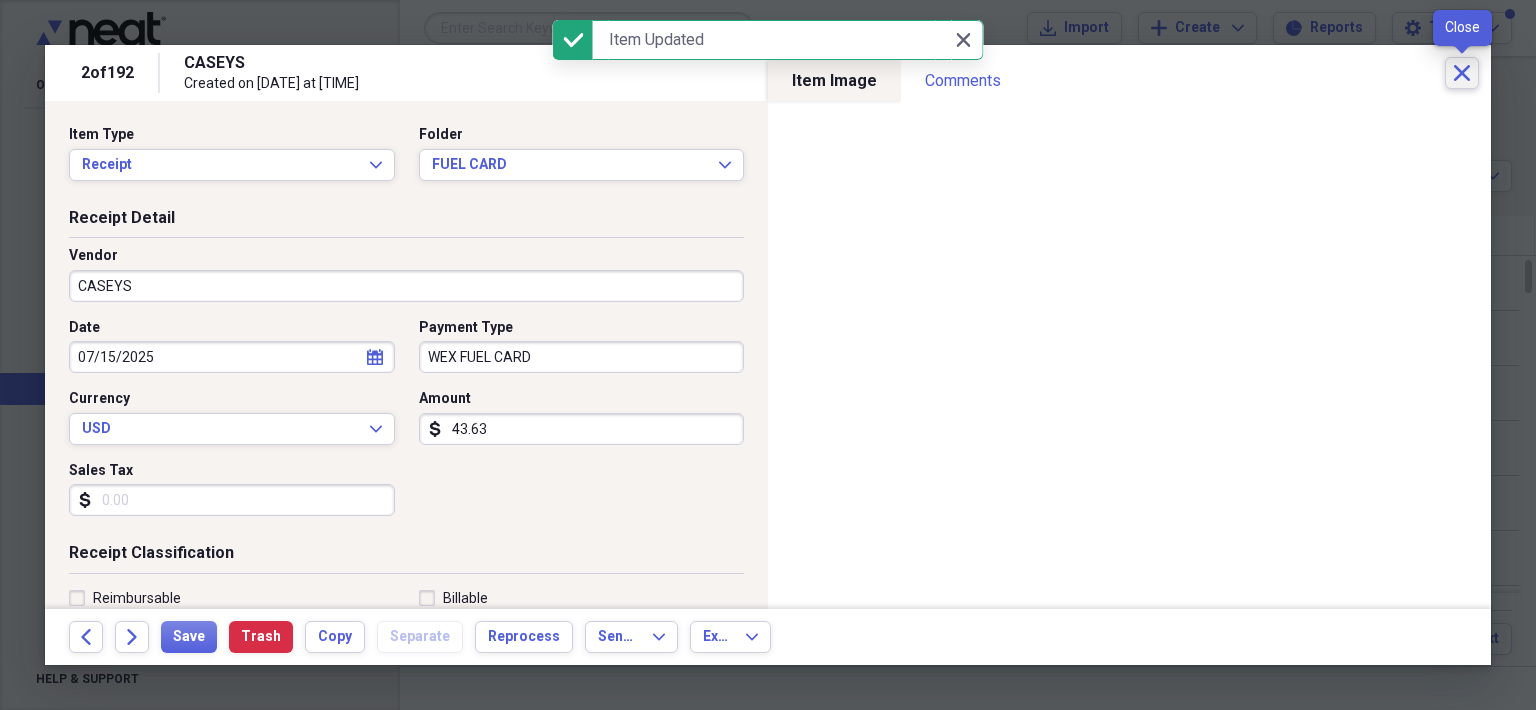 click 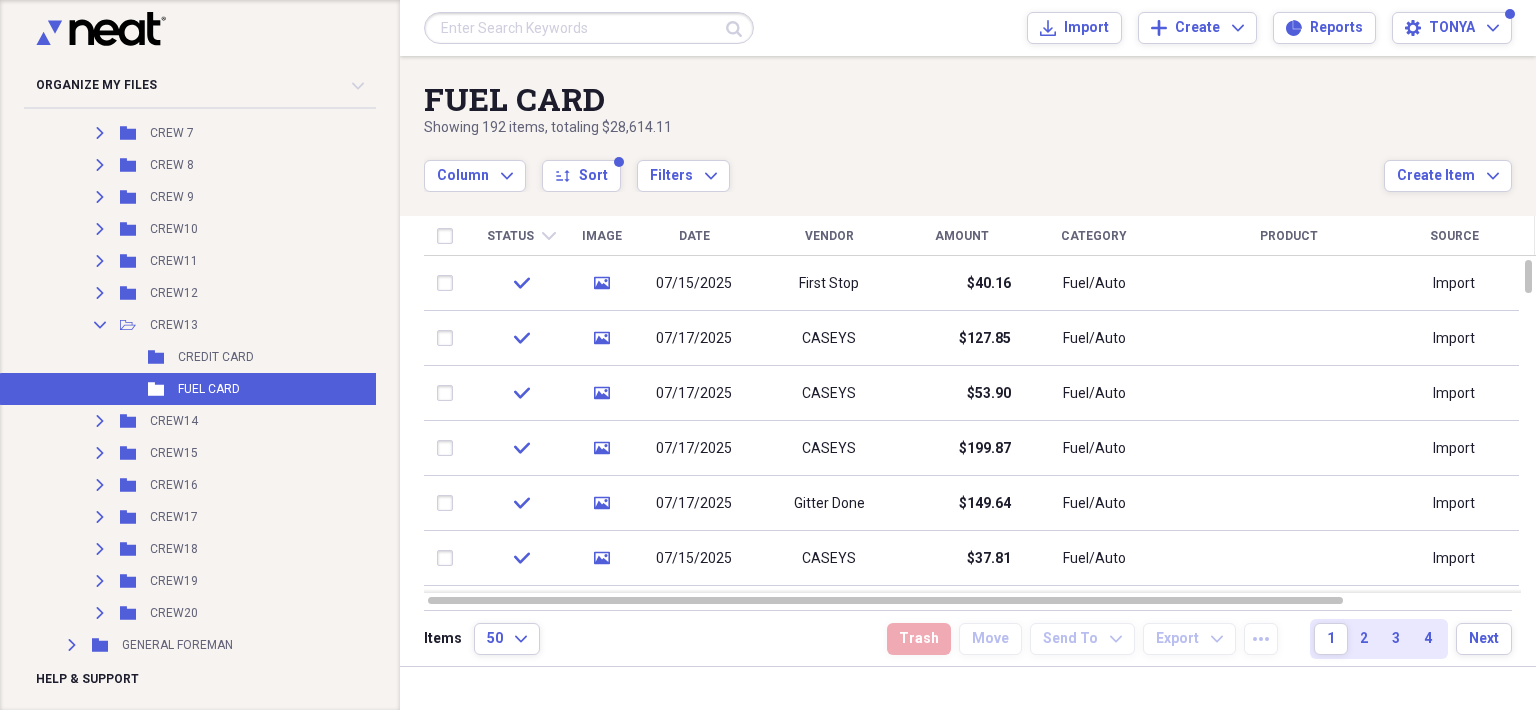 click on "Status" at bounding box center (510, 236) 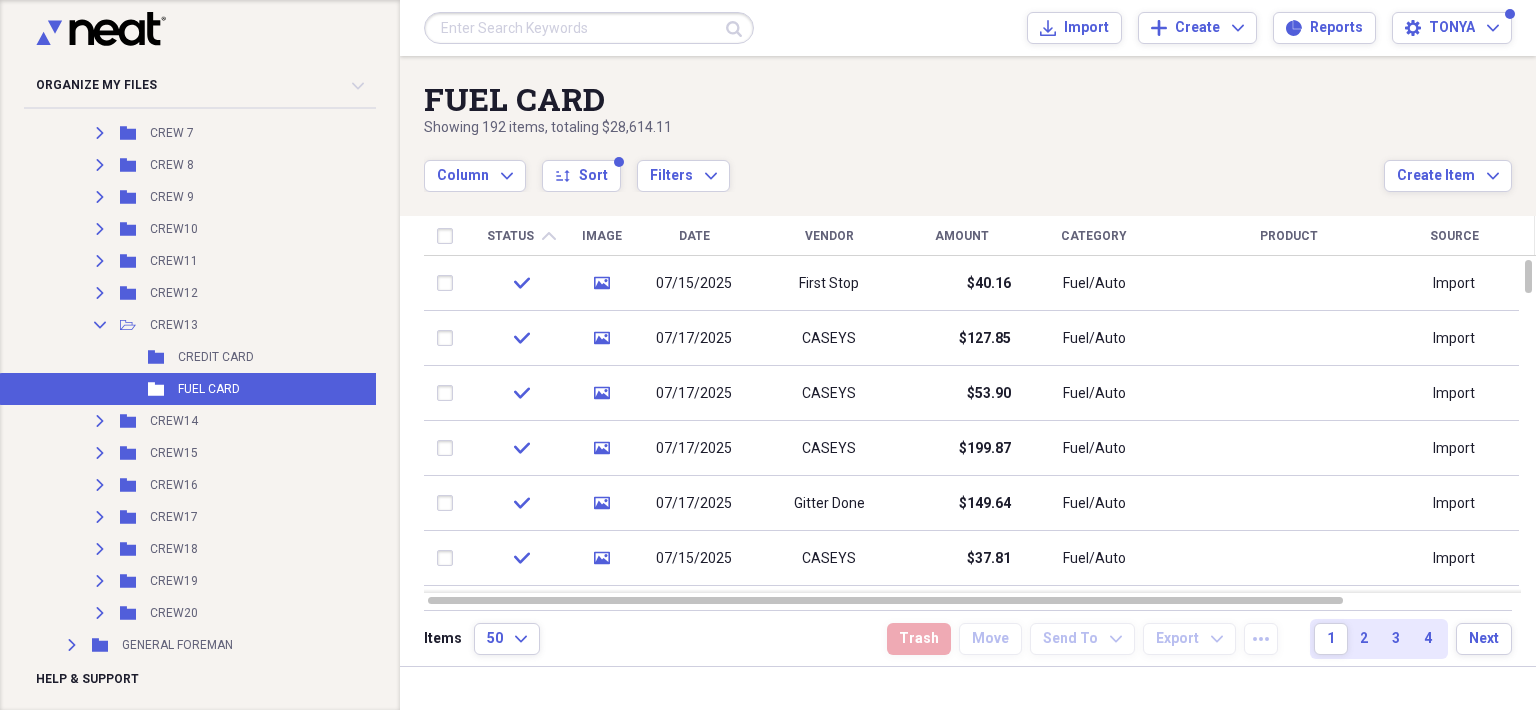 click on "Status" at bounding box center [510, 236] 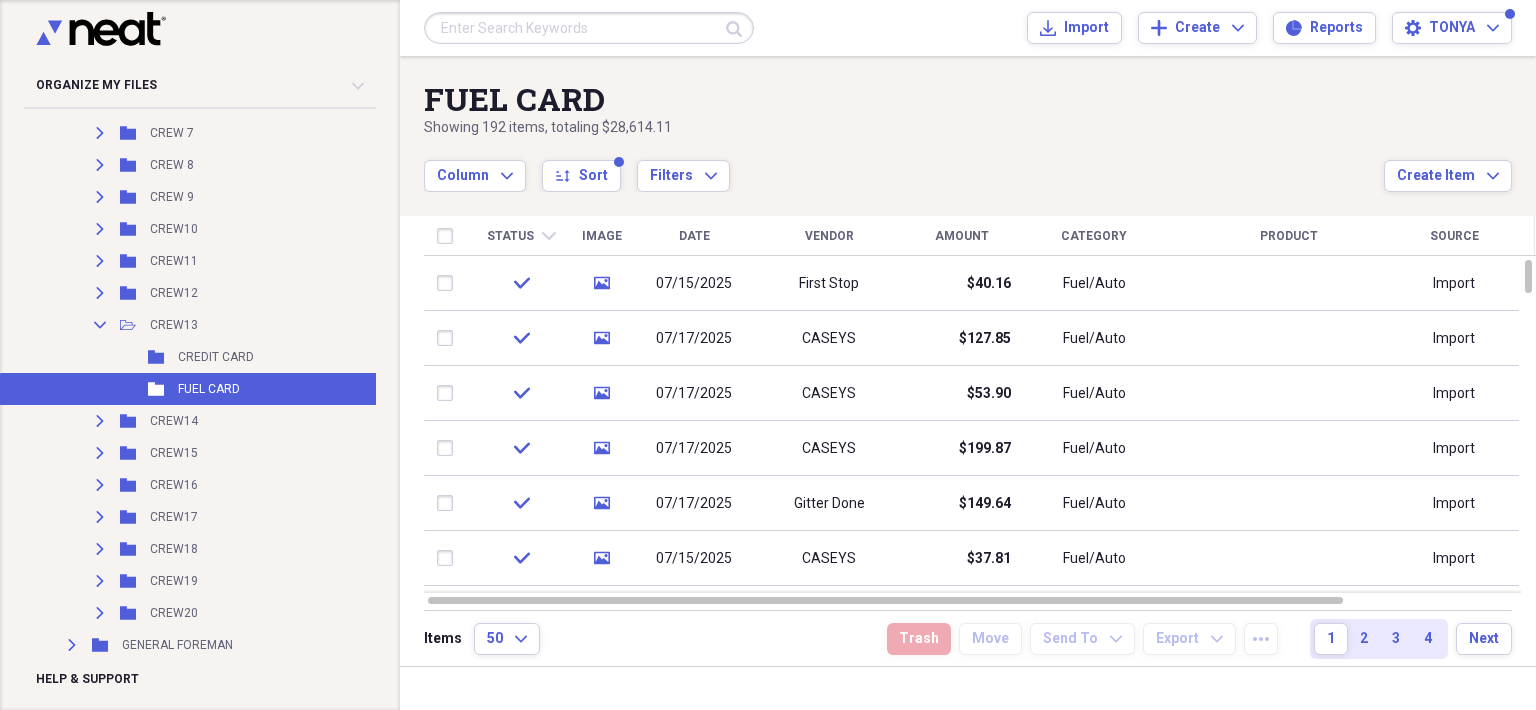 click on "Collapse" 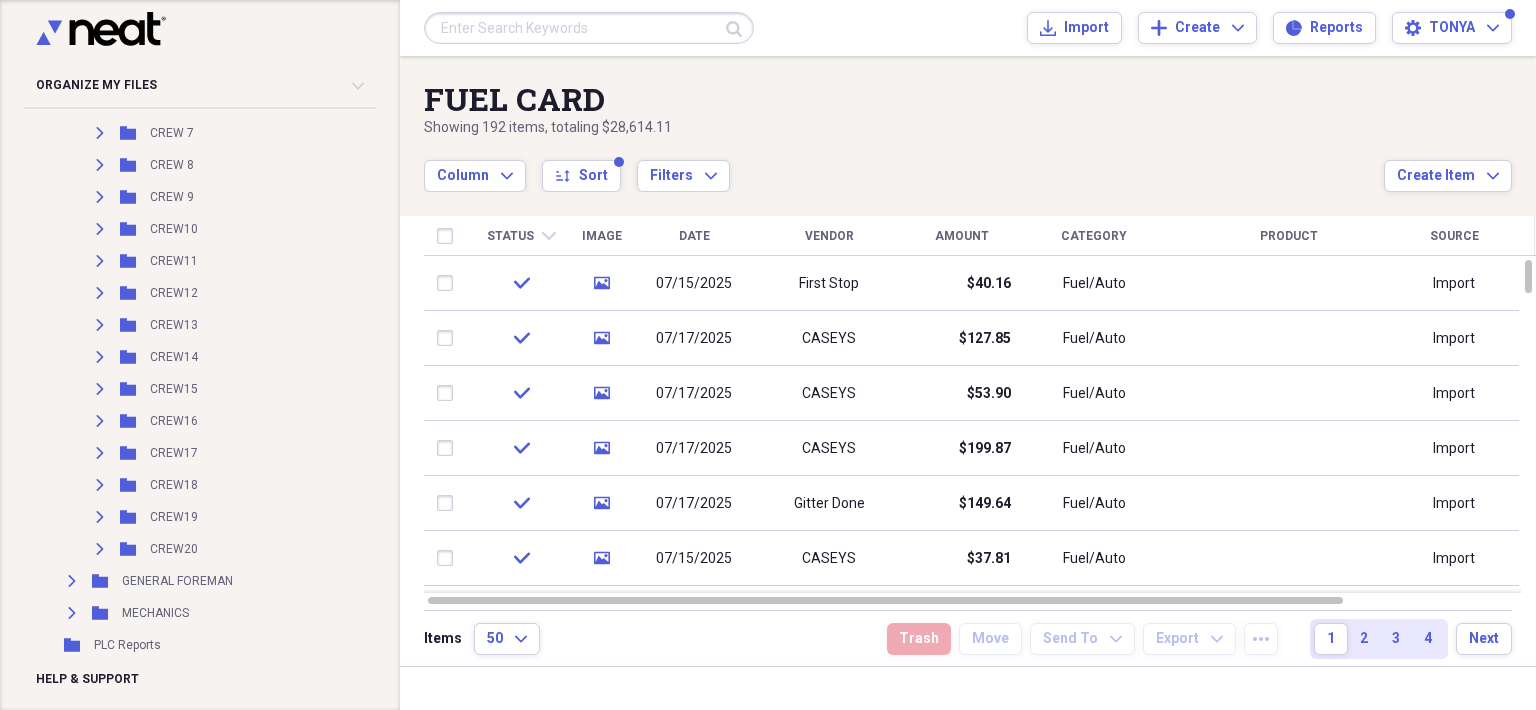 click 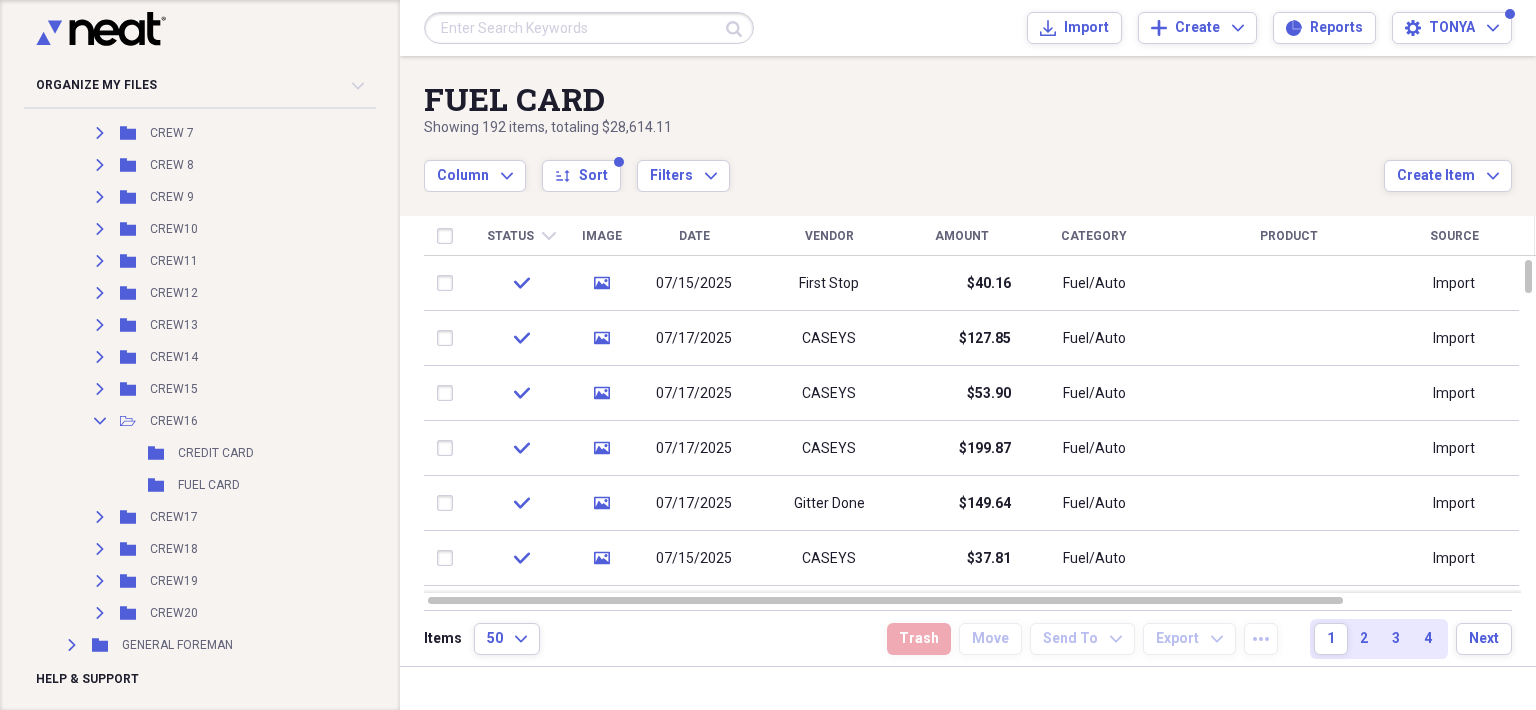 click on "Folder CREDIT CARD Add Folder" at bounding box center (218, 453) 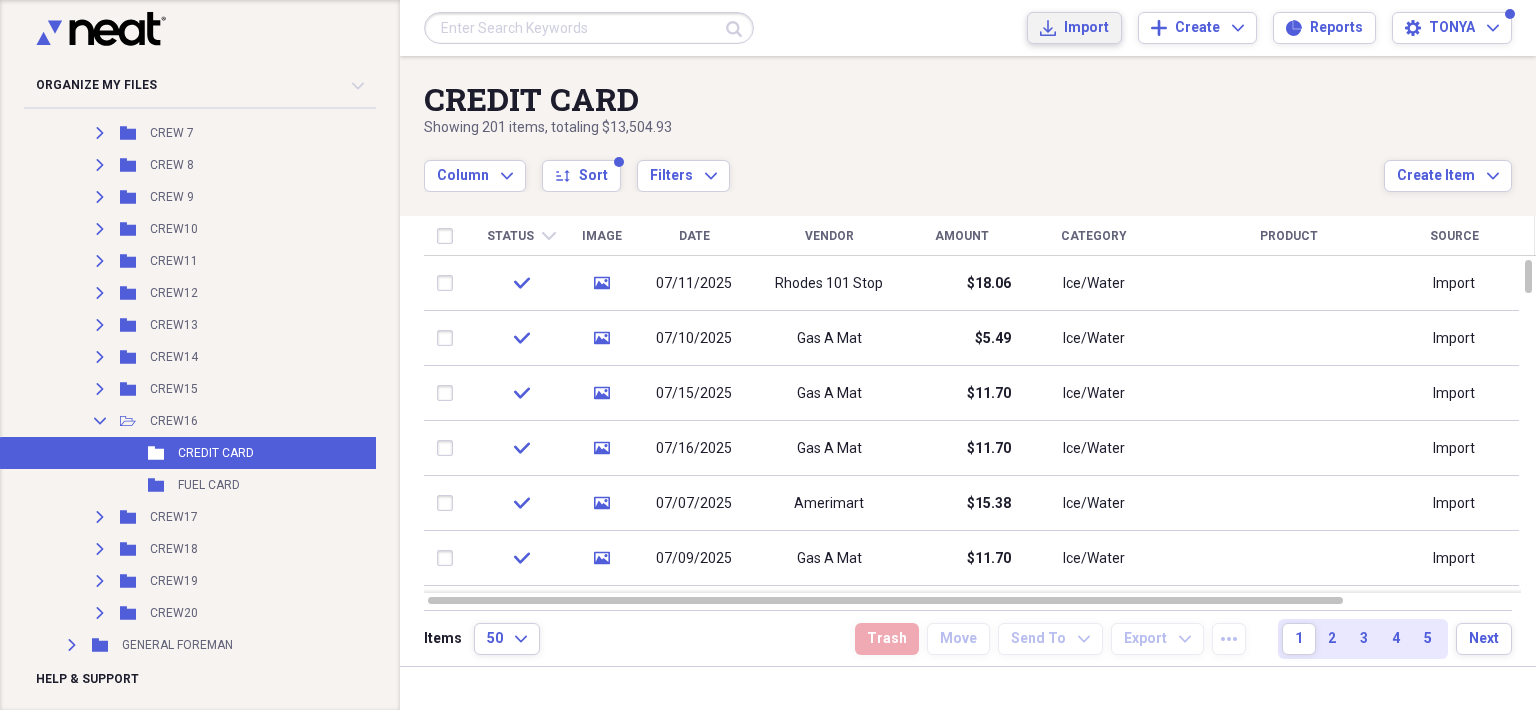 click on "Import" at bounding box center (1086, 28) 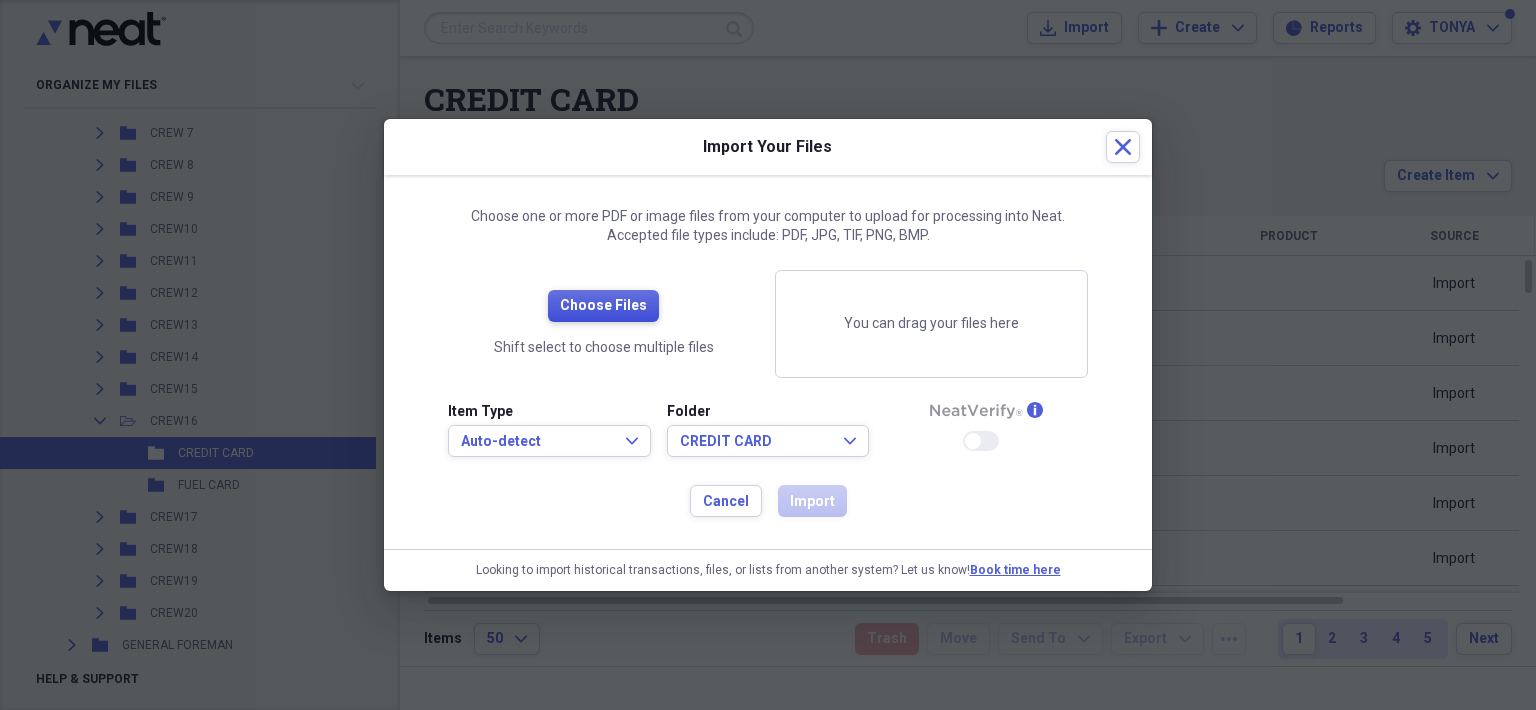 click on "Choose Files" at bounding box center (603, 306) 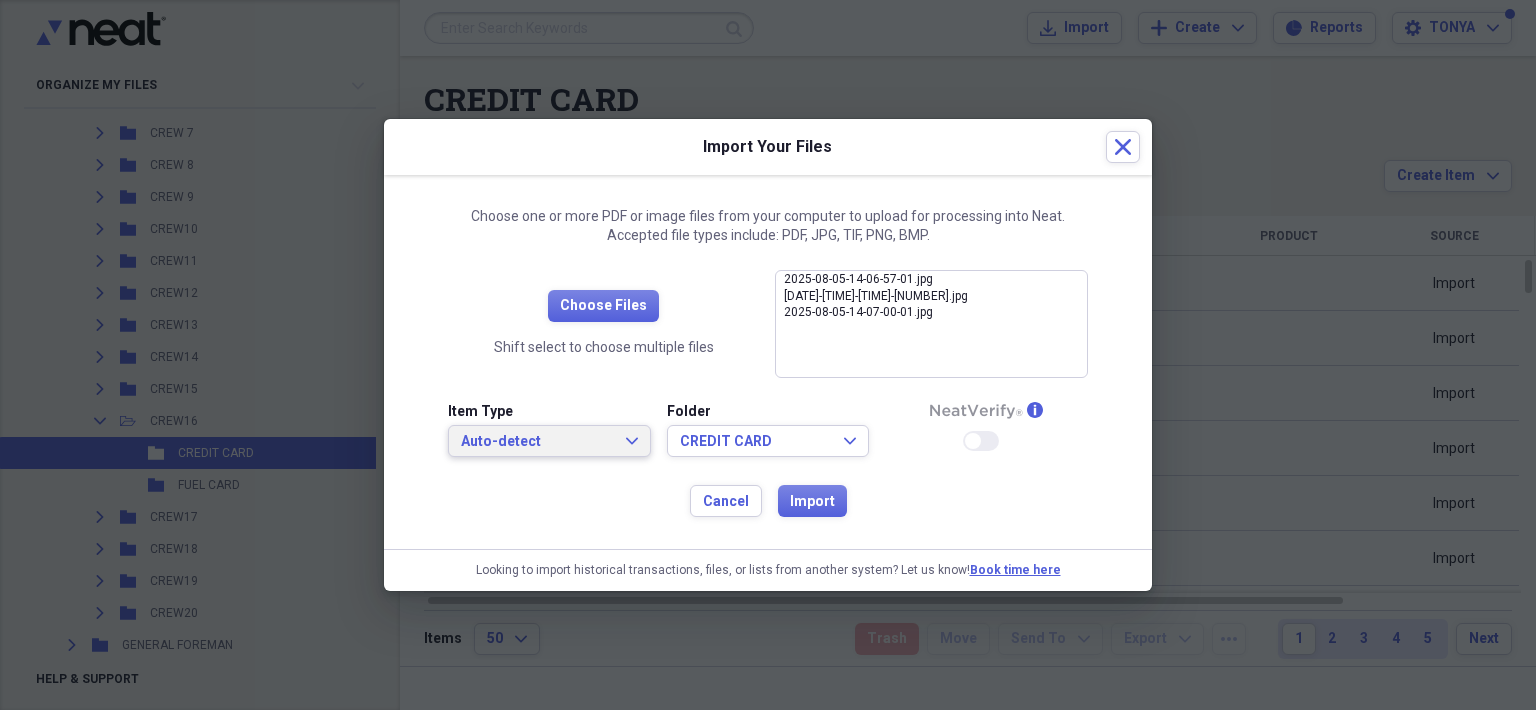 click on "Auto-detect" at bounding box center [537, 442] 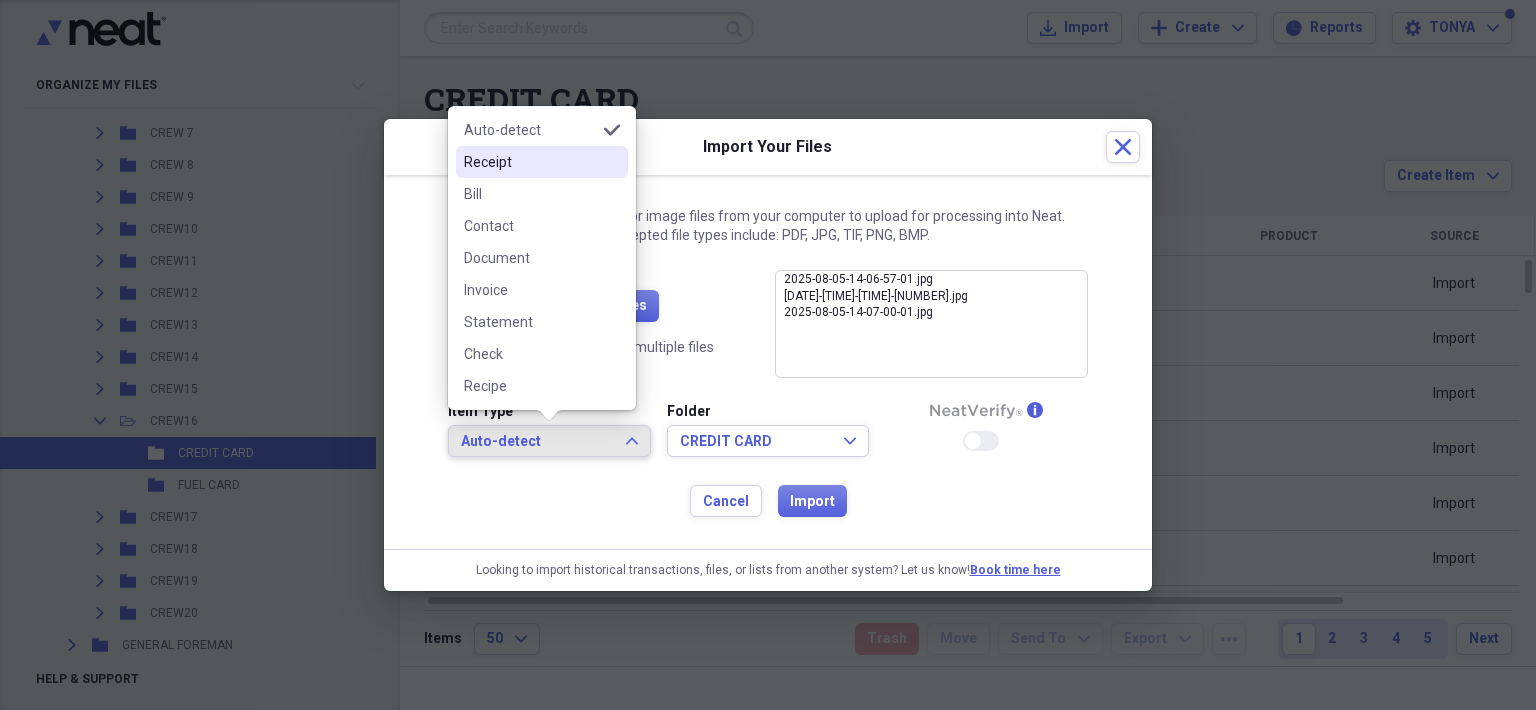 click on "Receipt" at bounding box center (530, 162) 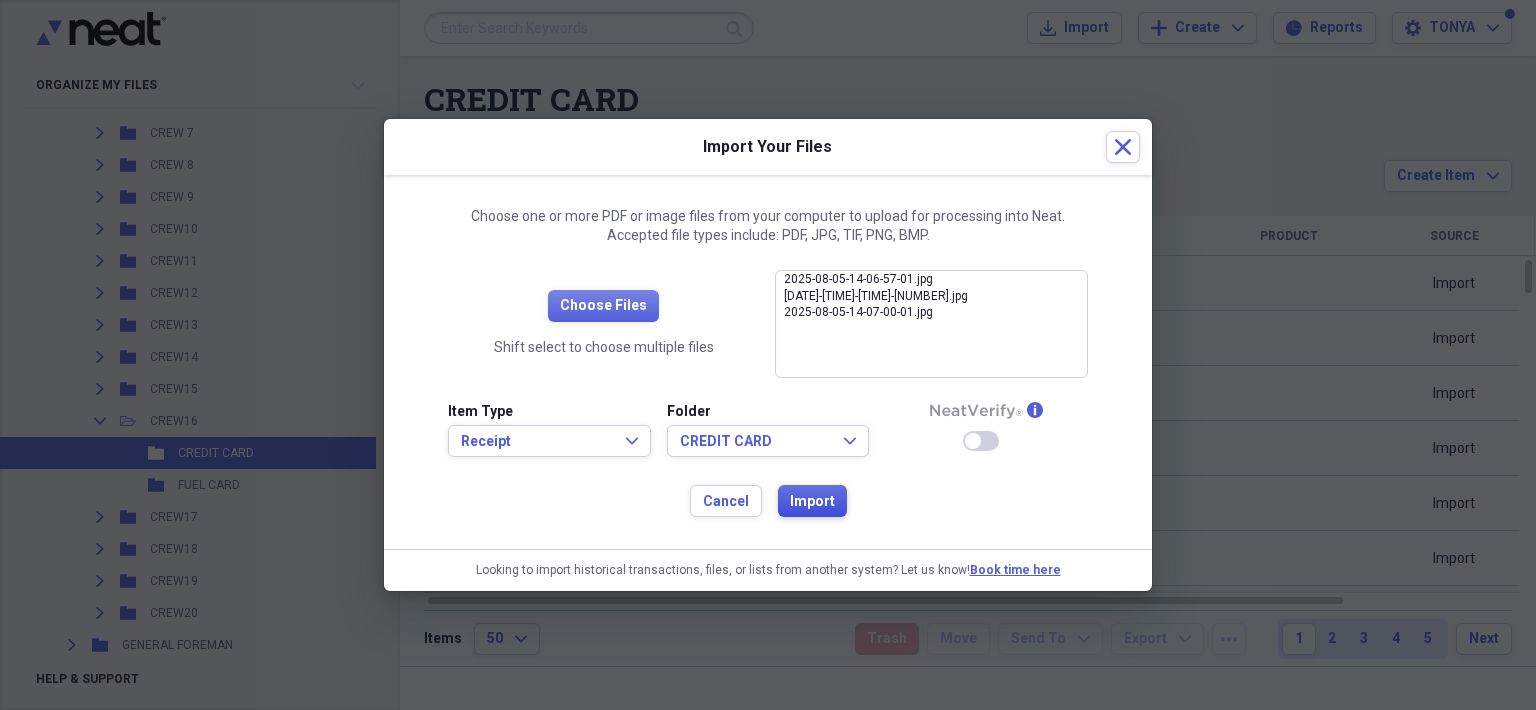 click on "Import" at bounding box center [812, 502] 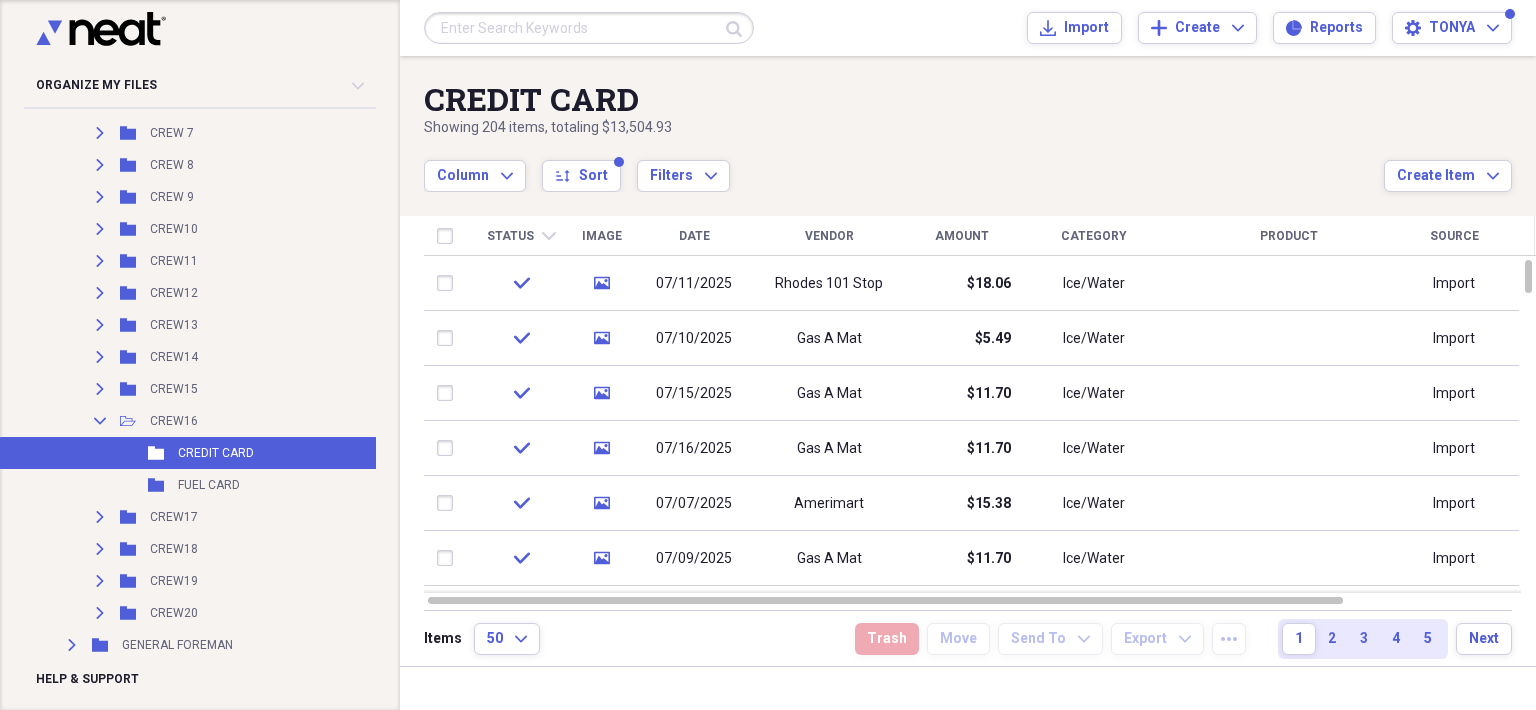 click on "Folder FUEL CARD Add Folder" at bounding box center (218, 485) 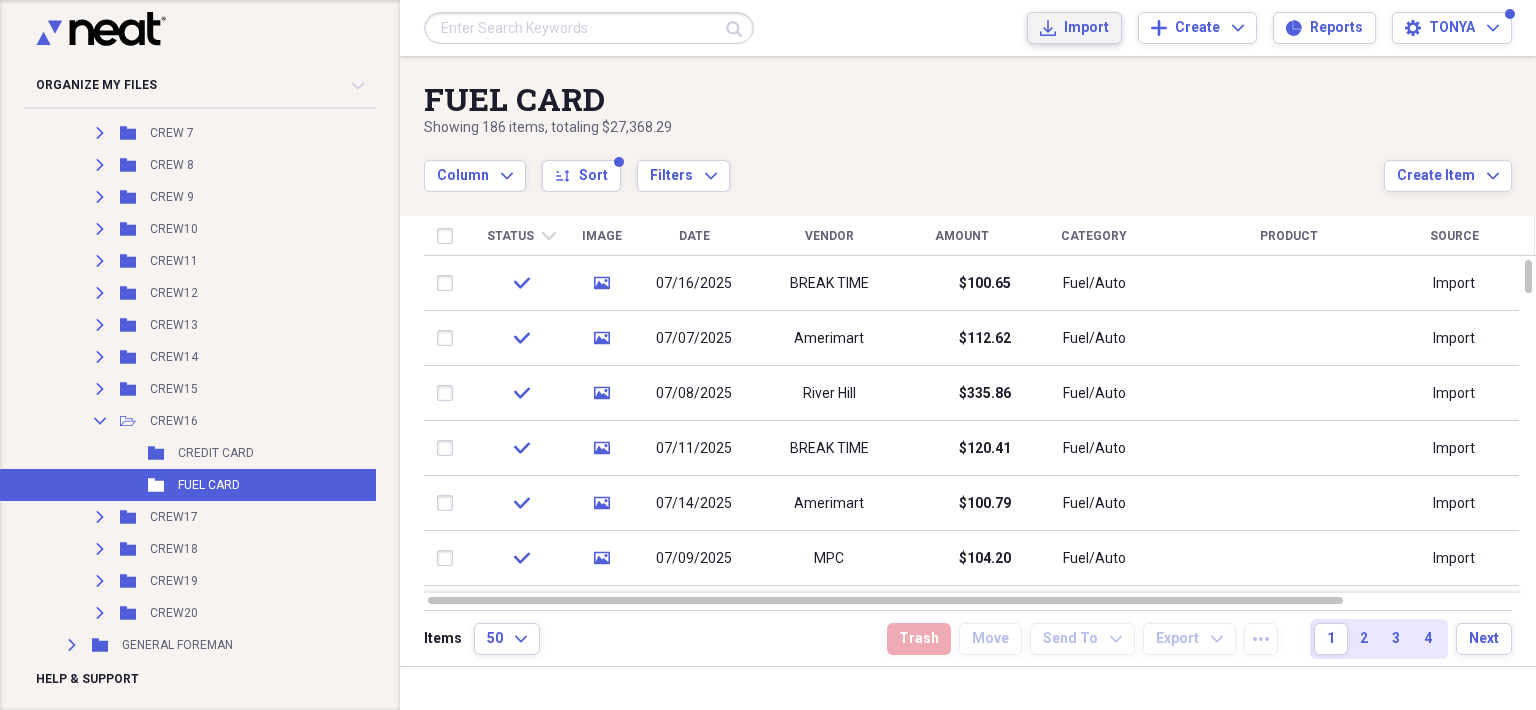 click on "Import" at bounding box center (1086, 28) 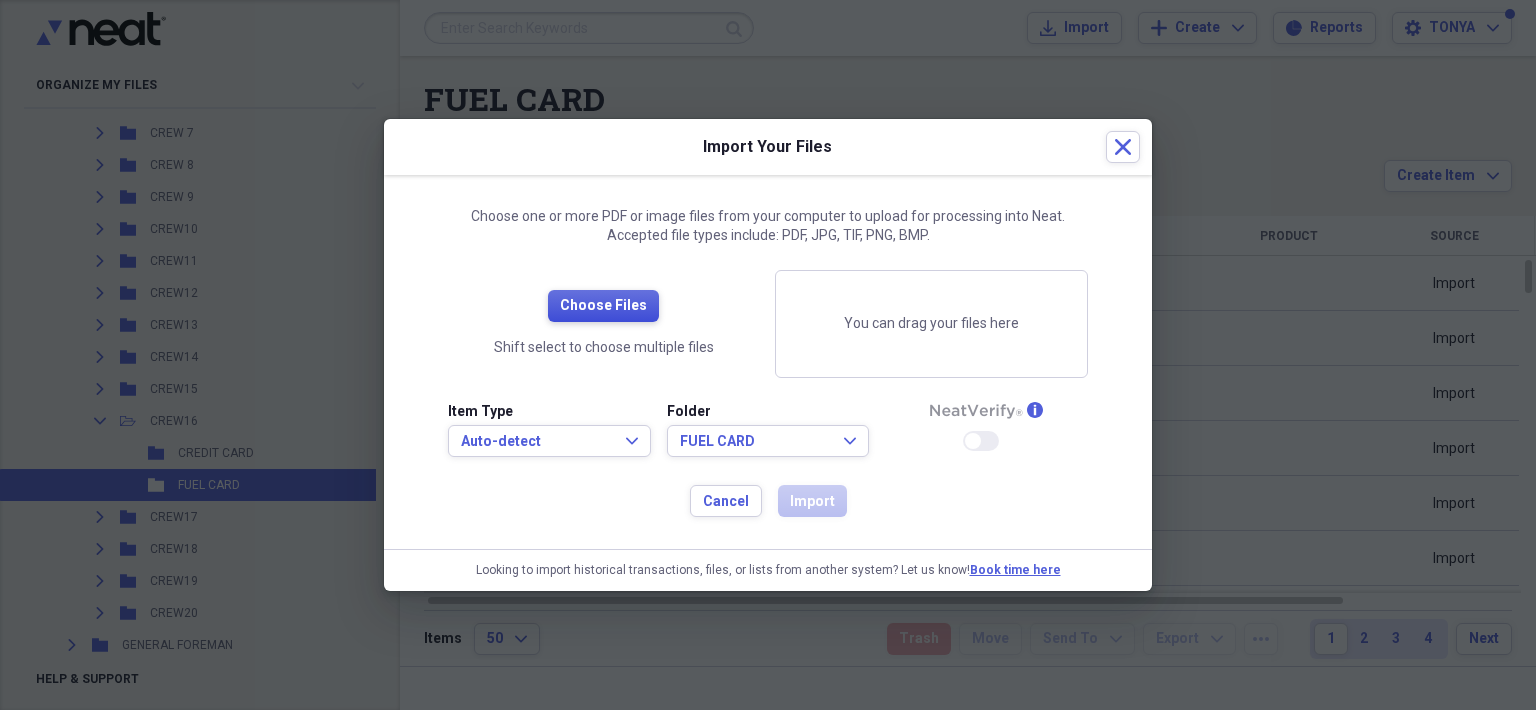 click on "Choose Files" at bounding box center [603, 306] 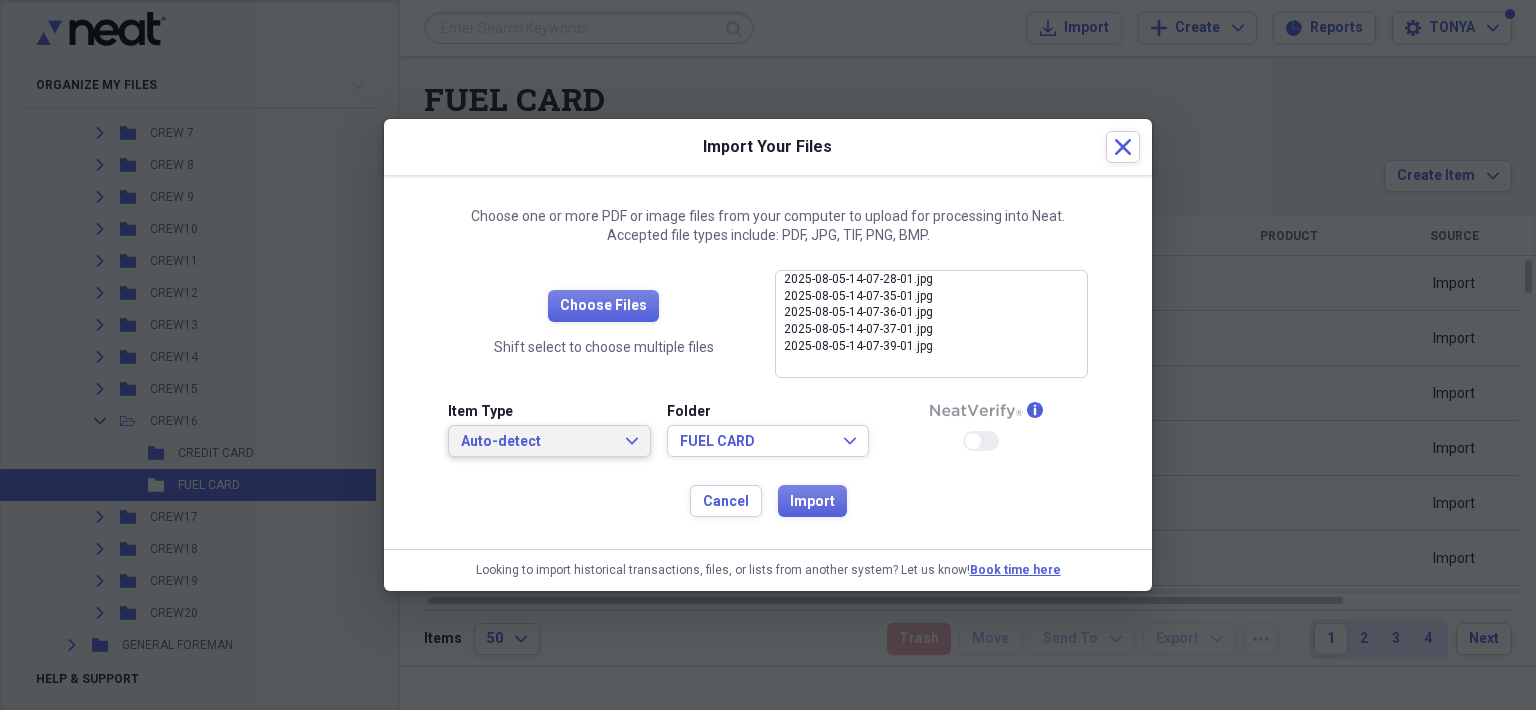 click on "Auto-detect" at bounding box center (537, 442) 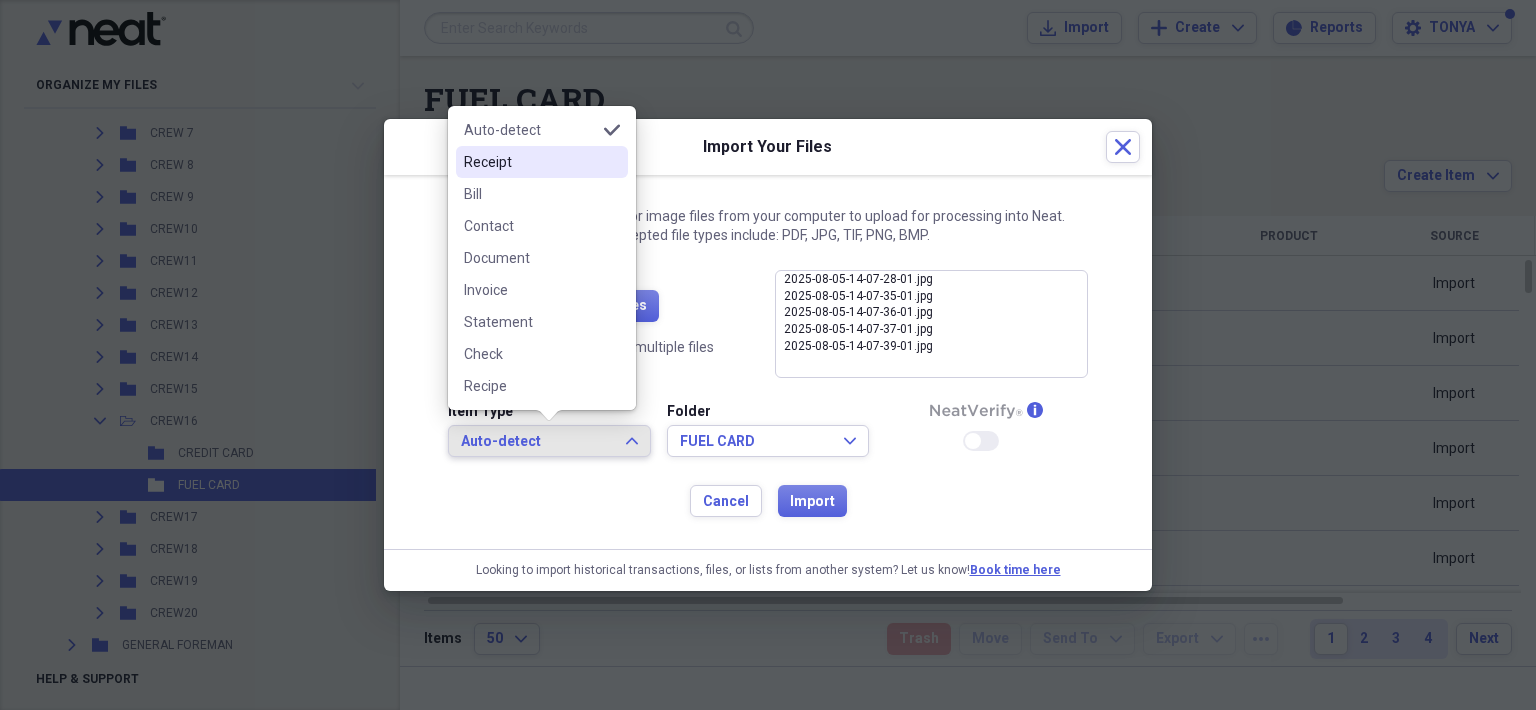 click on "Receipt" at bounding box center [542, 162] 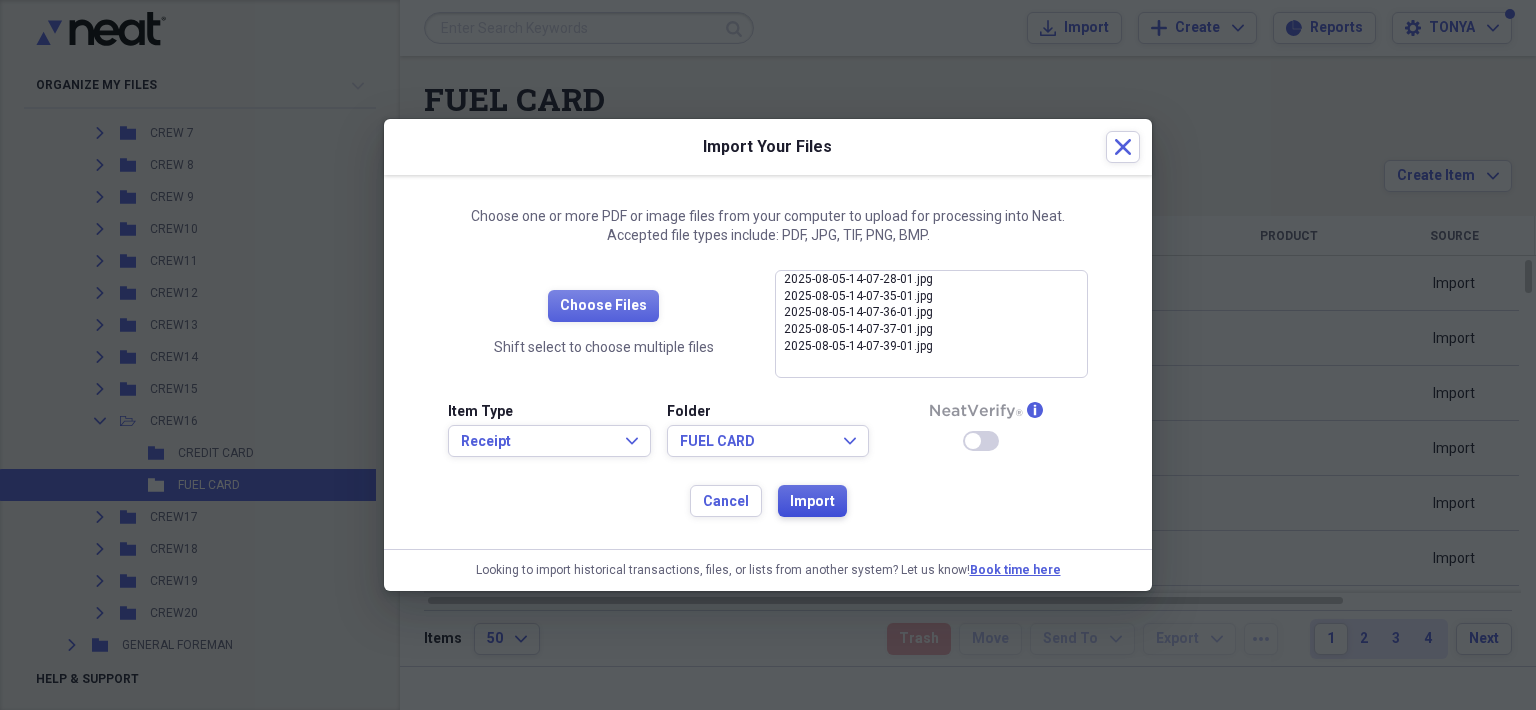 click on "Import" at bounding box center [812, 502] 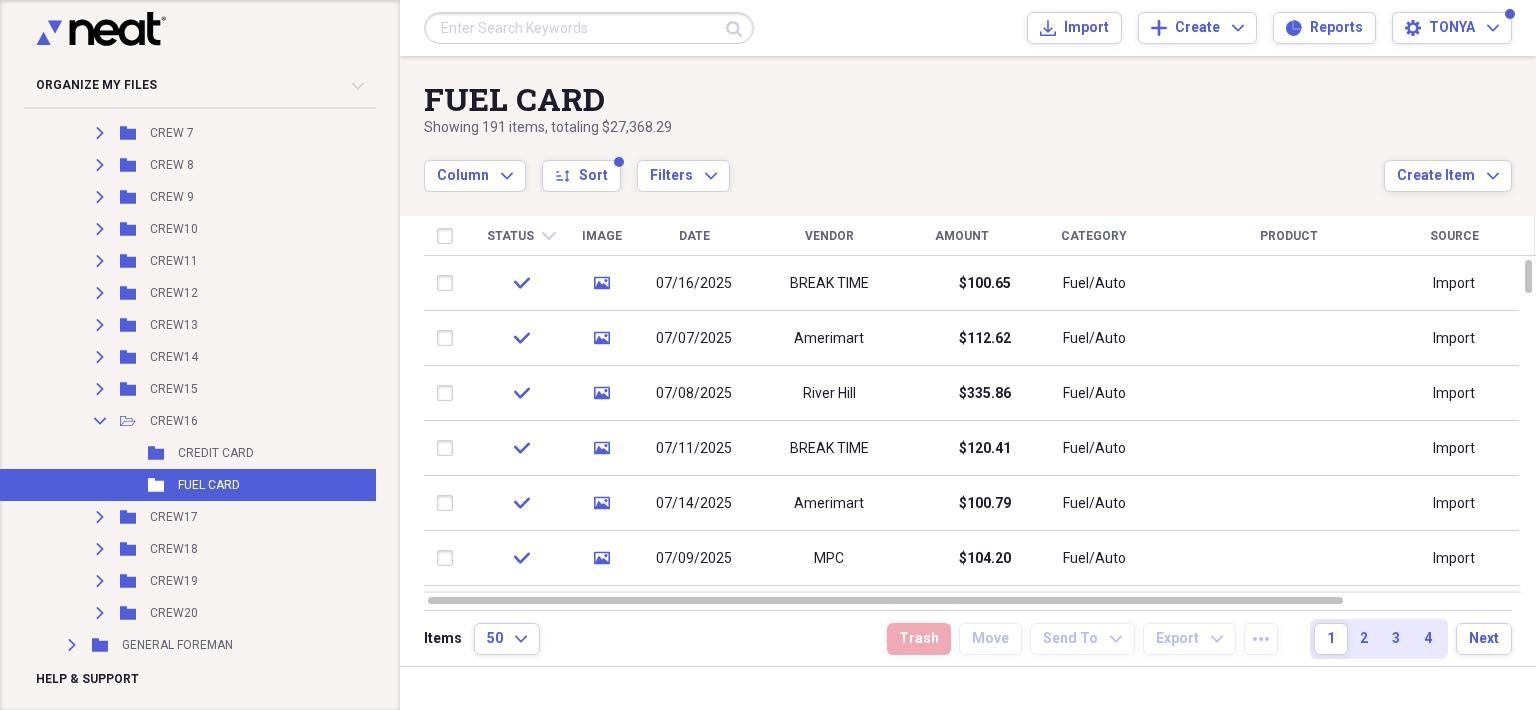 click on "CREDIT CARD" at bounding box center (216, 453) 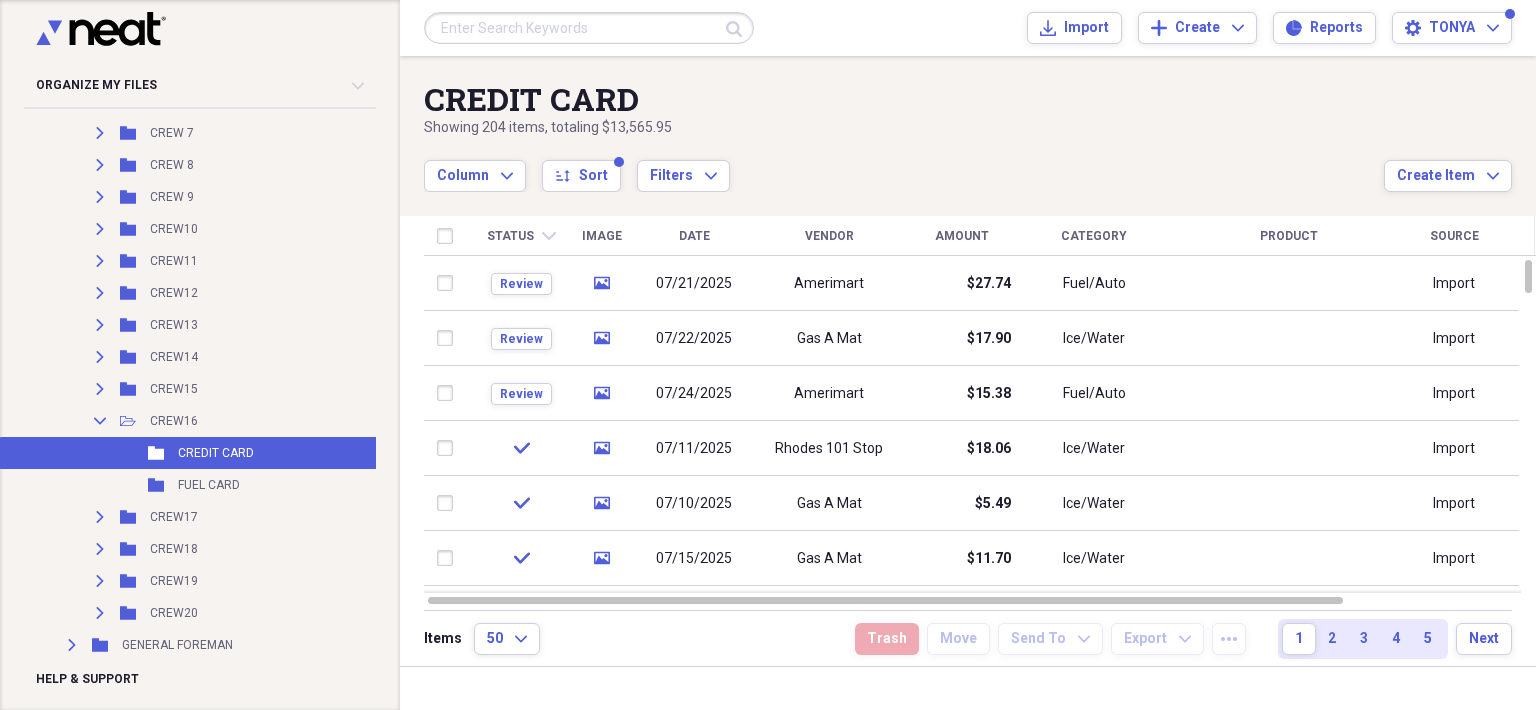 click on "CREDIT CARD" at bounding box center (216, 453) 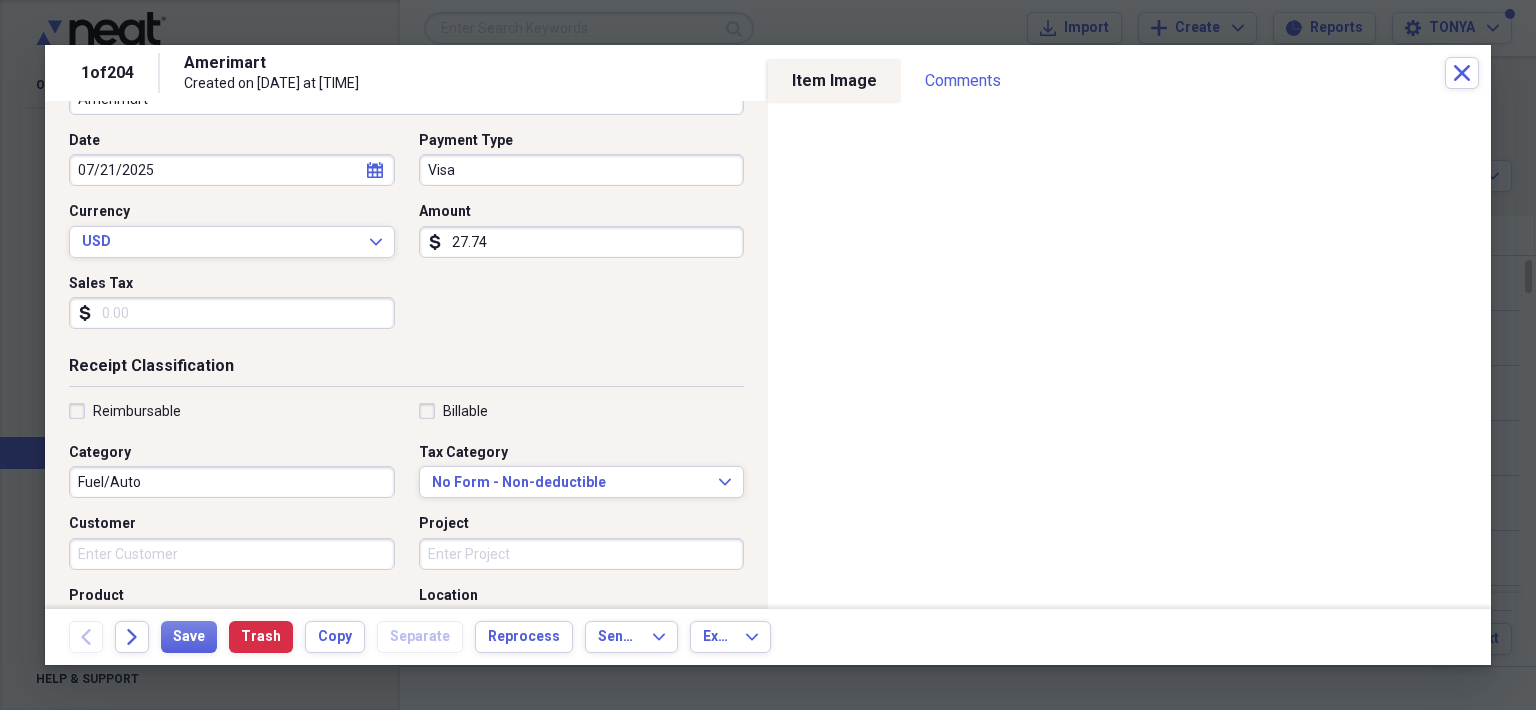 scroll, scrollTop: 200, scrollLeft: 0, axis: vertical 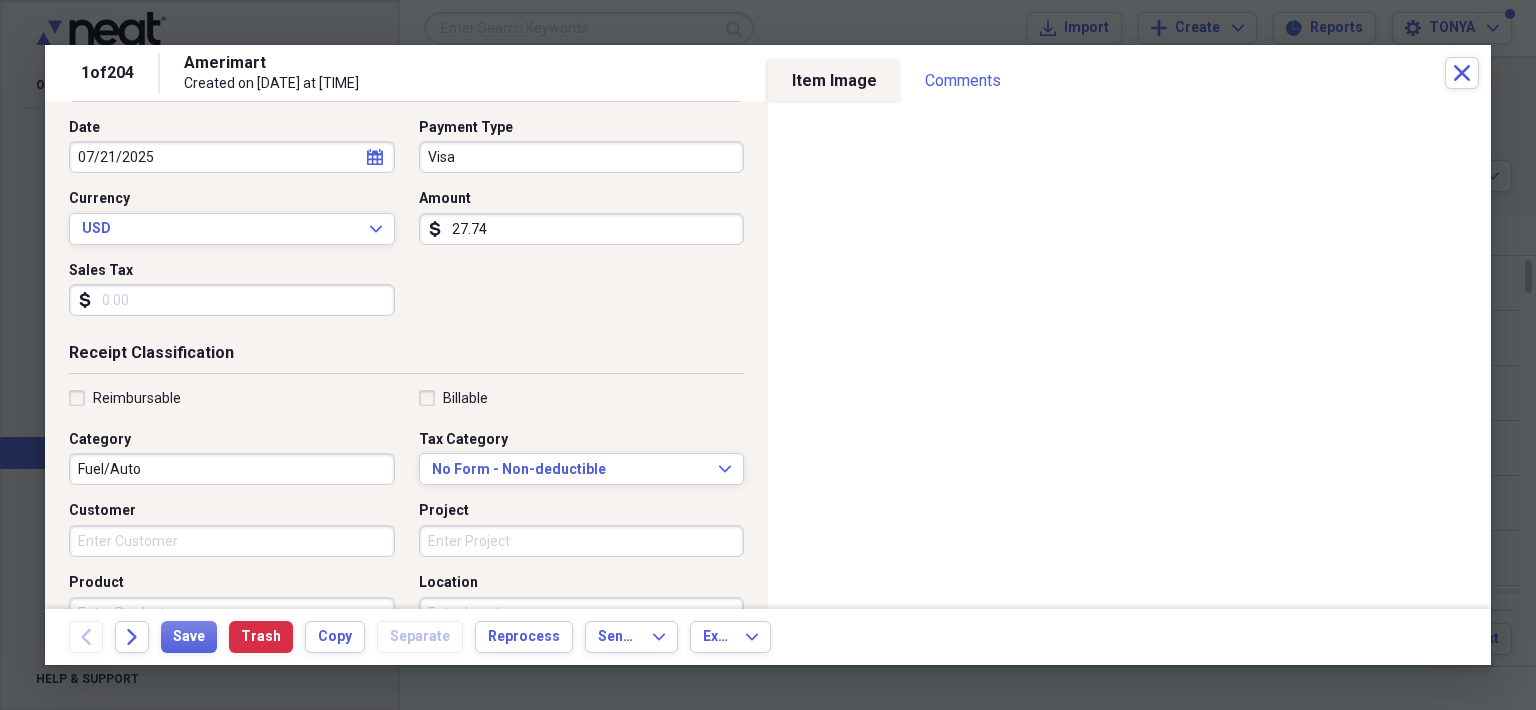 click on "Fuel/Auto" at bounding box center [232, 469] 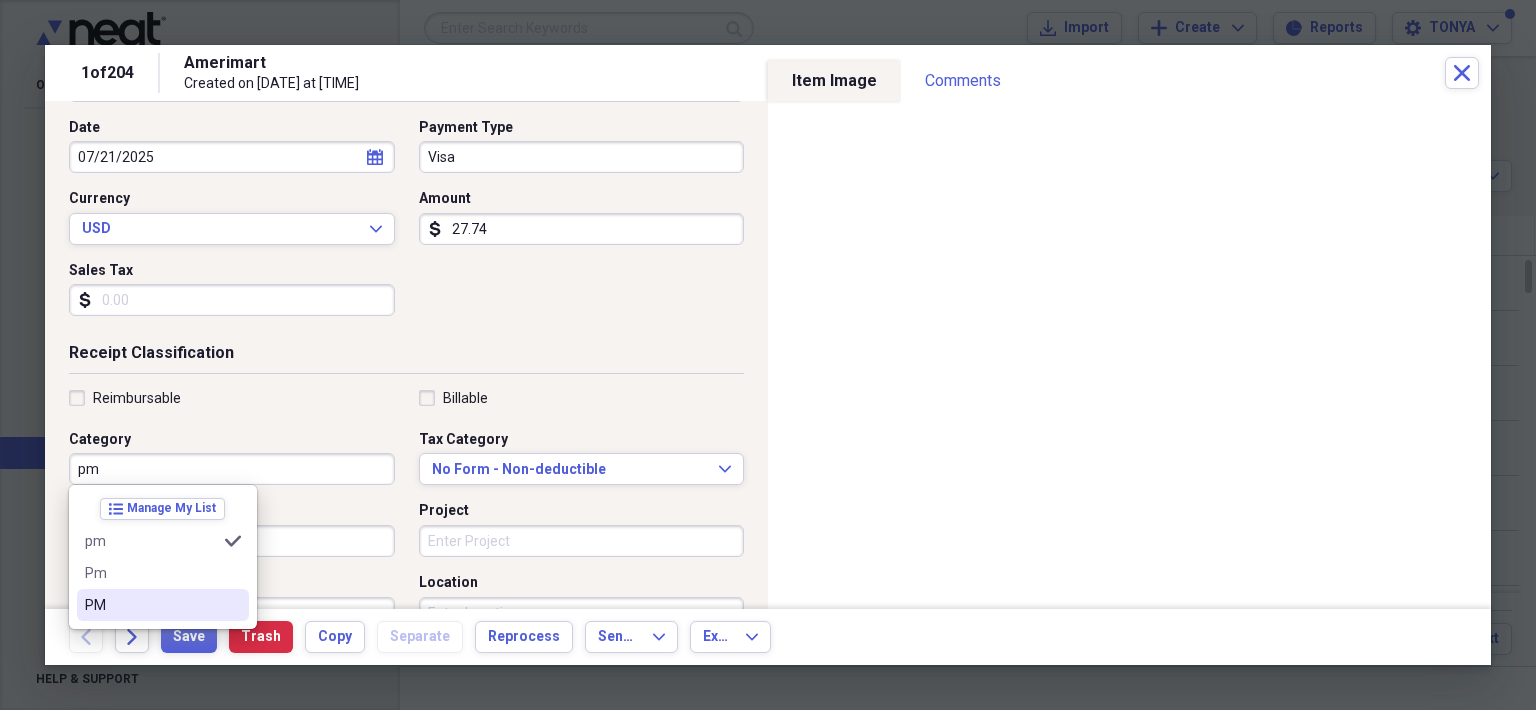 click on "PM" at bounding box center [151, 605] 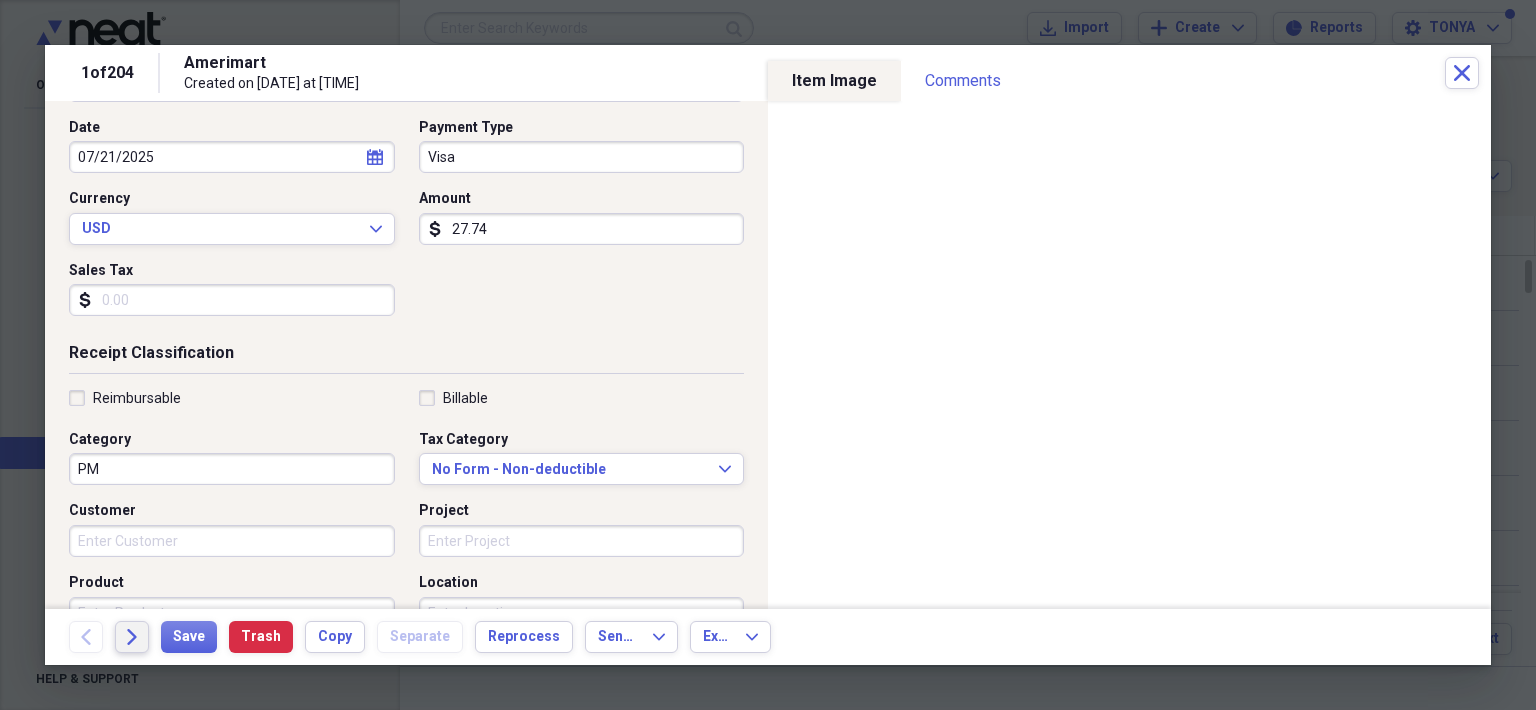 click 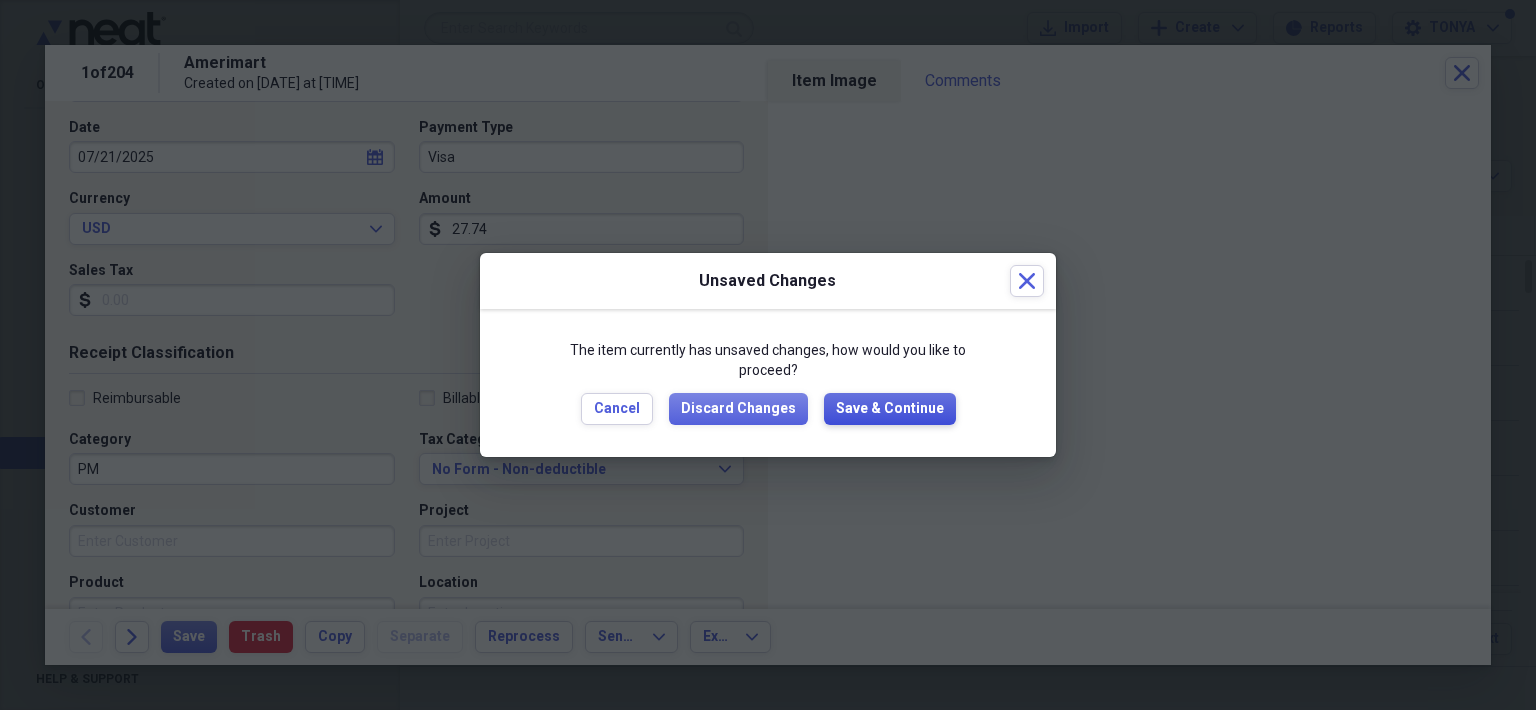click on "Save & Continue" at bounding box center [890, 409] 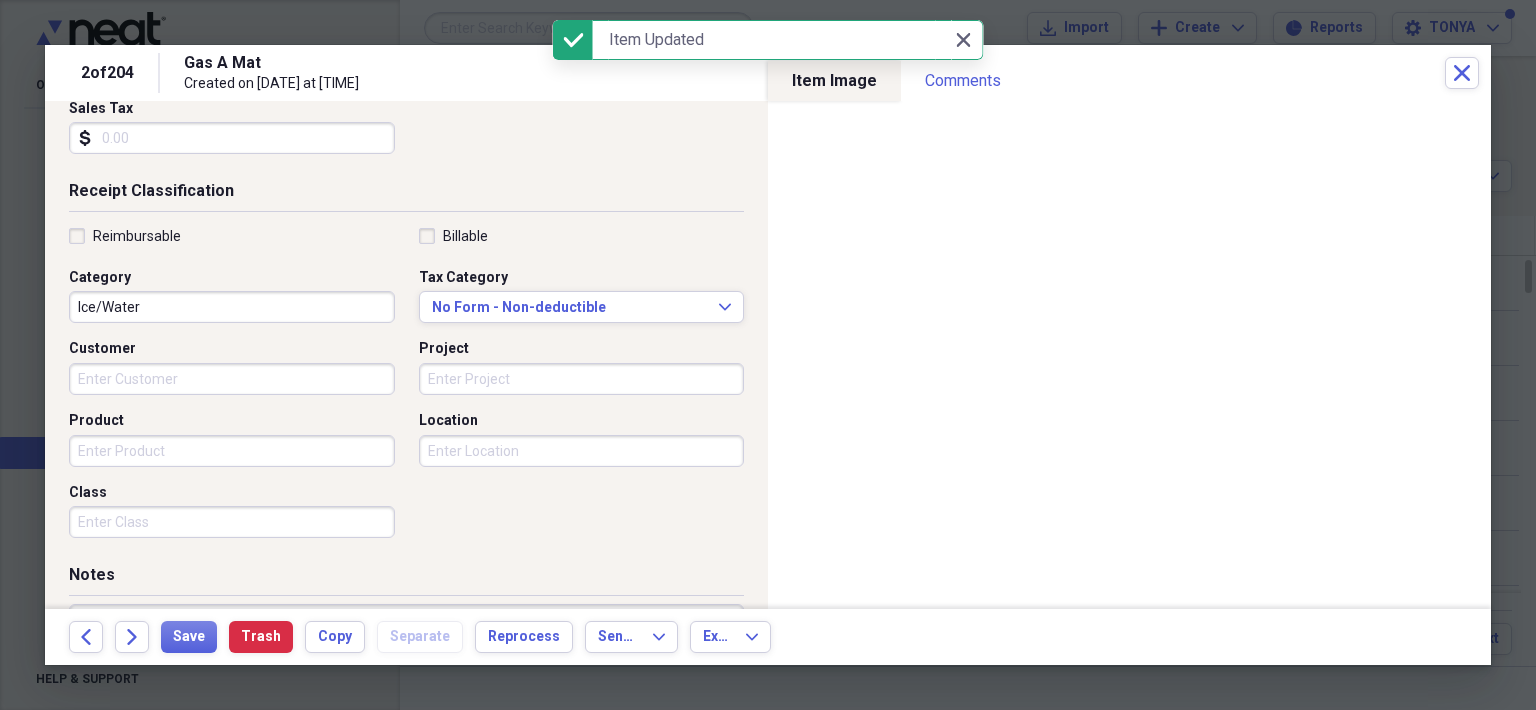 scroll, scrollTop: 400, scrollLeft: 0, axis: vertical 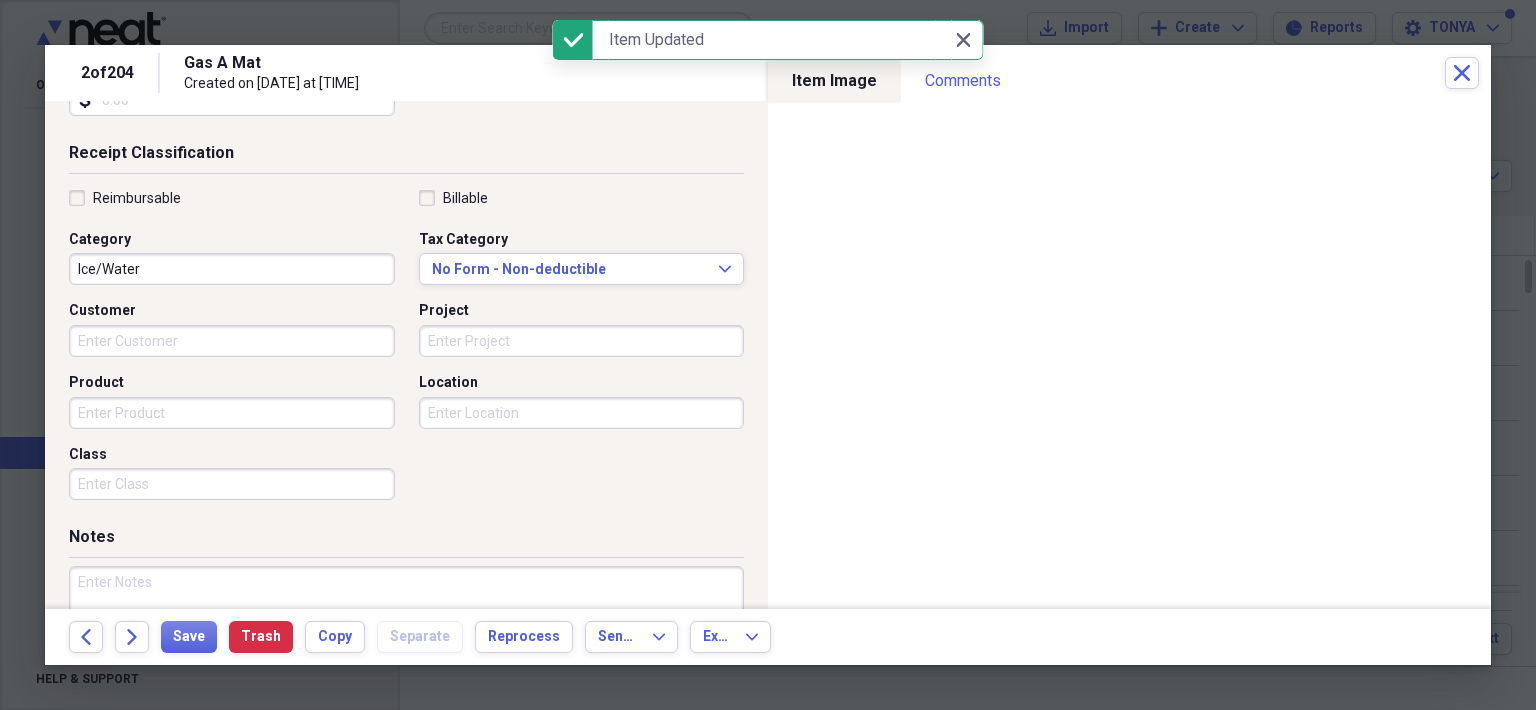 click on "Ice/Water" at bounding box center (232, 269) 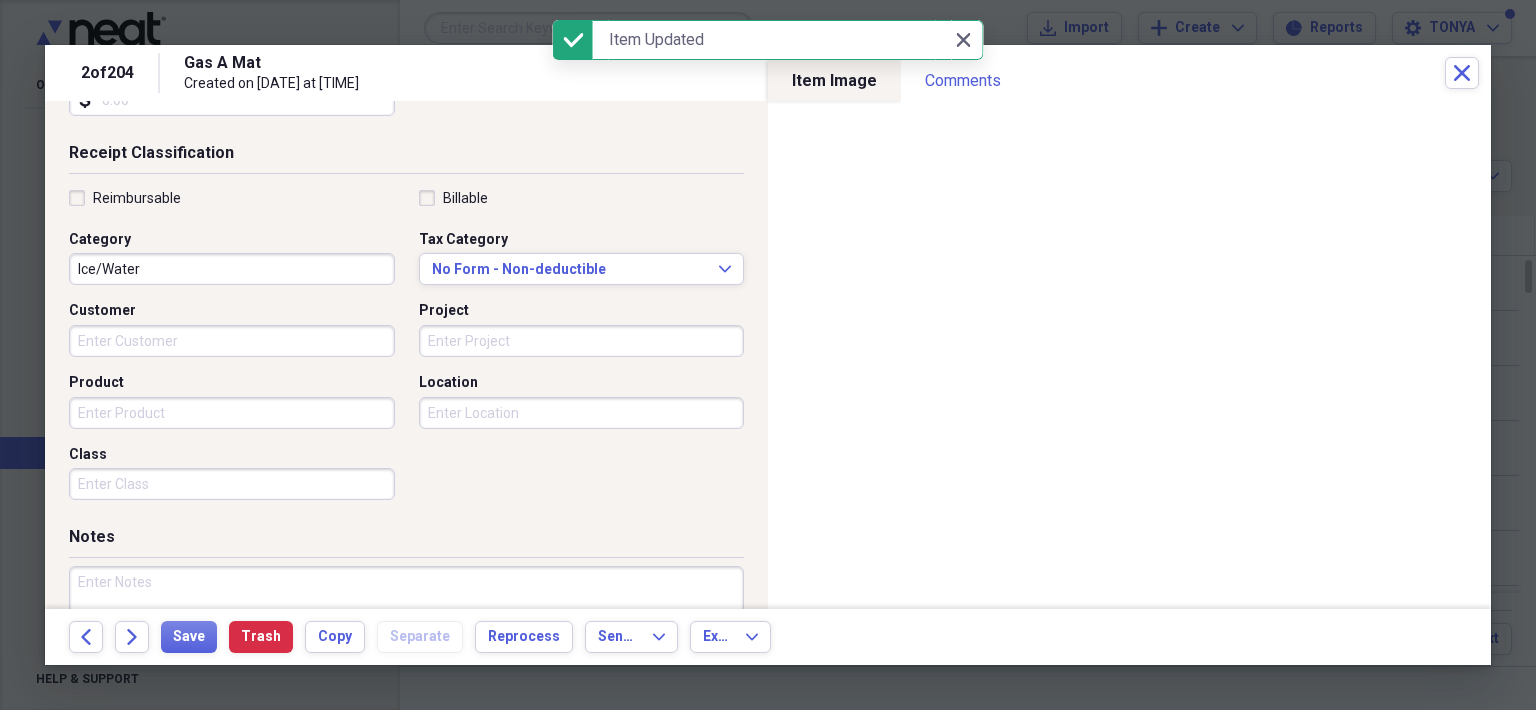 click on "Class" at bounding box center [238, 473] 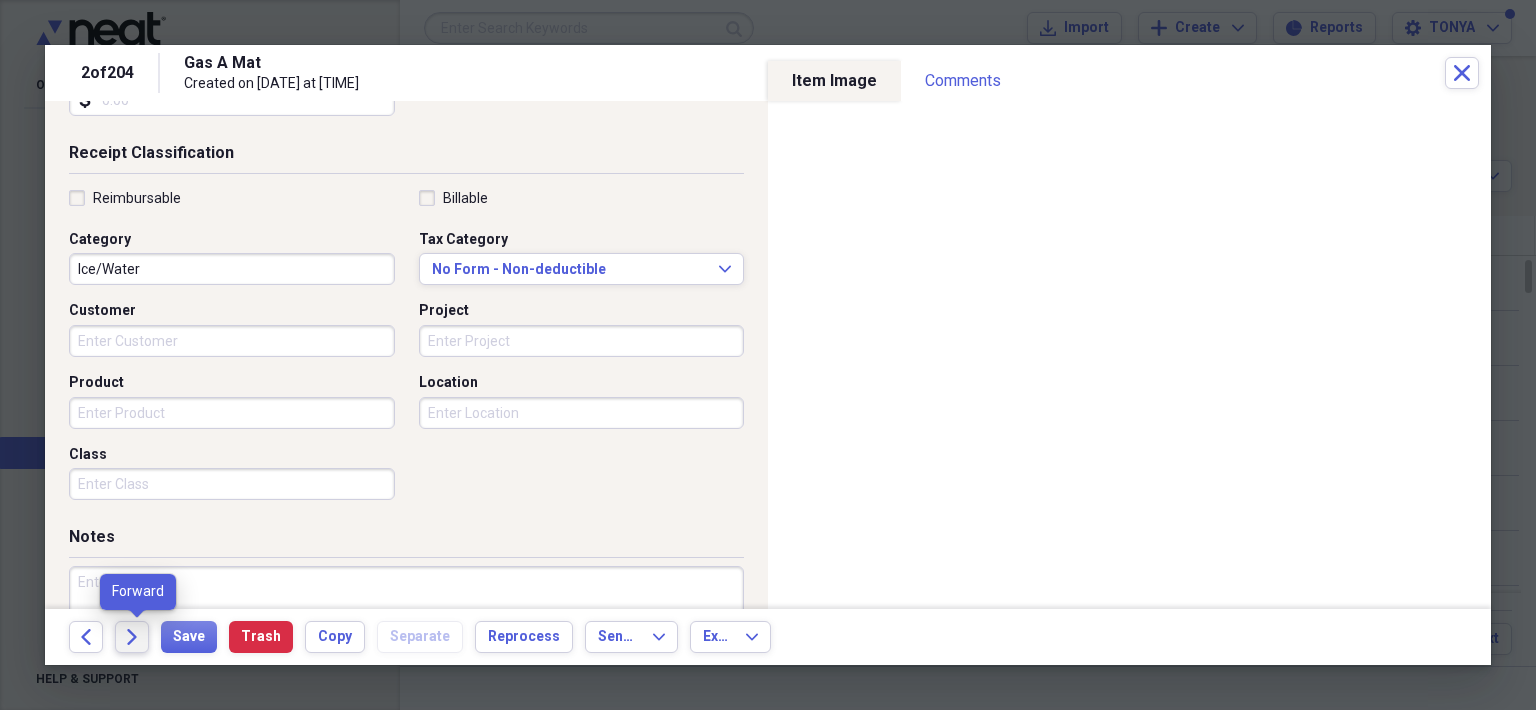 click on "Forward" 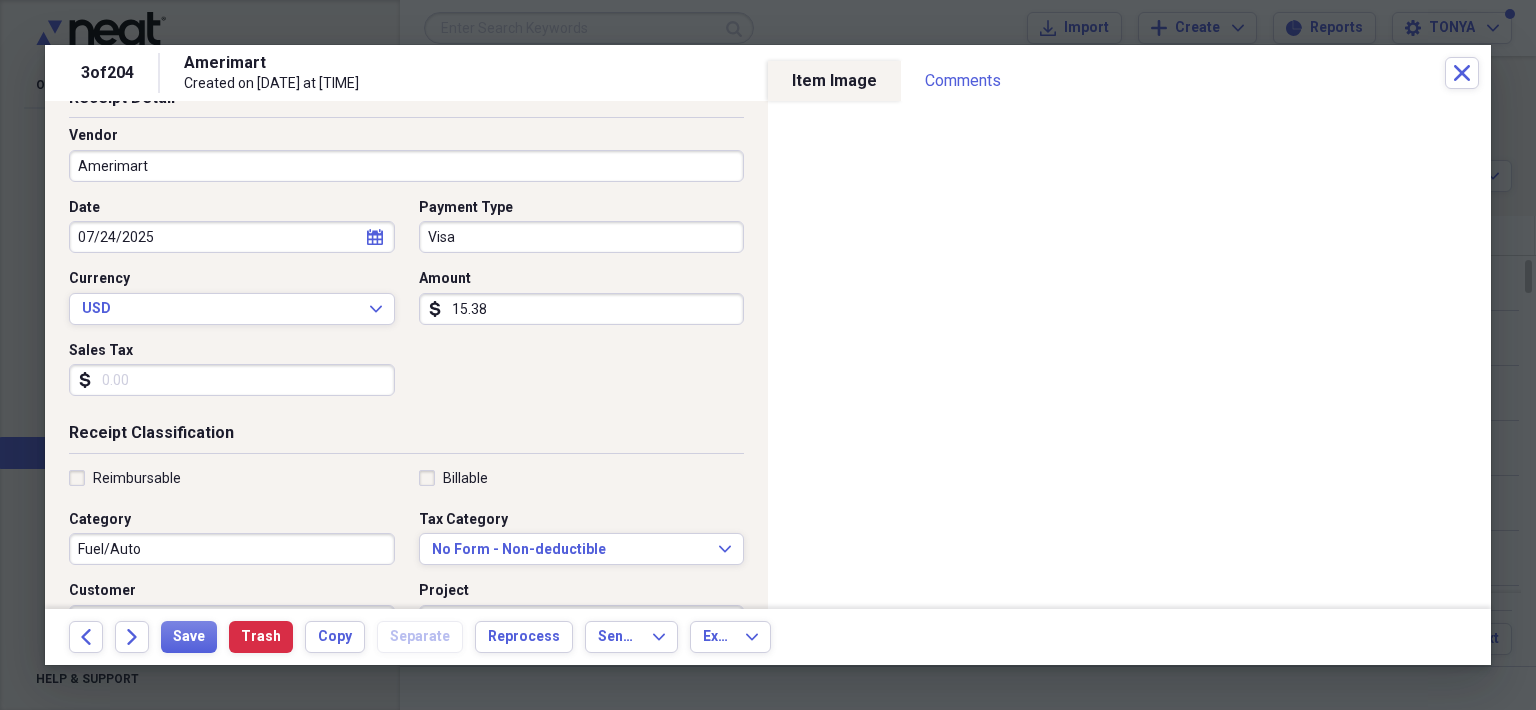 scroll, scrollTop: 300, scrollLeft: 0, axis: vertical 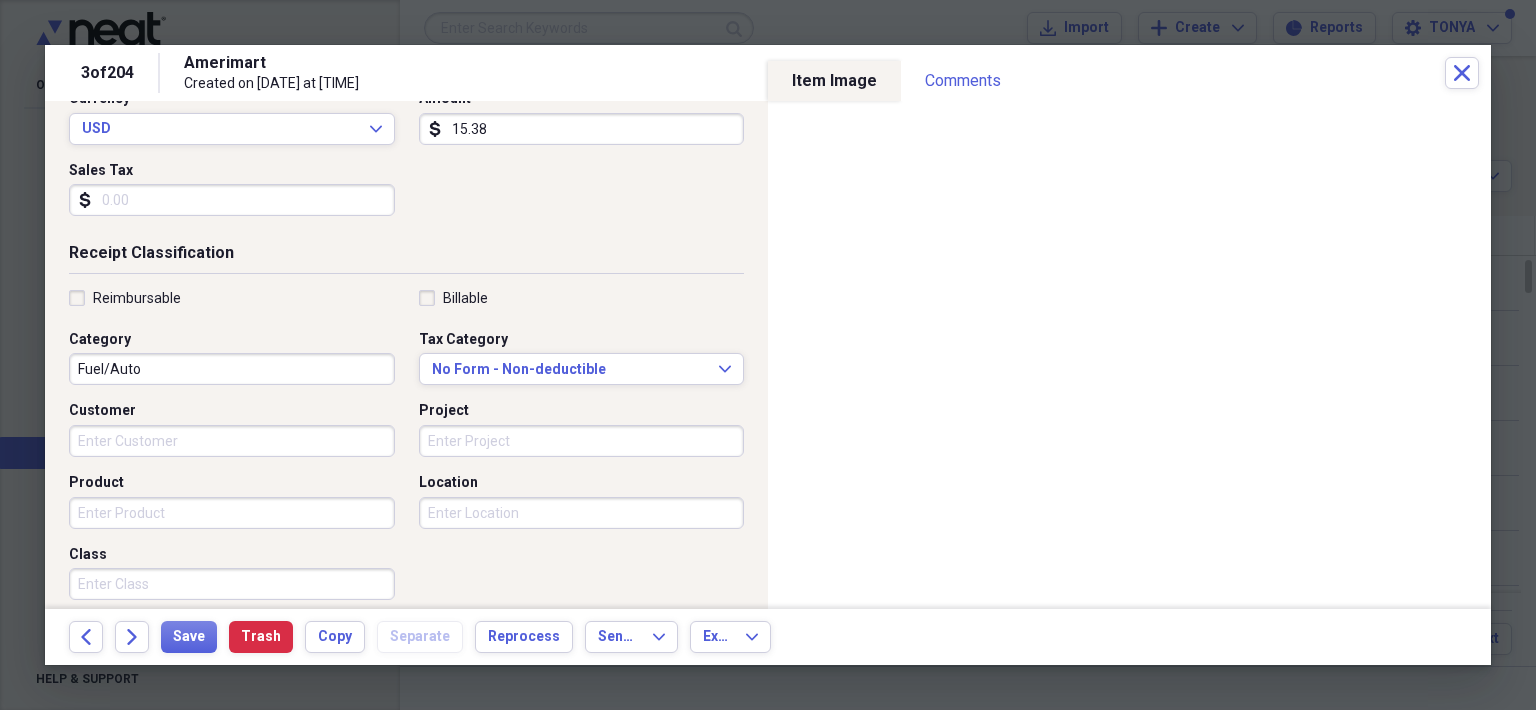 click on "Fuel/Auto" at bounding box center (232, 369) 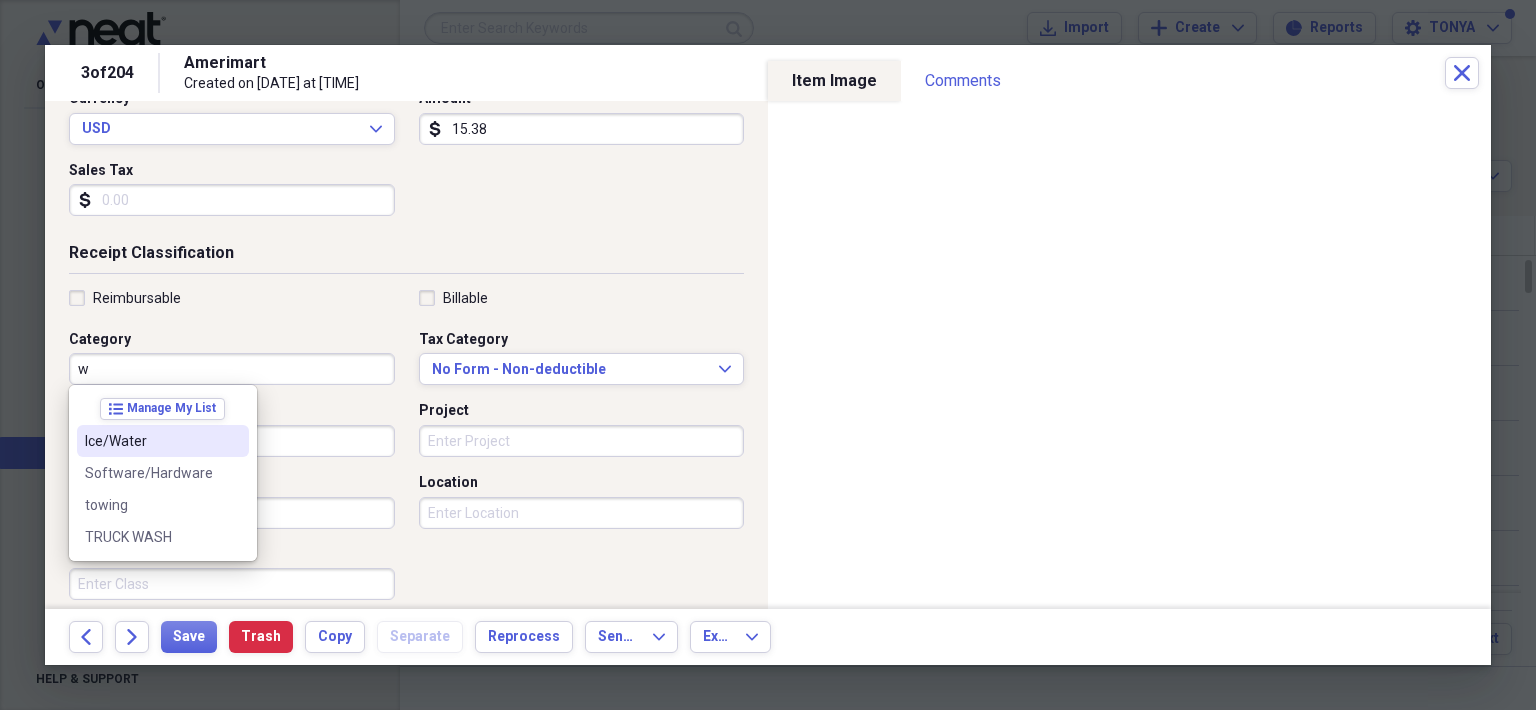 click on "Ice/Water" at bounding box center [151, 441] 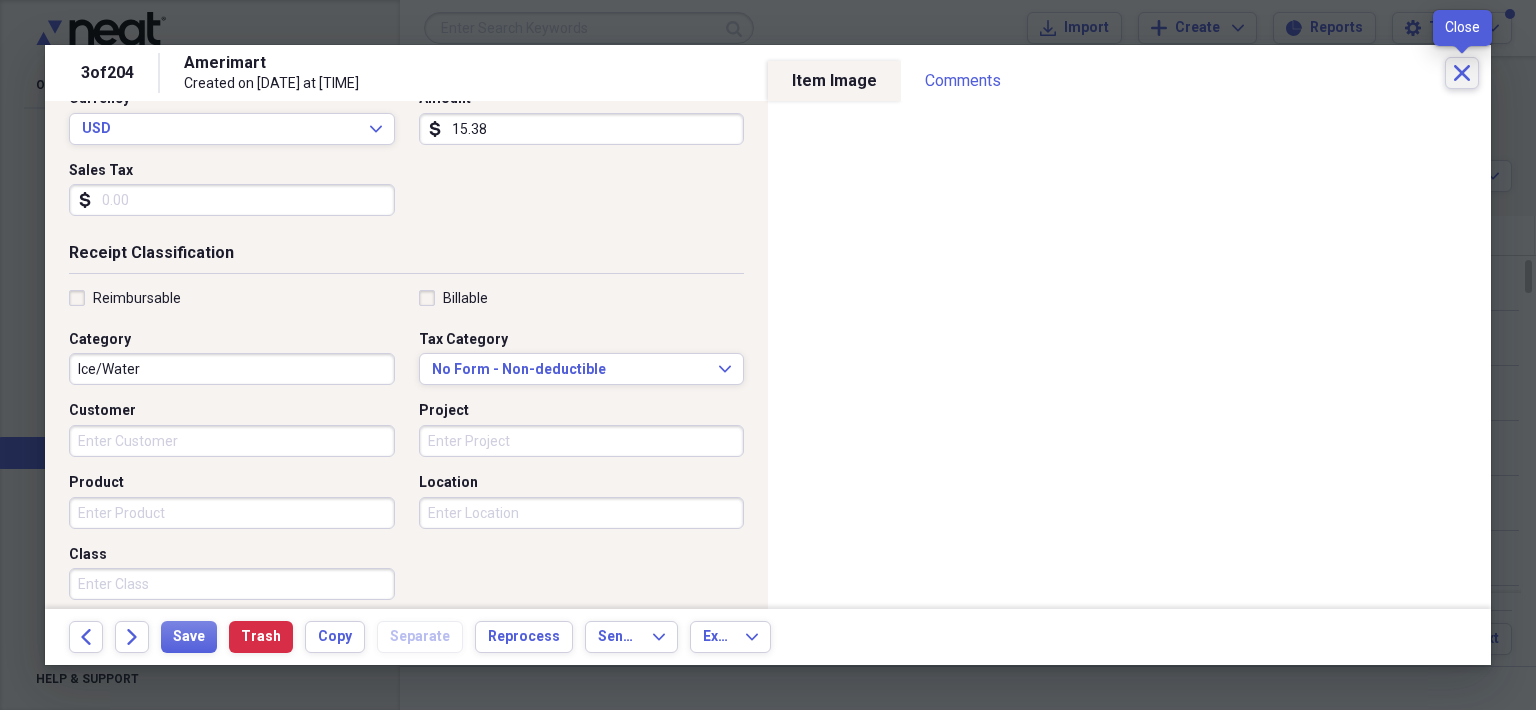 click on "Close" at bounding box center [1462, 73] 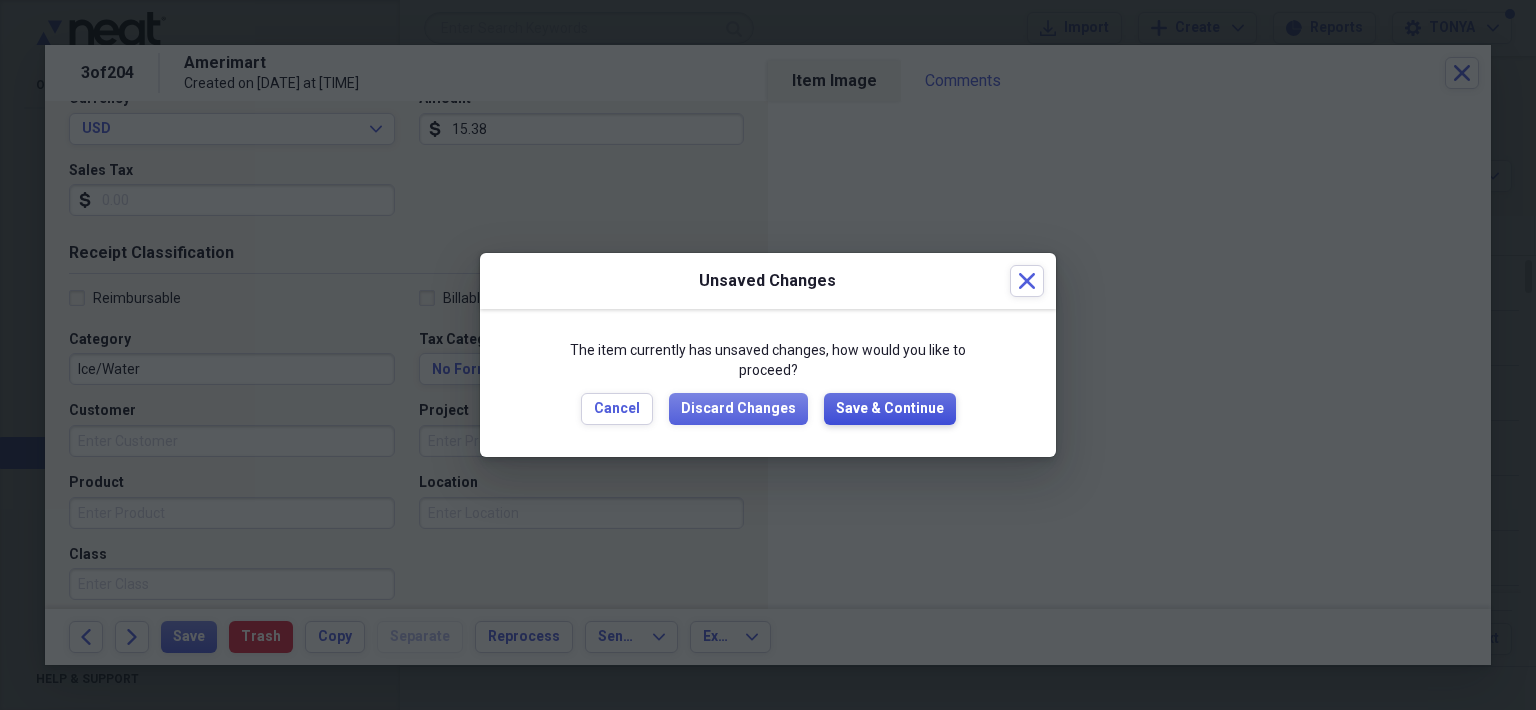 click on "Save & Continue" at bounding box center [890, 409] 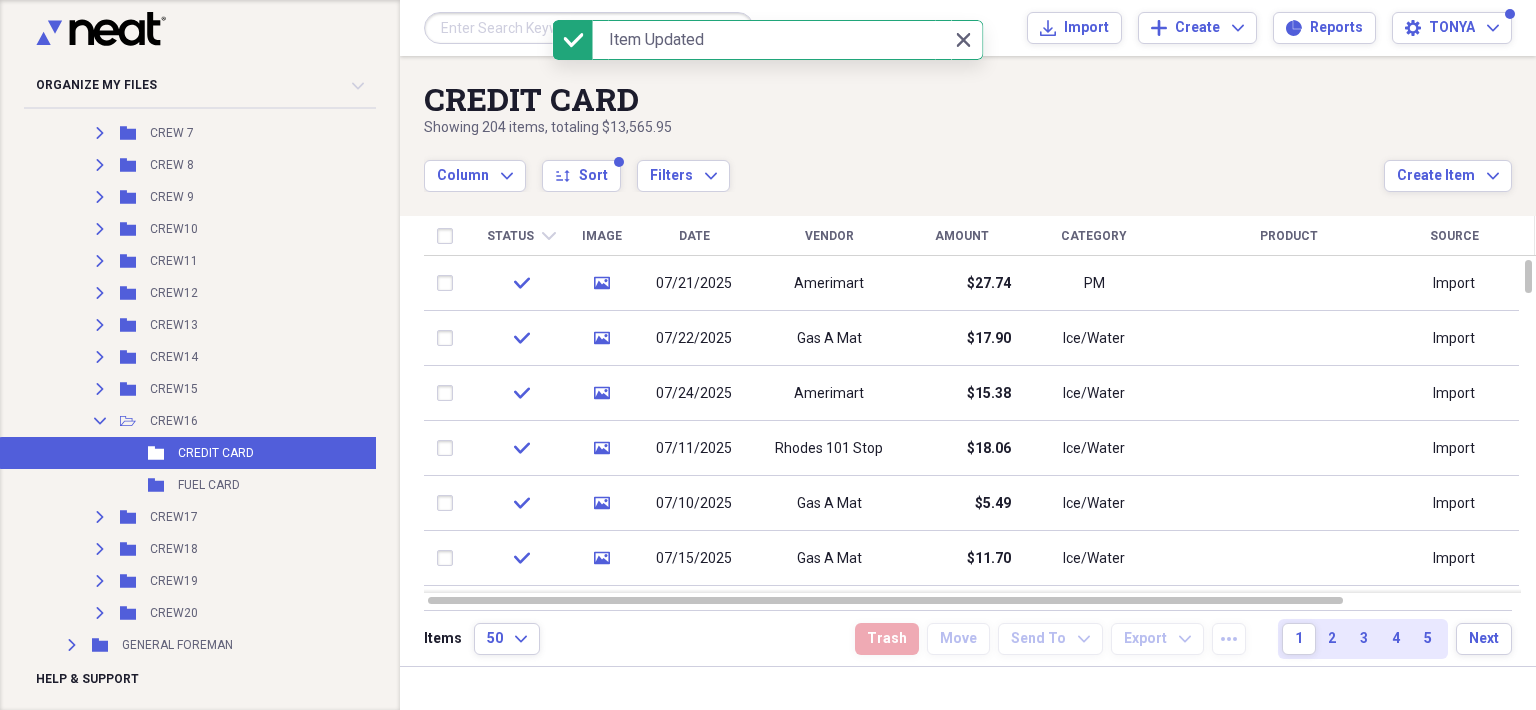 click on "FUEL CARD" at bounding box center [209, 485] 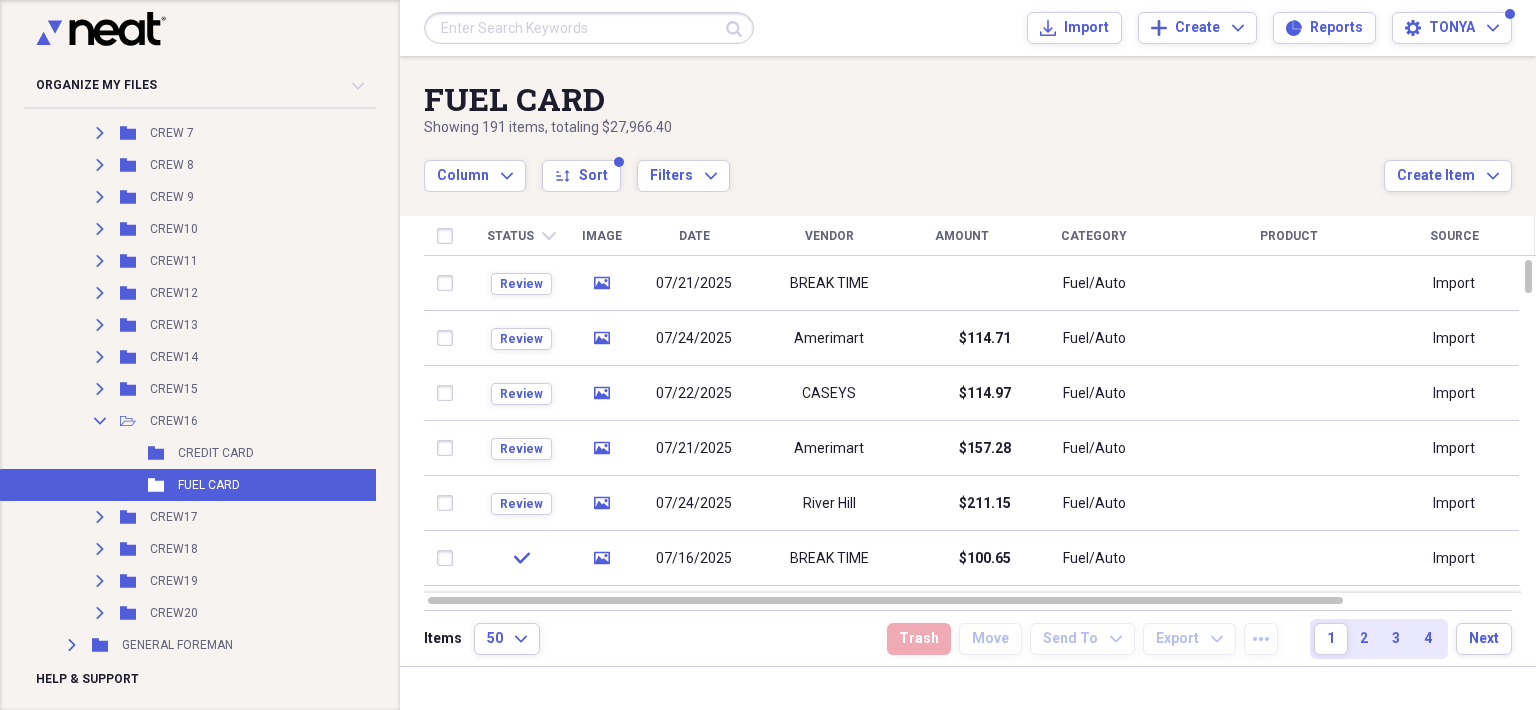 click at bounding box center [961, 283] 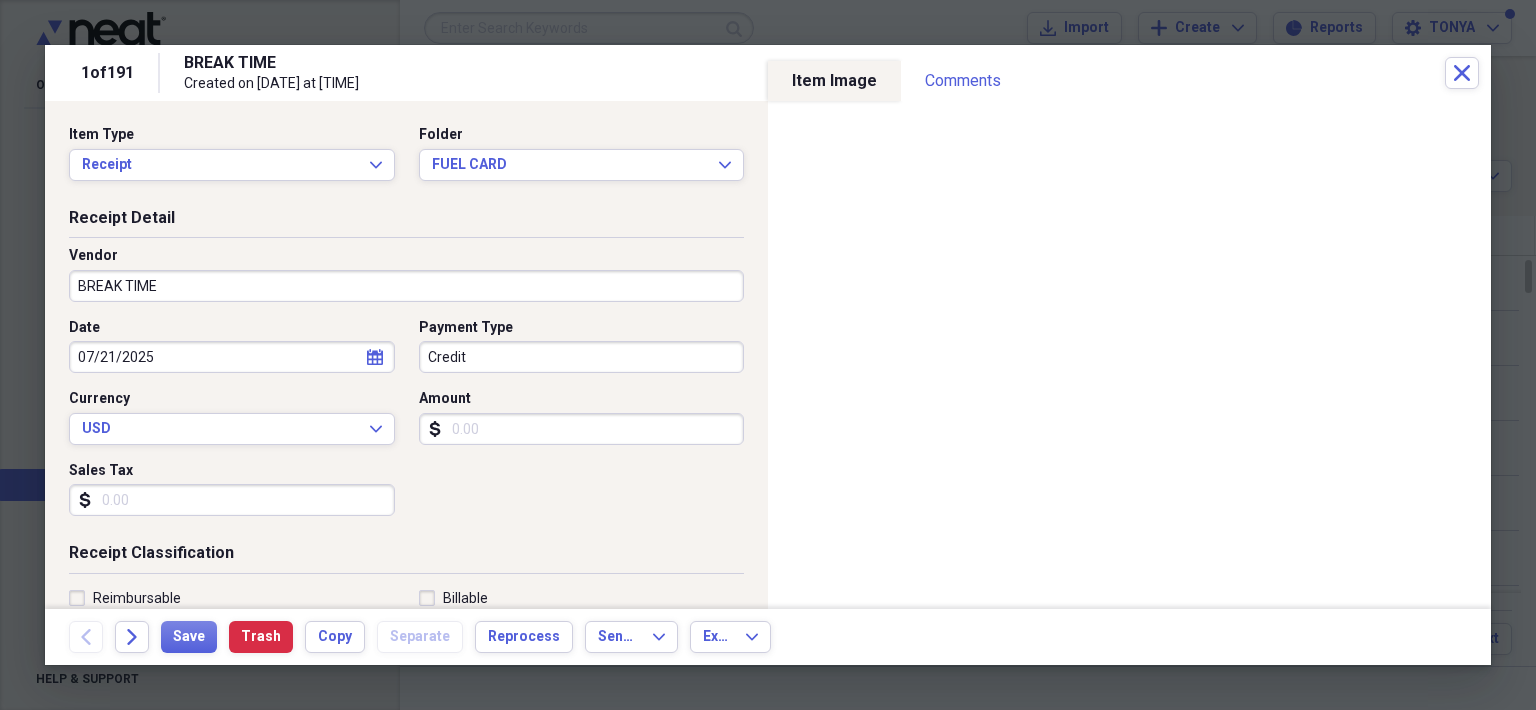 click on "Credit" at bounding box center (582, 357) 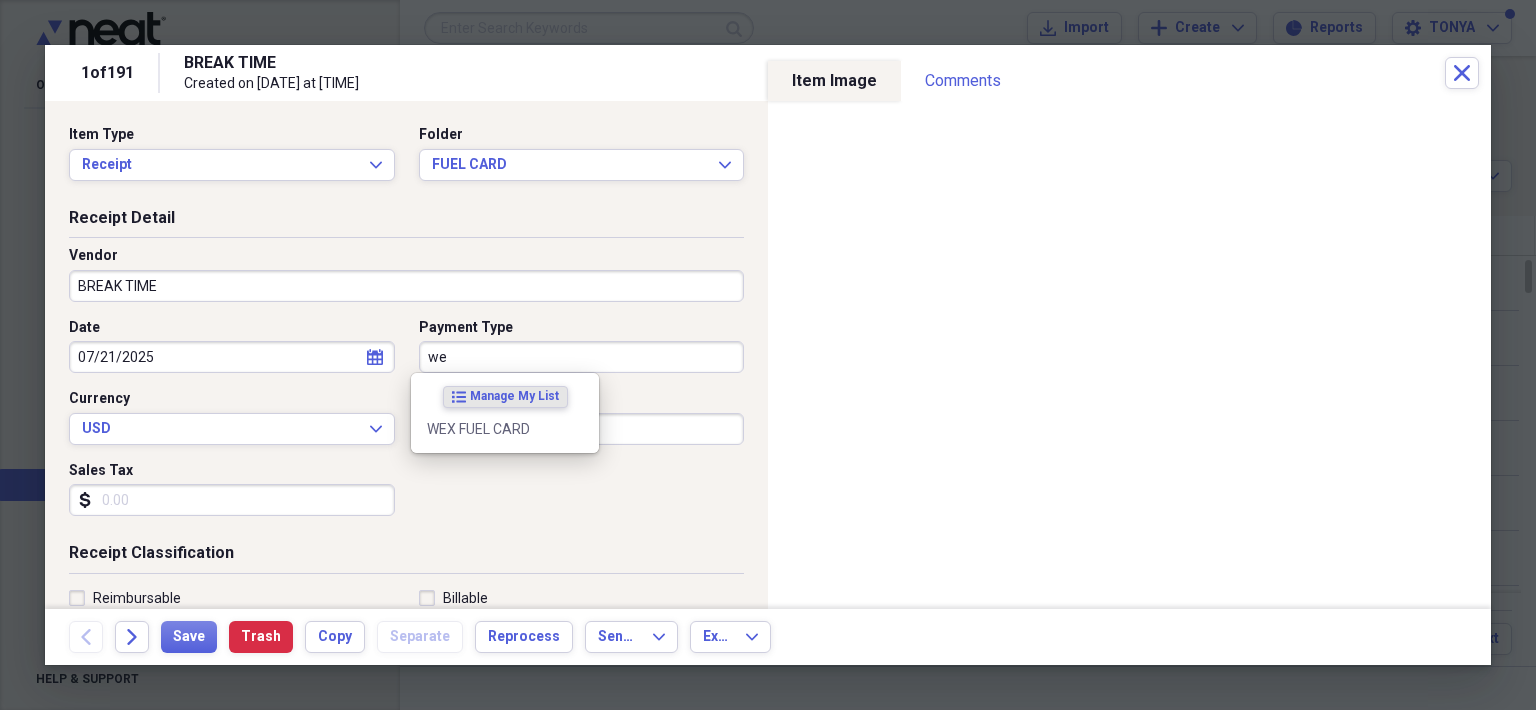 click on "WEX FUEL CARD" at bounding box center (505, 429) 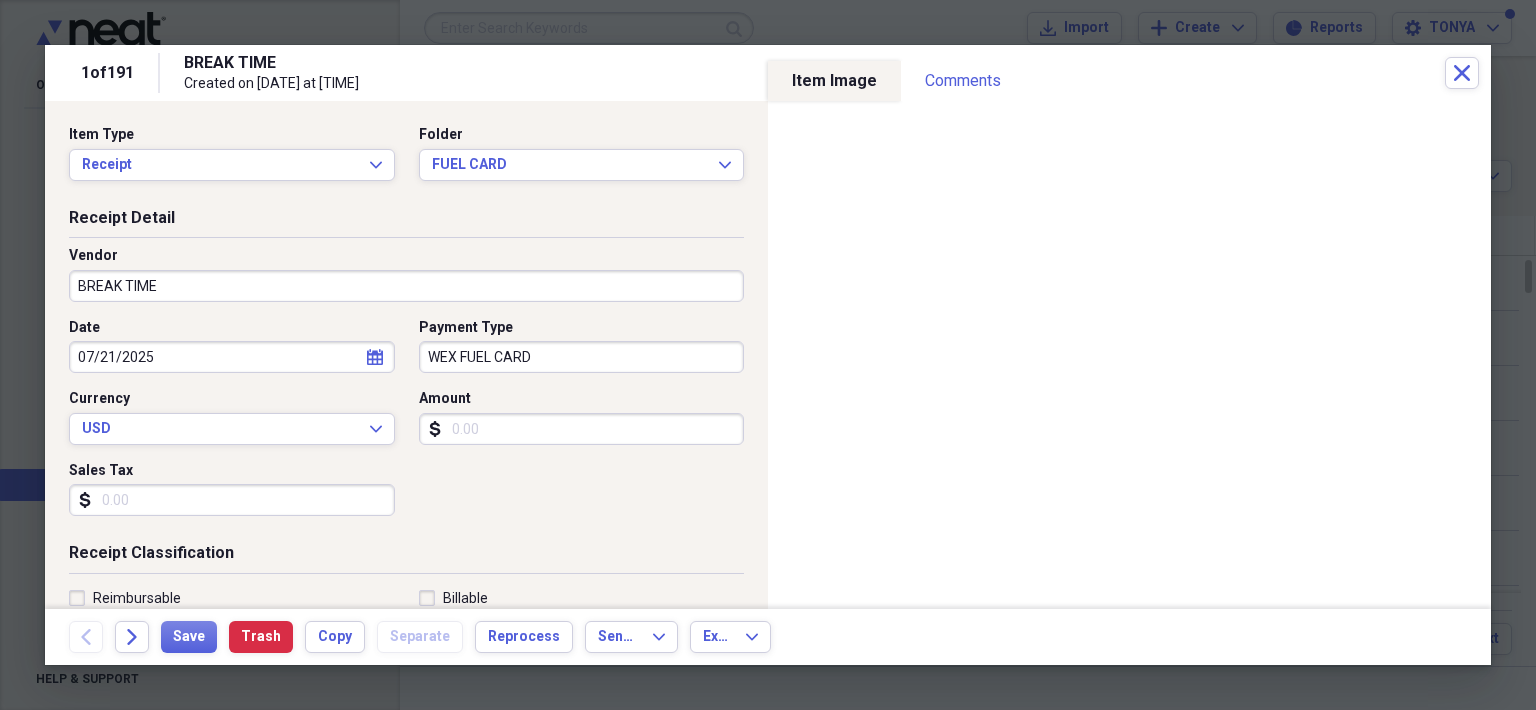 click on "Amount" at bounding box center (582, 429) 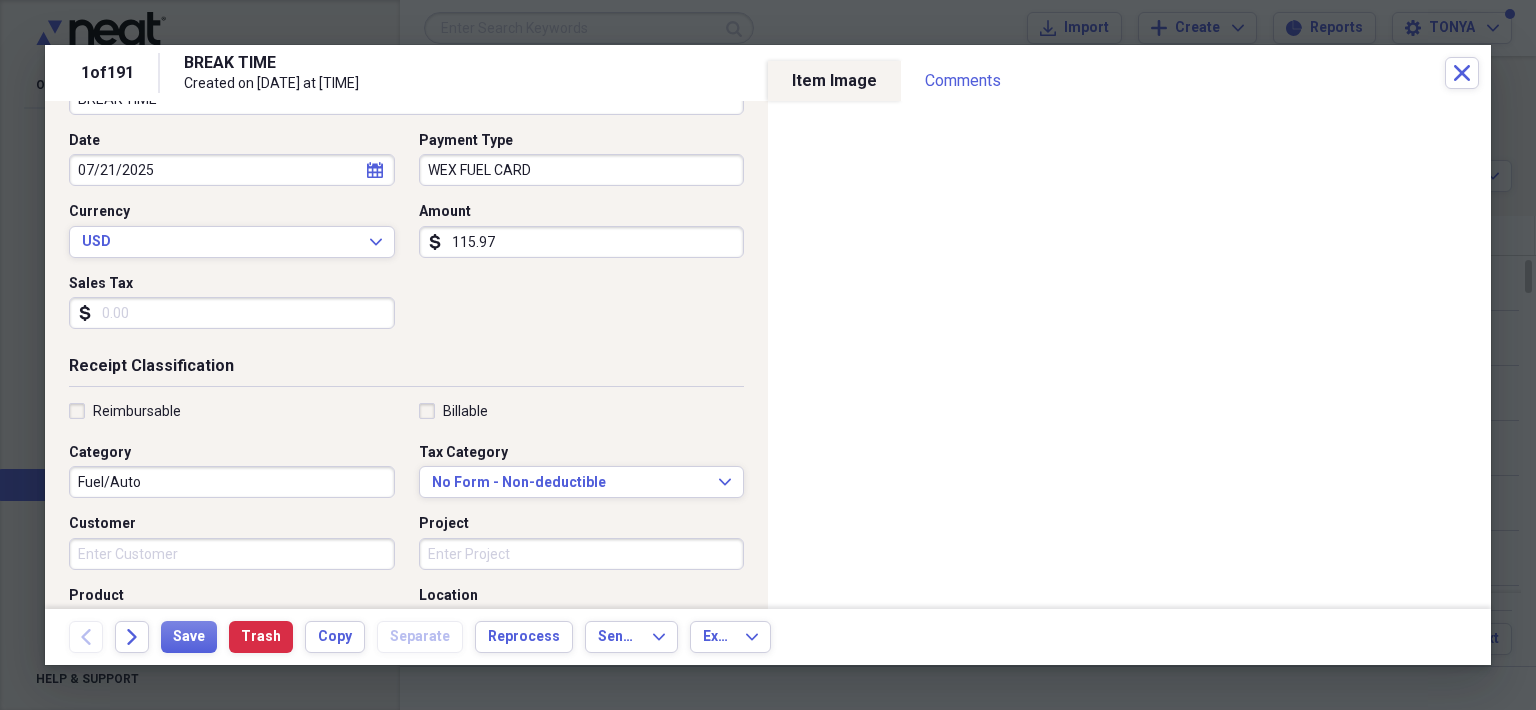 scroll, scrollTop: 200, scrollLeft: 0, axis: vertical 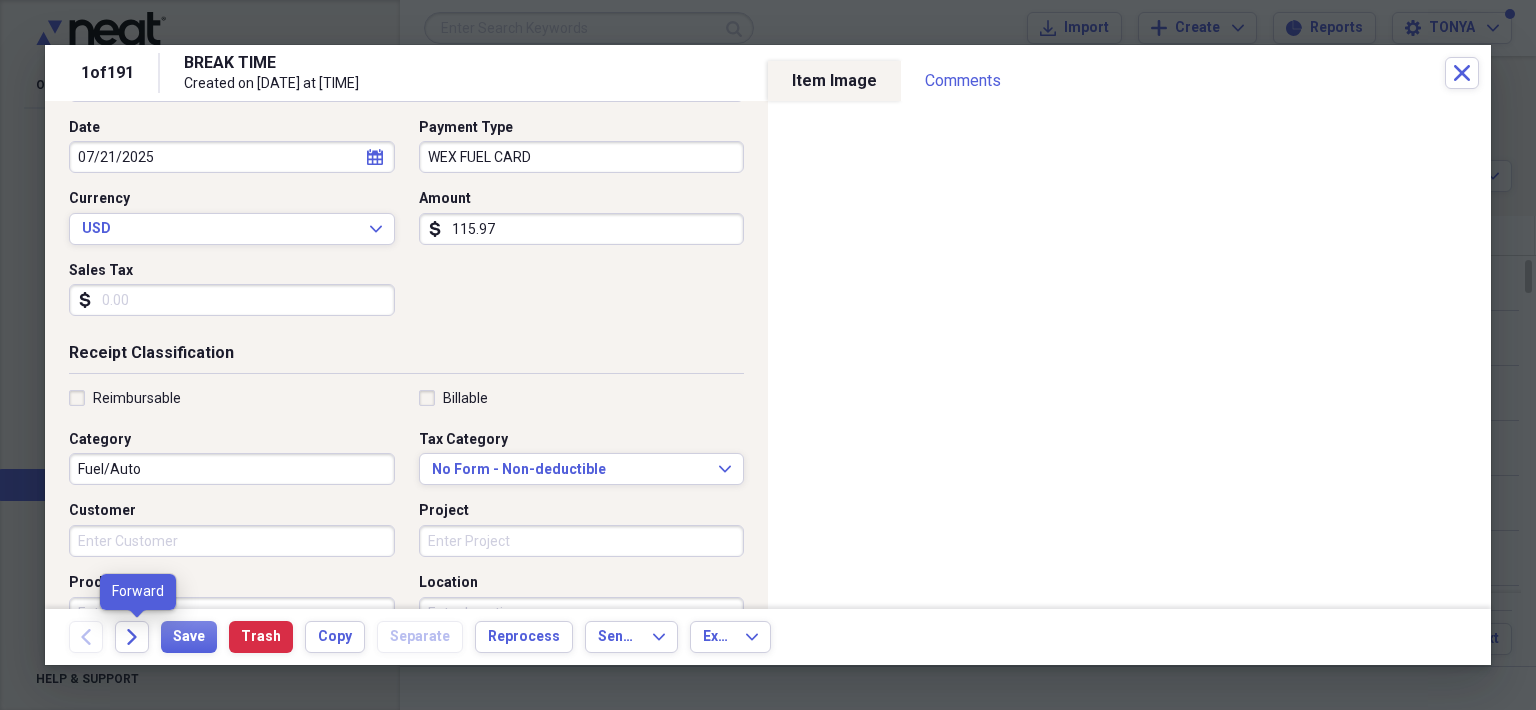 type on "115.97" 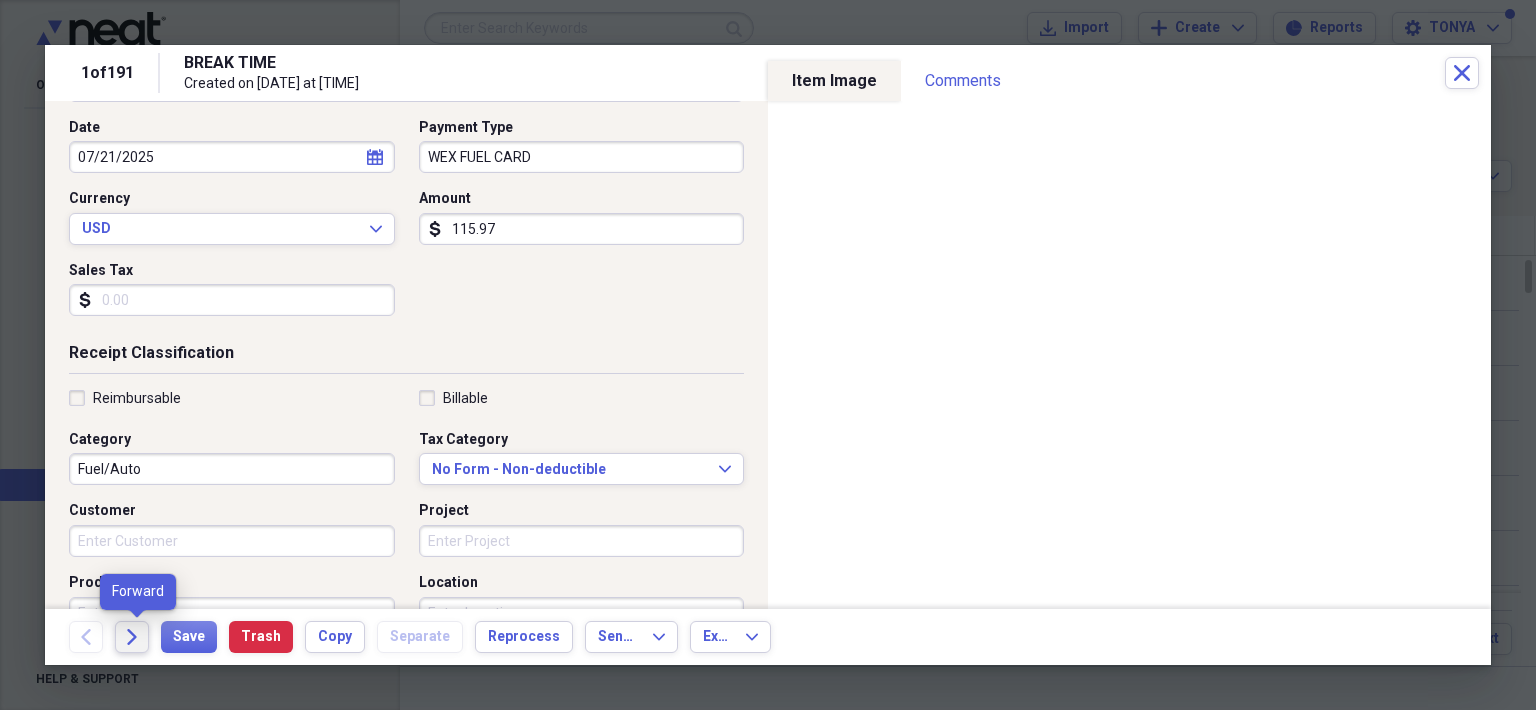click on "Forward" at bounding box center (132, 637) 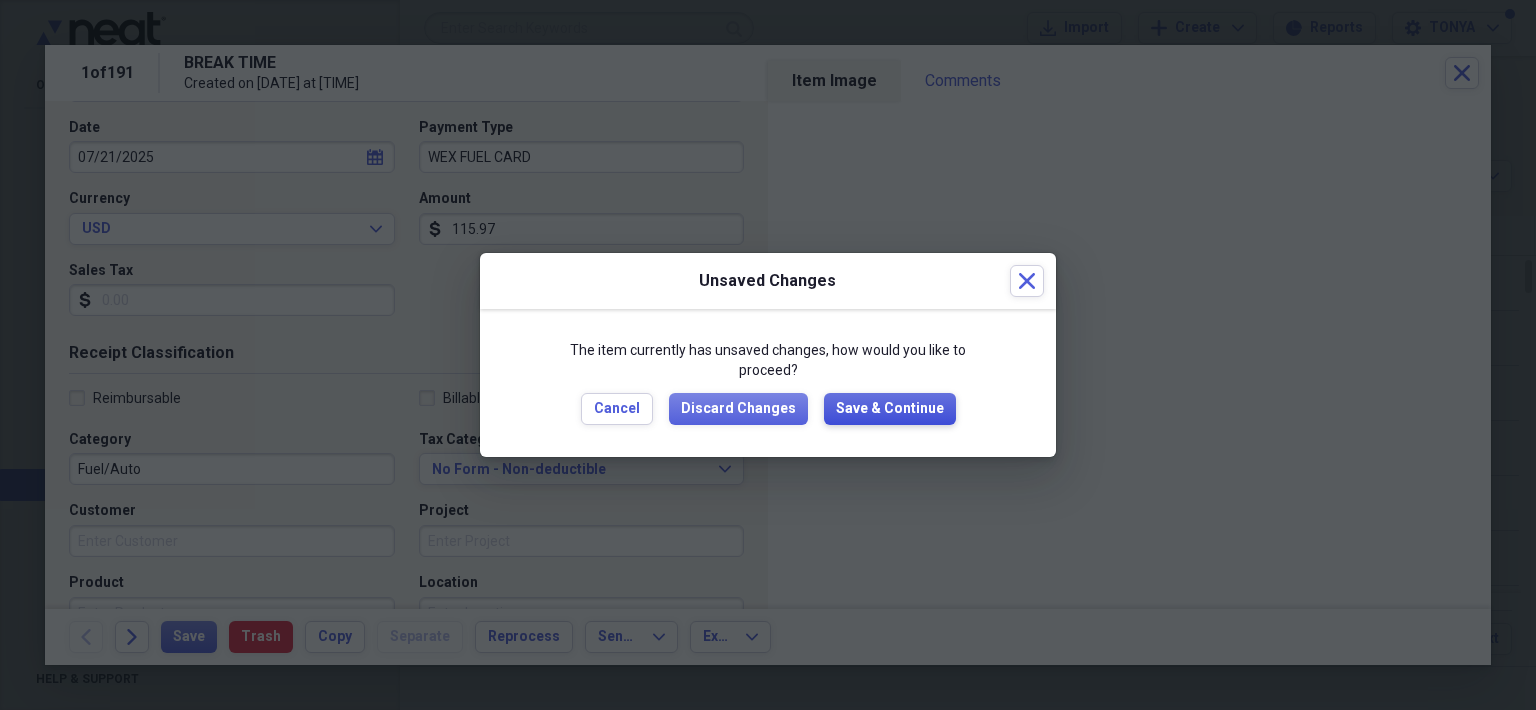 click on "Save & Continue" at bounding box center (890, 409) 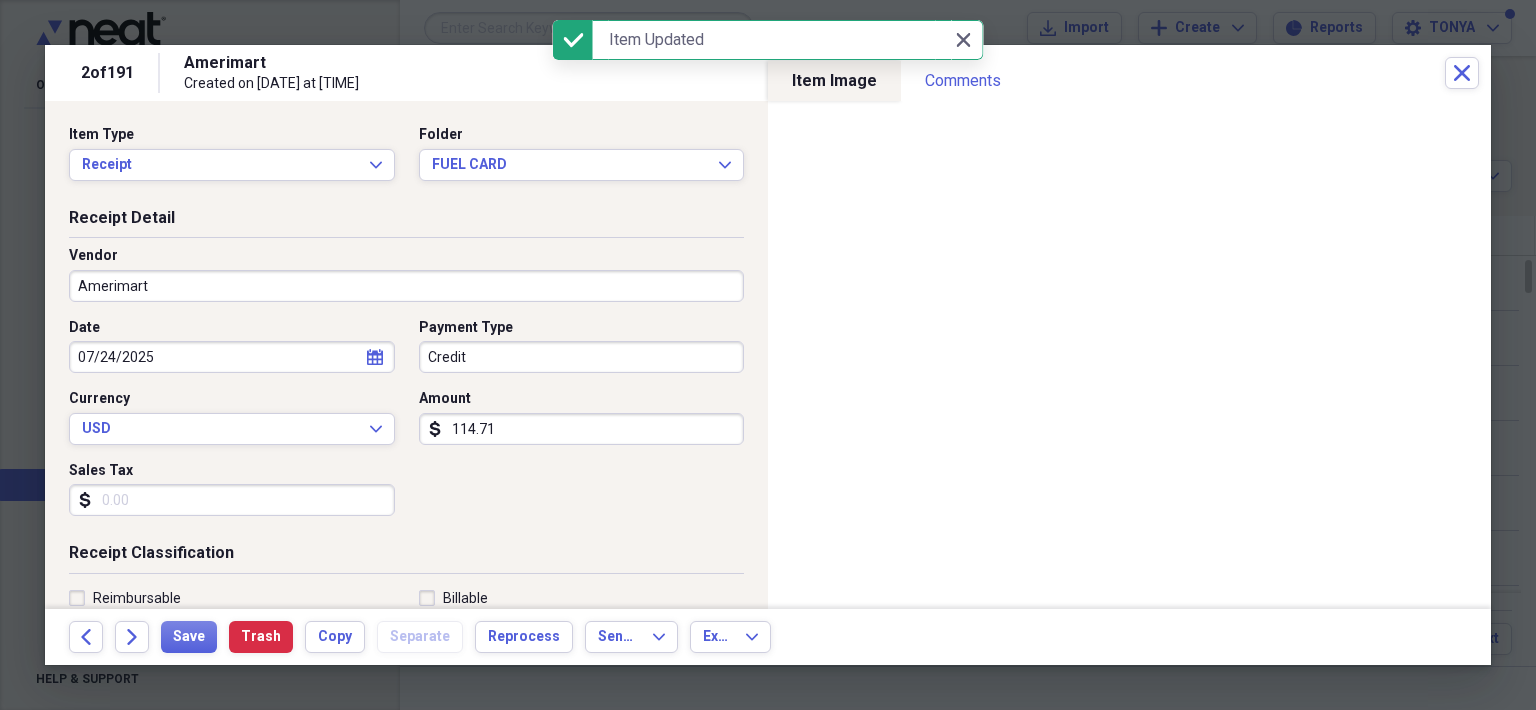 click on "Credit" at bounding box center [582, 357] 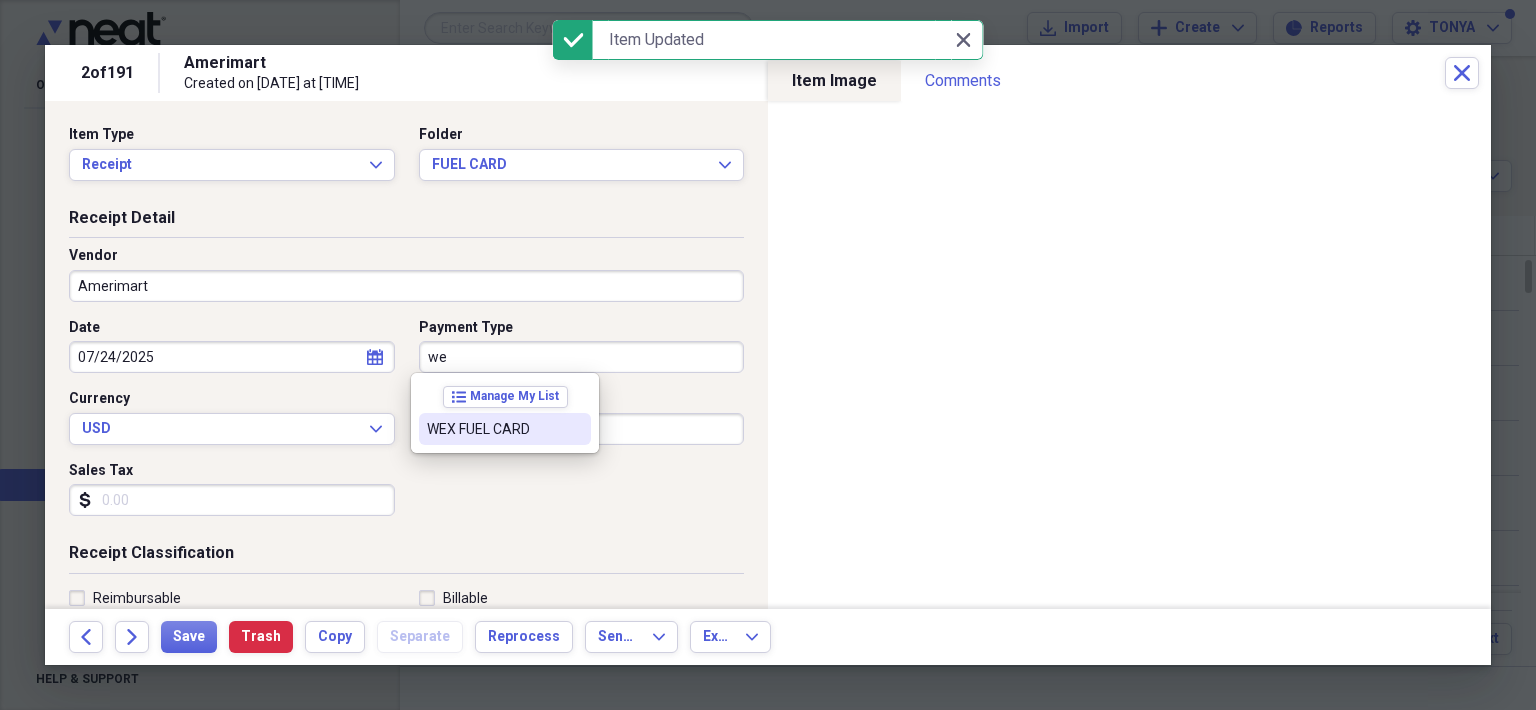 click on "WEX FUEL CARD" at bounding box center (493, 429) 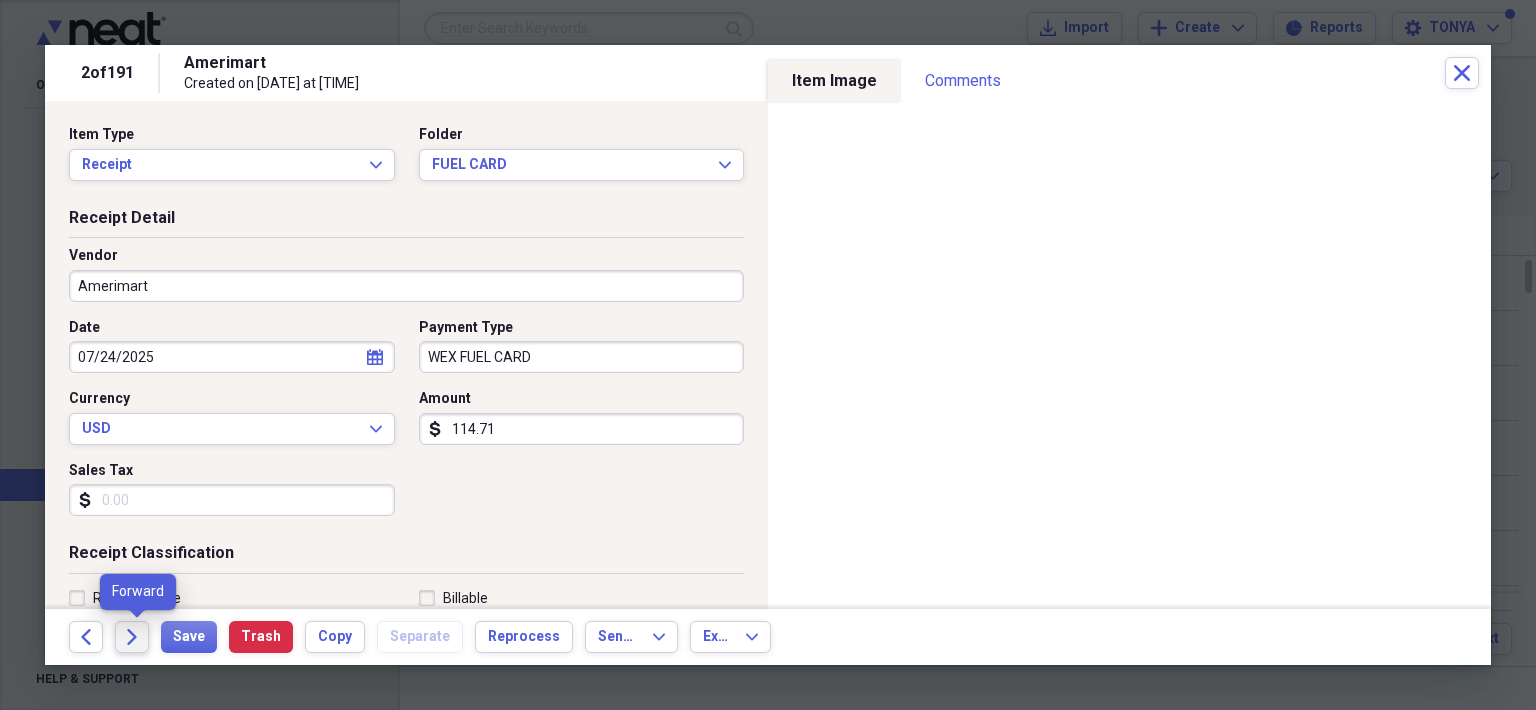 click on "Forward" 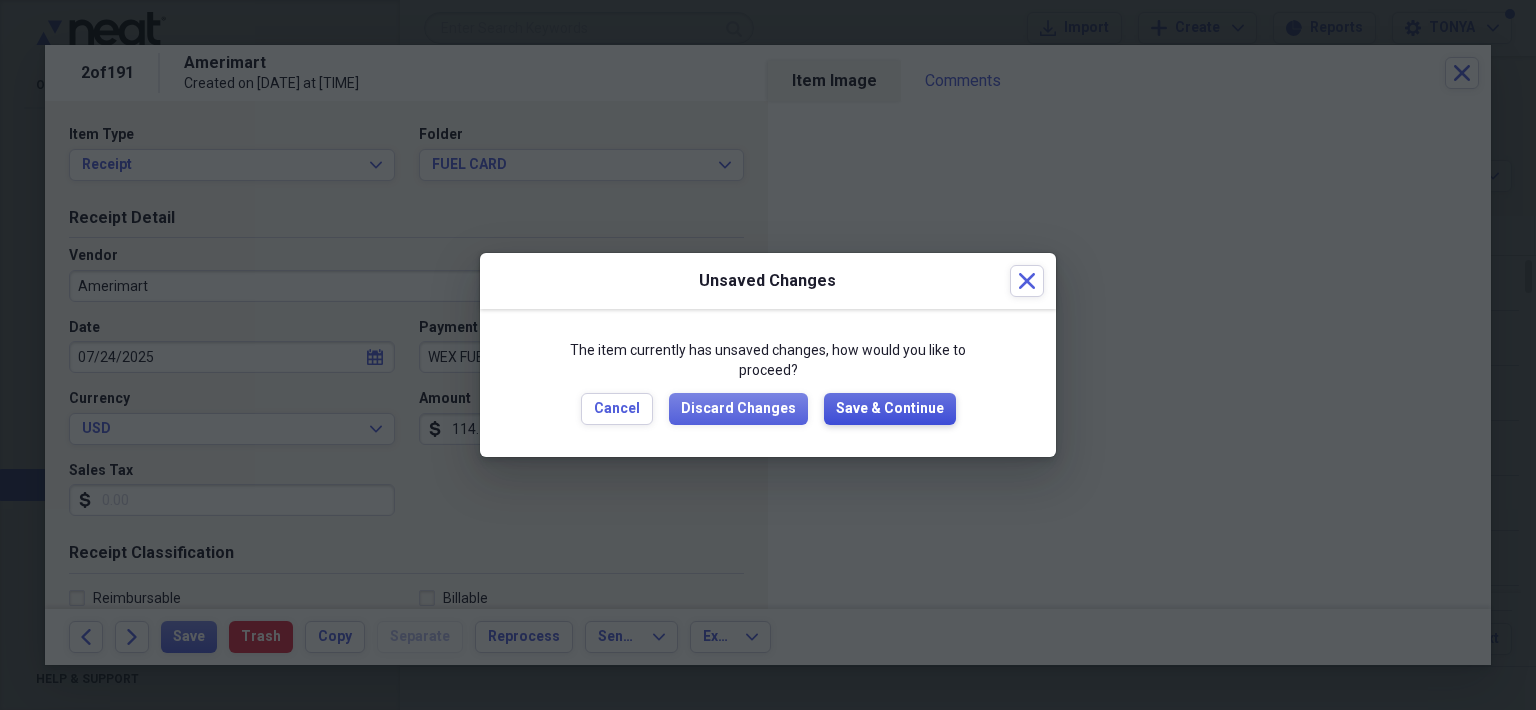 click on "Save & Continue" at bounding box center [890, 409] 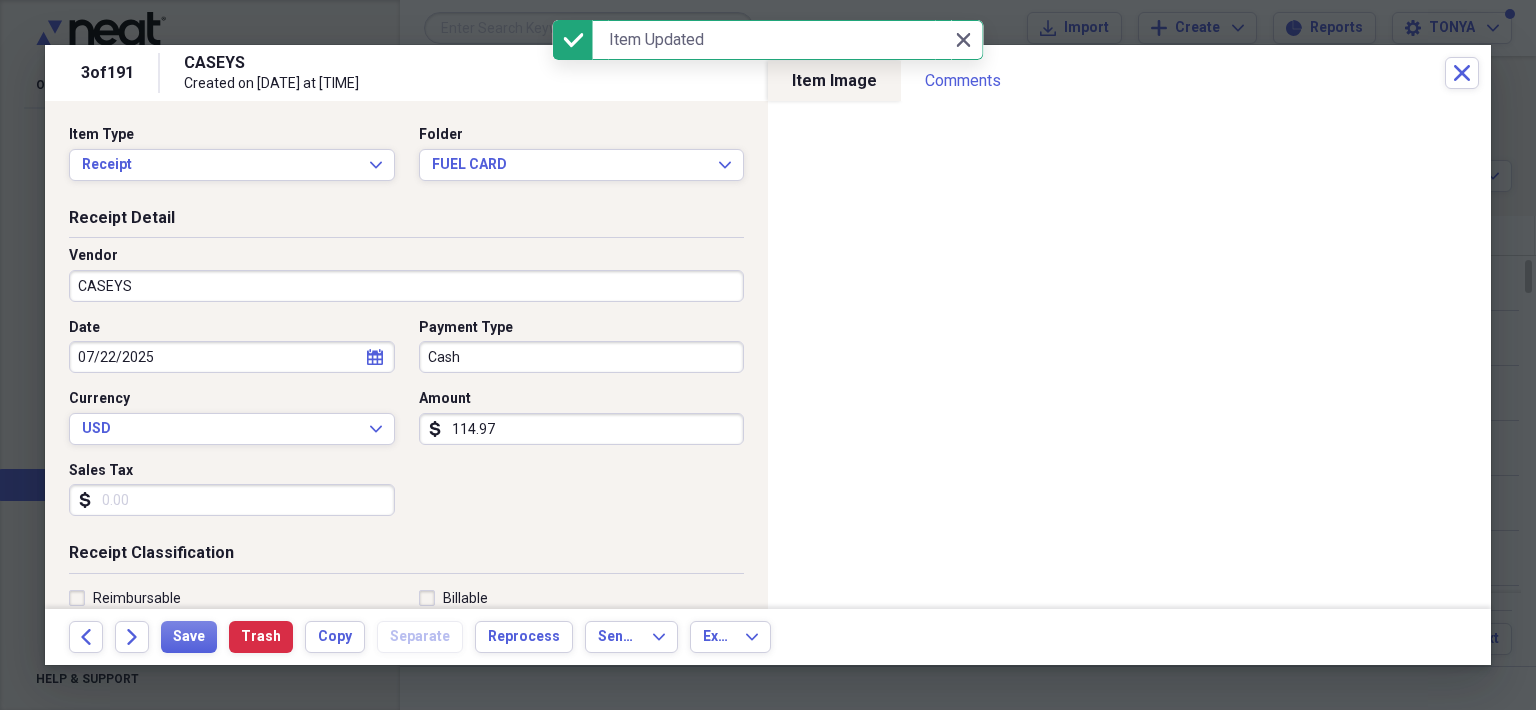 click on "Cash" at bounding box center [582, 357] 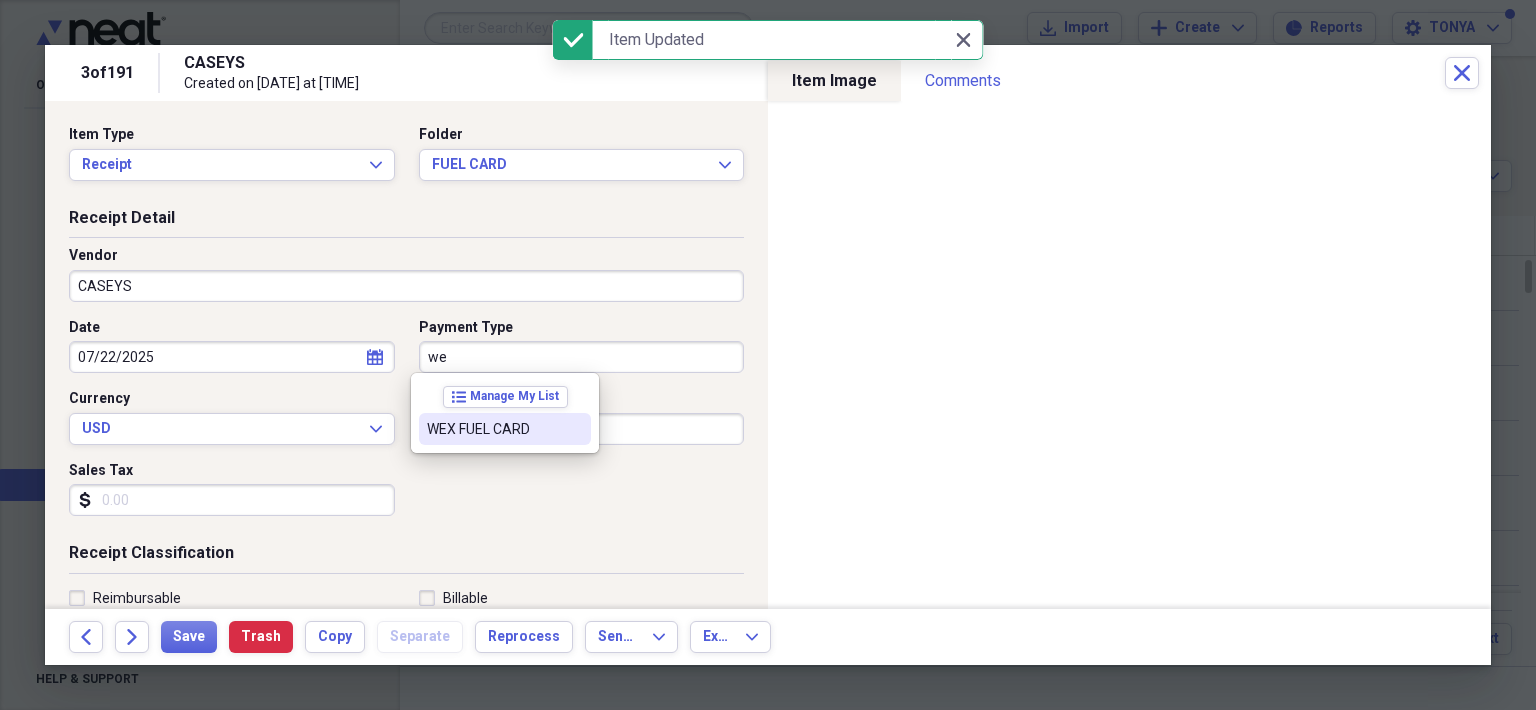 click on "WEX FUEL CARD" at bounding box center [505, 429] 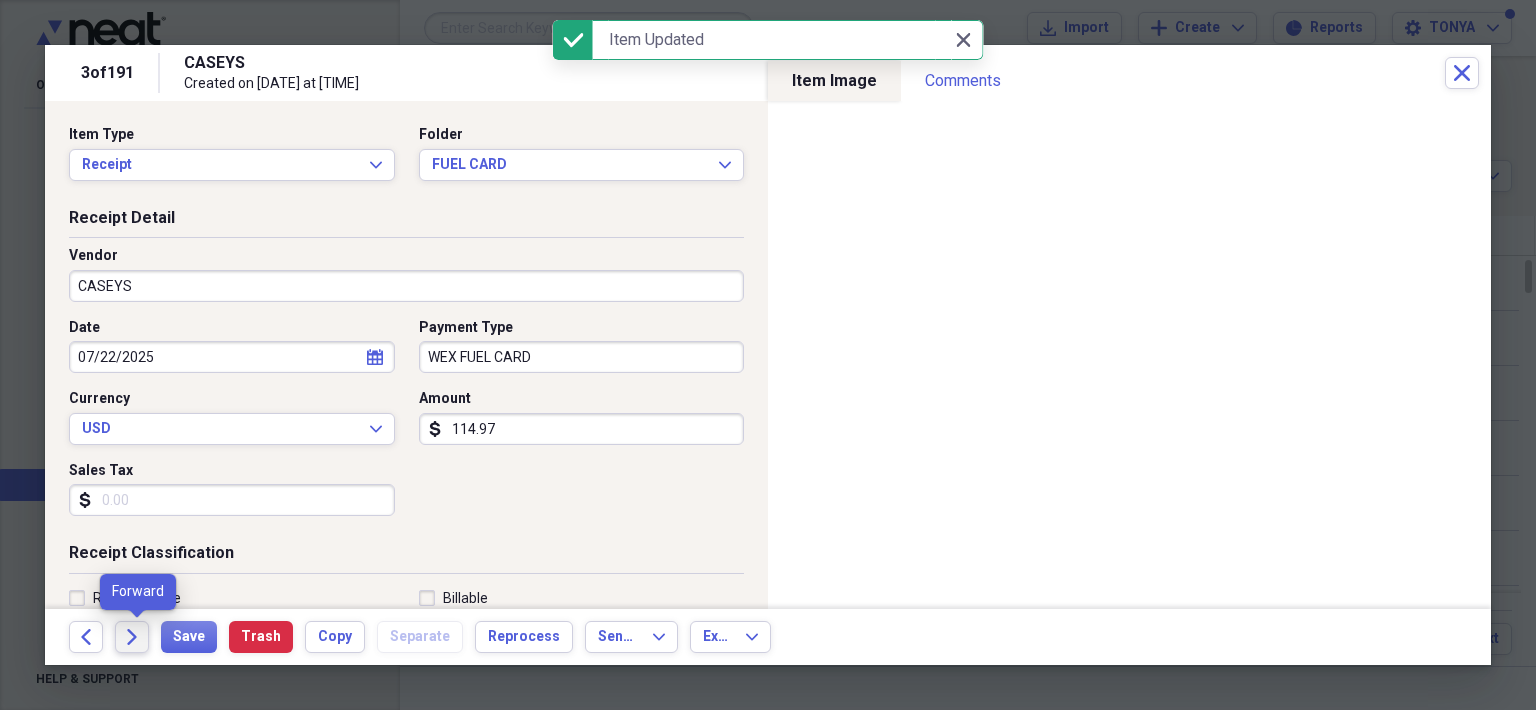 click on "Forward" at bounding box center [132, 637] 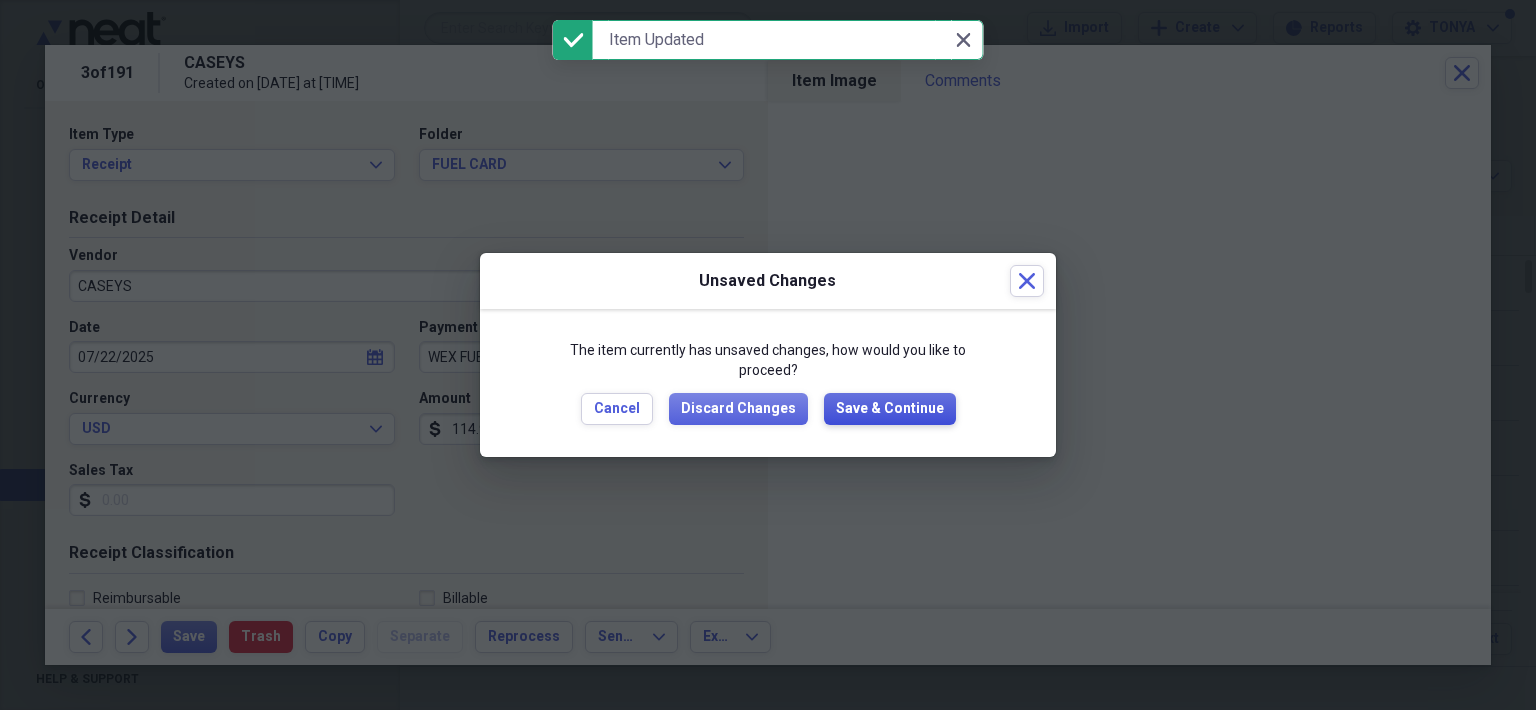 click on "Save & Continue" at bounding box center [890, 409] 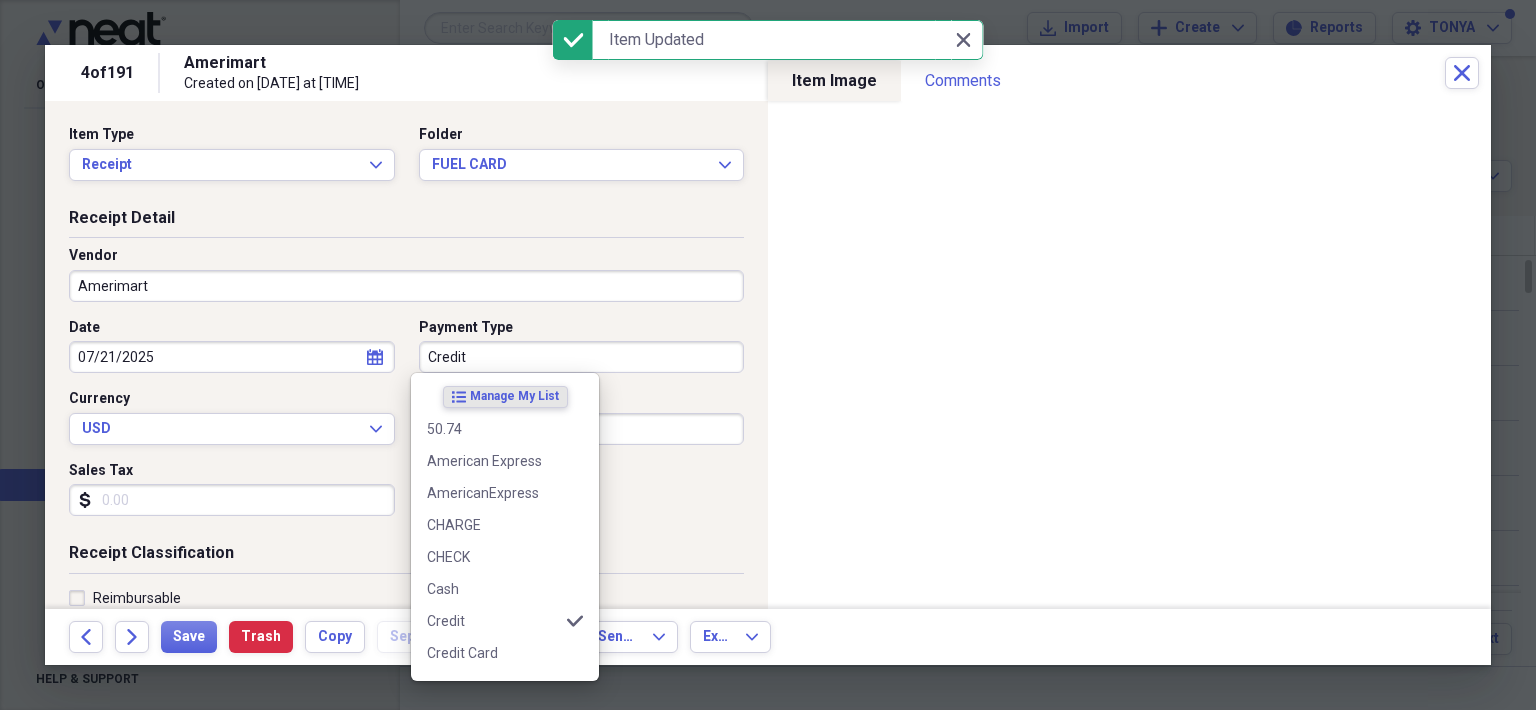 click on "Credit" at bounding box center [582, 357] 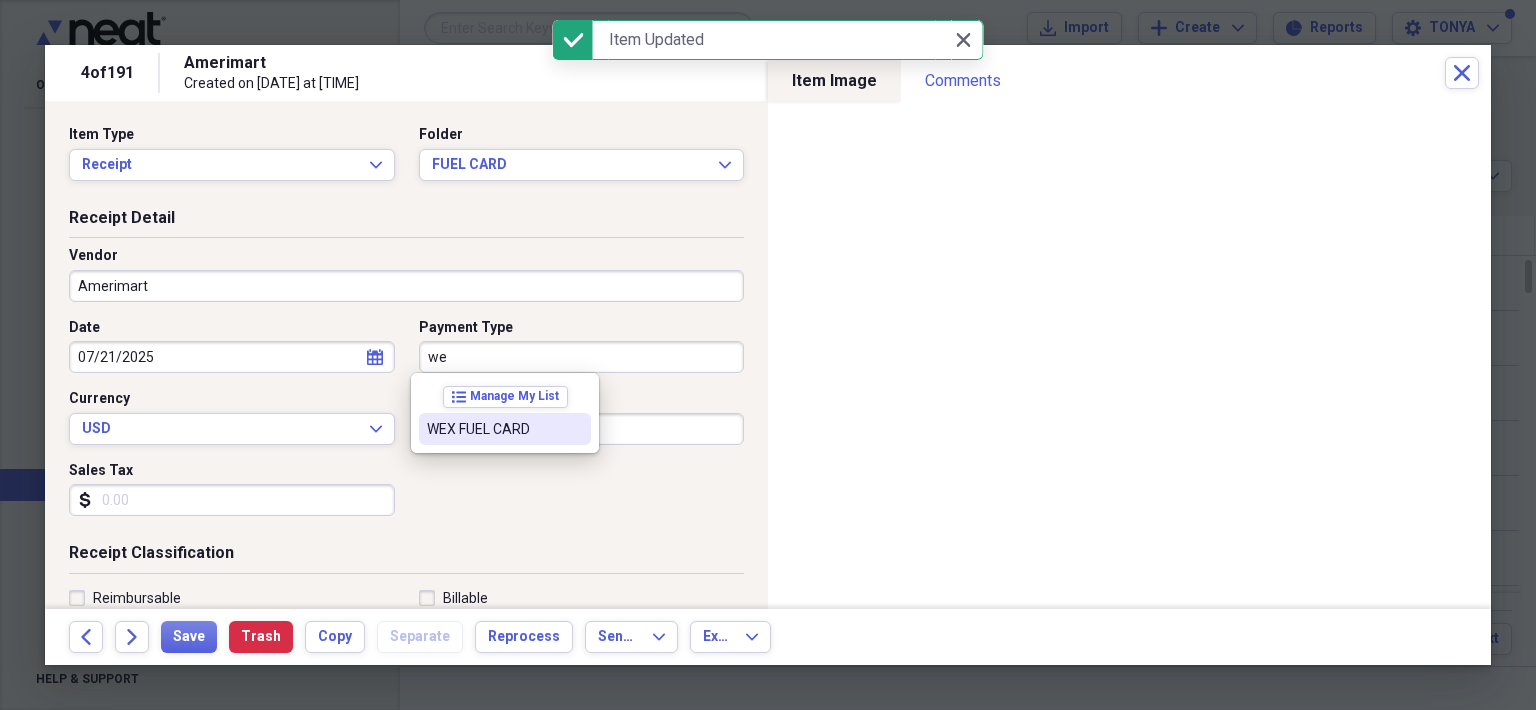 click on "WEX FUEL CARD" at bounding box center [493, 429] 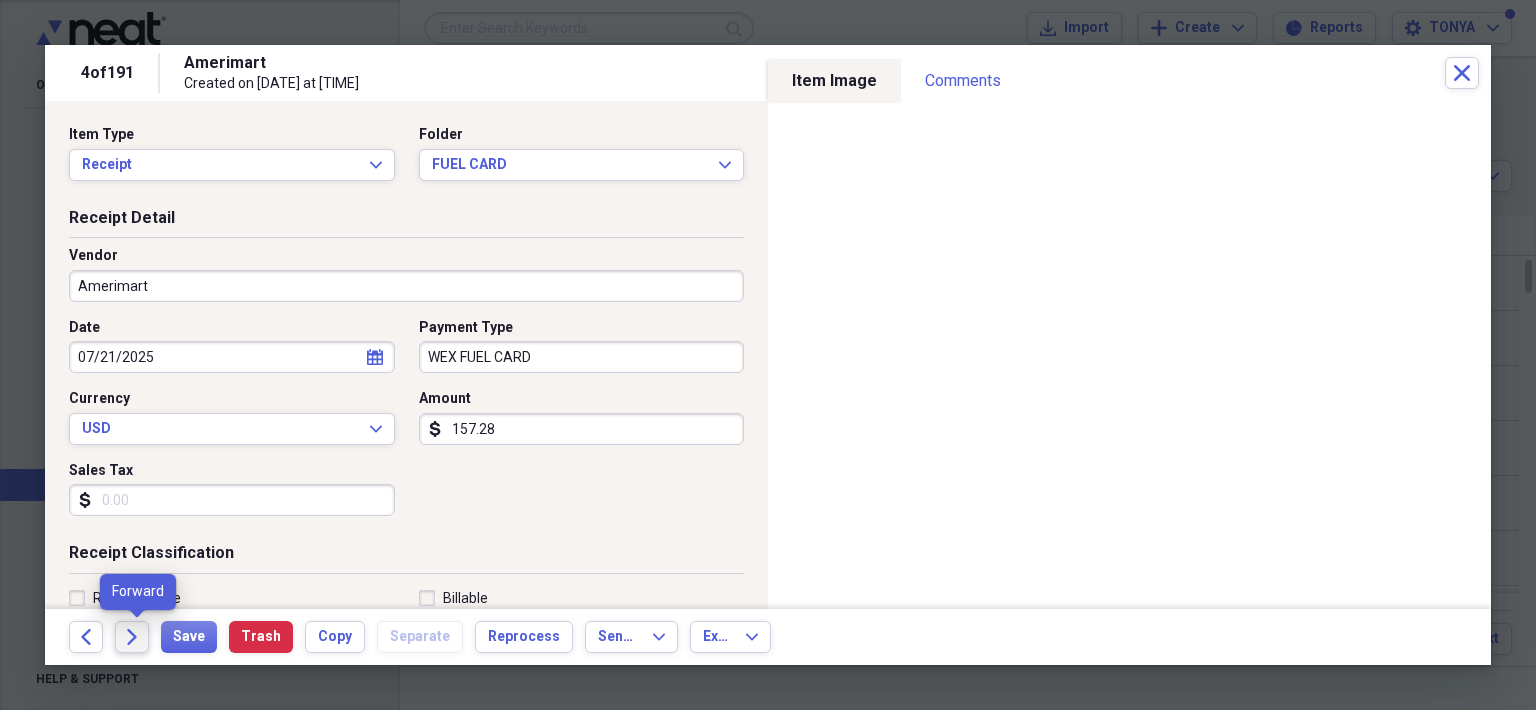 click on "Forward" at bounding box center (132, 637) 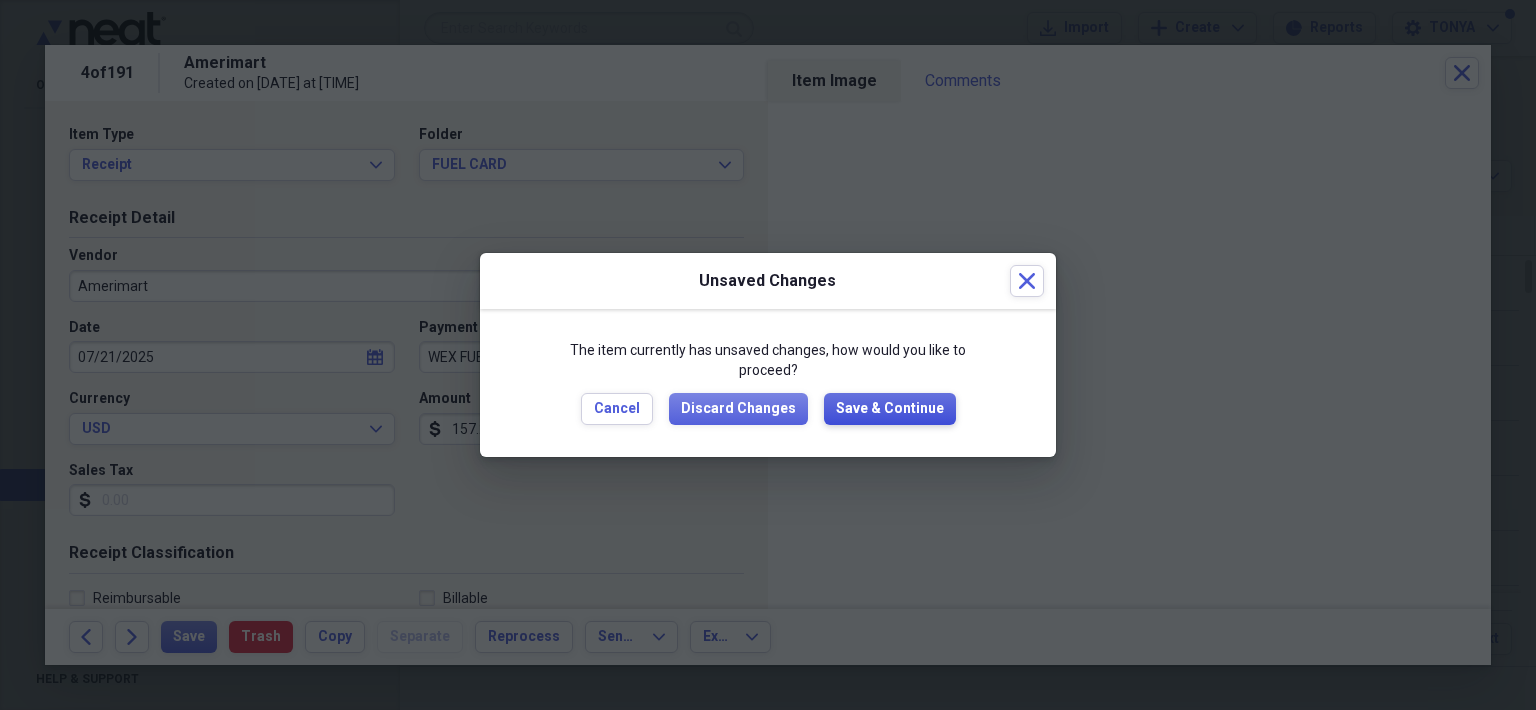 click on "Save & Continue" at bounding box center (890, 409) 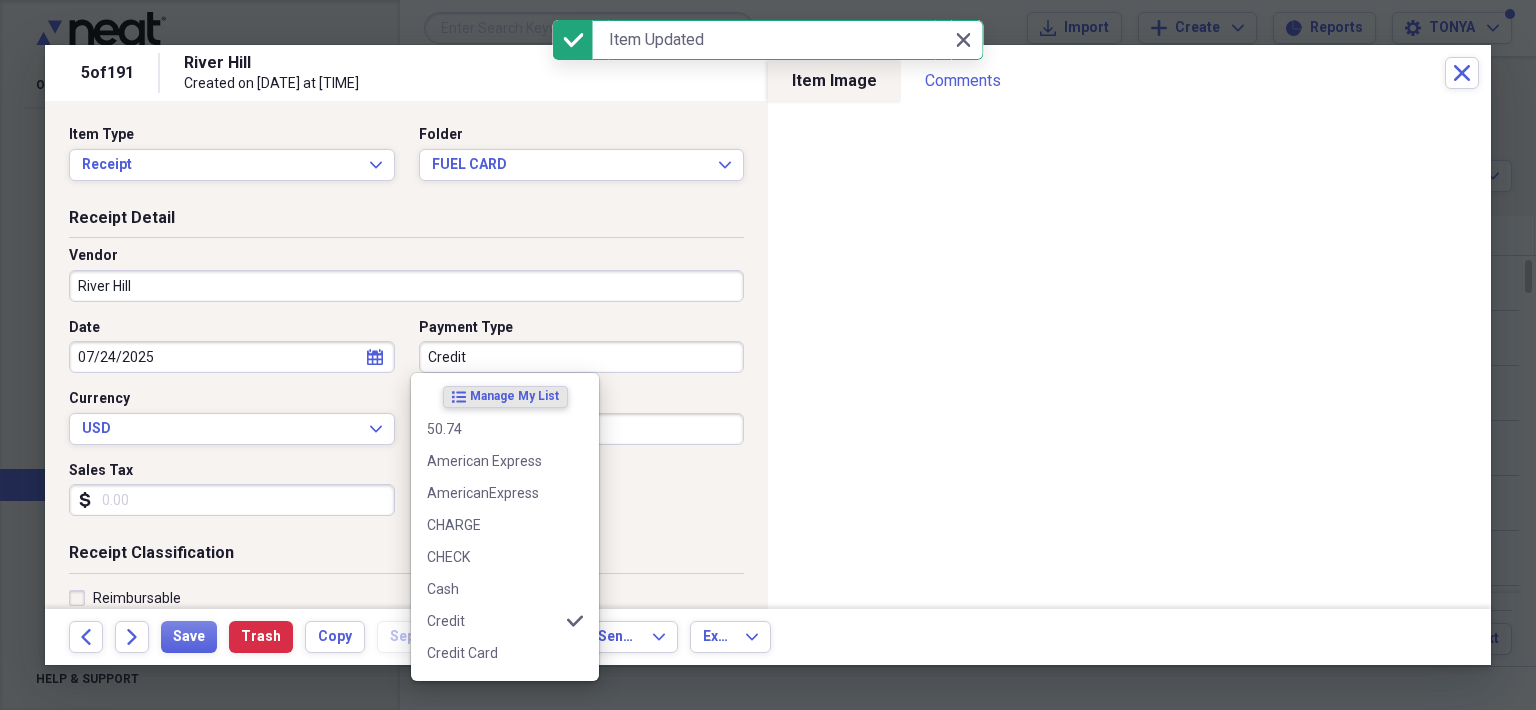 click on "Credit" at bounding box center [582, 357] 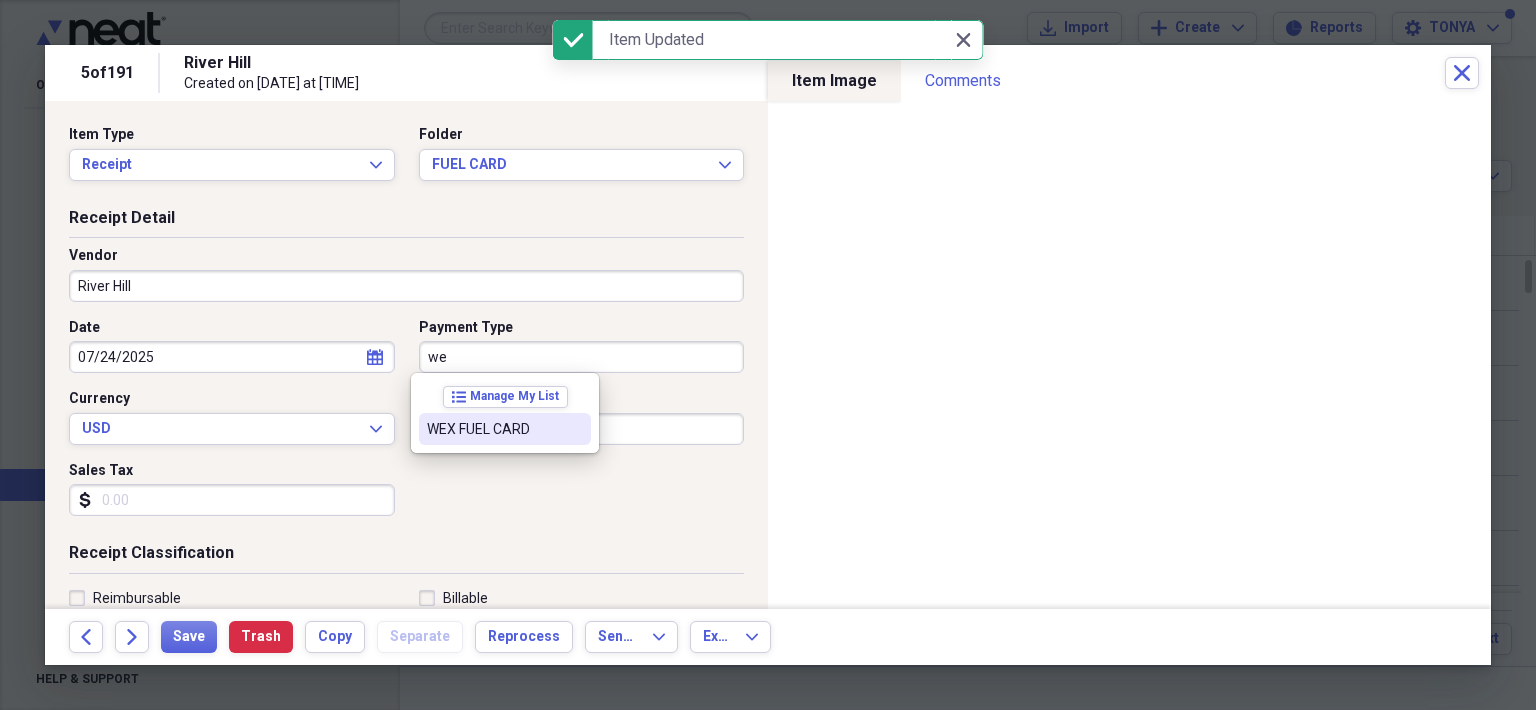 click on "WEX FUEL CARD" at bounding box center [493, 429] 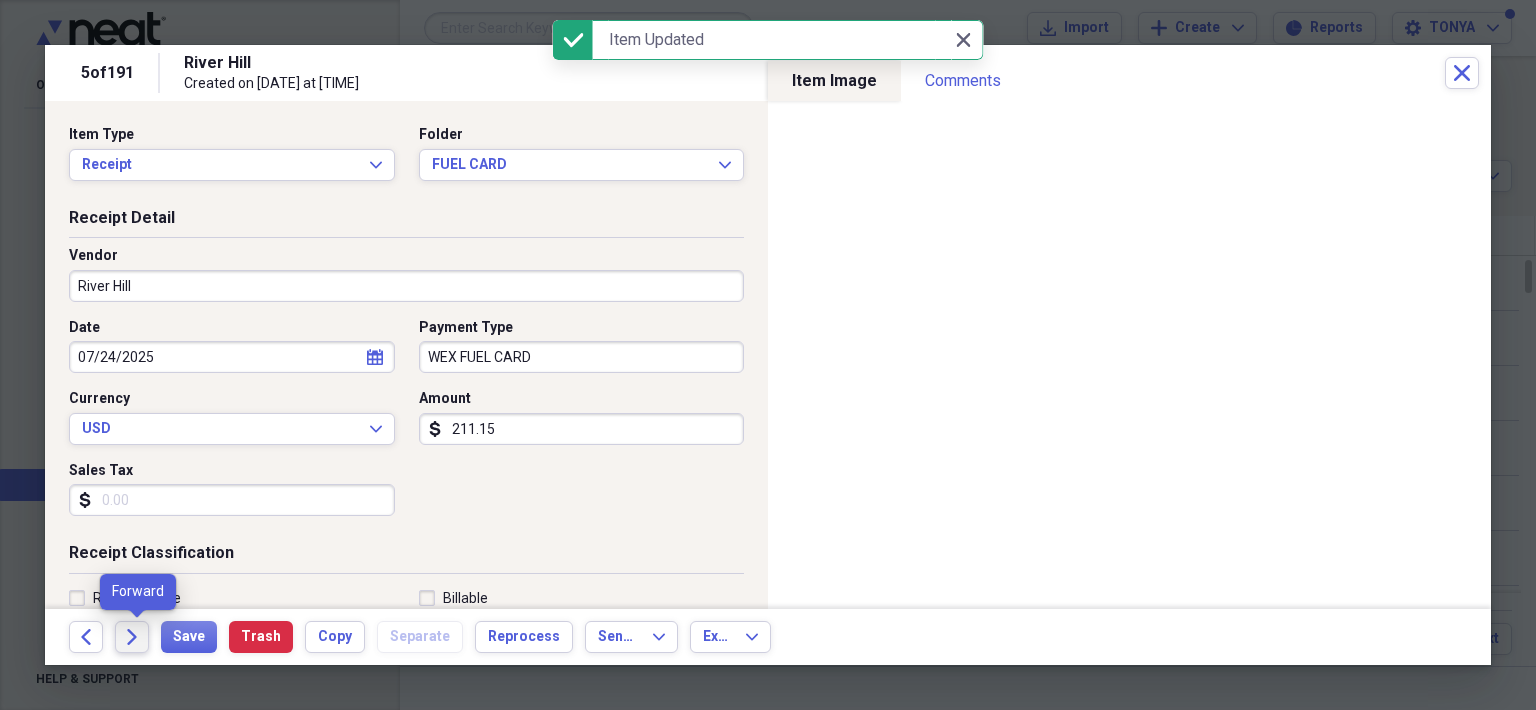 click on "Forward" 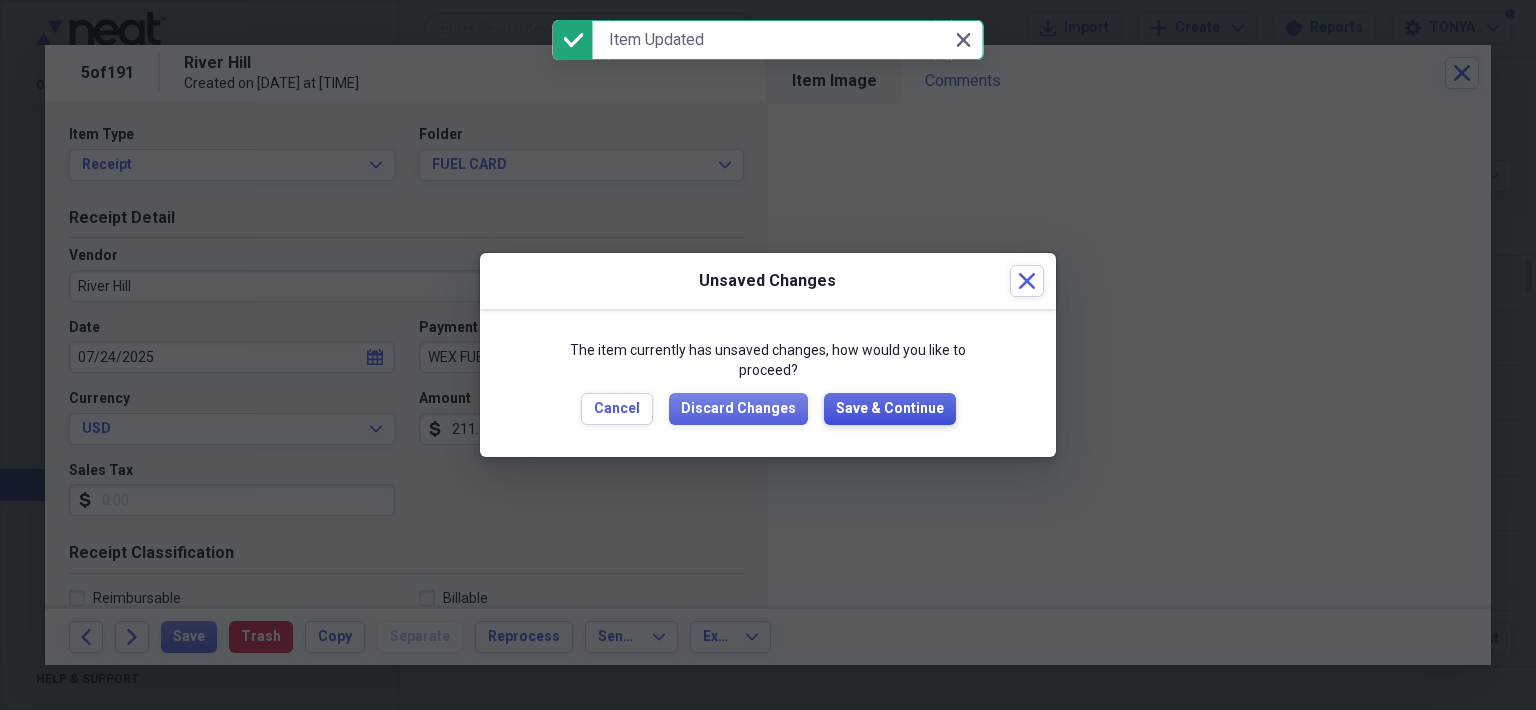 click on "Save & Continue" at bounding box center [890, 409] 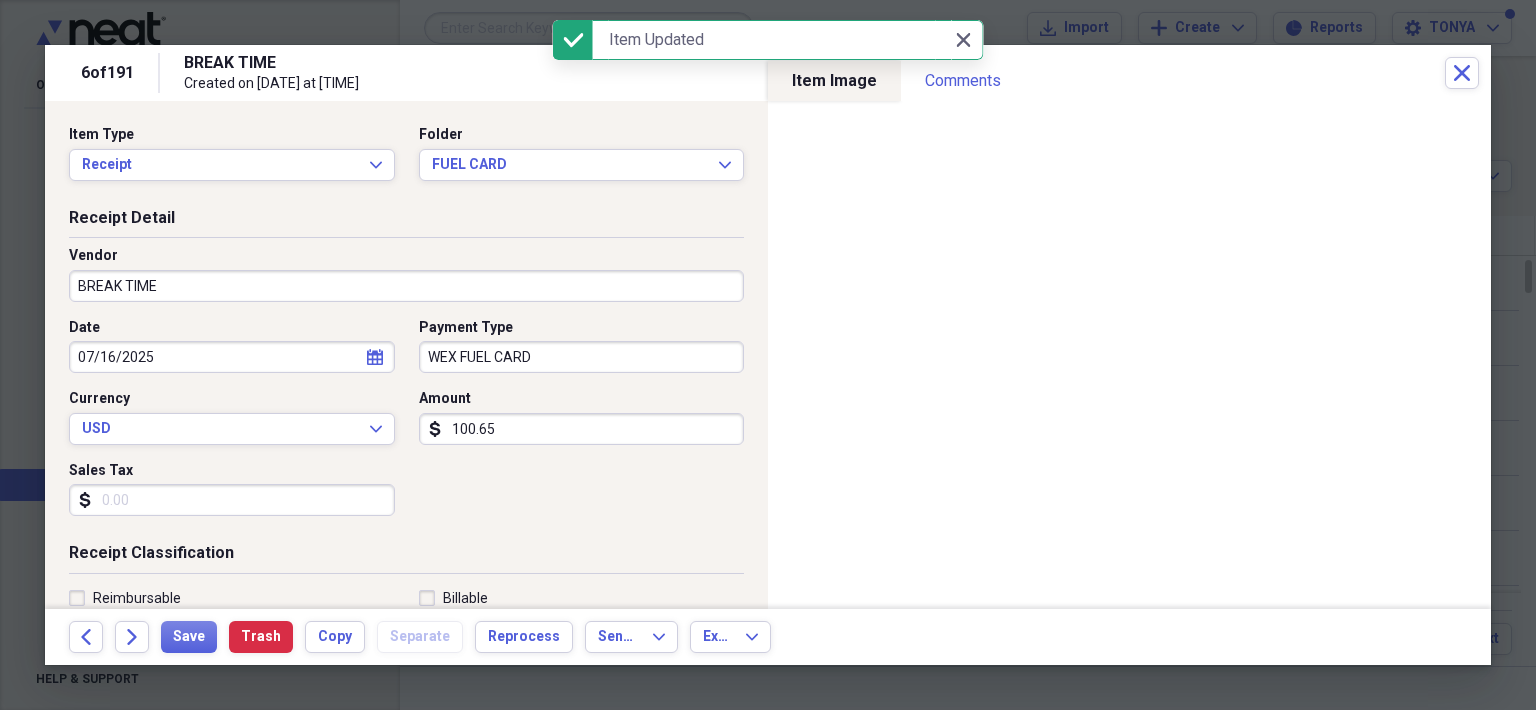 click on "6 of 191 BREAK TIME Created on [DATE] at [TIME] Close" at bounding box center (768, 73) 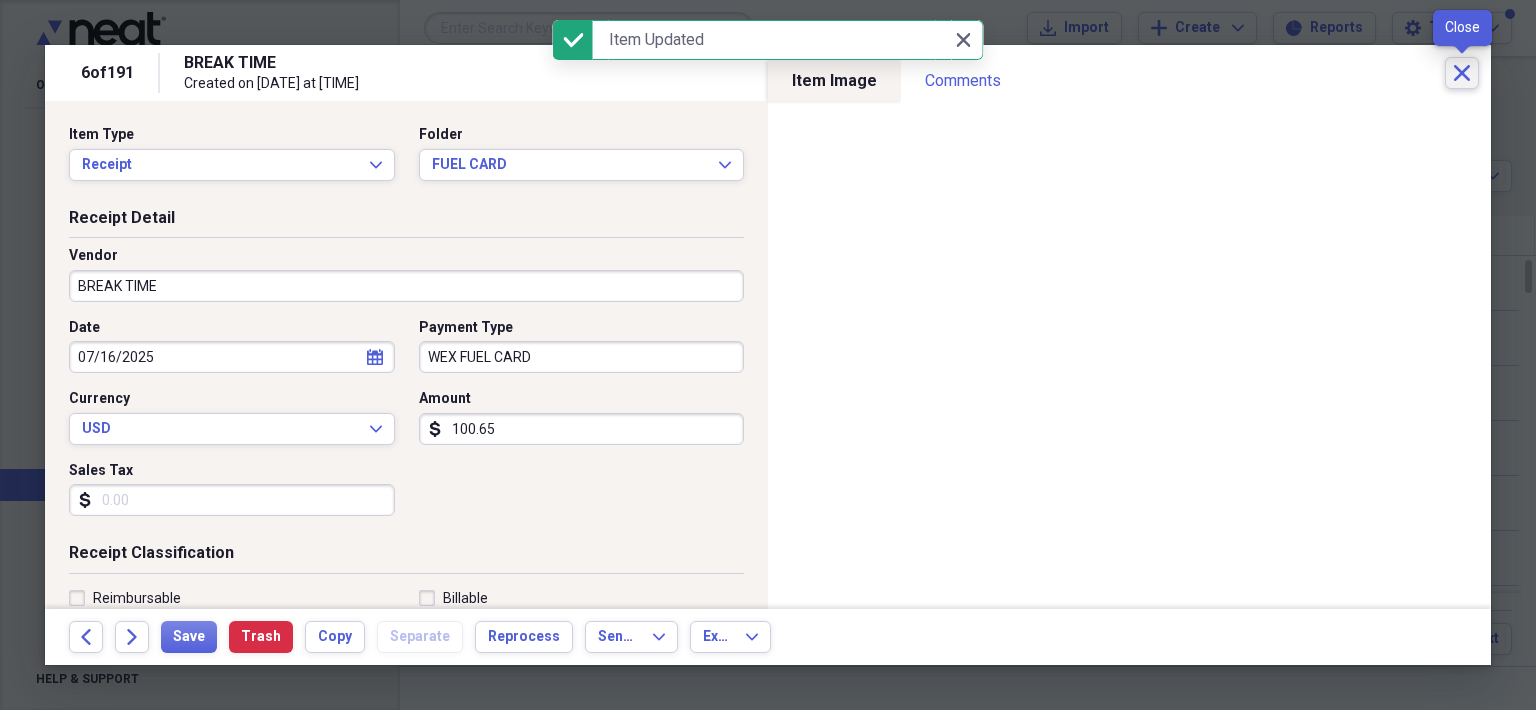 click on "Close" at bounding box center (1462, 73) 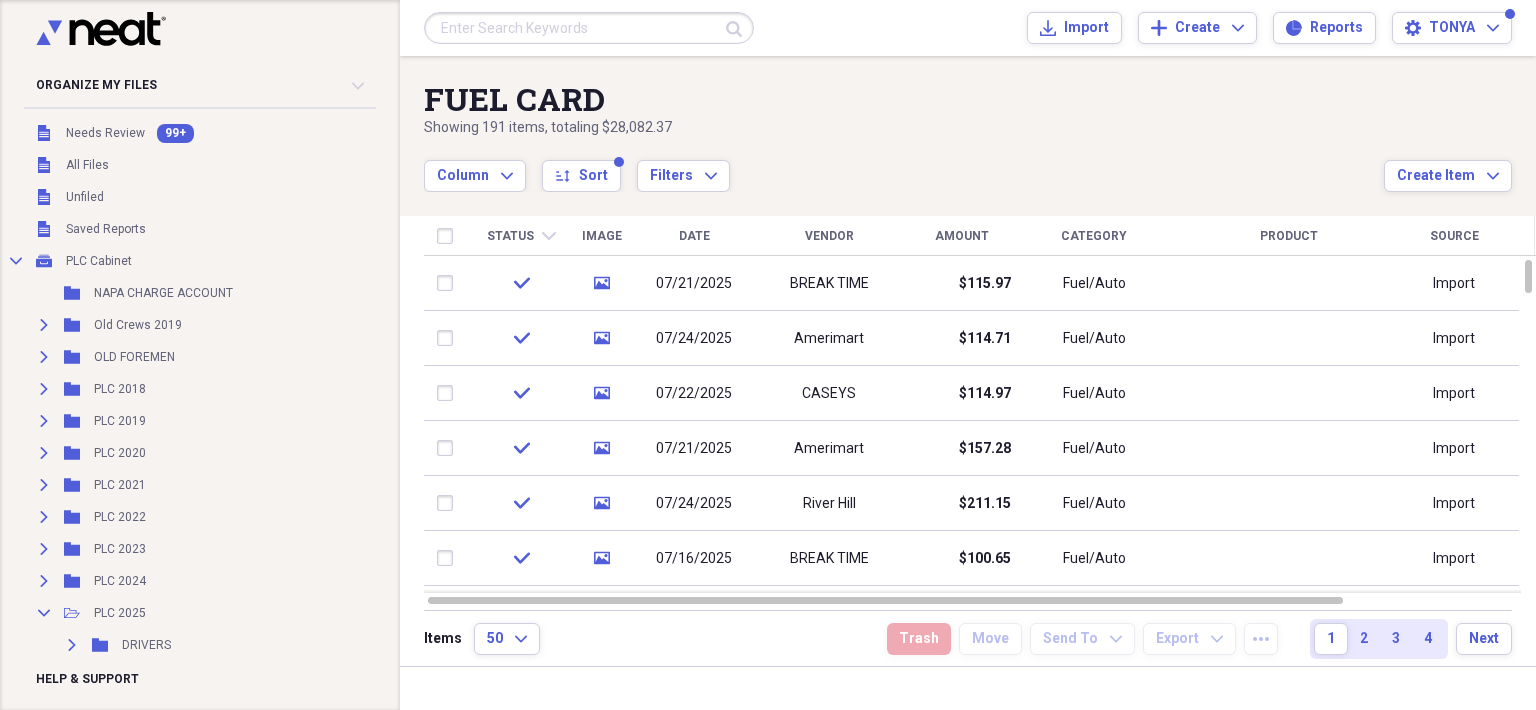 scroll, scrollTop: 0, scrollLeft: 0, axis: both 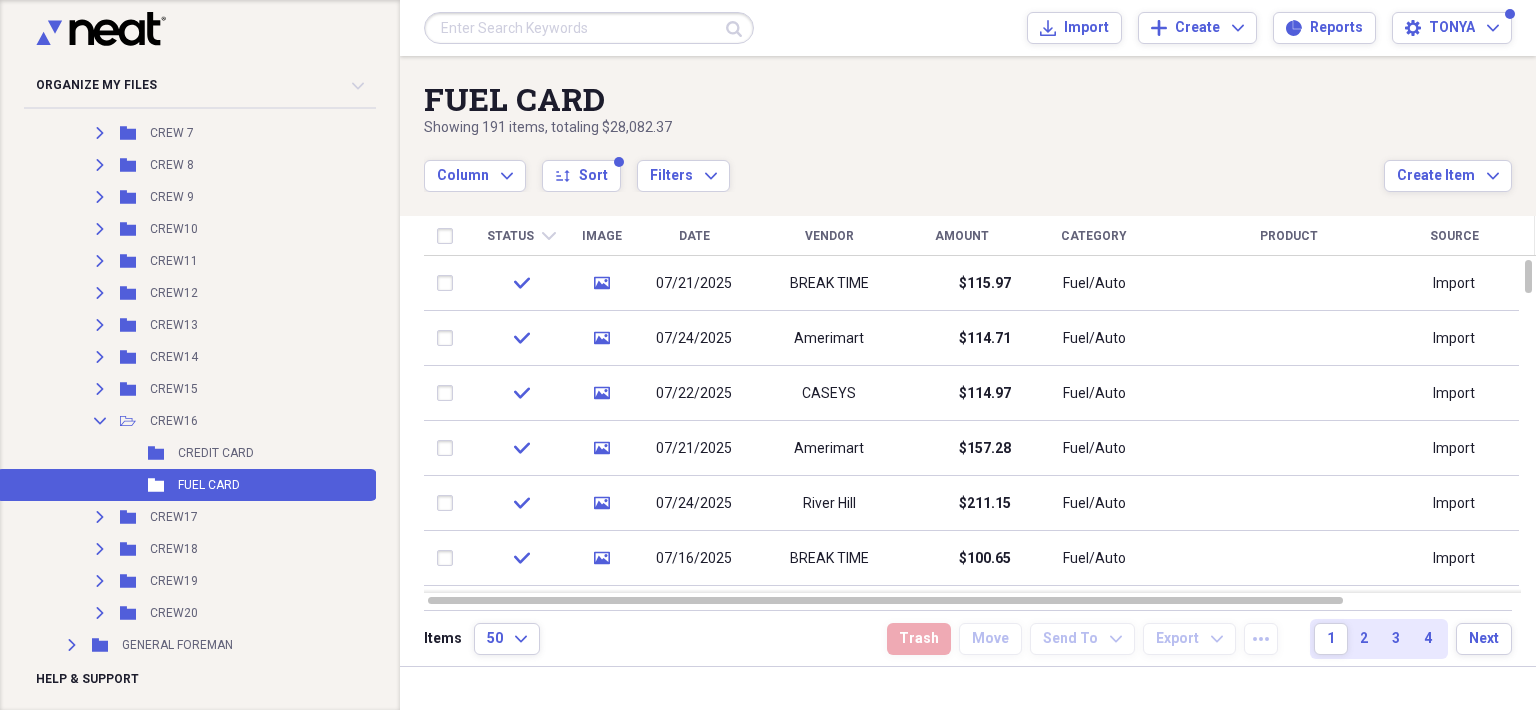 click on "Collapse" 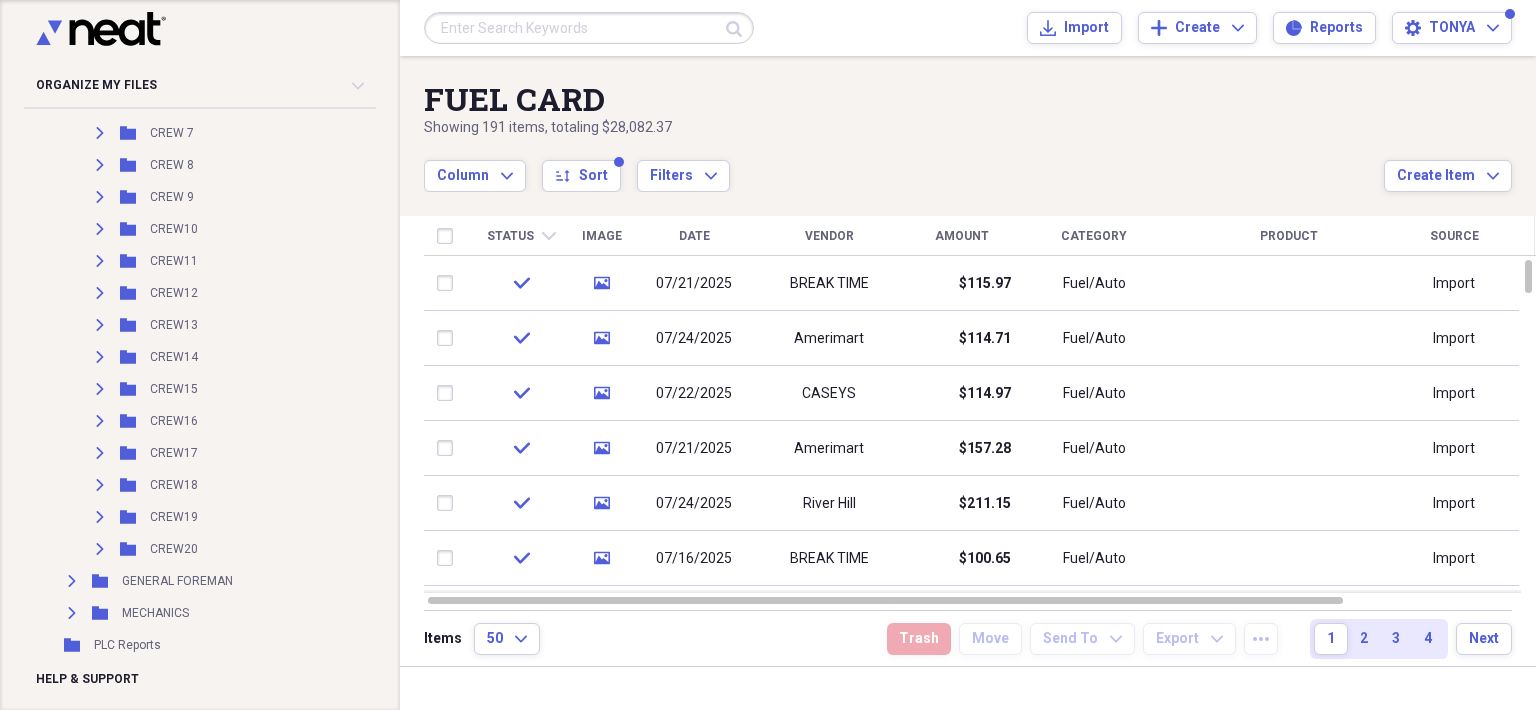 click on "Expand" 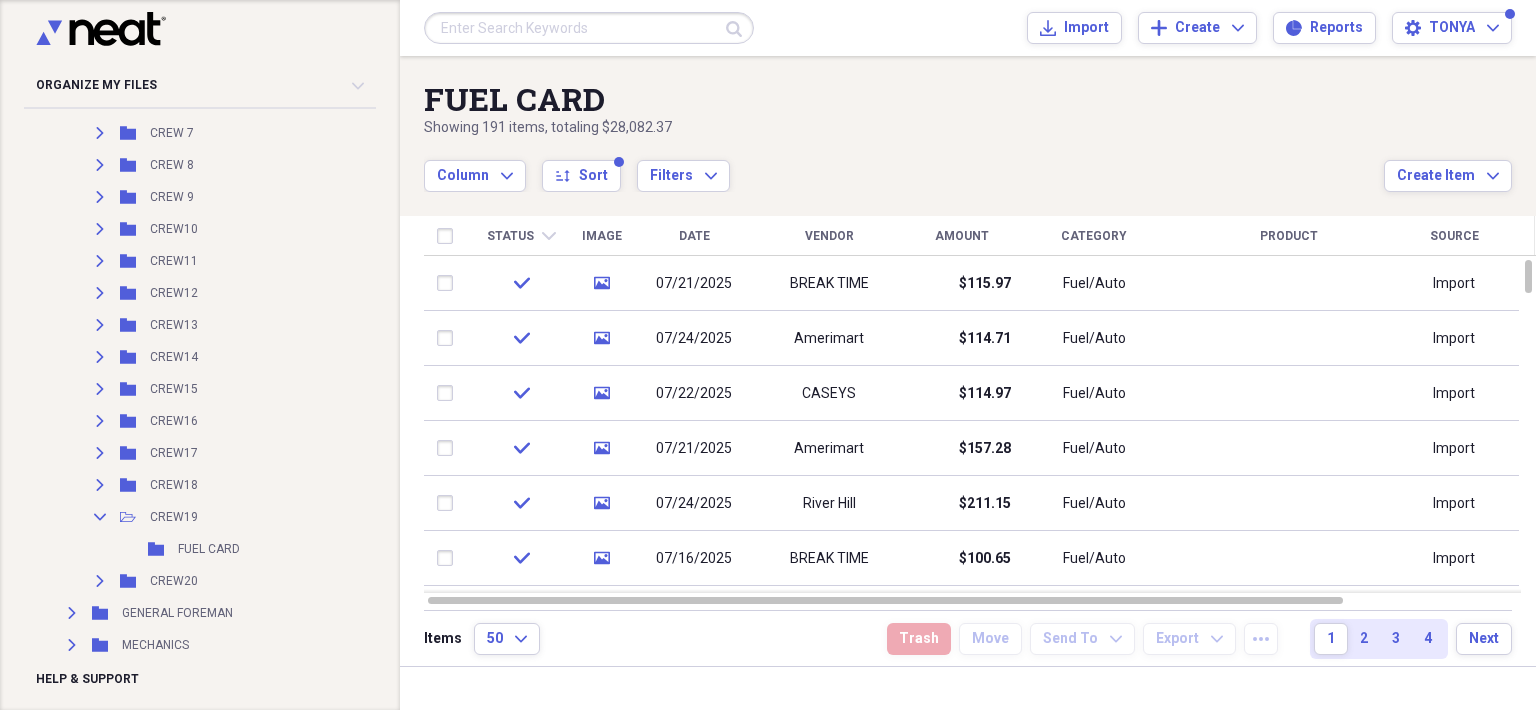click on "FUEL CARD" at bounding box center [209, 549] 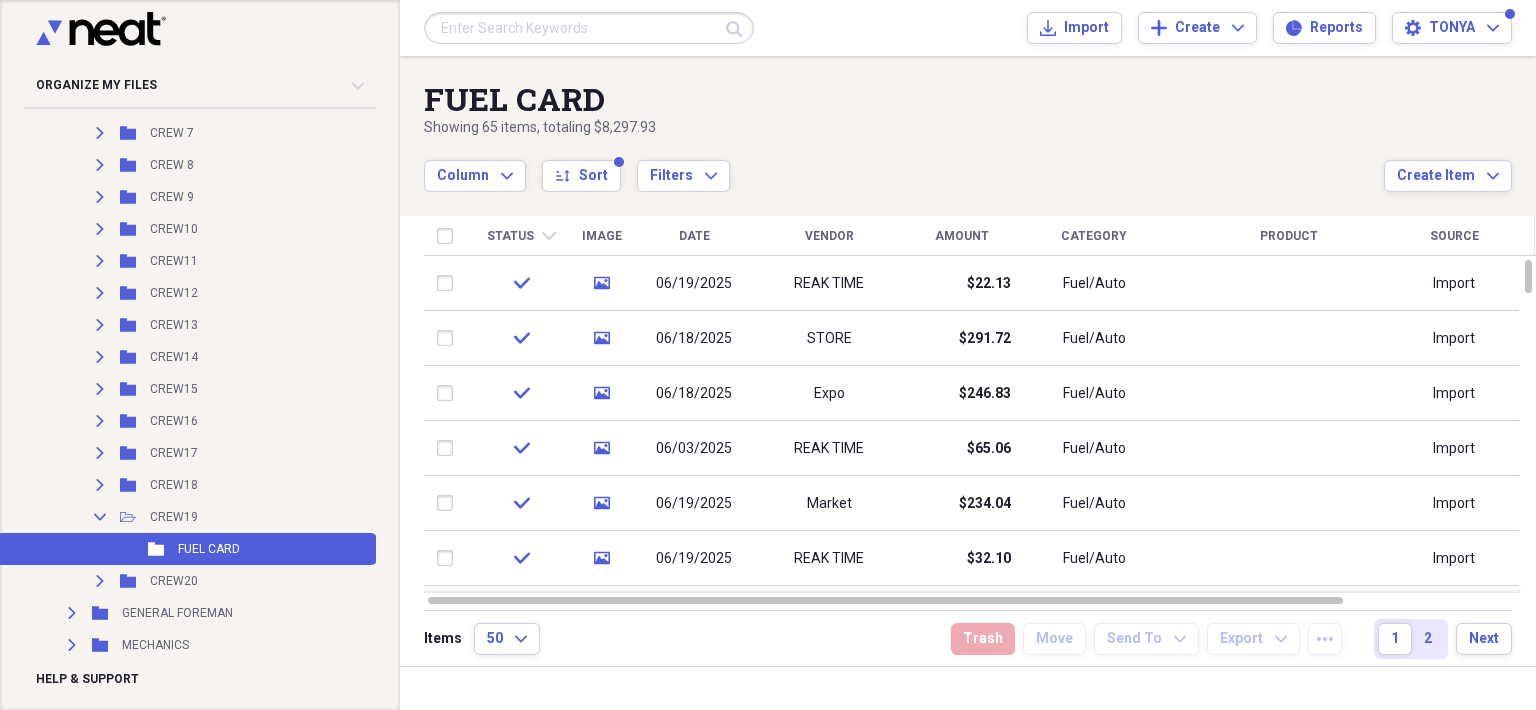 click on "CREW19" at bounding box center [174, 517] 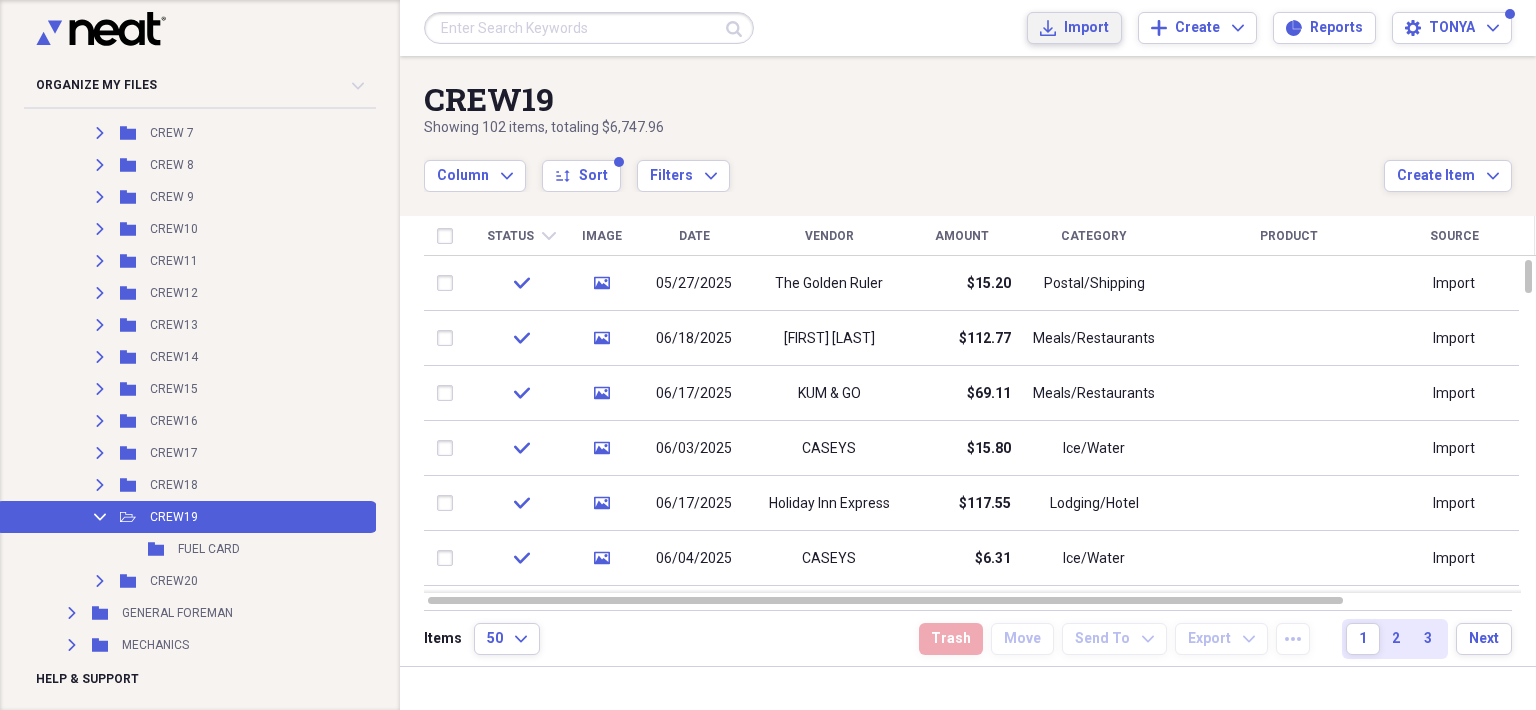 click on "Import Import" at bounding box center [1074, 28] 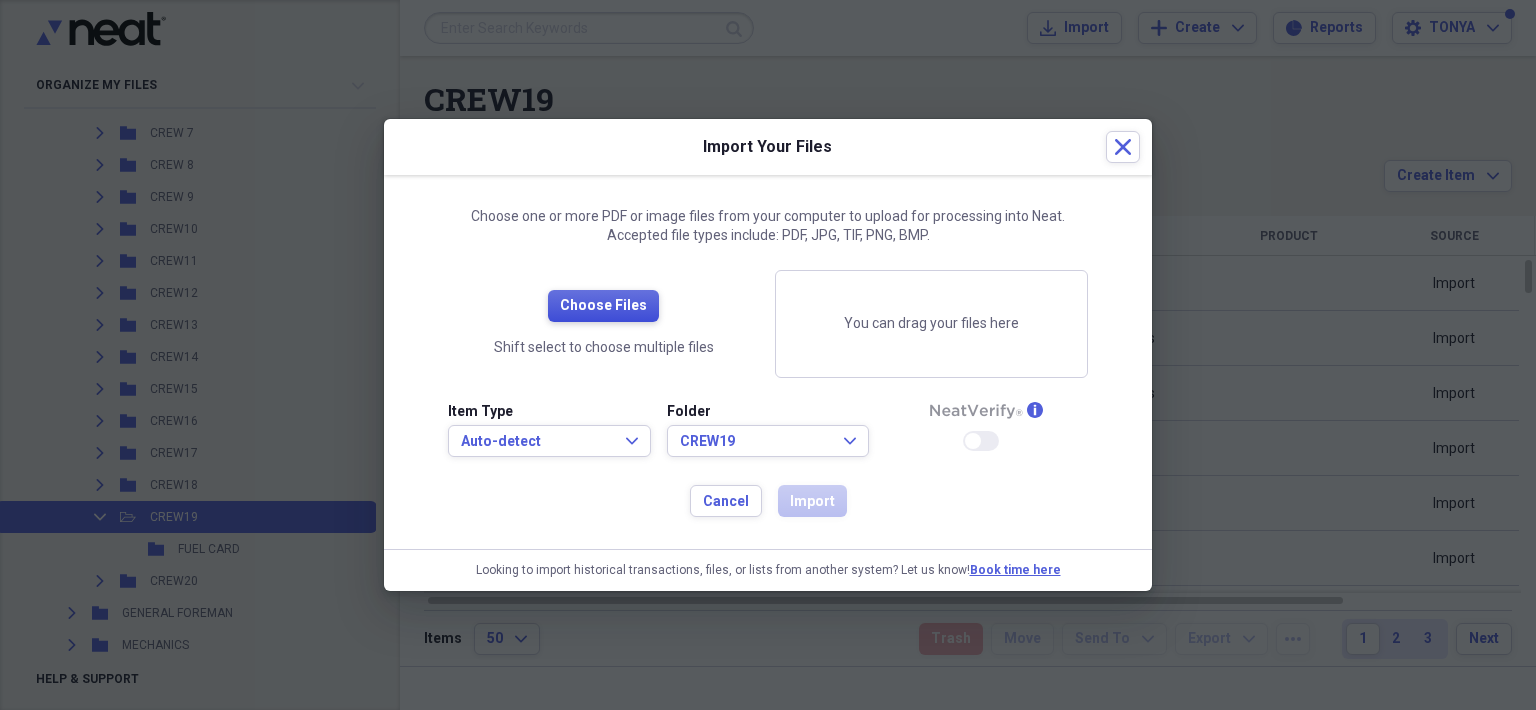 click on "Choose Files" at bounding box center [603, 306] 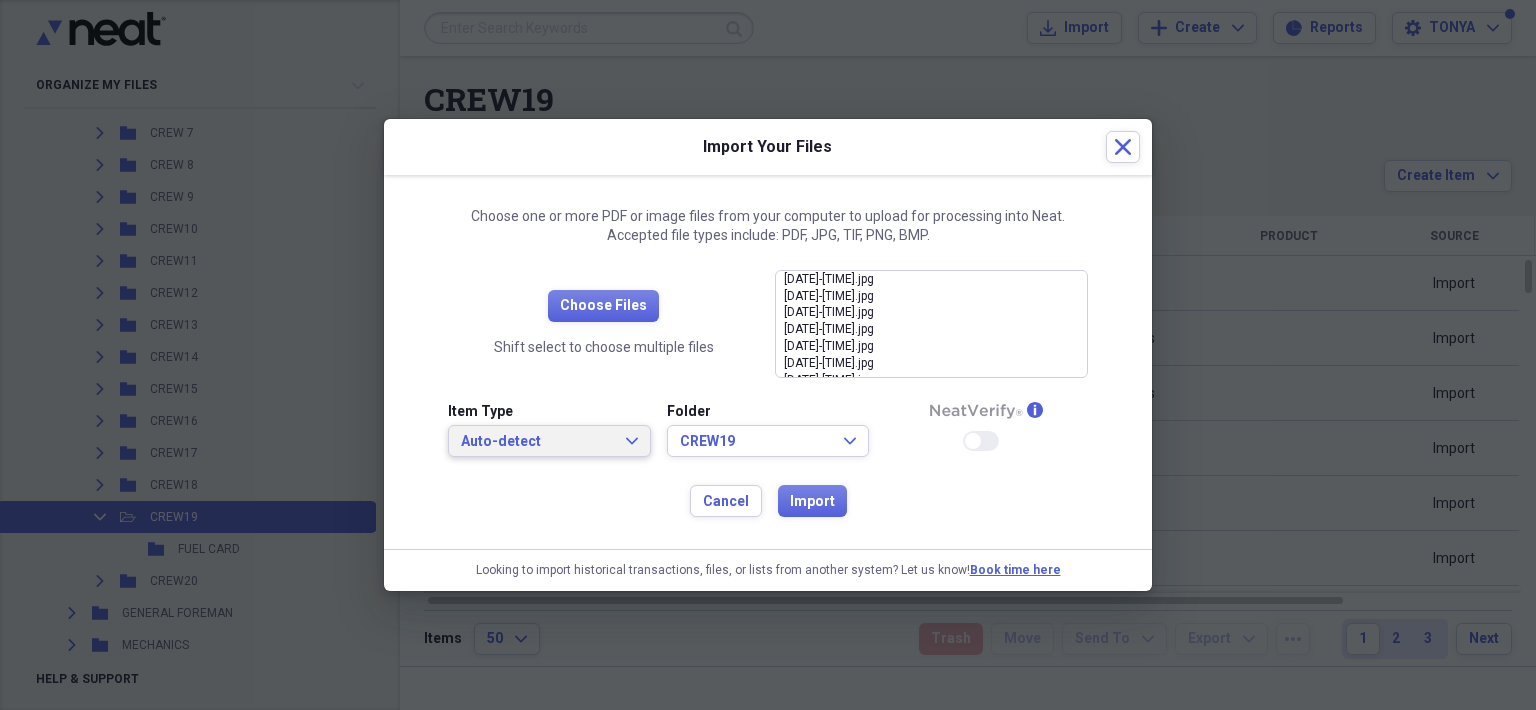 click on "Auto-detect" at bounding box center (537, 442) 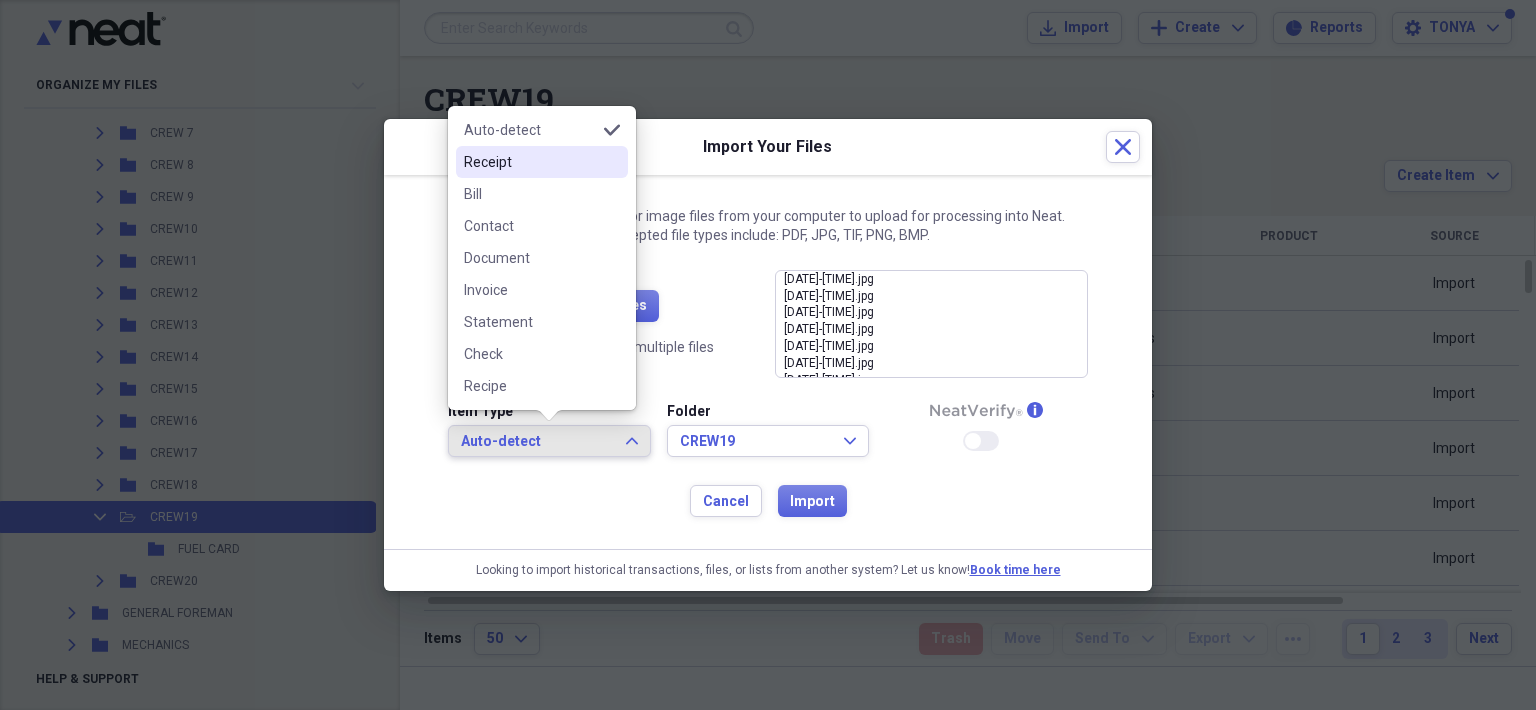 click on "Receipt" at bounding box center [530, 162] 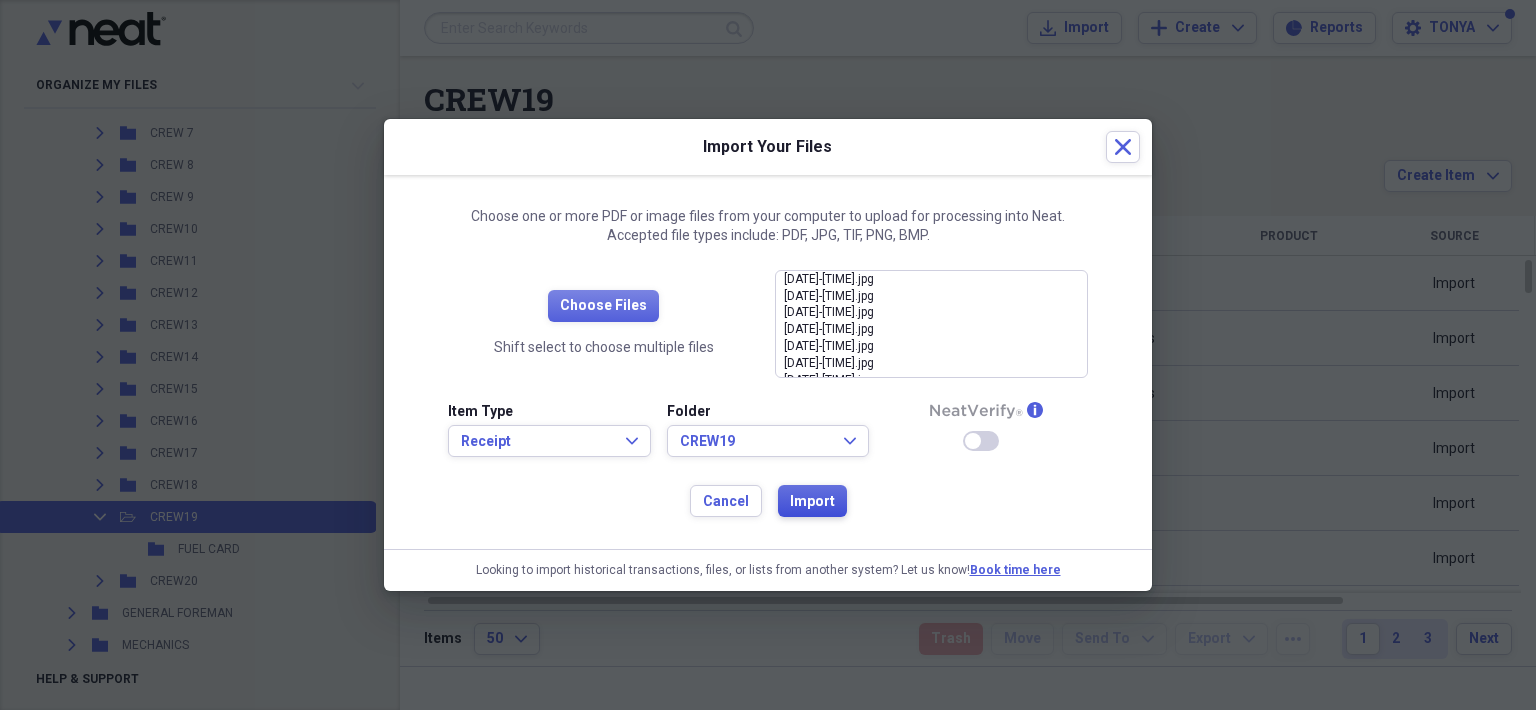 click on "Import" at bounding box center (812, 502) 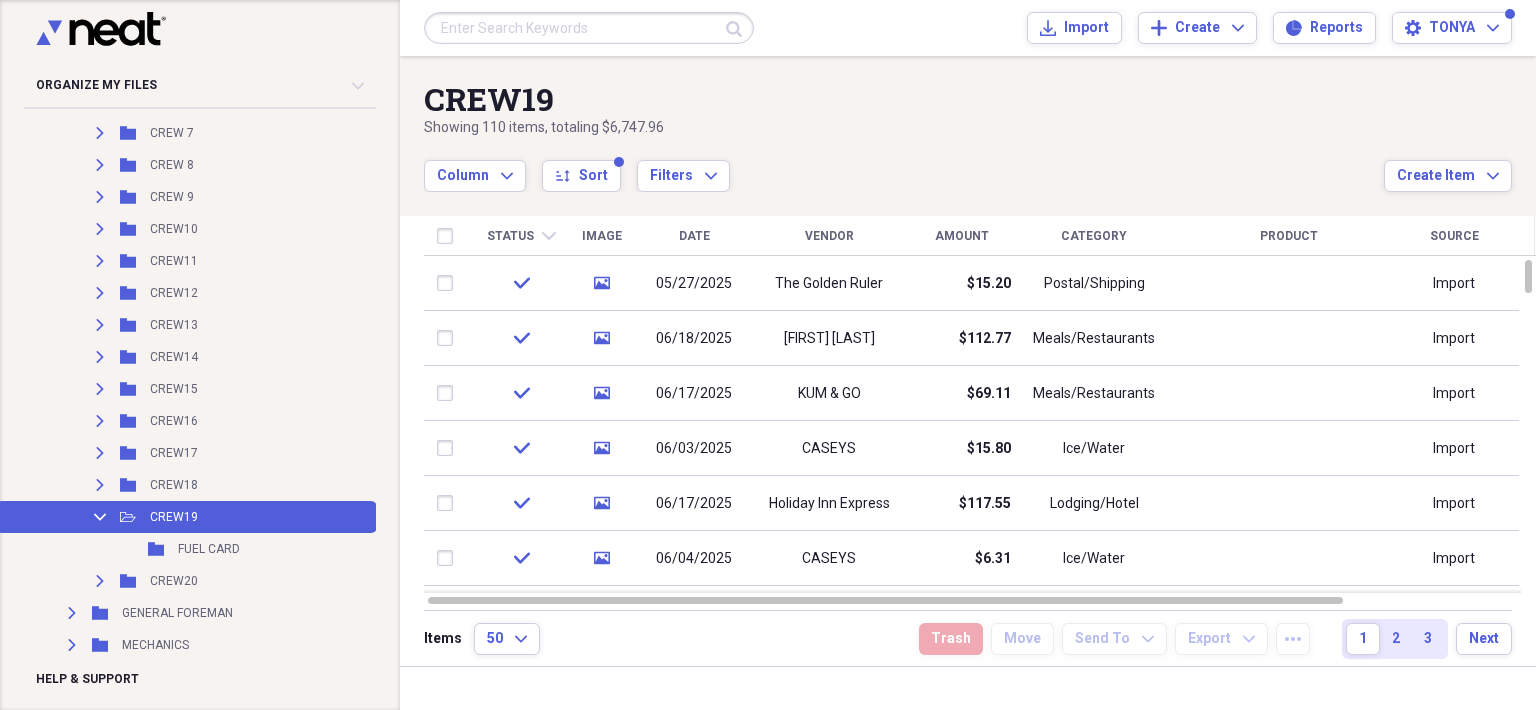 click on "Column Expand sort Sort Filters  Expand" at bounding box center (904, 165) 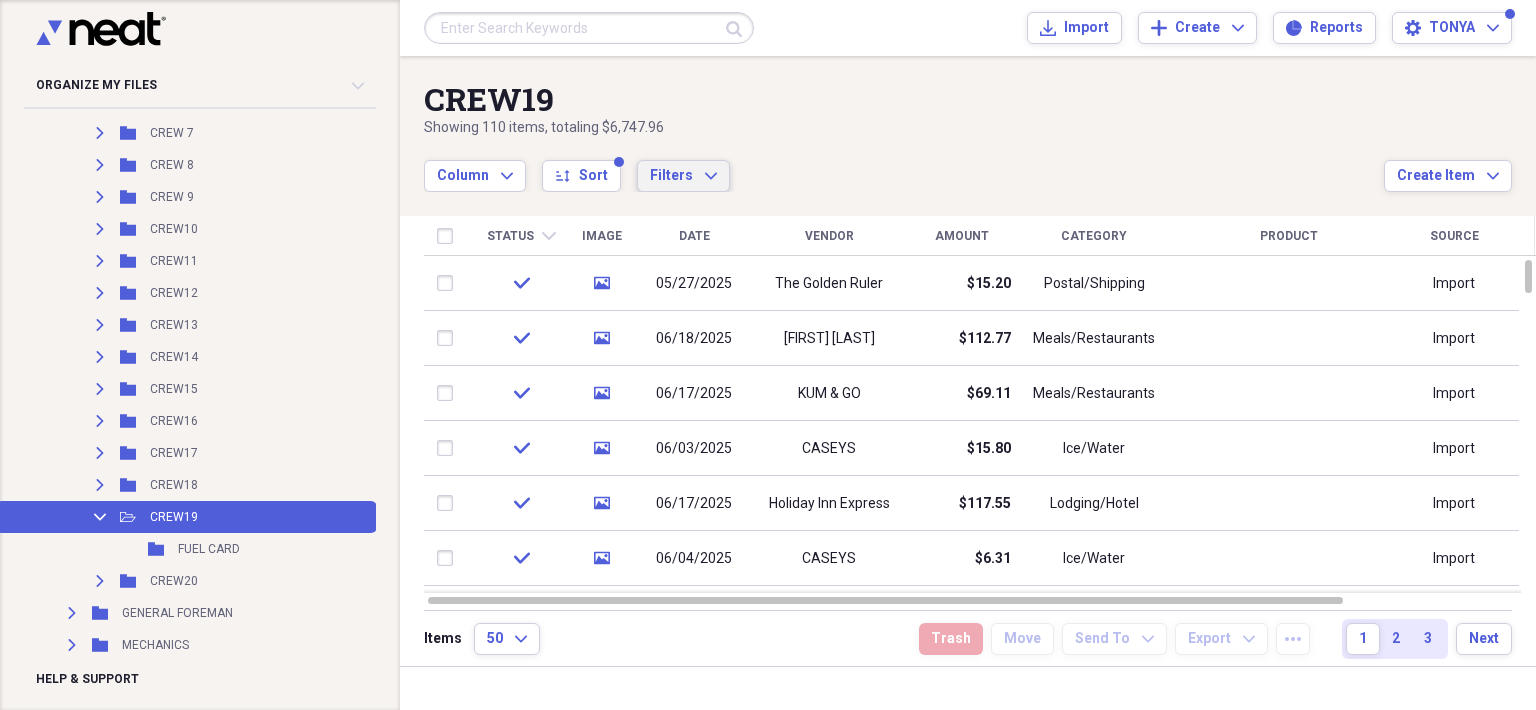 click on "Filters  Expand" at bounding box center [683, 176] 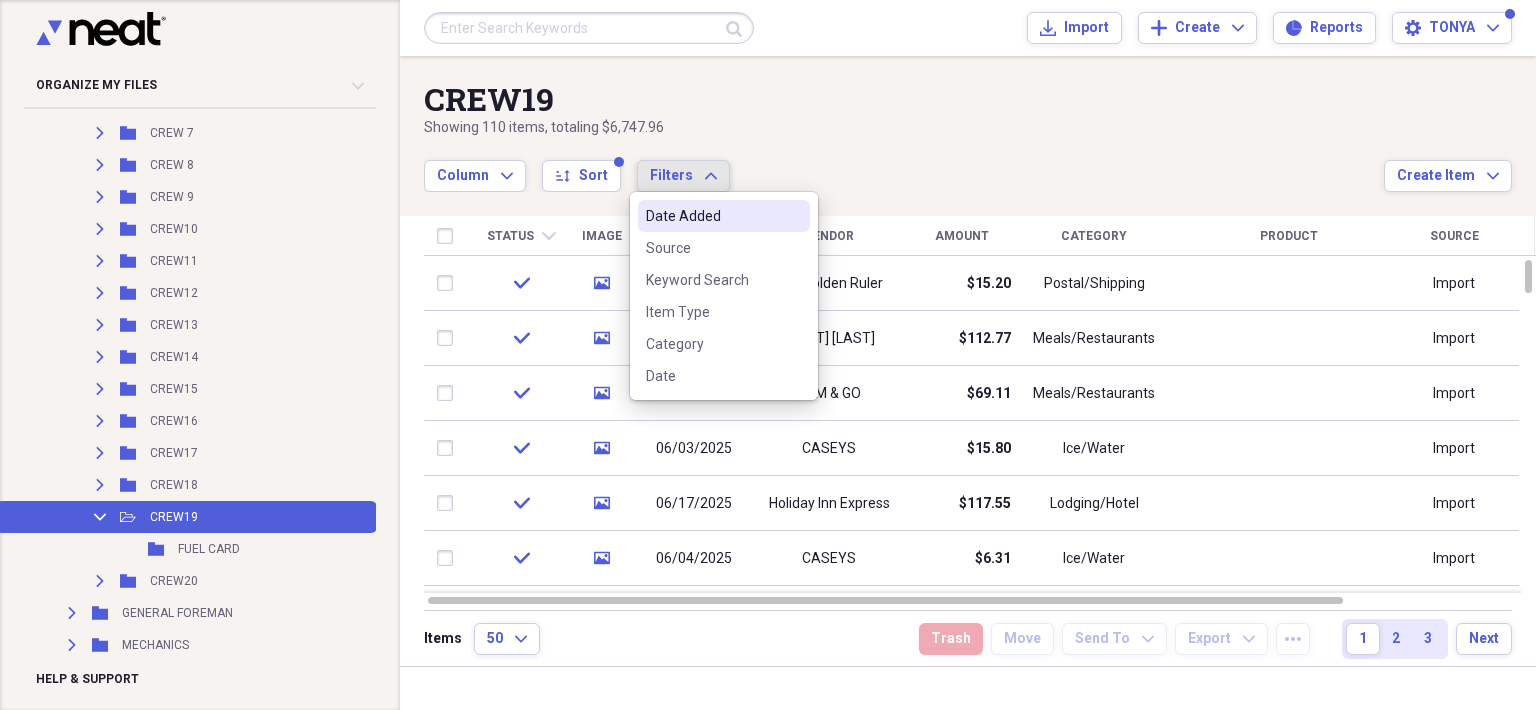 click on "Date Added" at bounding box center (712, 216) 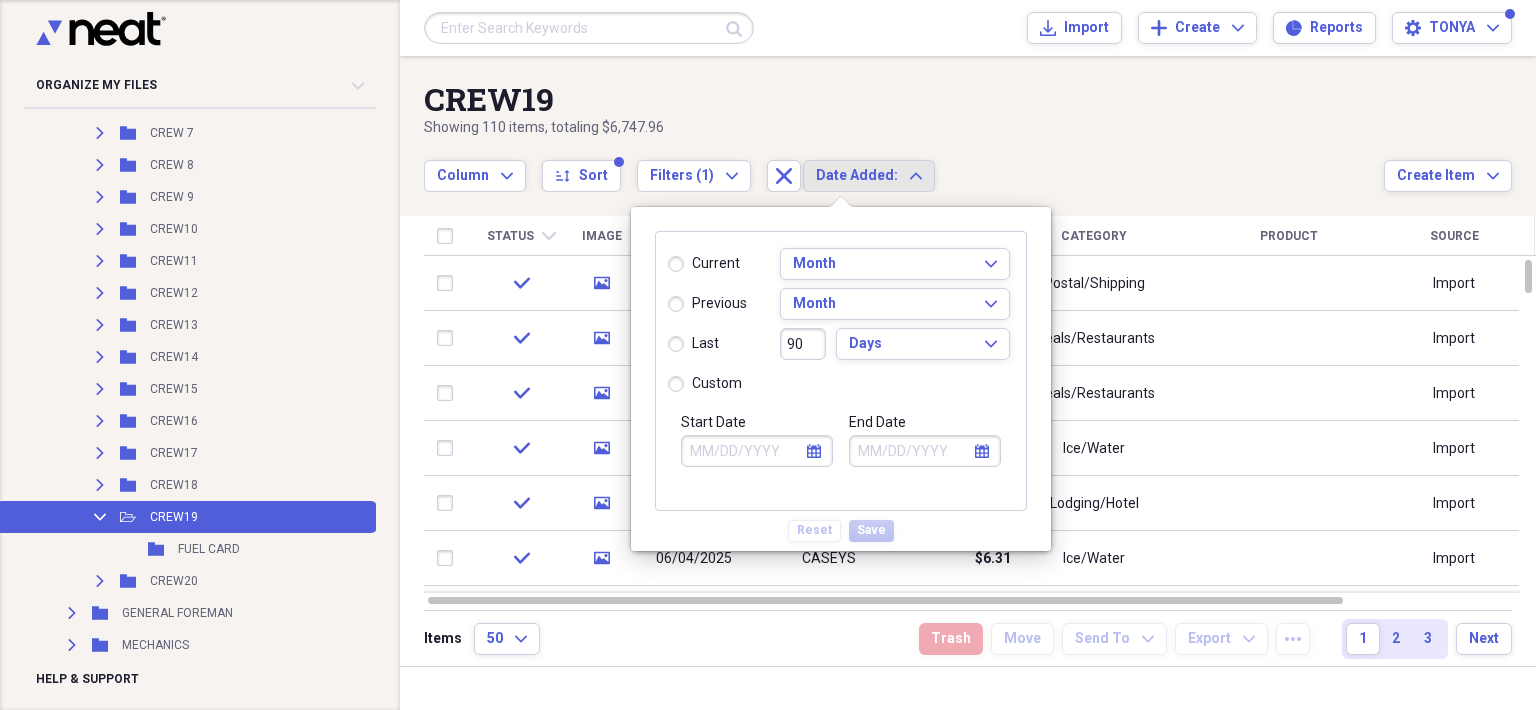 click on "Start Date" at bounding box center [757, 451] 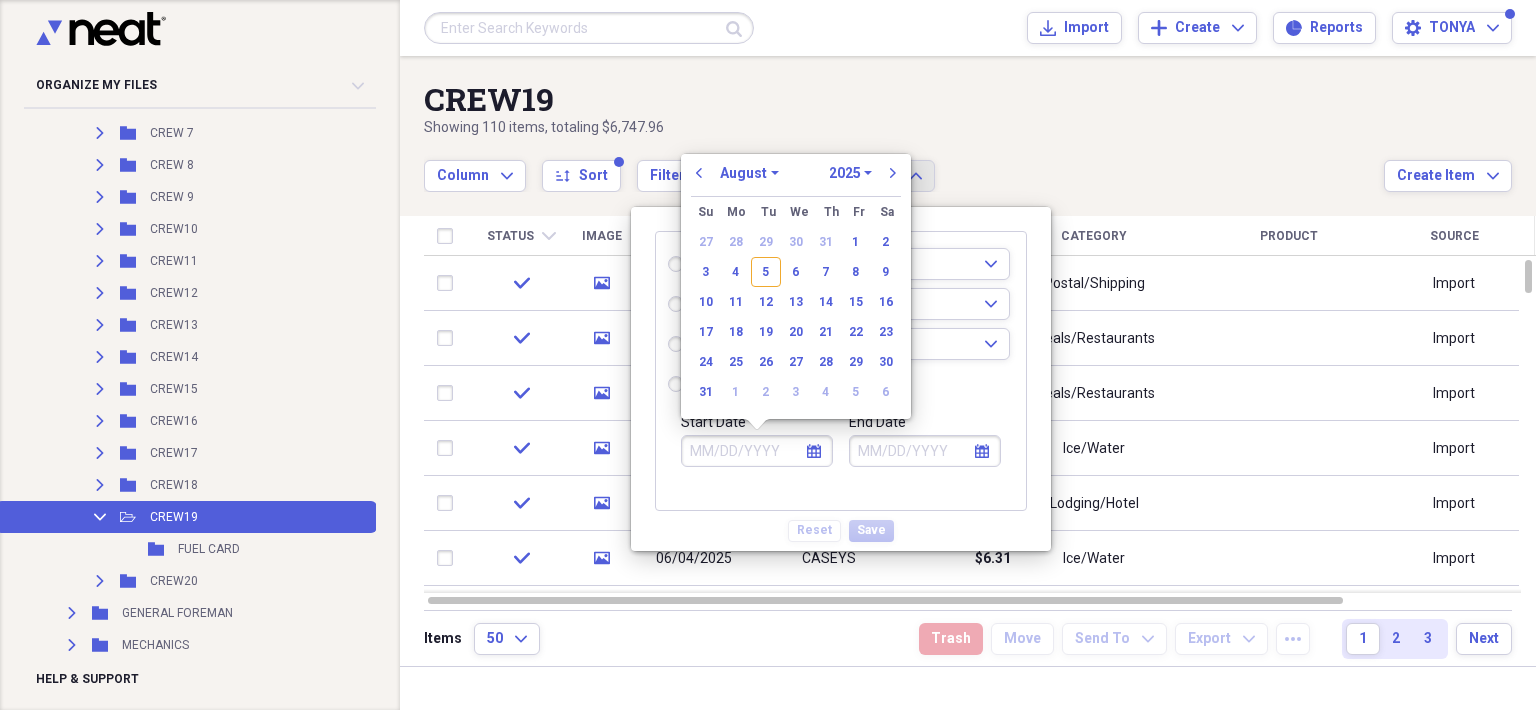 click on "5" at bounding box center (766, 272) 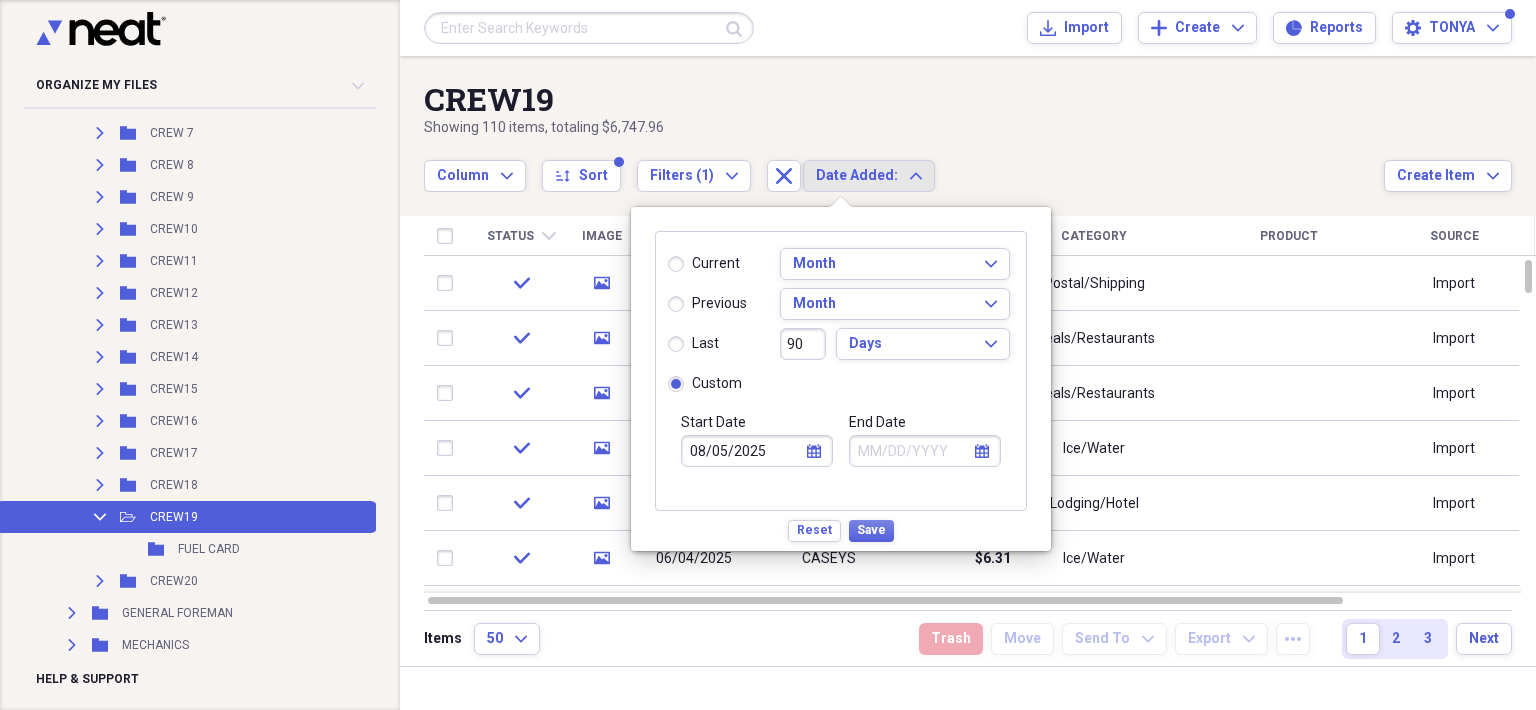 select on "7" 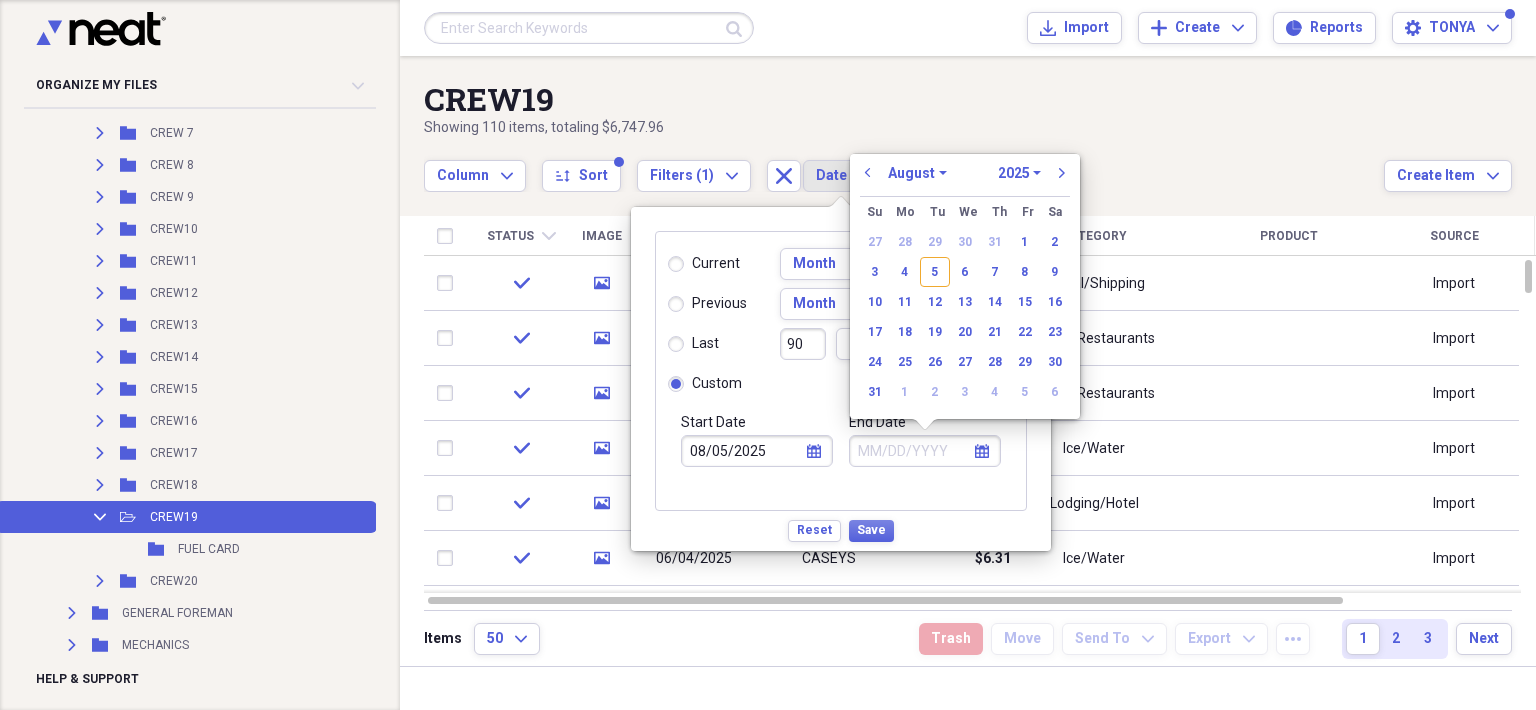 click on "End Date" at bounding box center [925, 451] 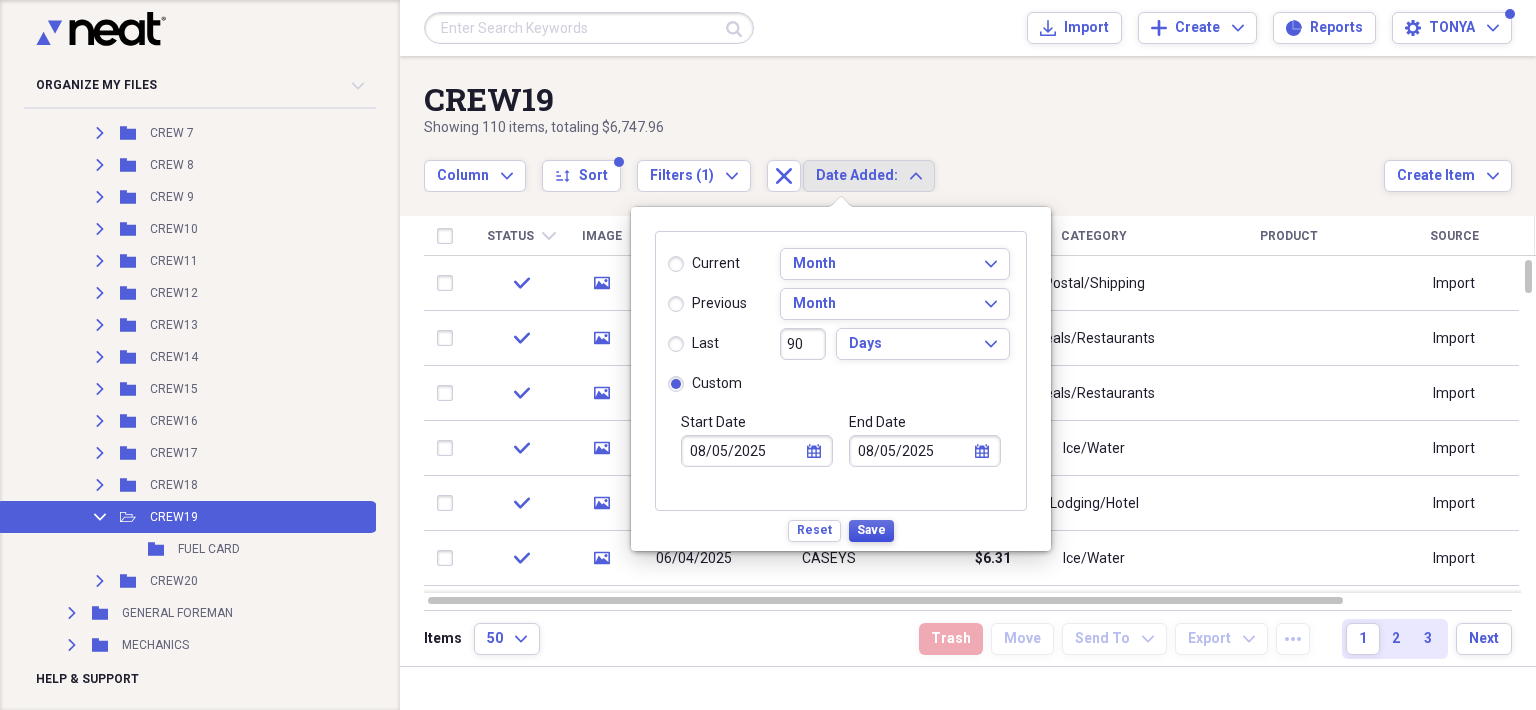 click on "Save" at bounding box center [871, 530] 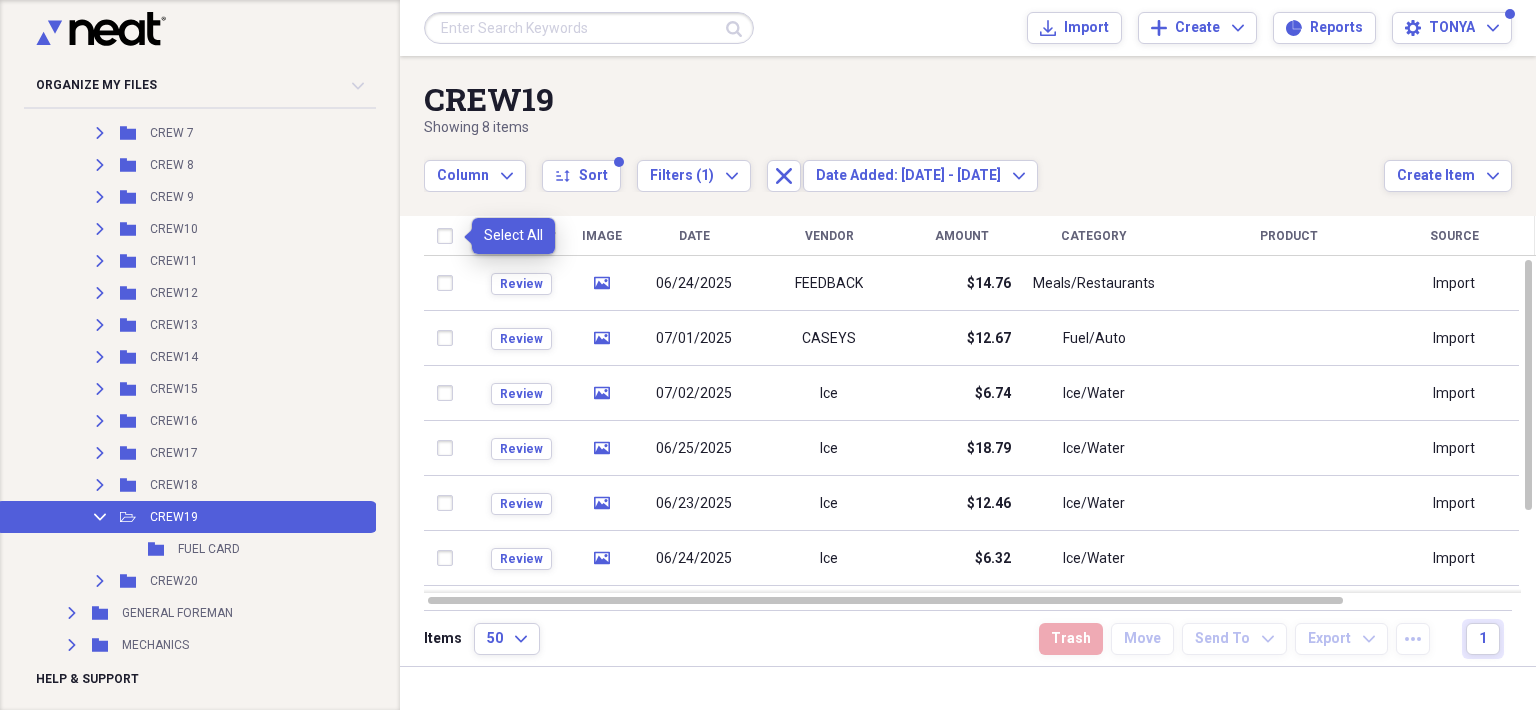 click at bounding box center [449, 236] 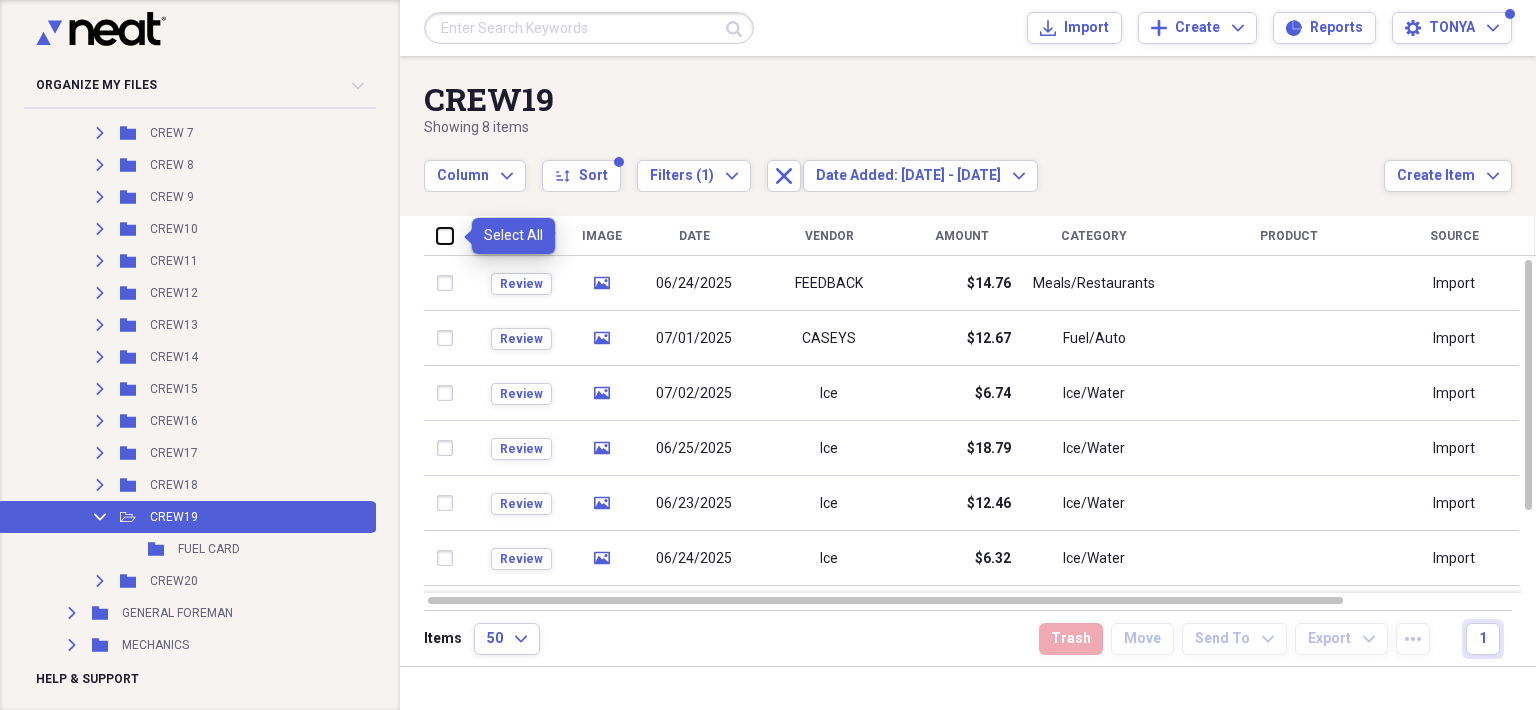 click at bounding box center [437, 235] 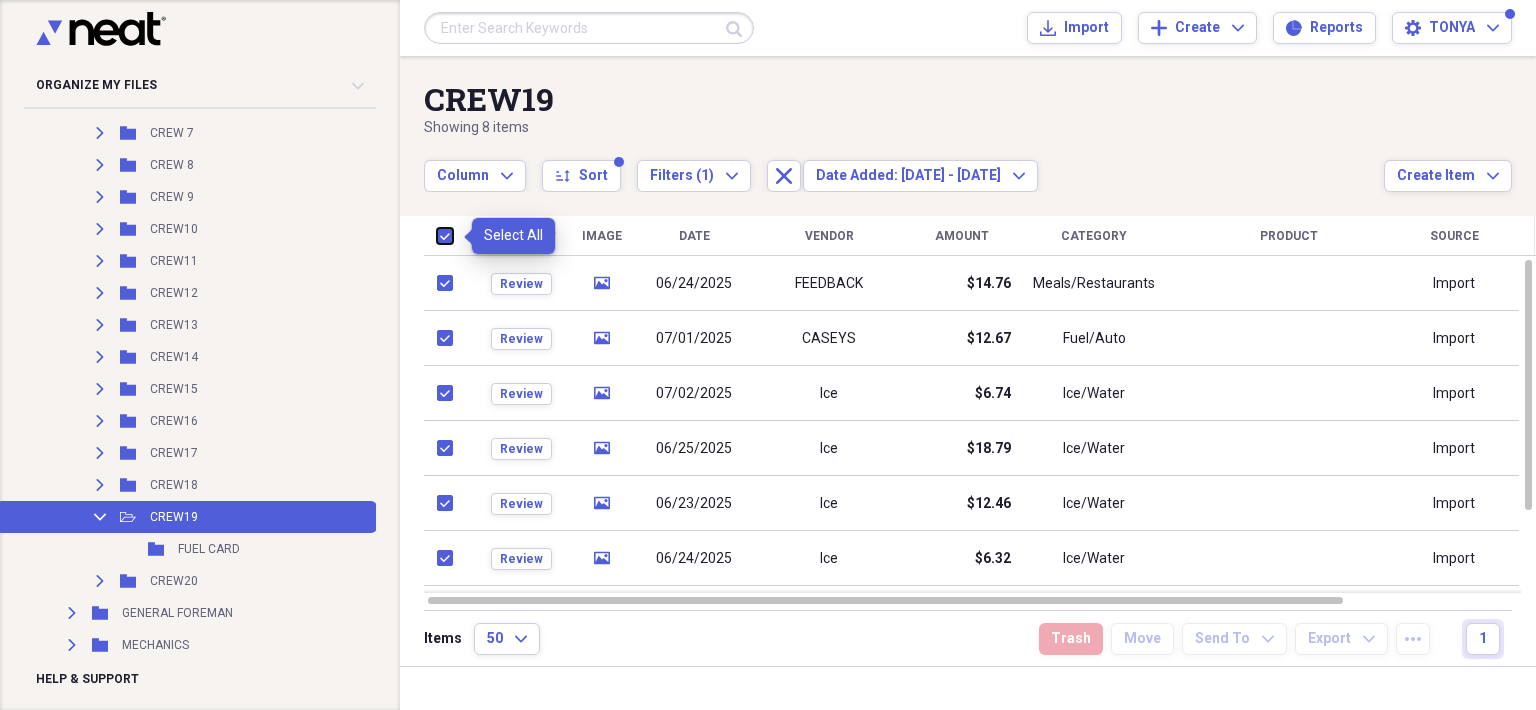 checkbox on "true" 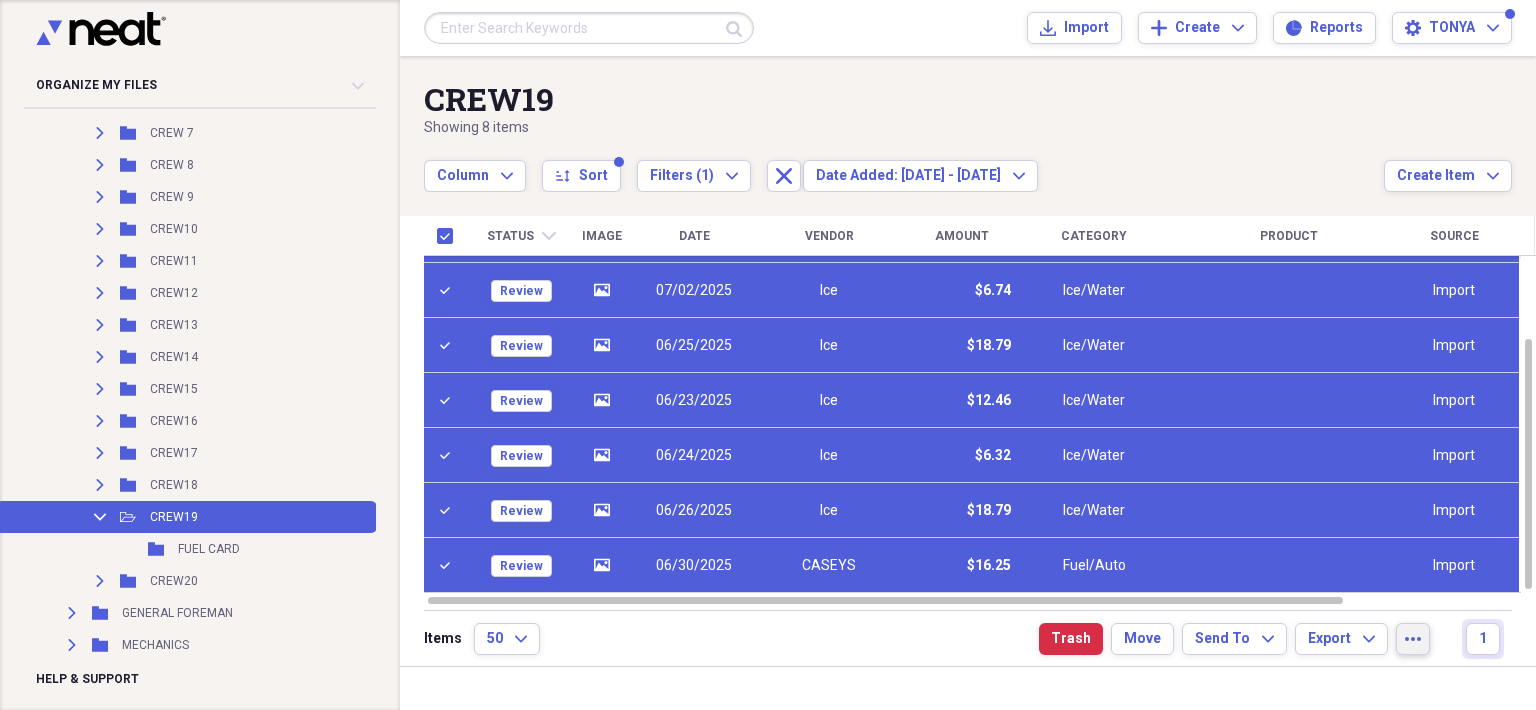 click on "more" 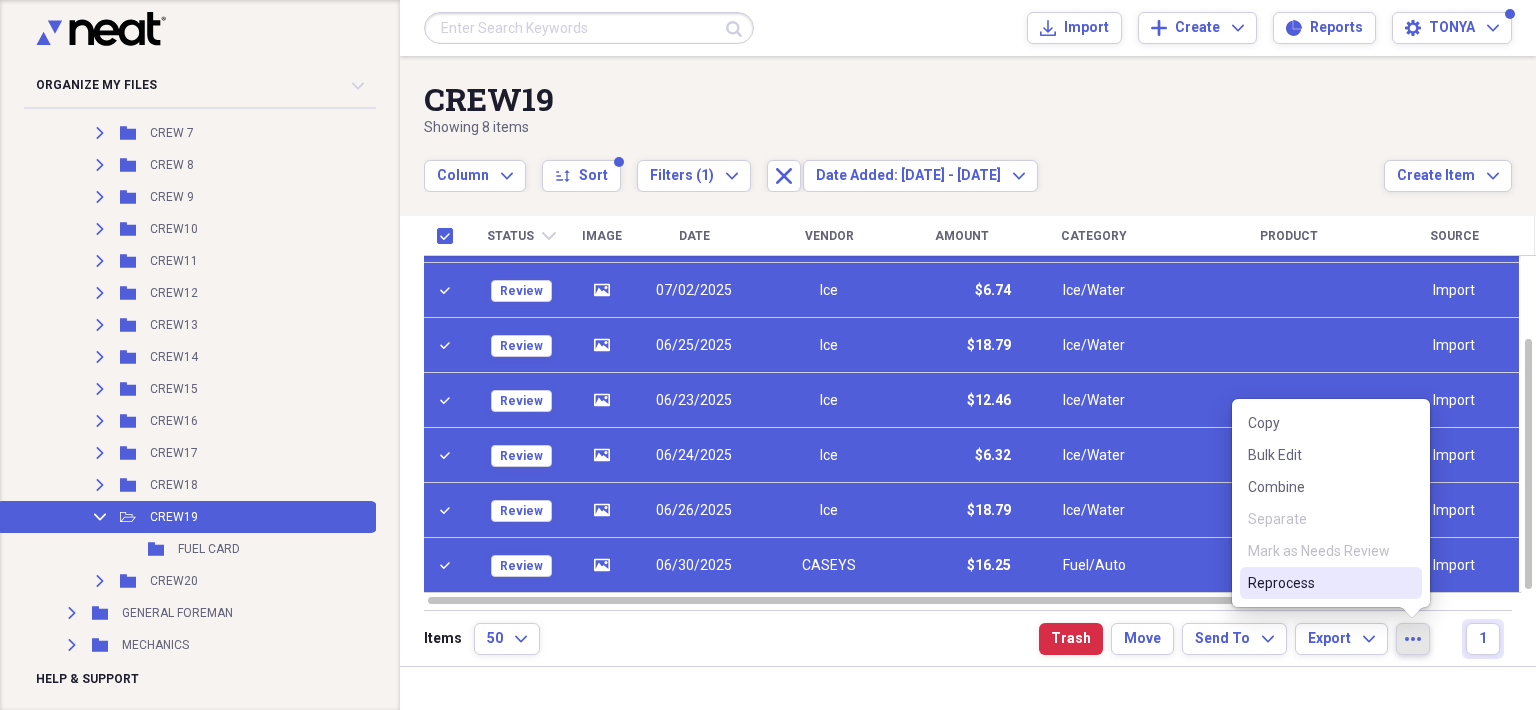 click on "Items 50 Expand Trash Move Send To Expand Export Expand more 1" at bounding box center [968, 638] 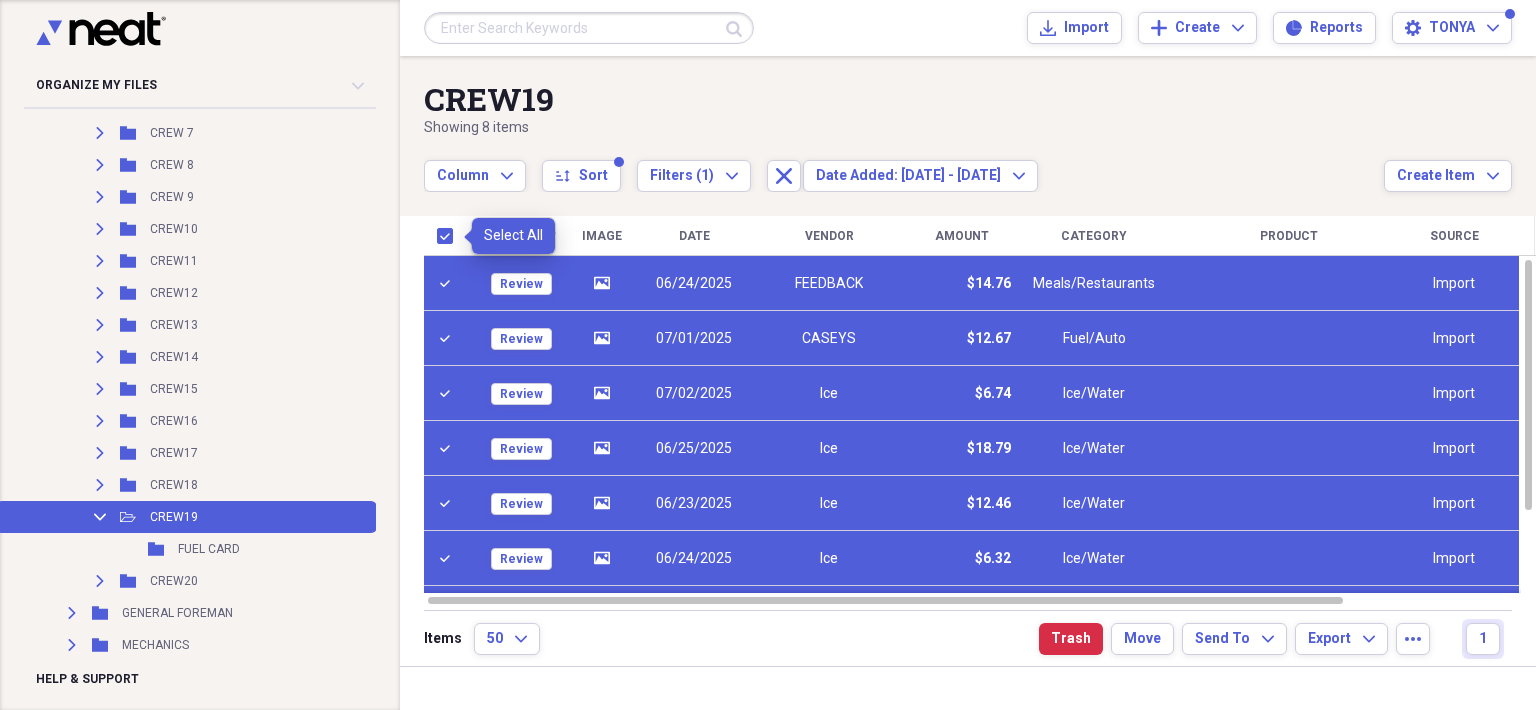 click at bounding box center (449, 236) 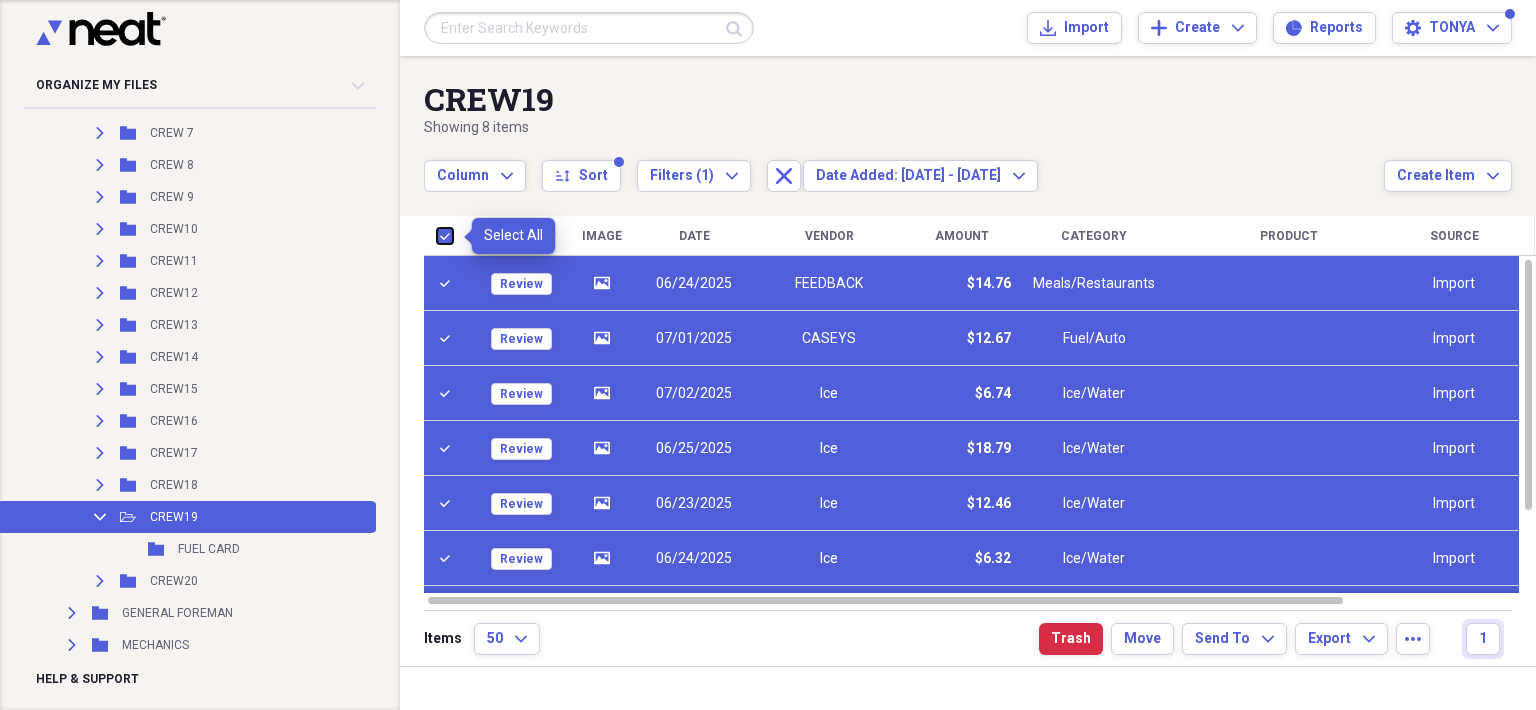 click at bounding box center [437, 235] 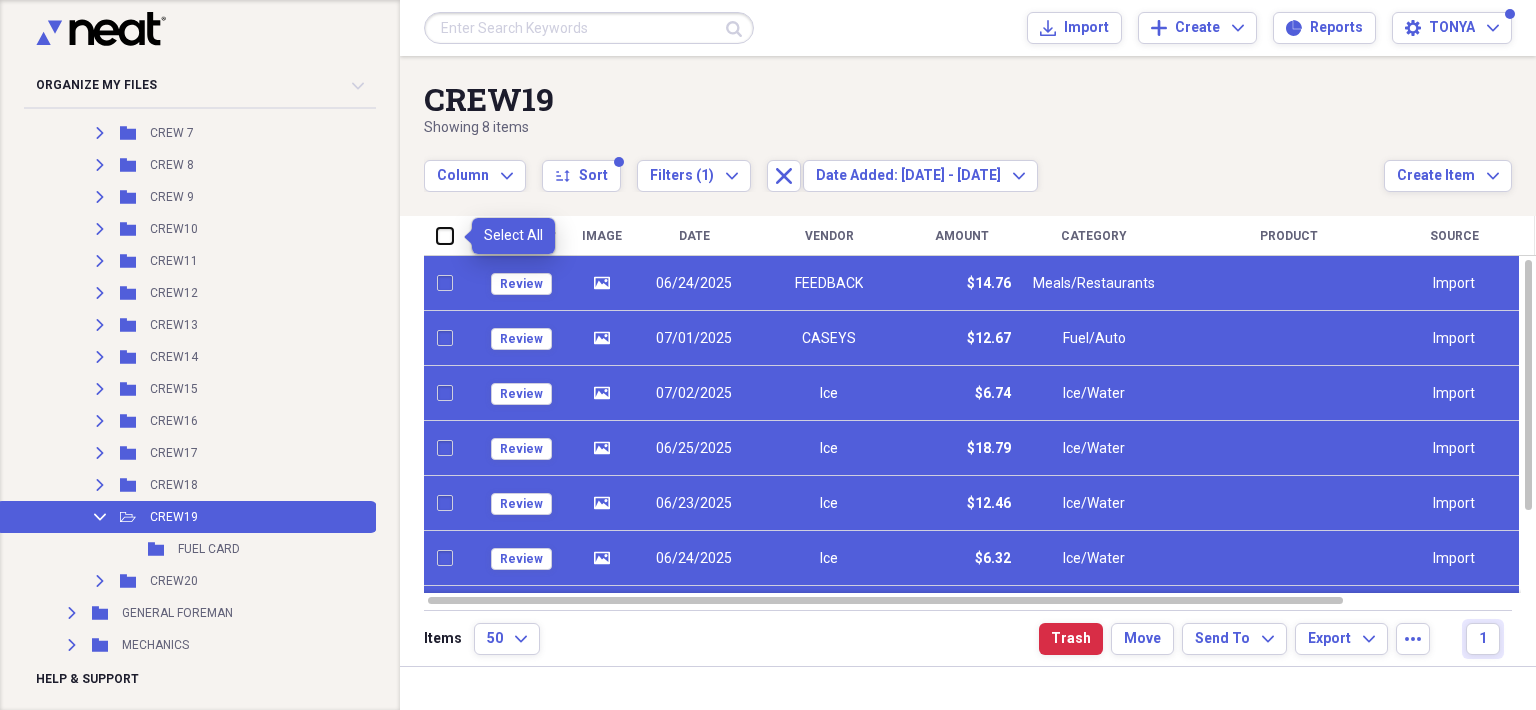checkbox on "false" 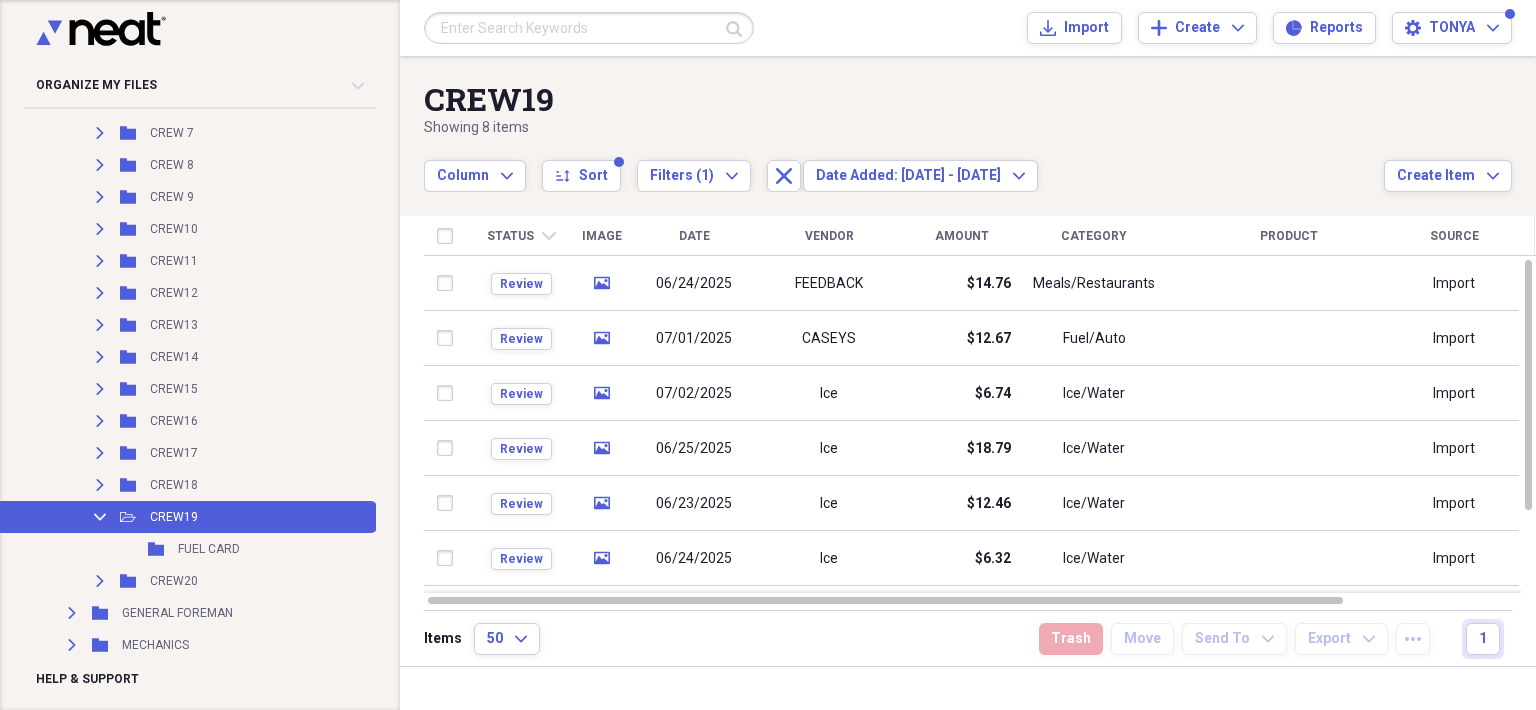 click on "Meals/Restaurants" at bounding box center (1094, 284) 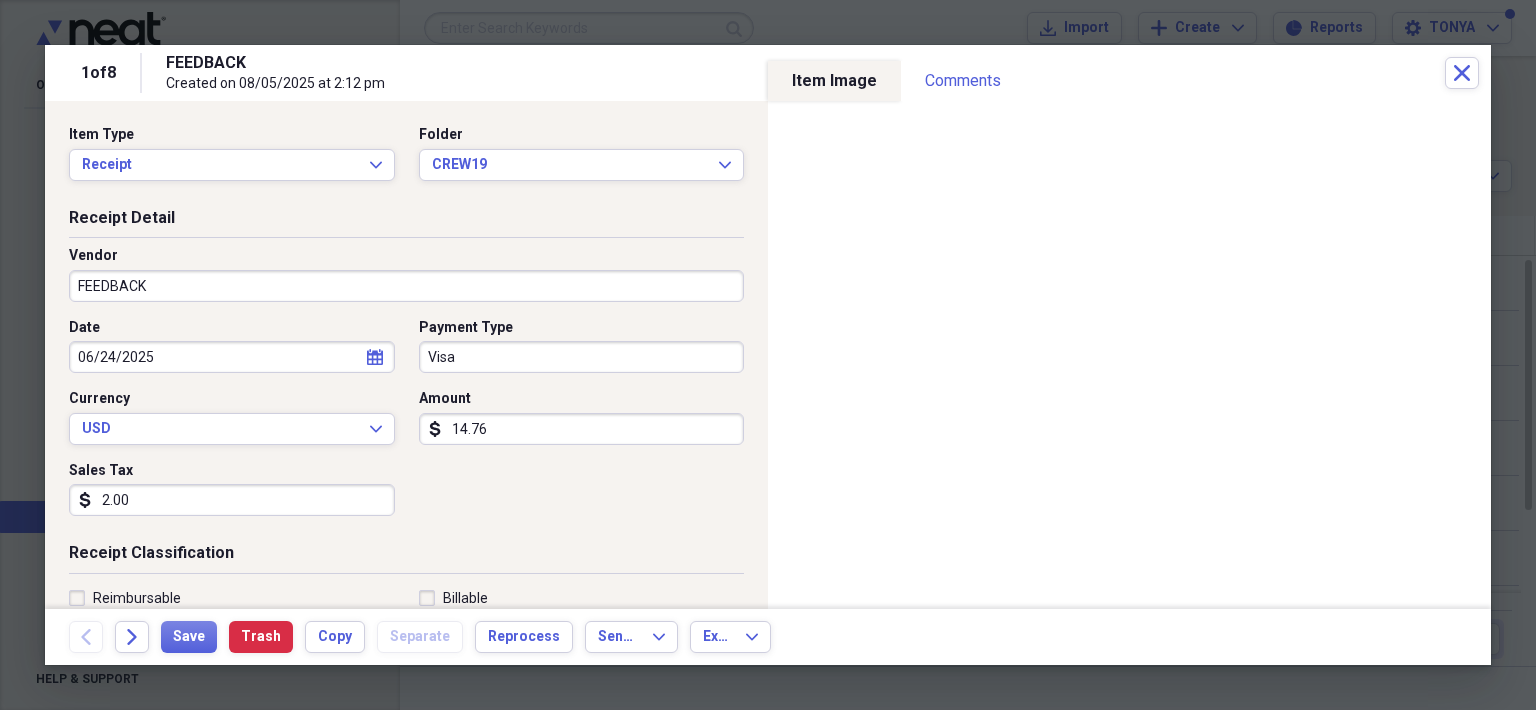 click on "FEEDBACK" at bounding box center (406, 286) 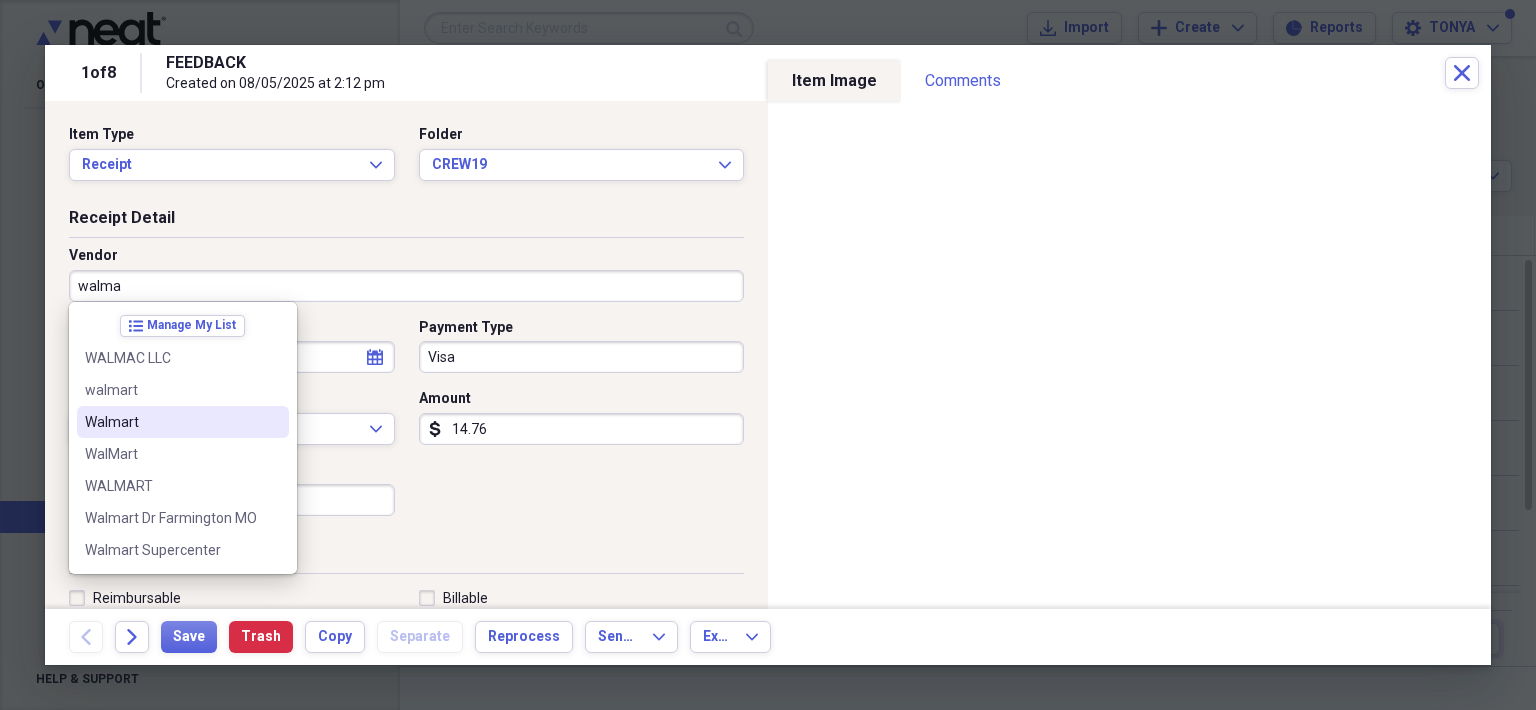 click on "Walmart" at bounding box center (183, 422) 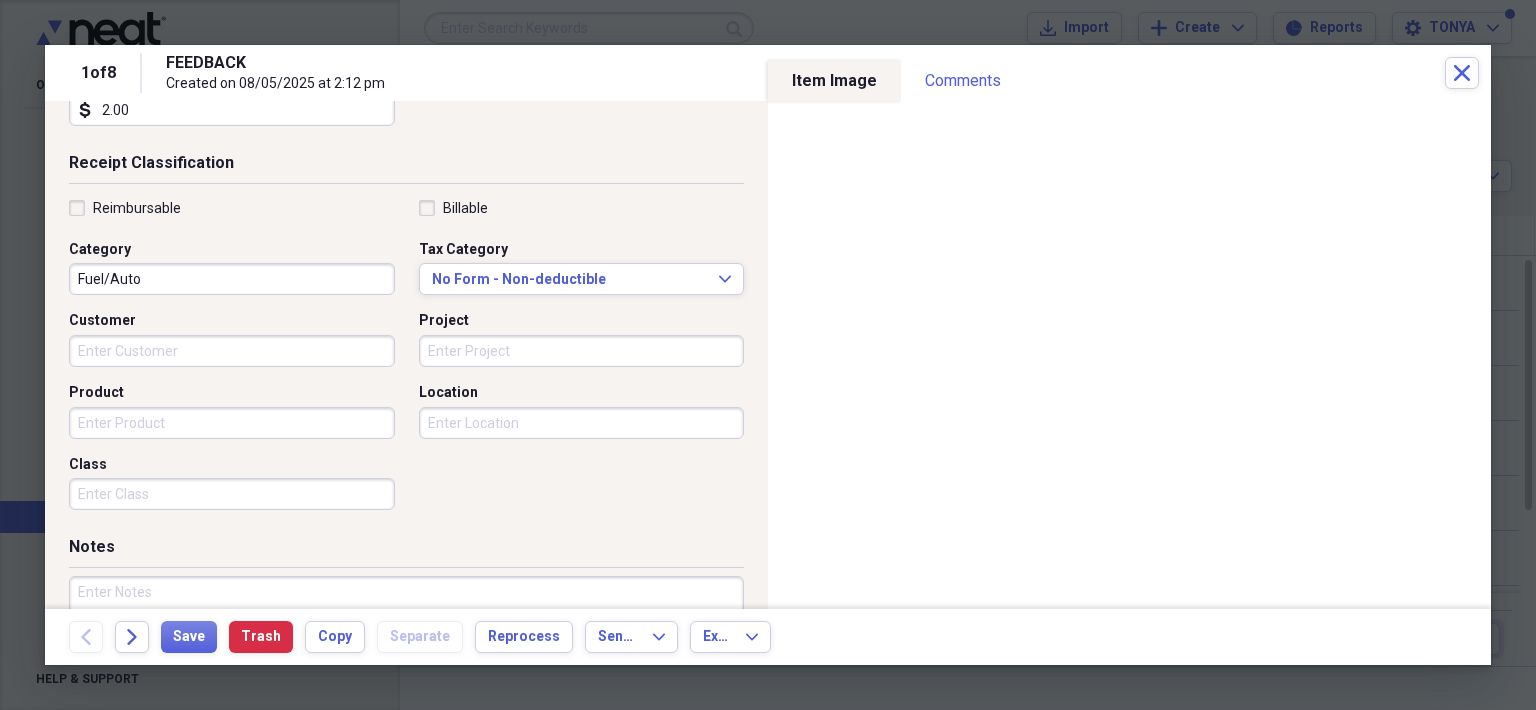 scroll, scrollTop: 400, scrollLeft: 0, axis: vertical 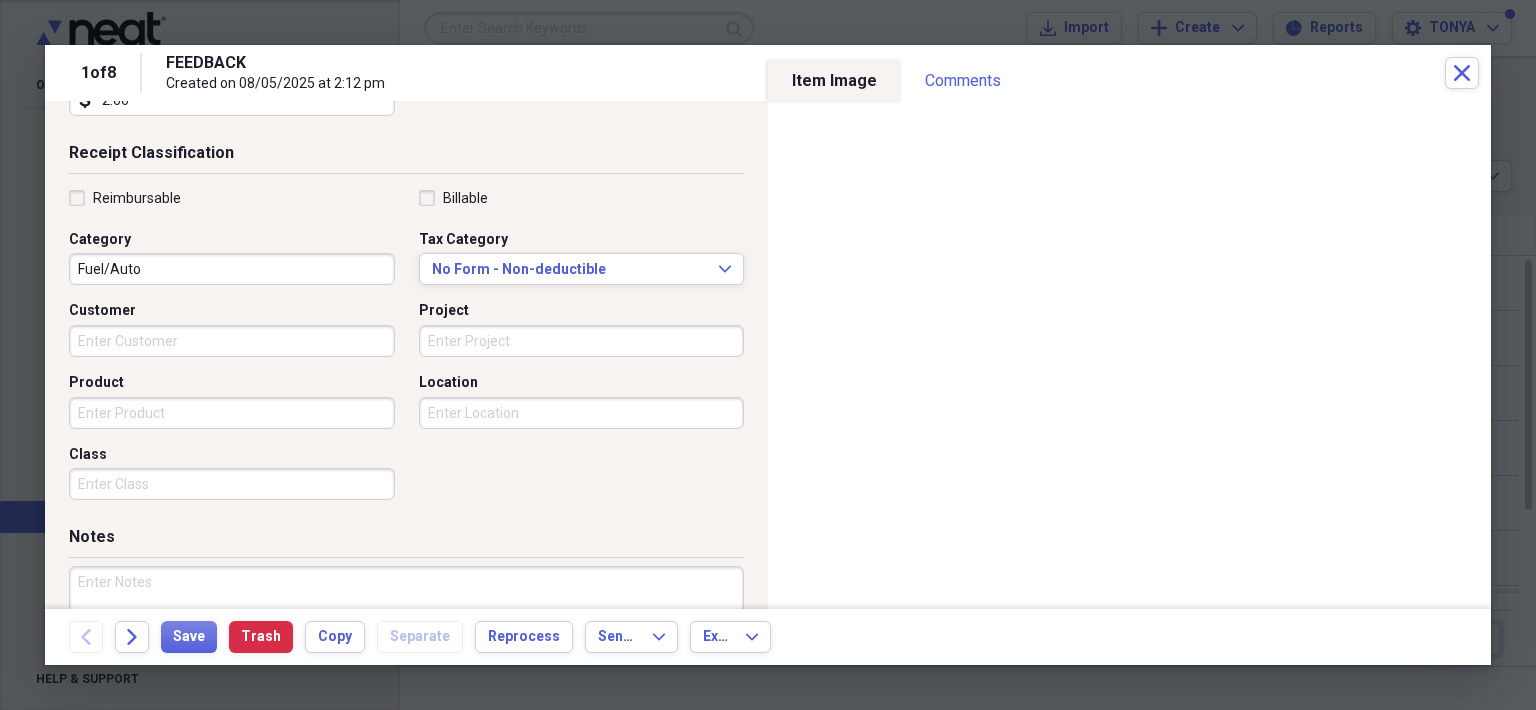 click on "Fuel/Auto" at bounding box center [232, 269] 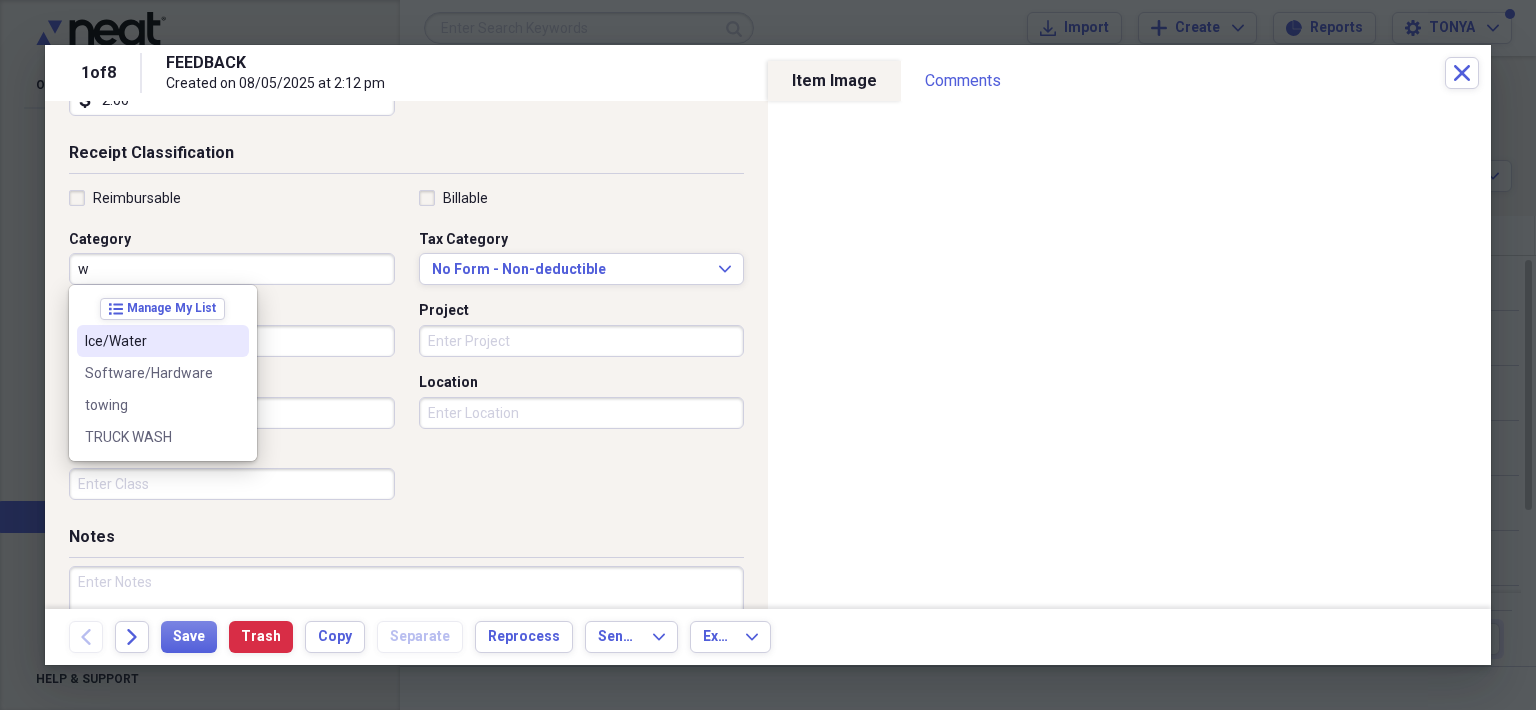 click on "Ice/Water" at bounding box center (151, 341) 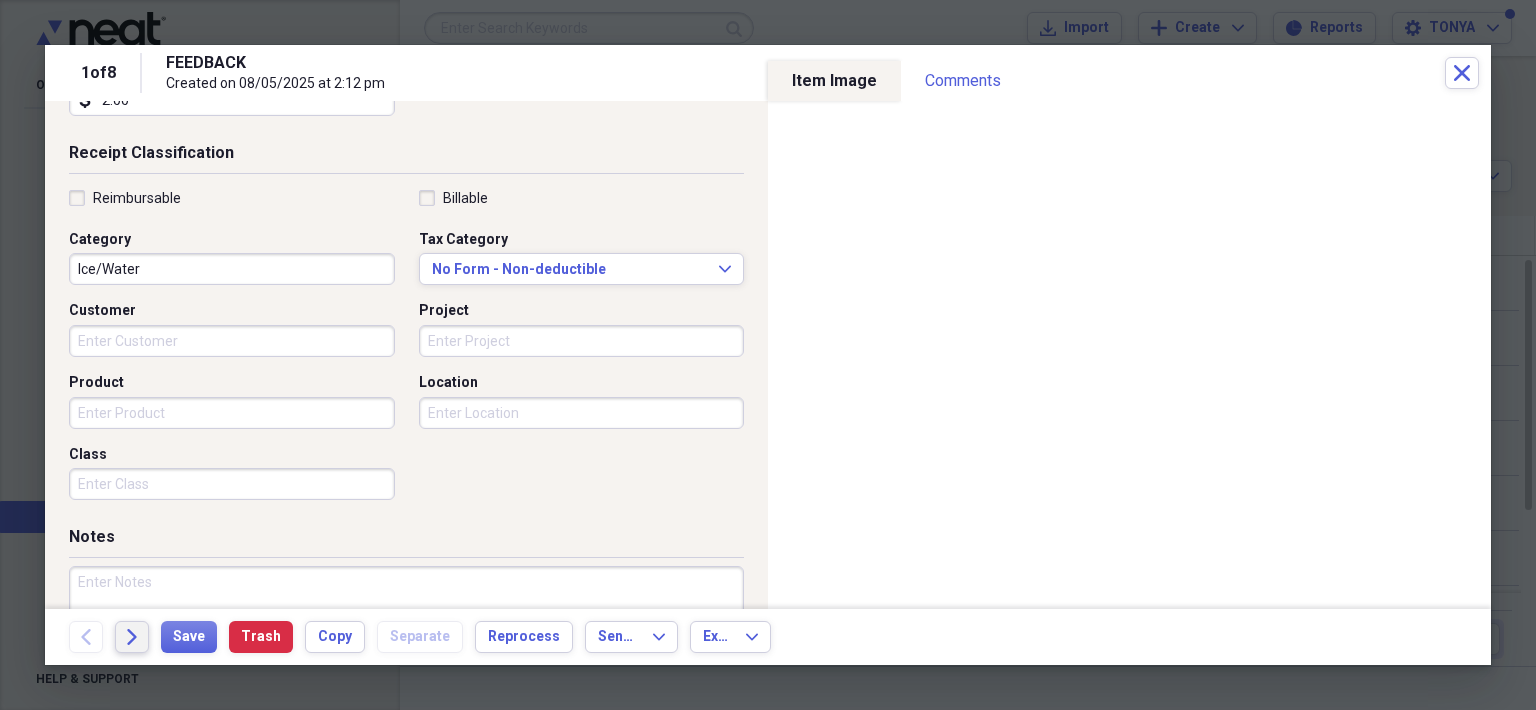click on "Forward" at bounding box center [132, 637] 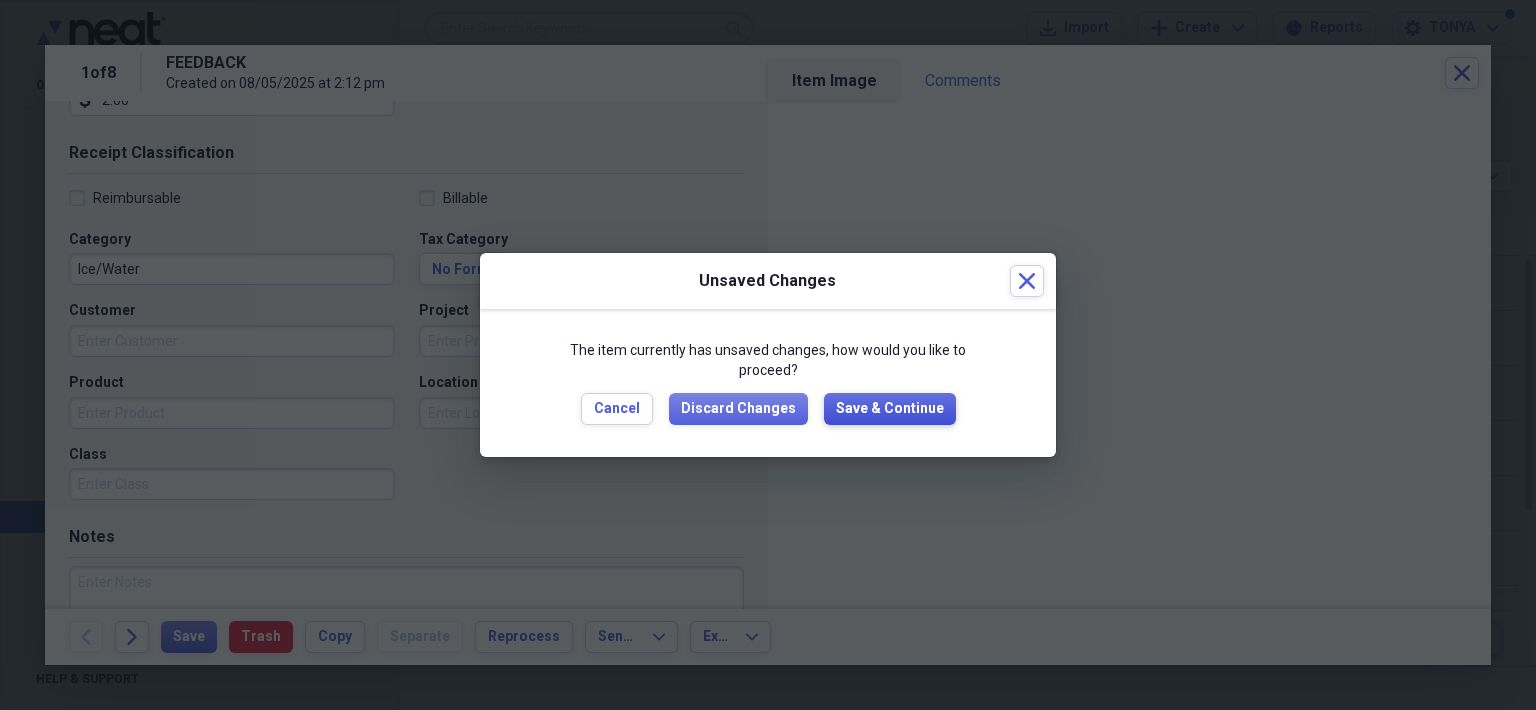 click on "Save & Continue" at bounding box center (890, 409) 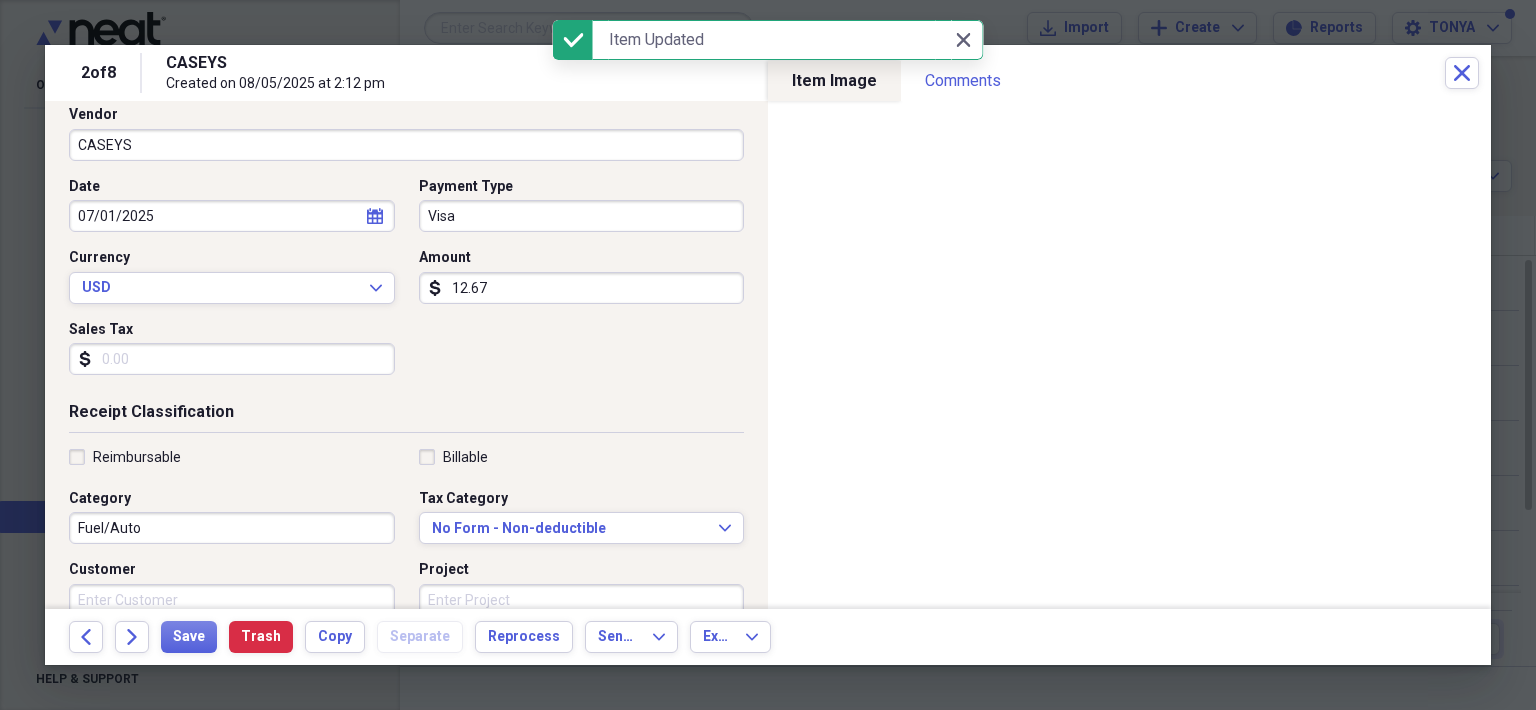 scroll, scrollTop: 200, scrollLeft: 0, axis: vertical 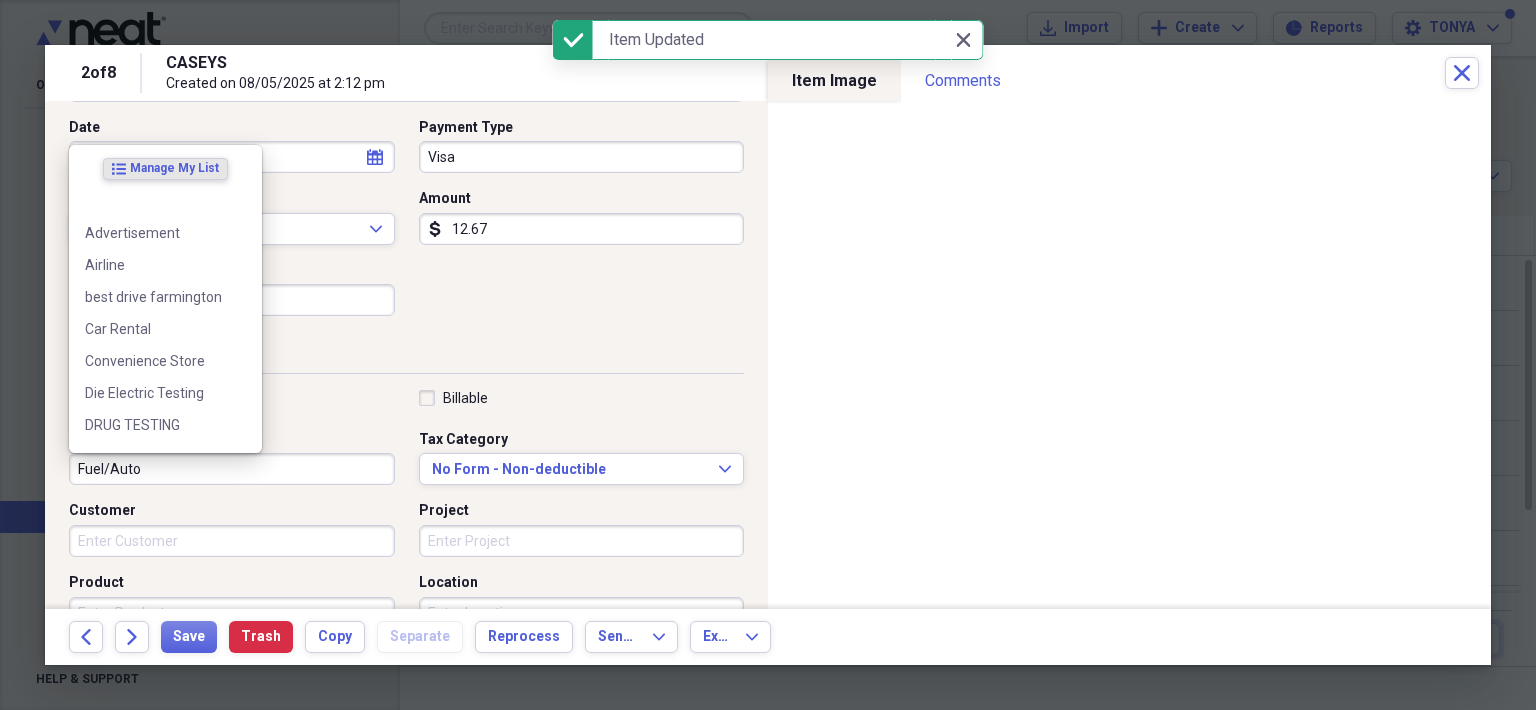 click on "Fuel/Auto" at bounding box center [232, 469] 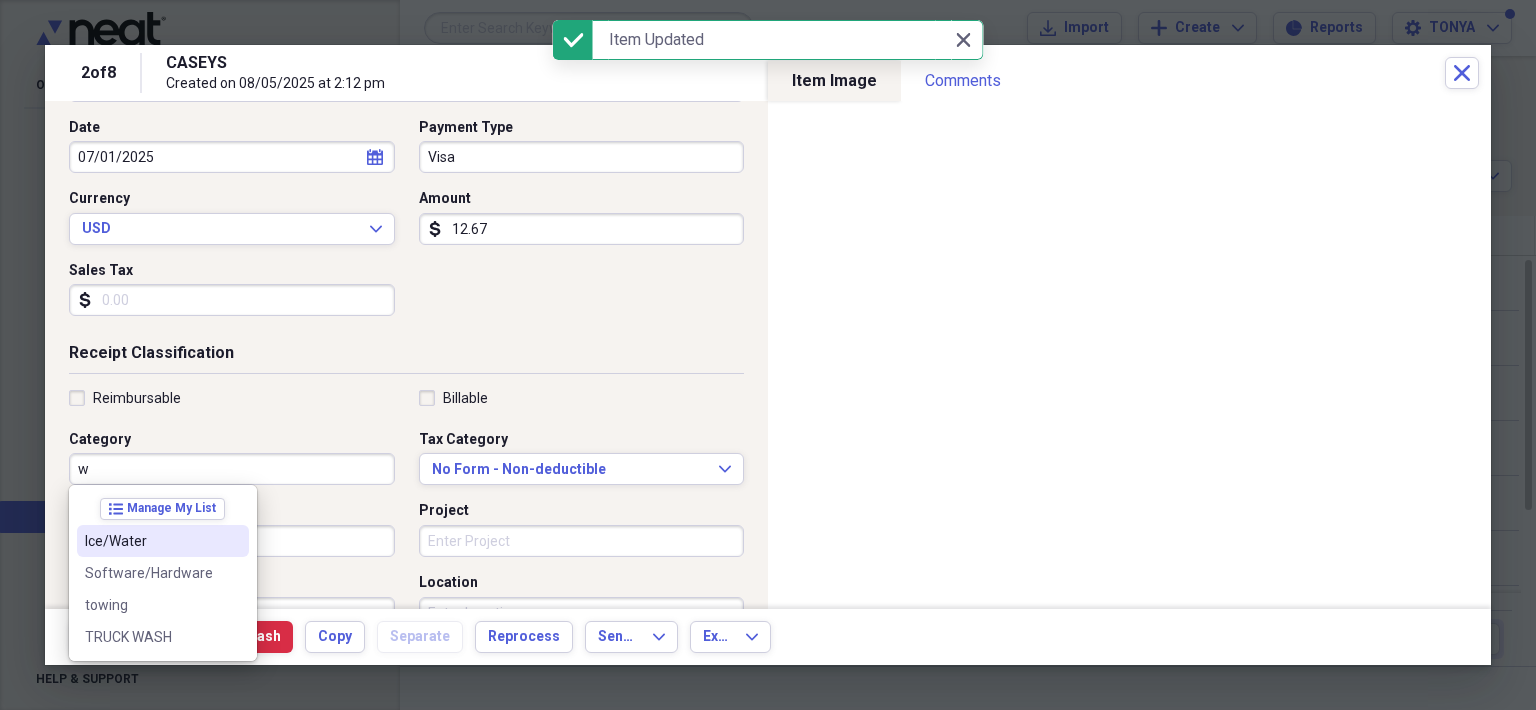 click on "Ice/Water" at bounding box center [151, 541] 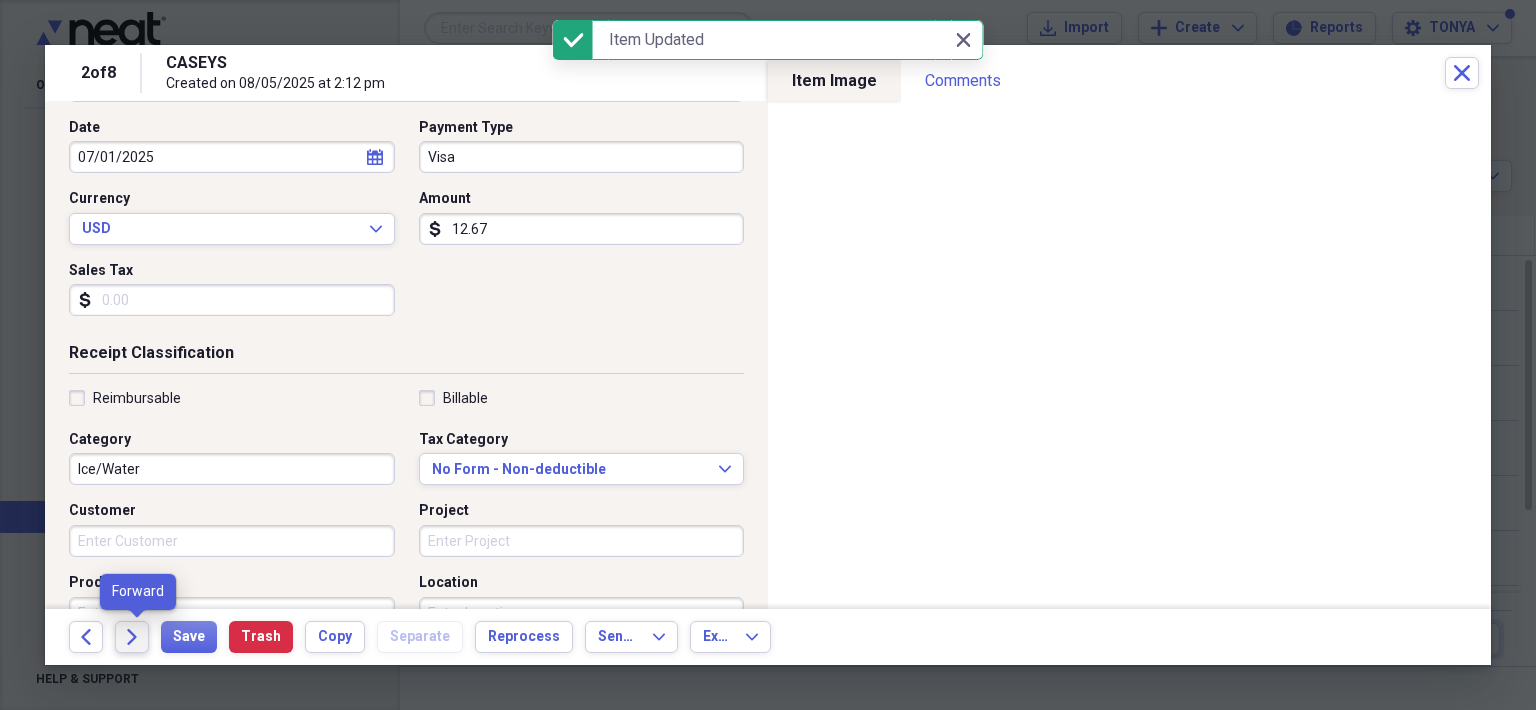 click on "Forward" 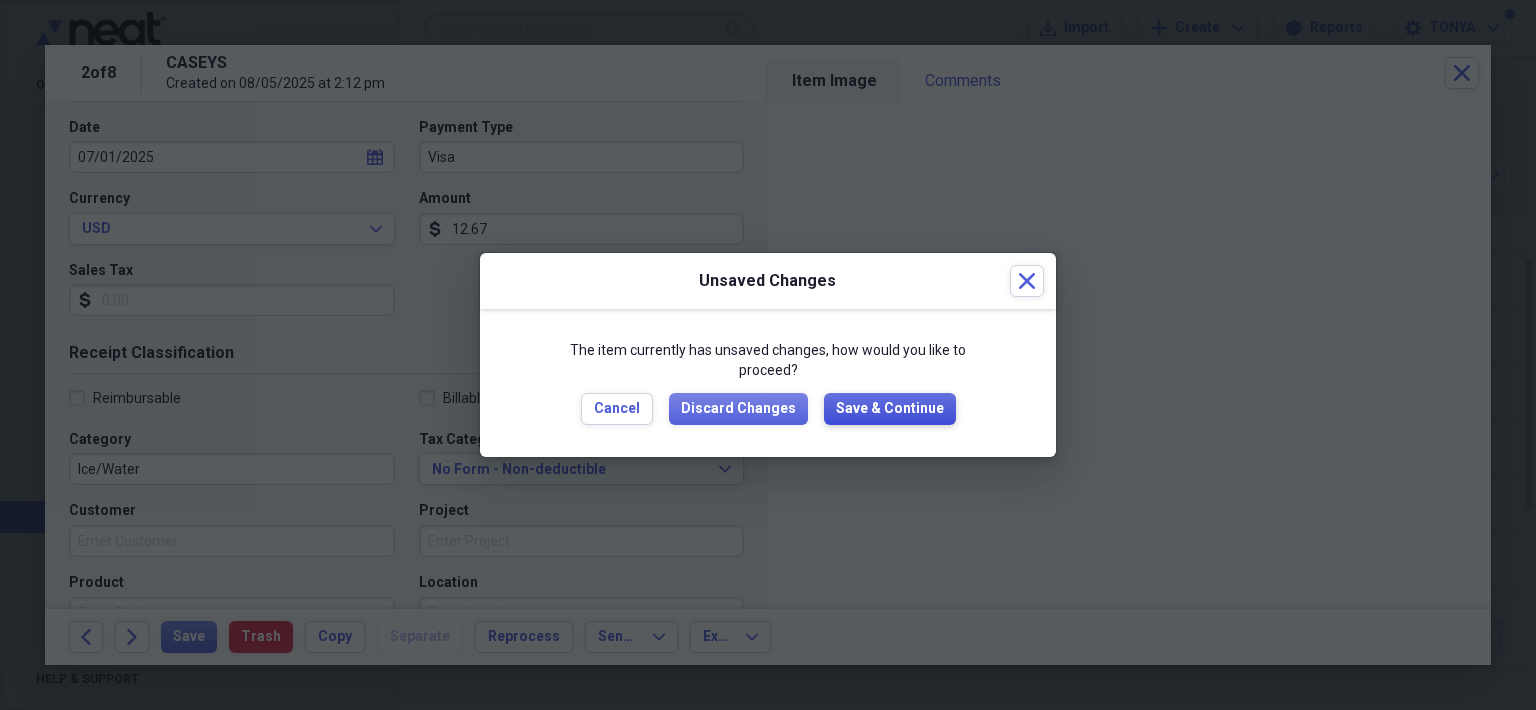 click on "Save & Continue" at bounding box center (890, 409) 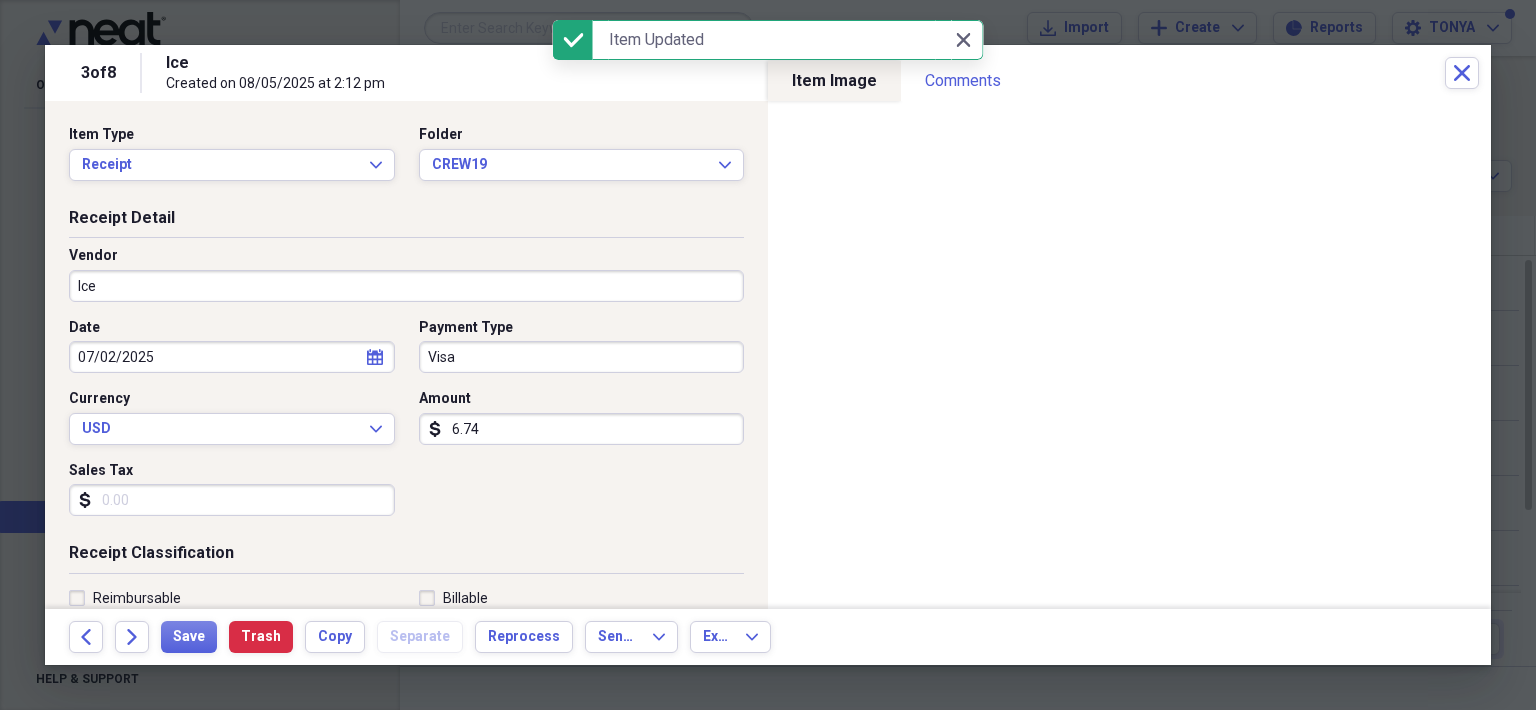 click on "Ice" at bounding box center (406, 286) 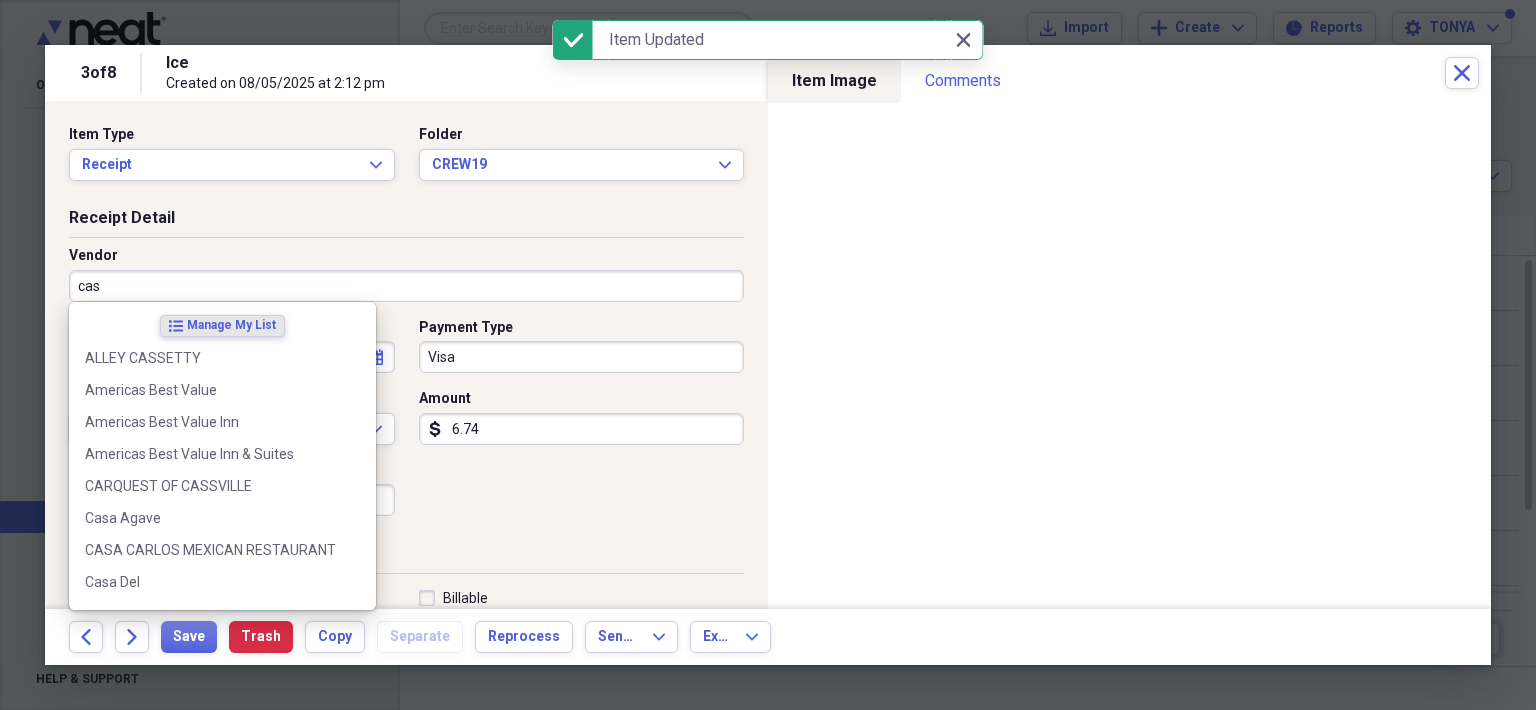 type on "case" 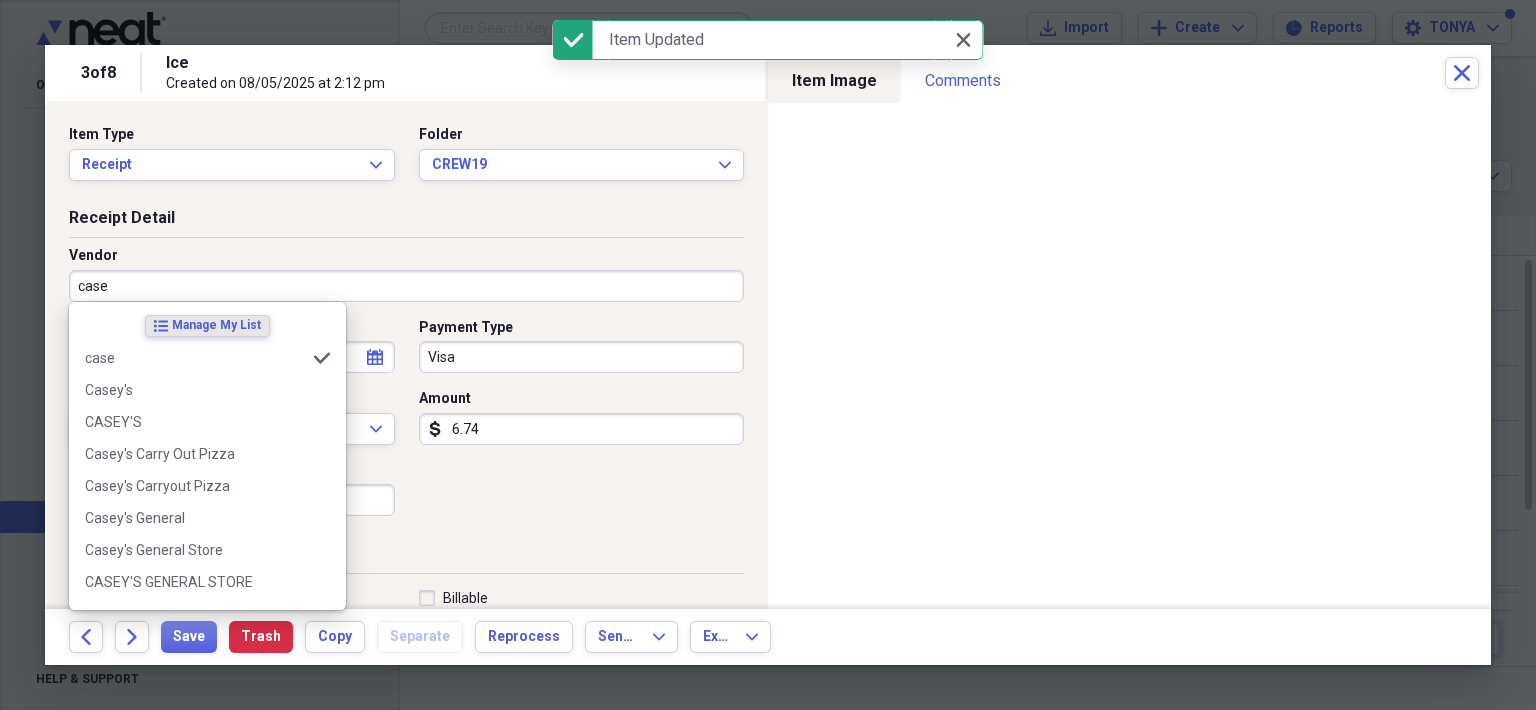 type on "Fuel/Auto" 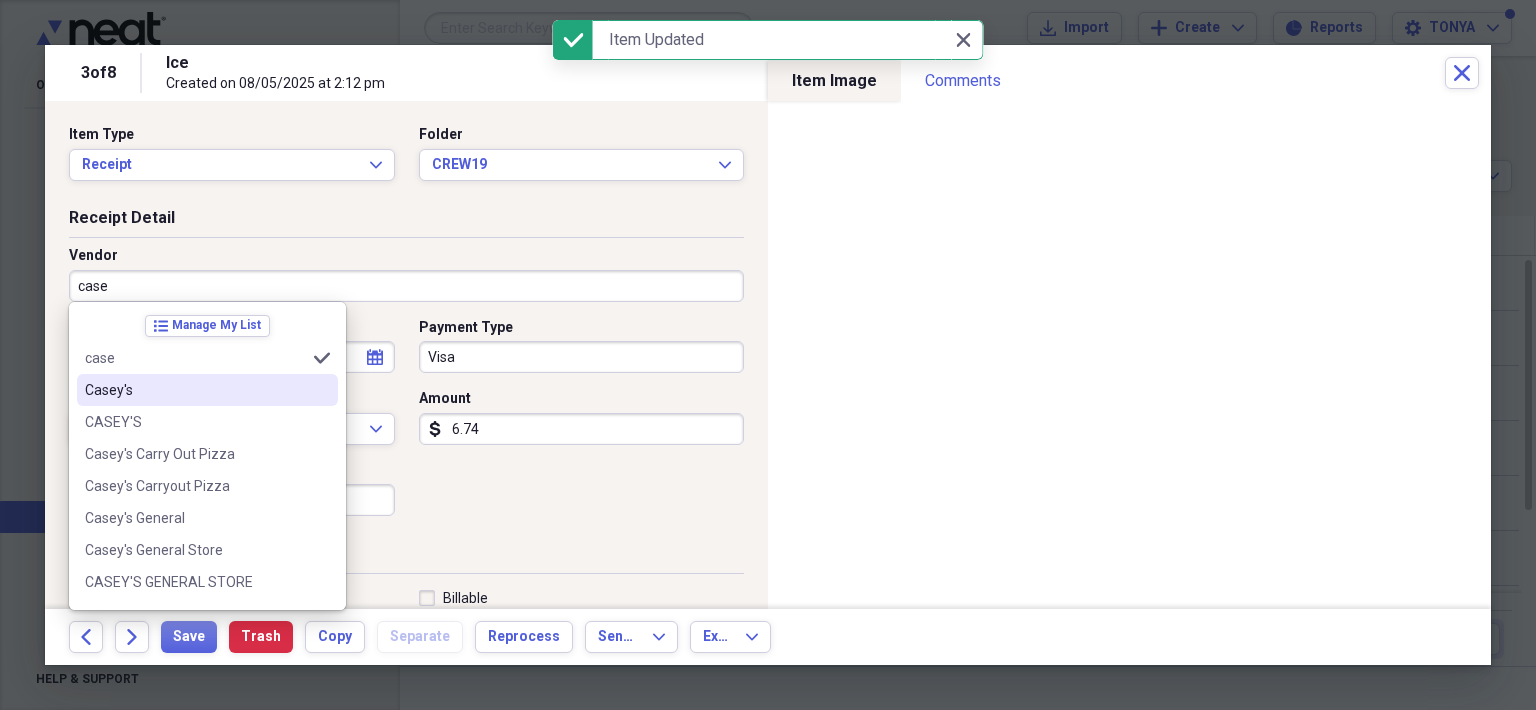 click on "Casey's" at bounding box center [195, 390] 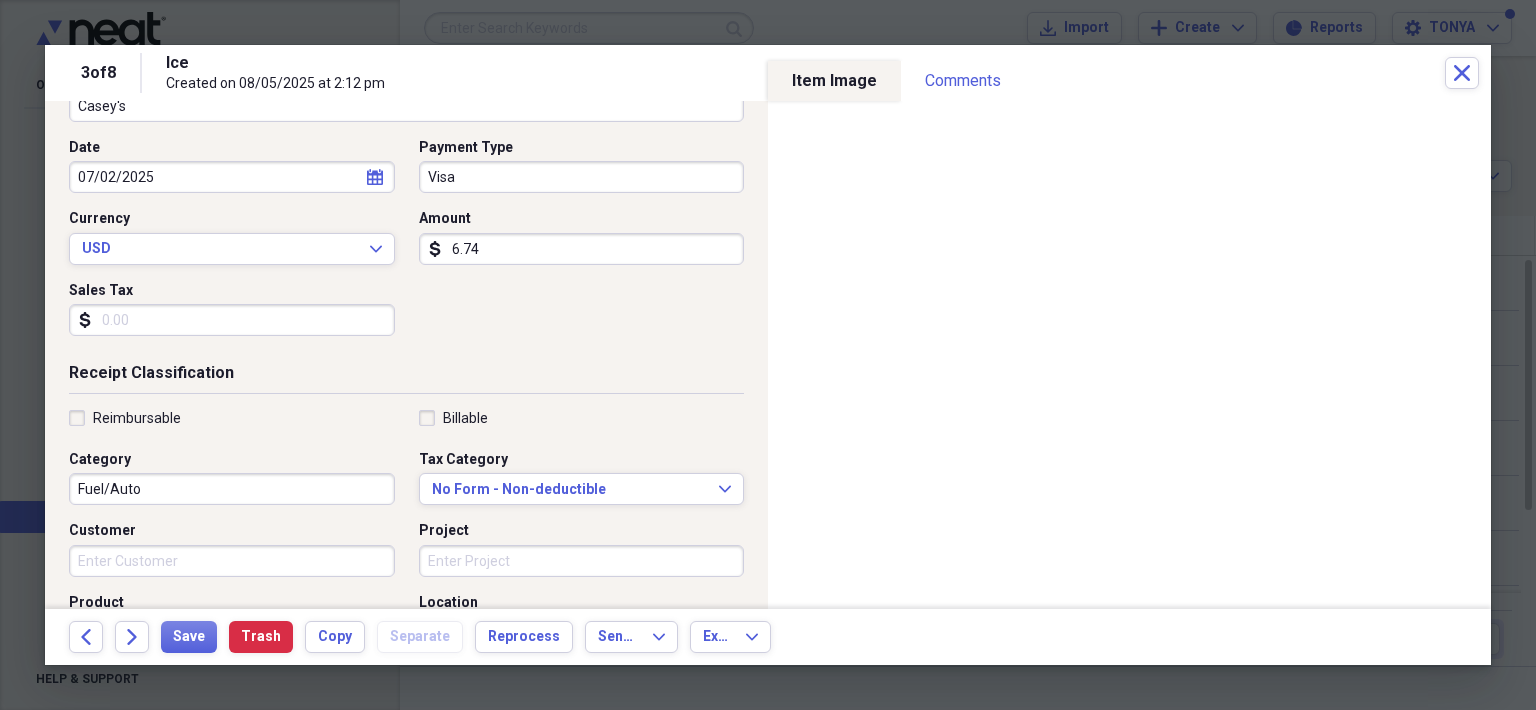 scroll, scrollTop: 200, scrollLeft: 0, axis: vertical 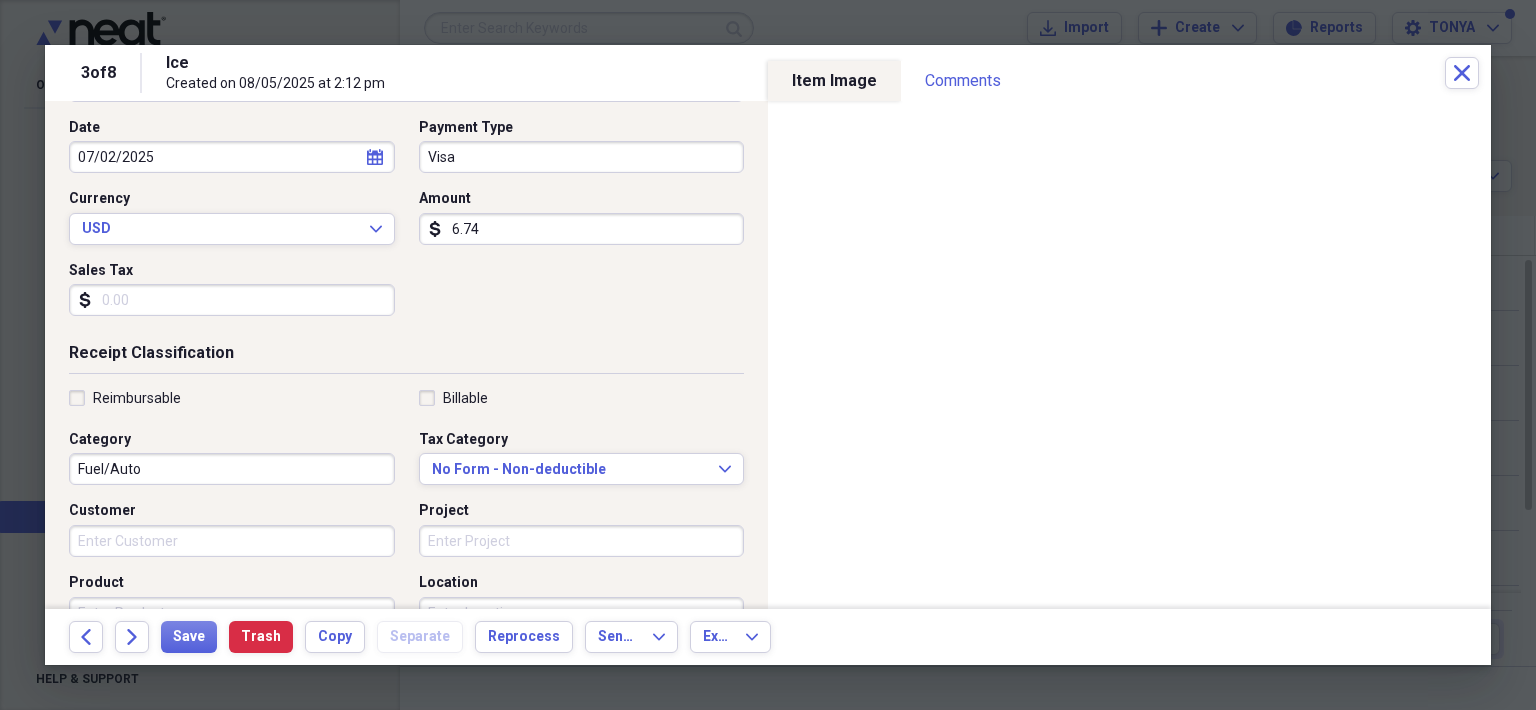 click on "Fuel/Auto" at bounding box center (232, 469) 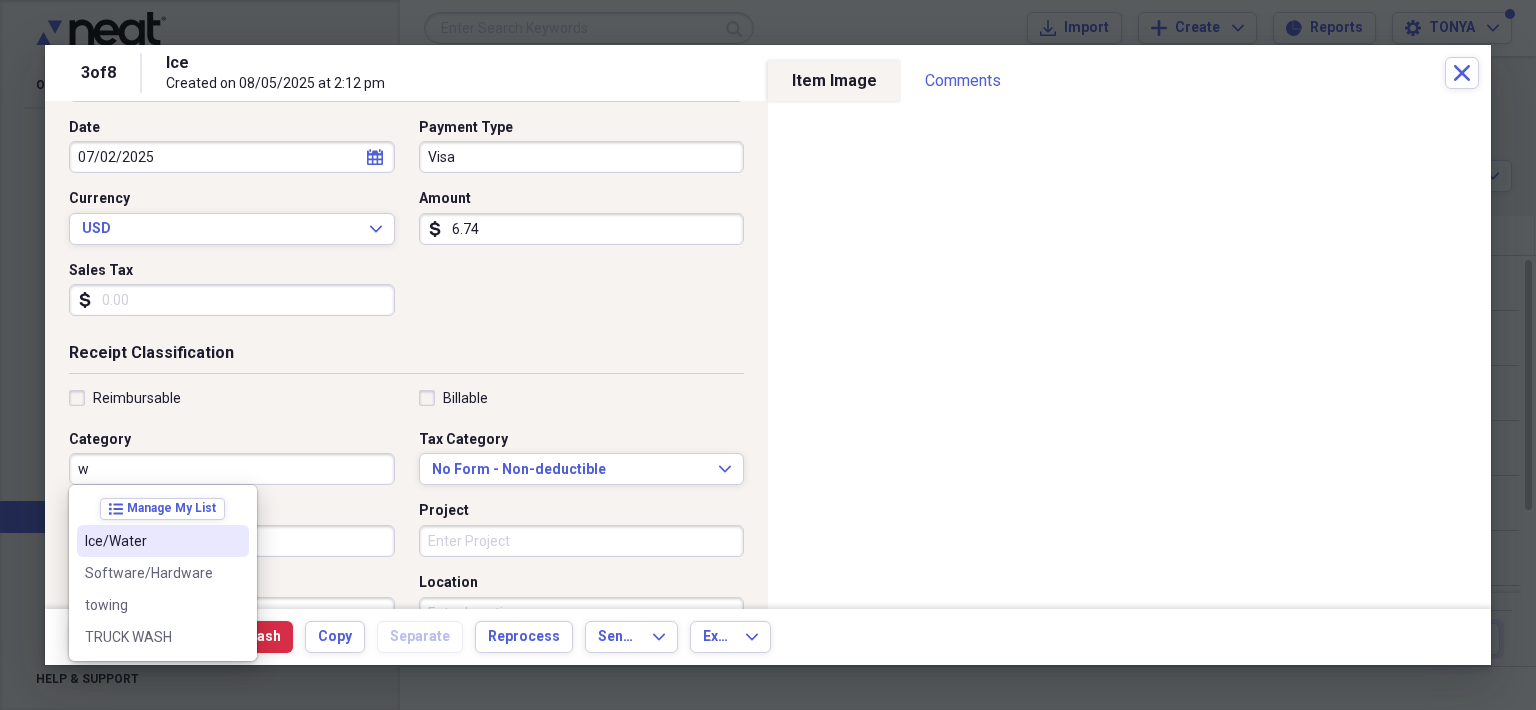 drag, startPoint x: 138, startPoint y: 525, endPoint x: 141, endPoint y: 539, distance: 14.3178215 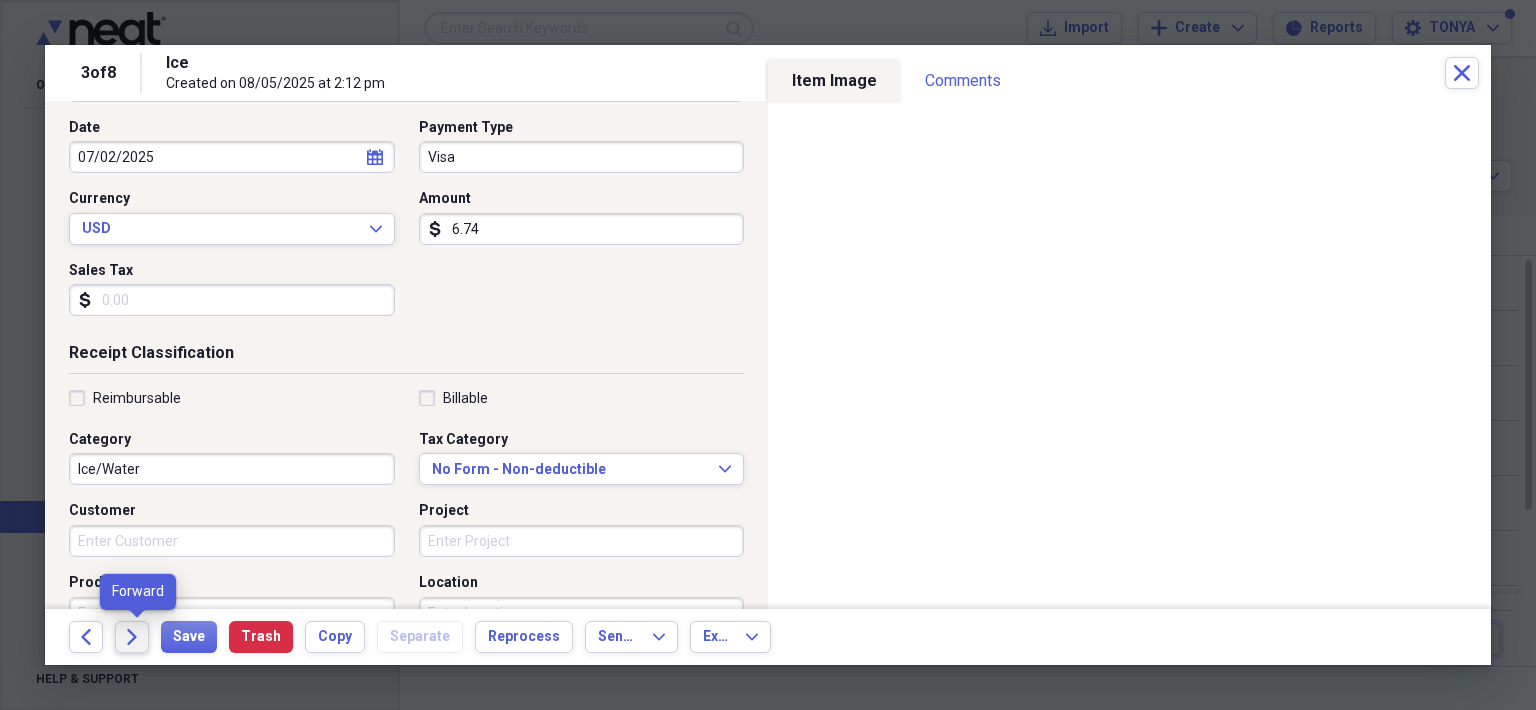 click on "Forward" at bounding box center [132, 637] 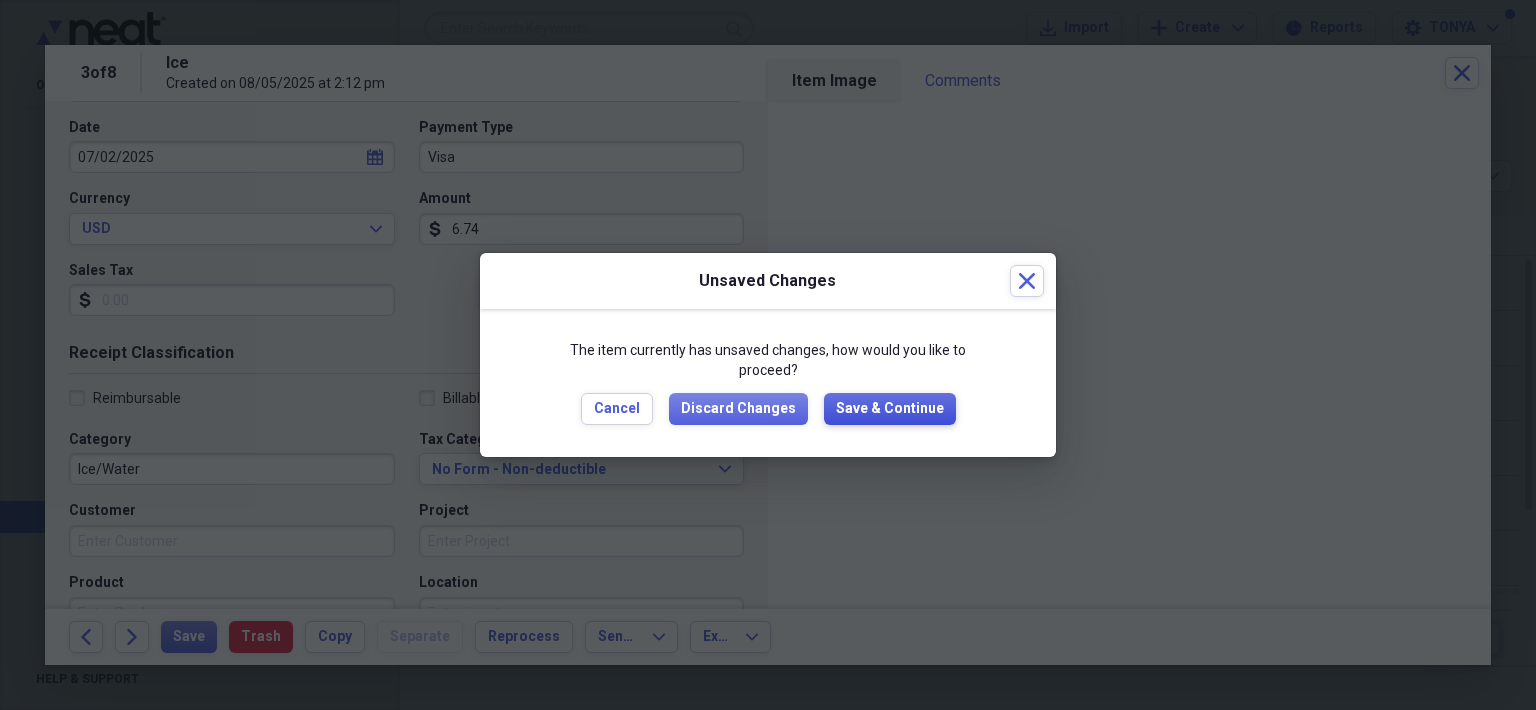 click on "Save & Continue" at bounding box center (890, 409) 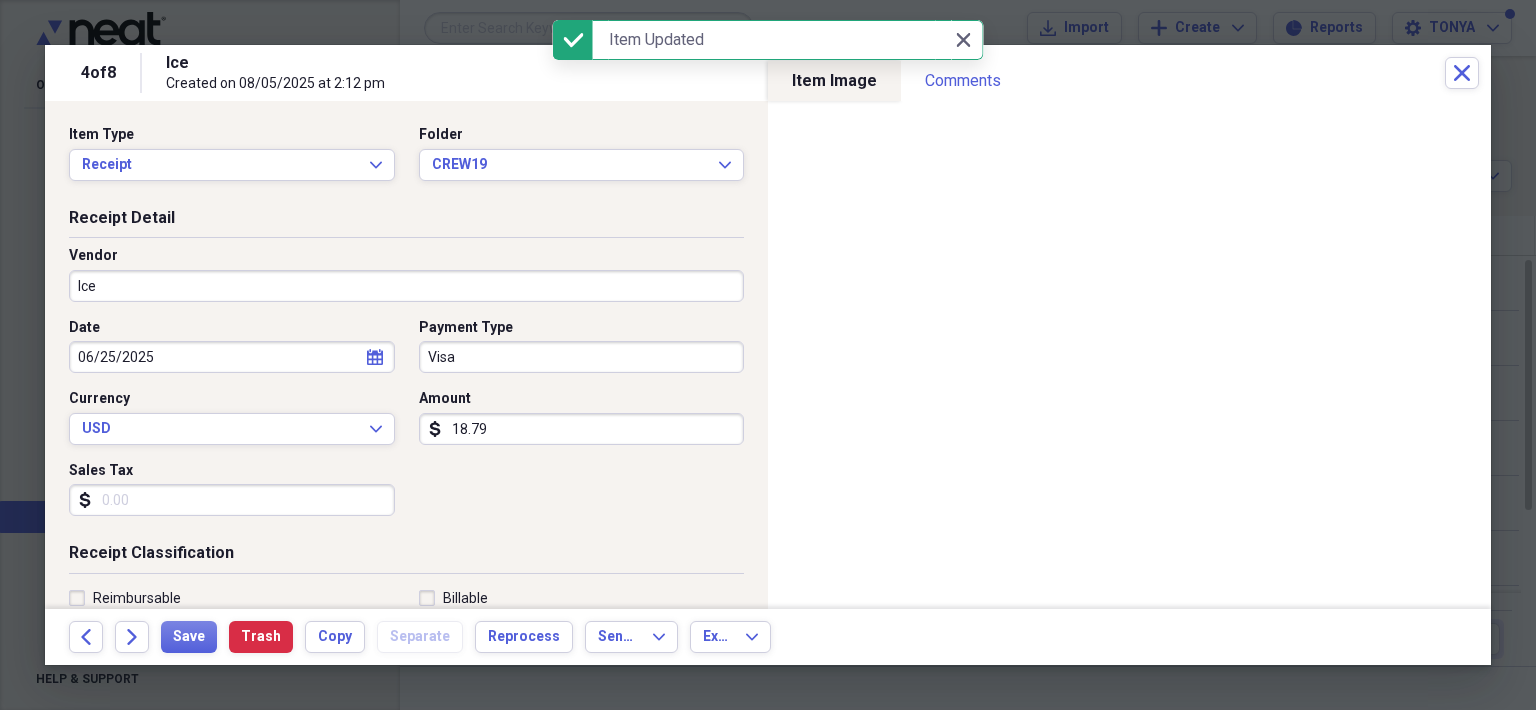 click on "Ice" at bounding box center (406, 286) 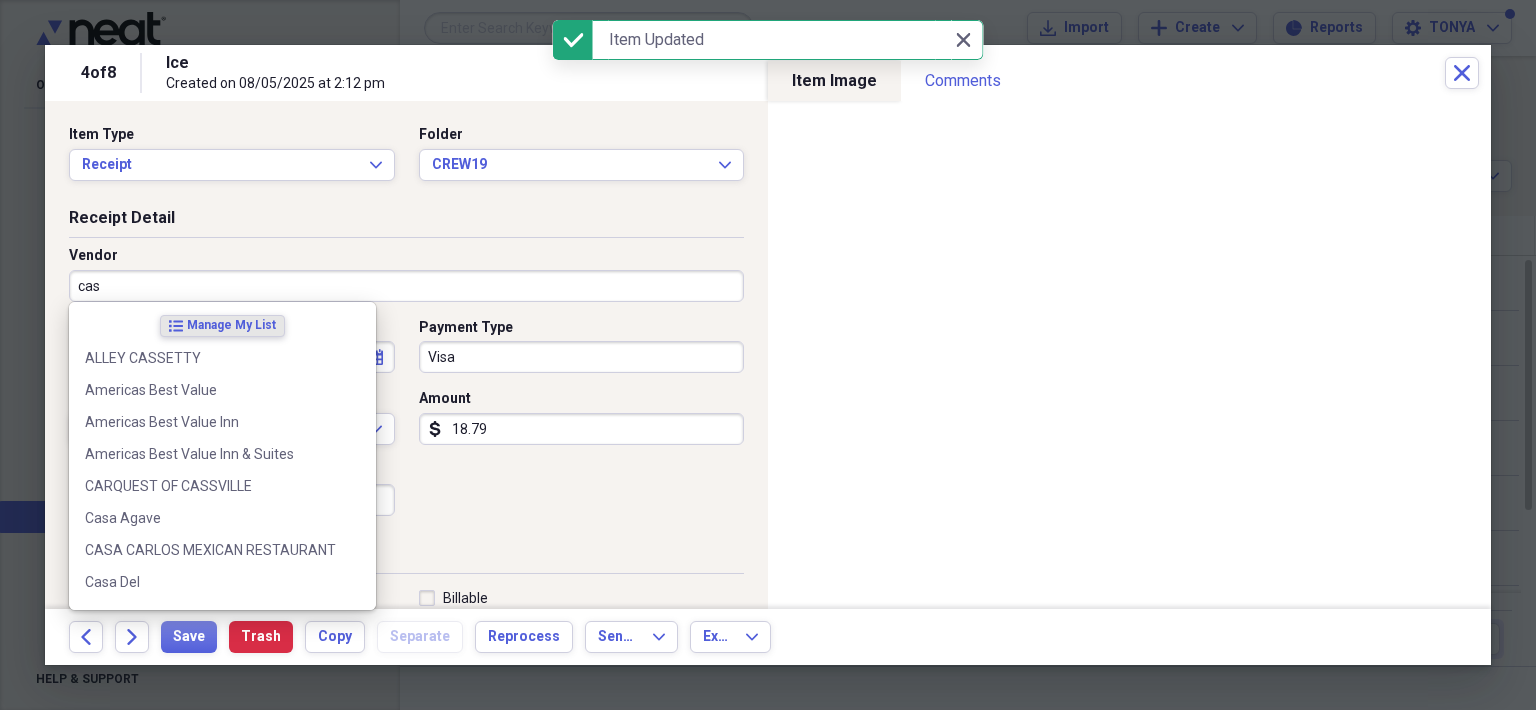 type on "case" 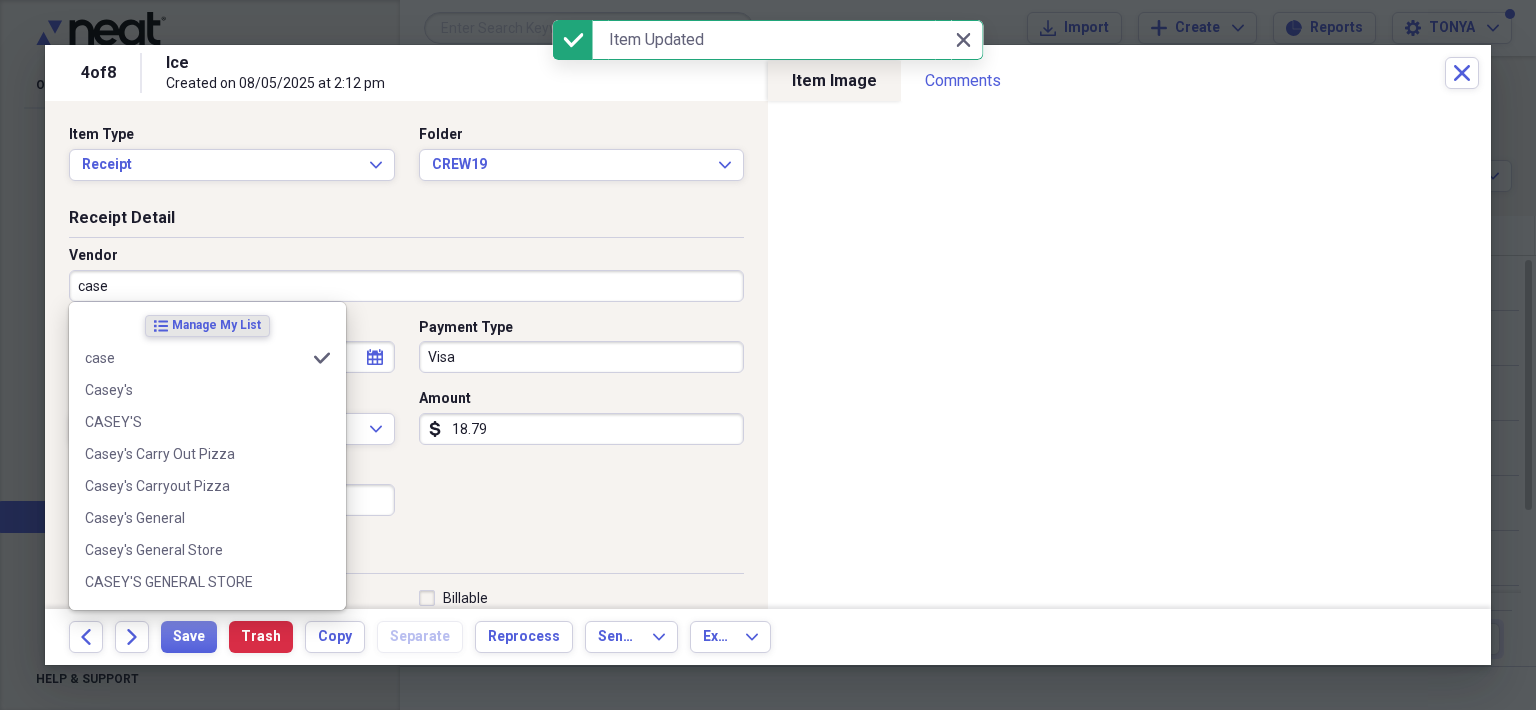 type on "Fuel/Auto" 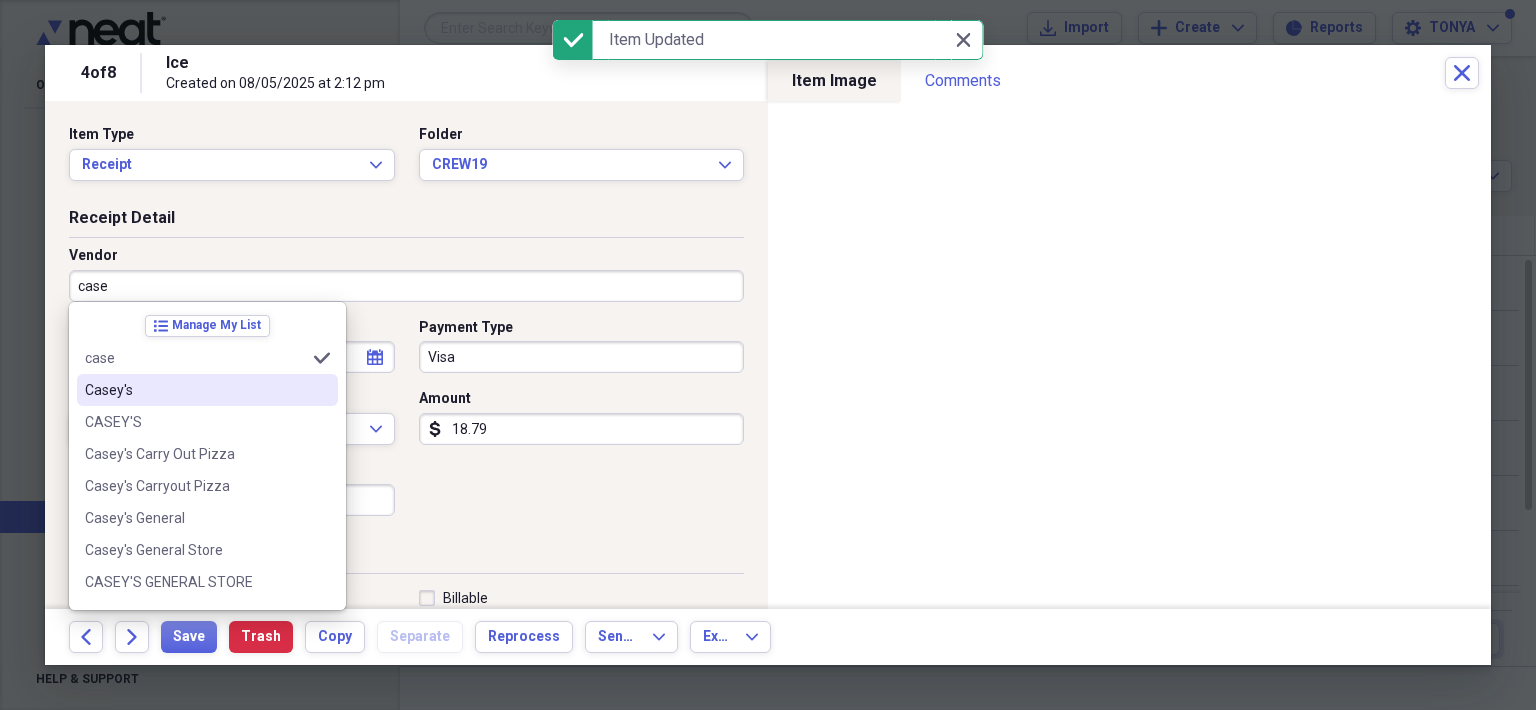 click on "Casey's" at bounding box center [207, 390] 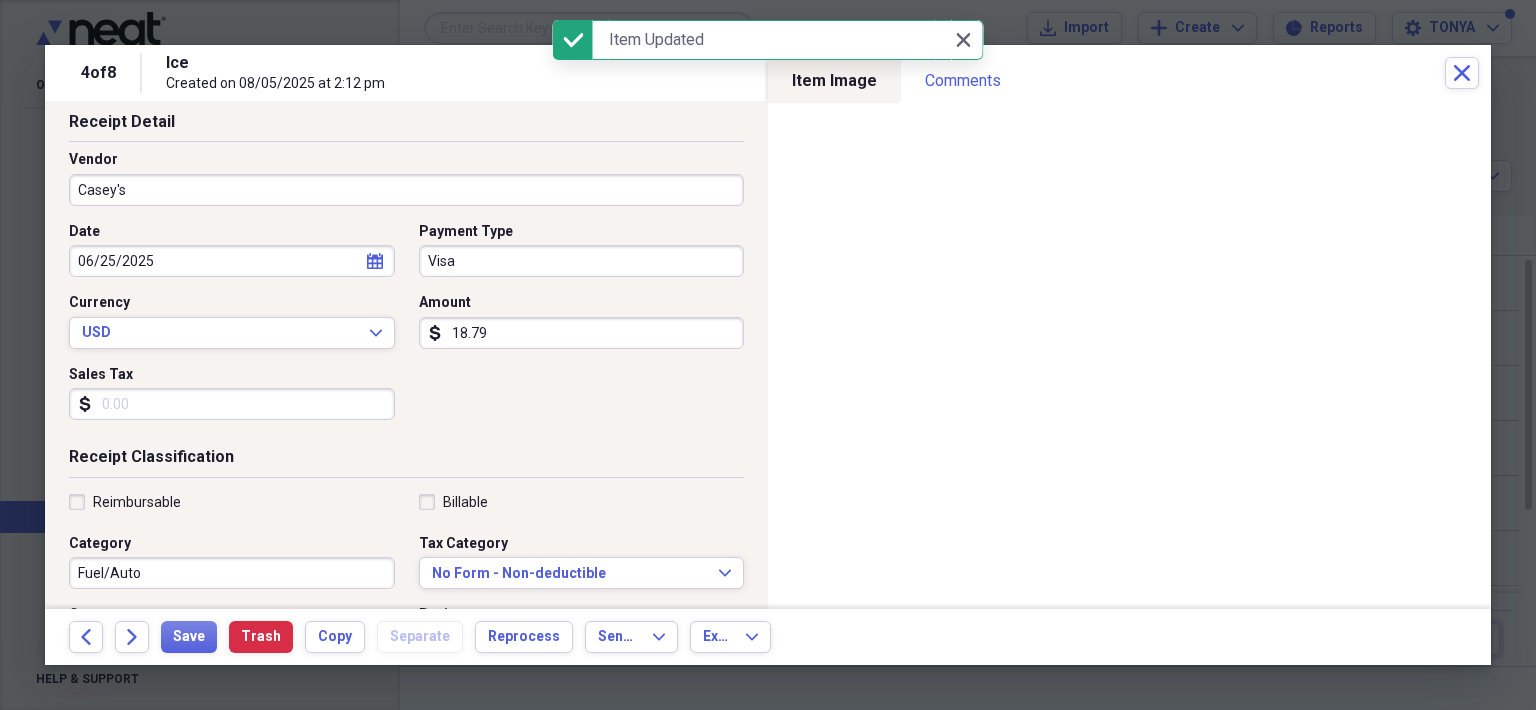 scroll, scrollTop: 200, scrollLeft: 0, axis: vertical 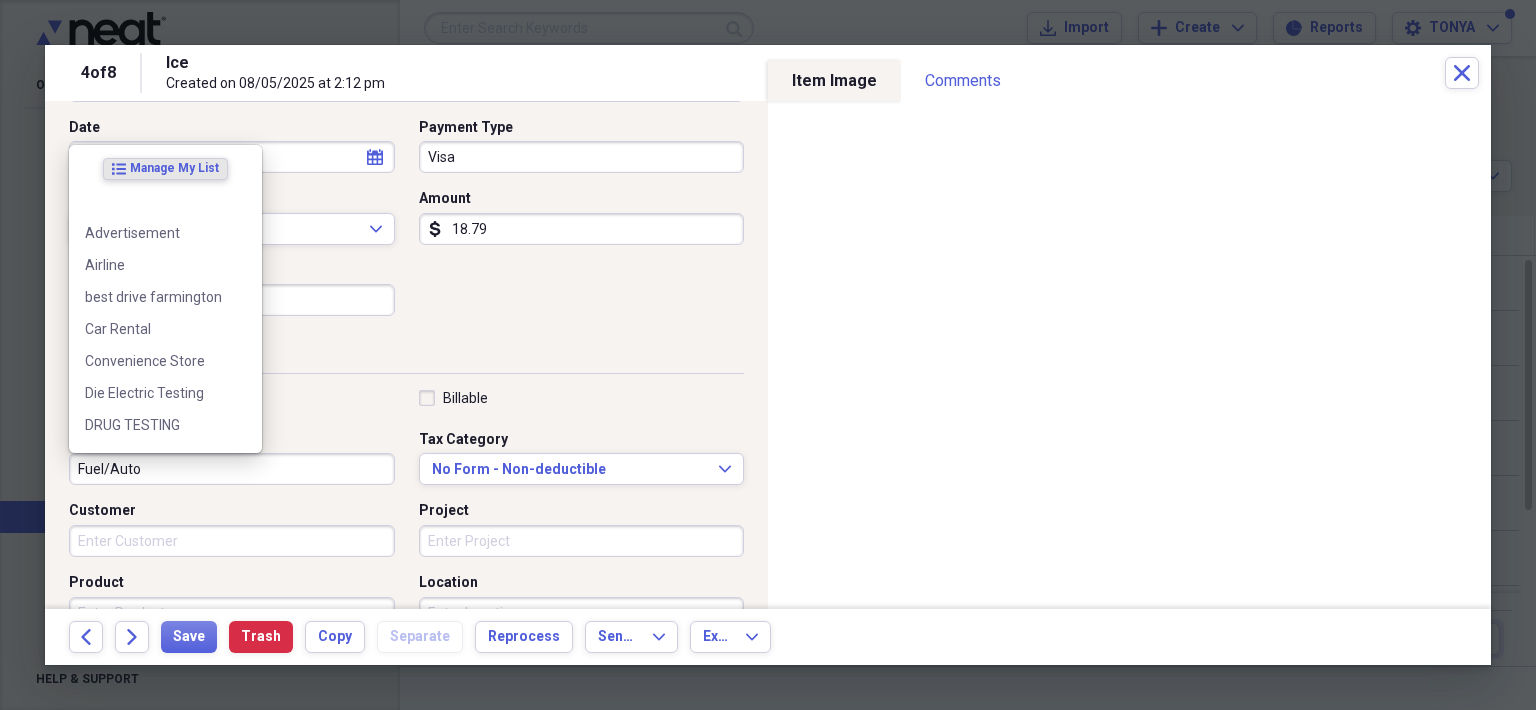 click on "Fuel/Auto" at bounding box center [232, 469] 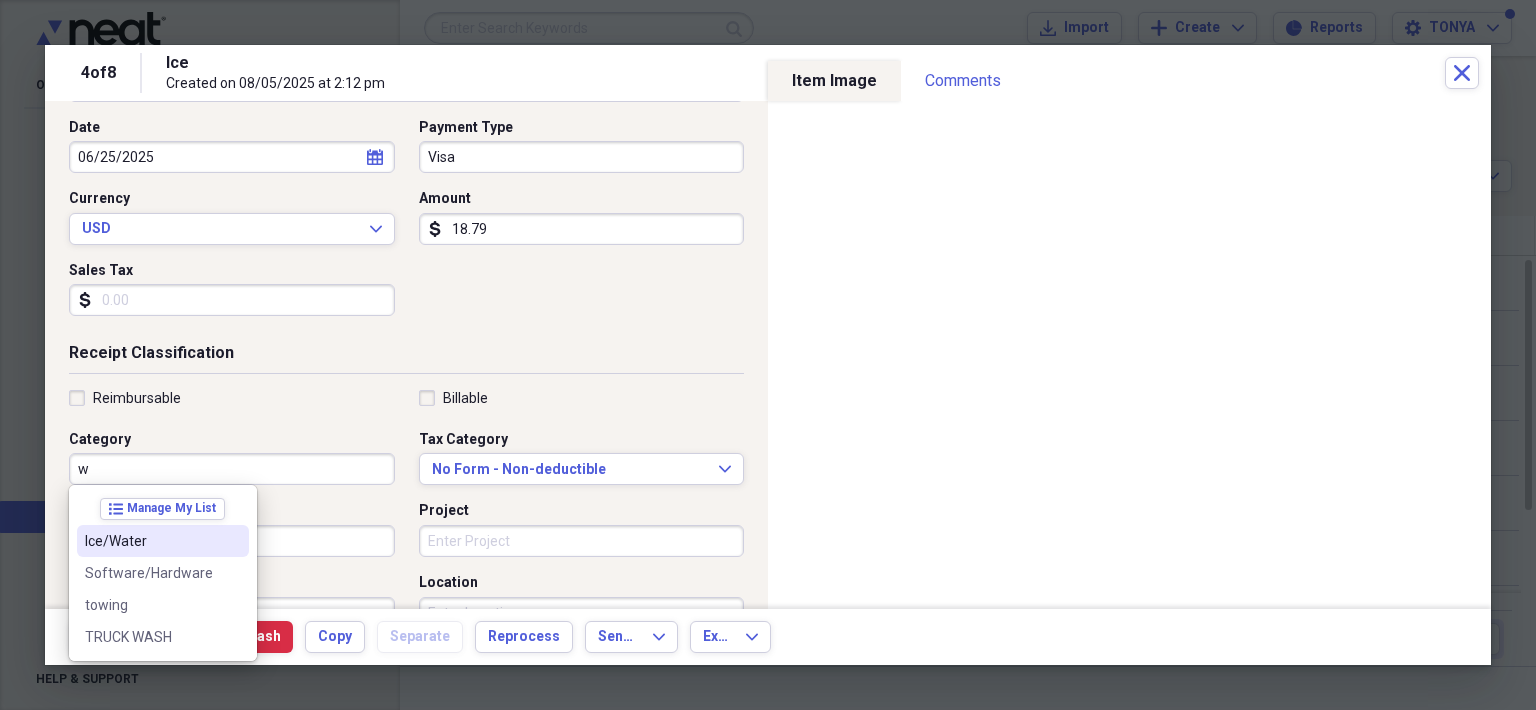 click on "Ice/Water" at bounding box center [151, 541] 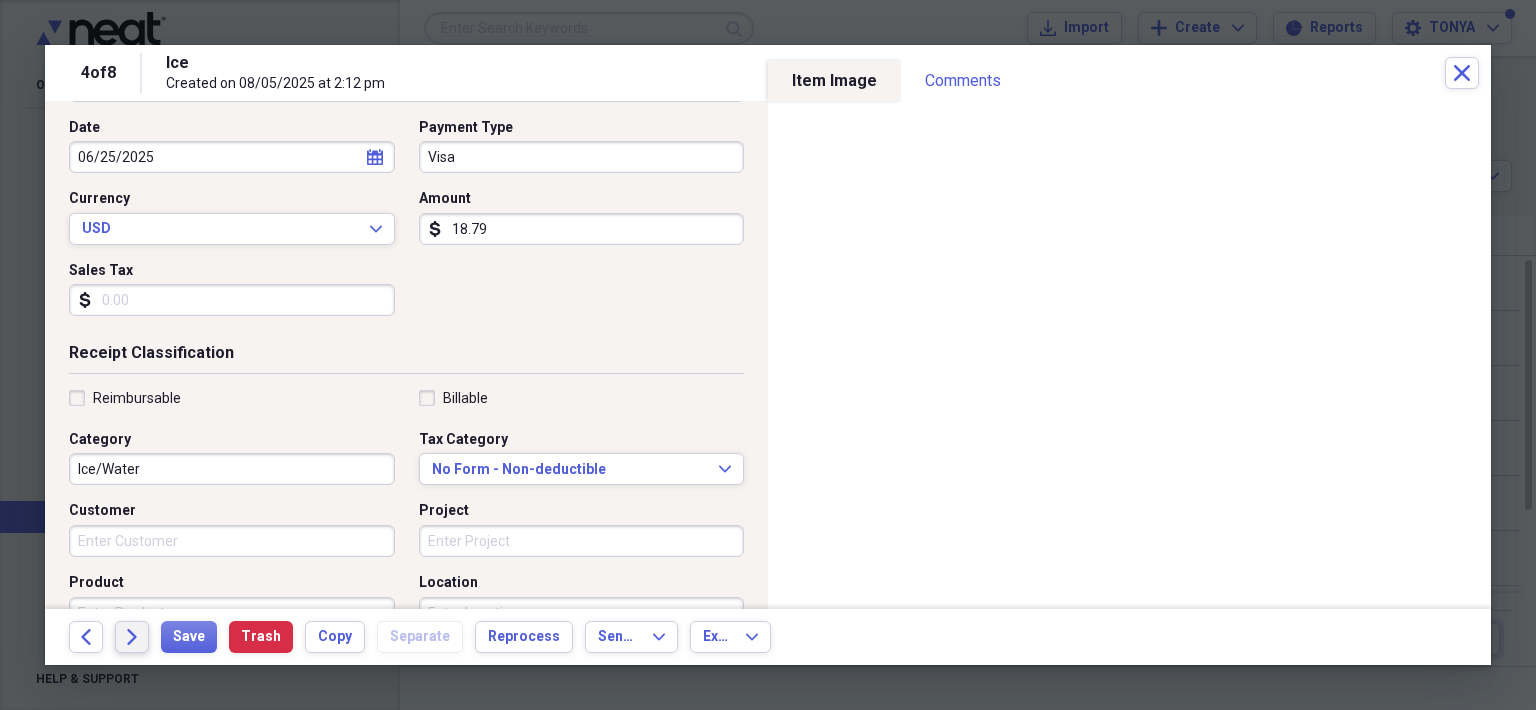 click on "Forward" at bounding box center [132, 637] 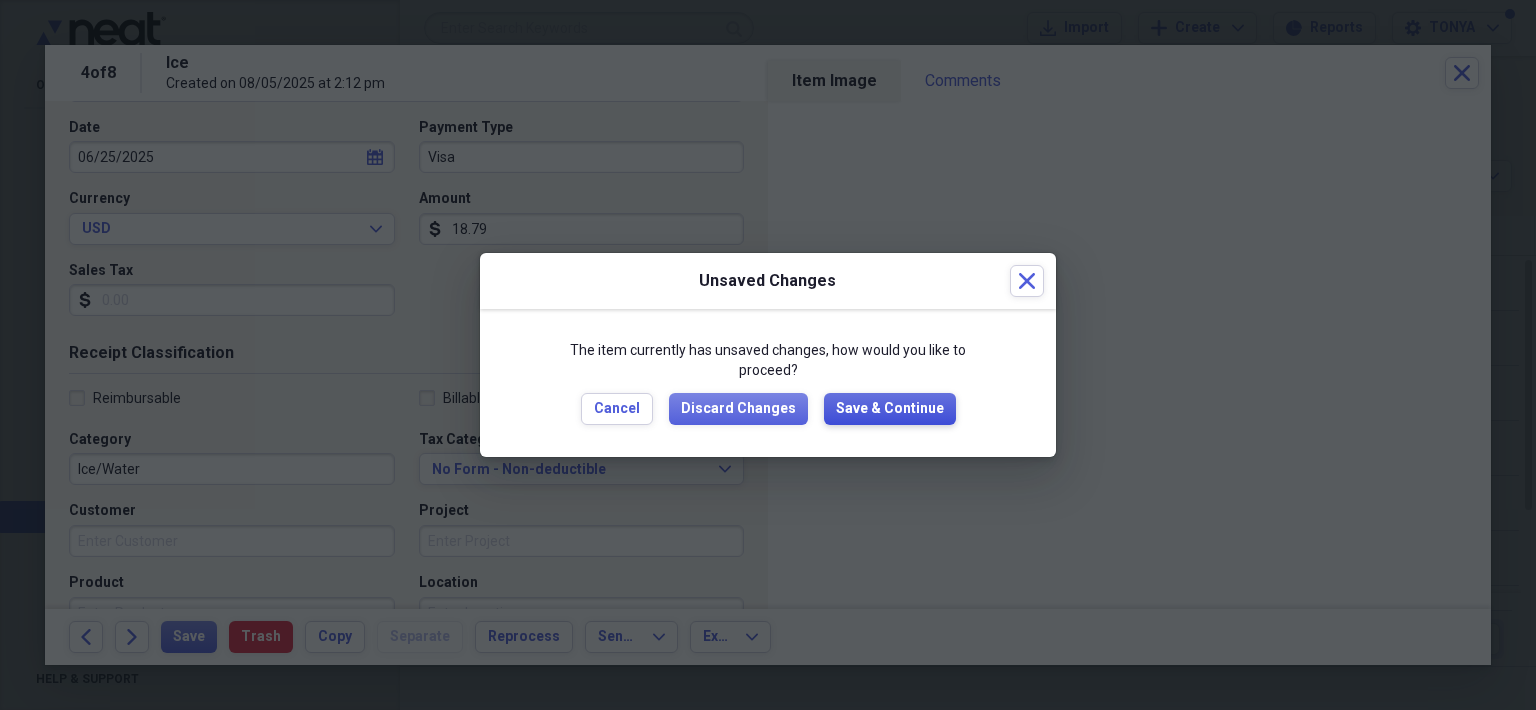 click on "Save & Continue" at bounding box center (890, 409) 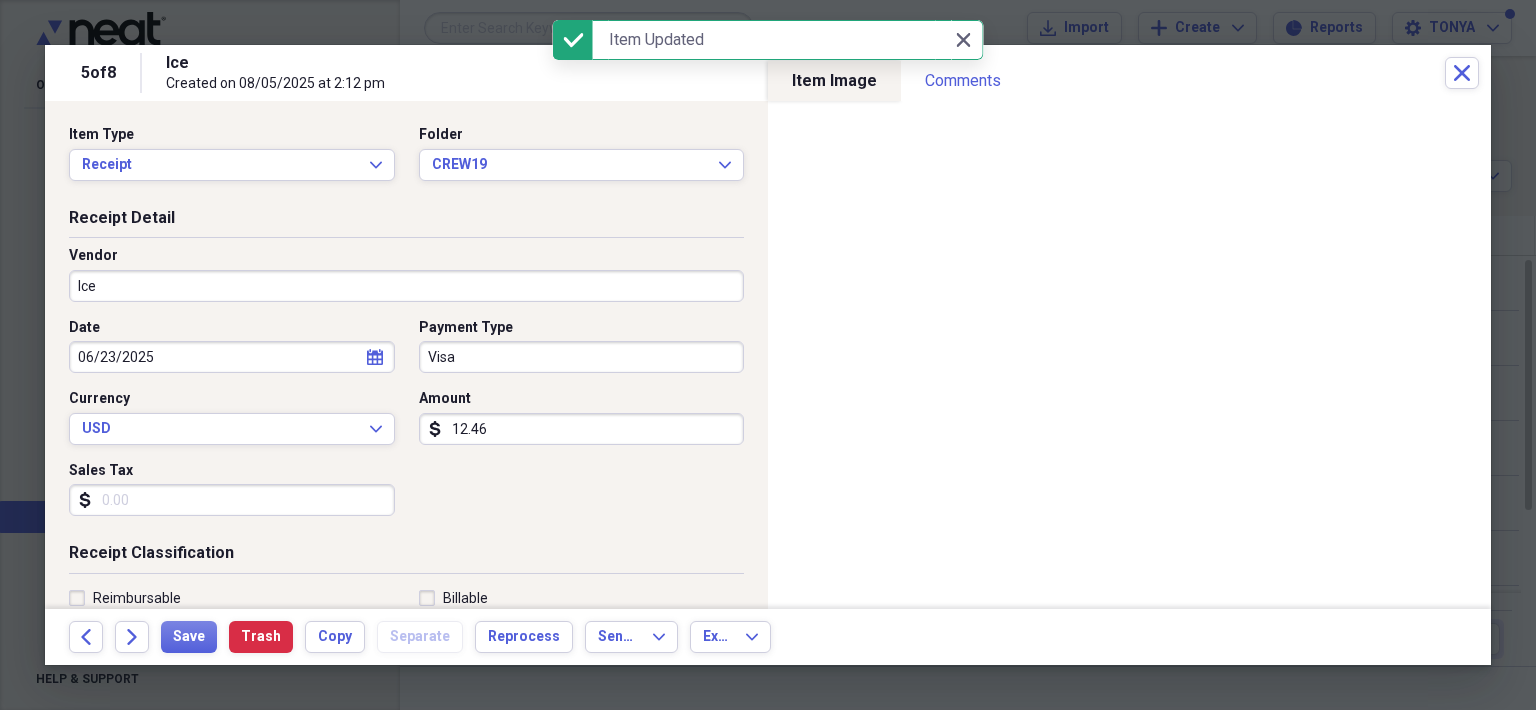 click on "Ice" at bounding box center [406, 286] 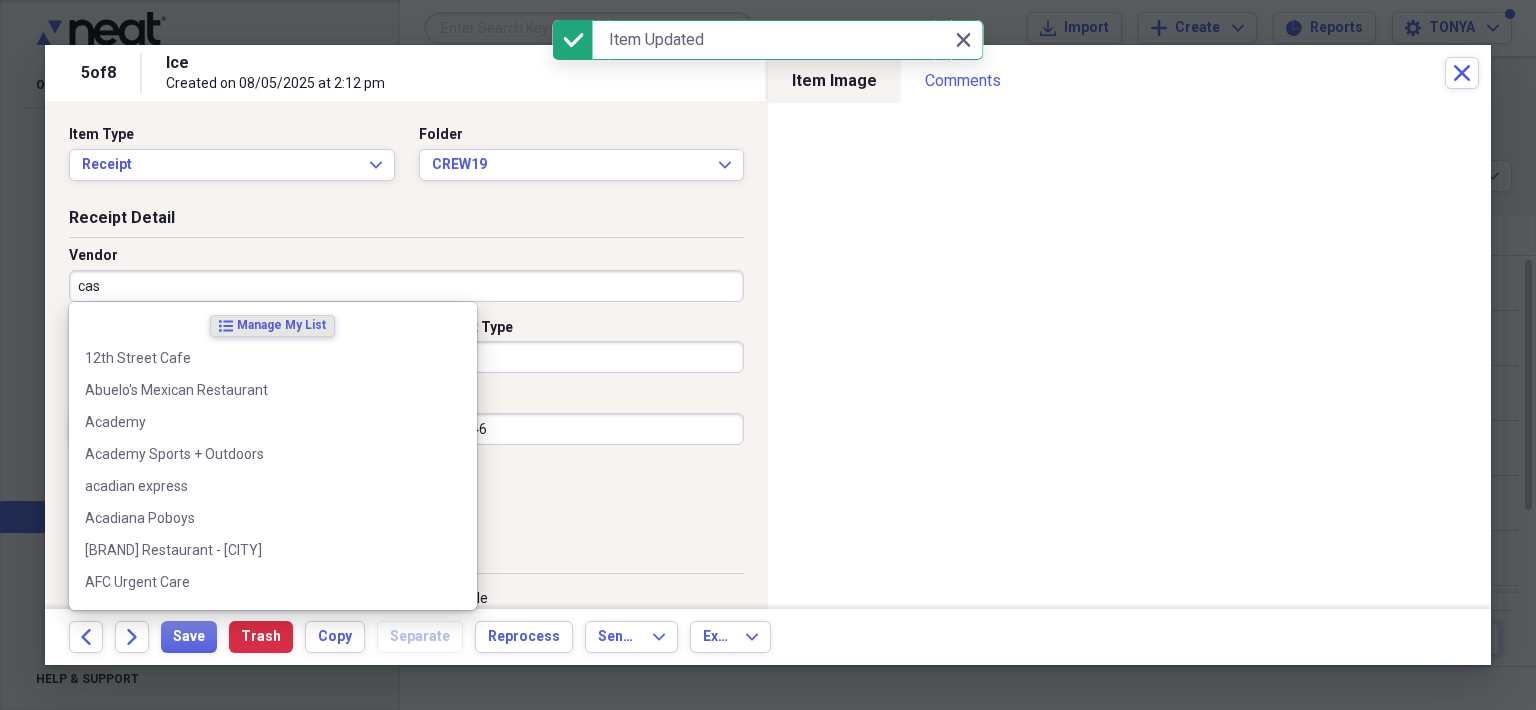 type on "case" 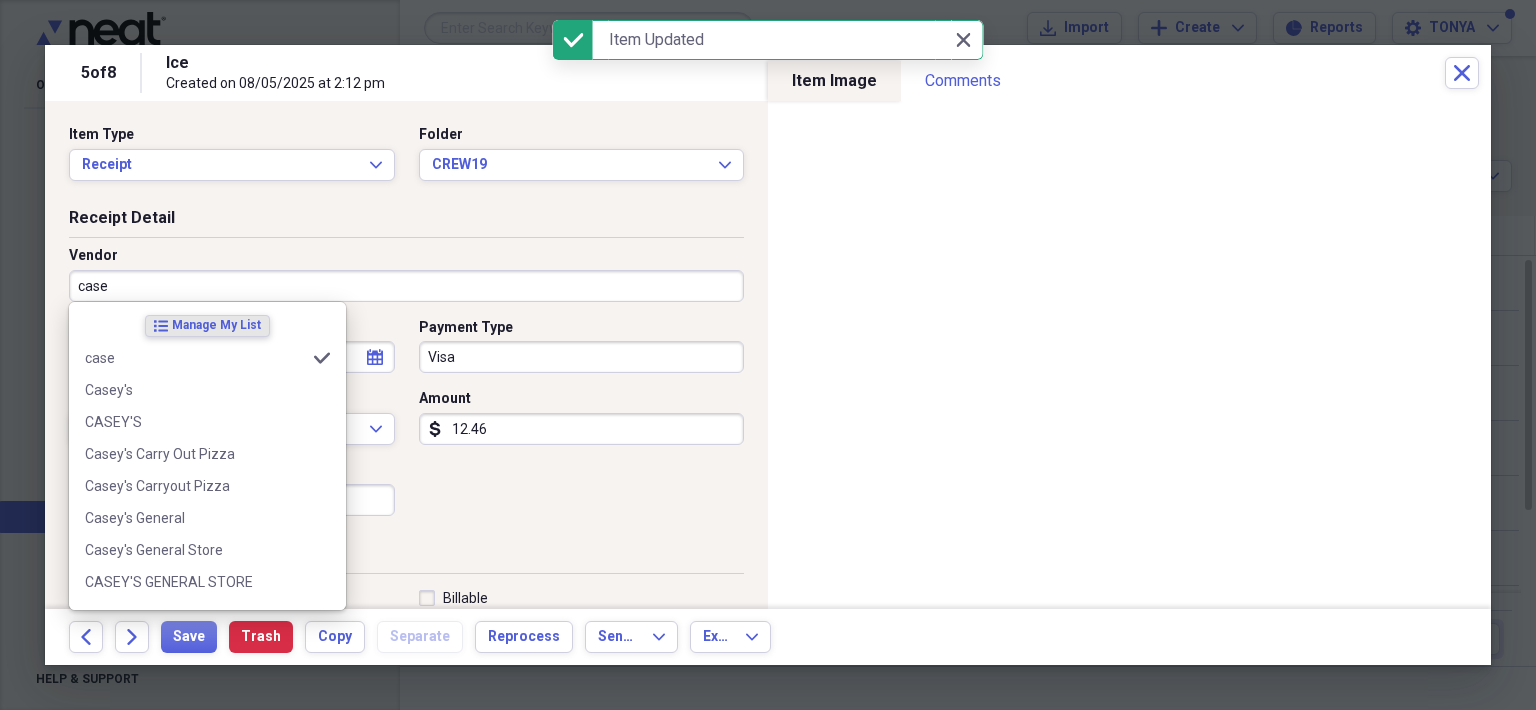 type on "Fuel/Auto" 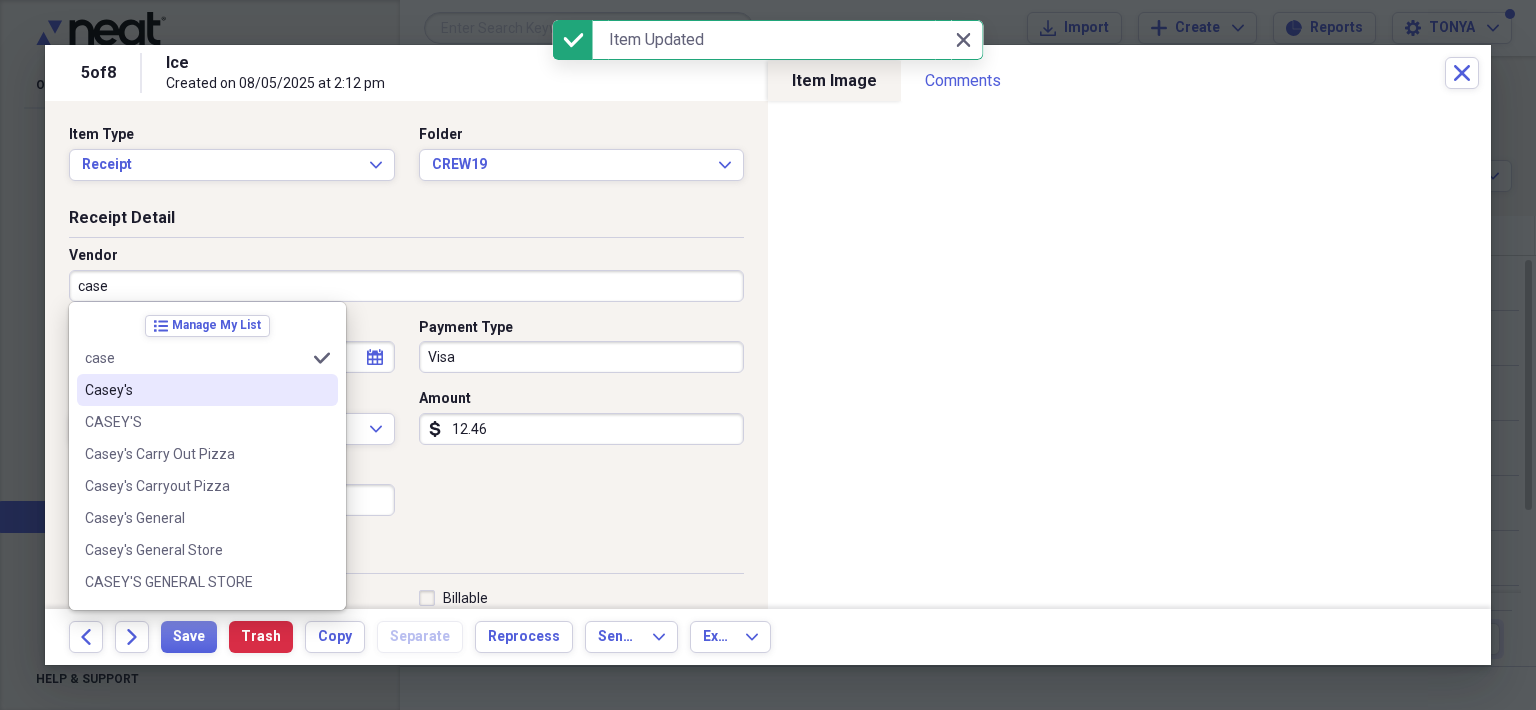 click on "Casey's" at bounding box center (207, 390) 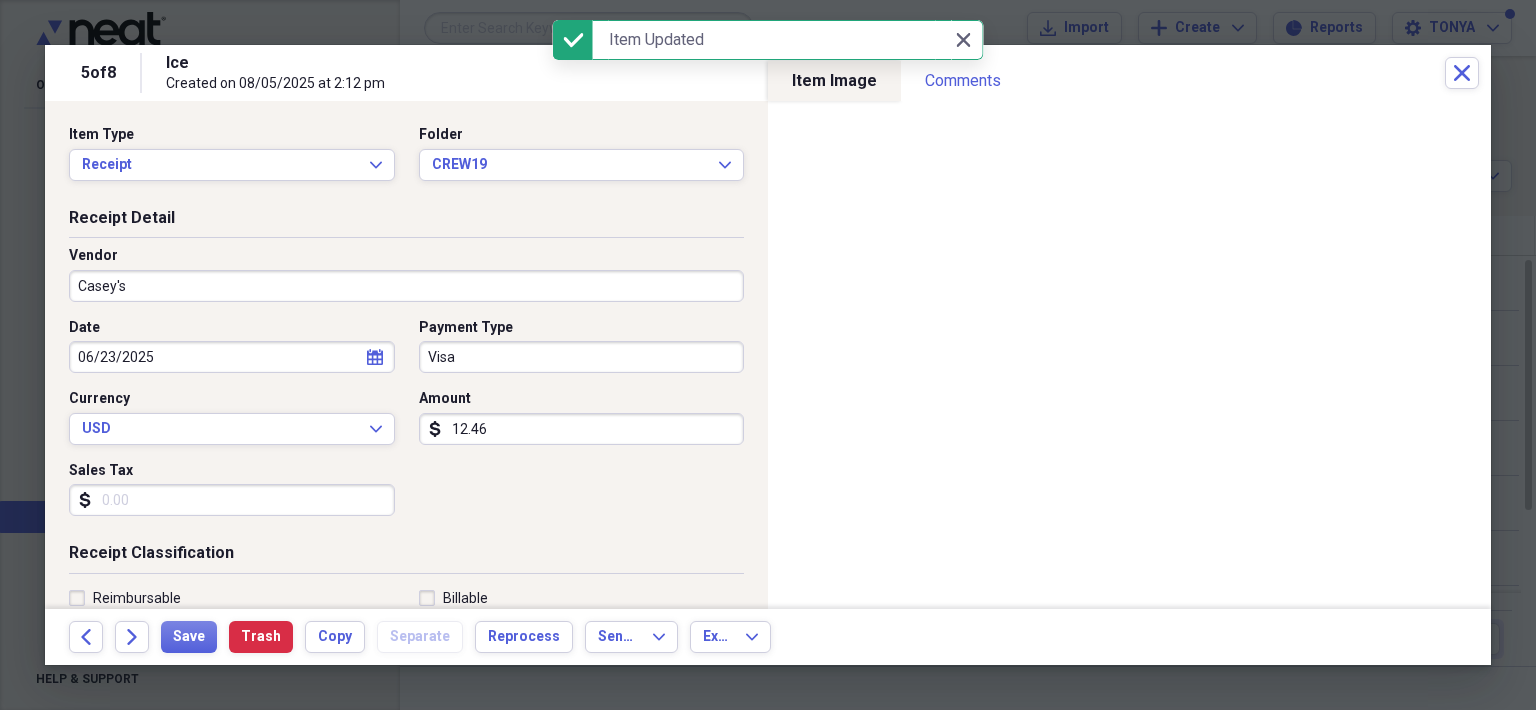 scroll, scrollTop: 200, scrollLeft: 0, axis: vertical 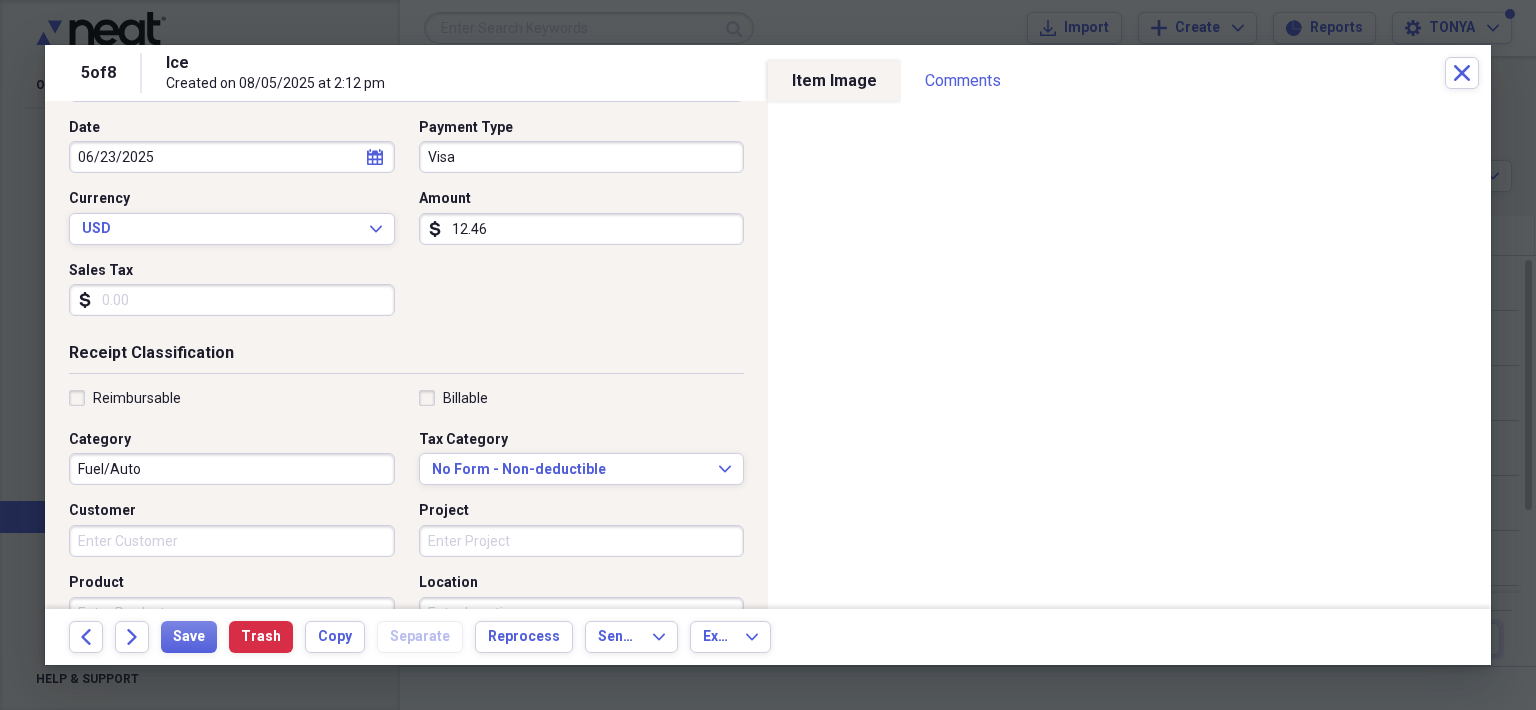 click on "Fuel/Auto" at bounding box center (232, 469) 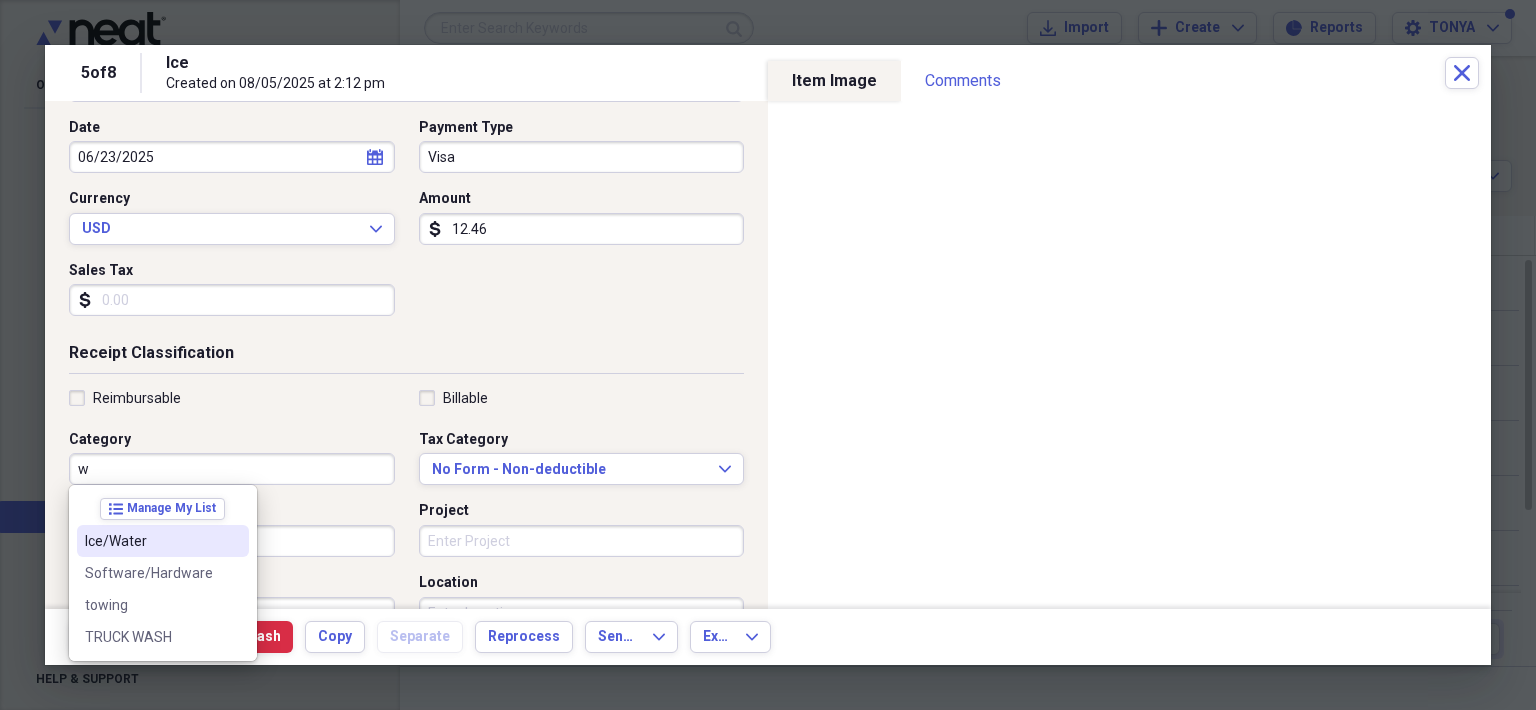 click on "Ice/Water" at bounding box center (151, 541) 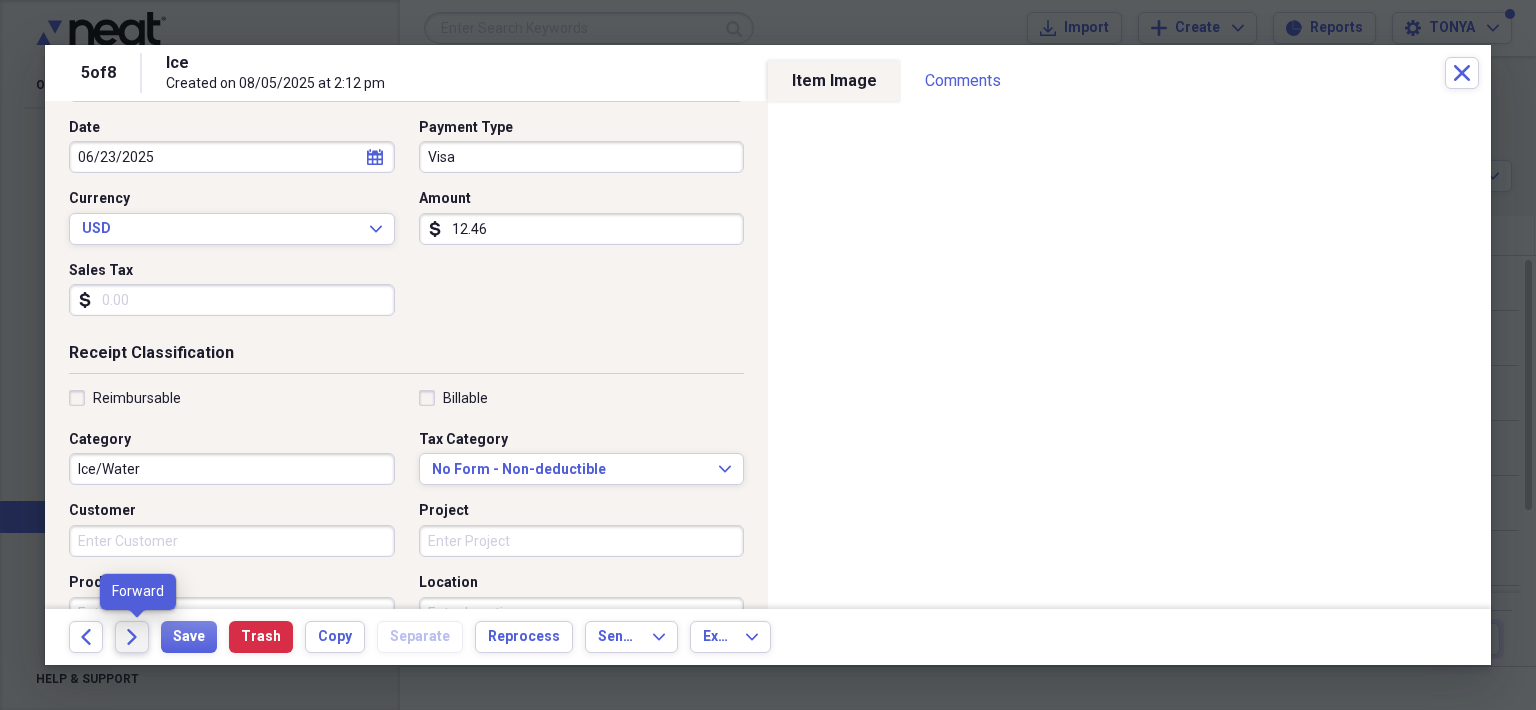 click on "Forward" at bounding box center [132, 637] 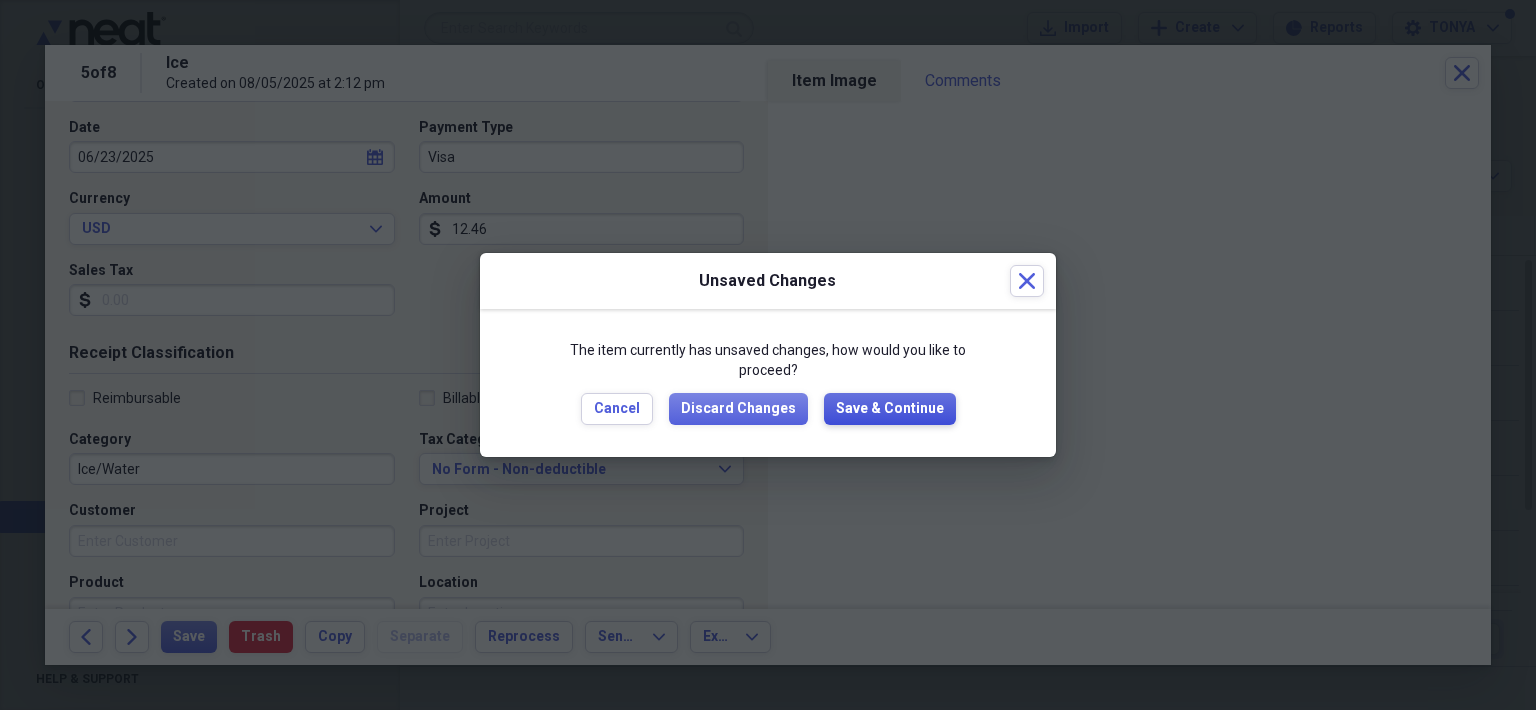 click on "Save & Continue" at bounding box center (890, 409) 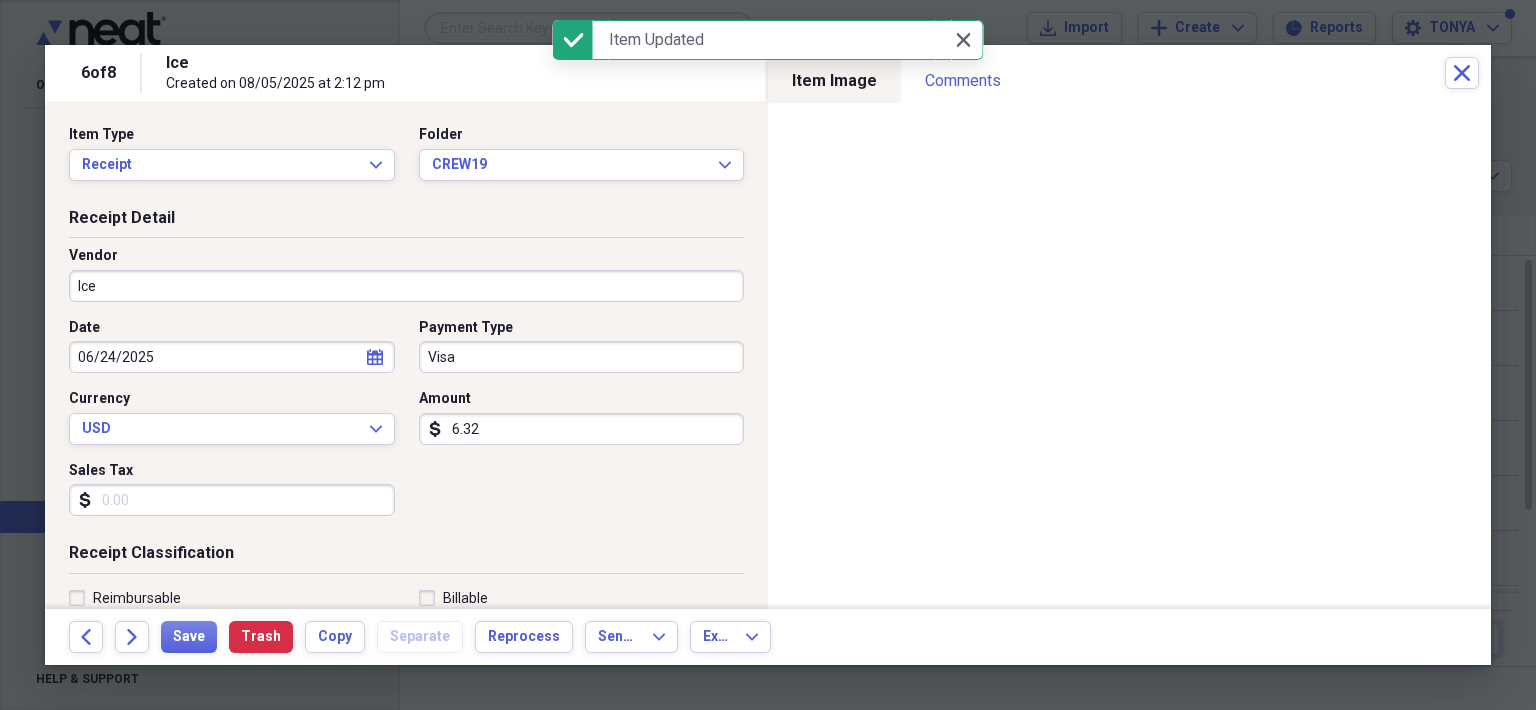 click on "Ice" at bounding box center [406, 286] 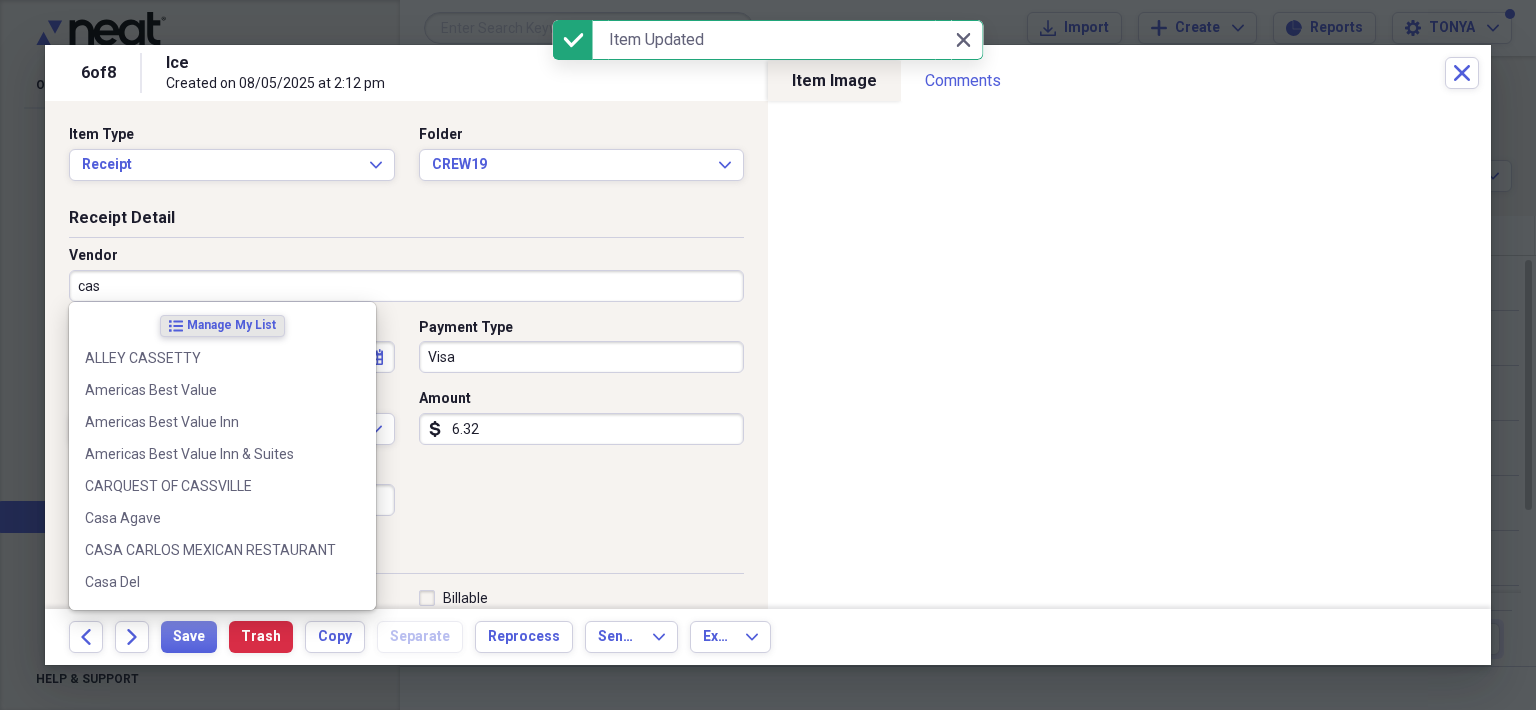 type on "case" 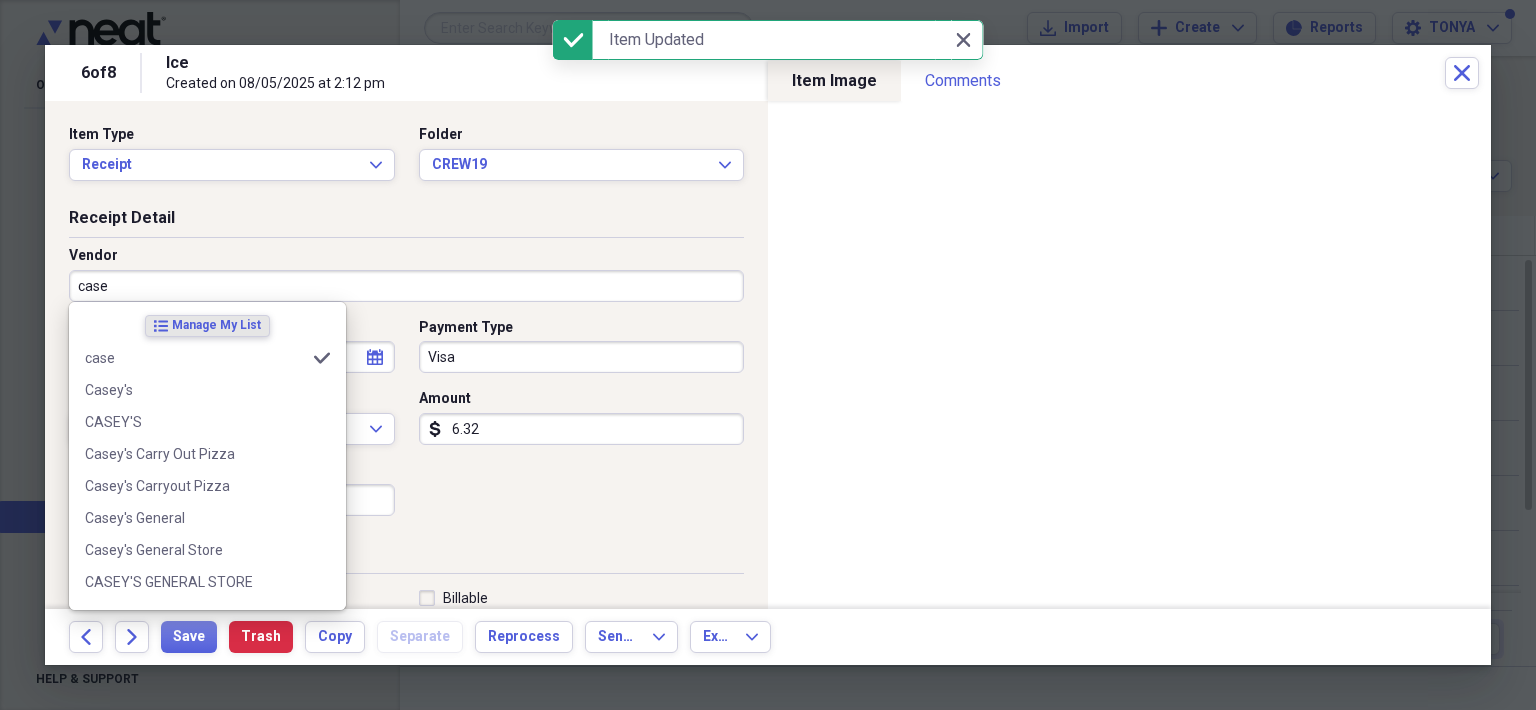 type on "Fuel/Auto" 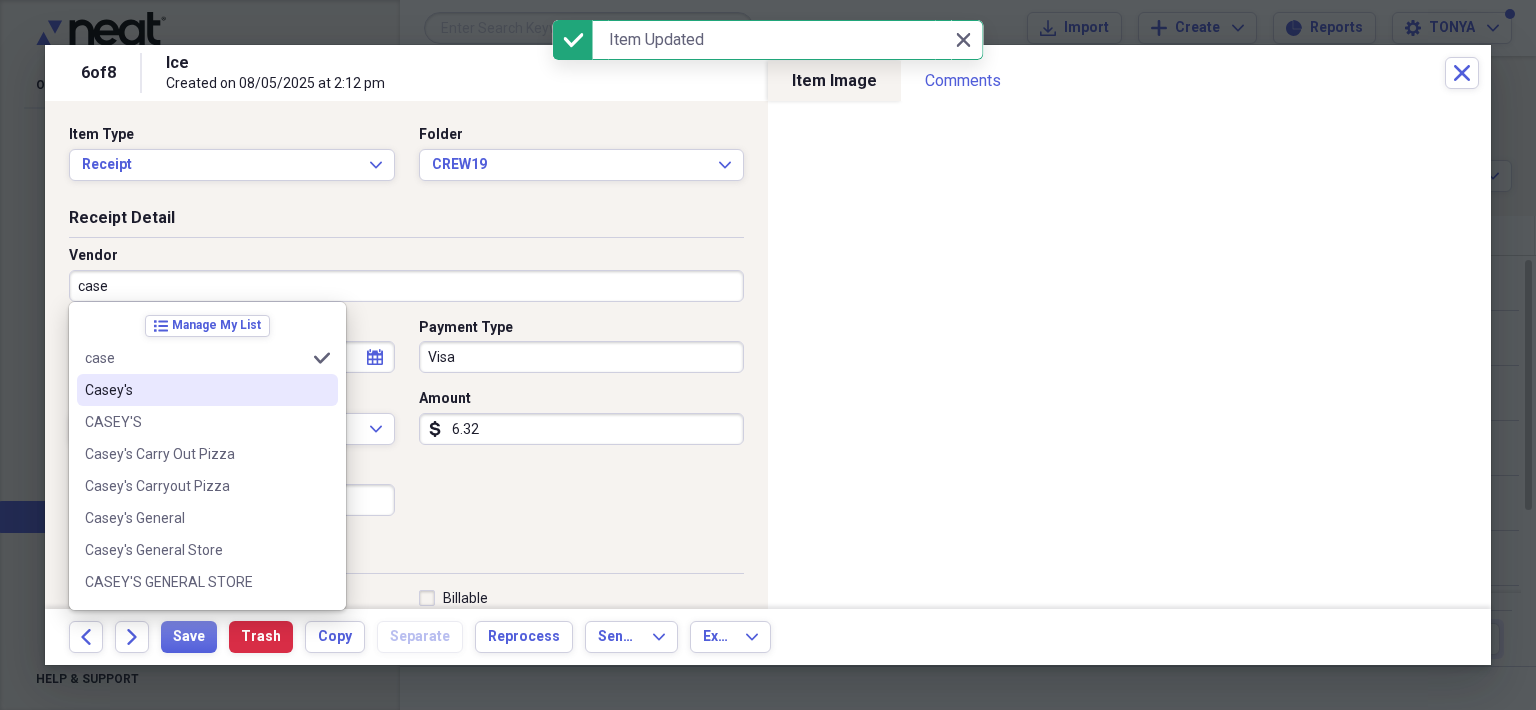 click on "Casey's" at bounding box center (195, 390) 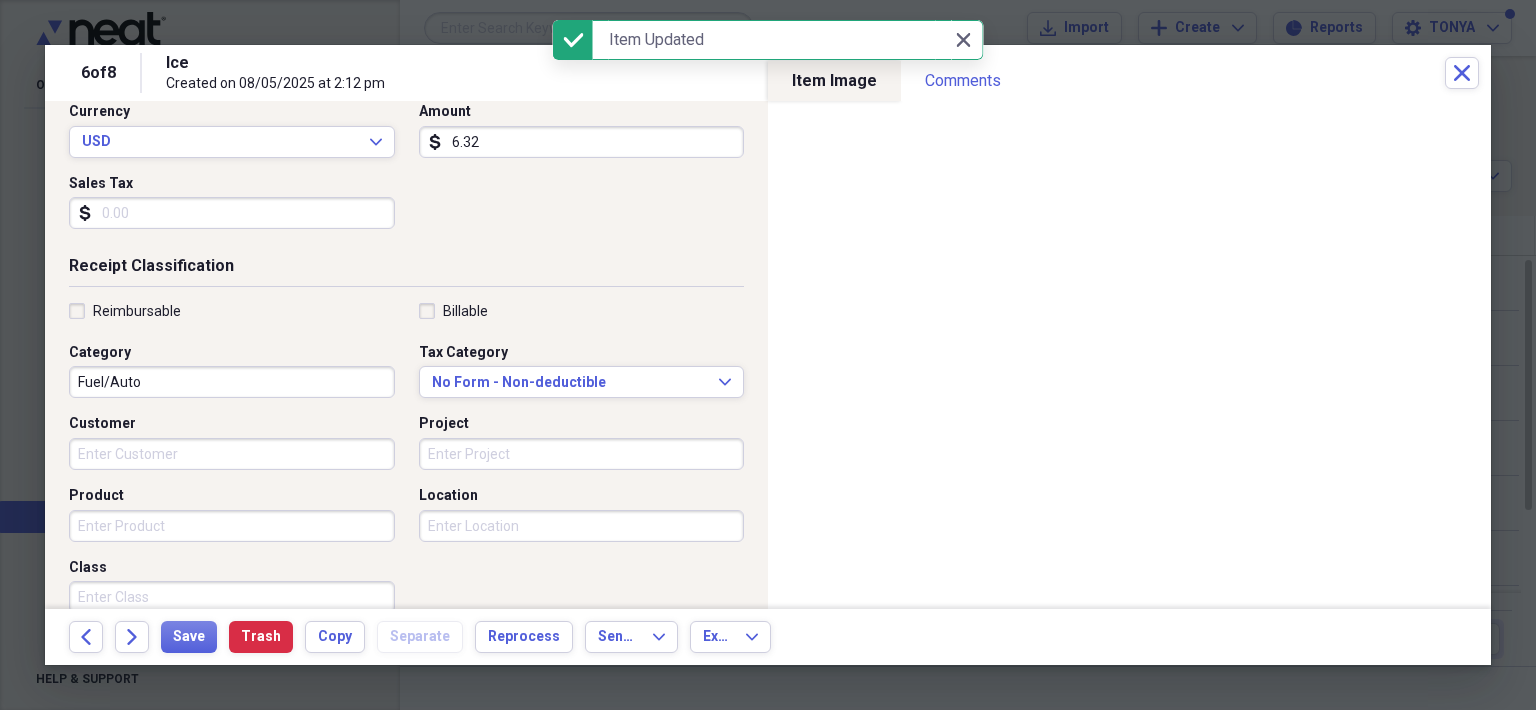 scroll, scrollTop: 300, scrollLeft: 0, axis: vertical 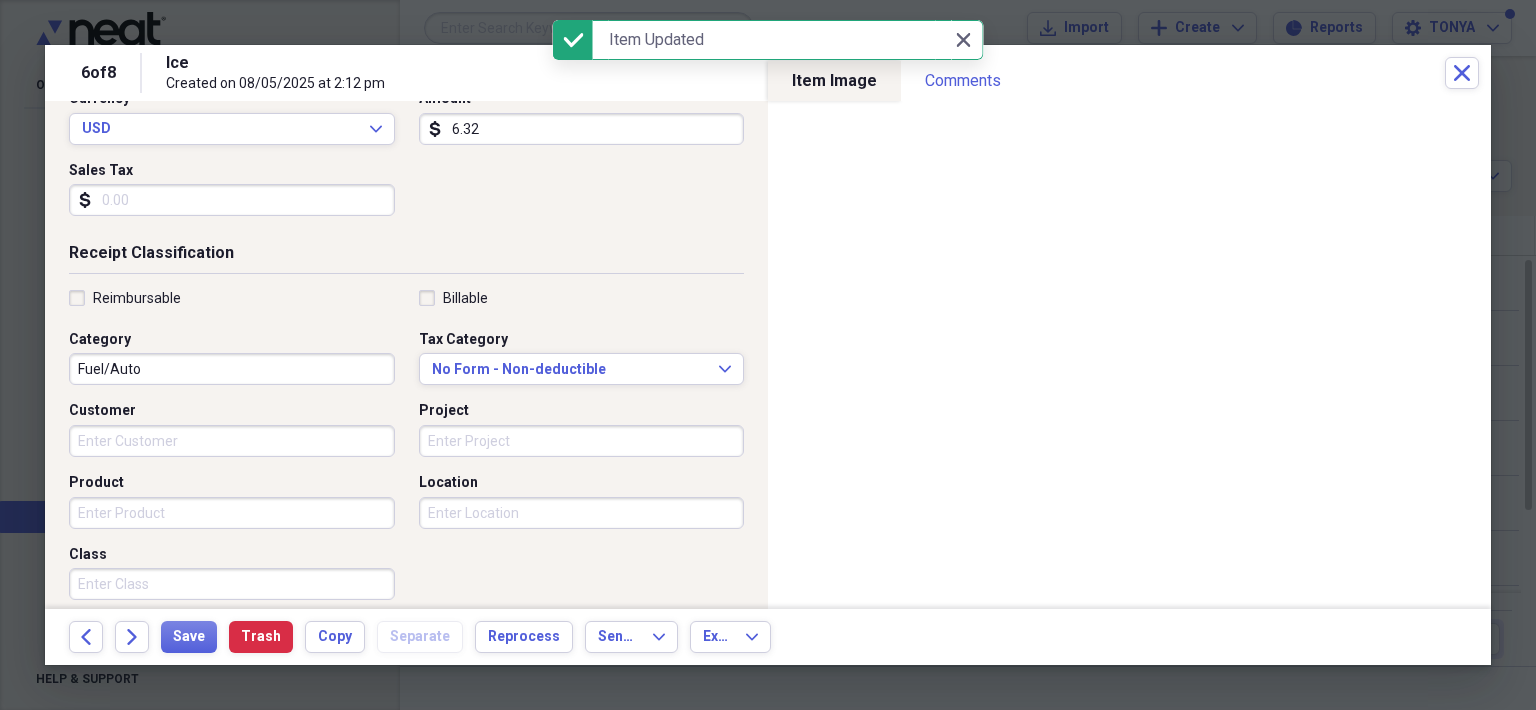 click on "Fuel/Auto" at bounding box center [232, 369] 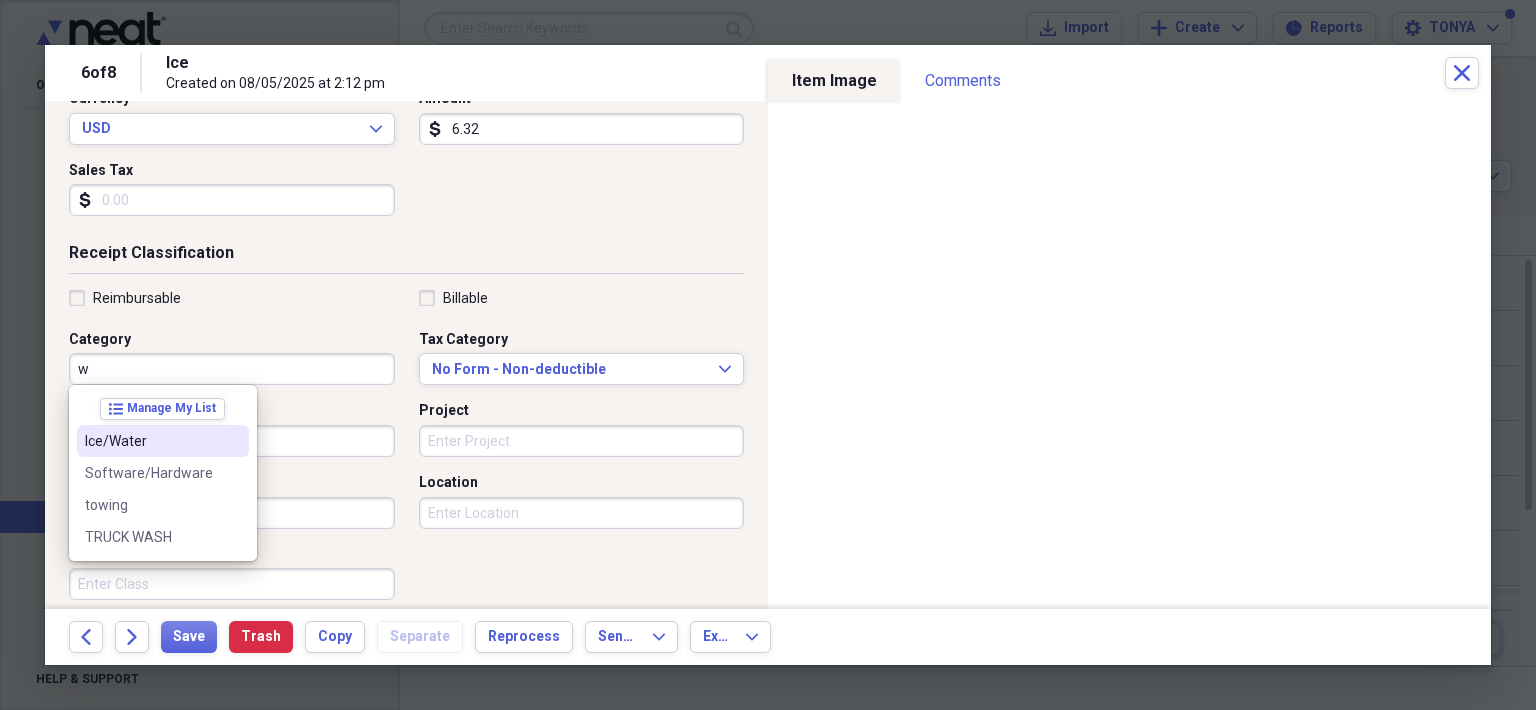 click on "Ice/Water" at bounding box center [151, 441] 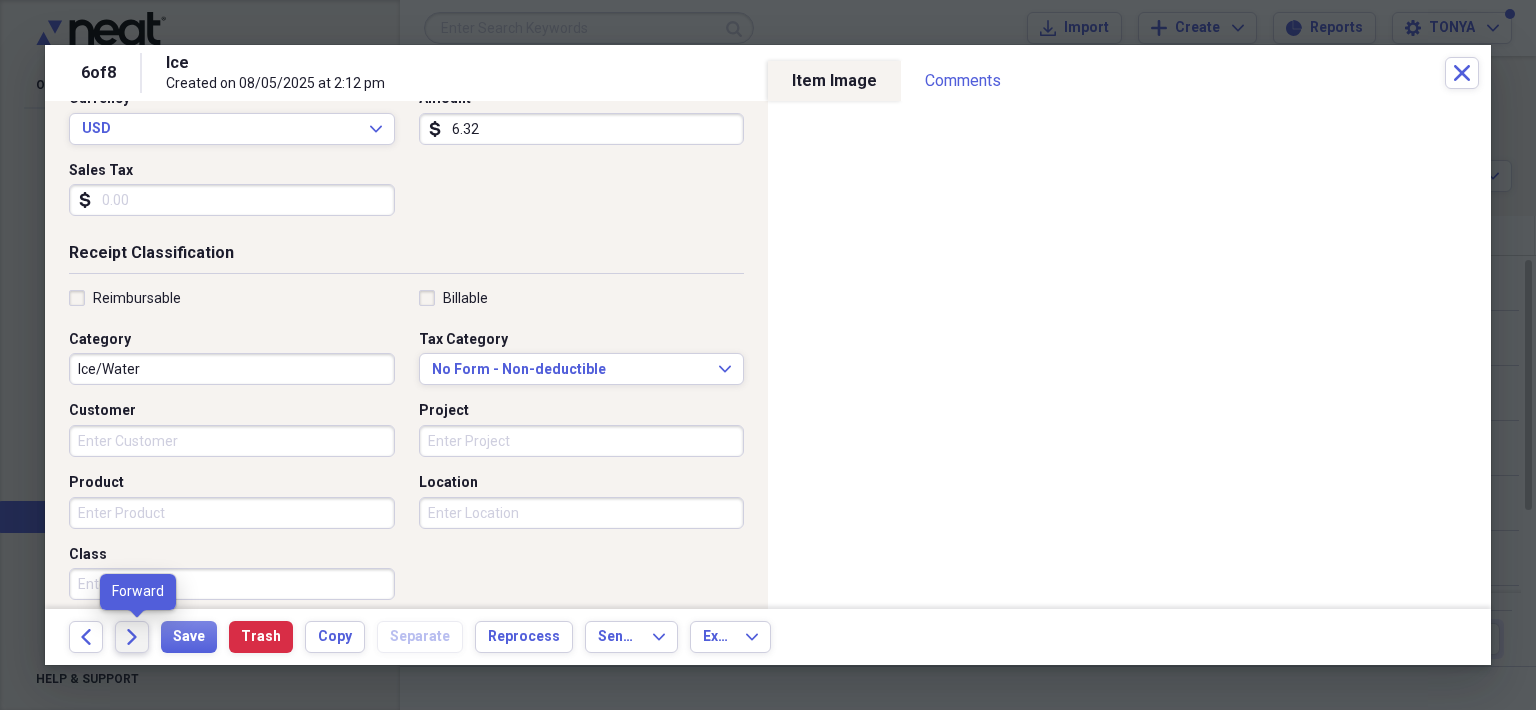 click on "Forward" 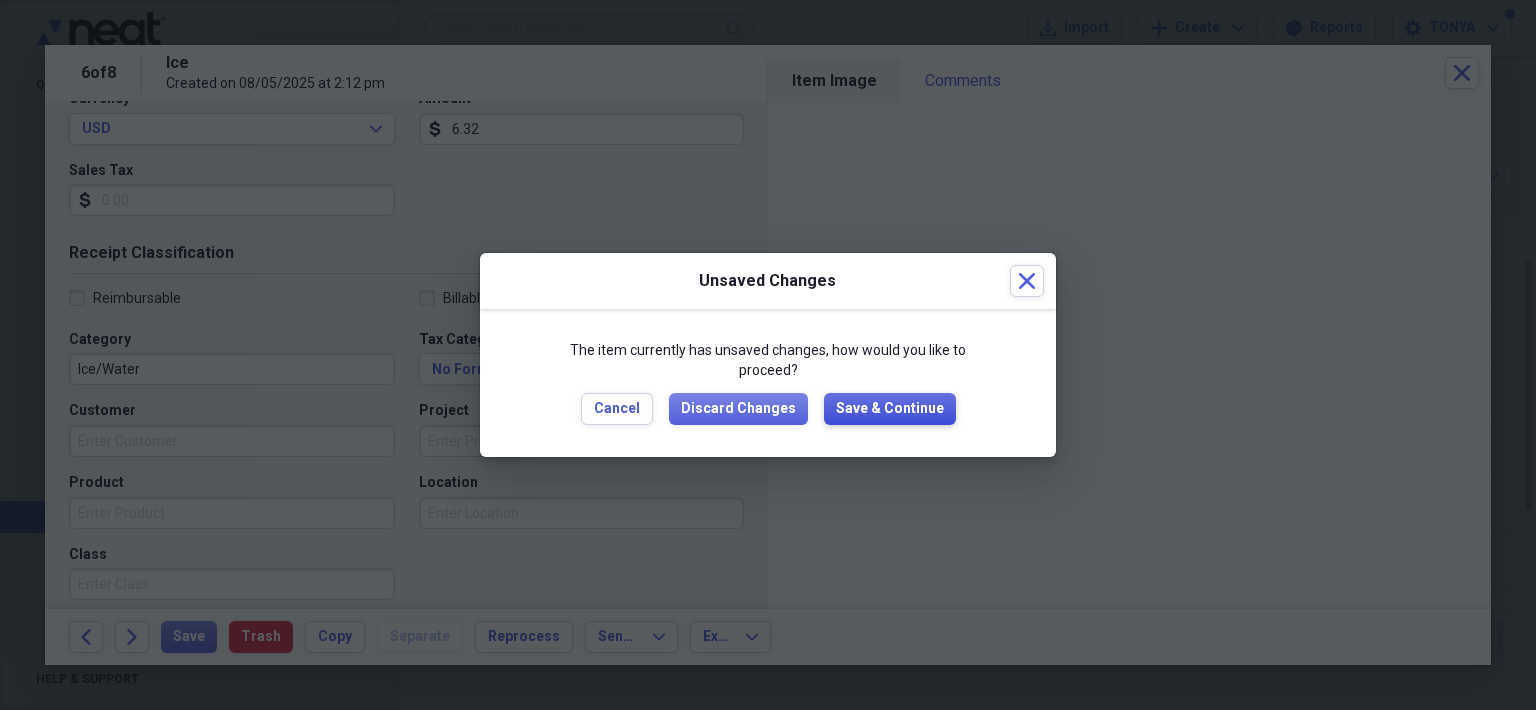 click on "Save & Continue" at bounding box center (890, 409) 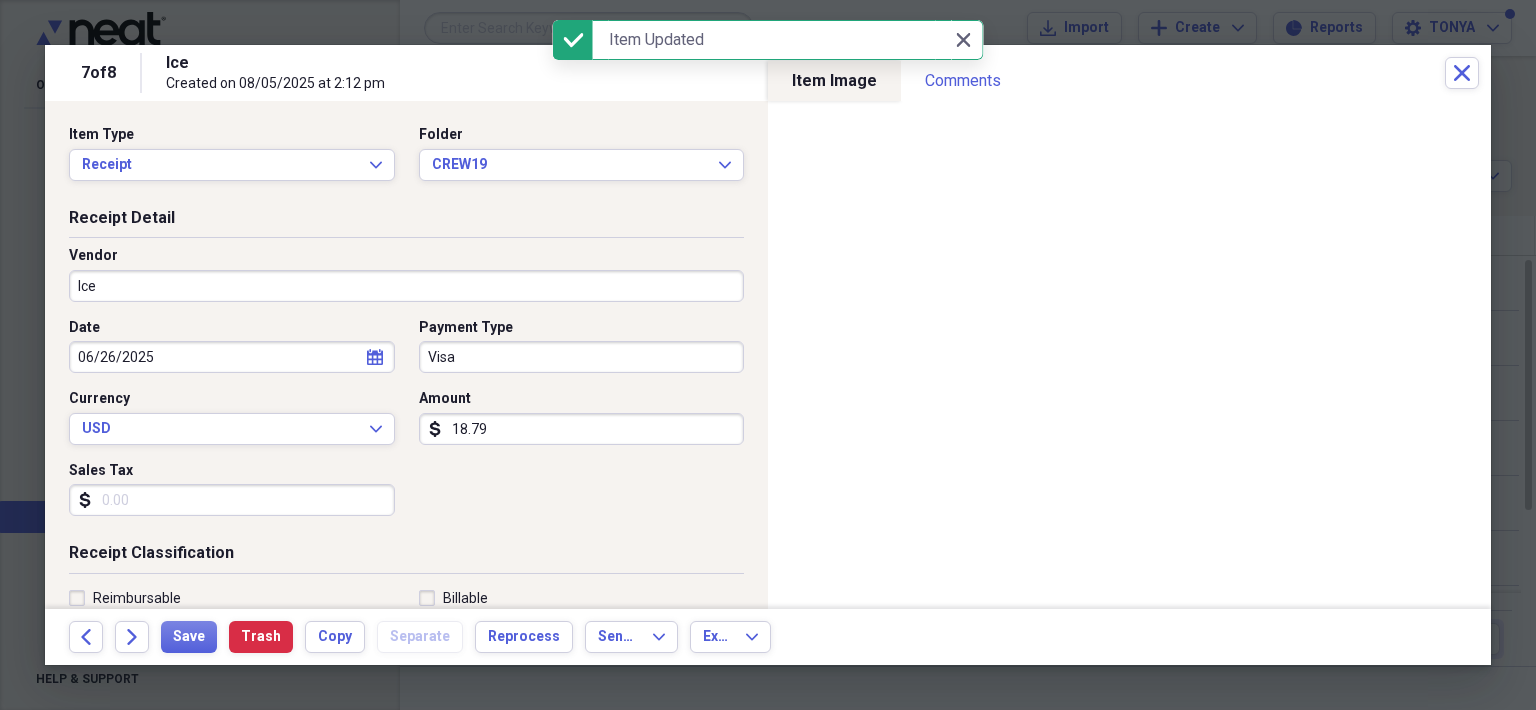 click on "Ice" at bounding box center (406, 286) 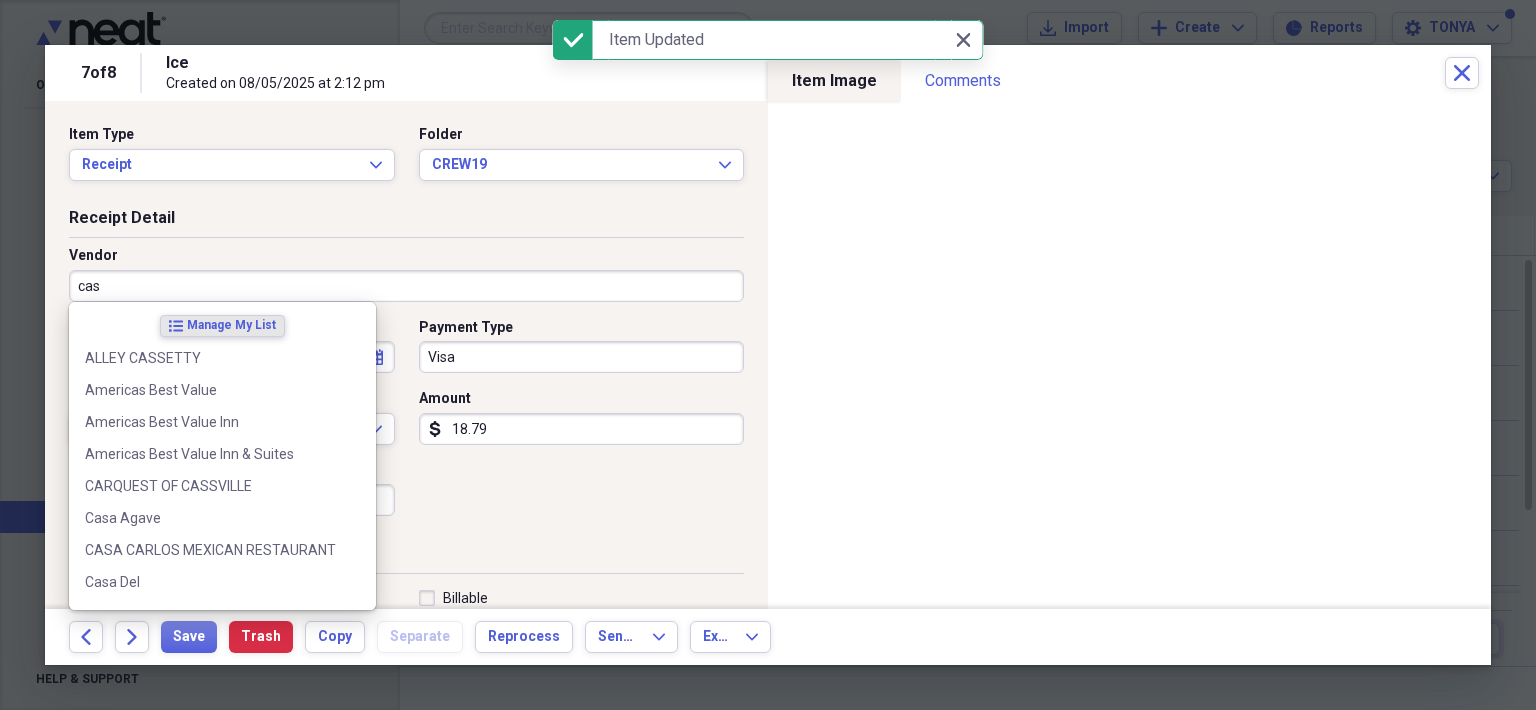 type on "case" 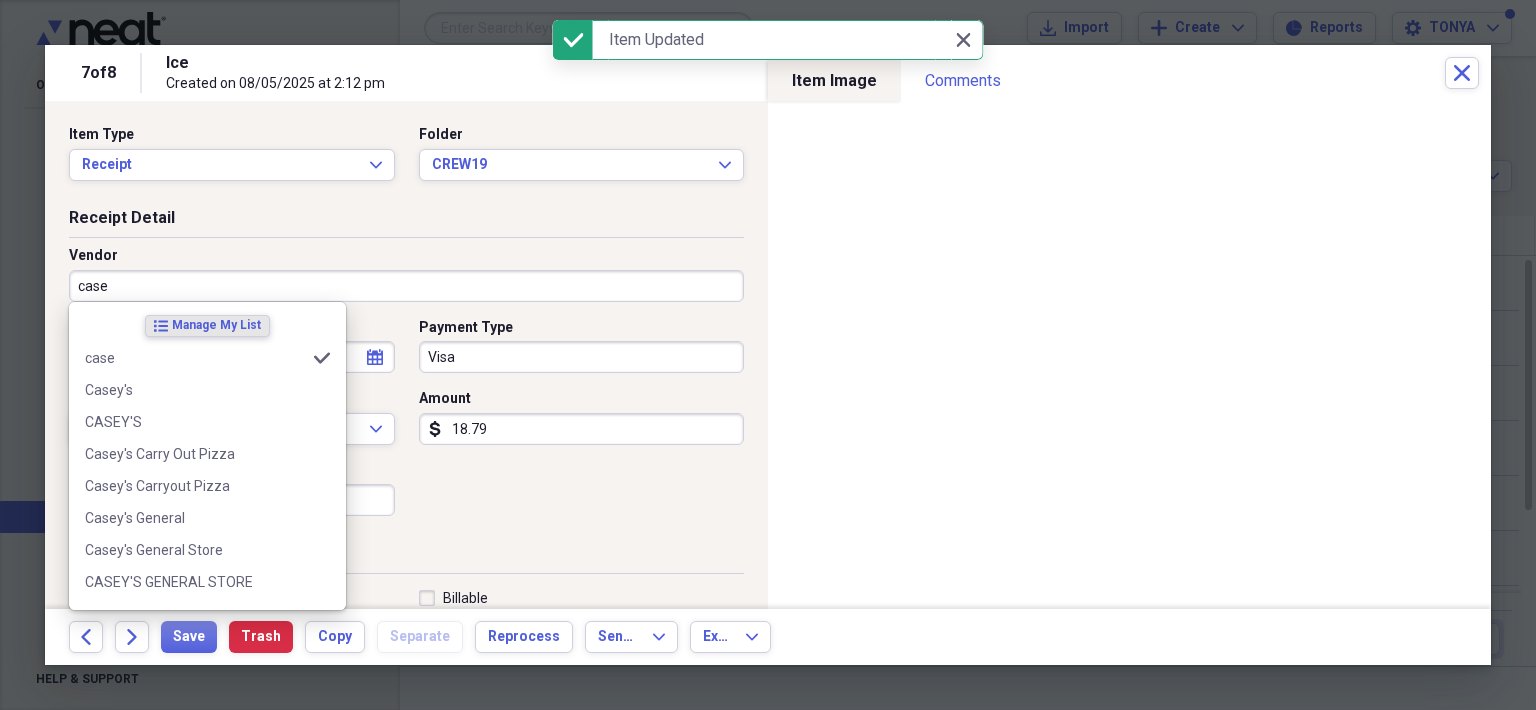 type on "Fuel/Auto" 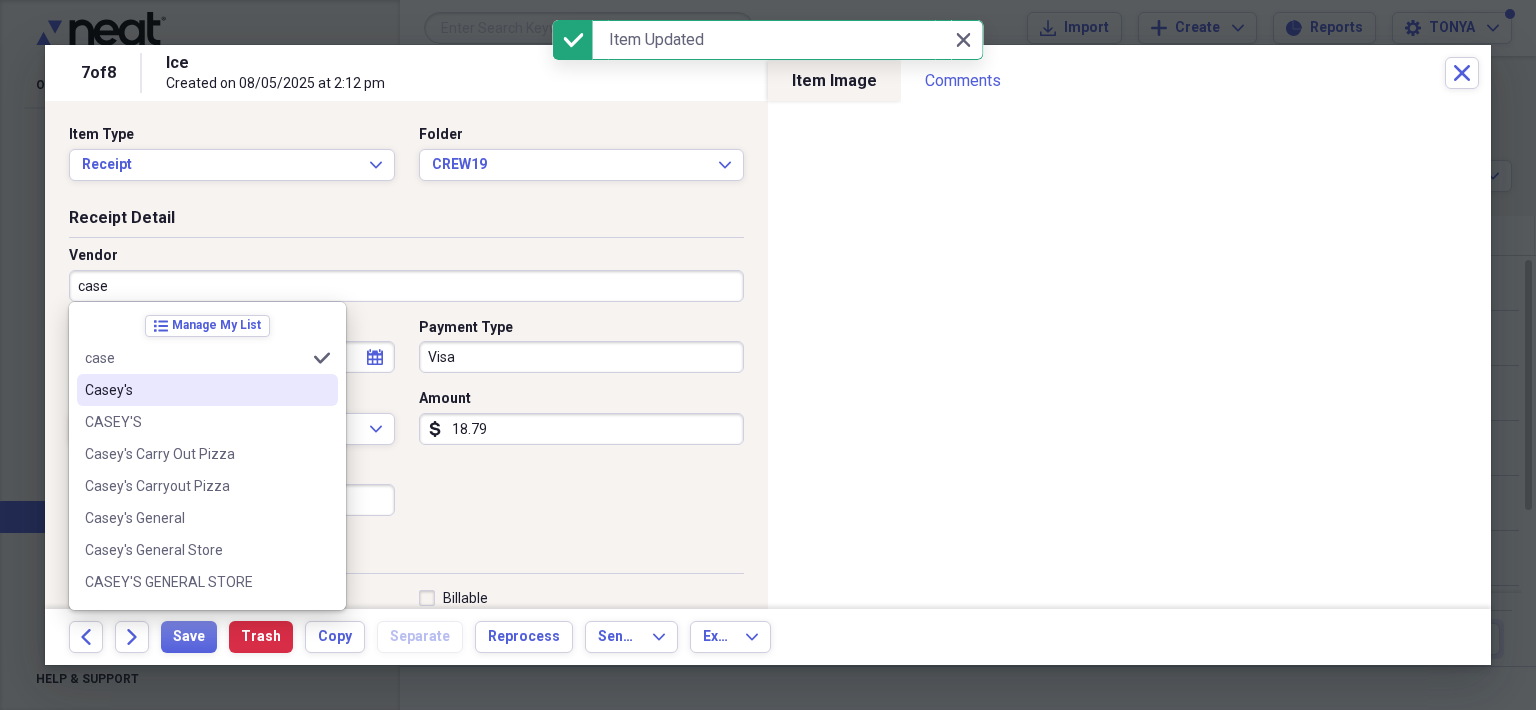 click on "Casey's" at bounding box center [195, 390] 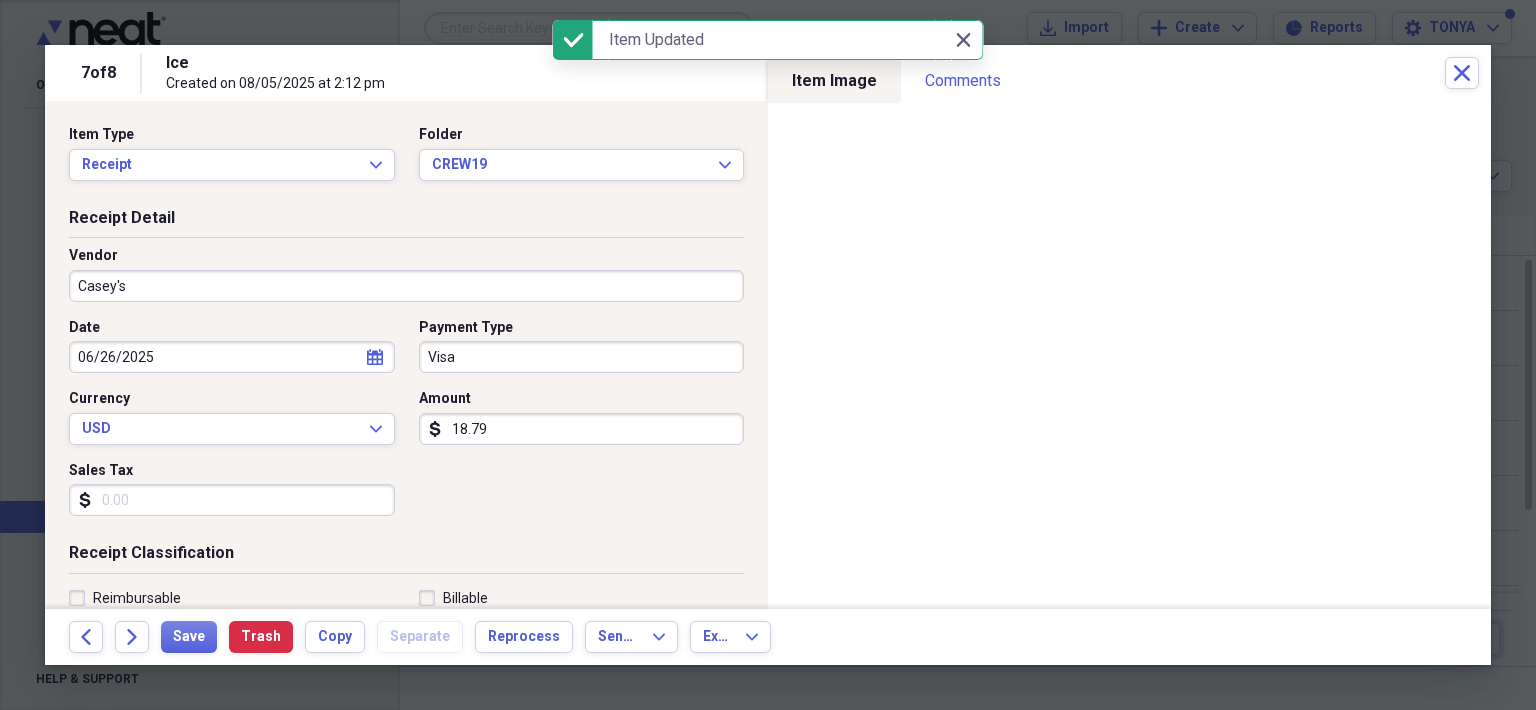 scroll, scrollTop: 100, scrollLeft: 0, axis: vertical 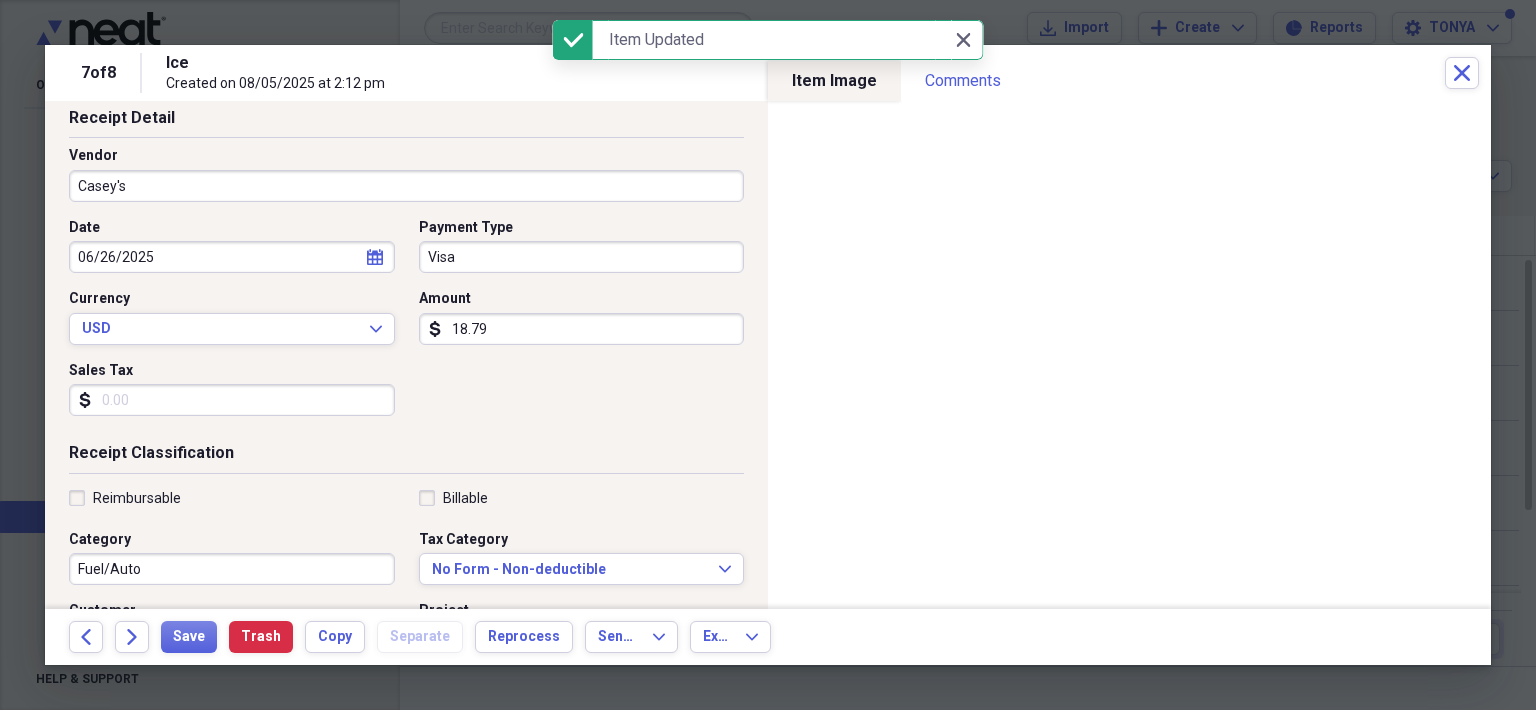 click on "Fuel/Auto" at bounding box center [232, 569] 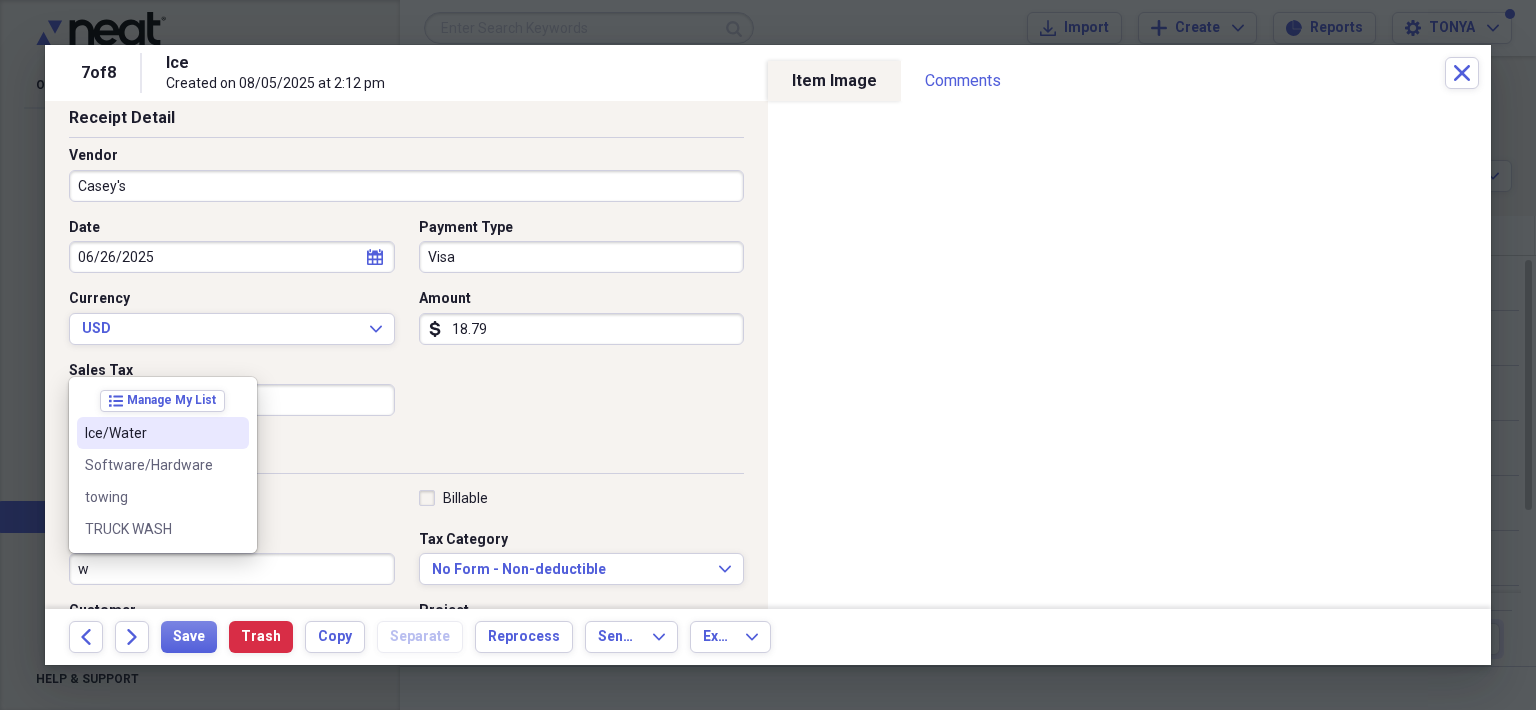 click on "Ice/Water" at bounding box center [151, 433] 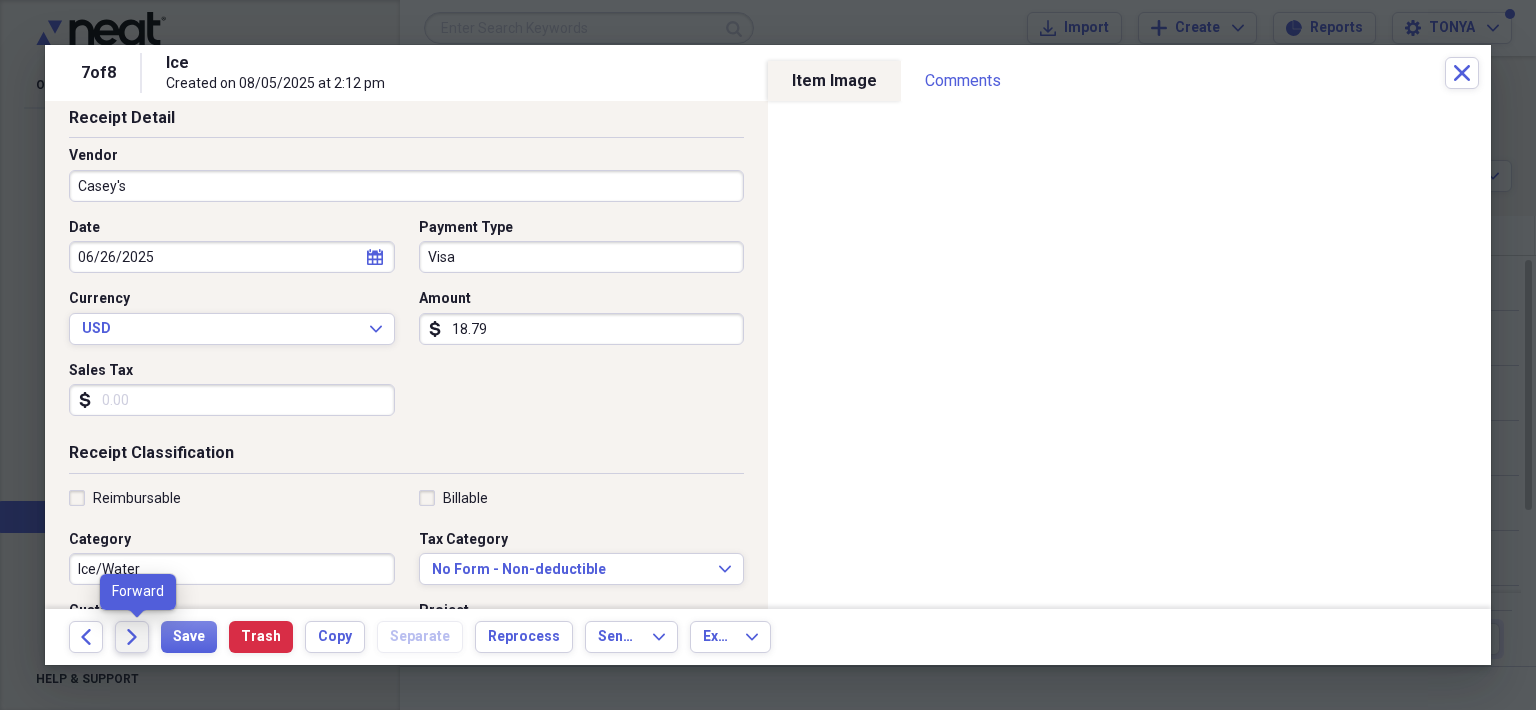 click 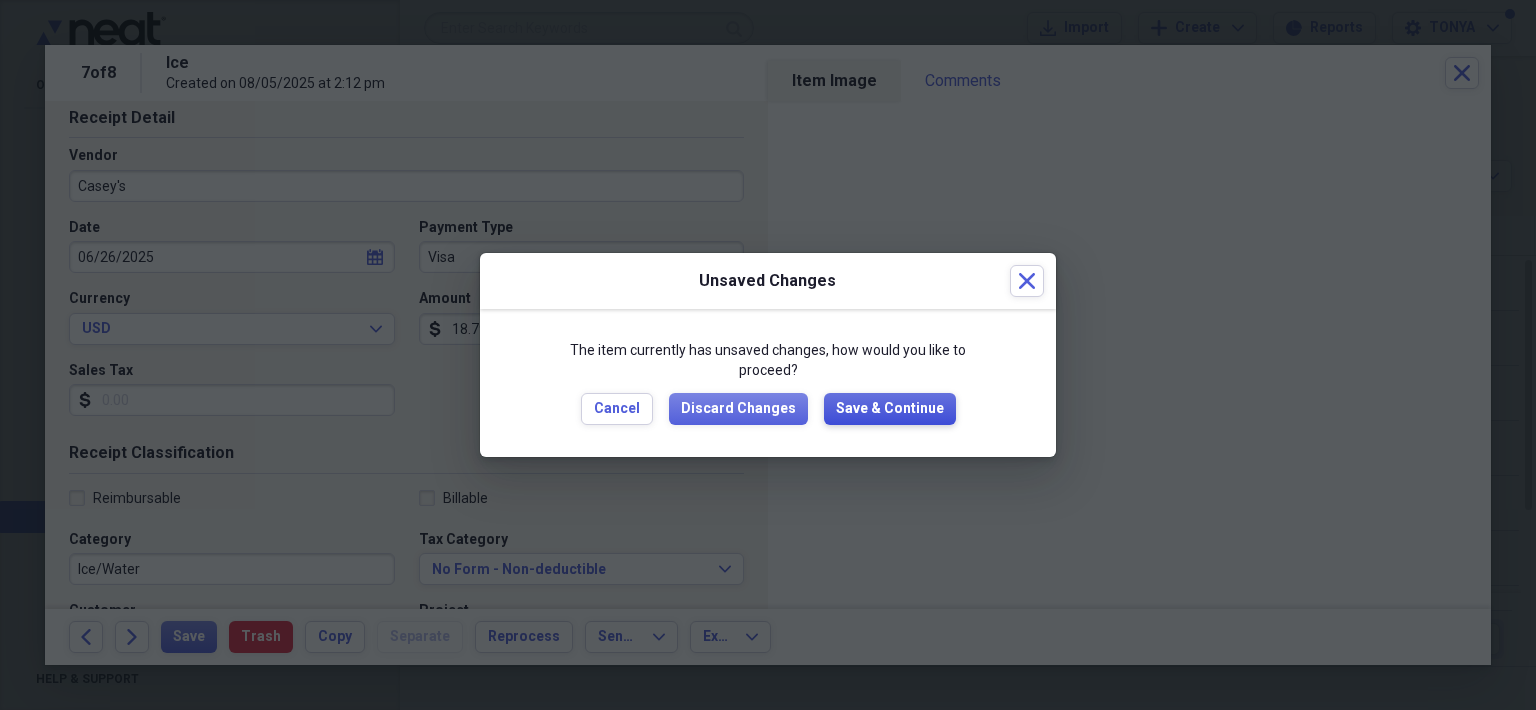 click on "Save & Continue" at bounding box center (890, 409) 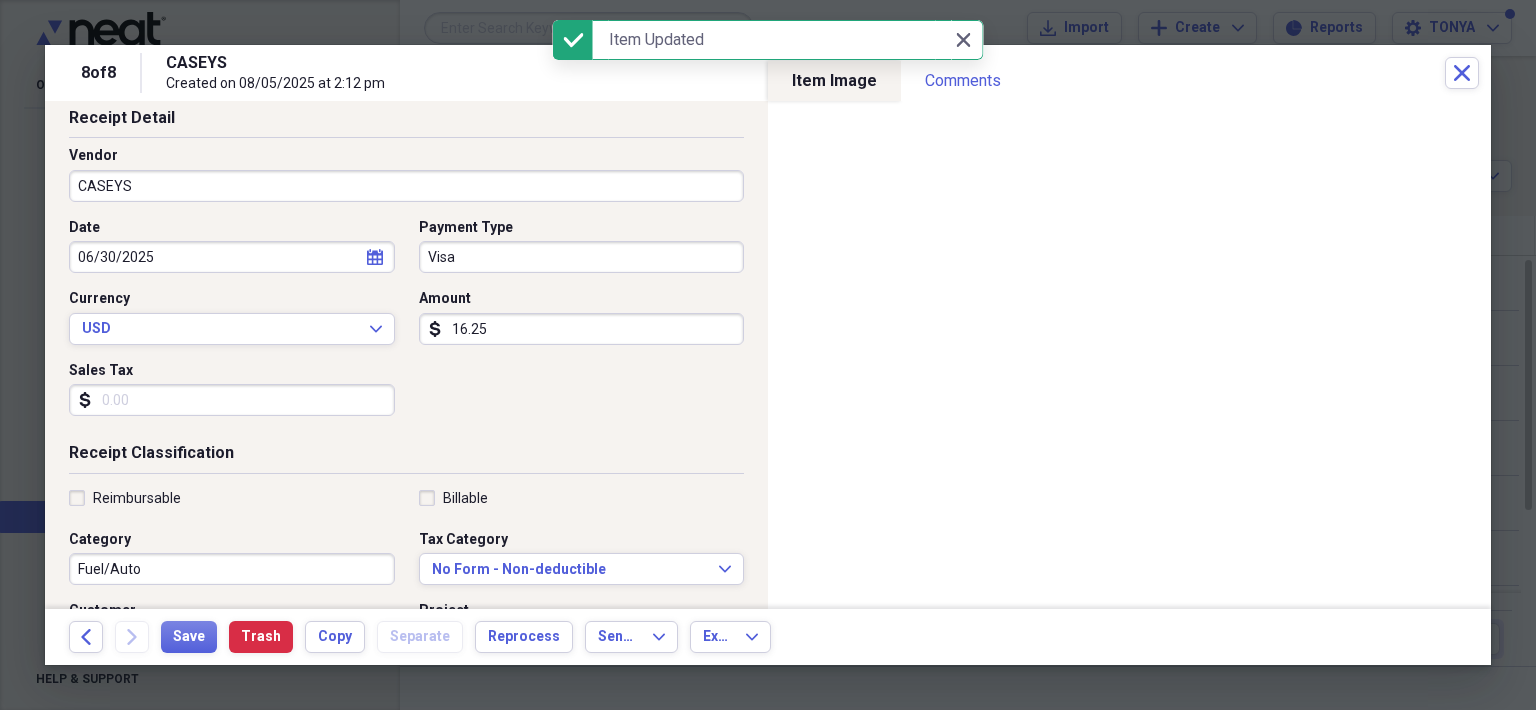 scroll, scrollTop: 200, scrollLeft: 0, axis: vertical 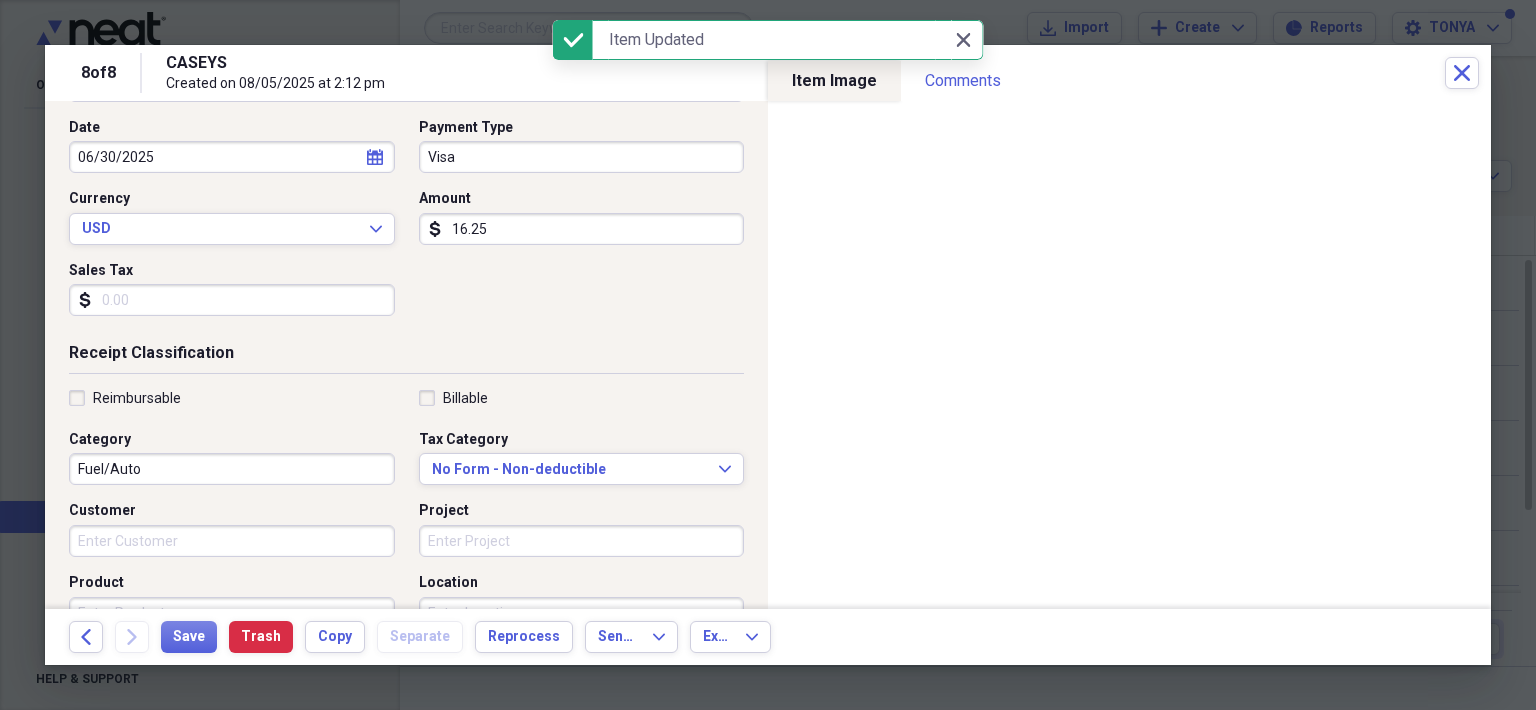 click on "Fuel/Auto" at bounding box center (232, 469) 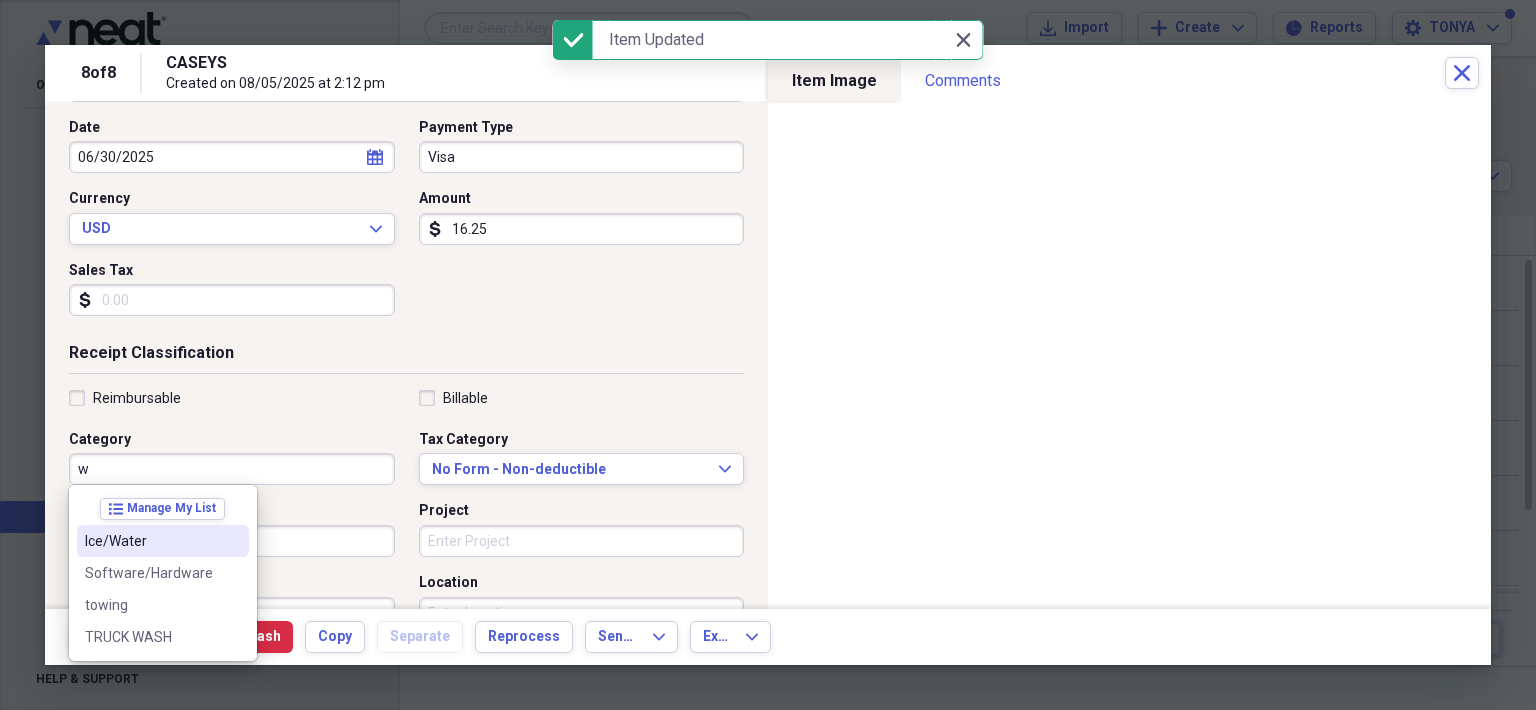 drag, startPoint x: 118, startPoint y: 544, endPoint x: 128, endPoint y: 541, distance: 10.440307 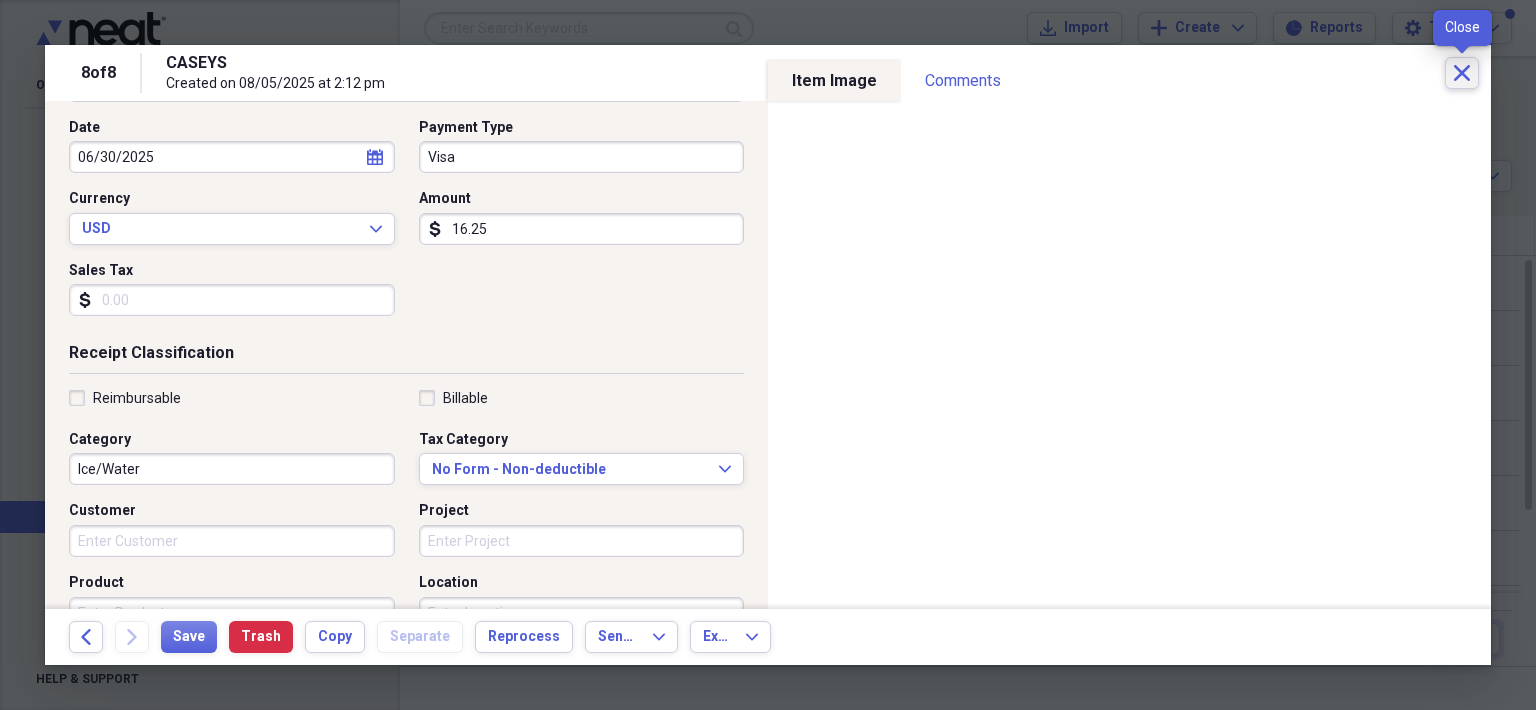 click on "Close" at bounding box center [1462, 73] 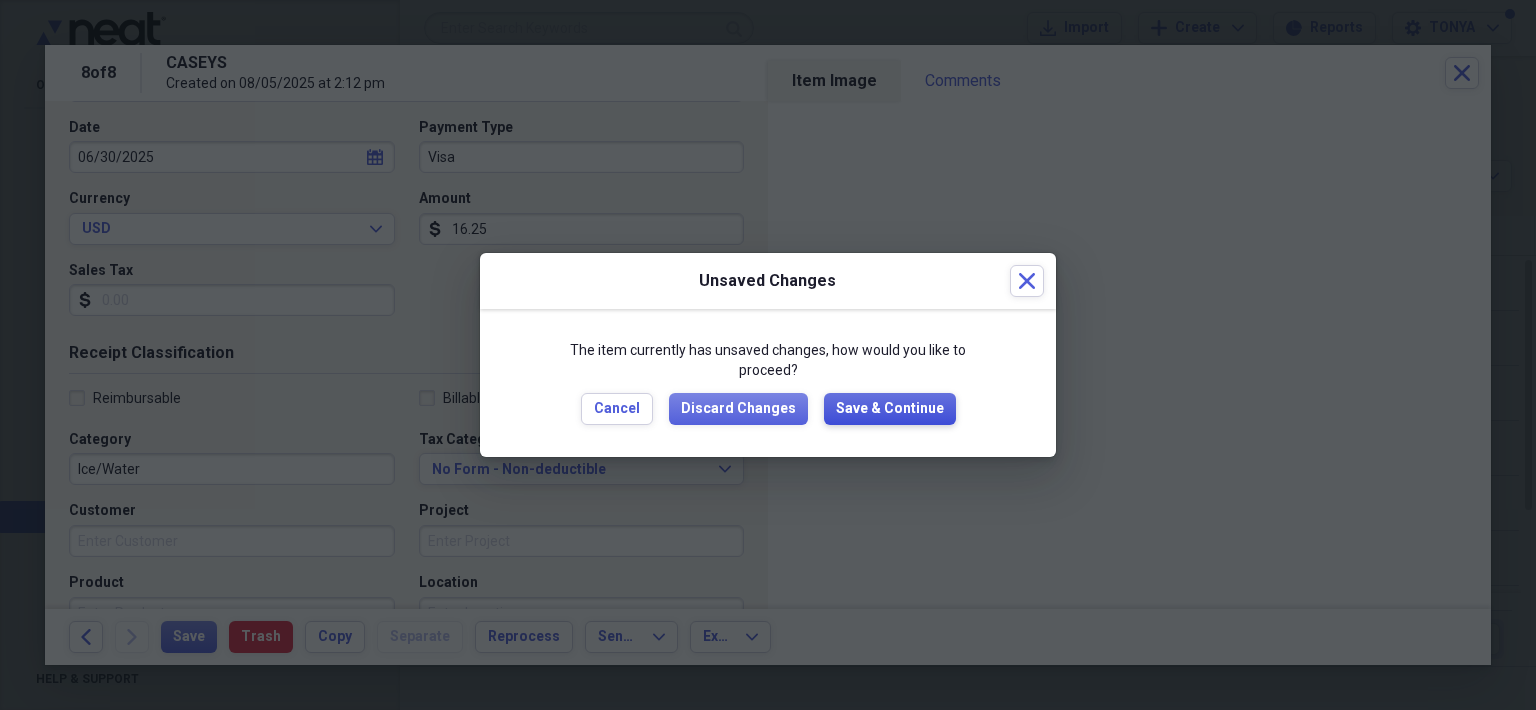 click on "Save & Continue" at bounding box center (890, 409) 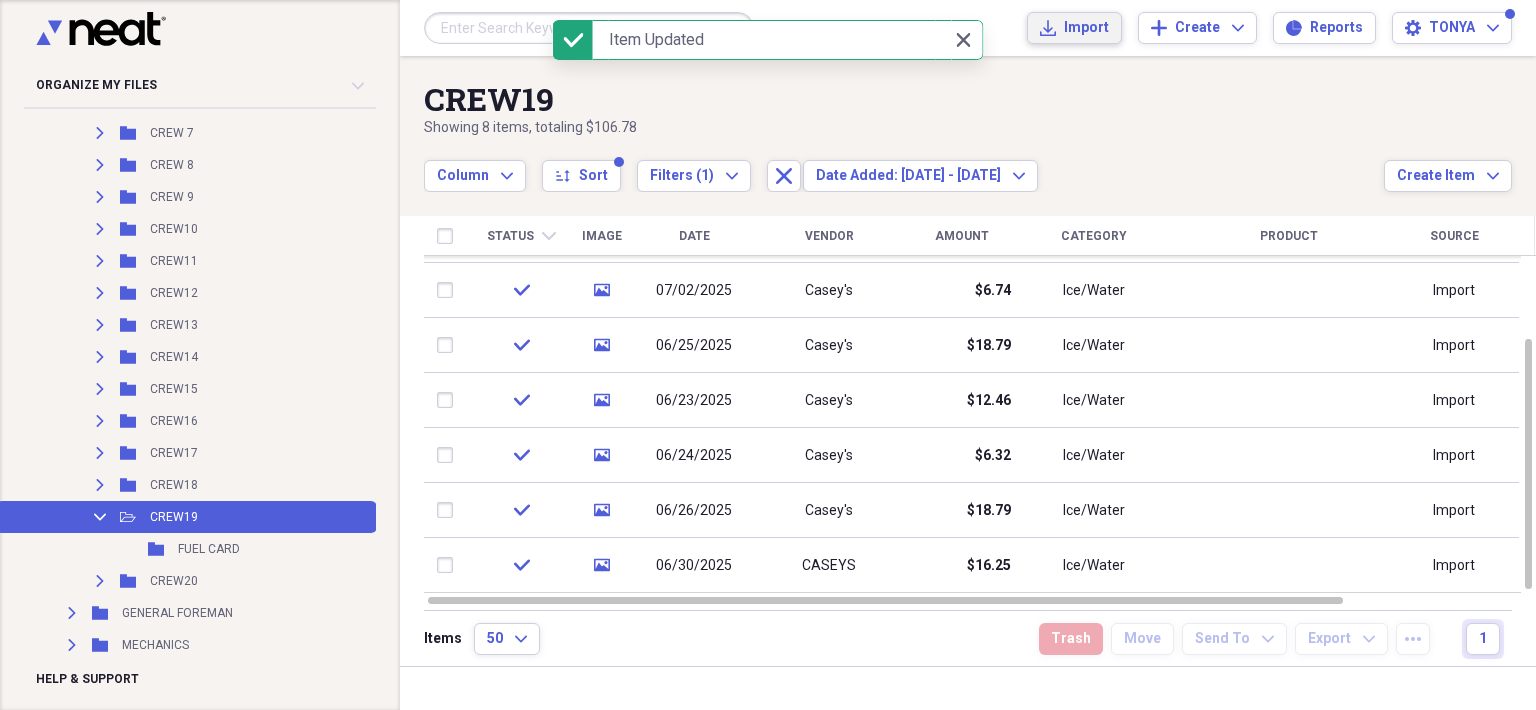 click on "Import" at bounding box center (1086, 28) 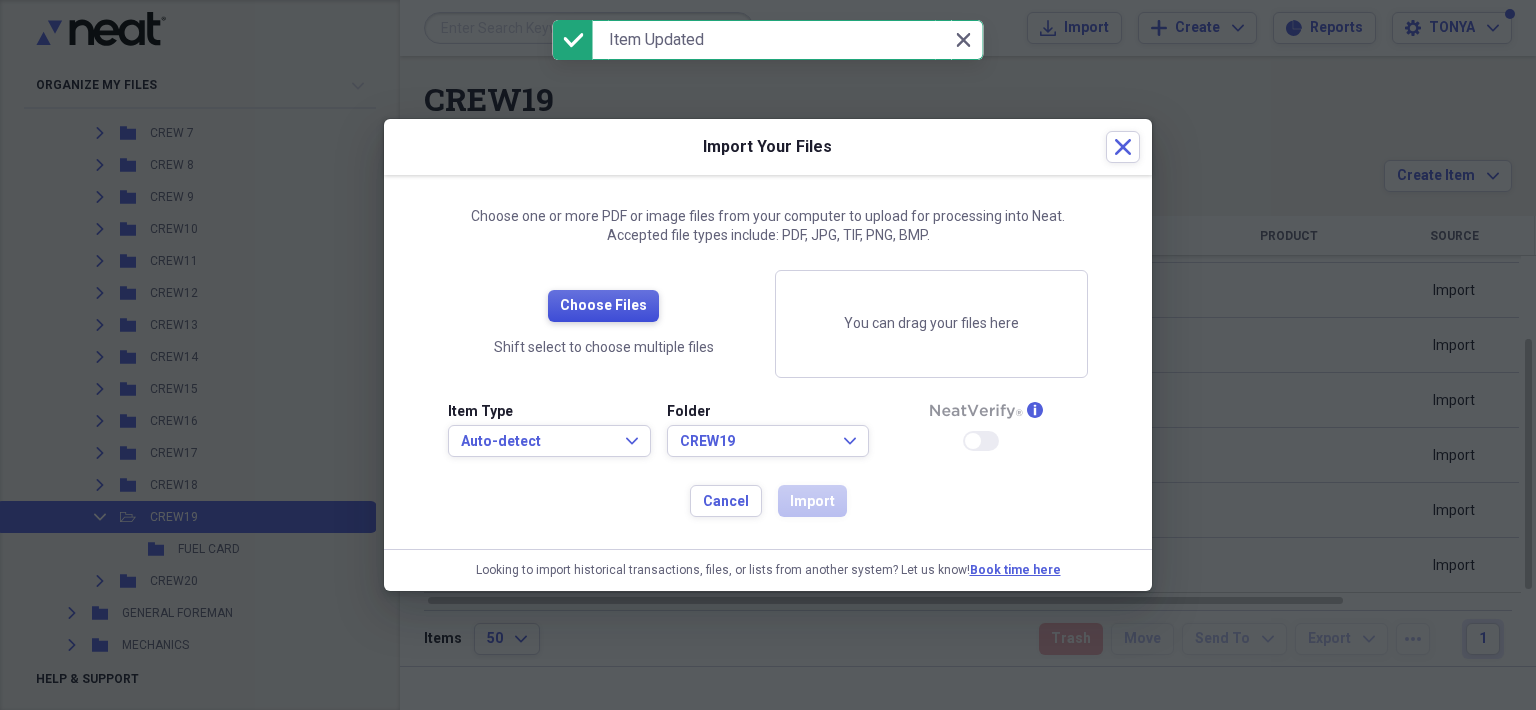 click on "Choose Files" at bounding box center [603, 306] 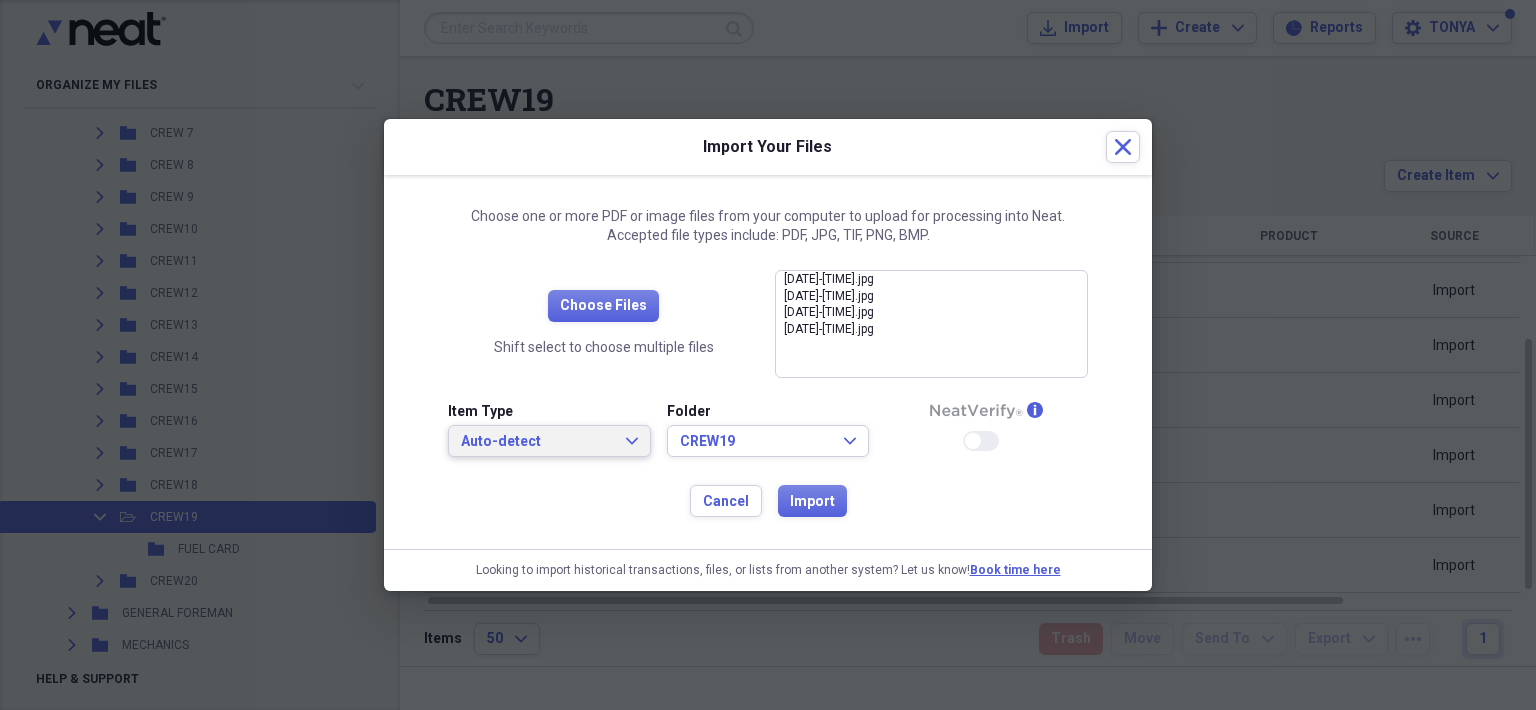 click on "Auto-detect" at bounding box center [537, 442] 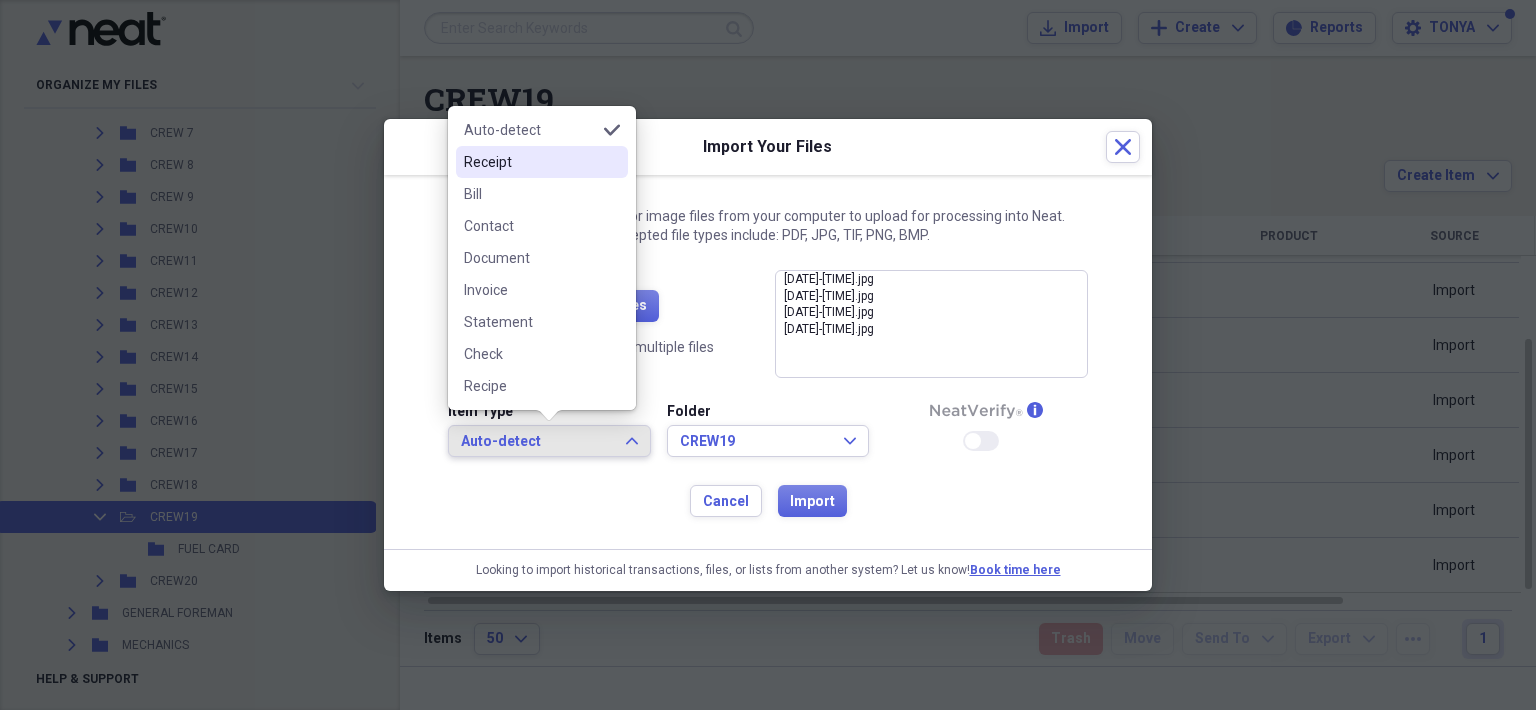 click on "Receipt" at bounding box center [530, 162] 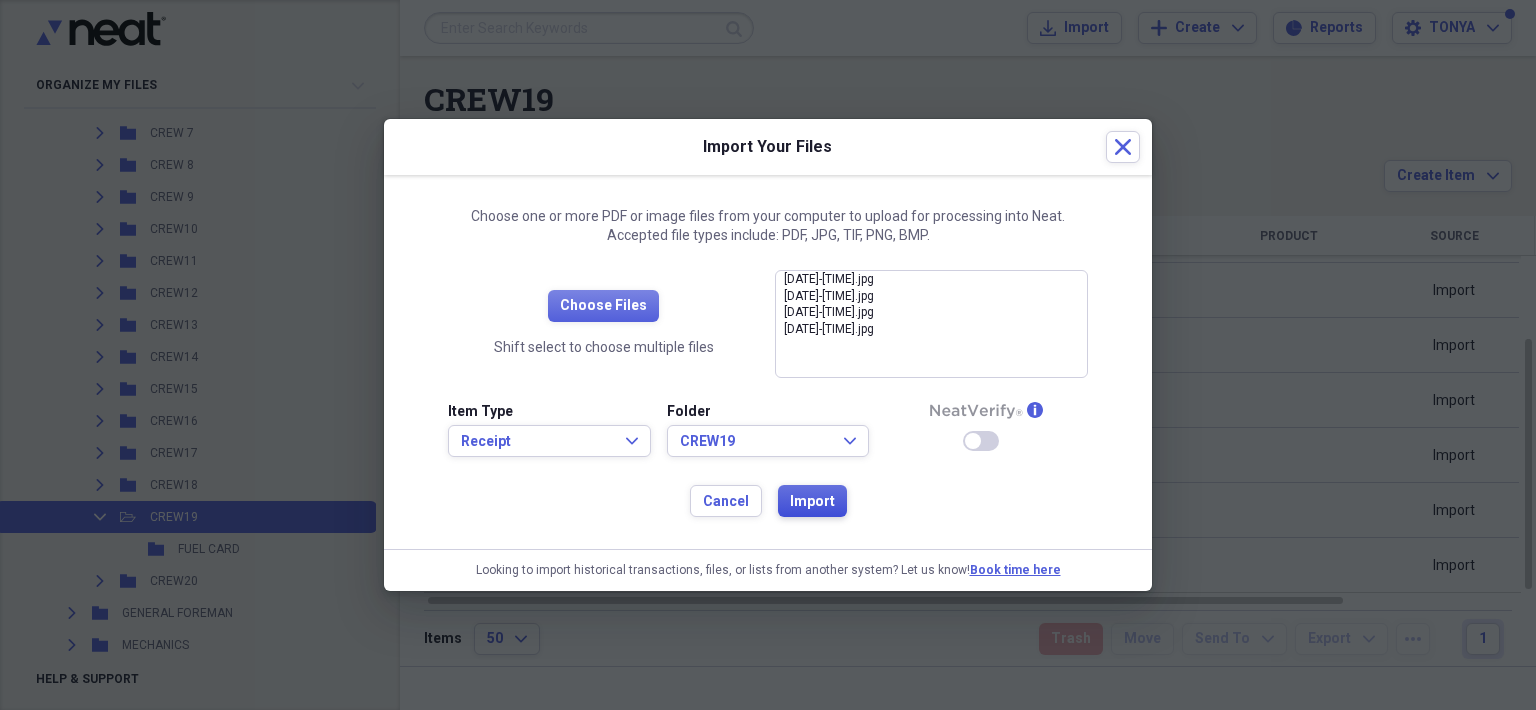 click on "Import" at bounding box center [812, 502] 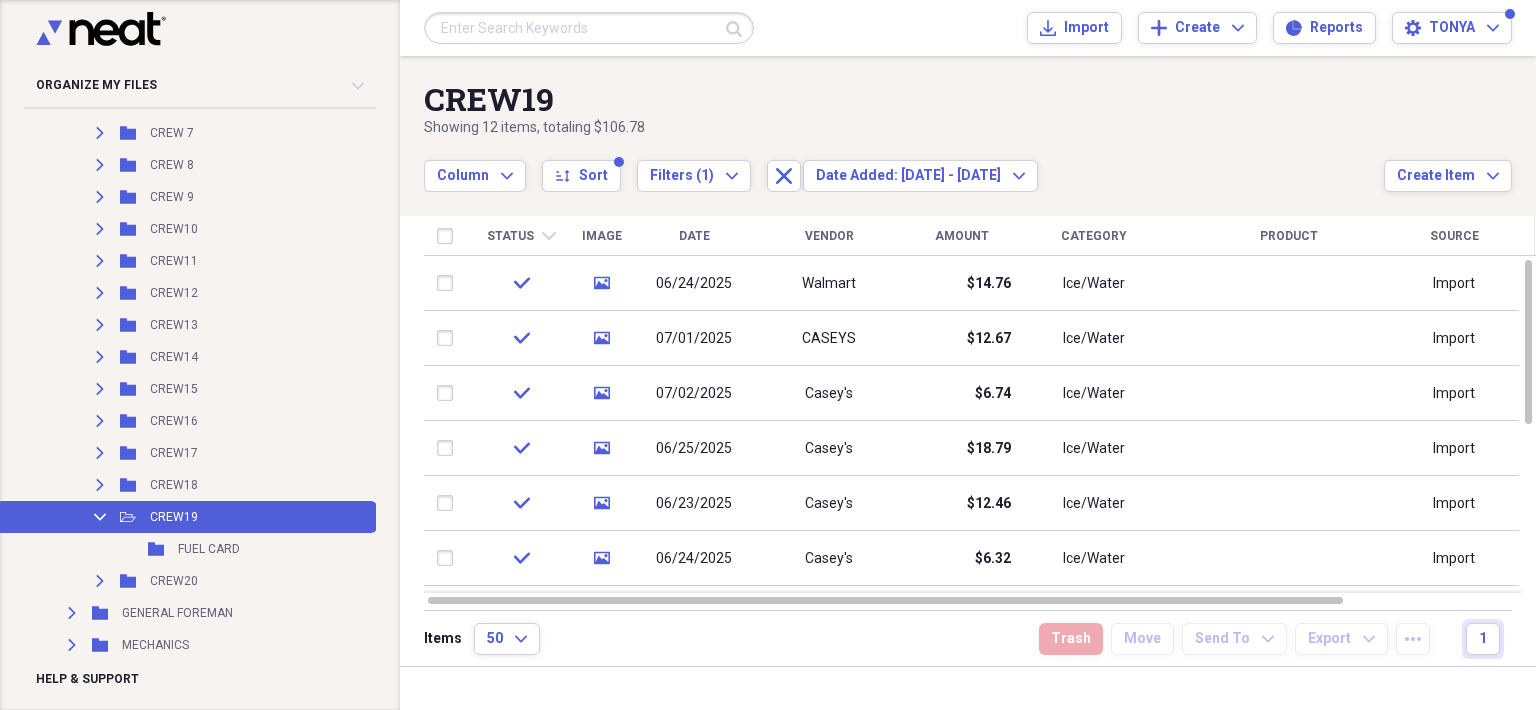 click on "Column Expand sort Sort Filters (1) Expand Close Date Added: 08/05/25 - 08/05/25 Expand" at bounding box center [904, 165] 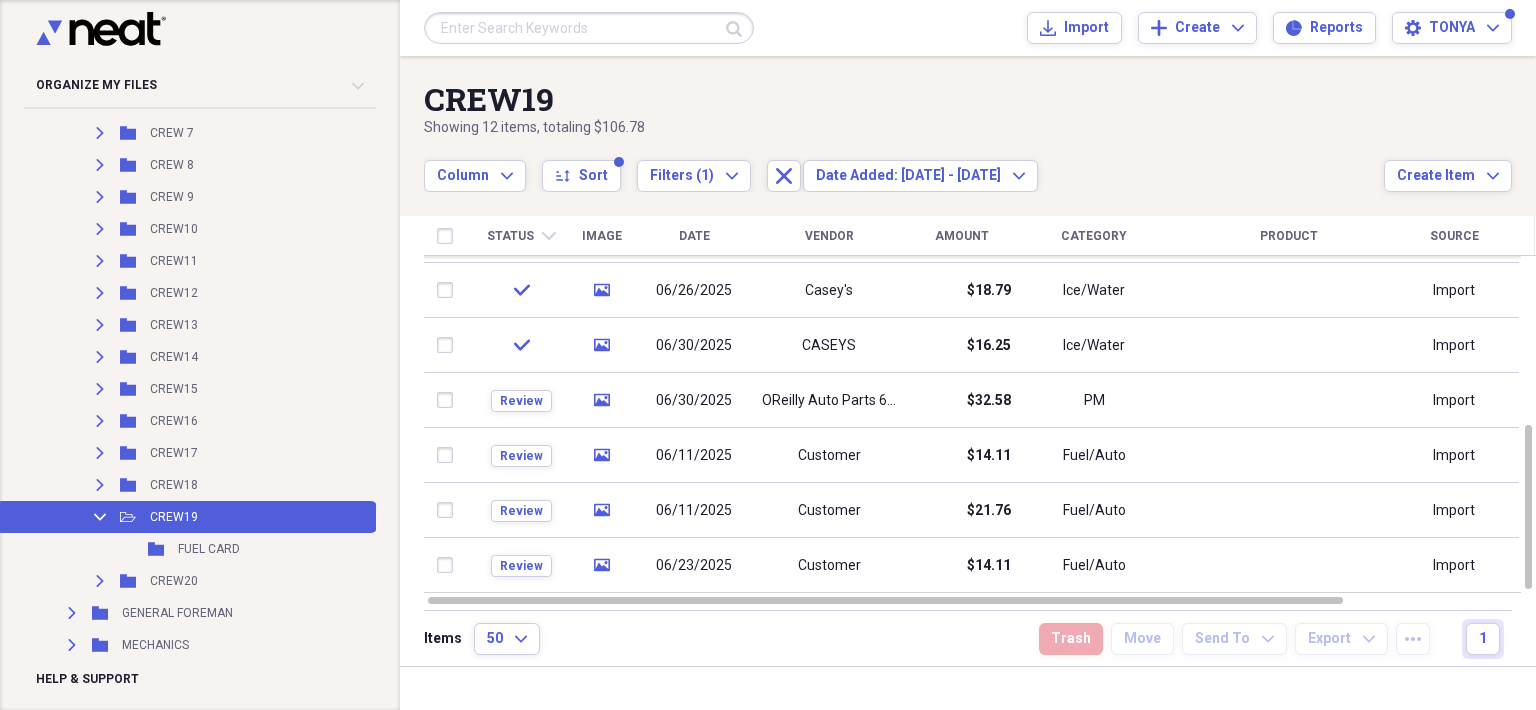 click on "06/30/2025" at bounding box center (694, 401) 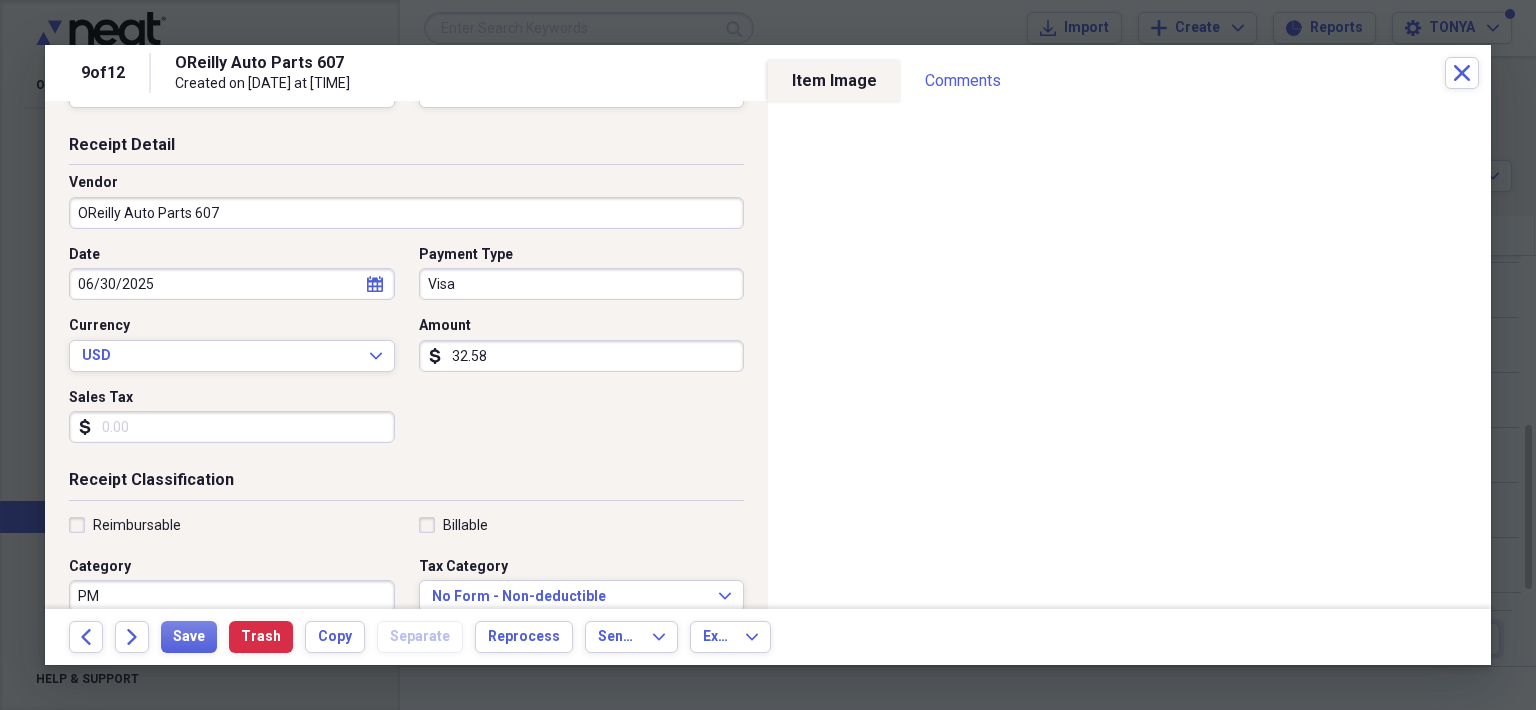 scroll, scrollTop: 100, scrollLeft: 0, axis: vertical 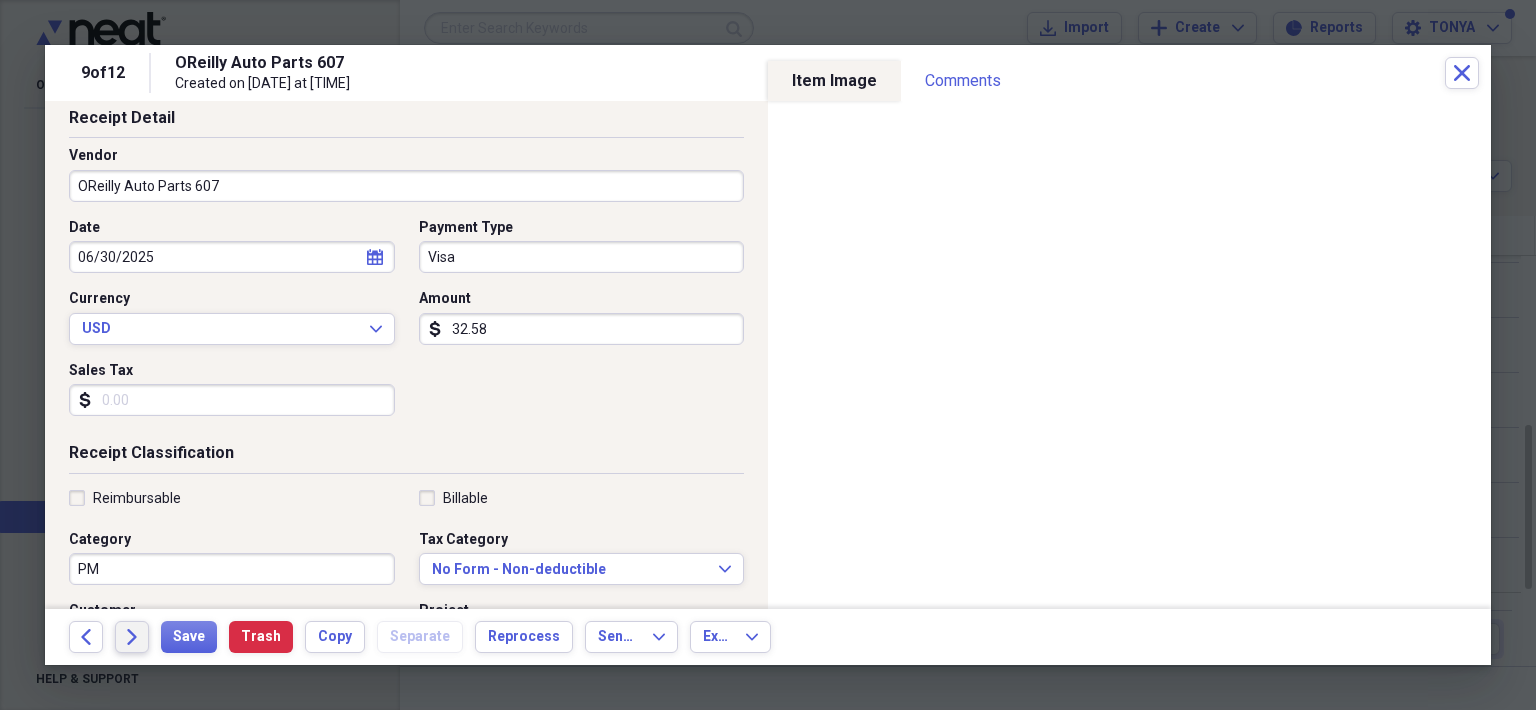 click on "Forward" at bounding box center [132, 637] 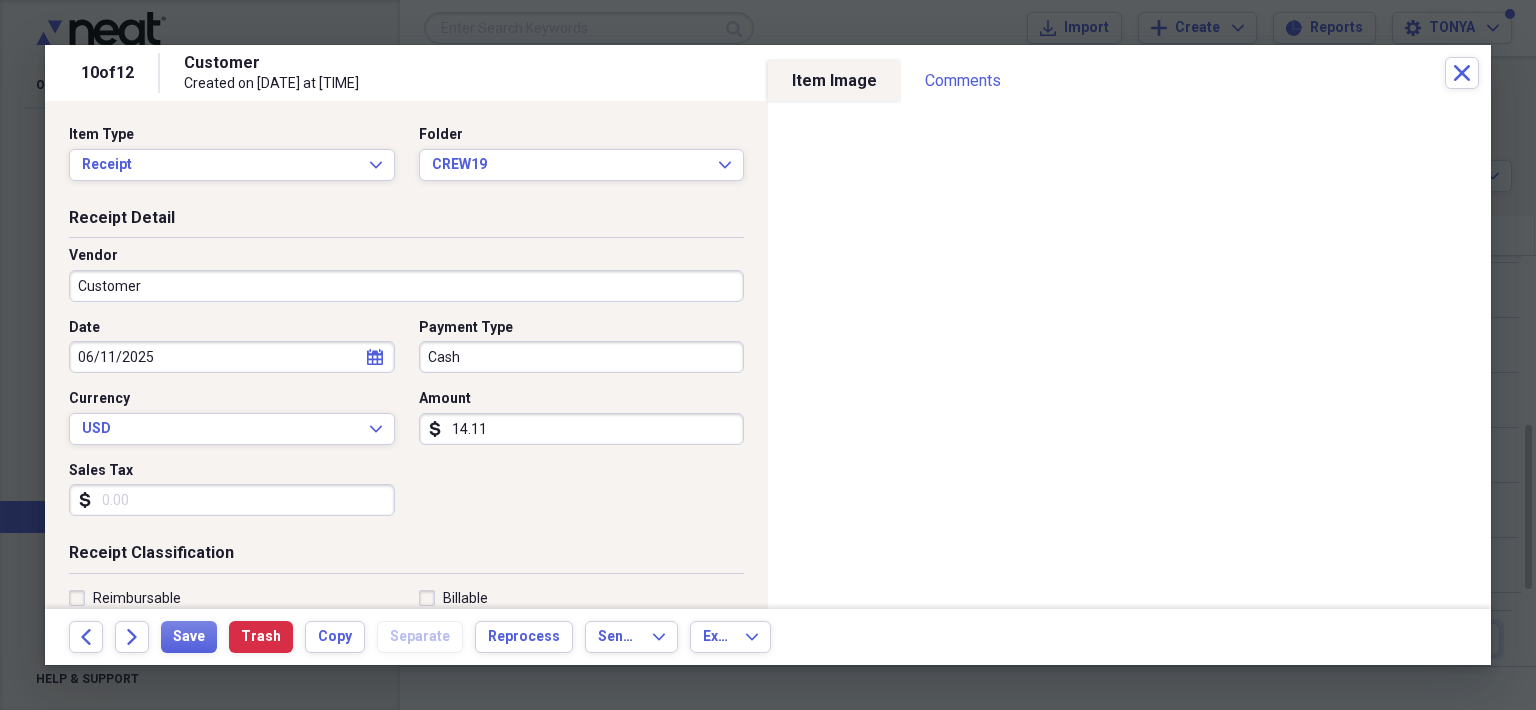 click on "Customer" at bounding box center [406, 286] 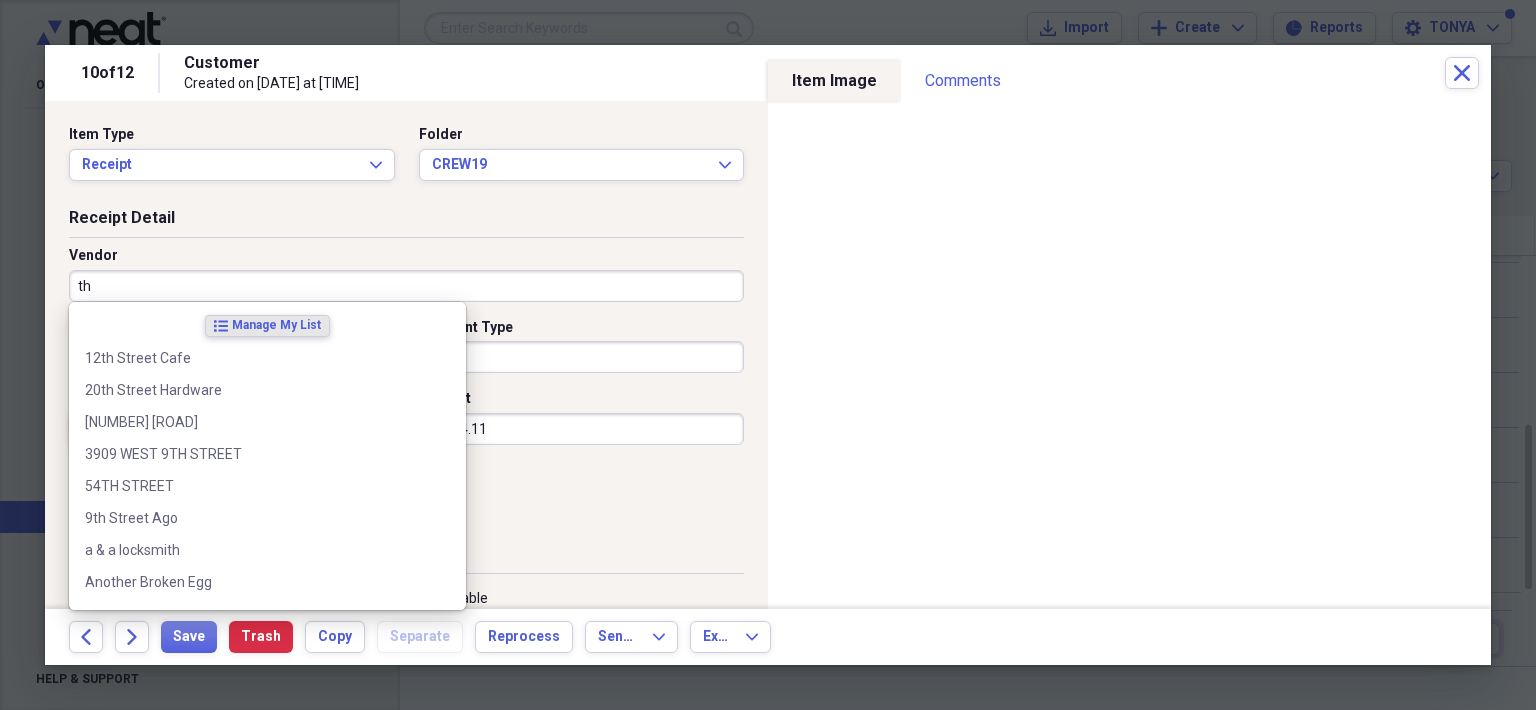 type on "t" 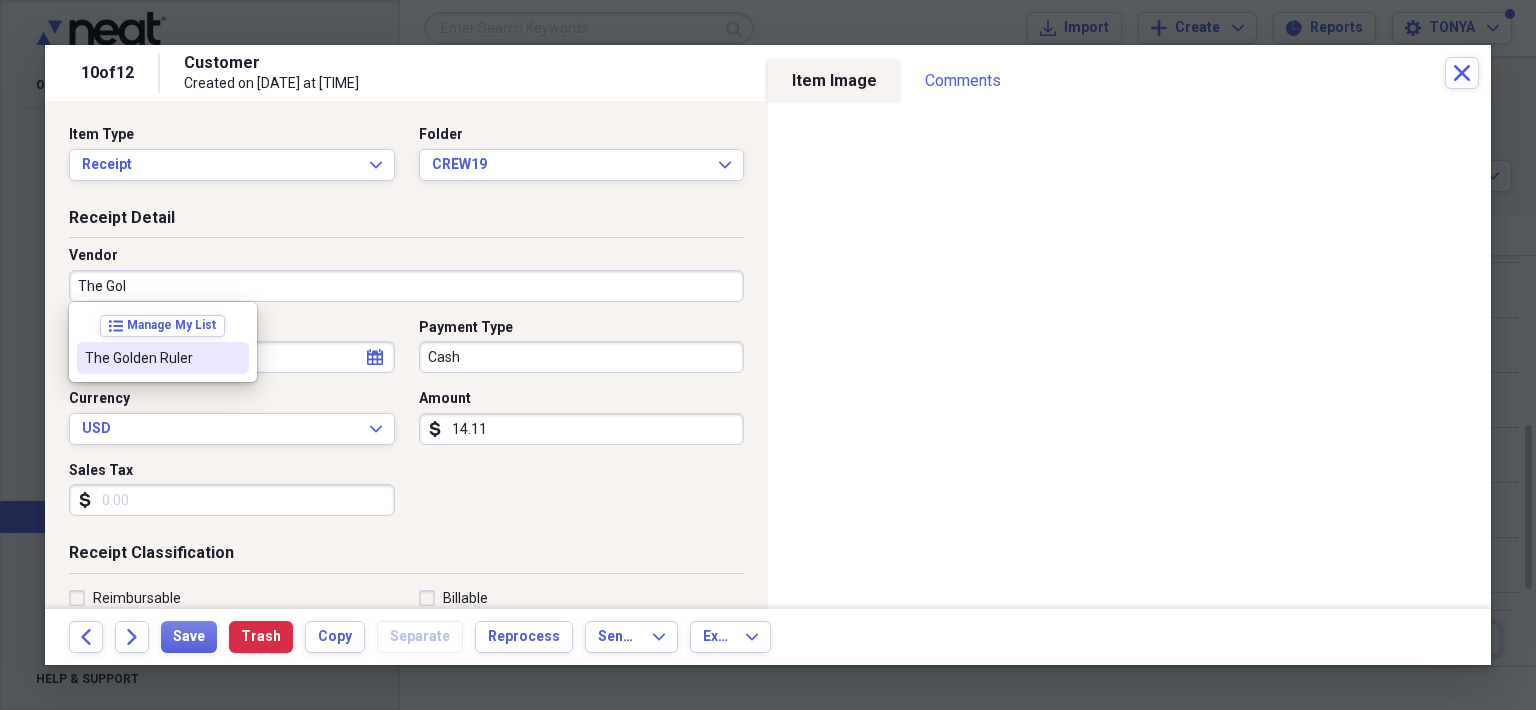 click on "The Golden Ruler" at bounding box center [151, 358] 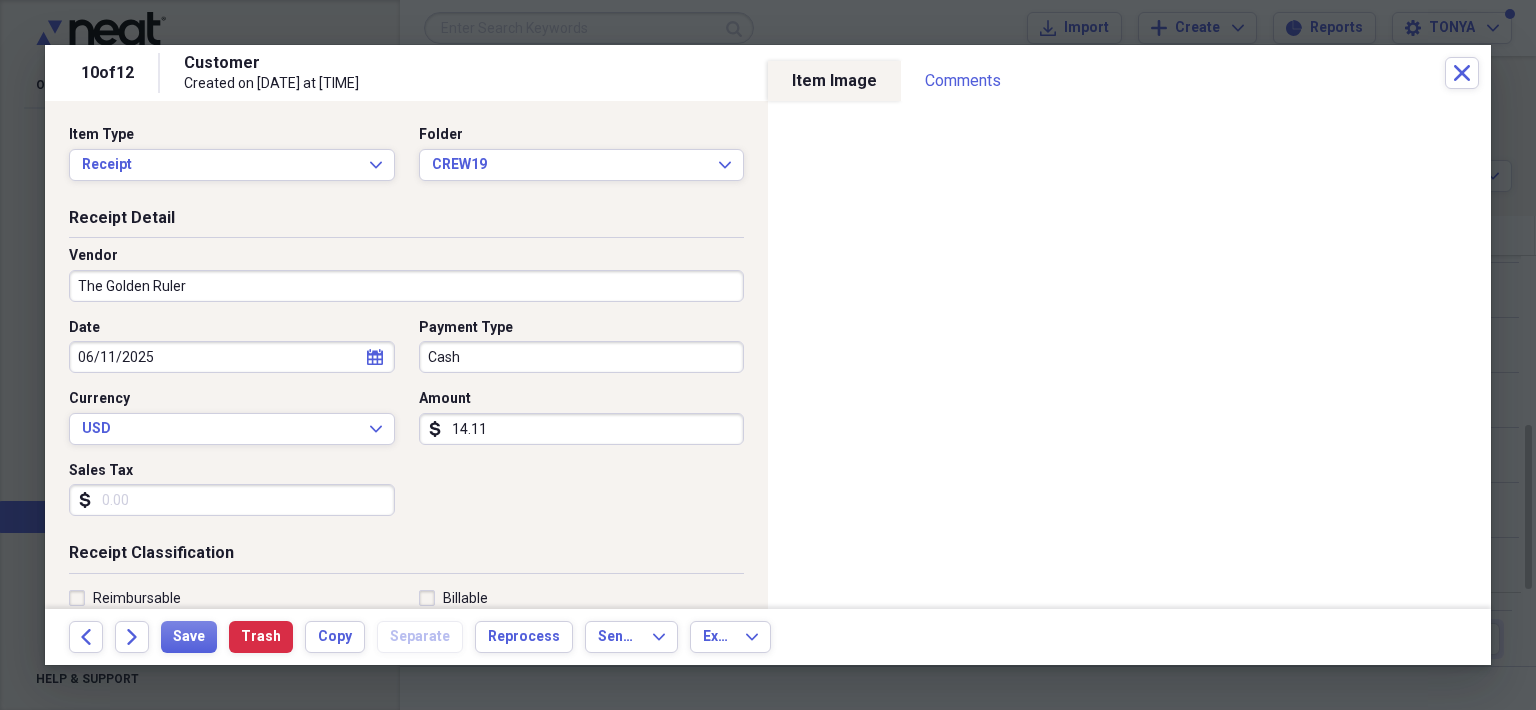 type on "Postal/Shipping" 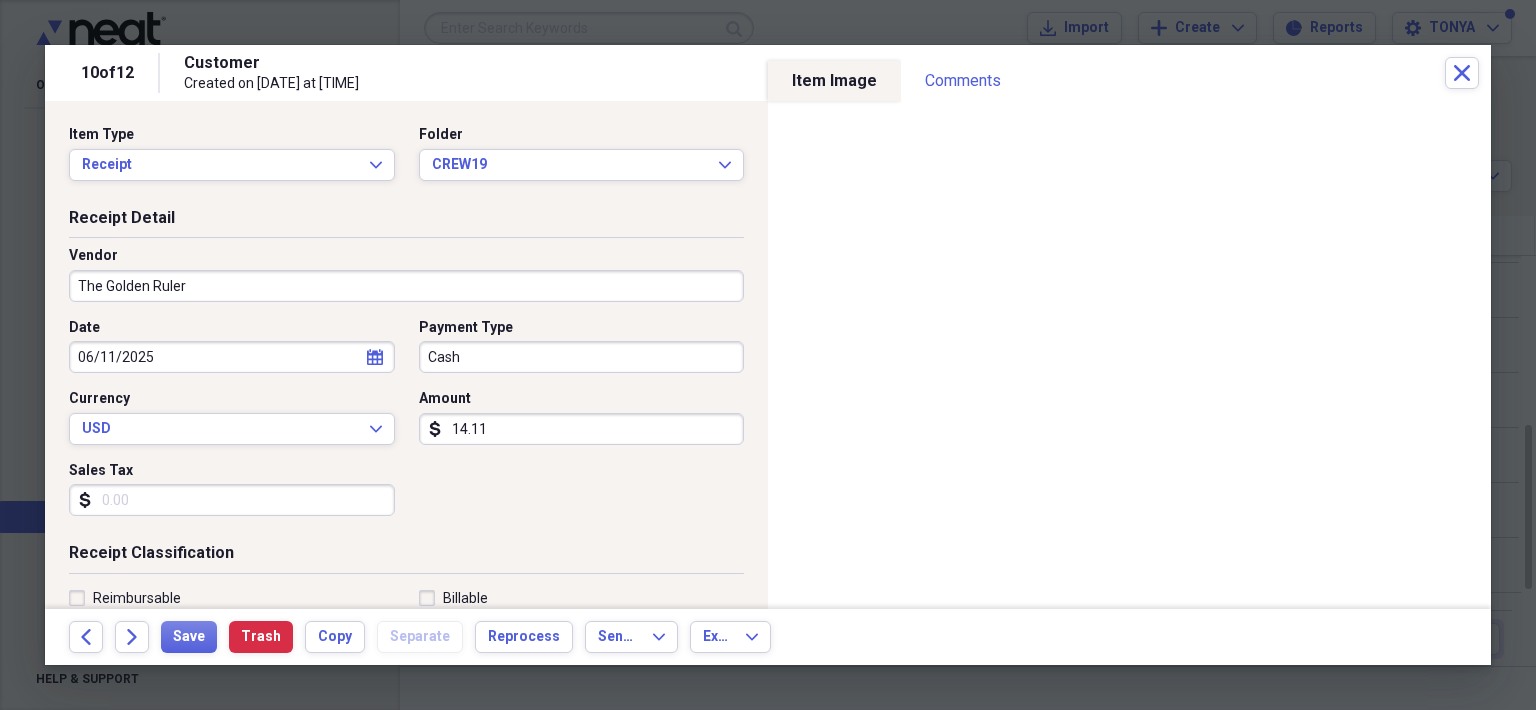 scroll, scrollTop: 100, scrollLeft: 0, axis: vertical 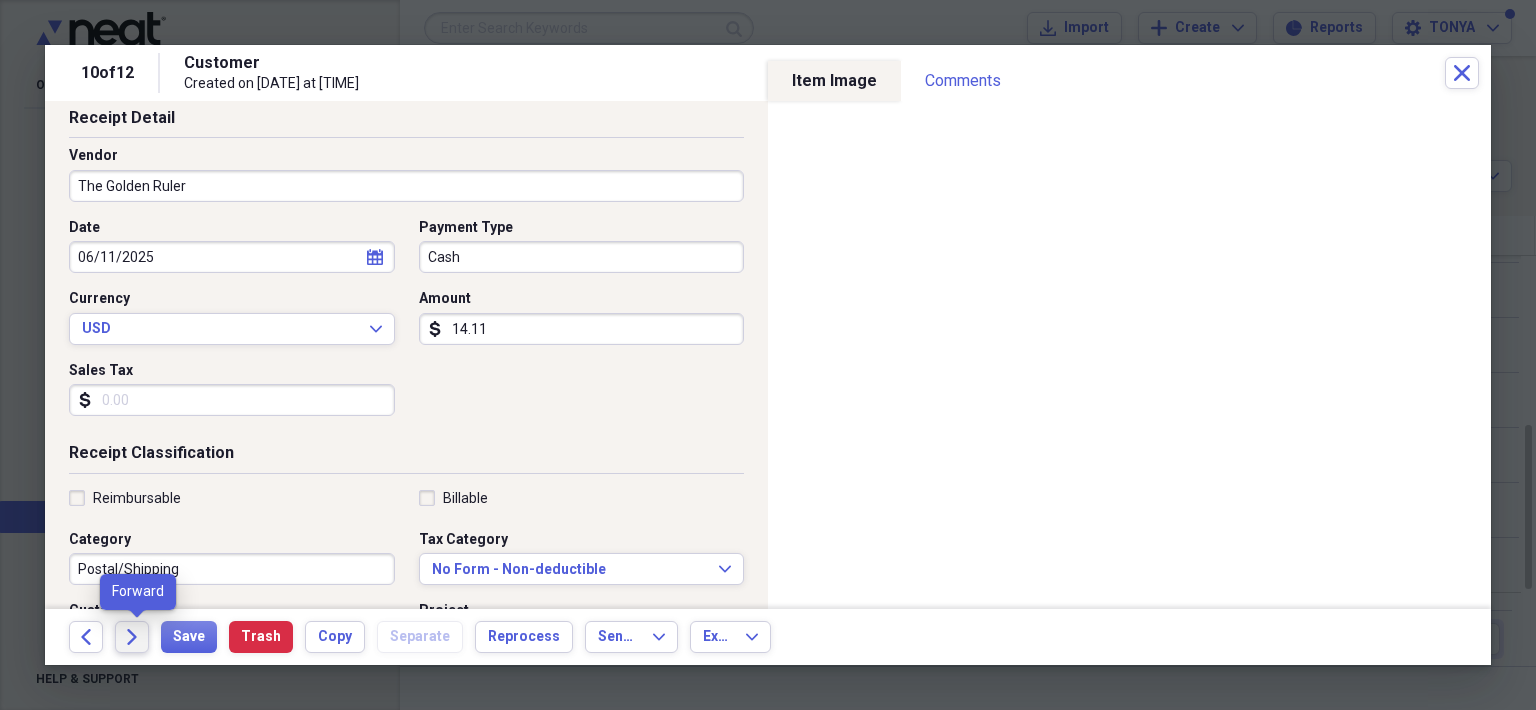 click on "Forward" 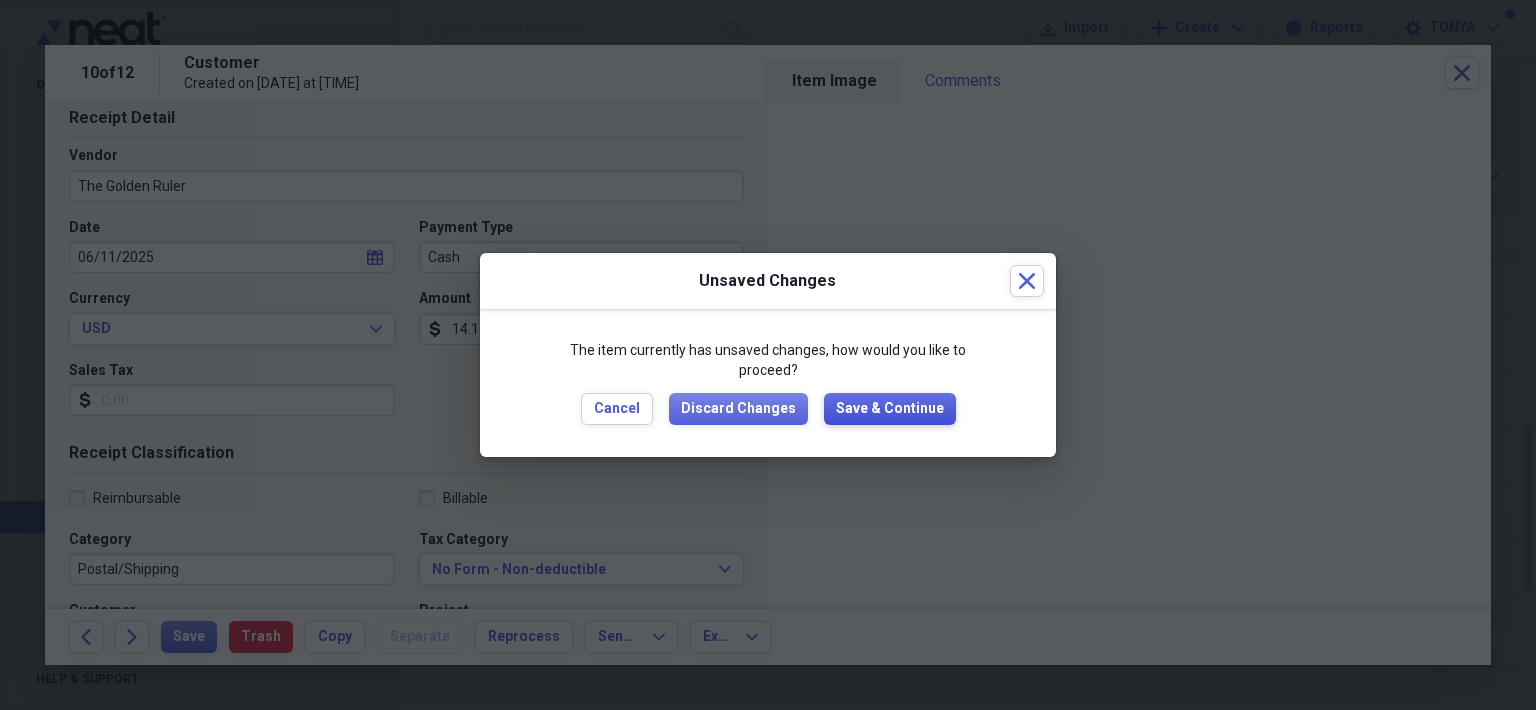 click on "Save & Continue" at bounding box center (890, 409) 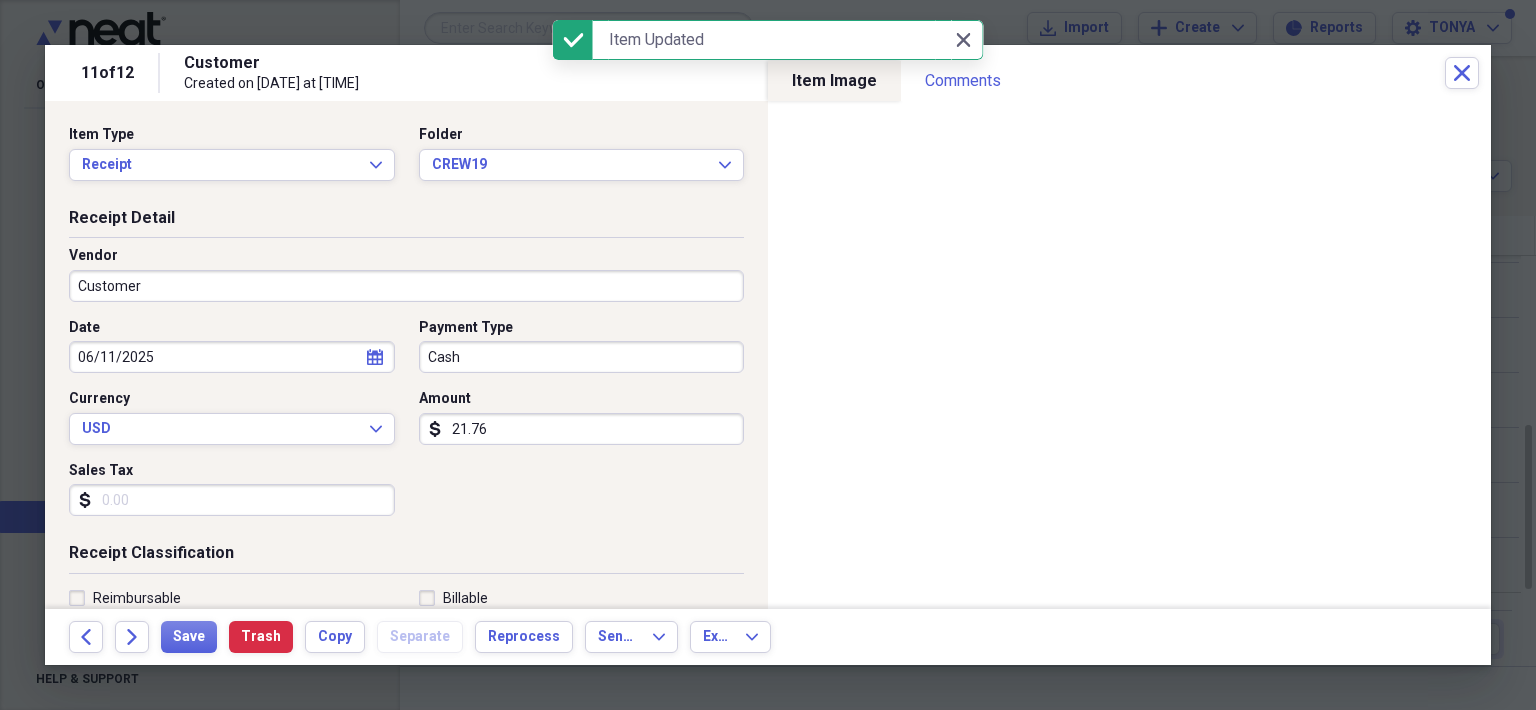 click on "Customer" at bounding box center [406, 286] 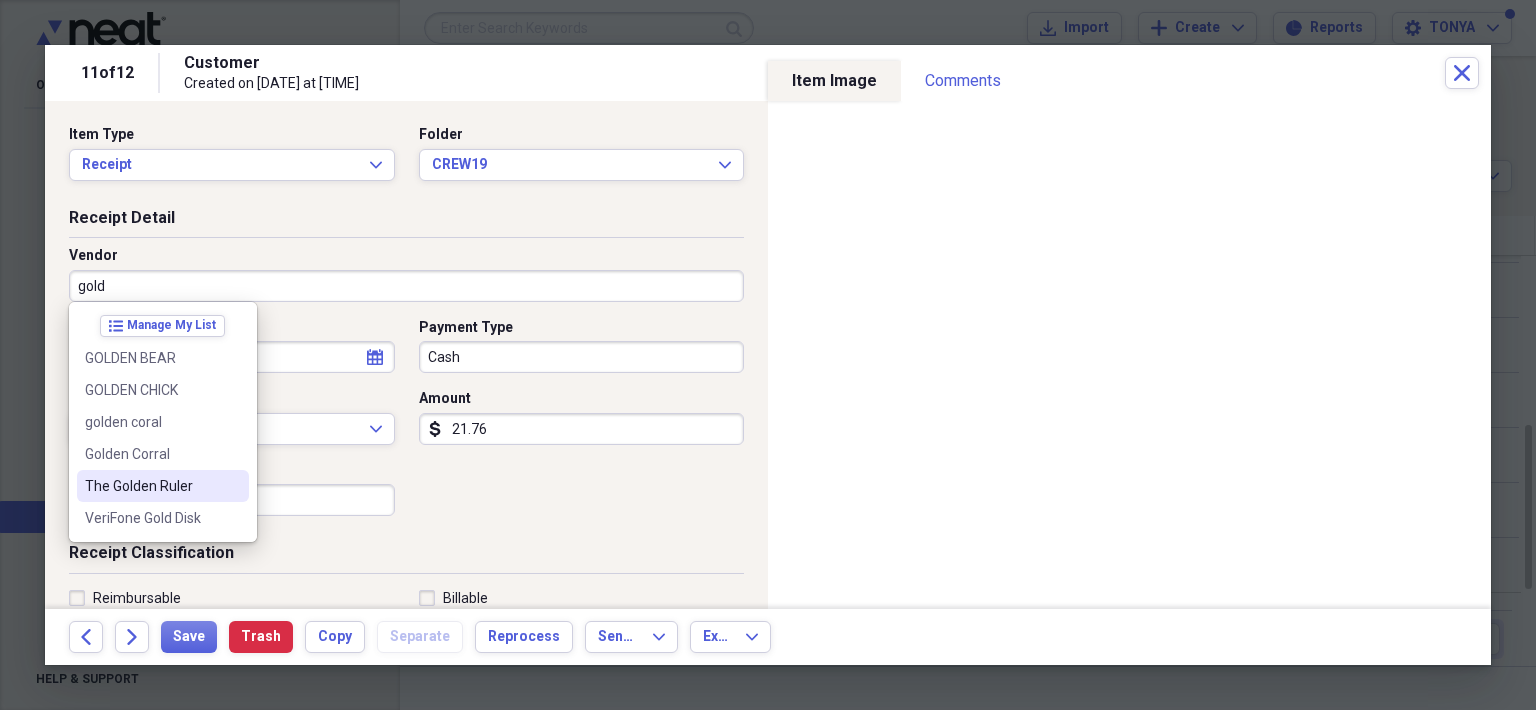 click on "The Golden Ruler" at bounding box center [151, 486] 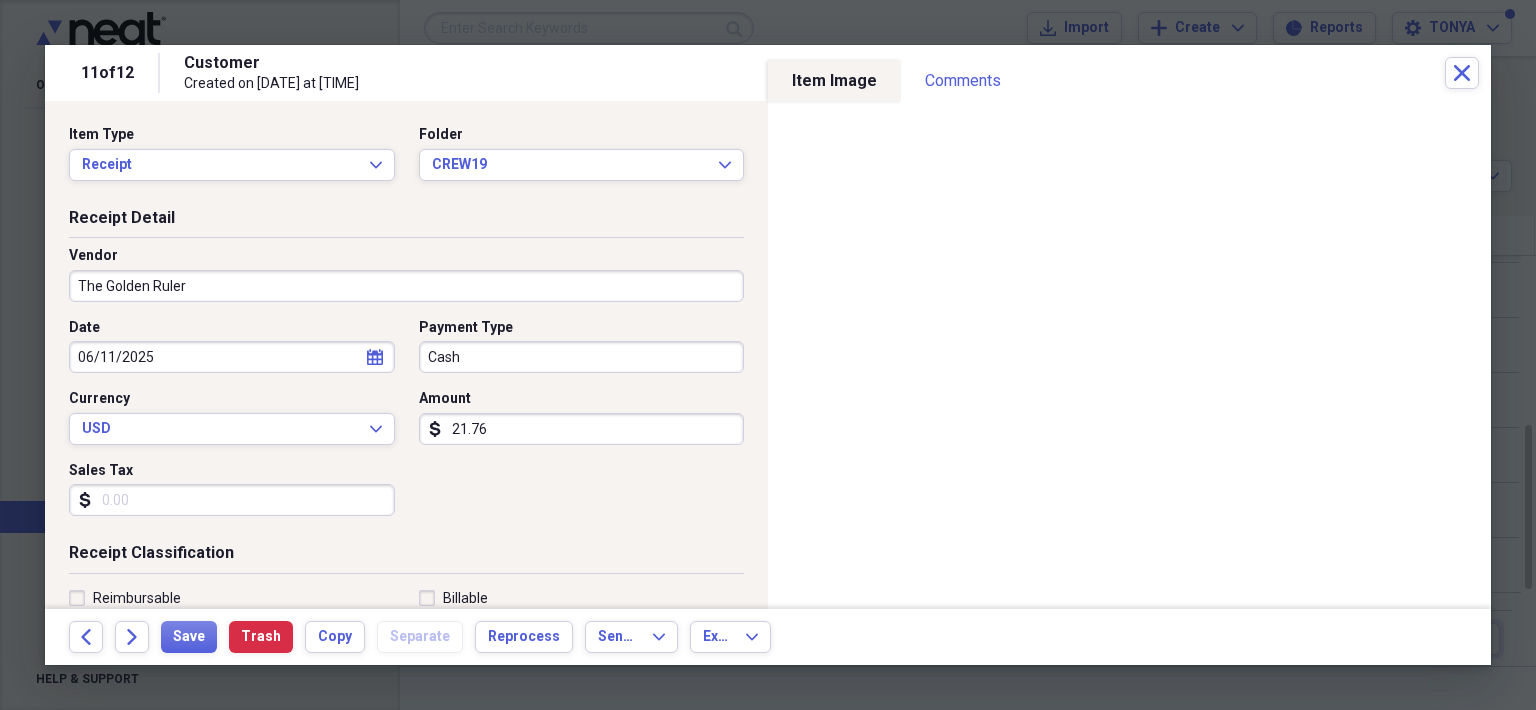 type on "Postal/Shipping" 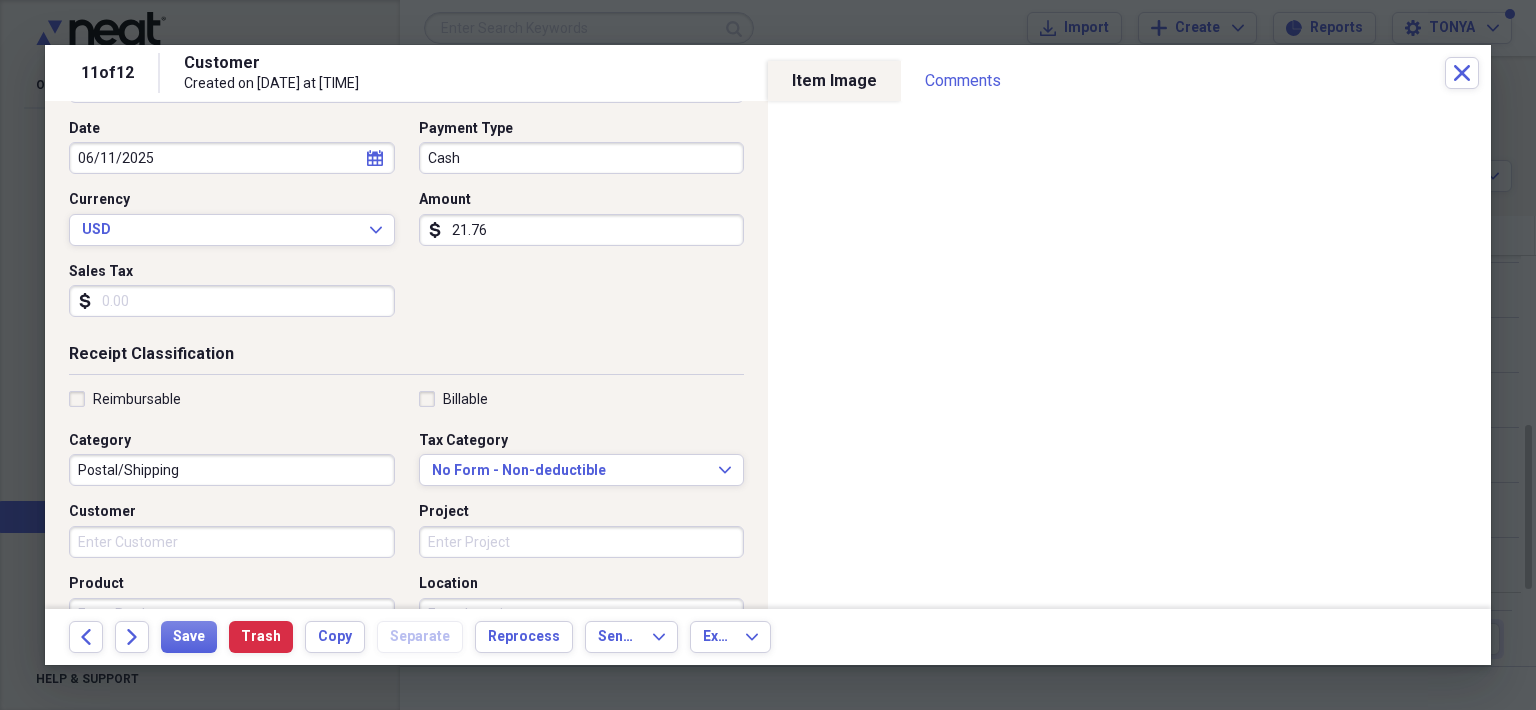scroll, scrollTop: 200, scrollLeft: 0, axis: vertical 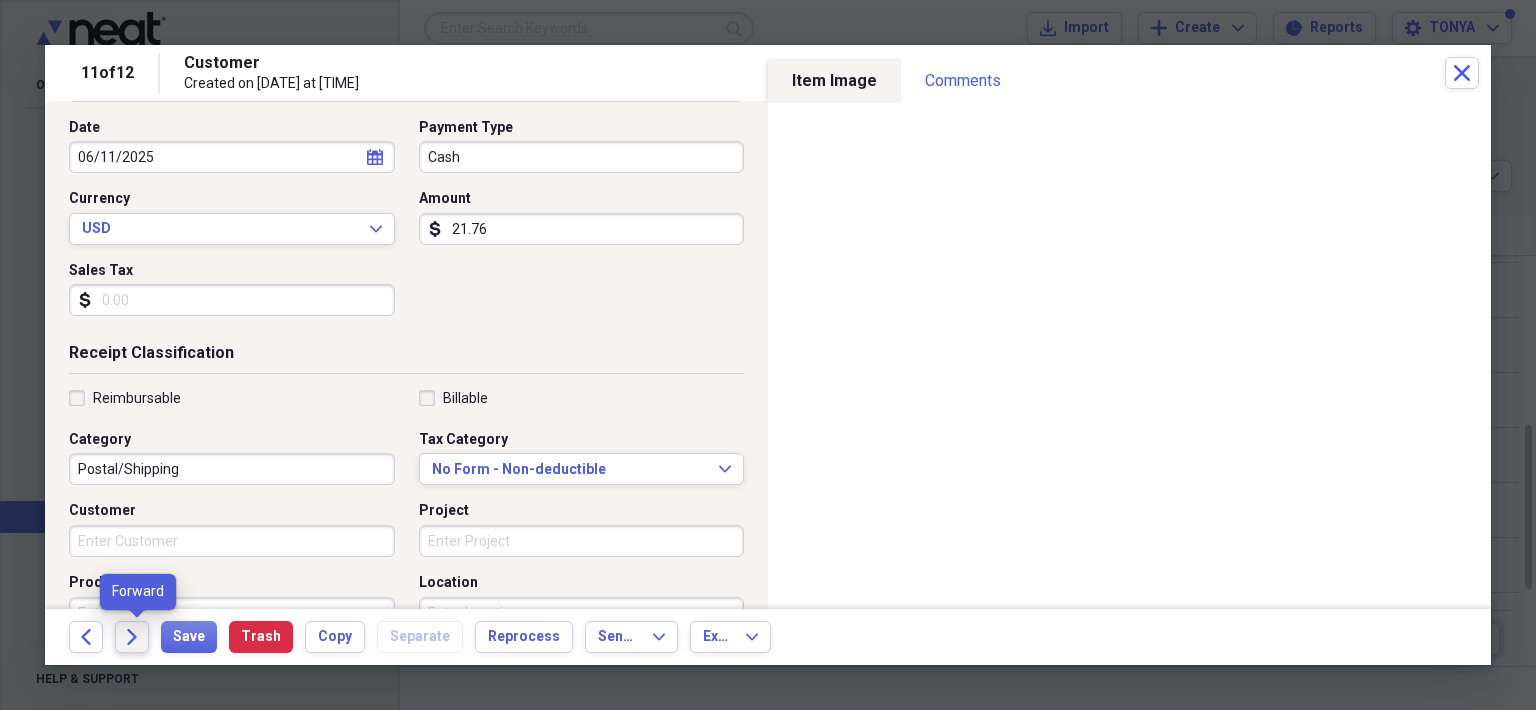 click on "Forward" 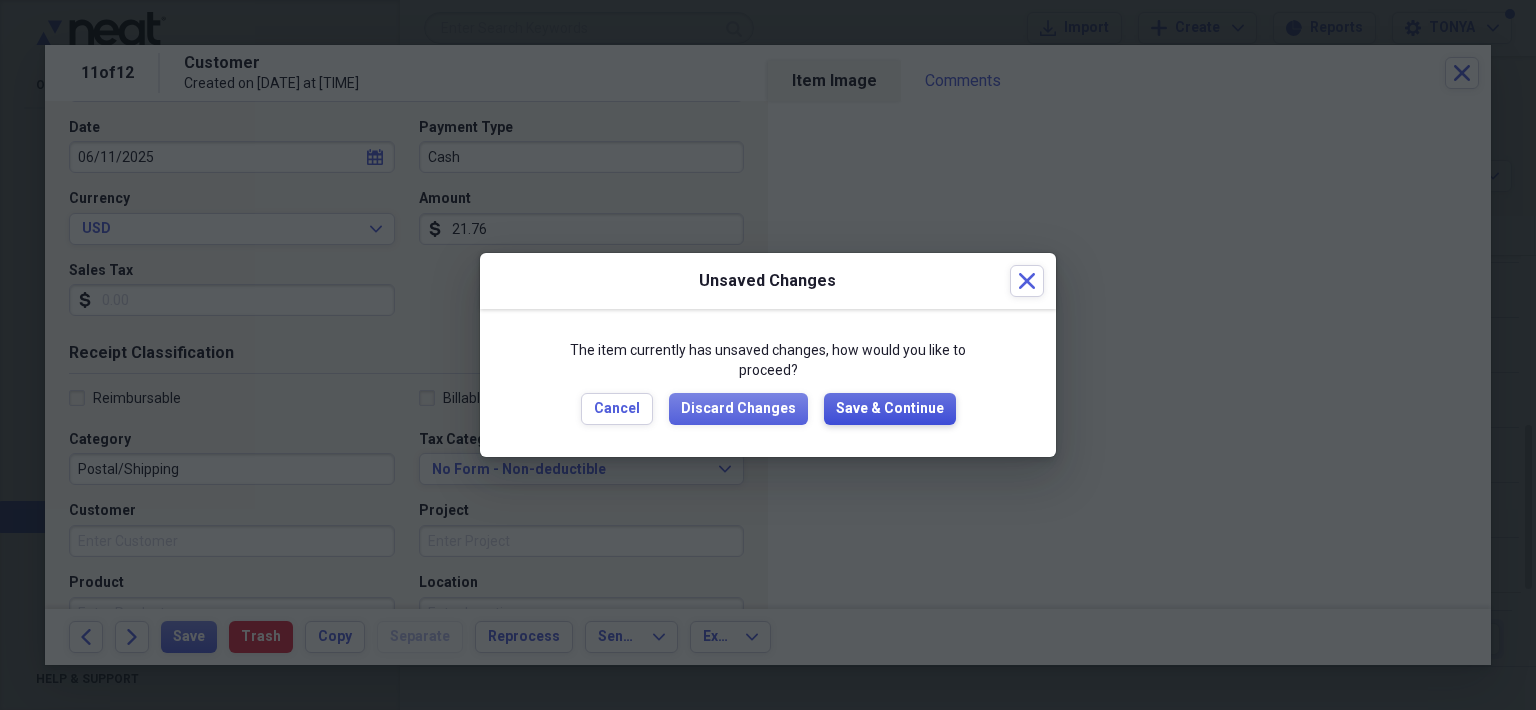 click on "Save & Continue" at bounding box center (890, 409) 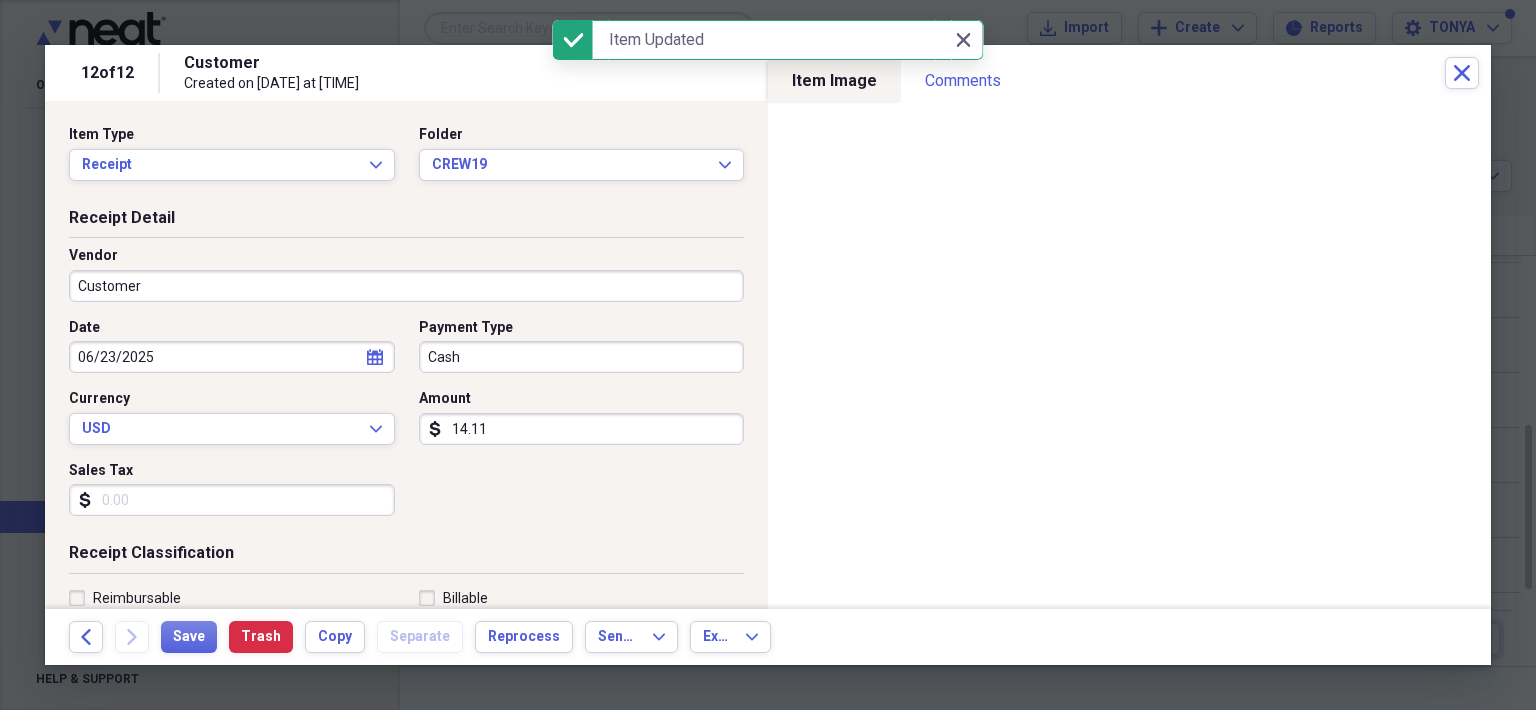 click on "Customer" at bounding box center [406, 286] 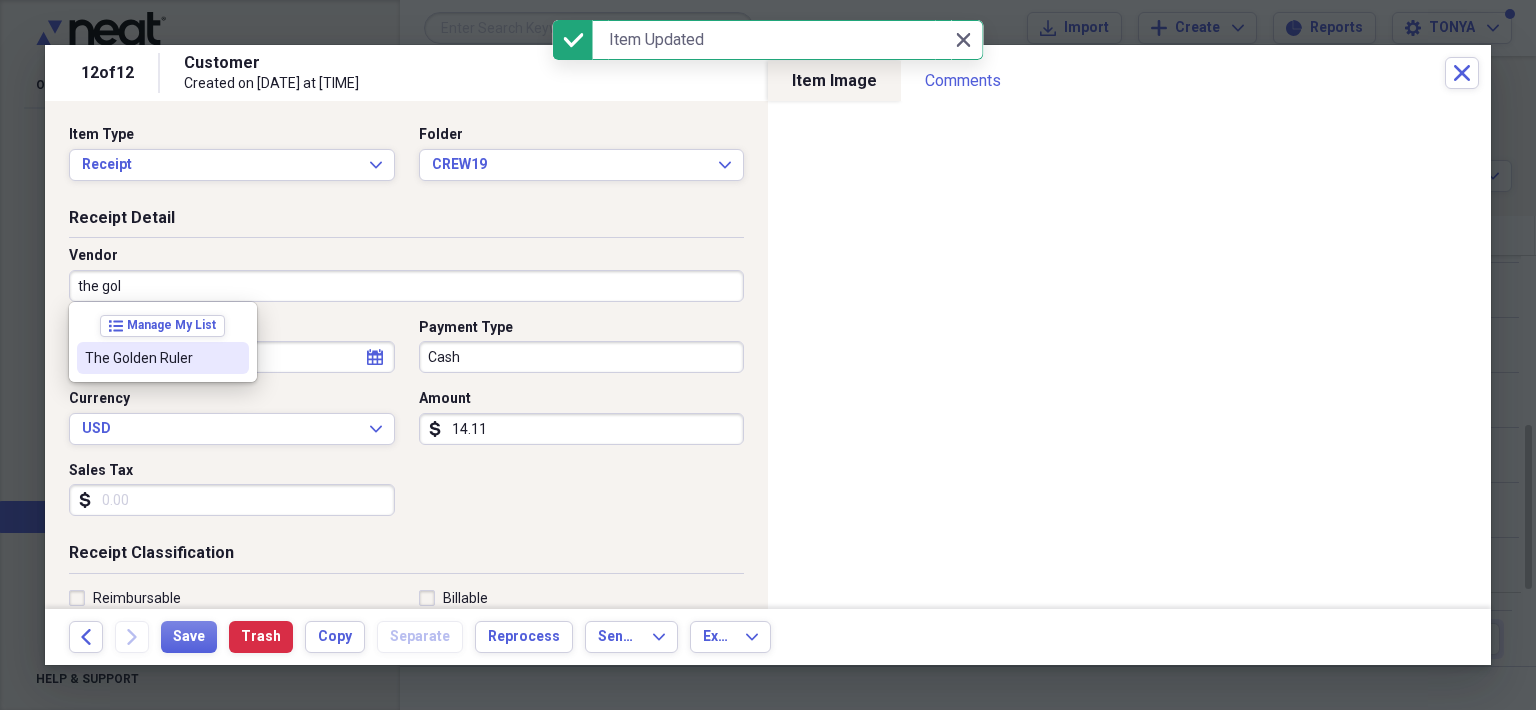 click on "The Golden Ruler" at bounding box center [151, 358] 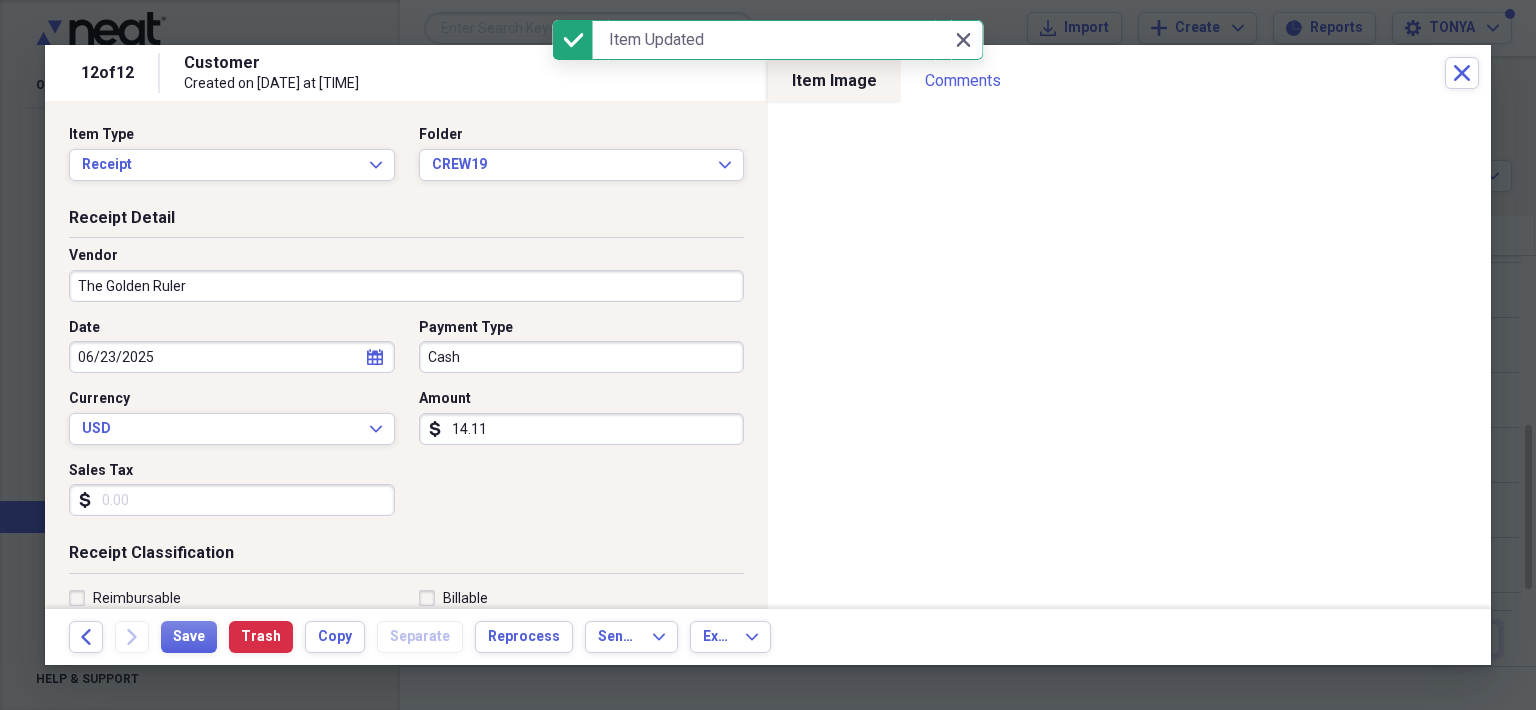 type on "Postal/Shipping" 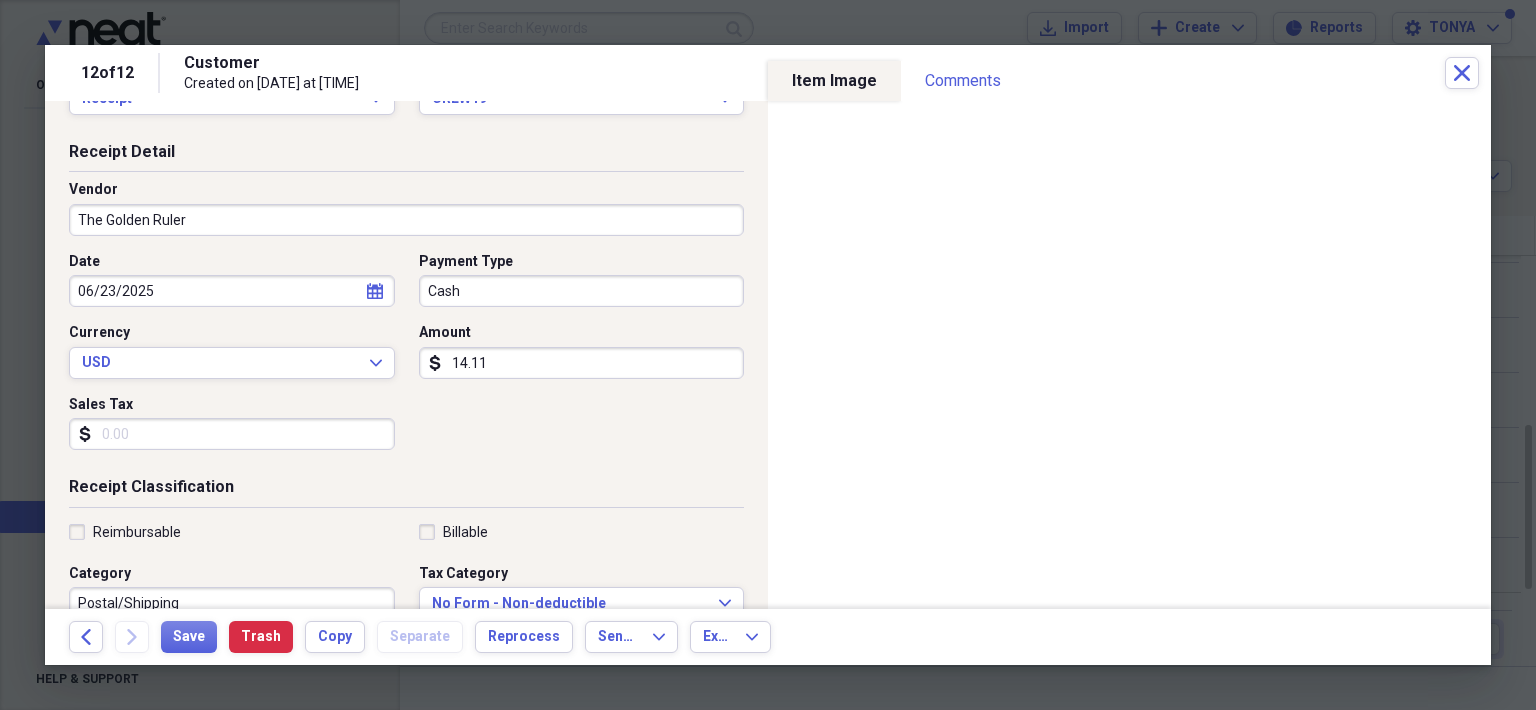 scroll, scrollTop: 200, scrollLeft: 0, axis: vertical 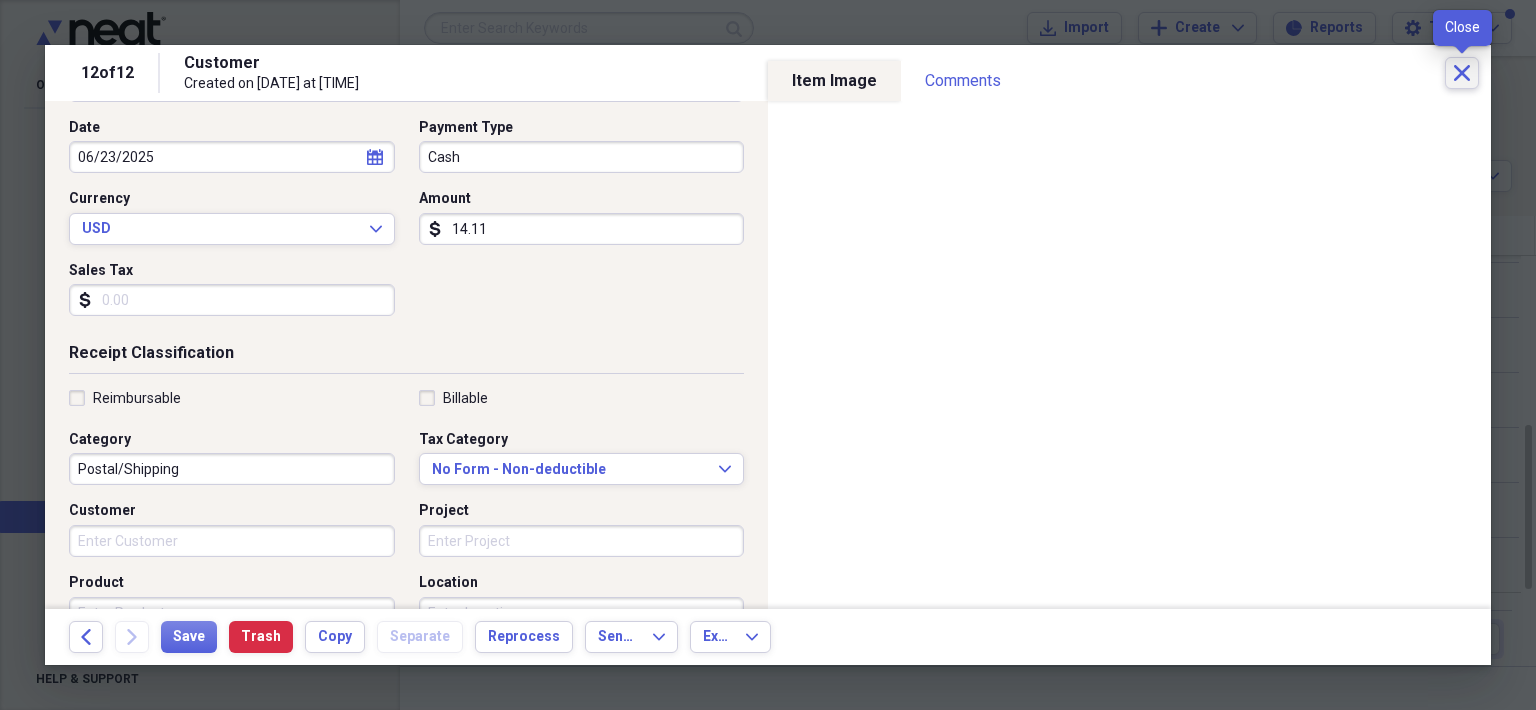 click on "Close" at bounding box center [1462, 73] 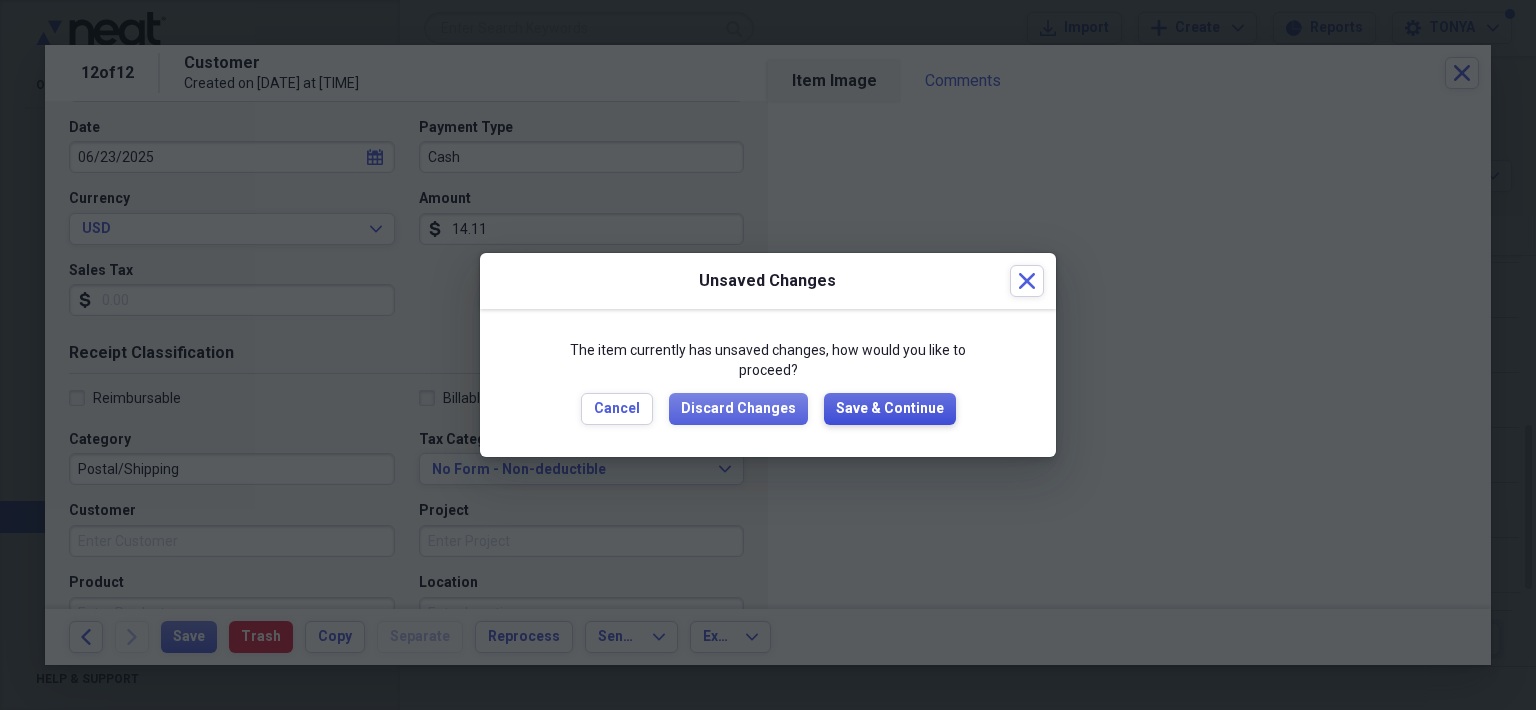 click on "Save & Continue" at bounding box center [890, 409] 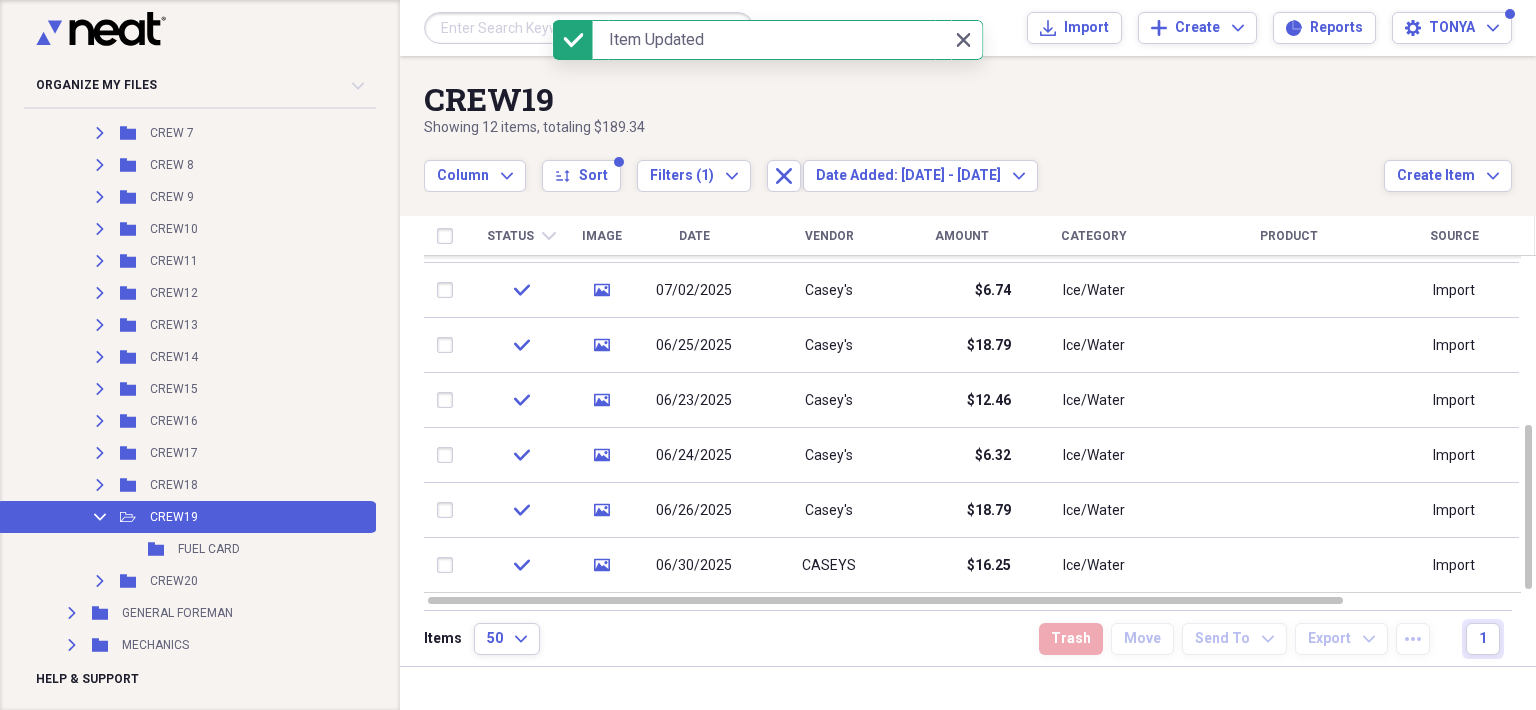 click on "FUEL CARD" at bounding box center [209, 549] 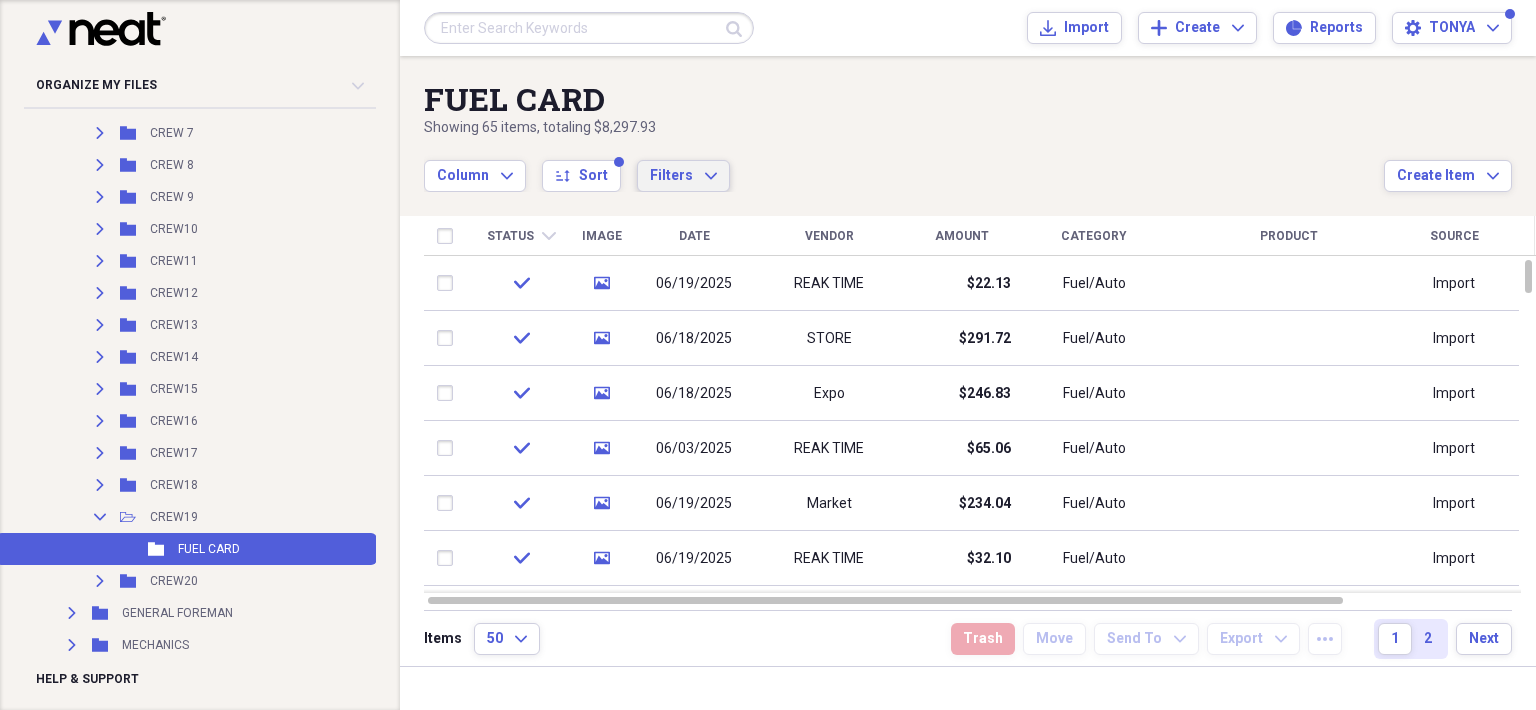 click on "Expand" 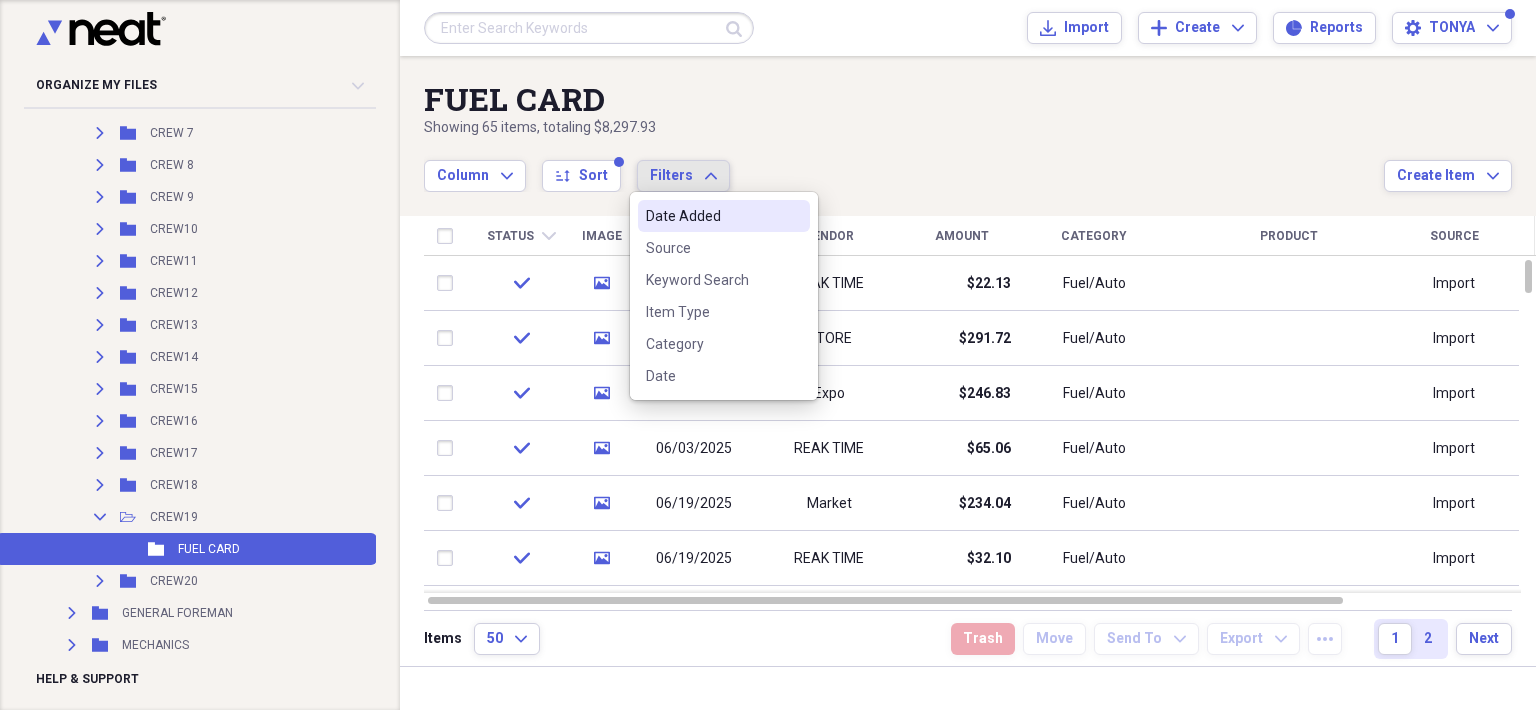 click on "Column Expand sort Sort Filters  Expand" at bounding box center [904, 165] 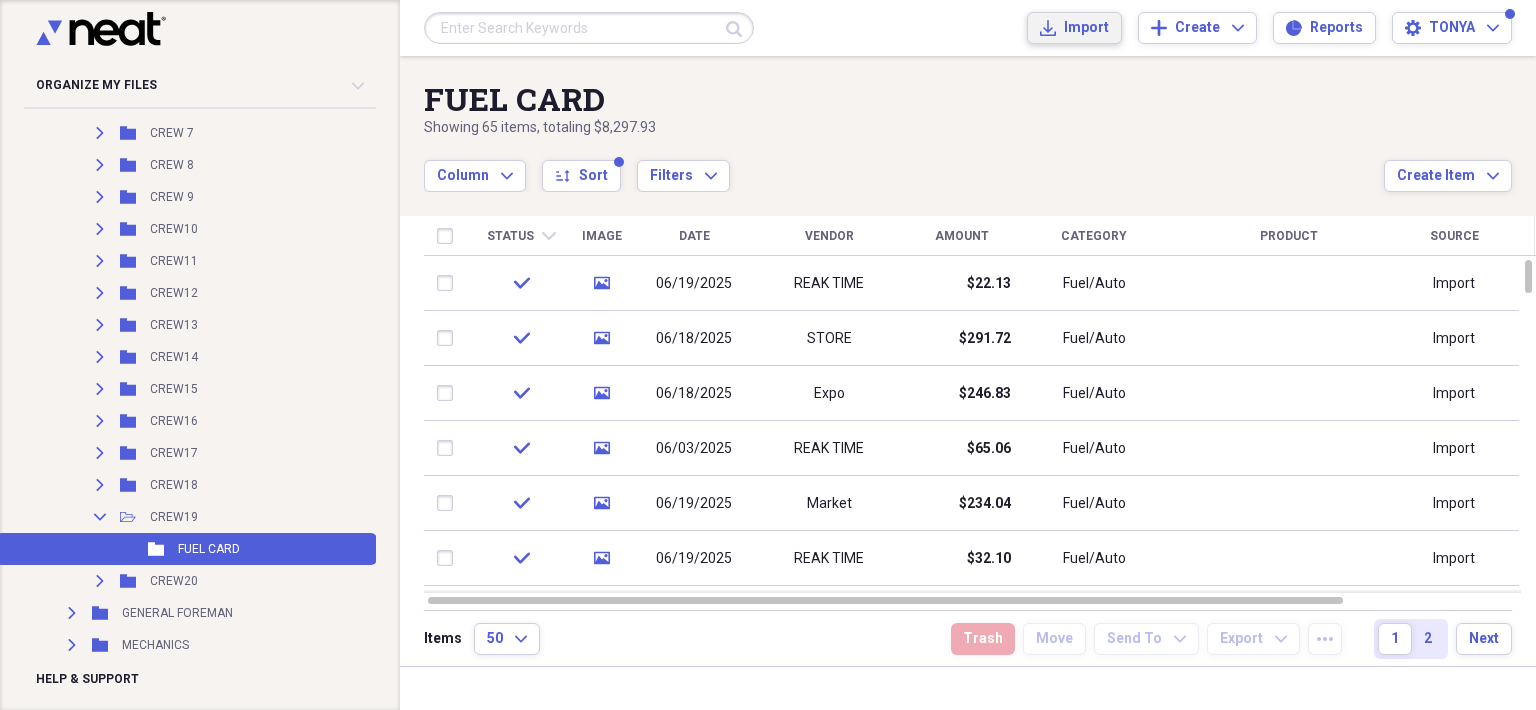 click on "Import Import" at bounding box center [1074, 28] 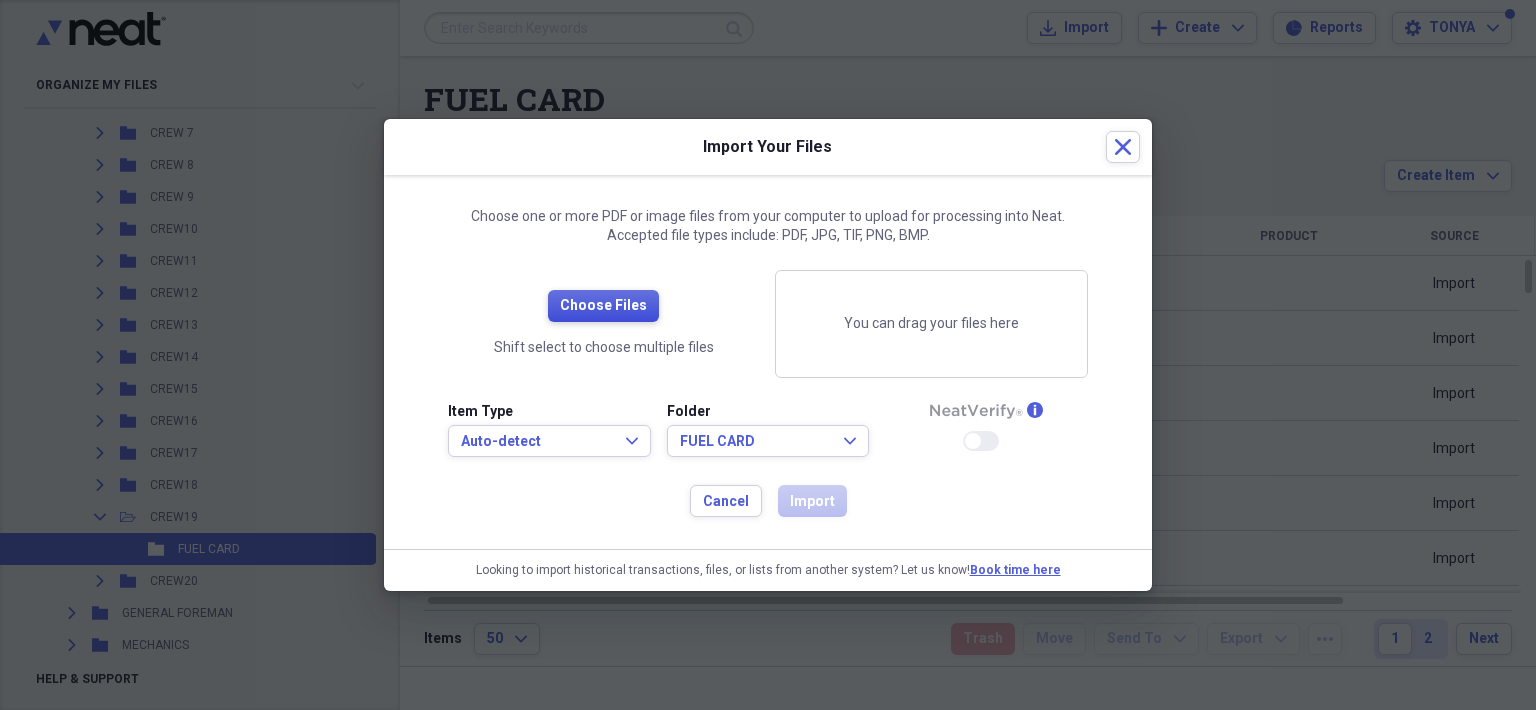 click on "Choose Files" at bounding box center [603, 306] 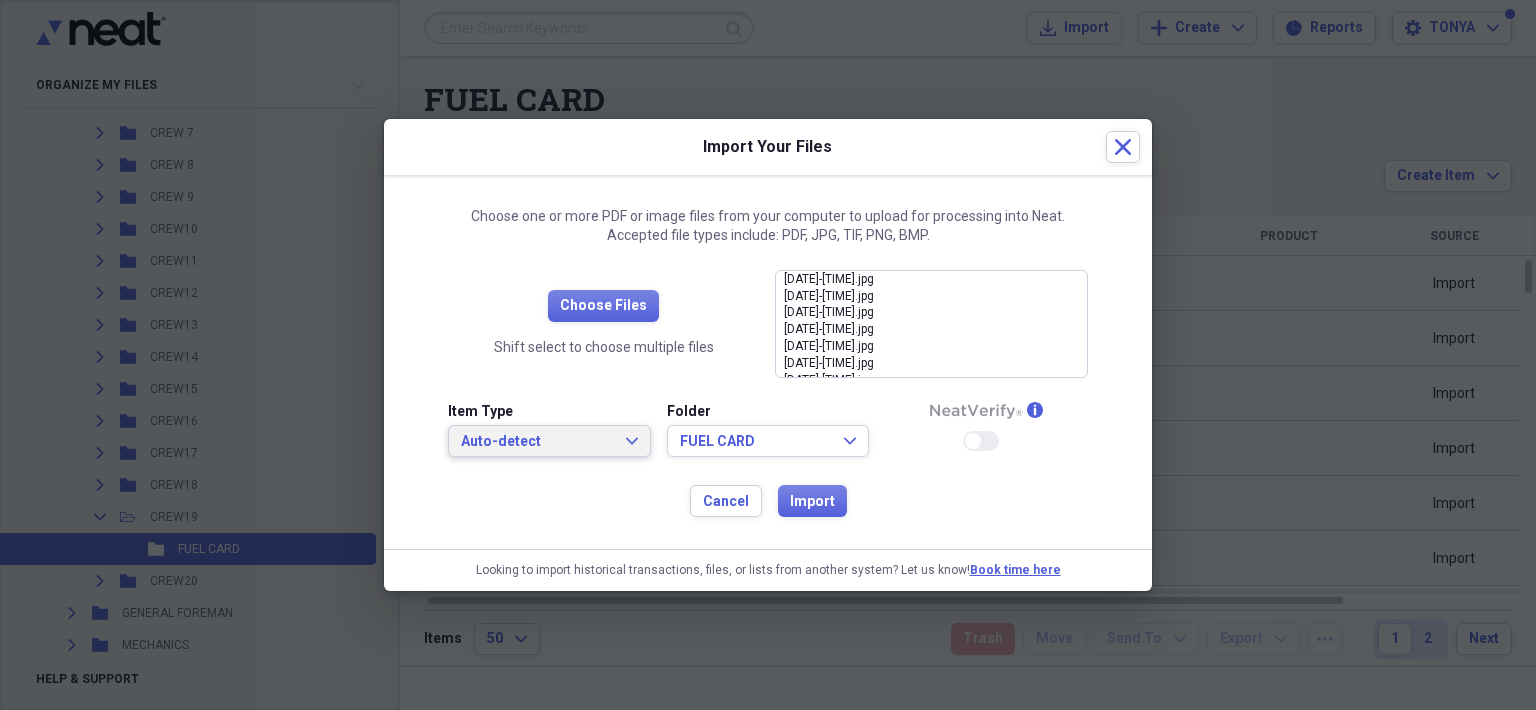 click on "Auto-detect" at bounding box center (537, 442) 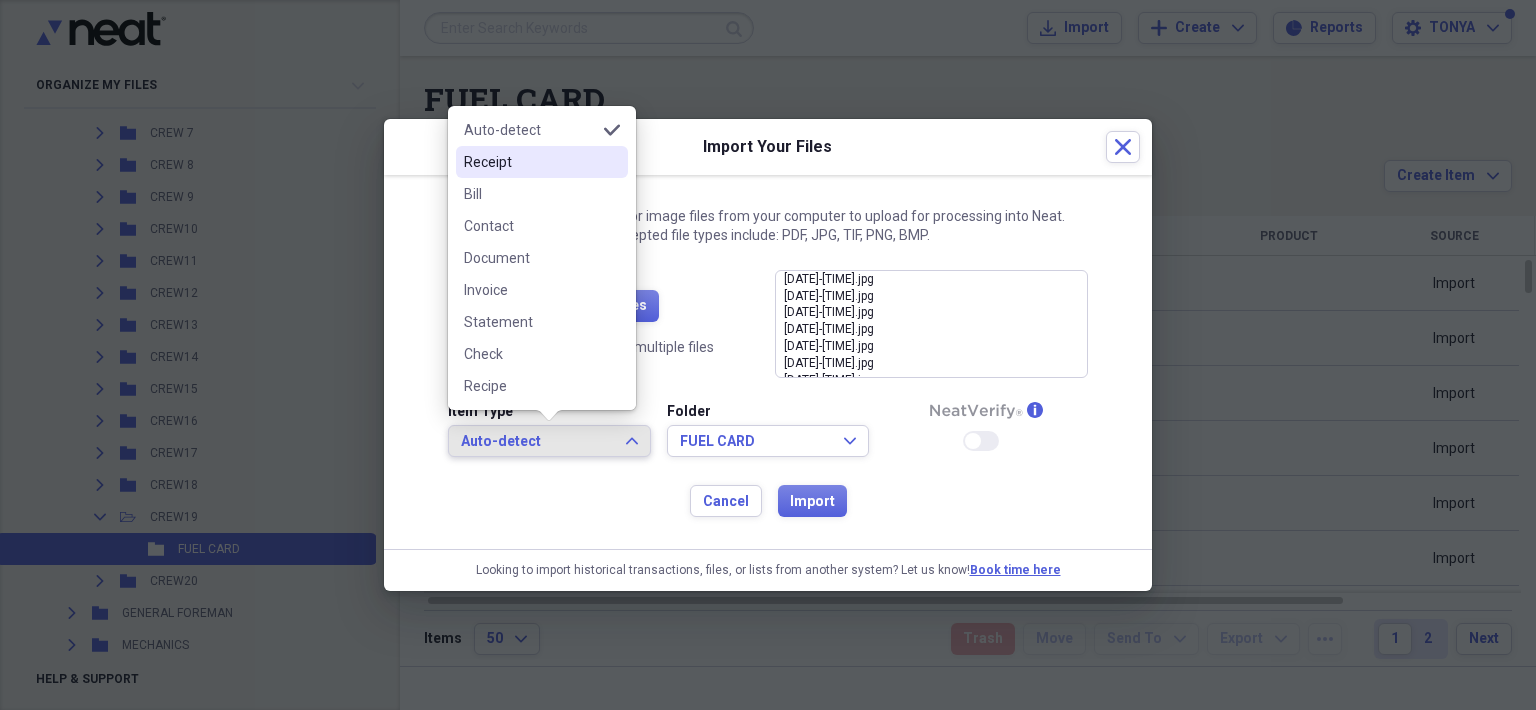 click on "Receipt" at bounding box center (530, 162) 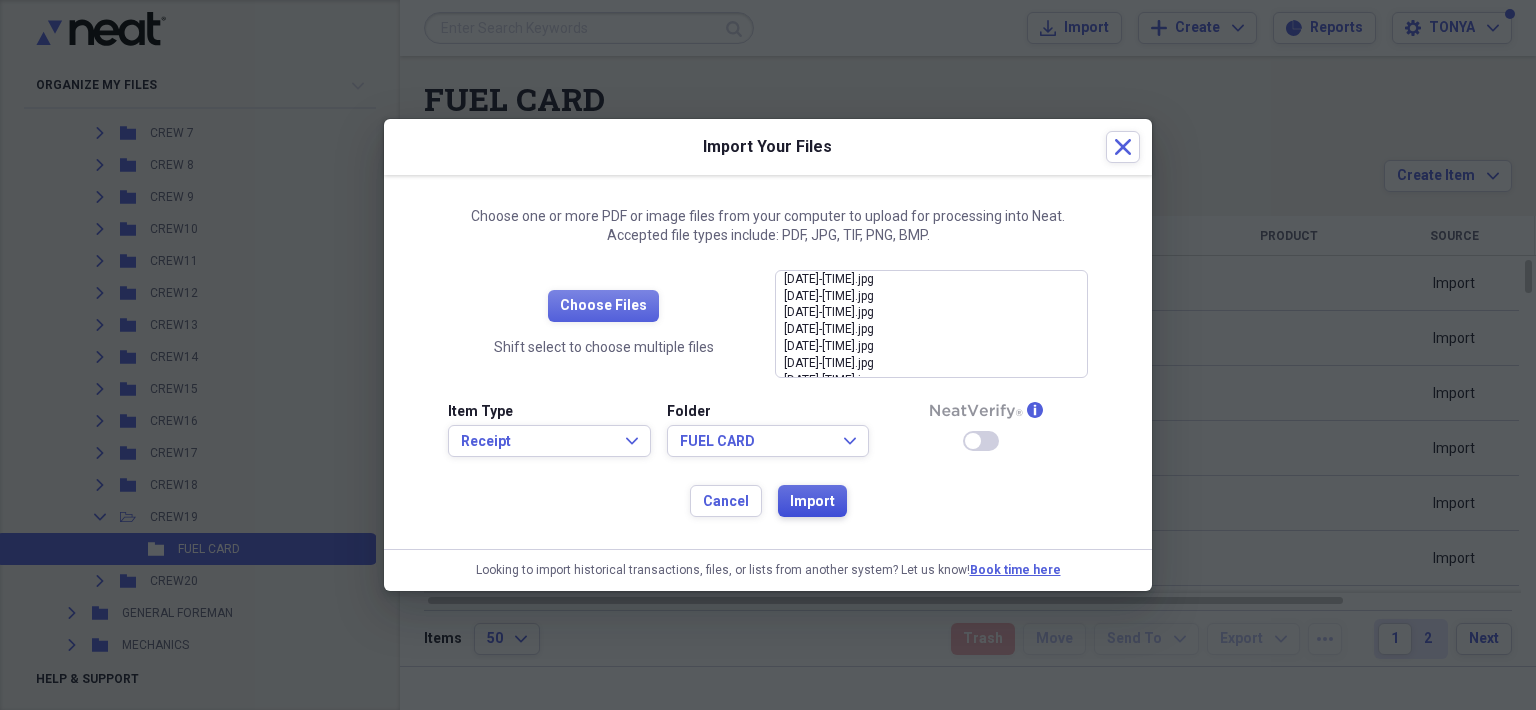 click on "Import" at bounding box center (812, 502) 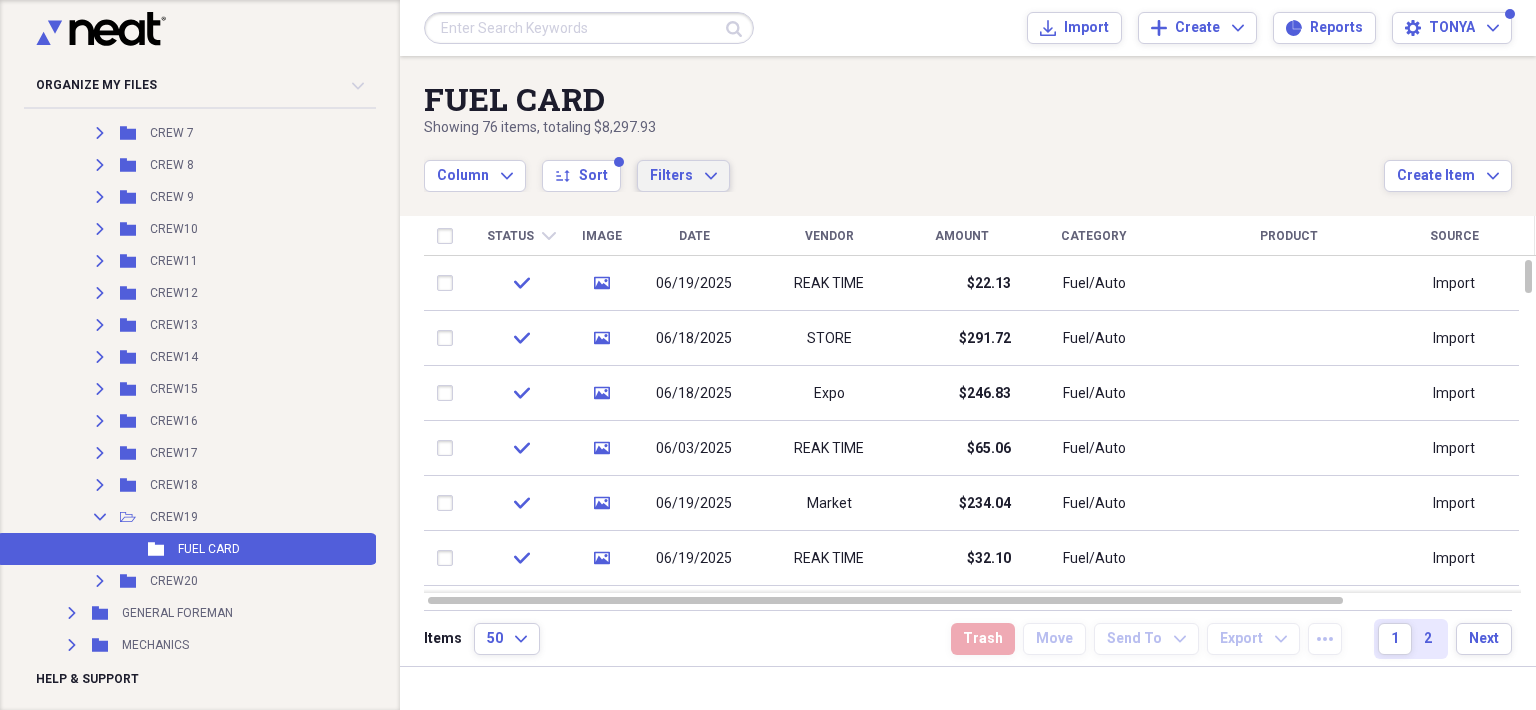 click on "Filters  Expand" at bounding box center (683, 176) 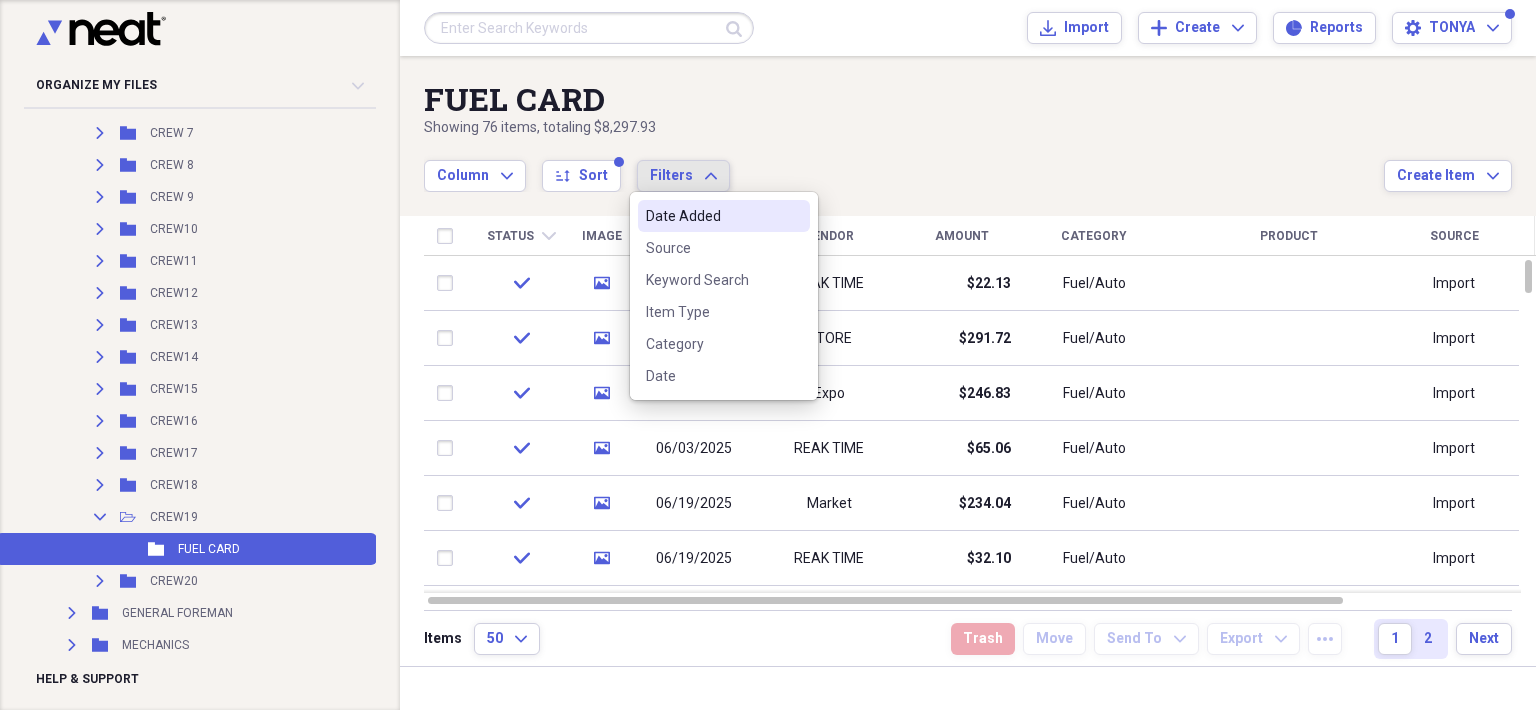 click on "Date Added" at bounding box center [712, 216] 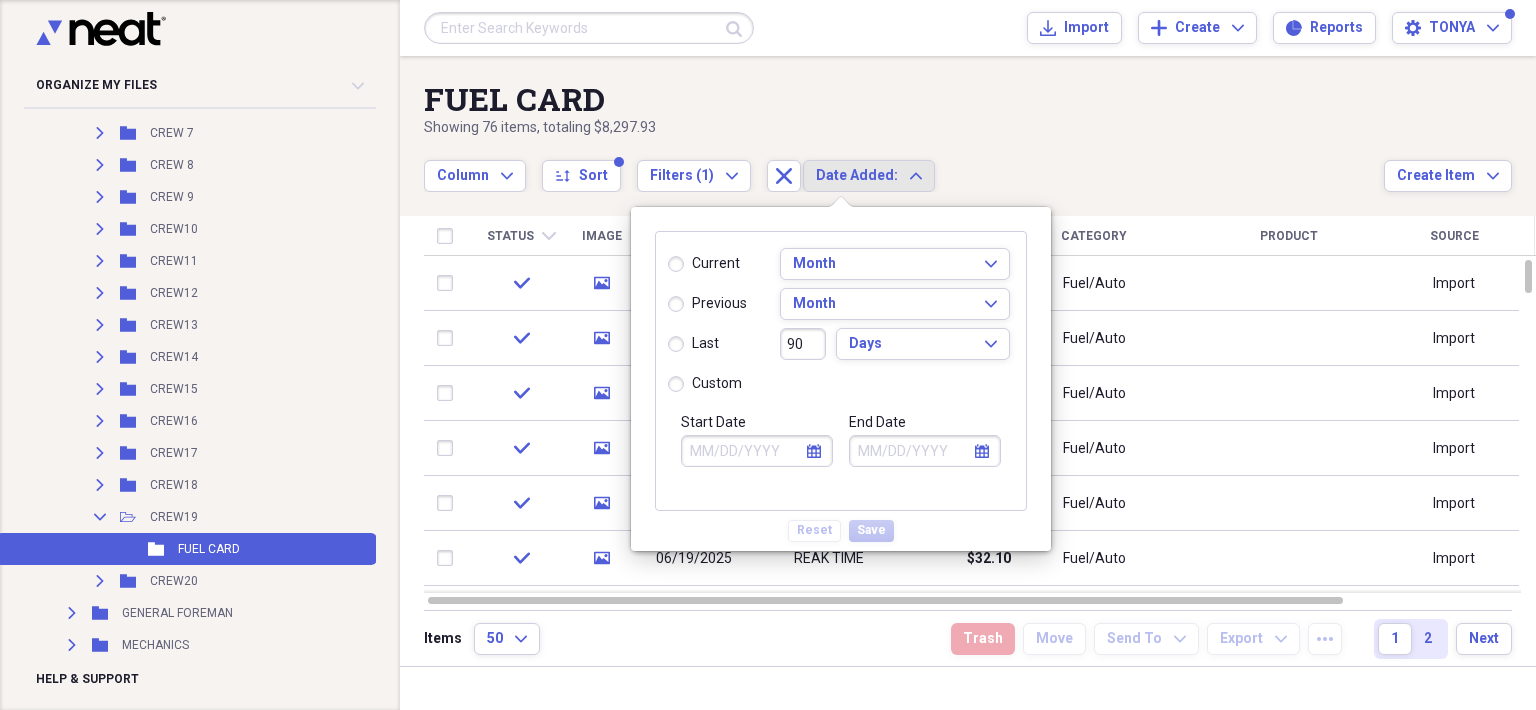 click on "Start Date" at bounding box center [757, 451] 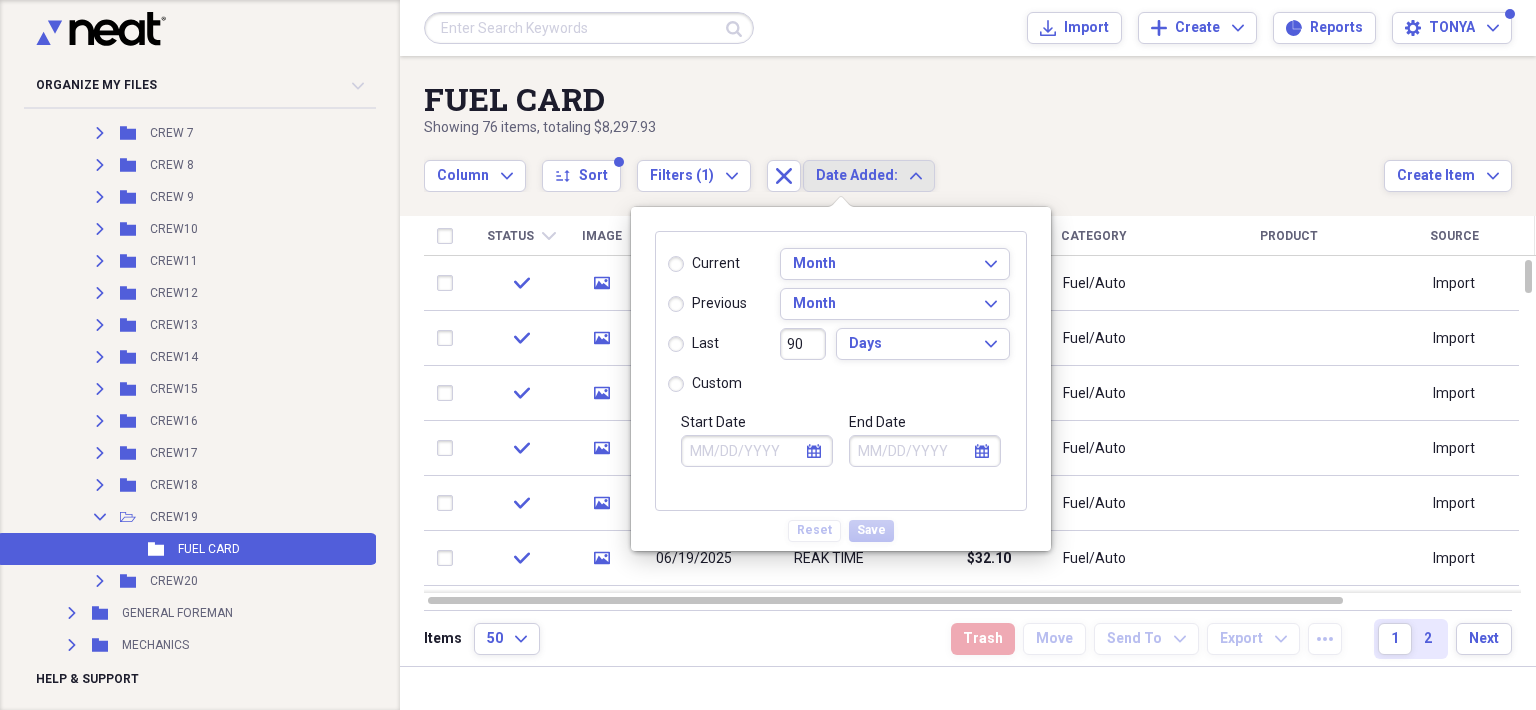 select on "7" 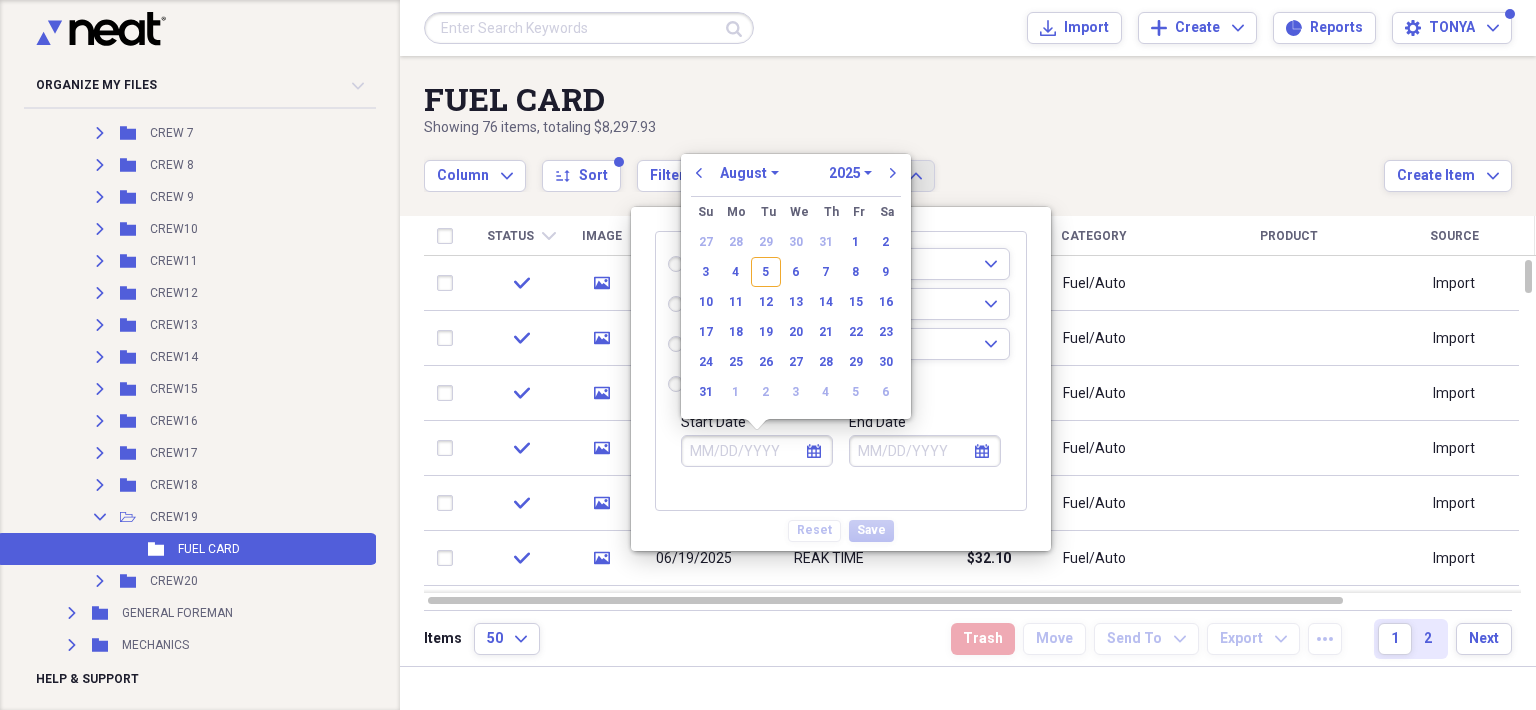 click on "5" at bounding box center [766, 272] 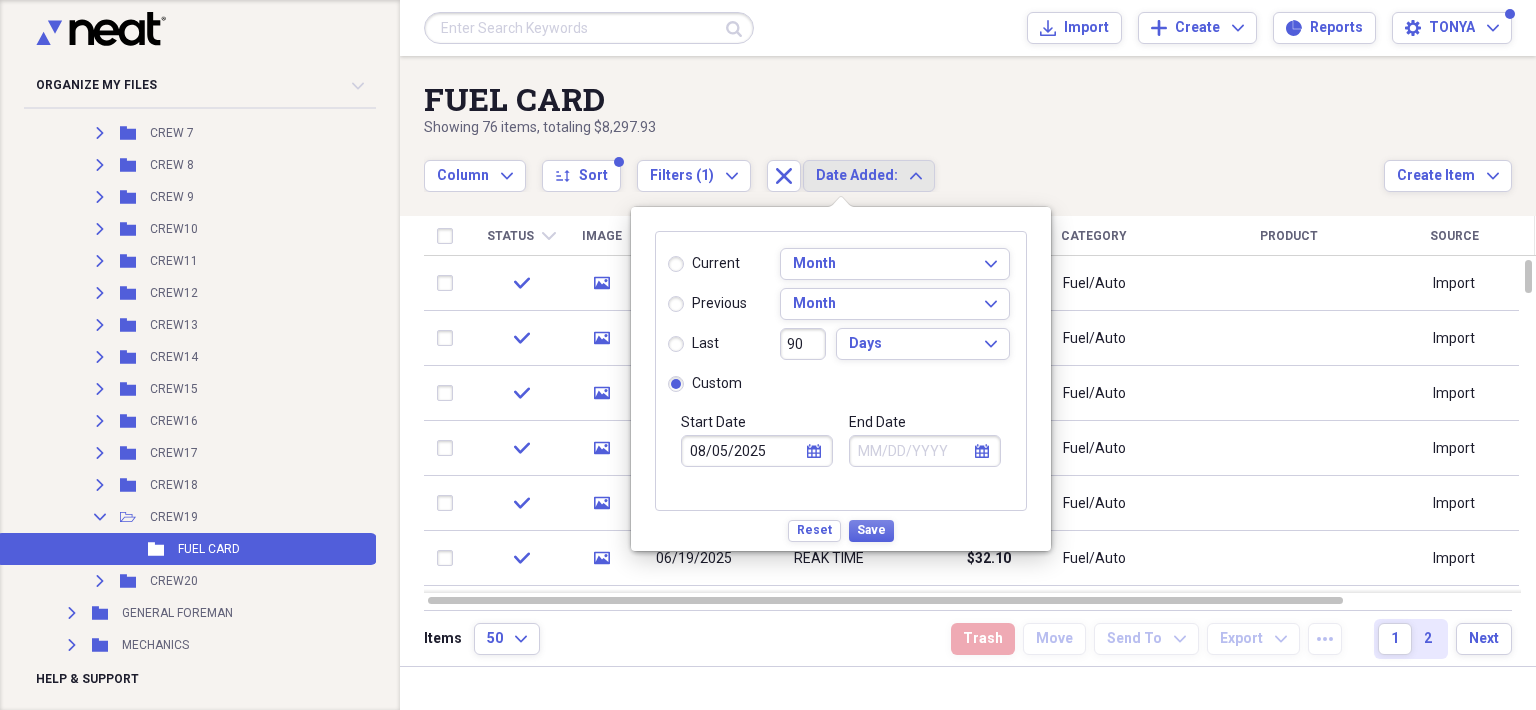 drag, startPoint x: 923, startPoint y: 453, endPoint x: 923, endPoint y: 437, distance: 16 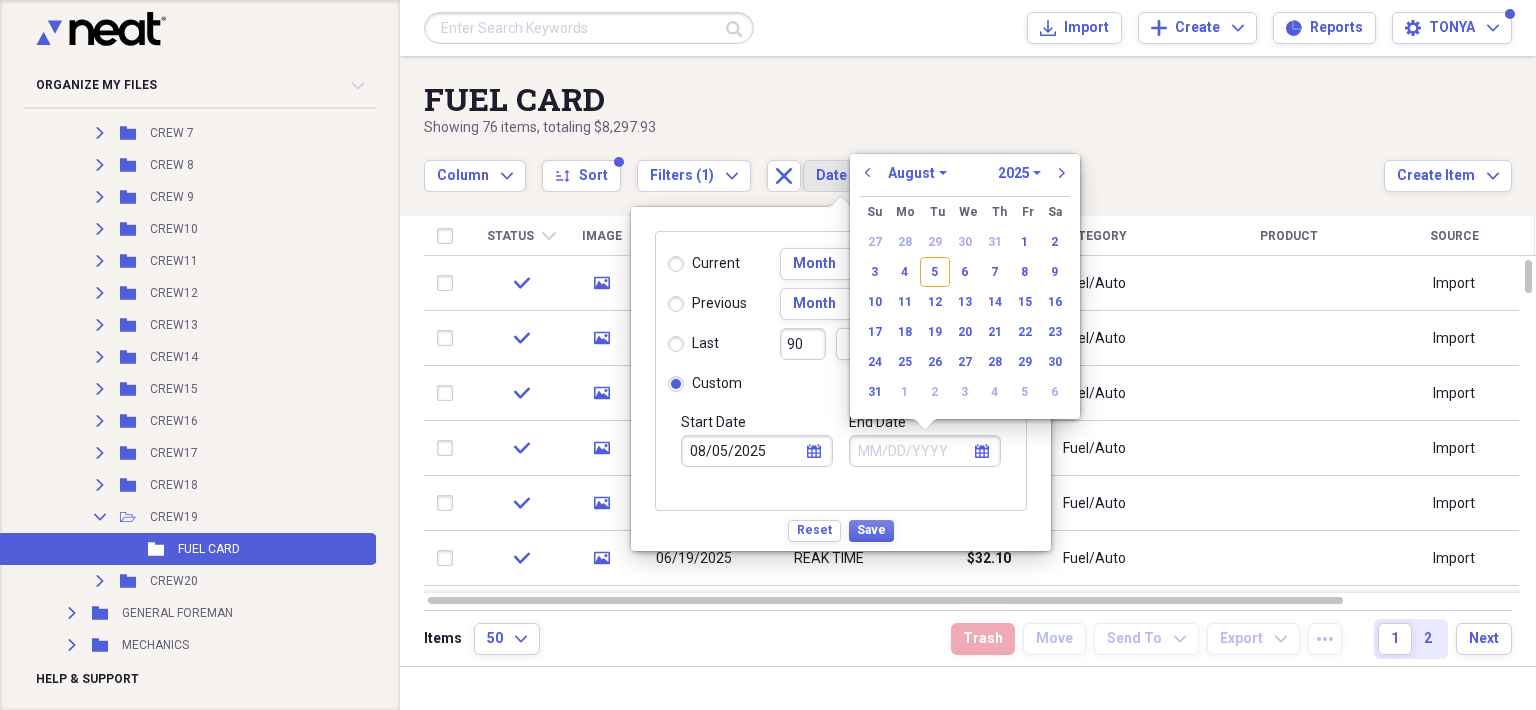 click on "5" at bounding box center [935, 272] 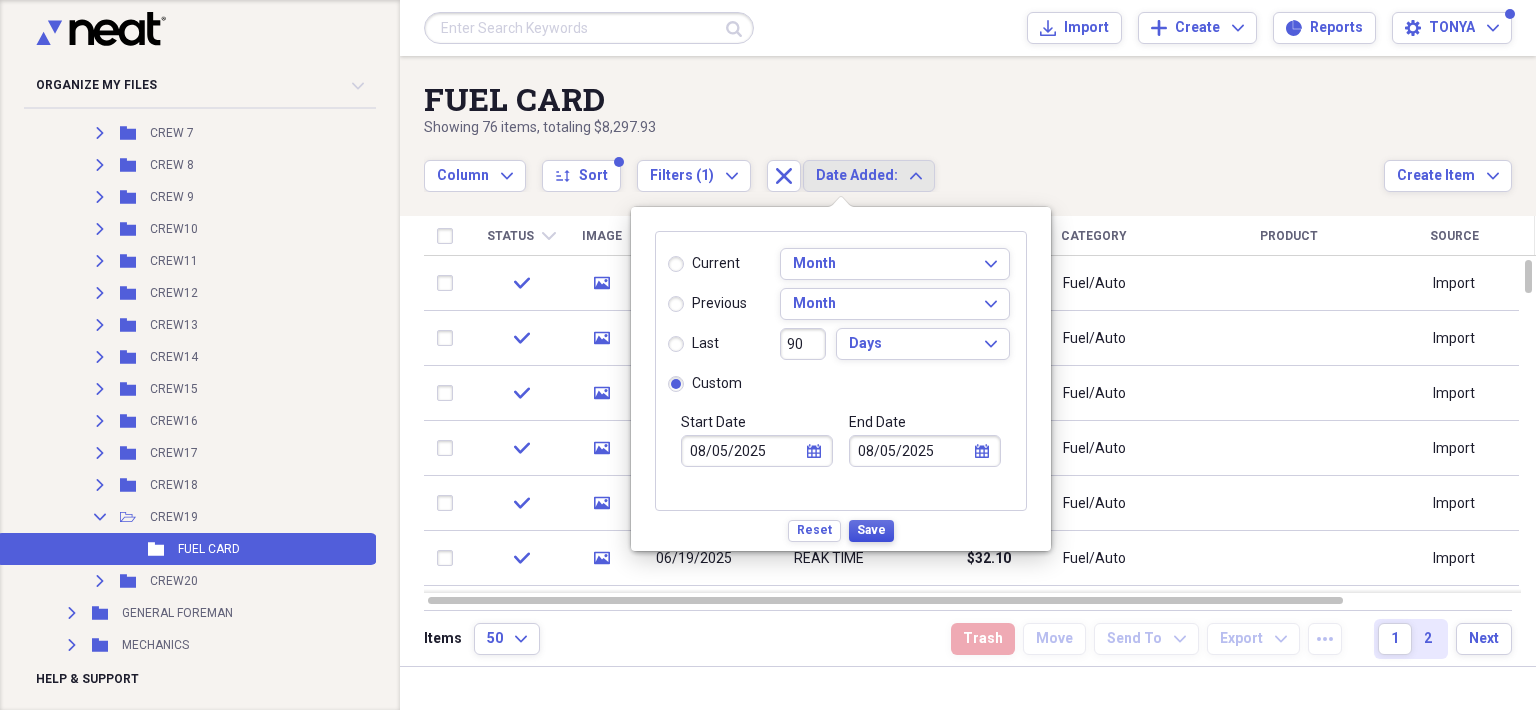 click on "Save" at bounding box center [871, 531] 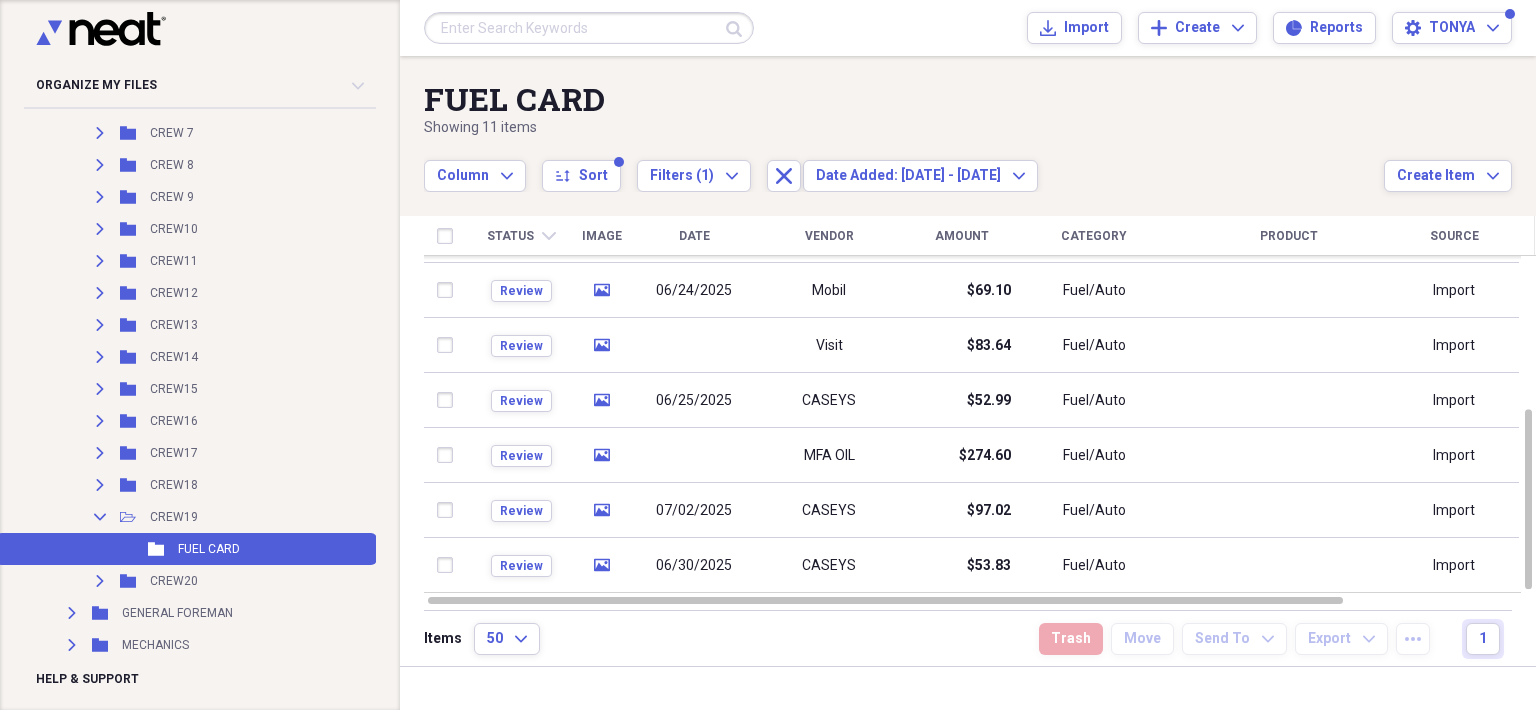 click at bounding box center [449, 236] 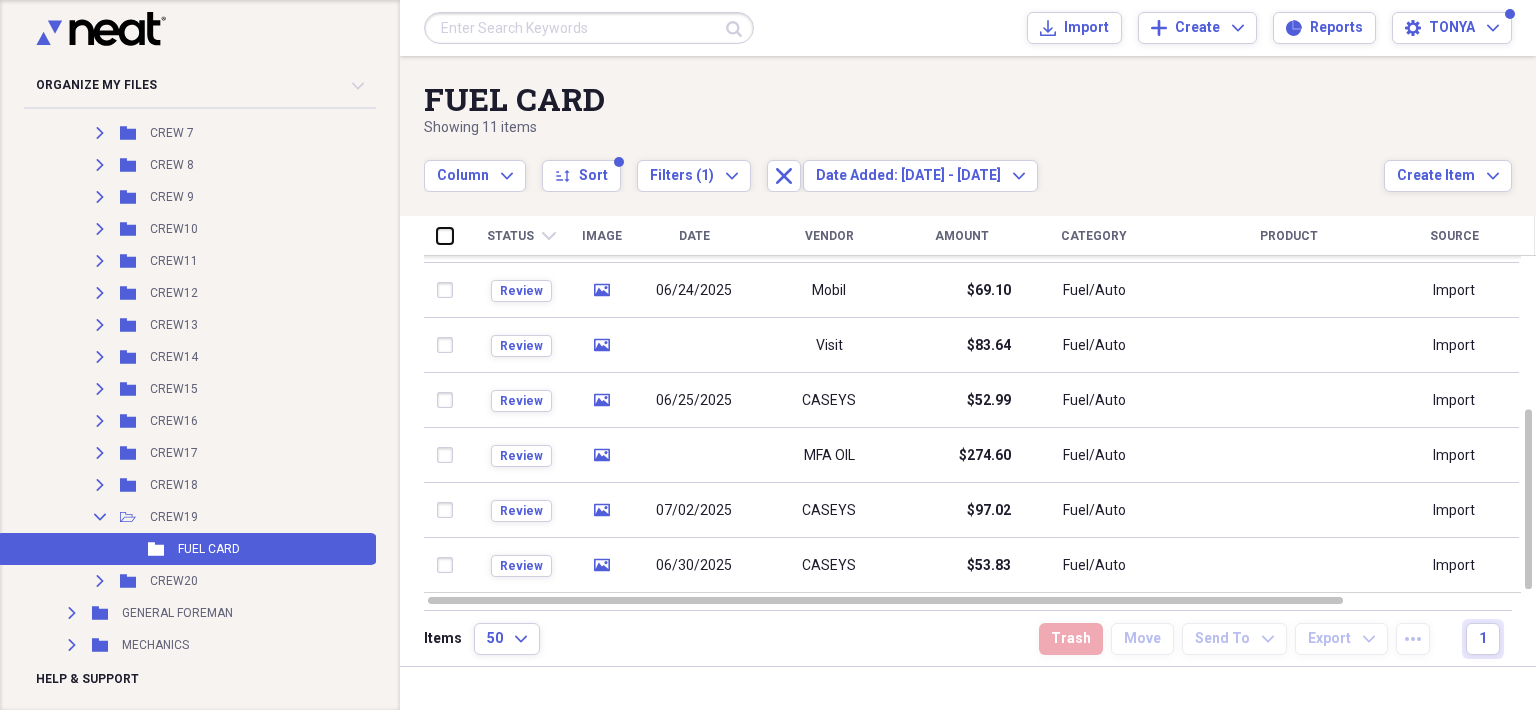 click at bounding box center (437, 235) 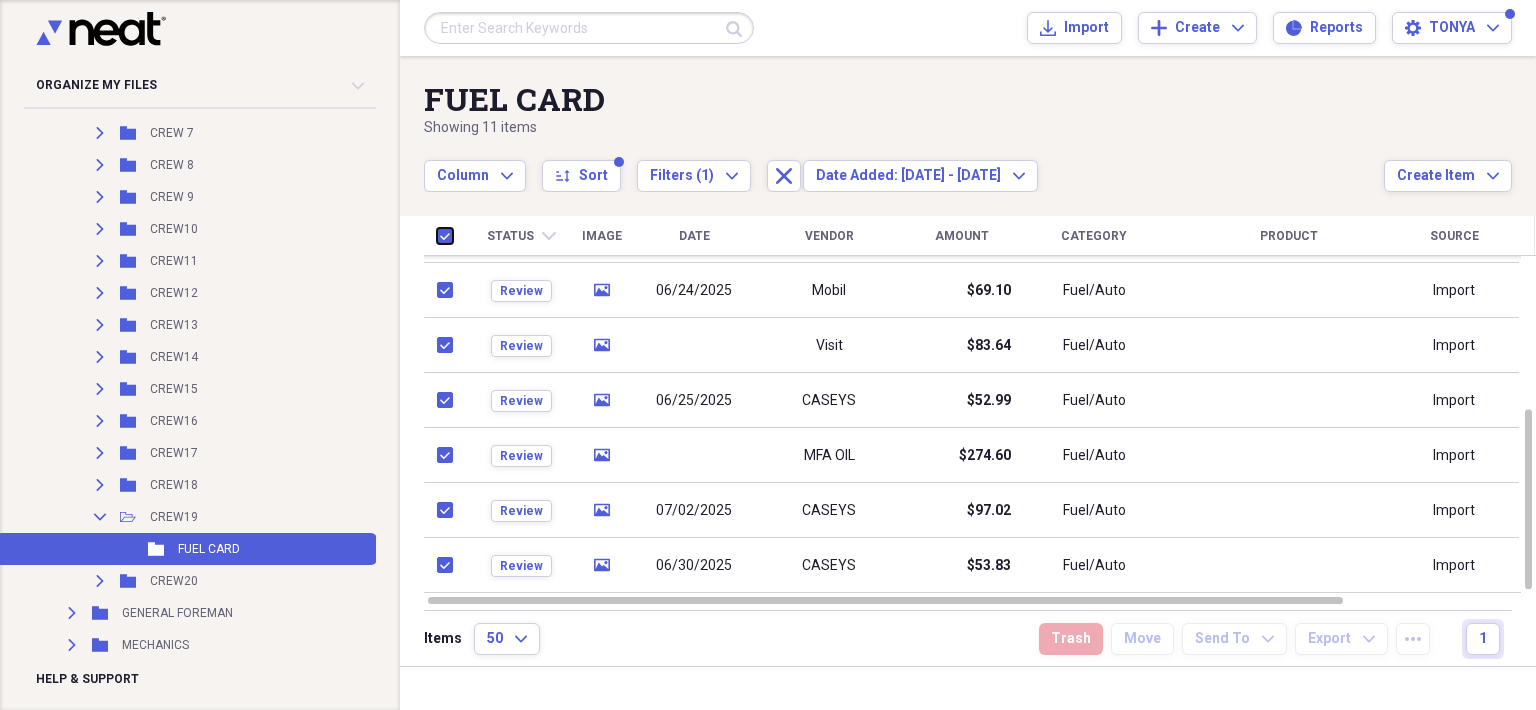 checkbox on "true" 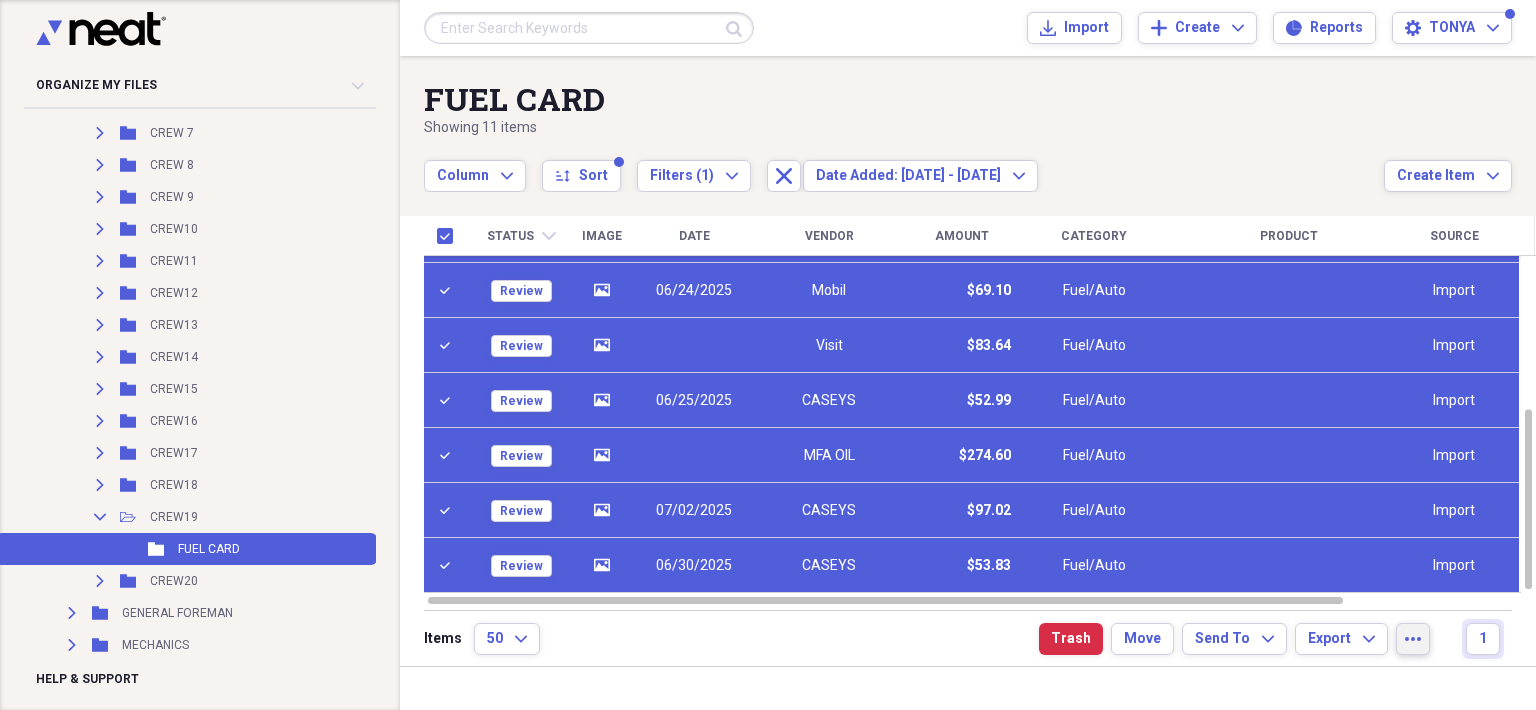 click on "more" 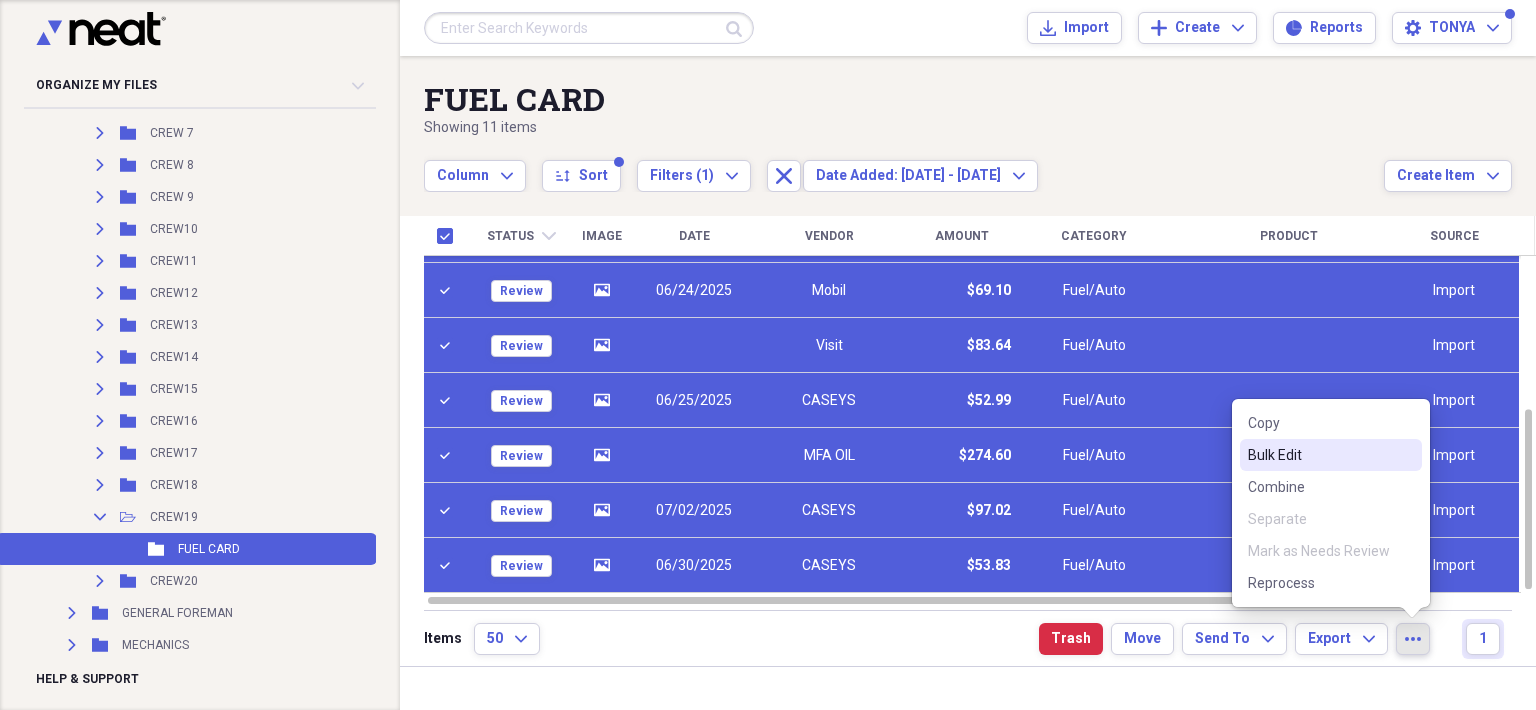 click on "Bulk Edit" at bounding box center [1319, 455] 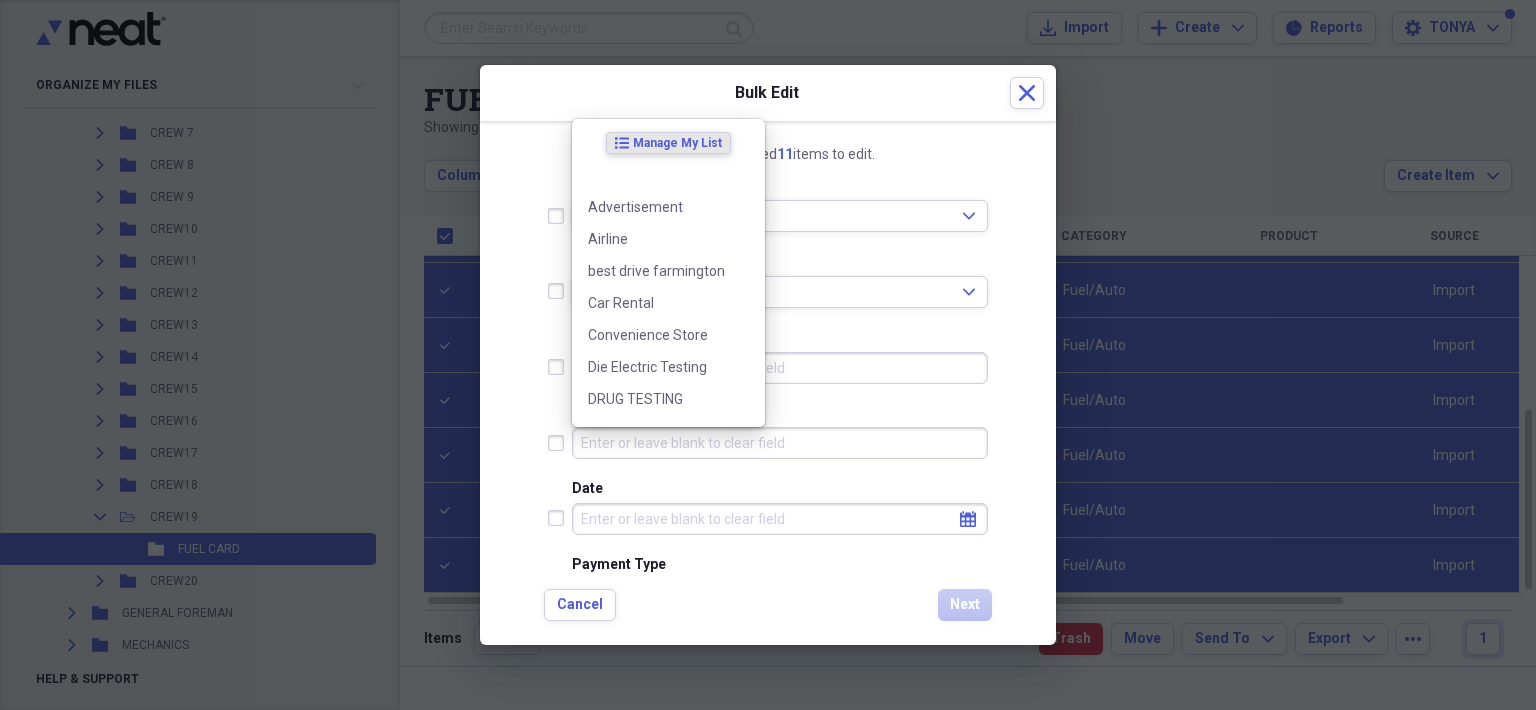 click on "Category" at bounding box center [780, 443] 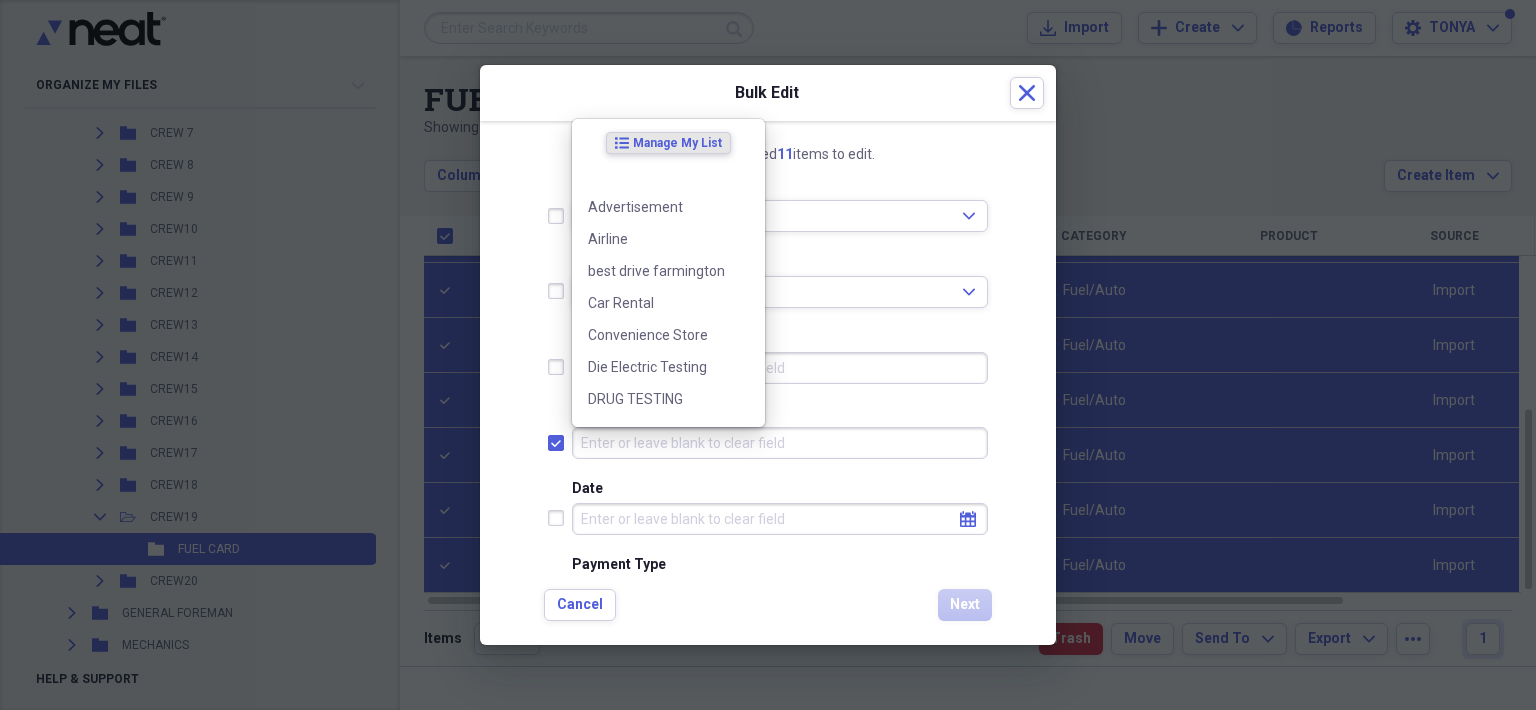 checkbox on "true" 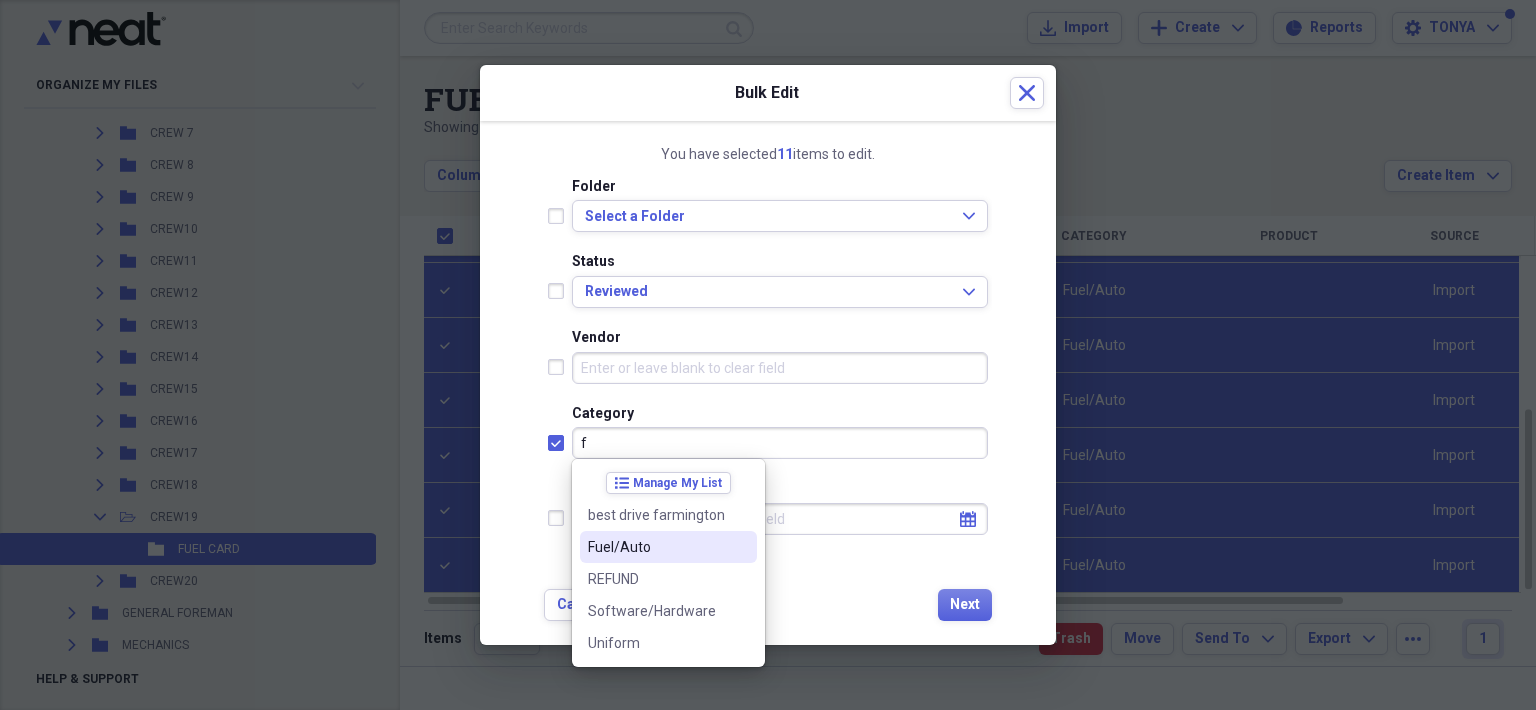 click on "Fuel/Auto" at bounding box center [656, 547] 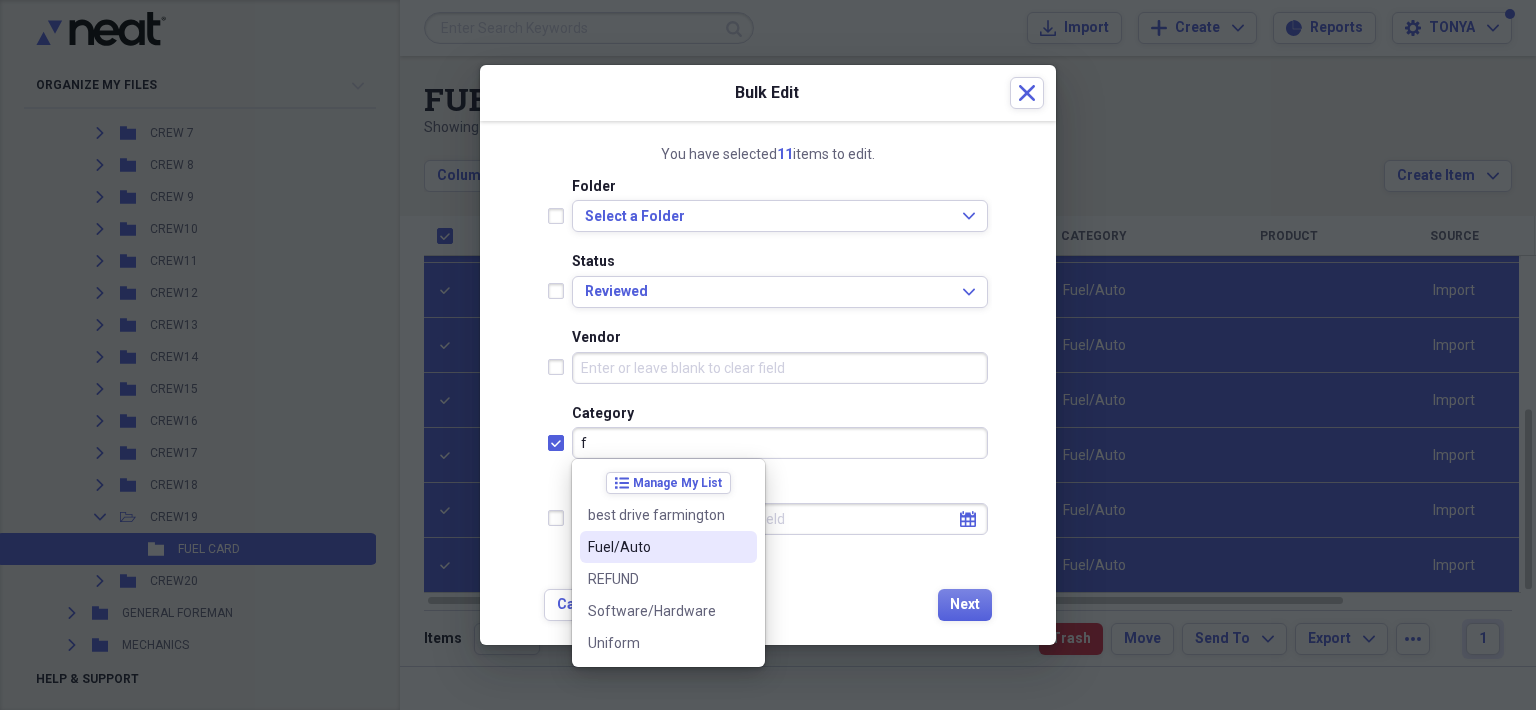 type on "Fuel/Auto" 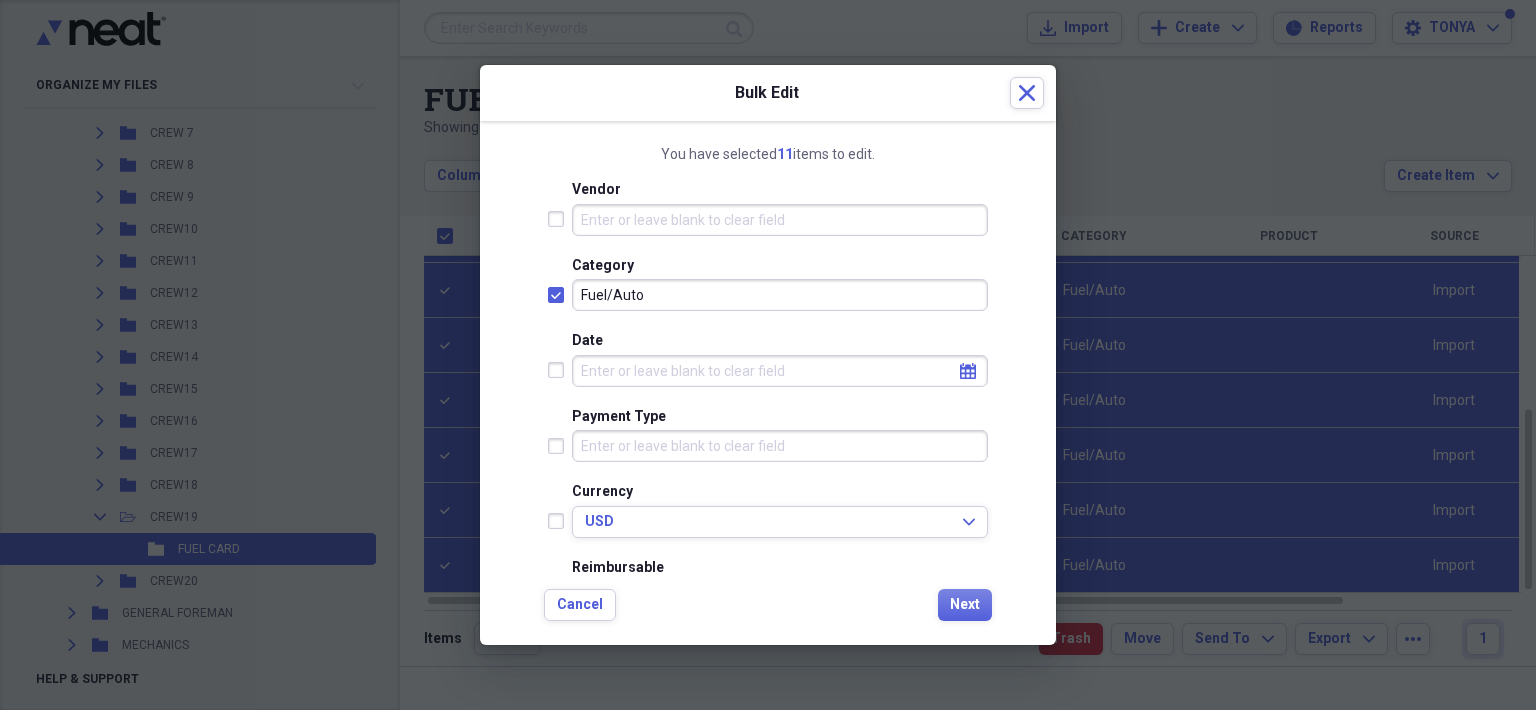 scroll, scrollTop: 200, scrollLeft: 0, axis: vertical 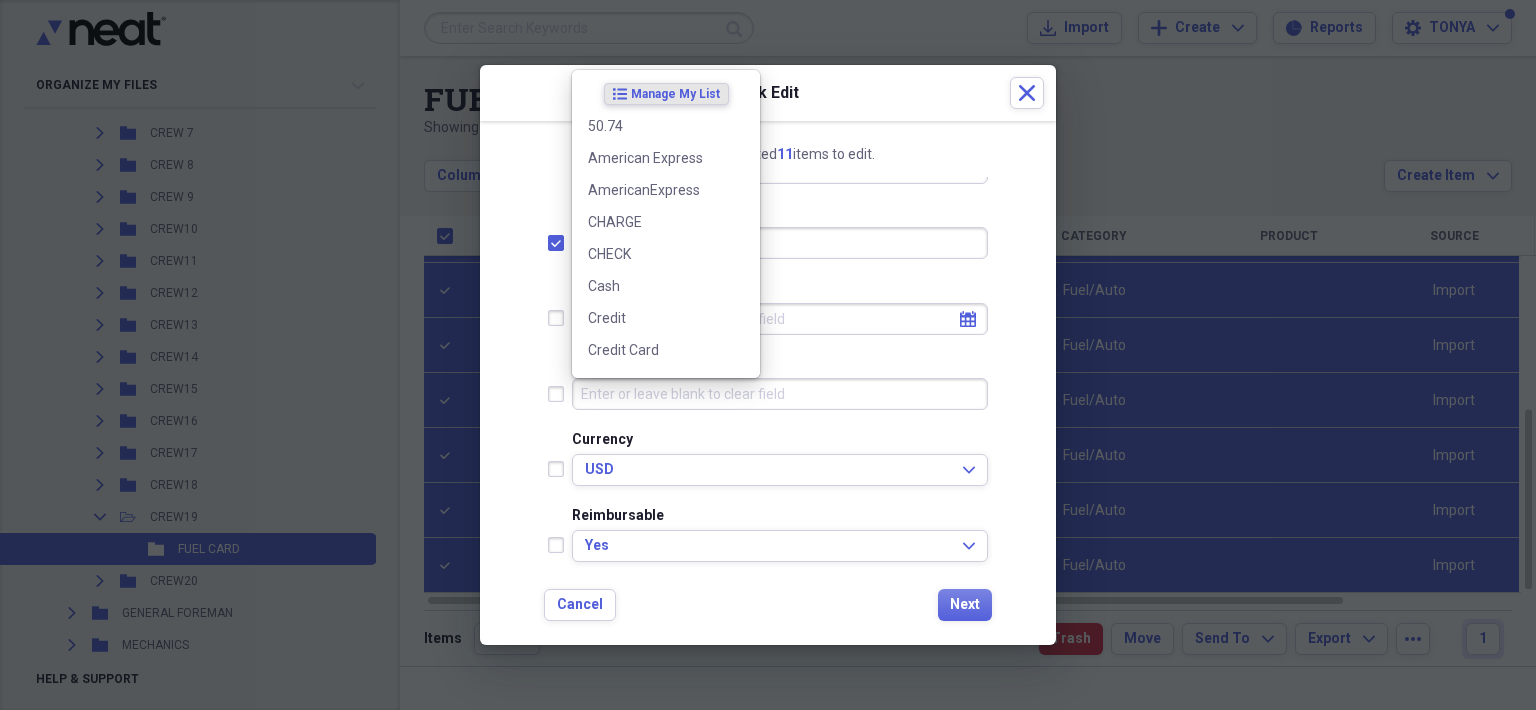 click on "Payment Type" at bounding box center [780, 394] 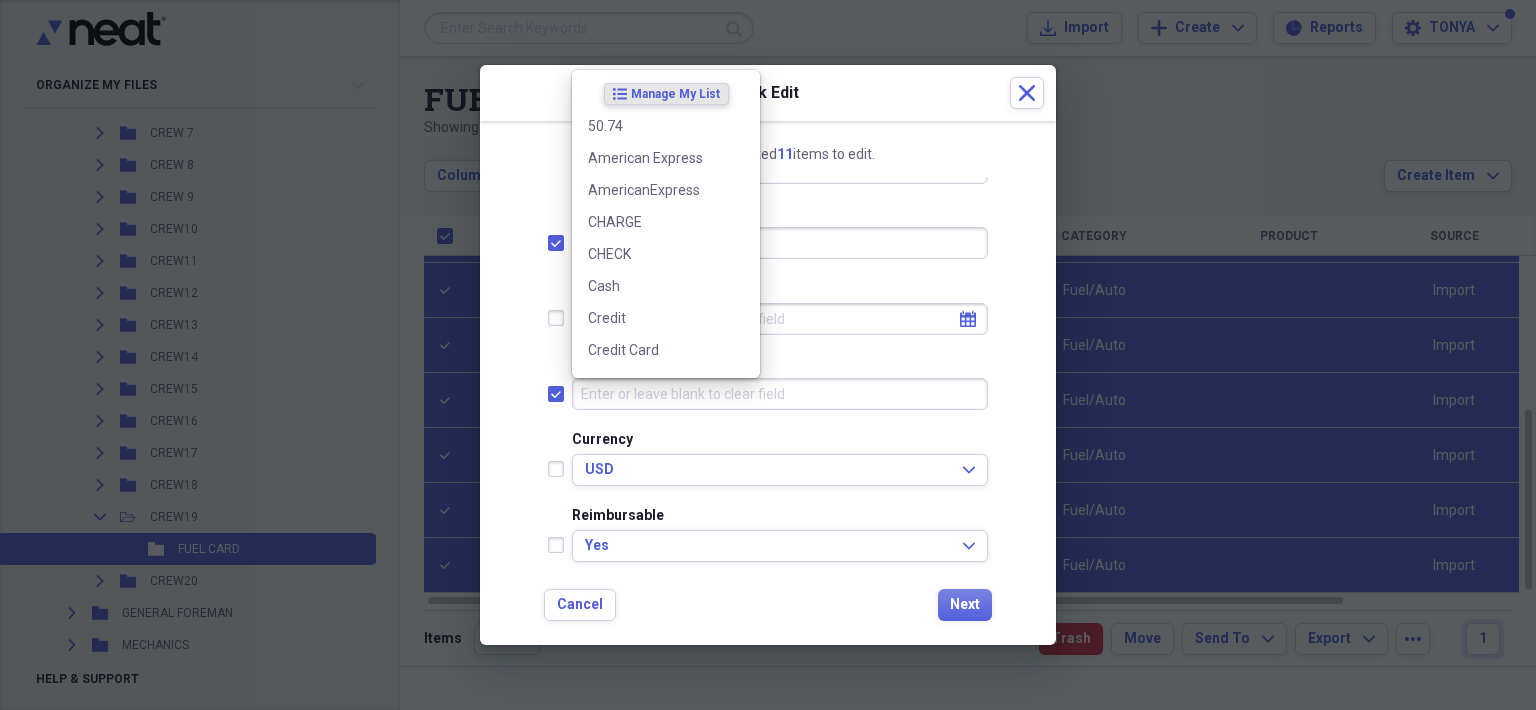 checkbox on "true" 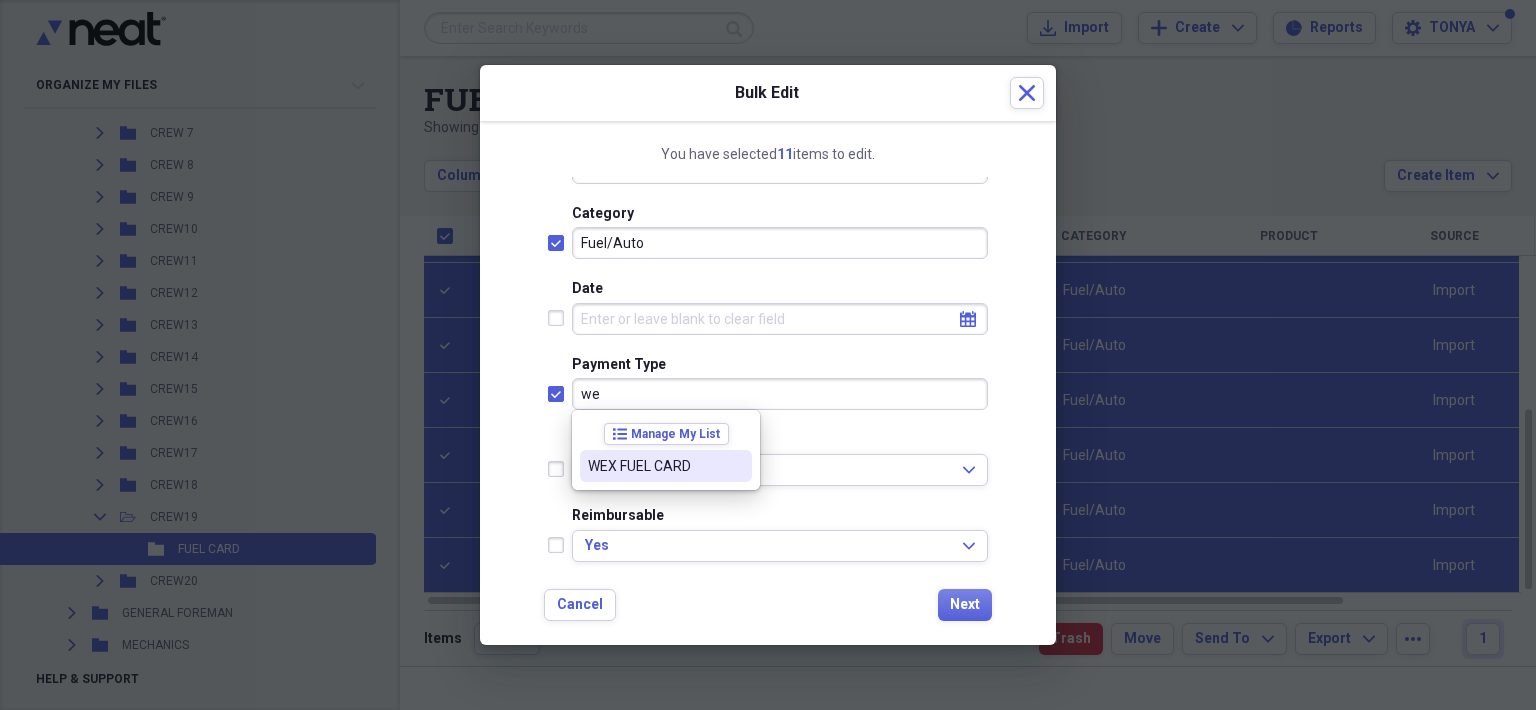click on "WEX FUEL CARD" at bounding box center [666, 466] 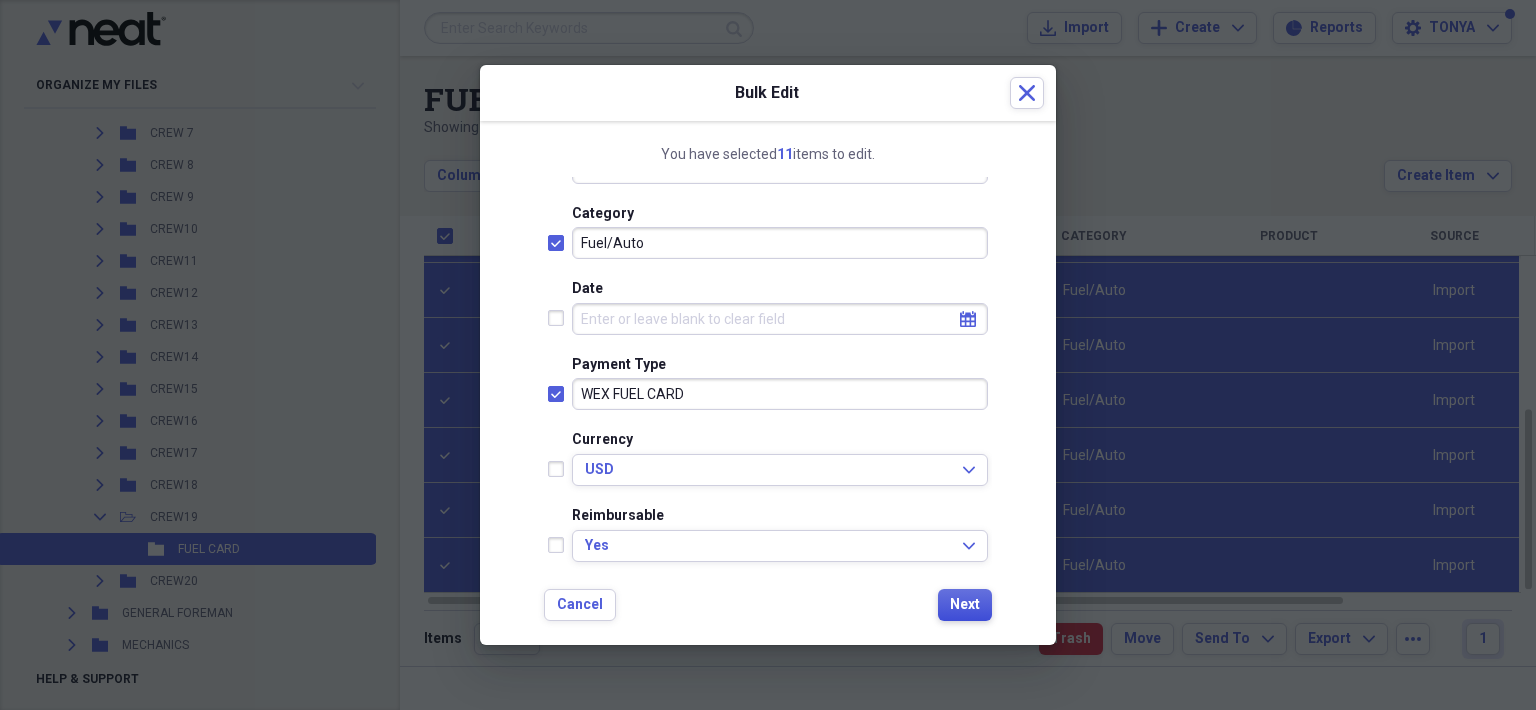 click on "Next" at bounding box center [965, 605] 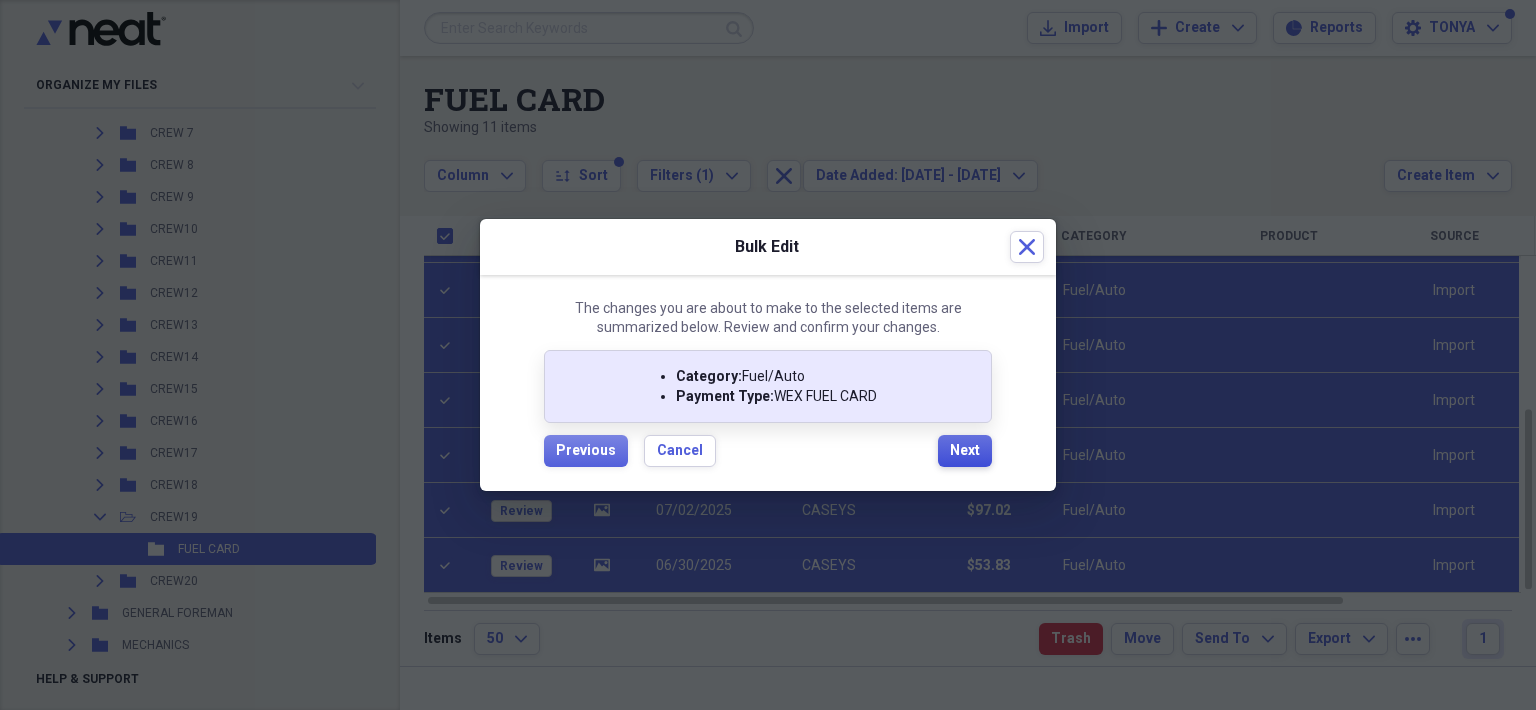 click on "Next" at bounding box center [965, 451] 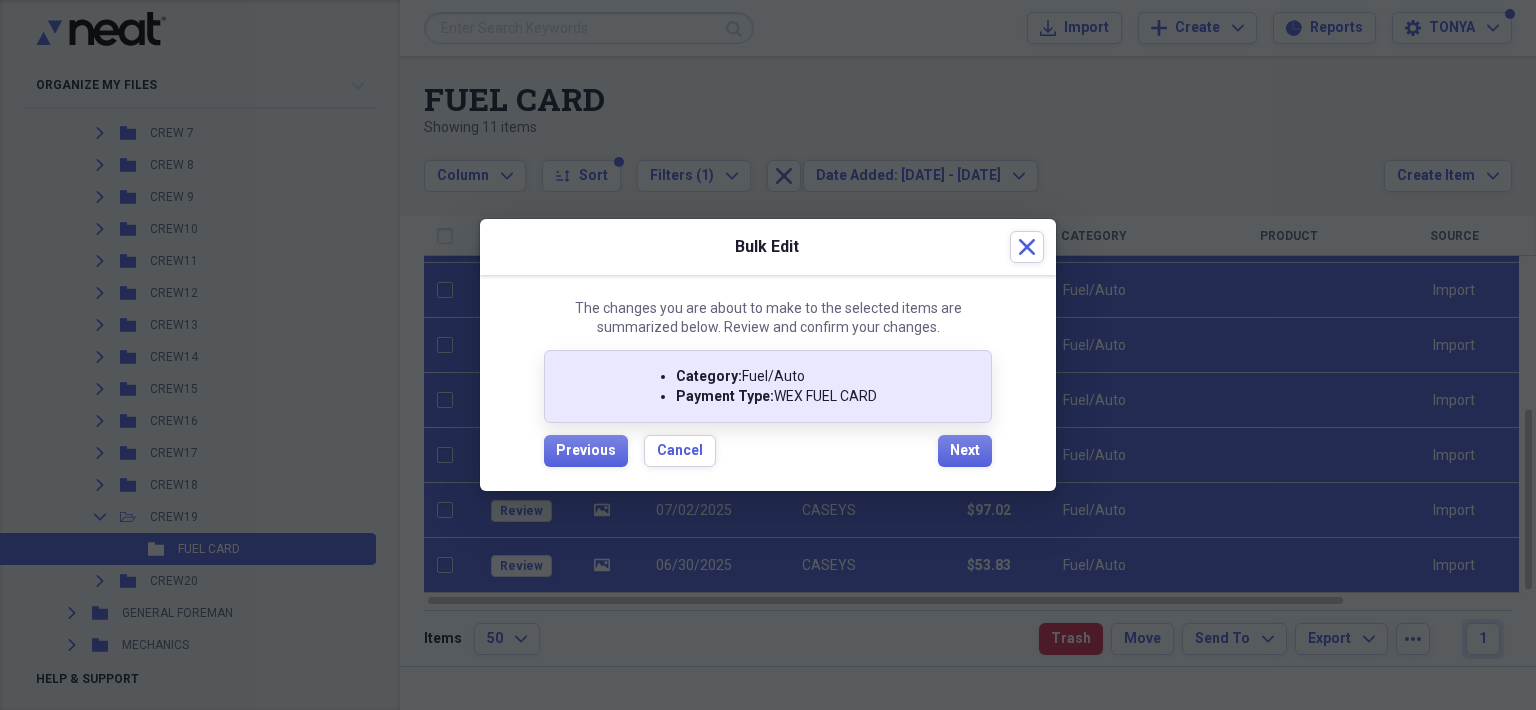 checkbox on "false" 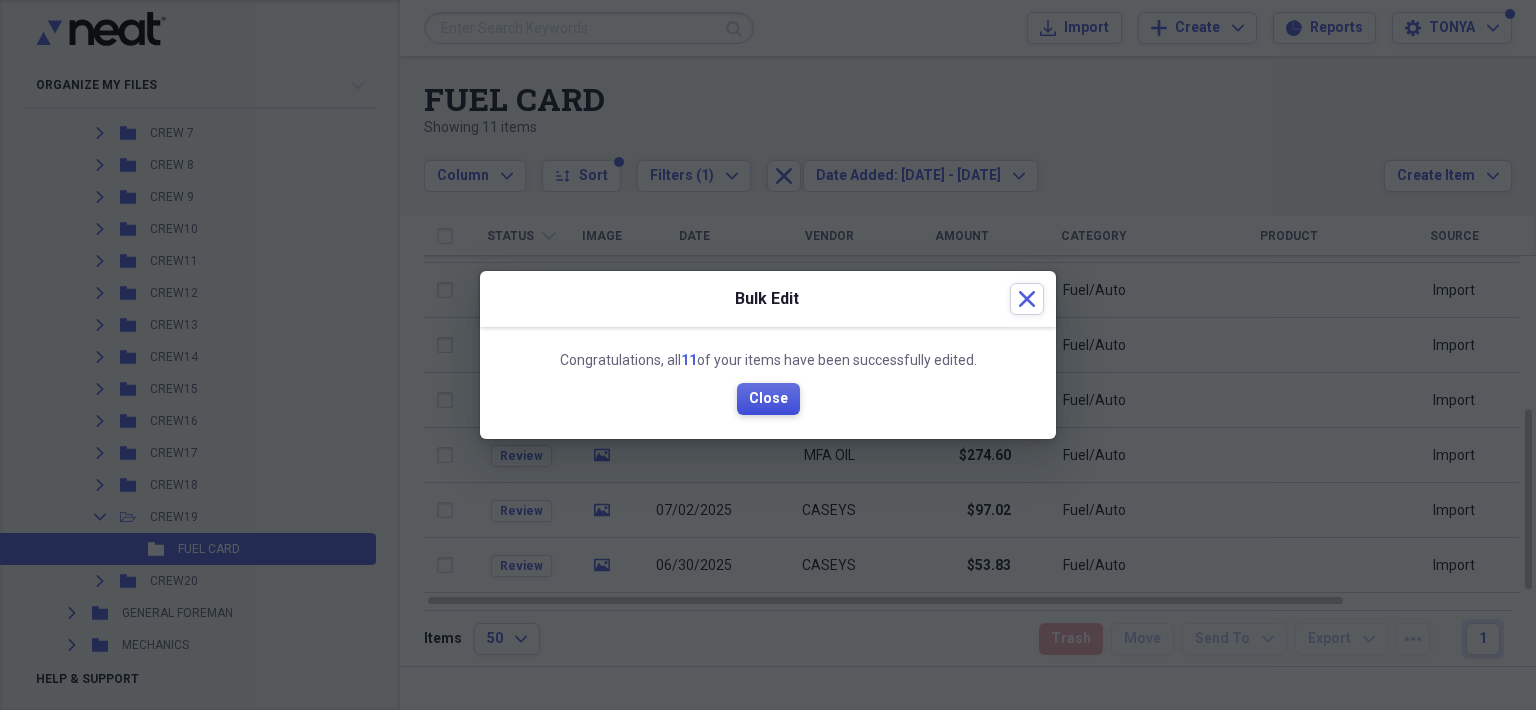 click on "Close" at bounding box center [768, 399] 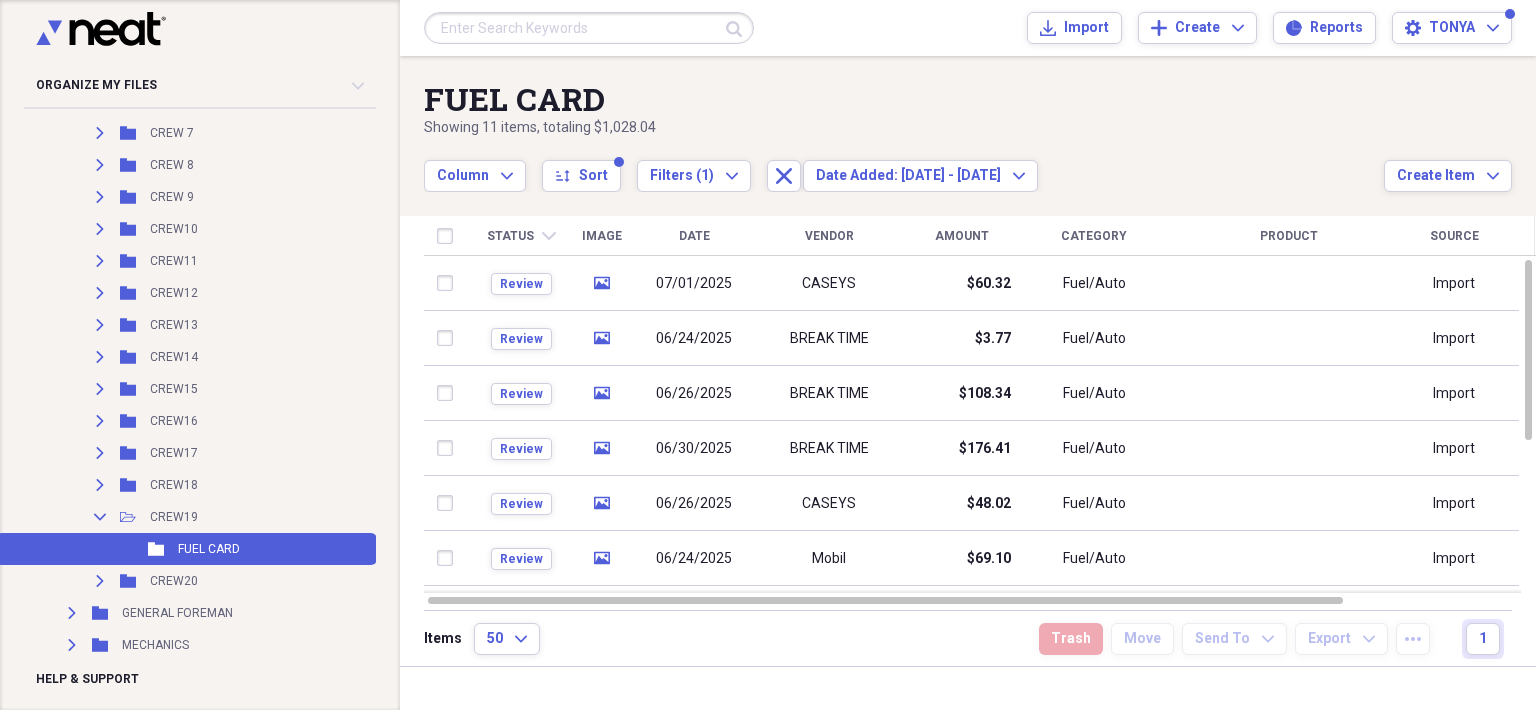 click on "CASEYS" at bounding box center (829, 283) 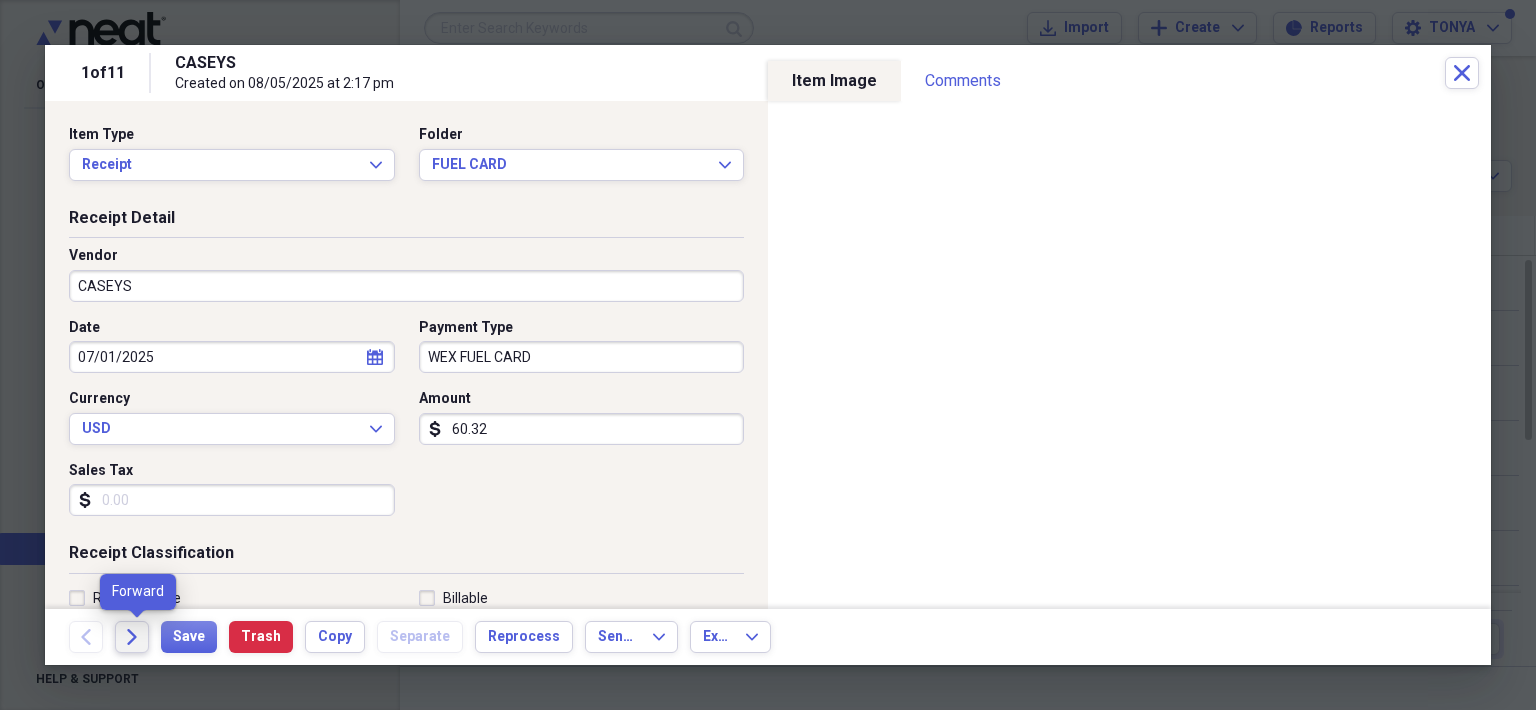 click on "Forward" at bounding box center [132, 637] 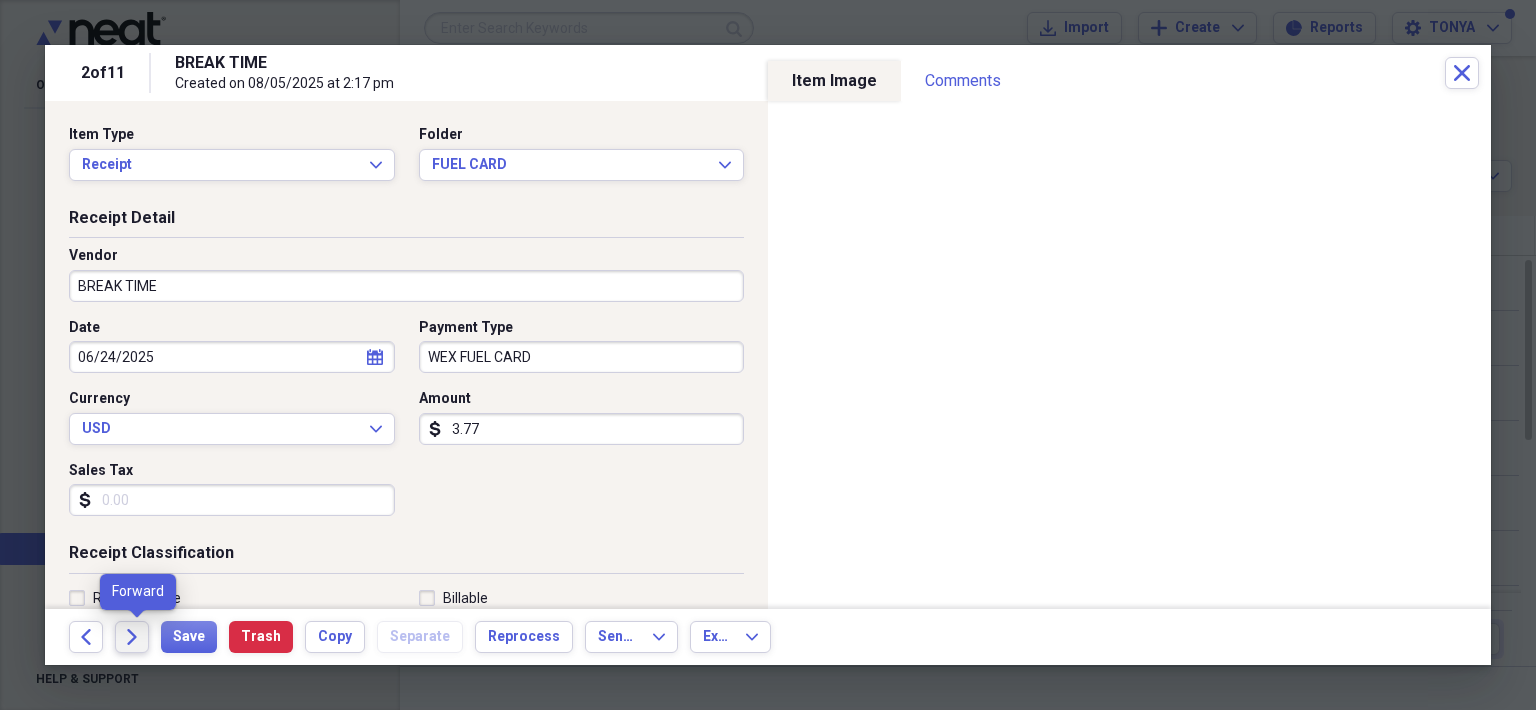 click on "Forward" at bounding box center (132, 637) 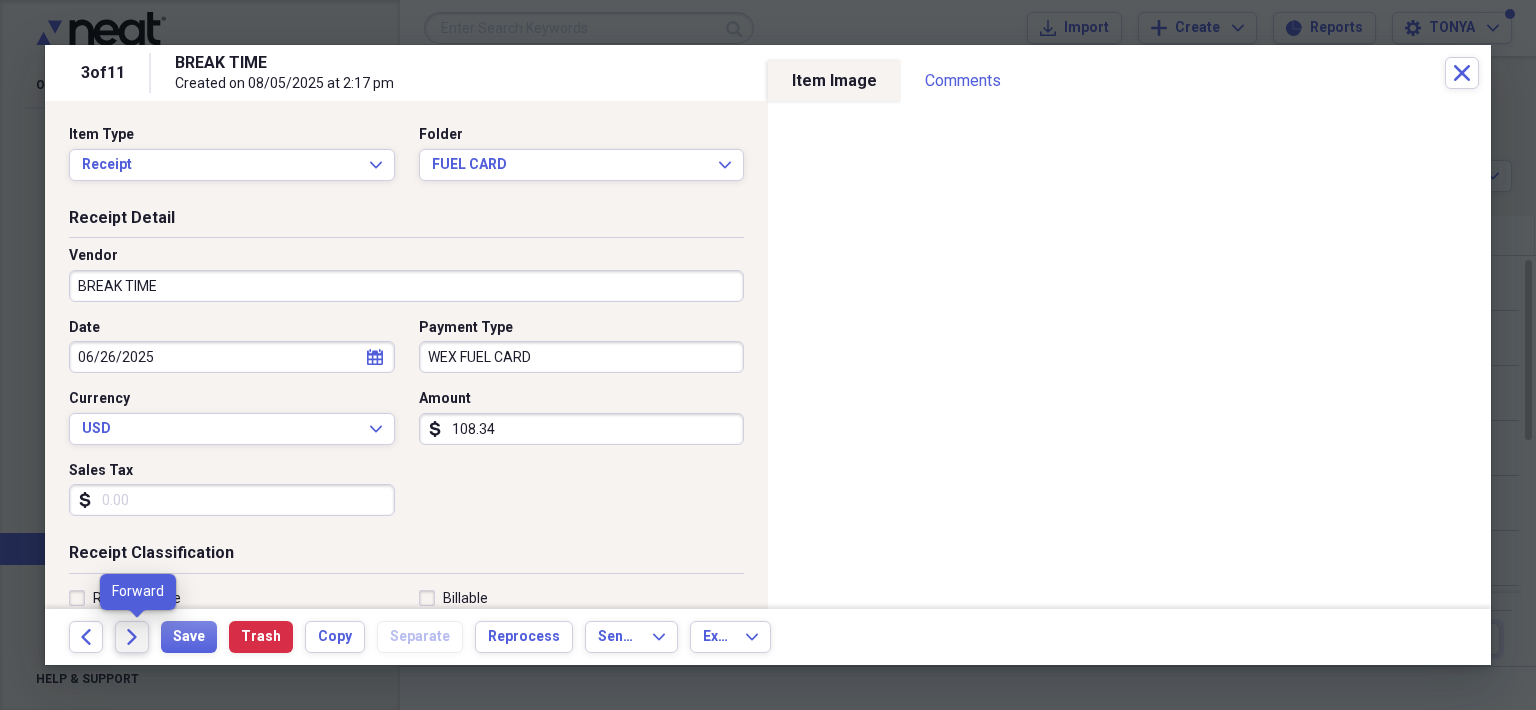 click on "Forward" at bounding box center (132, 637) 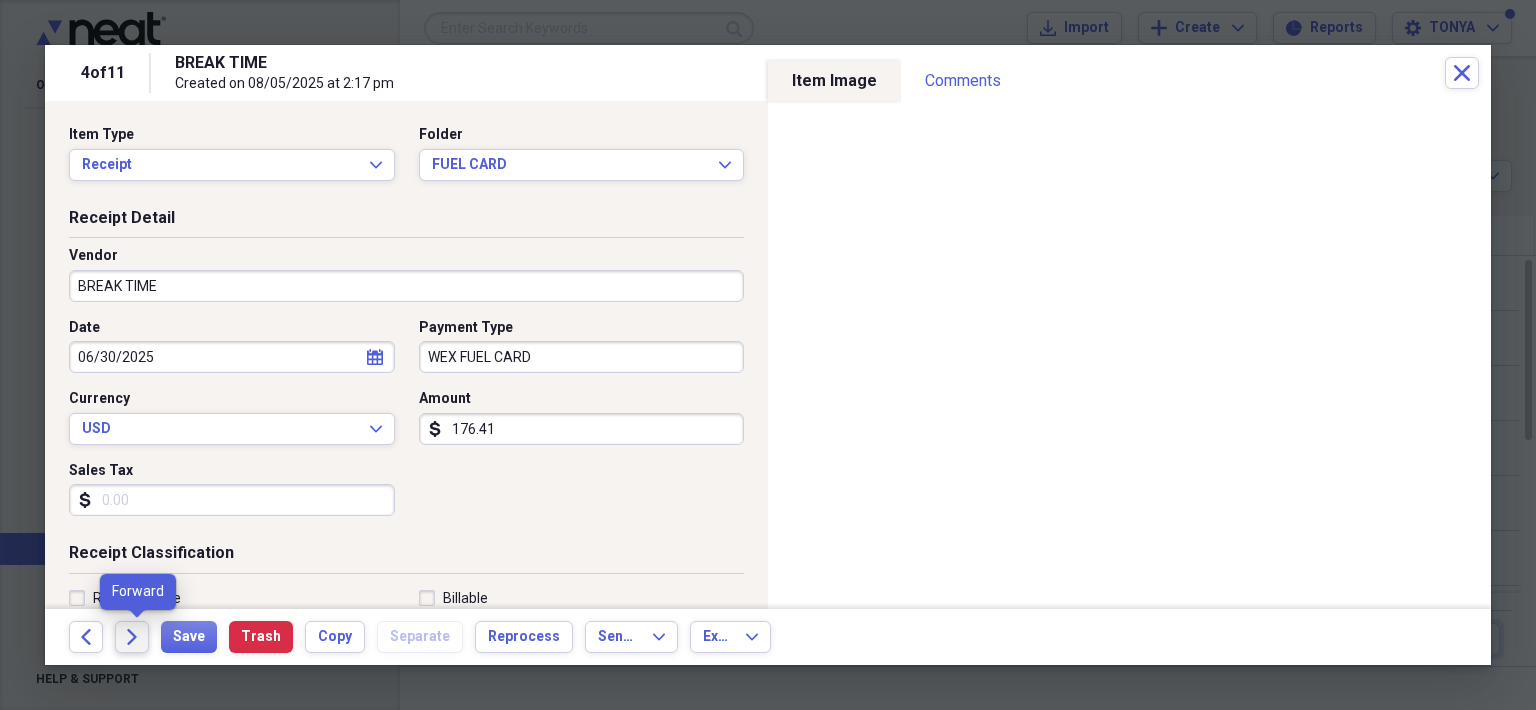 click on "Forward" at bounding box center [132, 637] 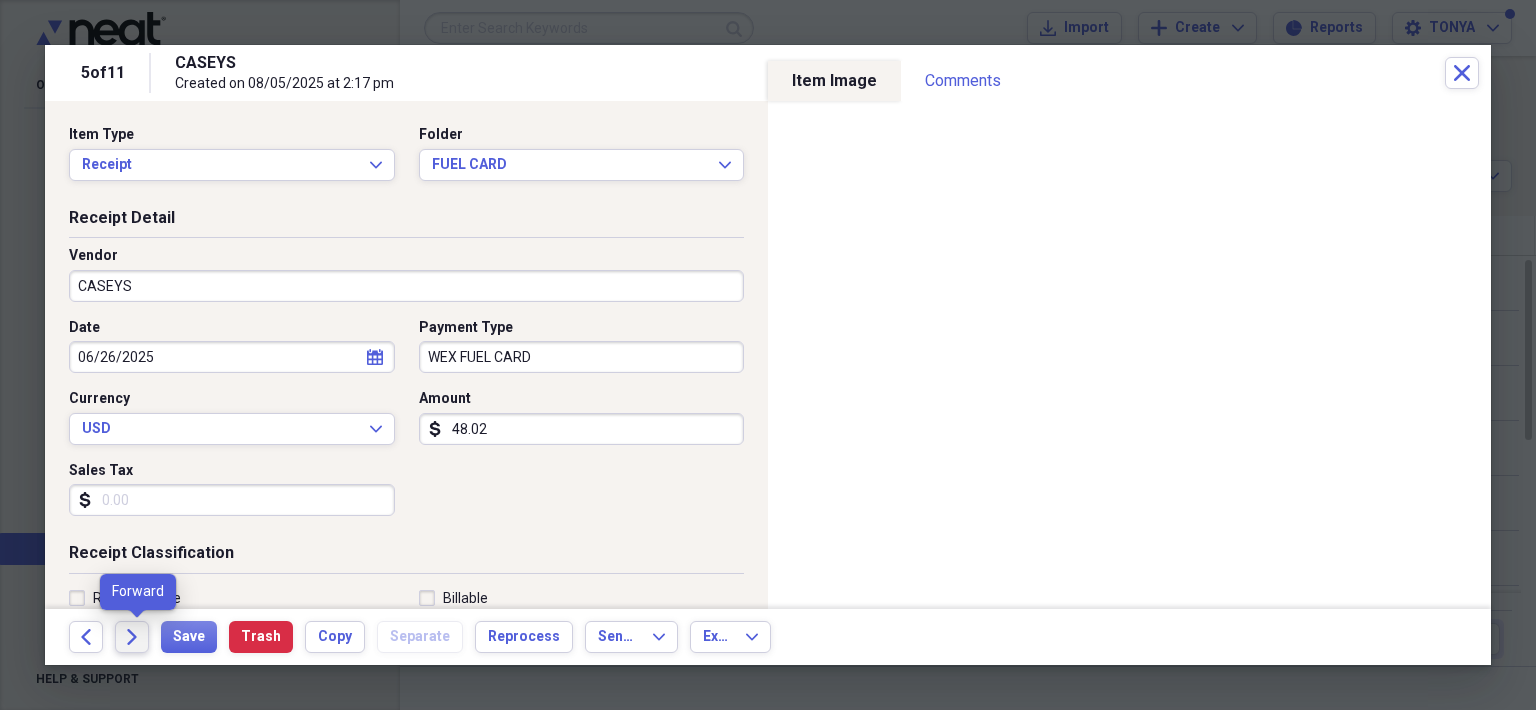 click on "Forward" at bounding box center [132, 637] 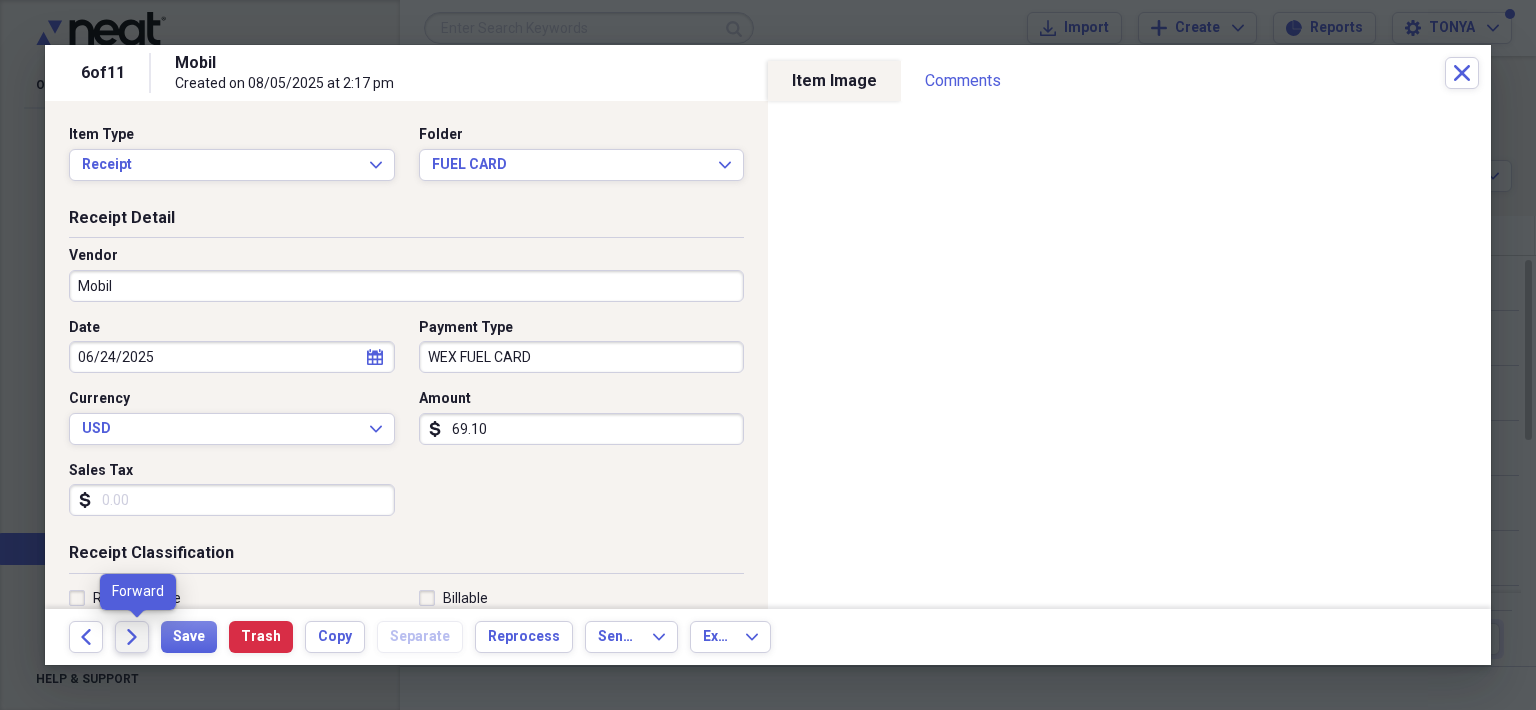 click on "Forward" at bounding box center [132, 637] 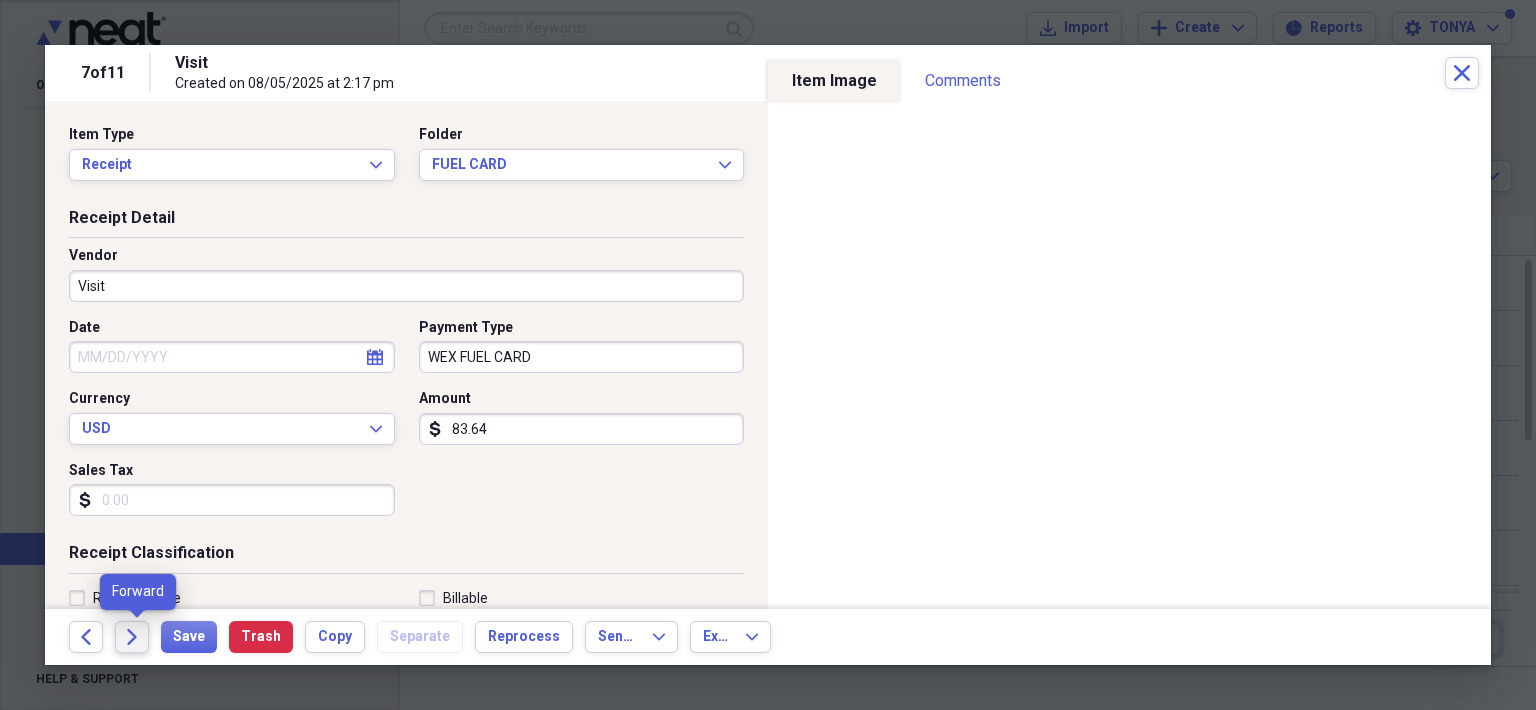 click on "Forward" at bounding box center [132, 637] 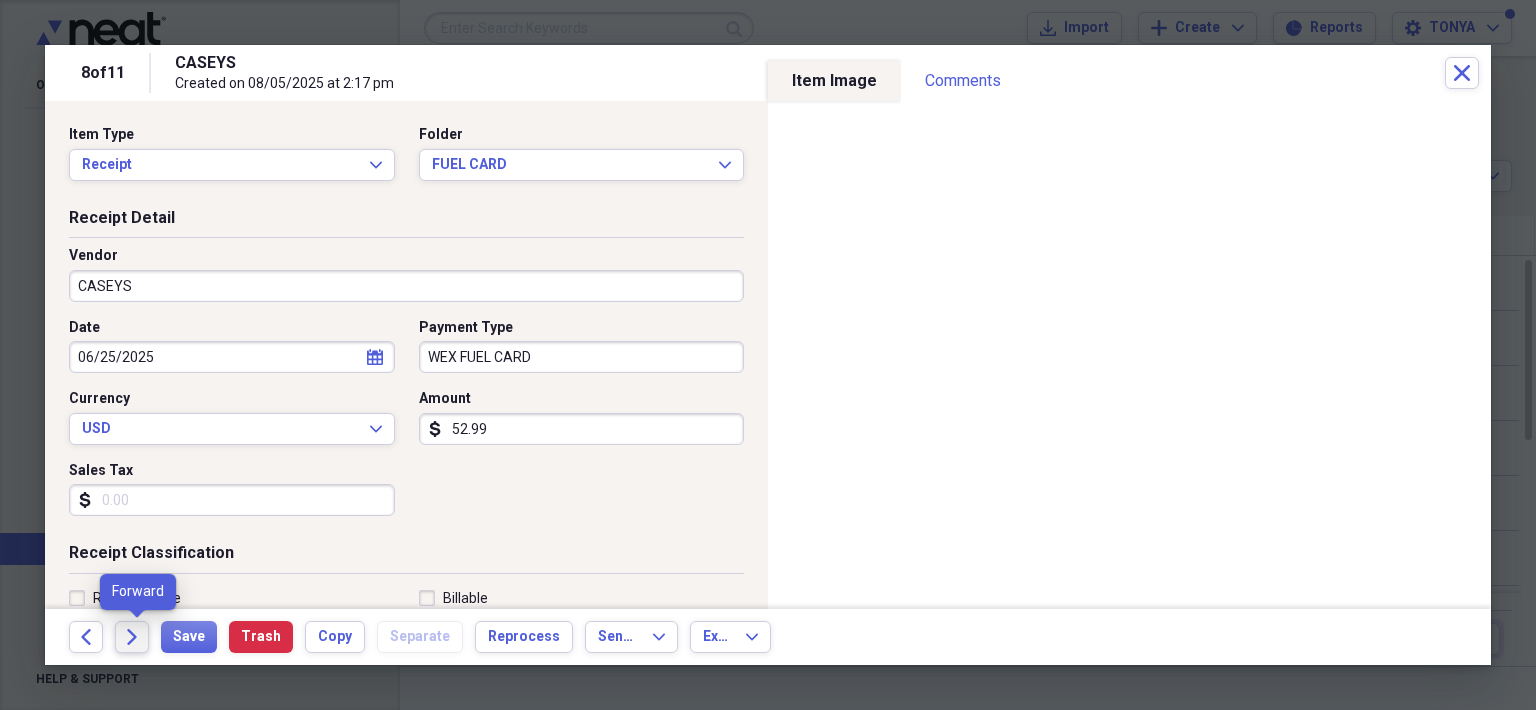 click on "Forward" at bounding box center (132, 637) 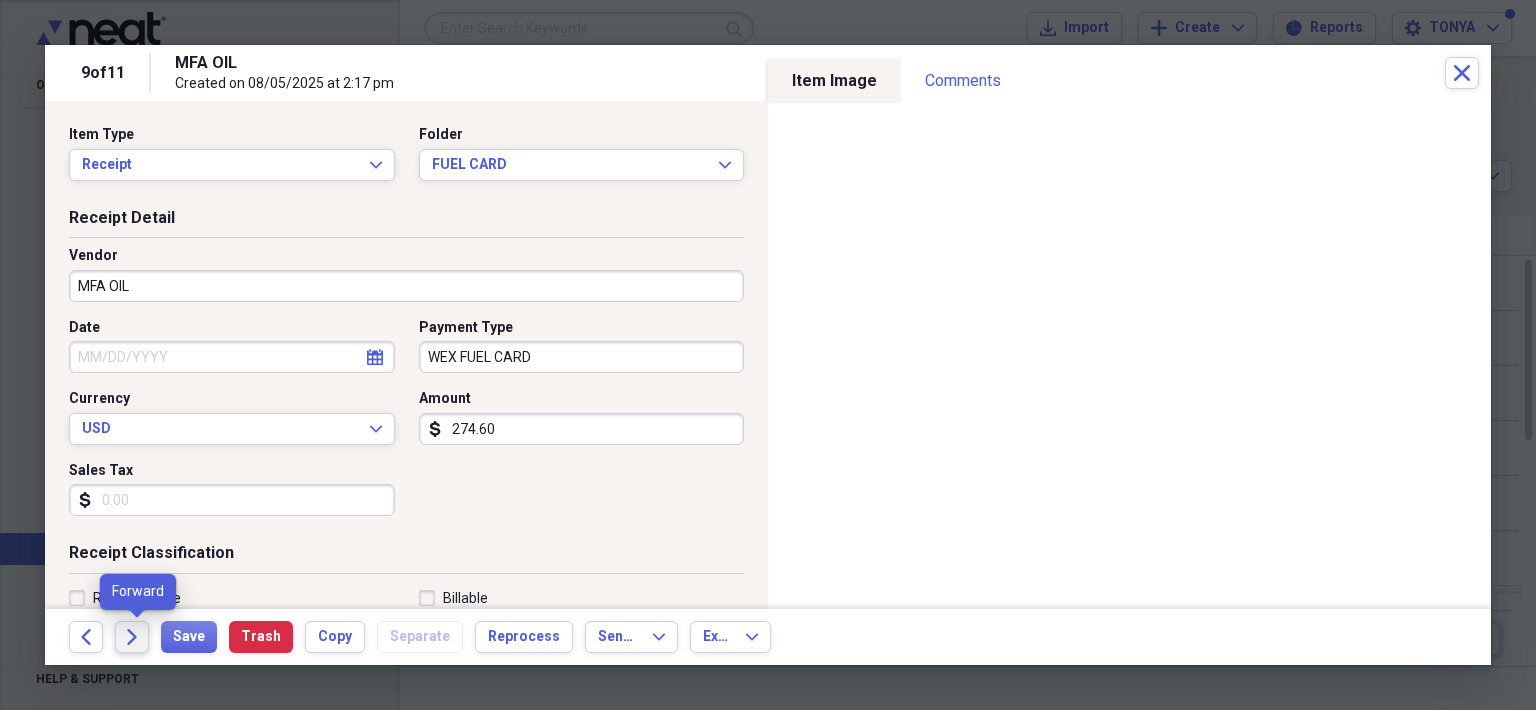 click on "Forward" at bounding box center (132, 637) 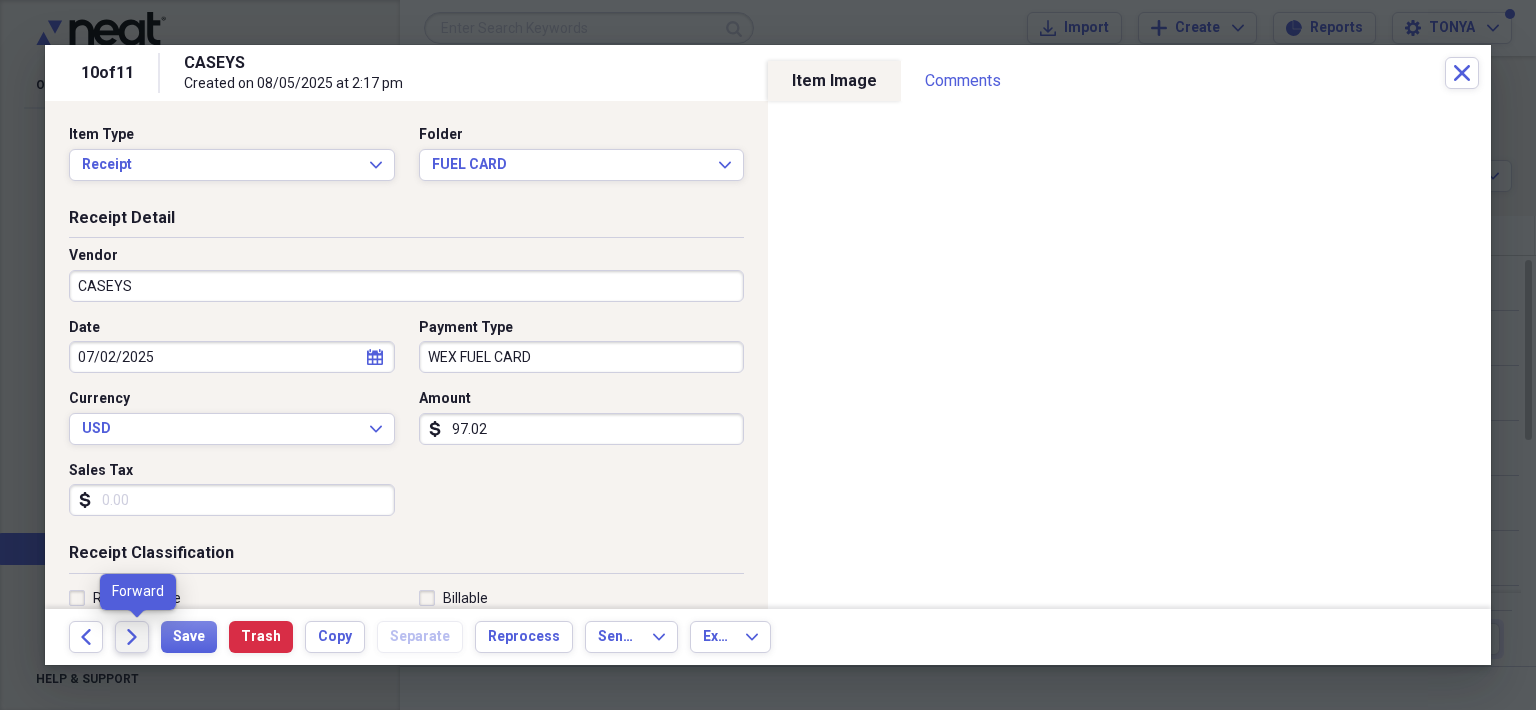 click on "Forward" at bounding box center (132, 637) 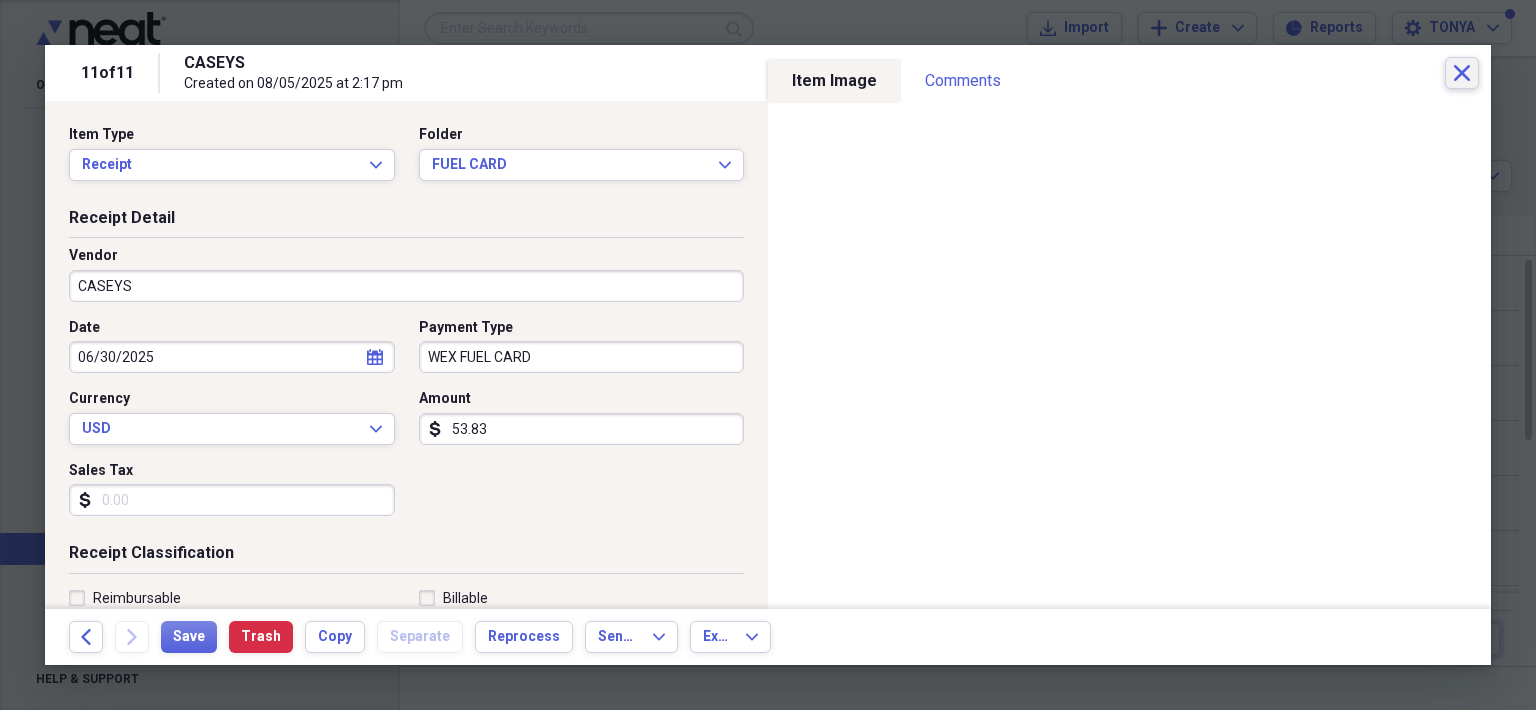 click on "Close" at bounding box center (1462, 73) 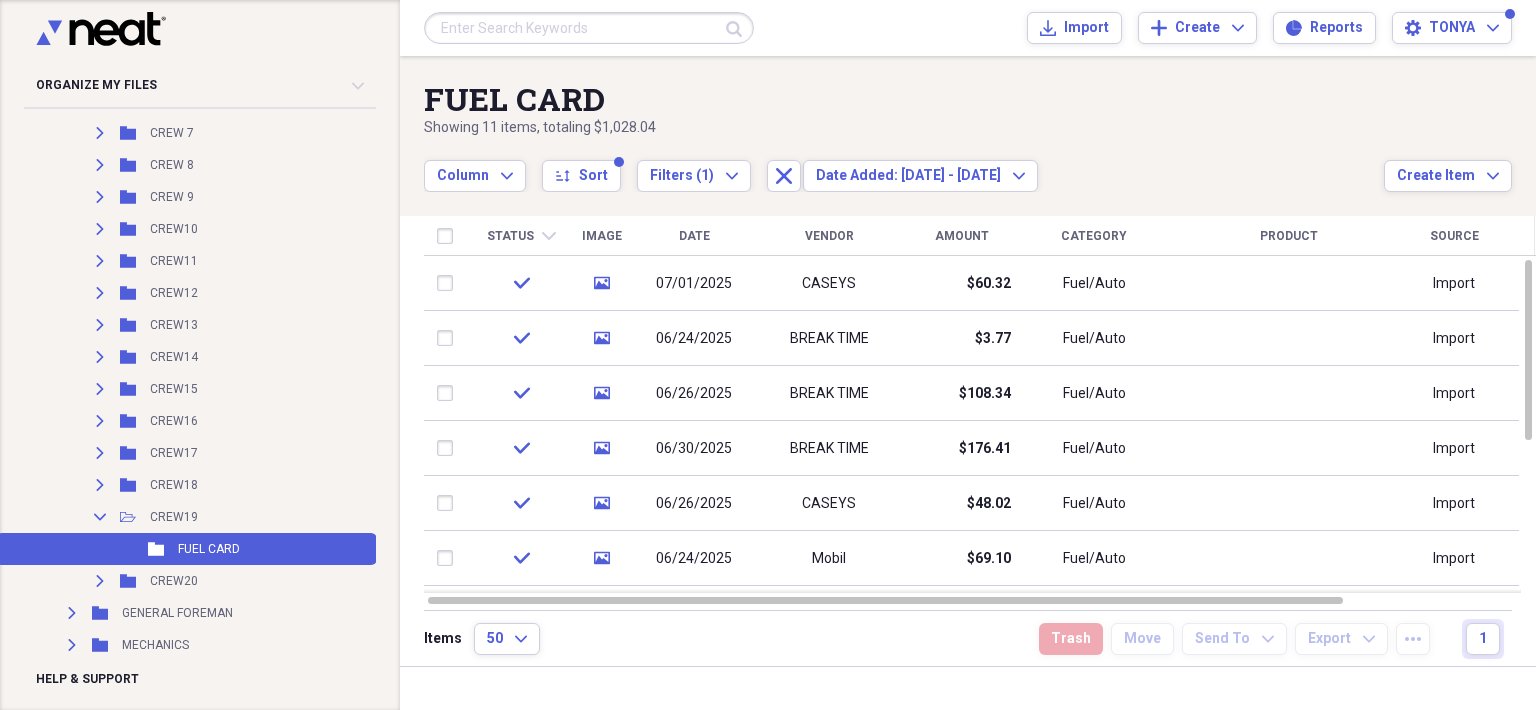 click on "Collapse" at bounding box center [100, 517] 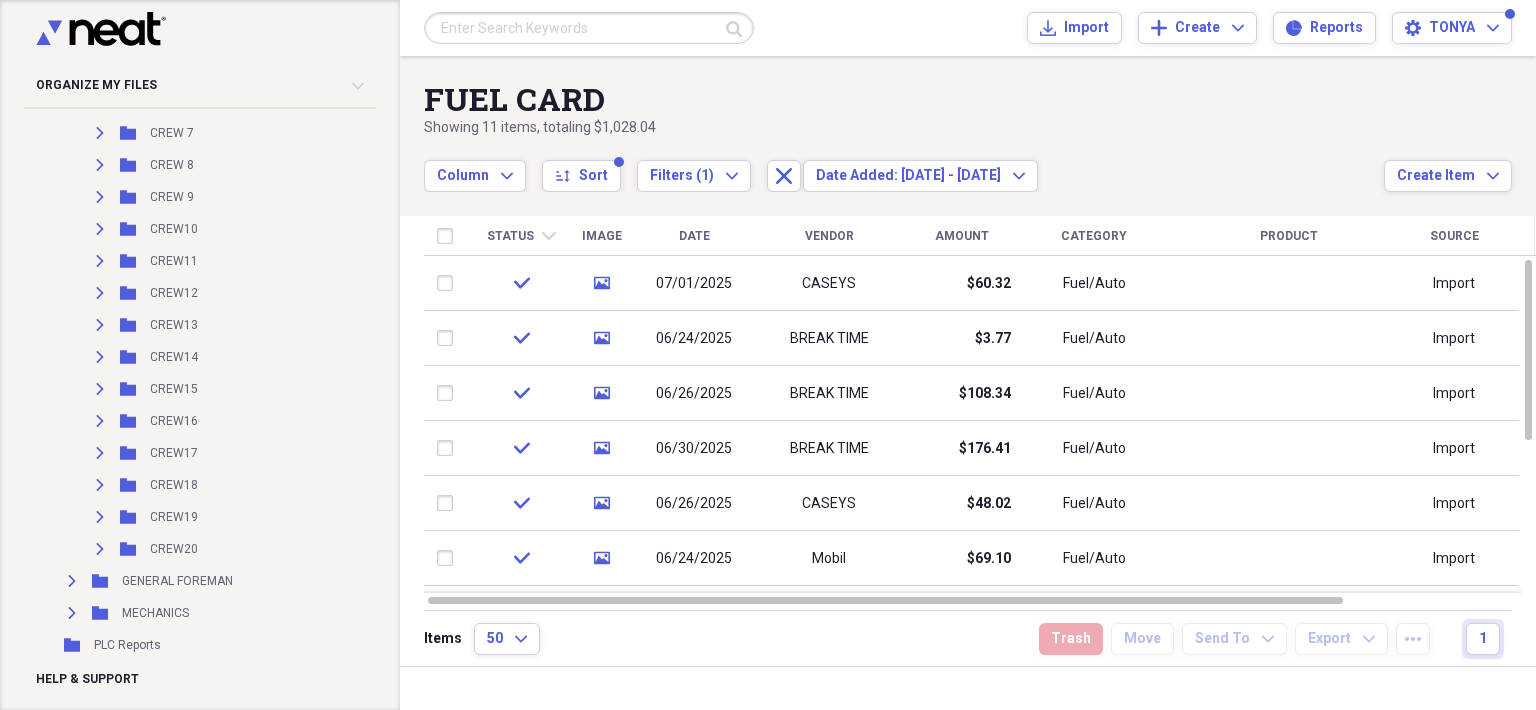 scroll, scrollTop: 300, scrollLeft: 0, axis: vertical 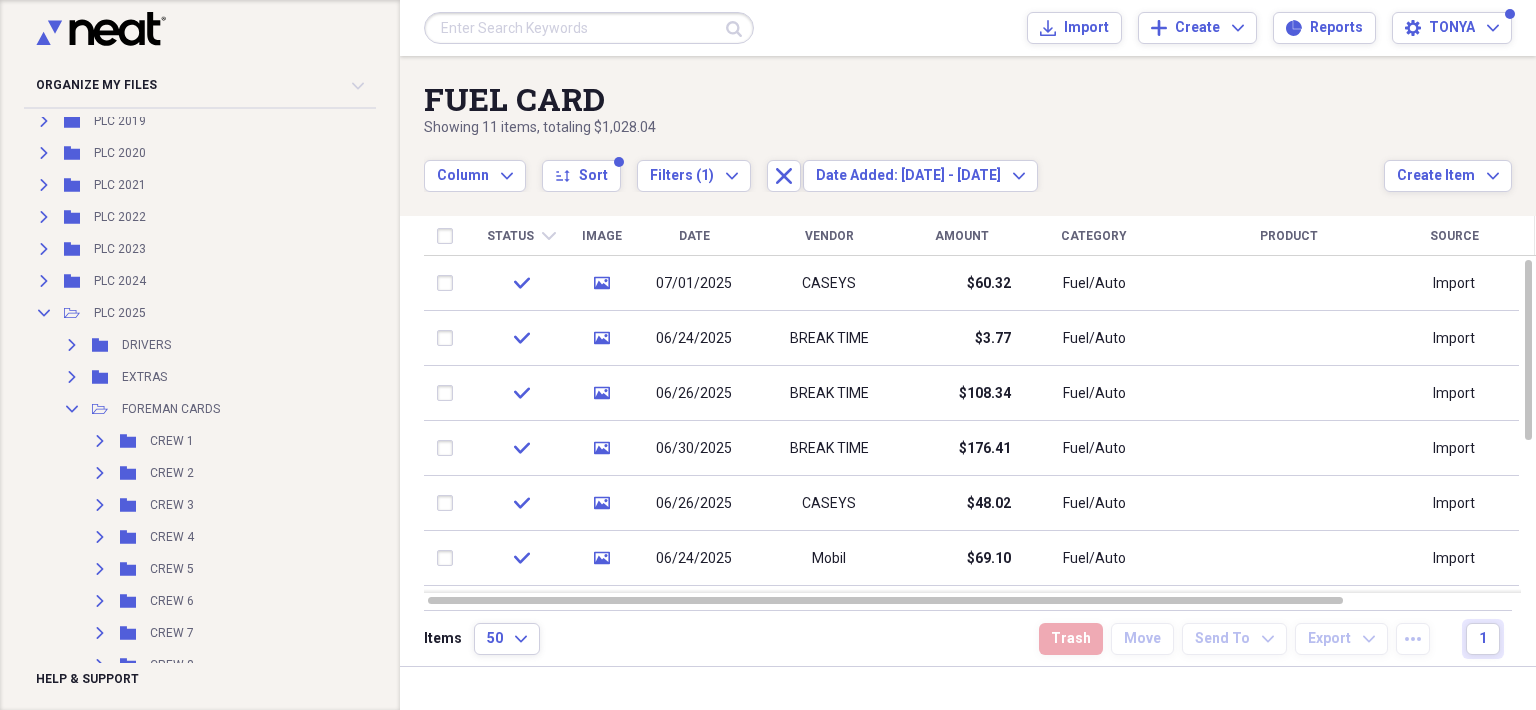 click on "Collapse" 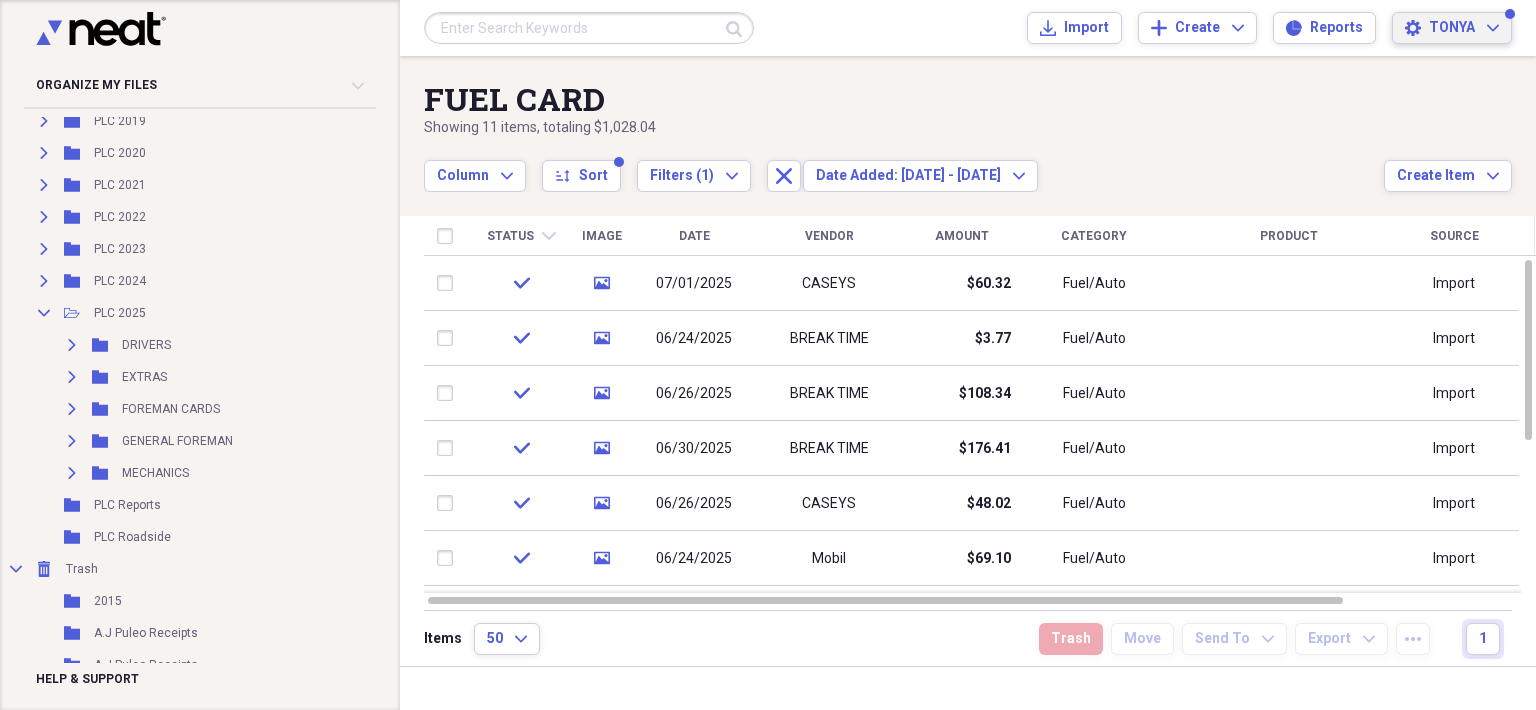 click on "TONYA" at bounding box center [1452, 28] 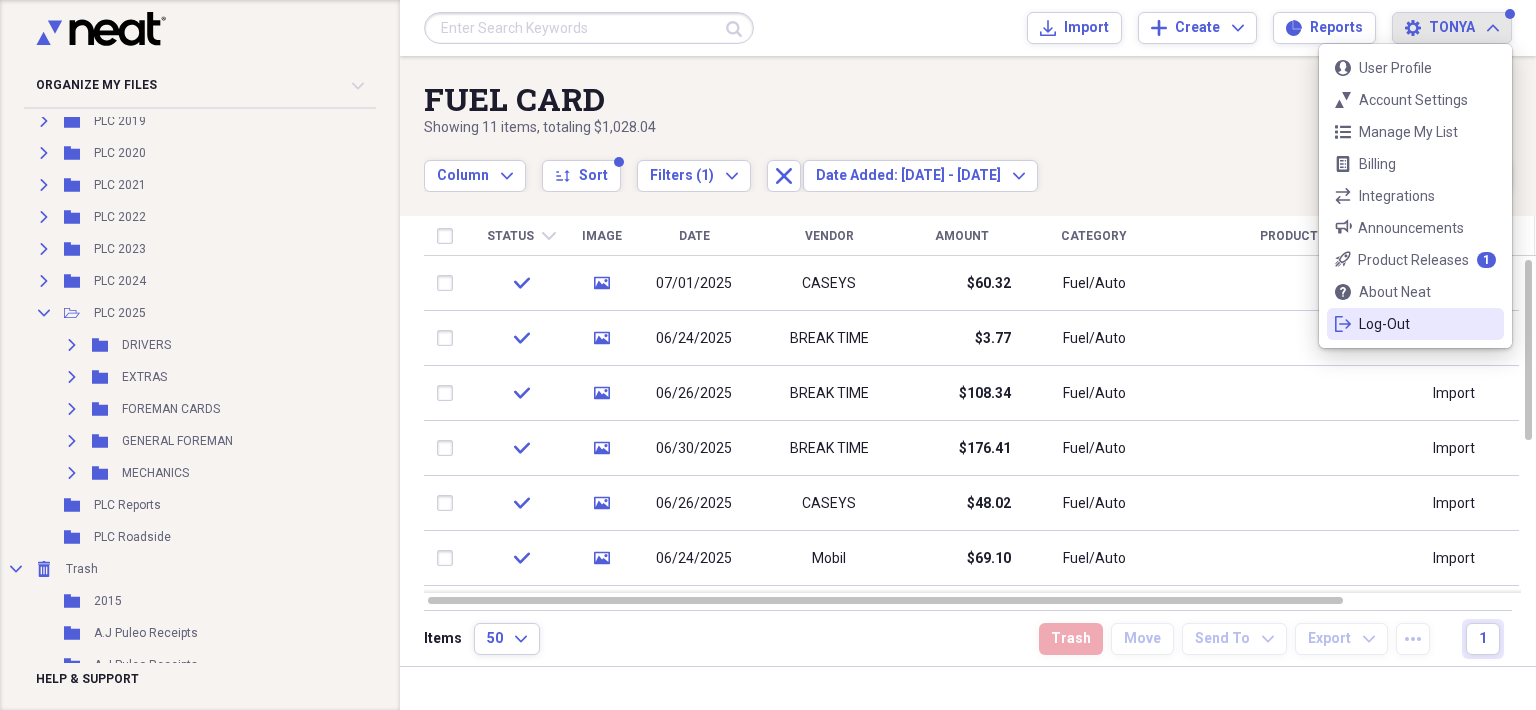click on "logout Log-Out" at bounding box center (1415, 324) 